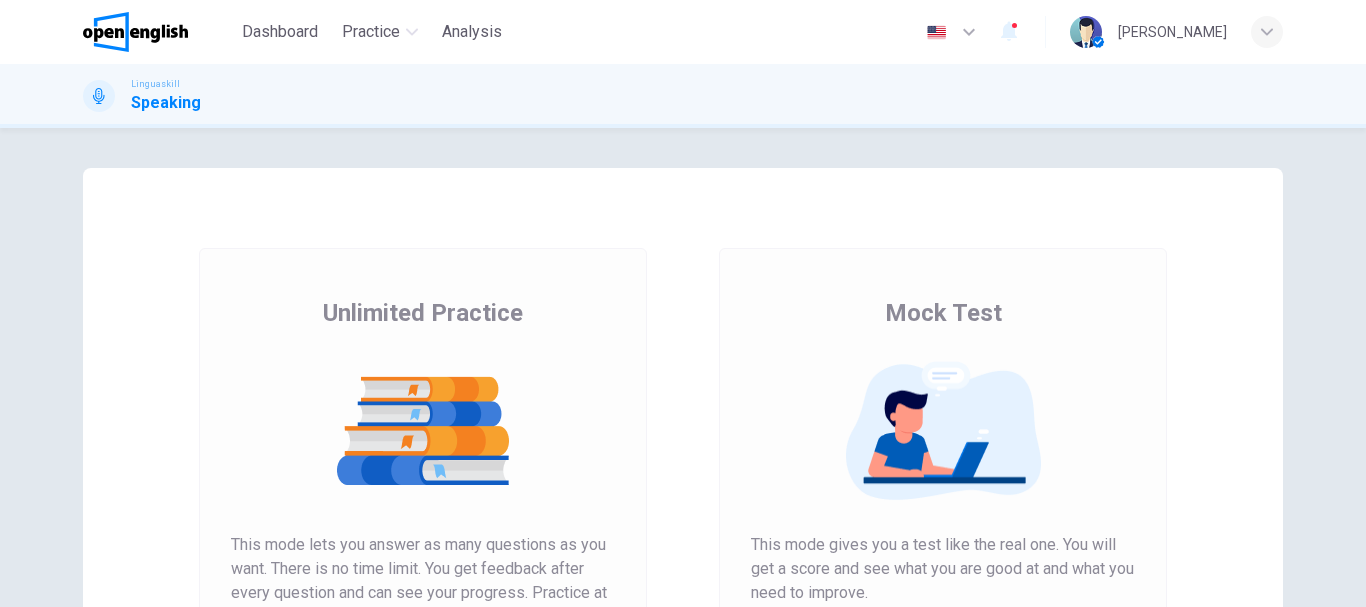 scroll, scrollTop: 0, scrollLeft: 0, axis: both 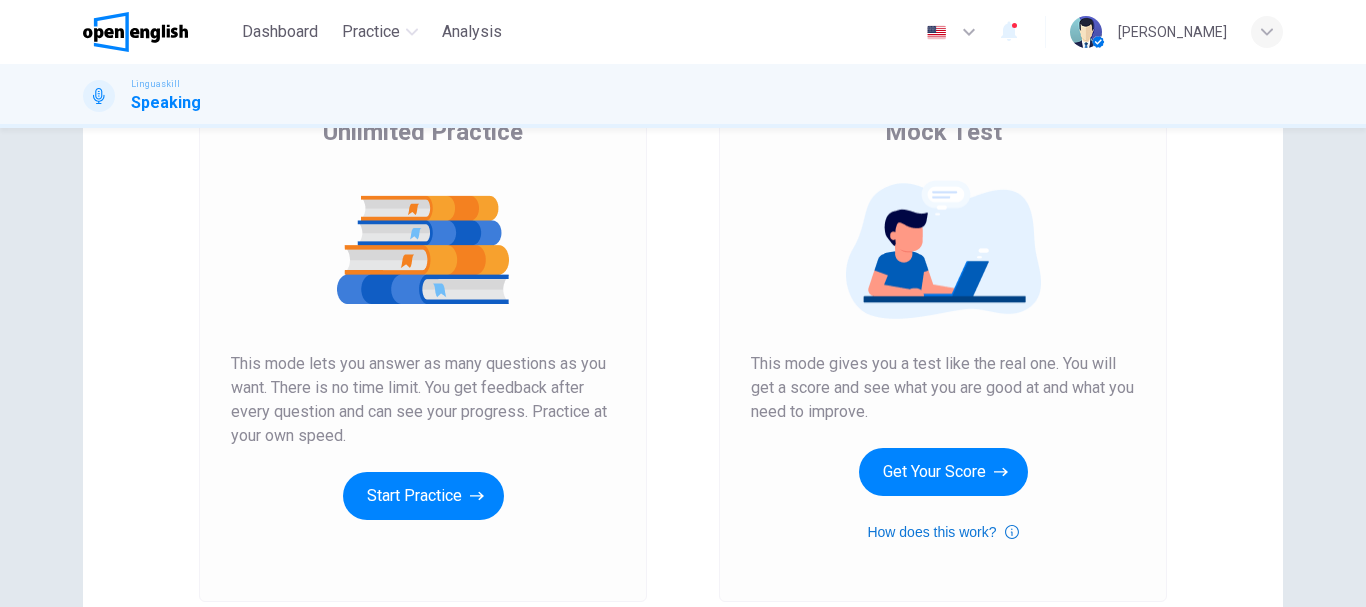 click 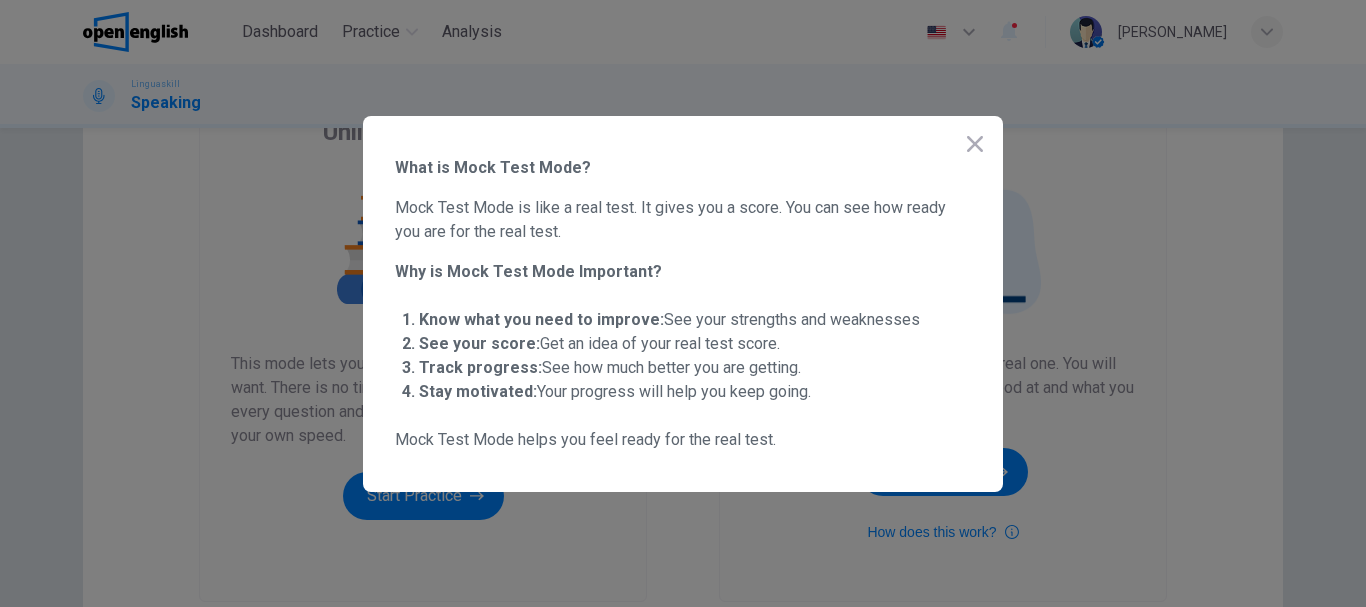 drag, startPoint x: 553, startPoint y: 214, endPoint x: 878, endPoint y: 222, distance: 325.09845 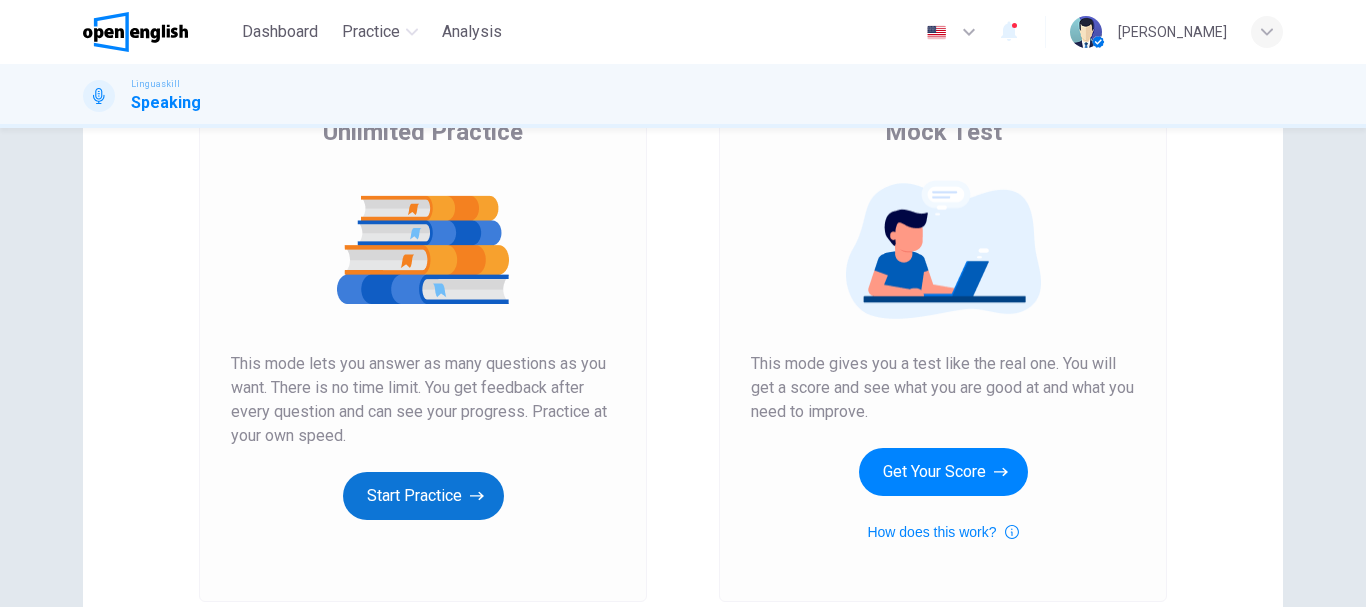 click on "Start Practice" at bounding box center [423, 496] 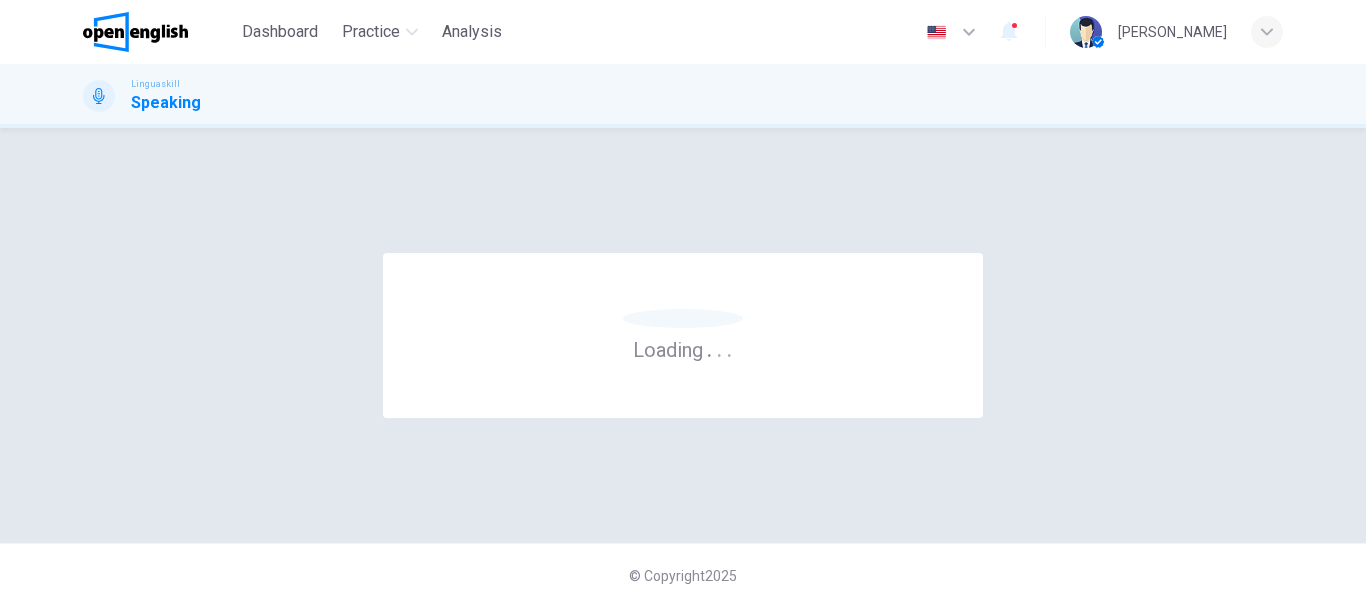 scroll, scrollTop: 0, scrollLeft: 0, axis: both 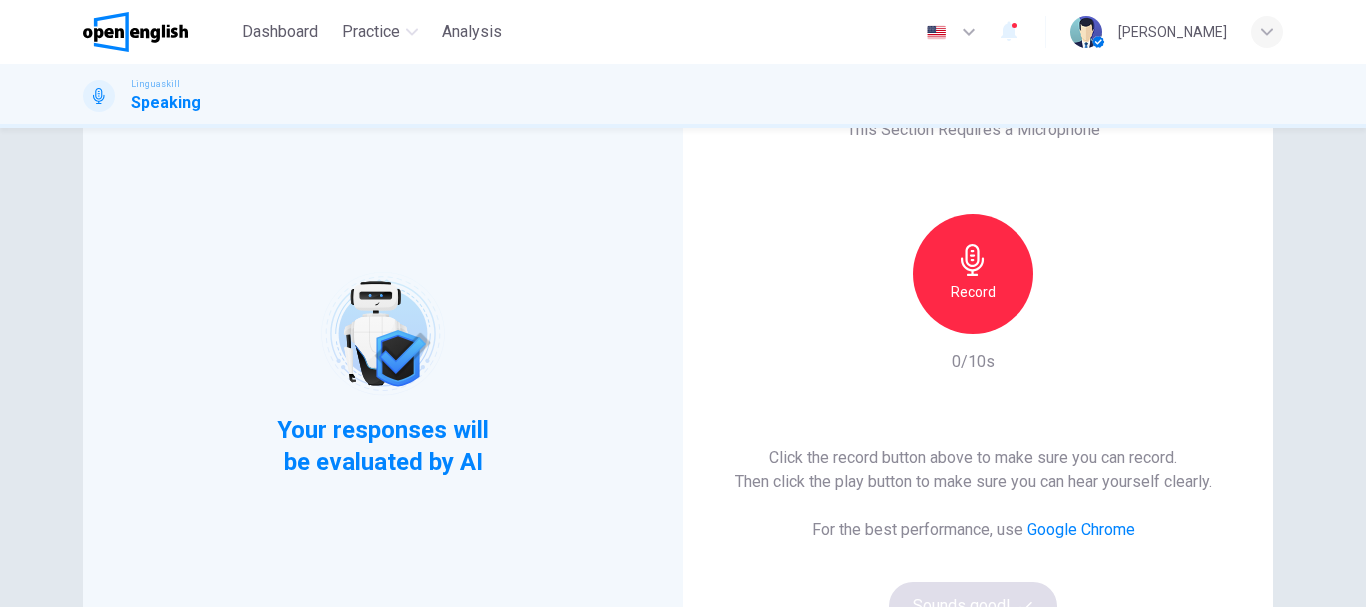 drag, startPoint x: 1357, startPoint y: 384, endPoint x: 1349, endPoint y: 411, distance: 28.160255 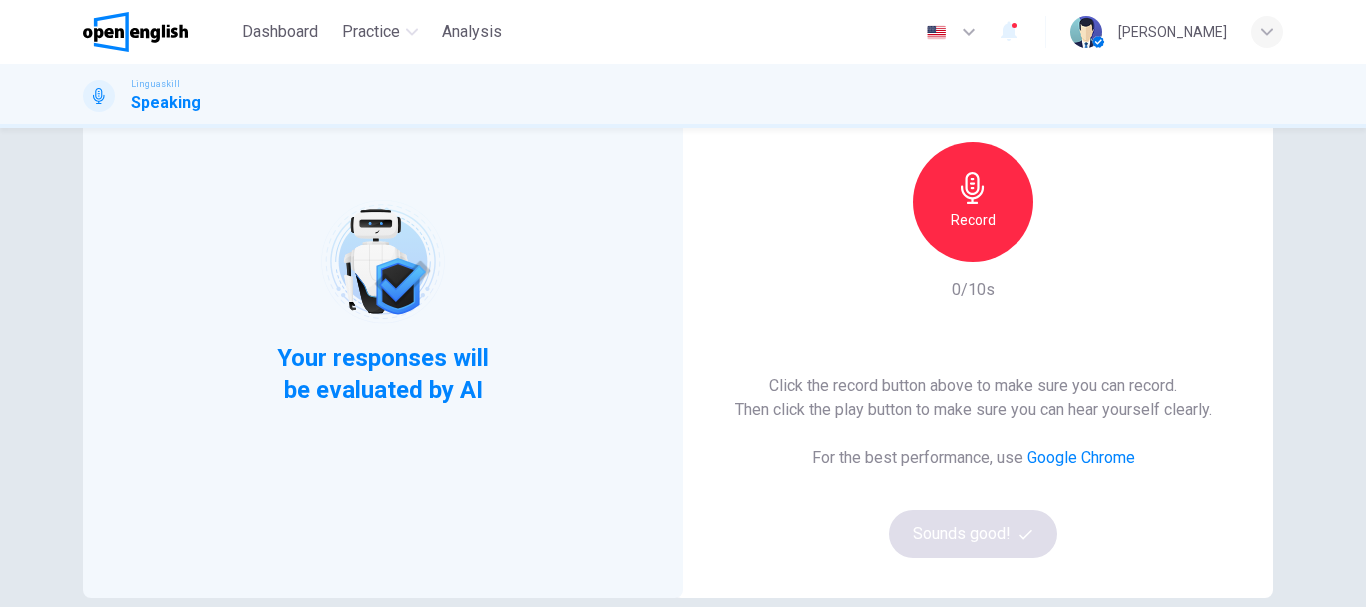 scroll, scrollTop: 188, scrollLeft: 0, axis: vertical 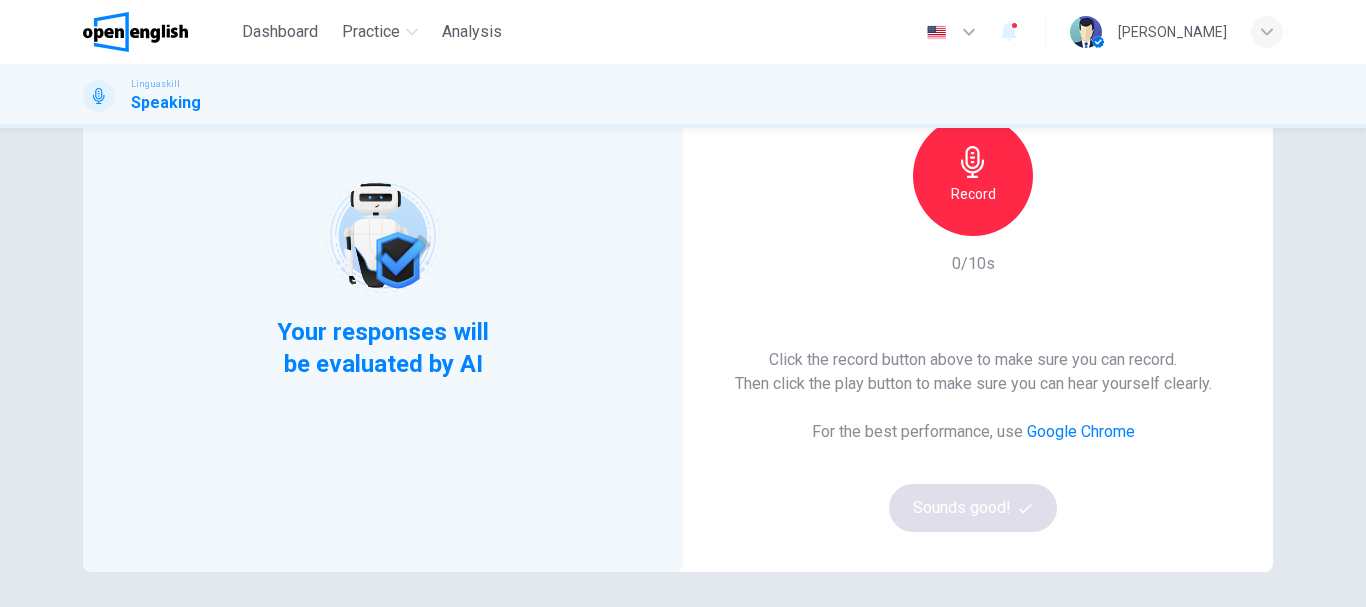 click on "Record" at bounding box center [973, 194] 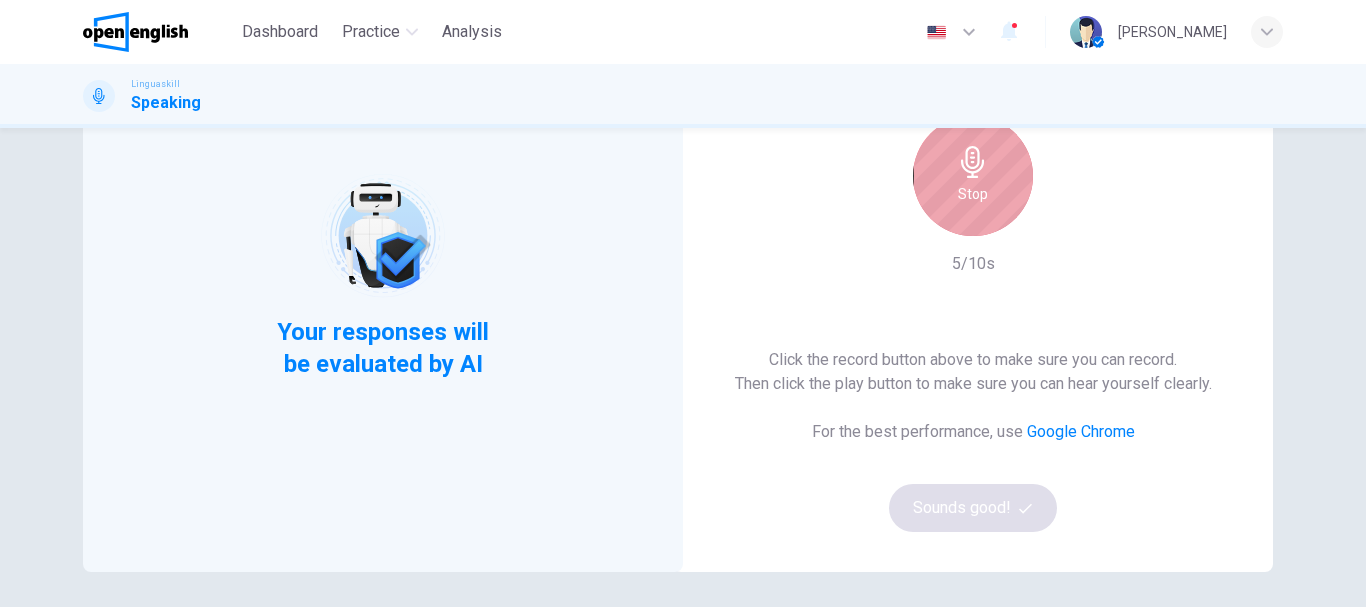 click on "Stop" at bounding box center (973, 194) 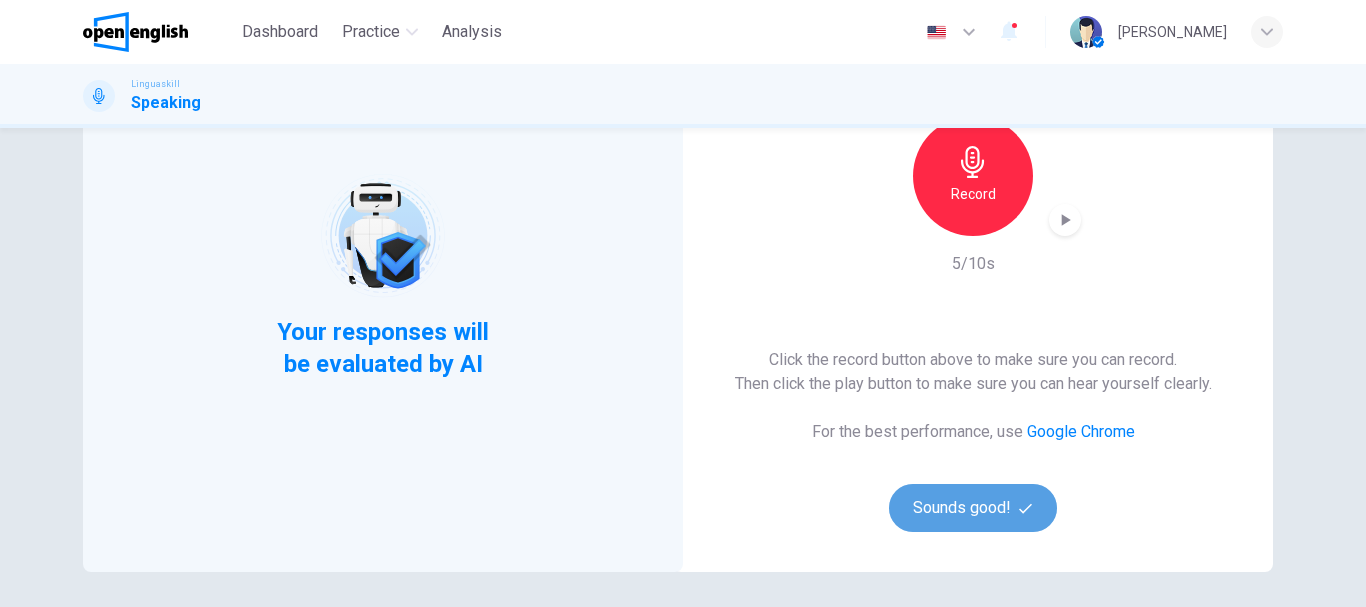 click on "Sounds good!" at bounding box center [973, 508] 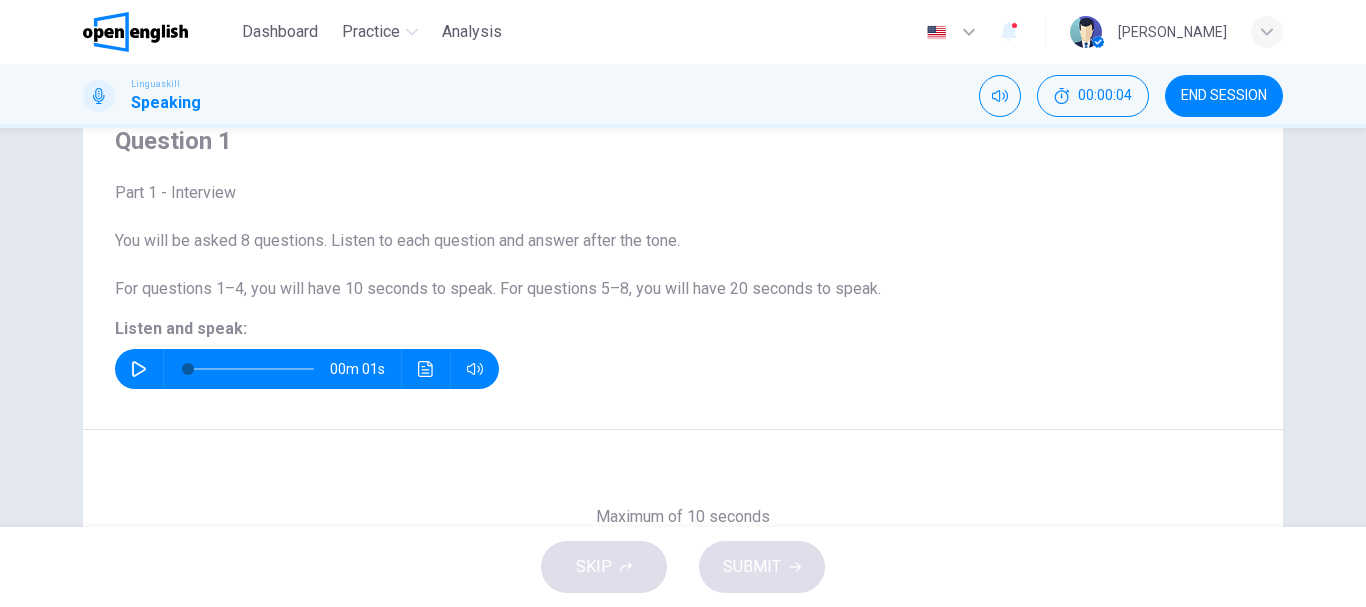 scroll, scrollTop: 48, scrollLeft: 0, axis: vertical 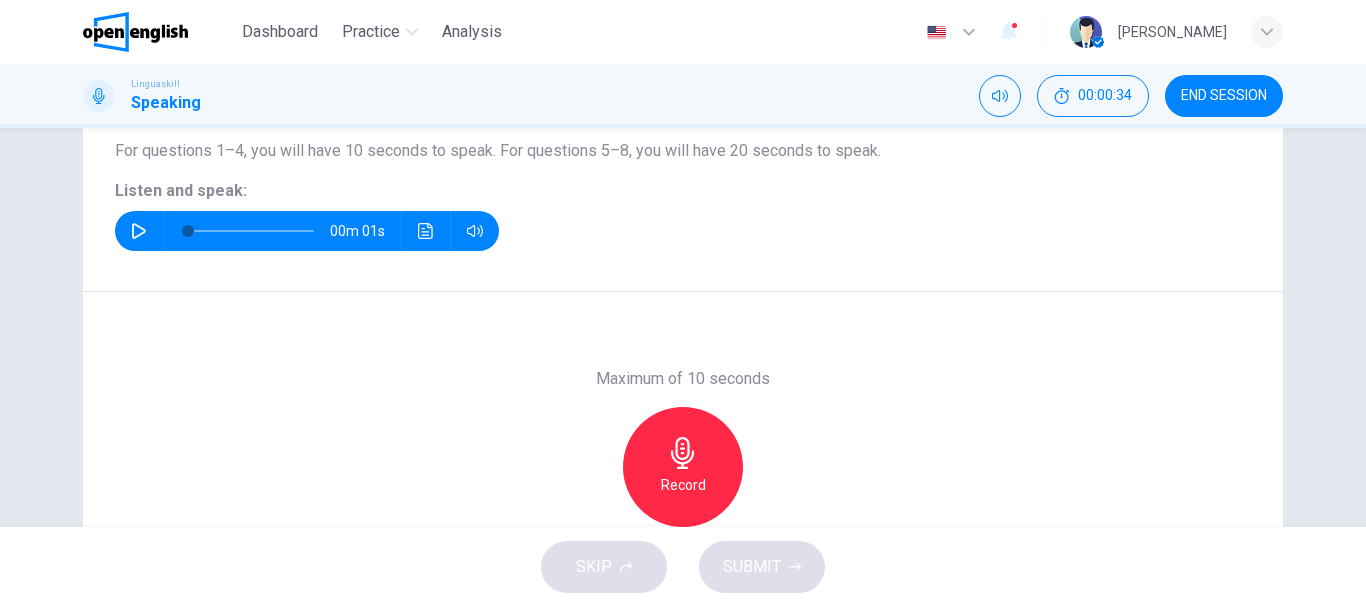 click 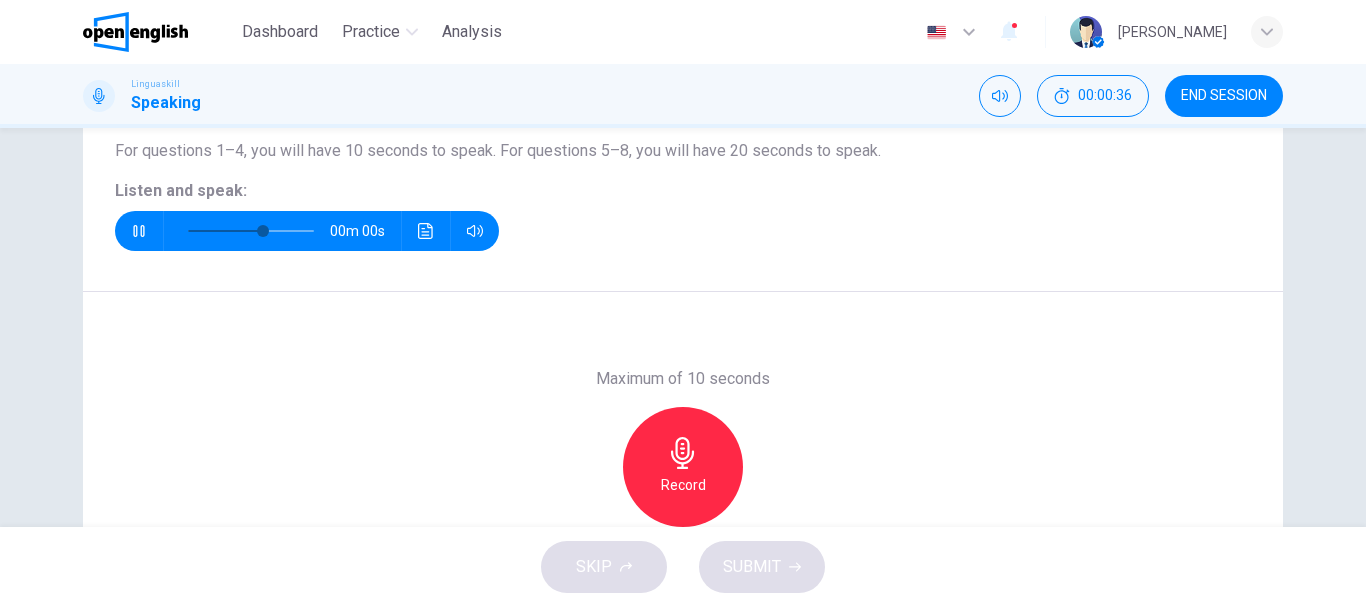 type on "*" 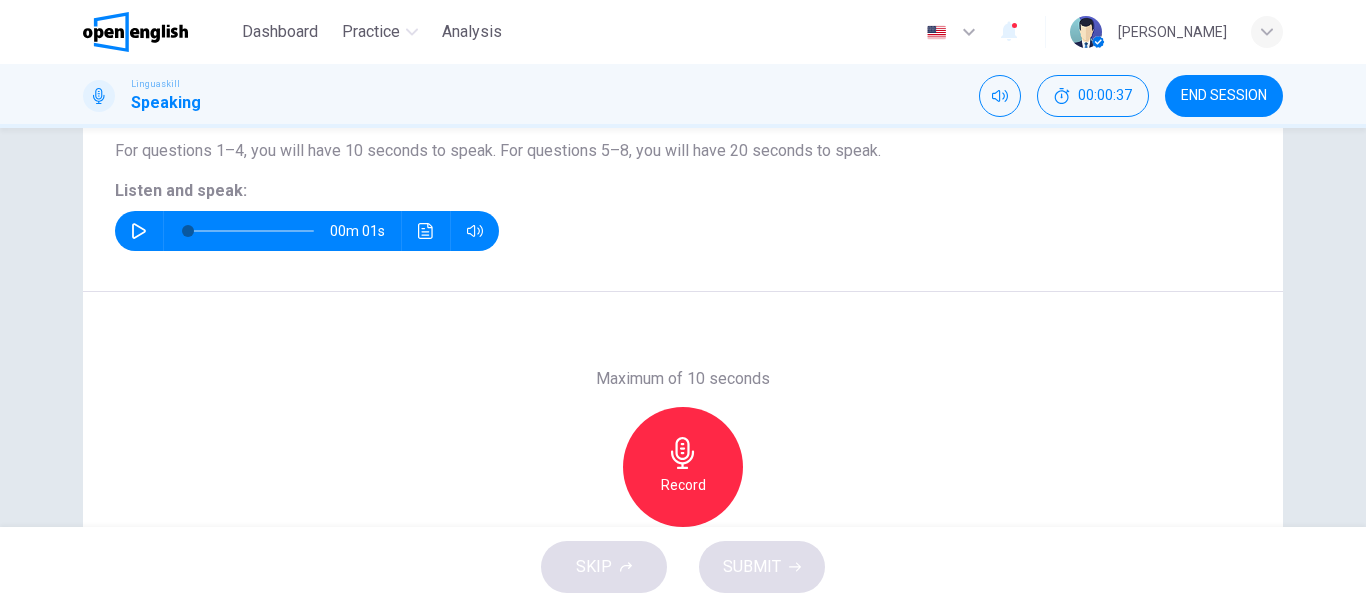 click 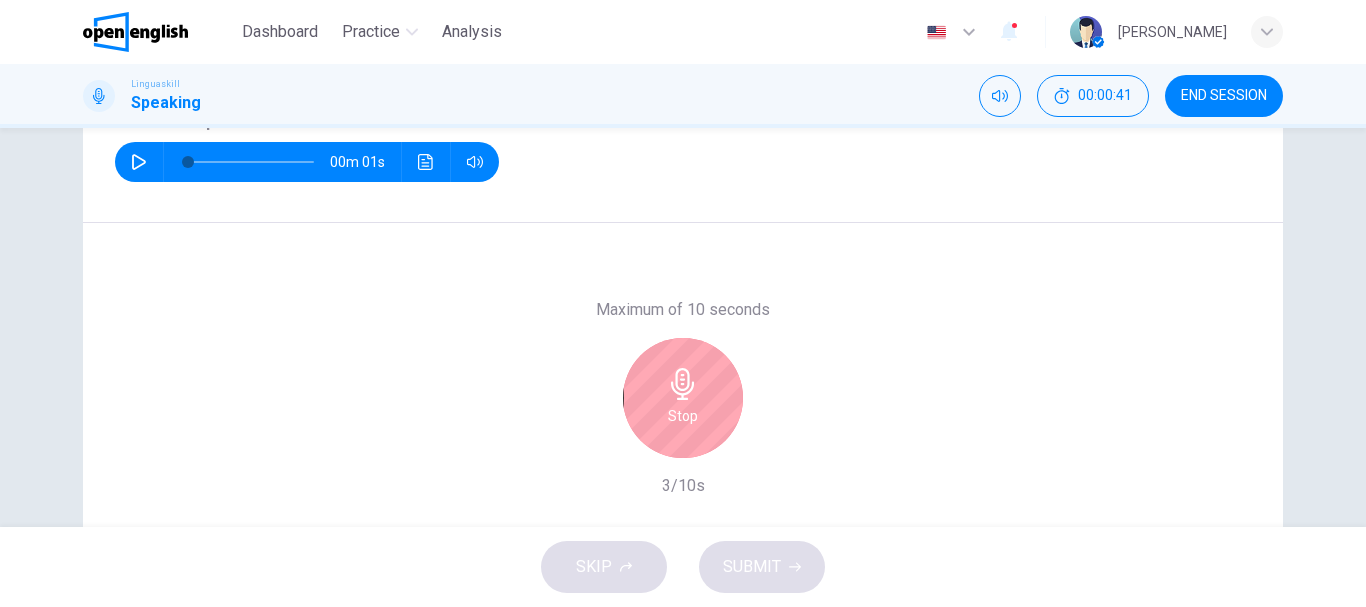 scroll, scrollTop: 298, scrollLeft: 0, axis: vertical 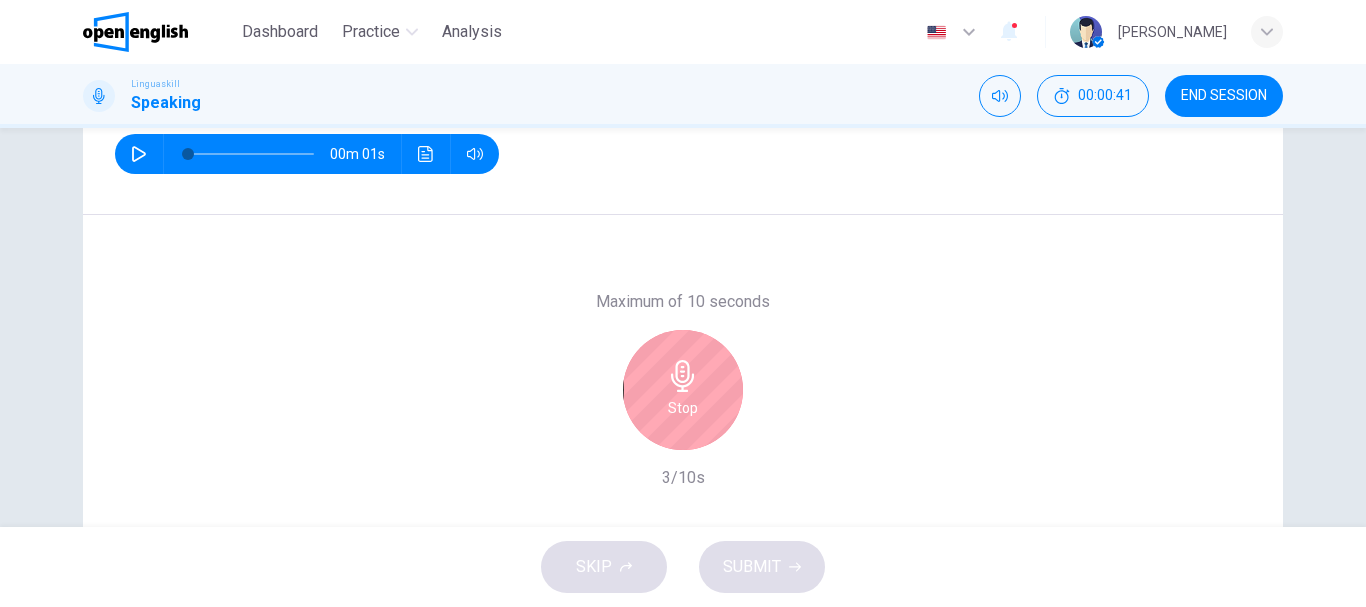 click on "Stop" at bounding box center [683, 390] 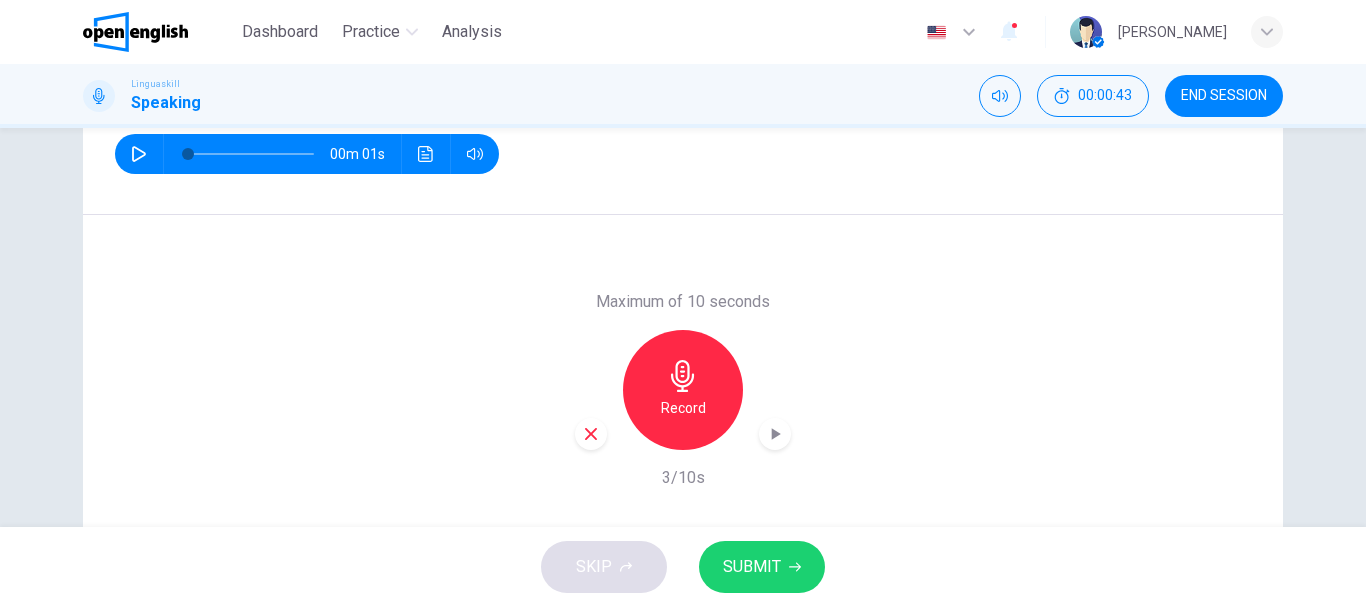 click on "SUBMIT" at bounding box center [752, 567] 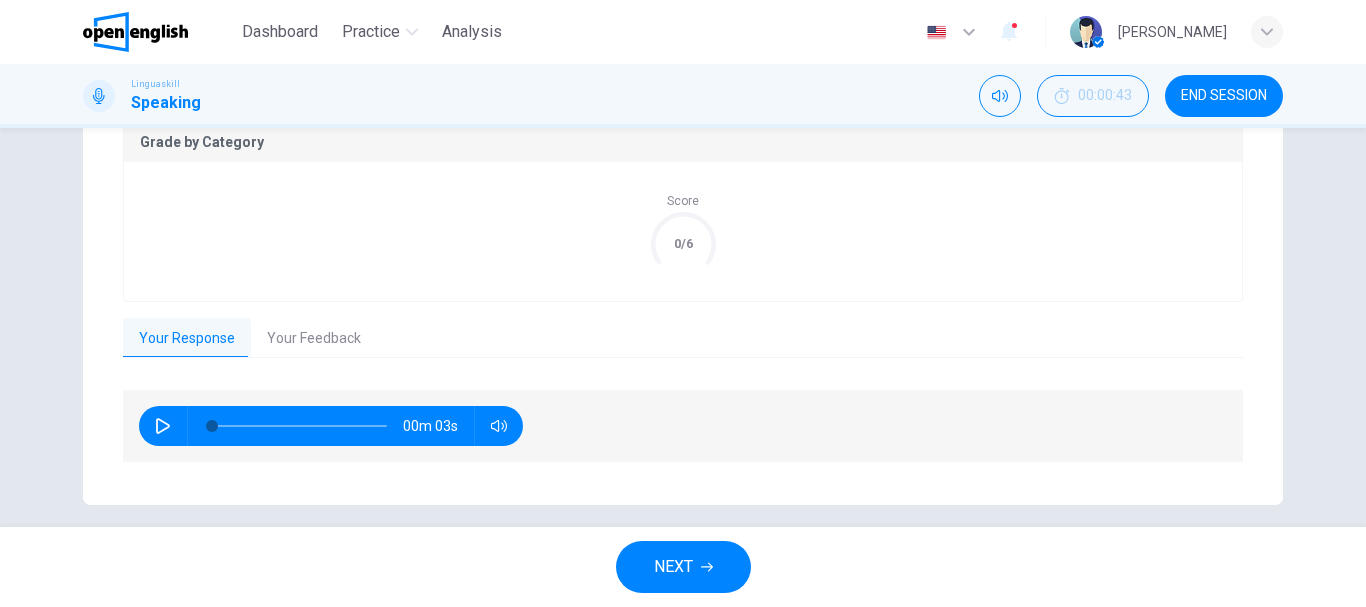 scroll, scrollTop: 449, scrollLeft: 0, axis: vertical 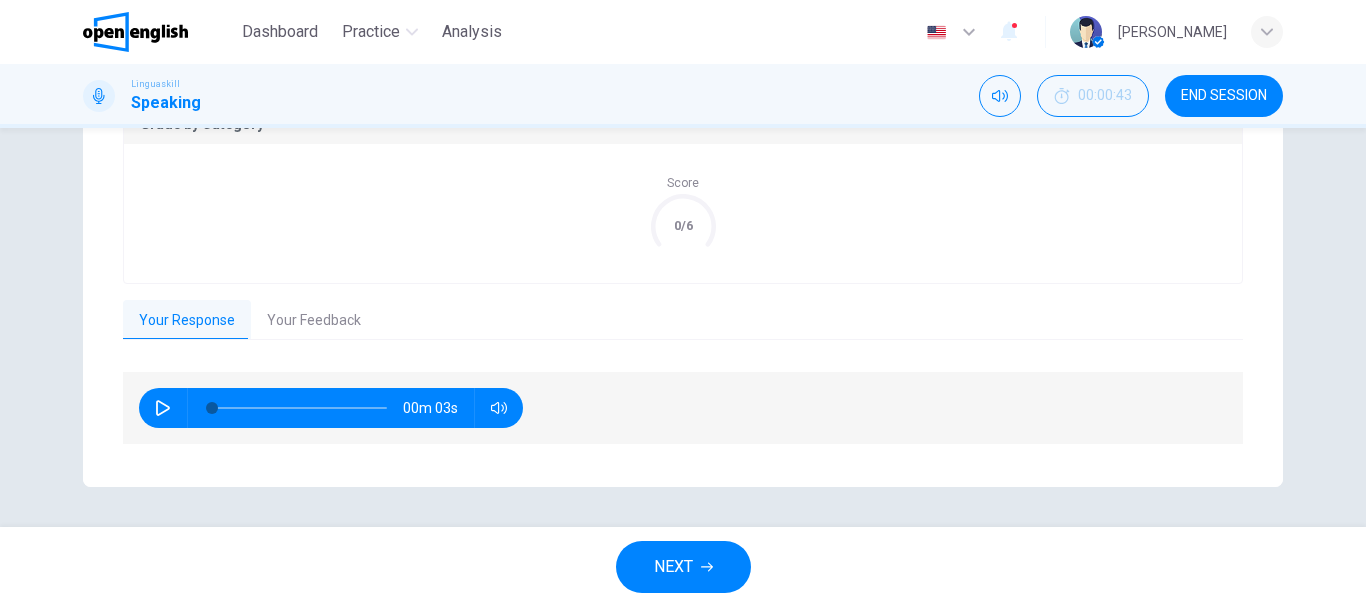 click 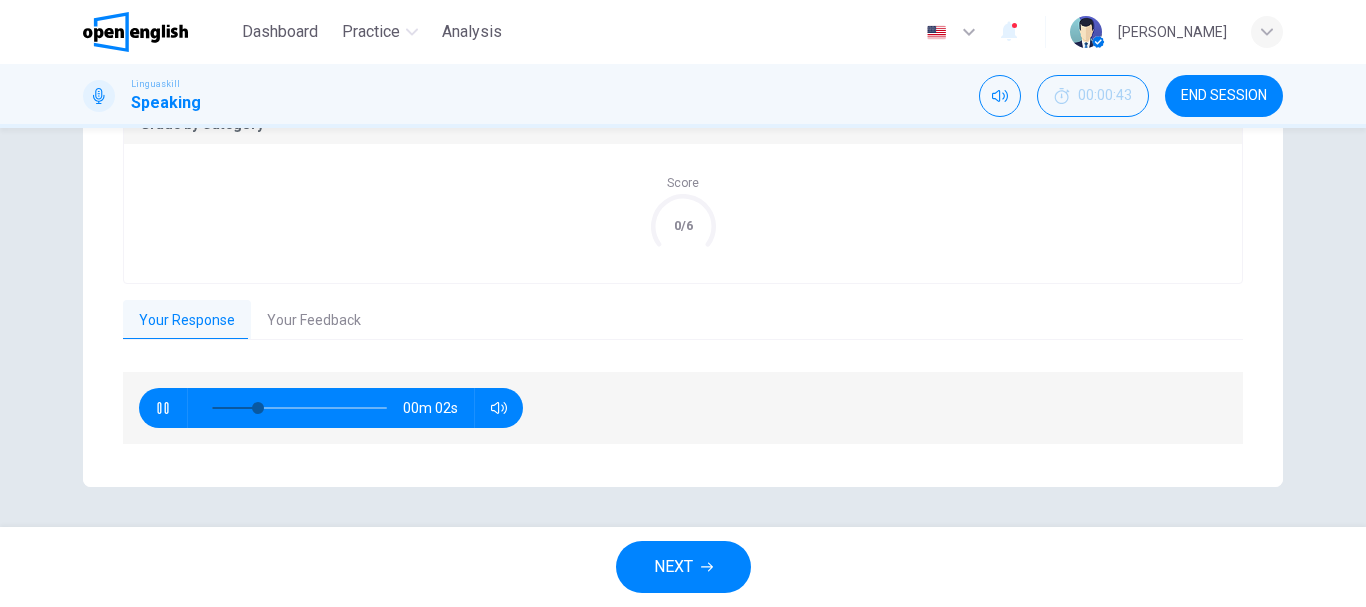 type on "**" 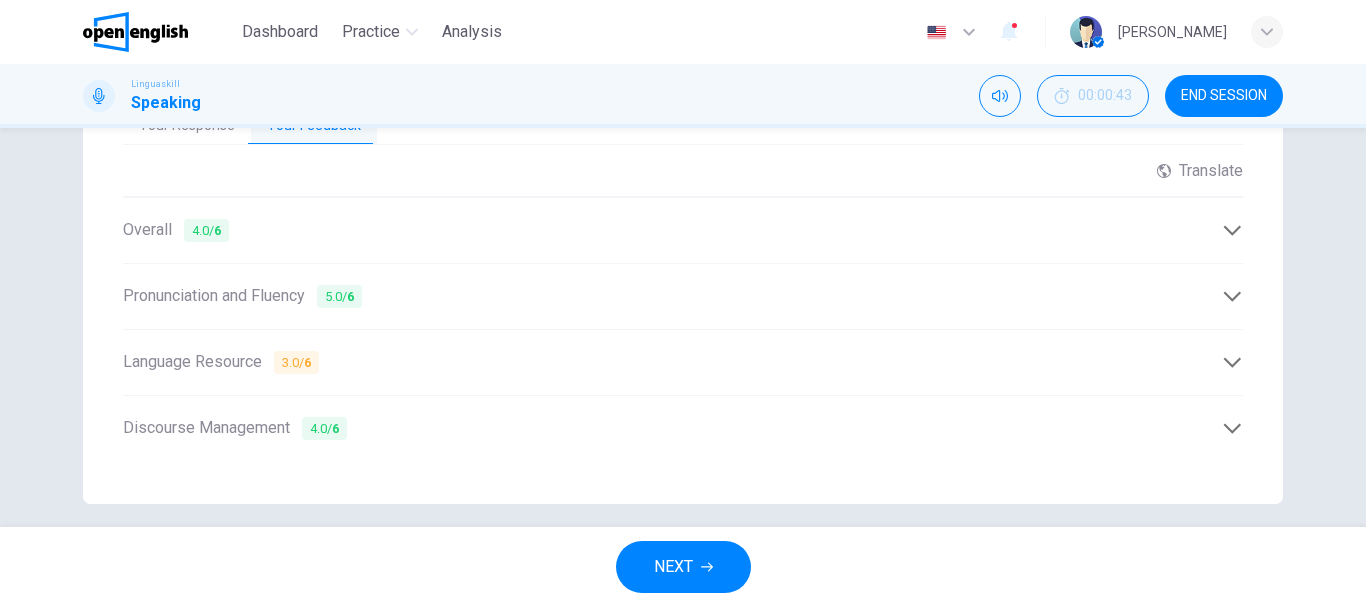 scroll, scrollTop: 661, scrollLeft: 0, axis: vertical 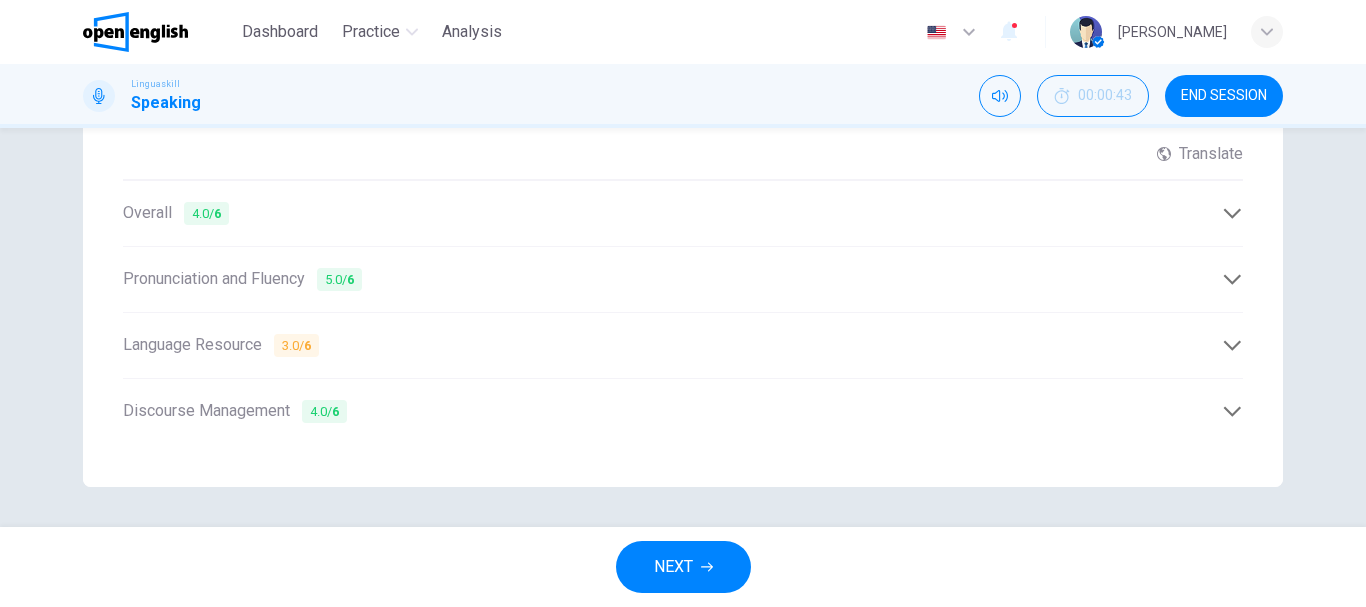 click on "Language Resource   3.0 / 6" at bounding box center [672, 345] 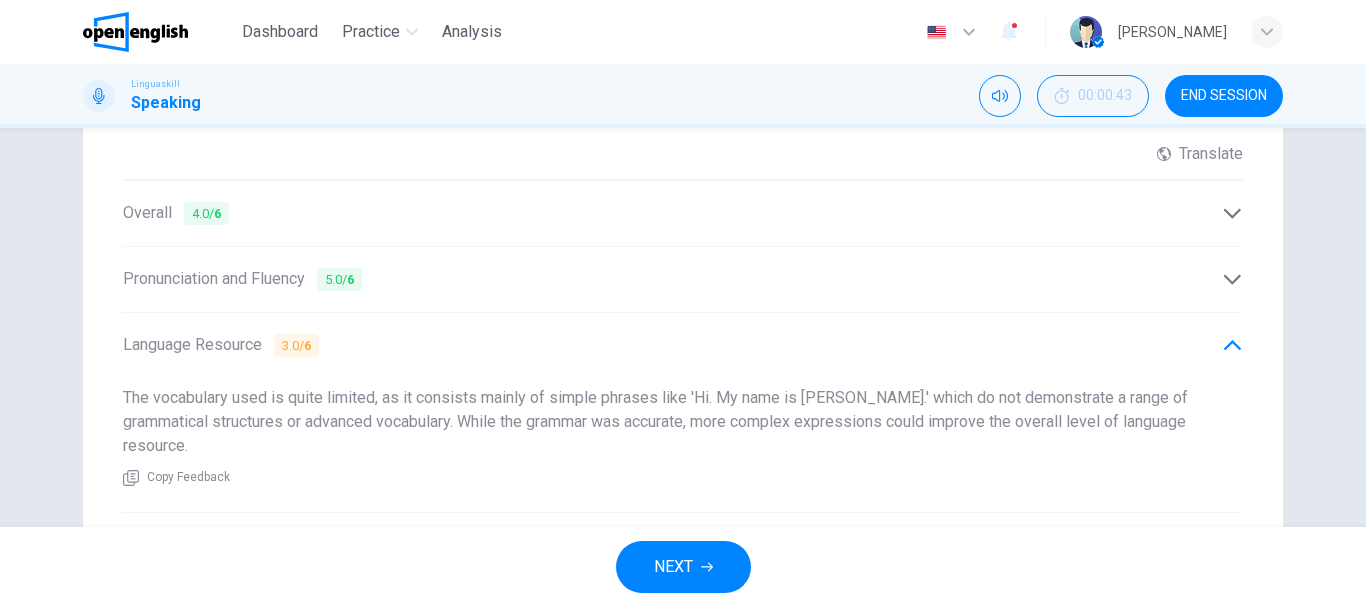 drag, startPoint x: 669, startPoint y: 423, endPoint x: 914, endPoint y: 445, distance: 245.98578 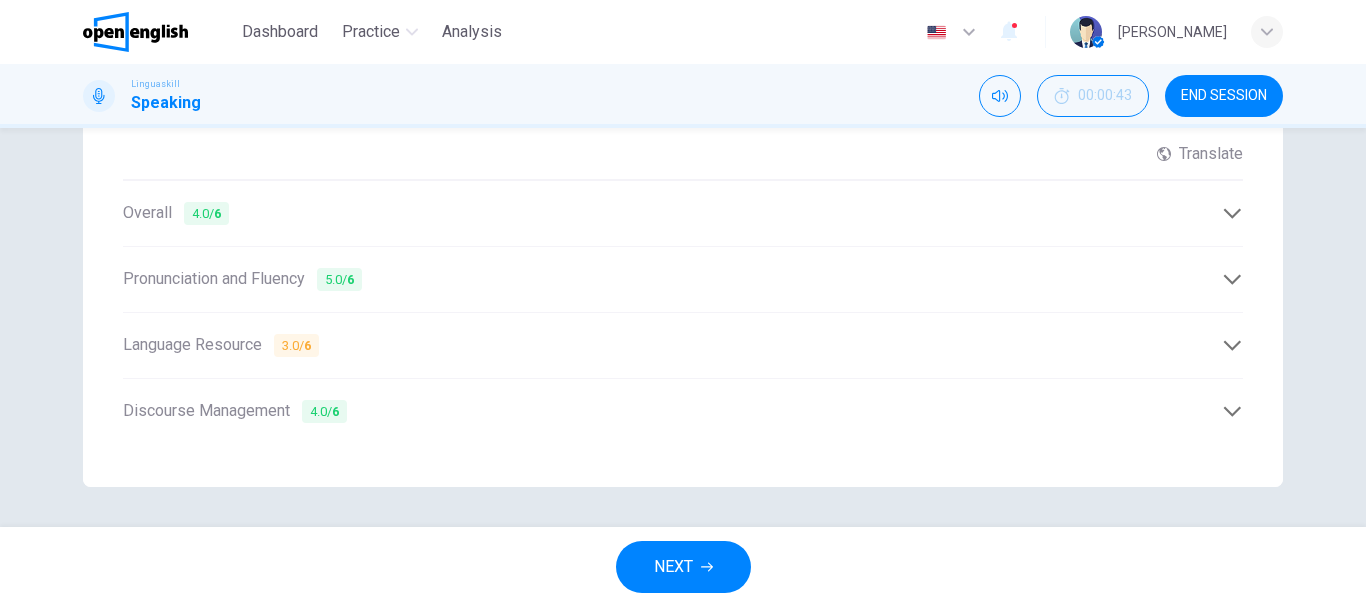 click on "NEXT" at bounding box center (673, 567) 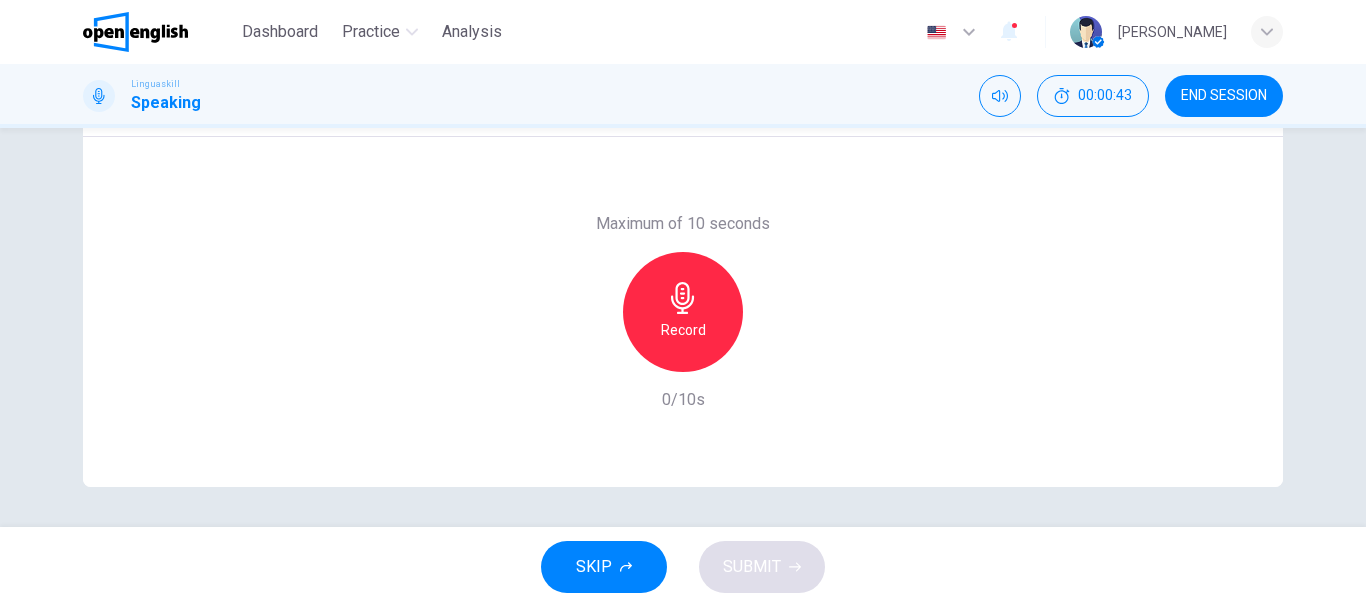 scroll, scrollTop: 376, scrollLeft: 0, axis: vertical 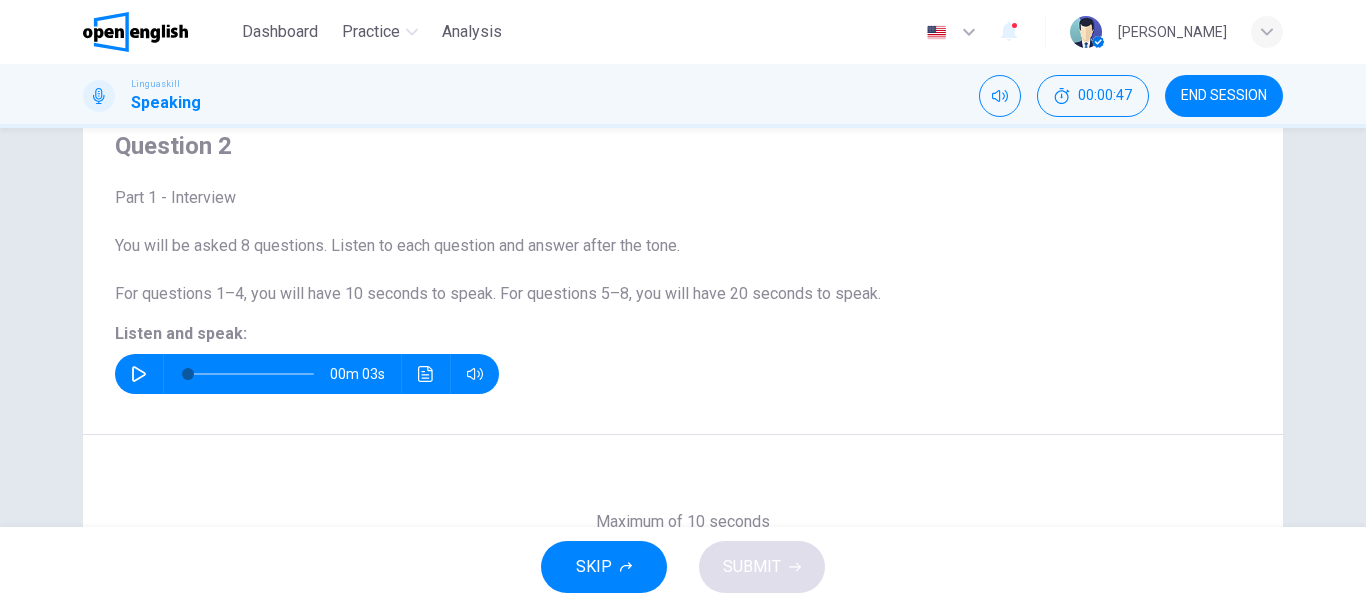 click 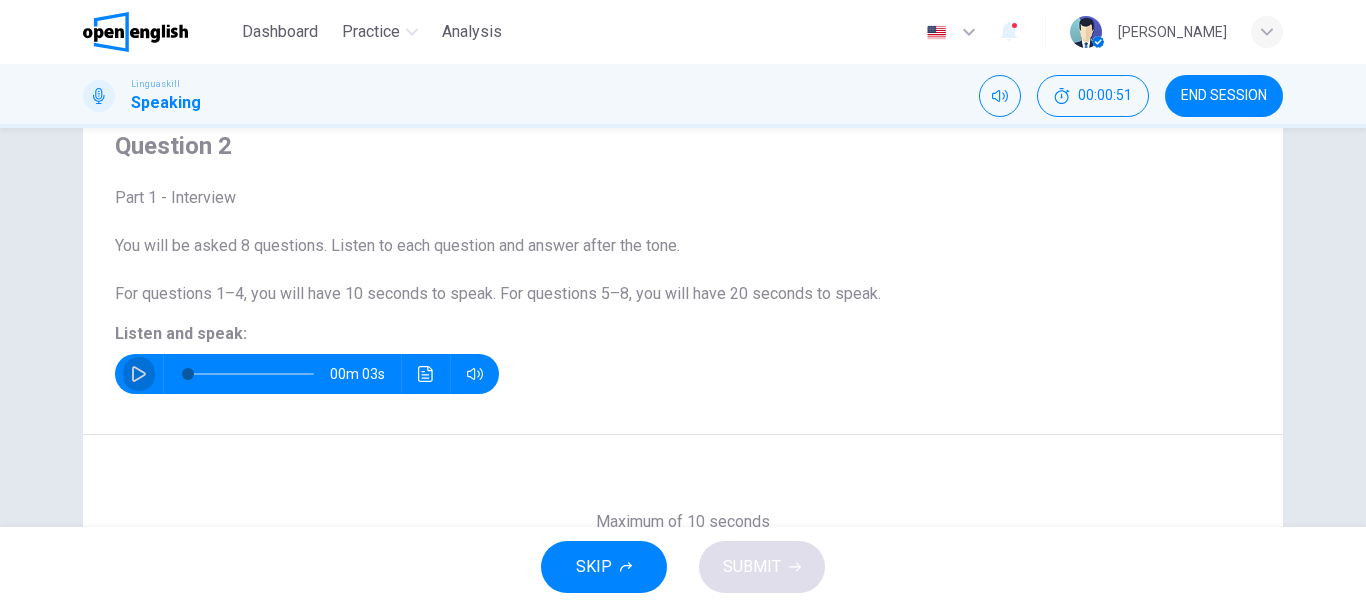 click 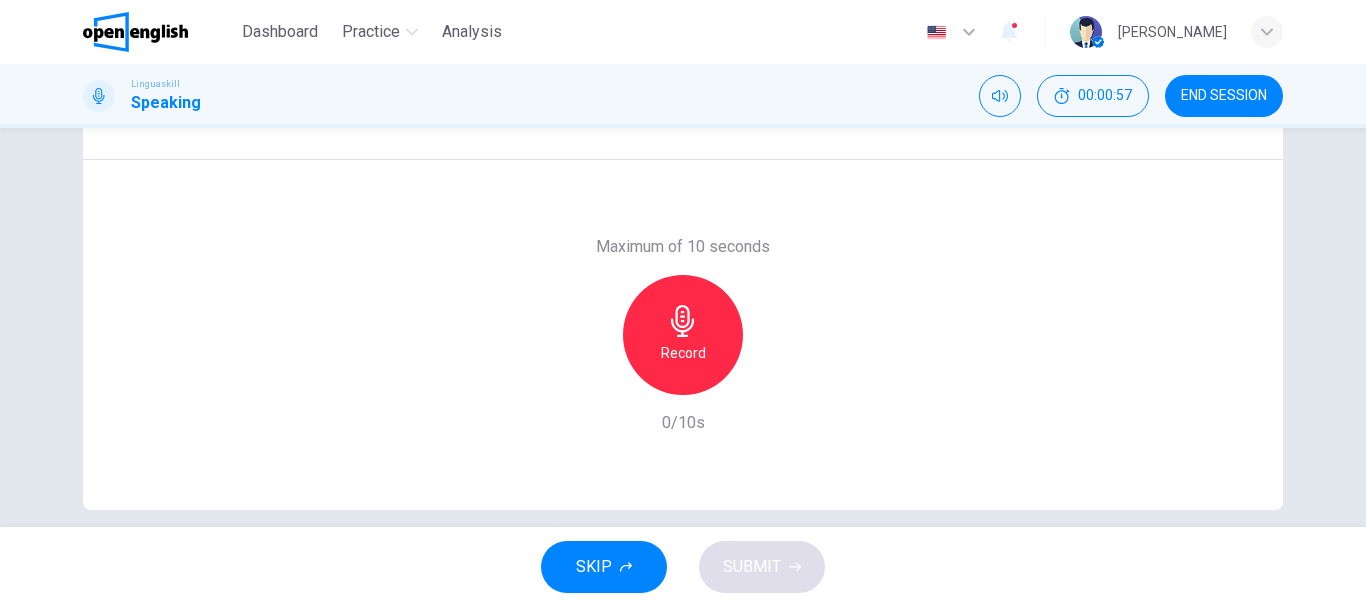 scroll, scrollTop: 376, scrollLeft: 0, axis: vertical 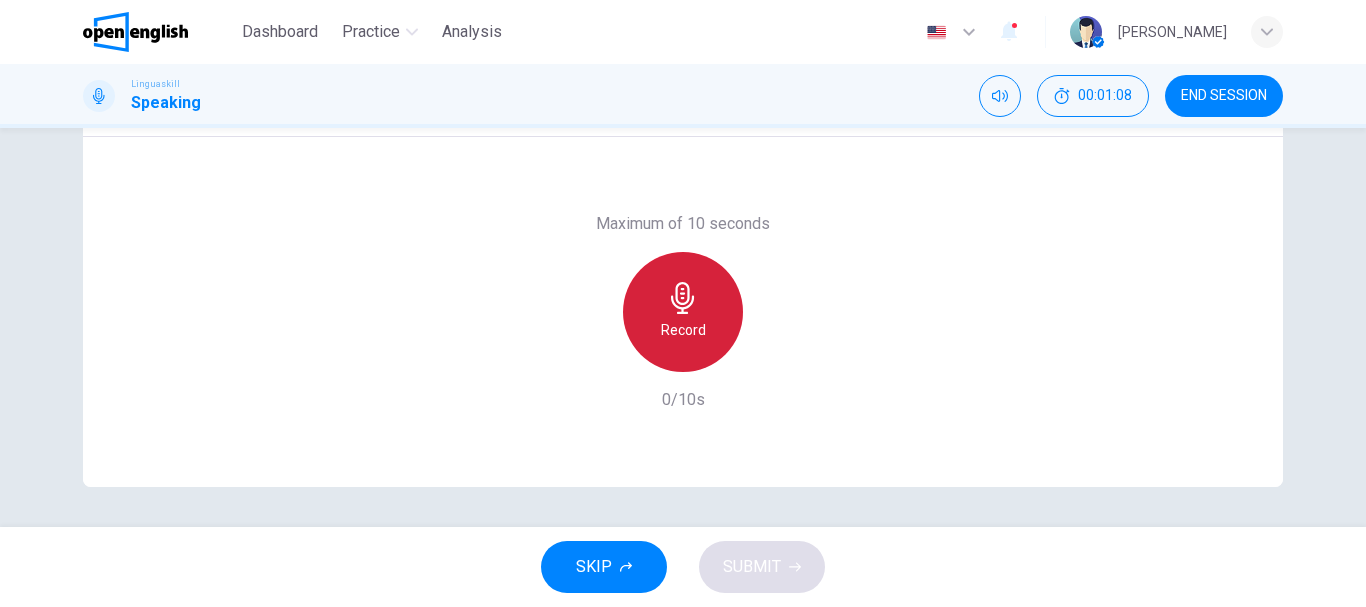 click on "Record" at bounding box center (683, 312) 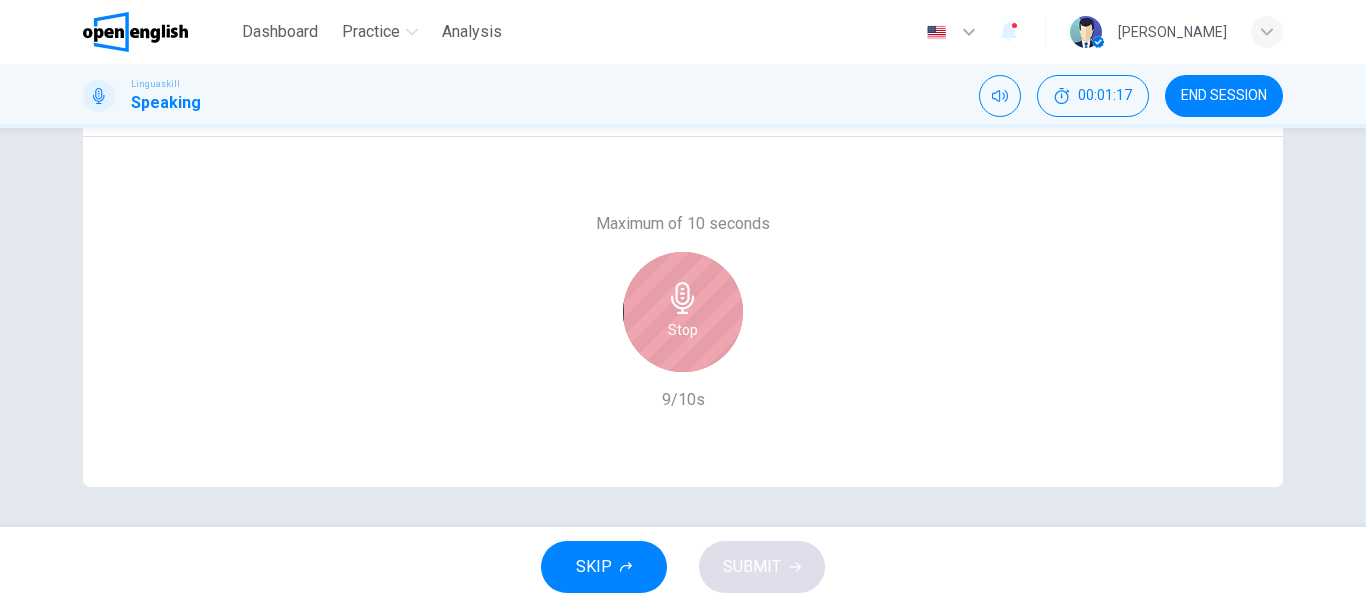 click on "Stop" at bounding box center (683, 312) 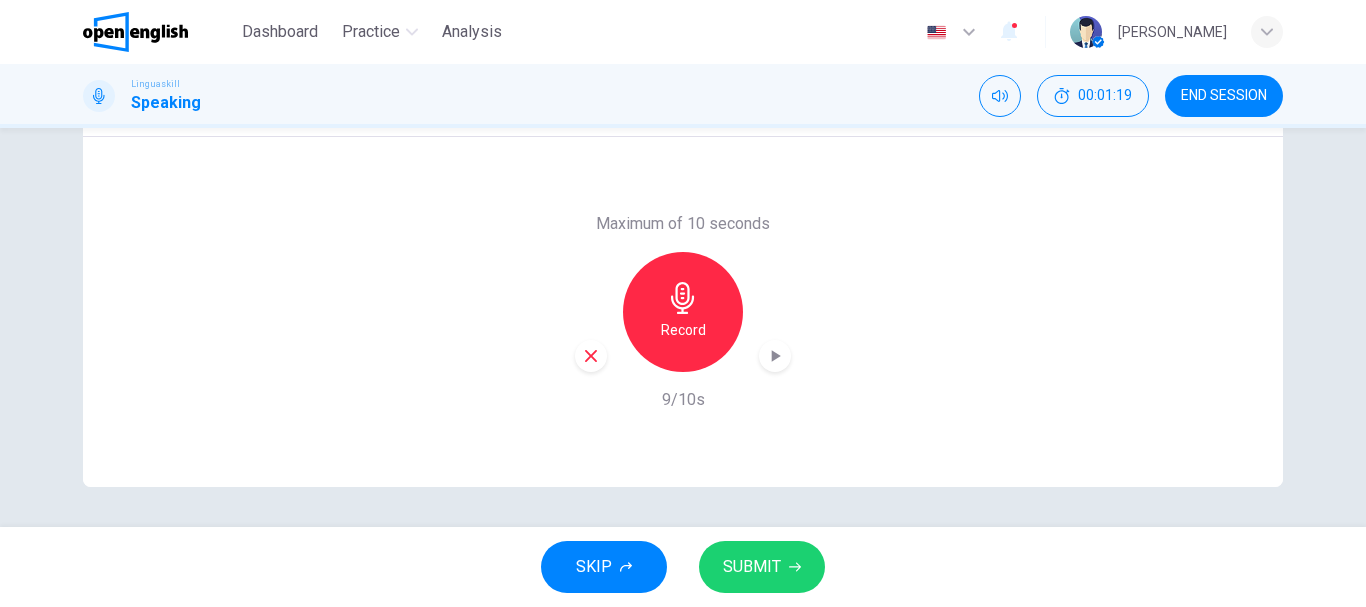 click on "SUBMIT" at bounding box center [762, 567] 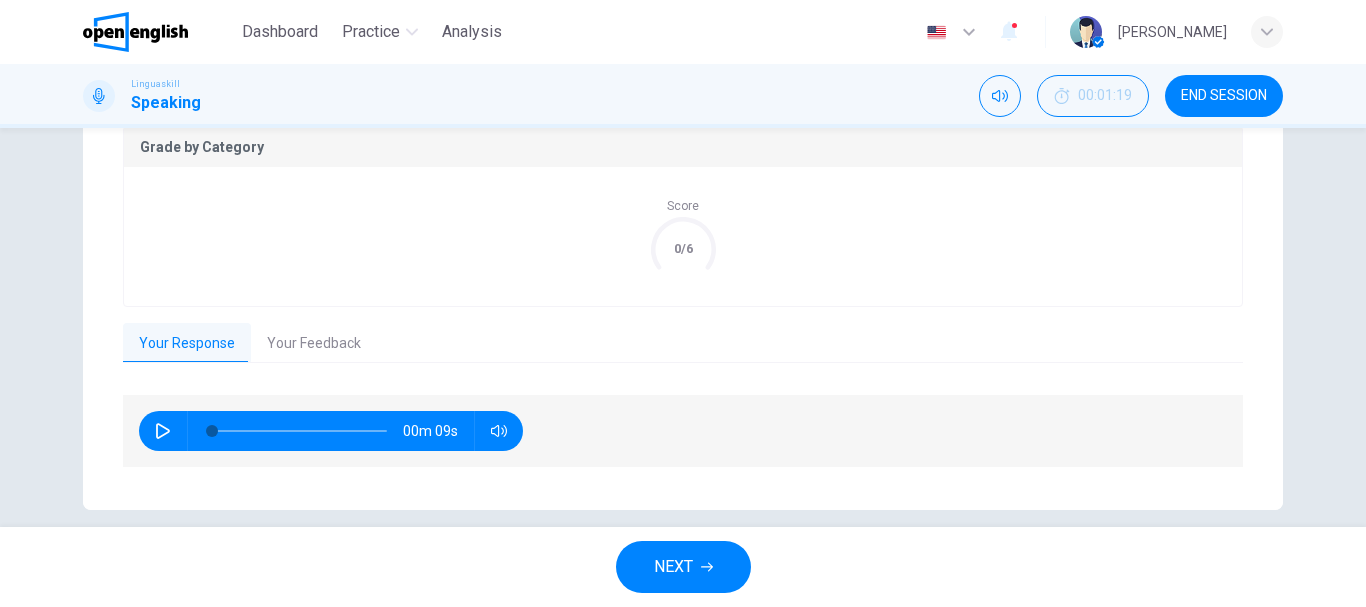 scroll, scrollTop: 449, scrollLeft: 0, axis: vertical 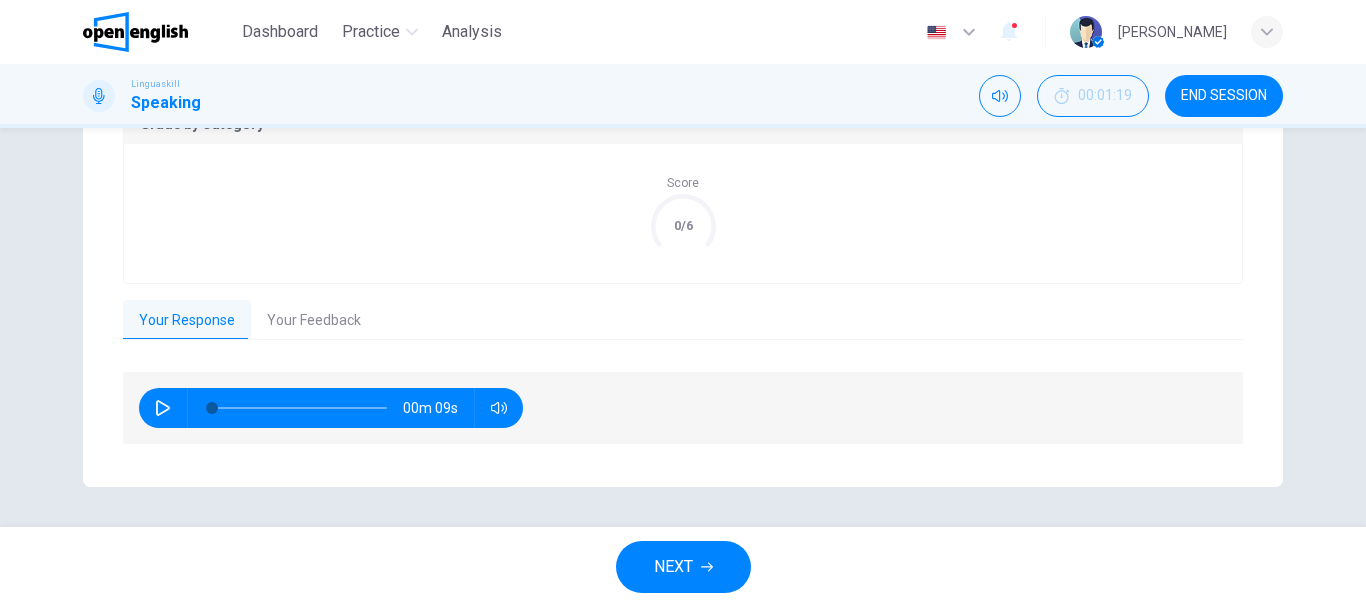 click on "Your Feedback" at bounding box center [314, 321] 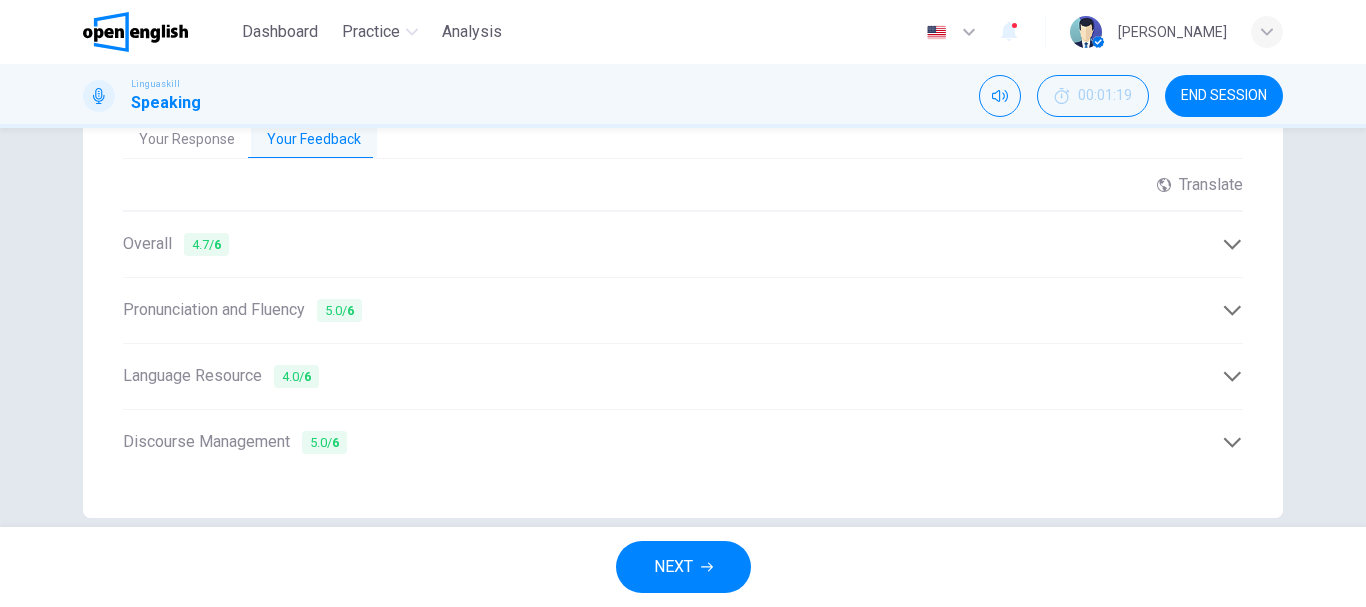 scroll, scrollTop: 633, scrollLeft: 0, axis: vertical 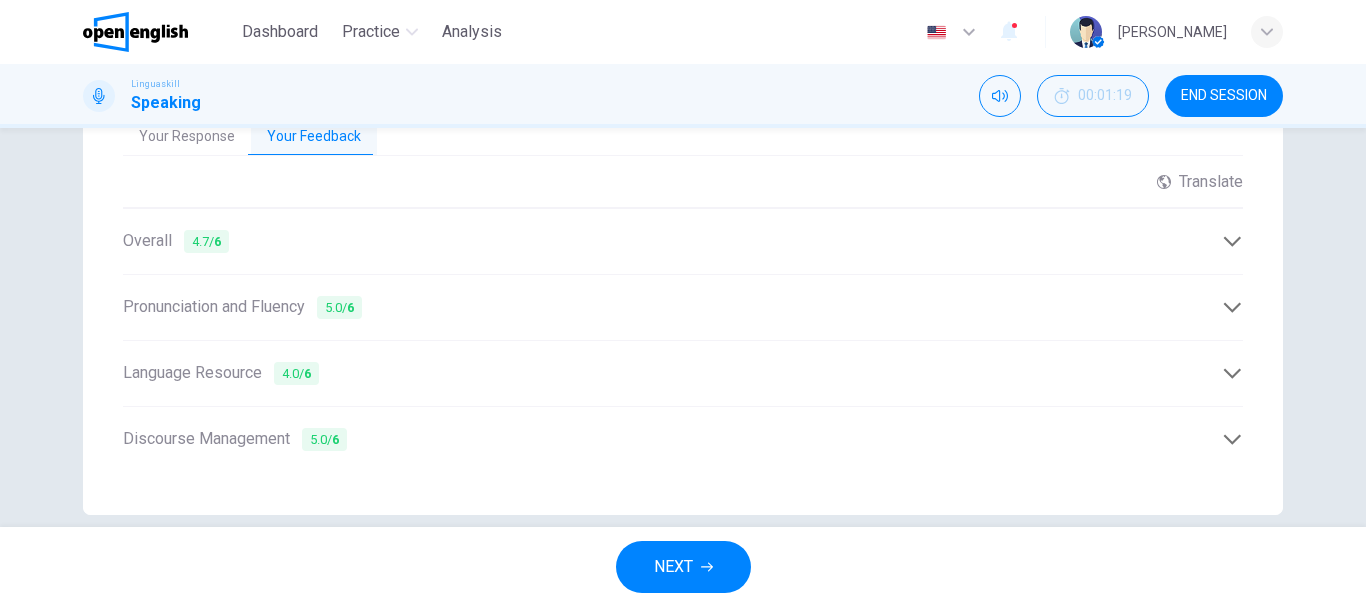 click on "Pronunciation and Fluency   5.0 / 6" at bounding box center [242, 307] 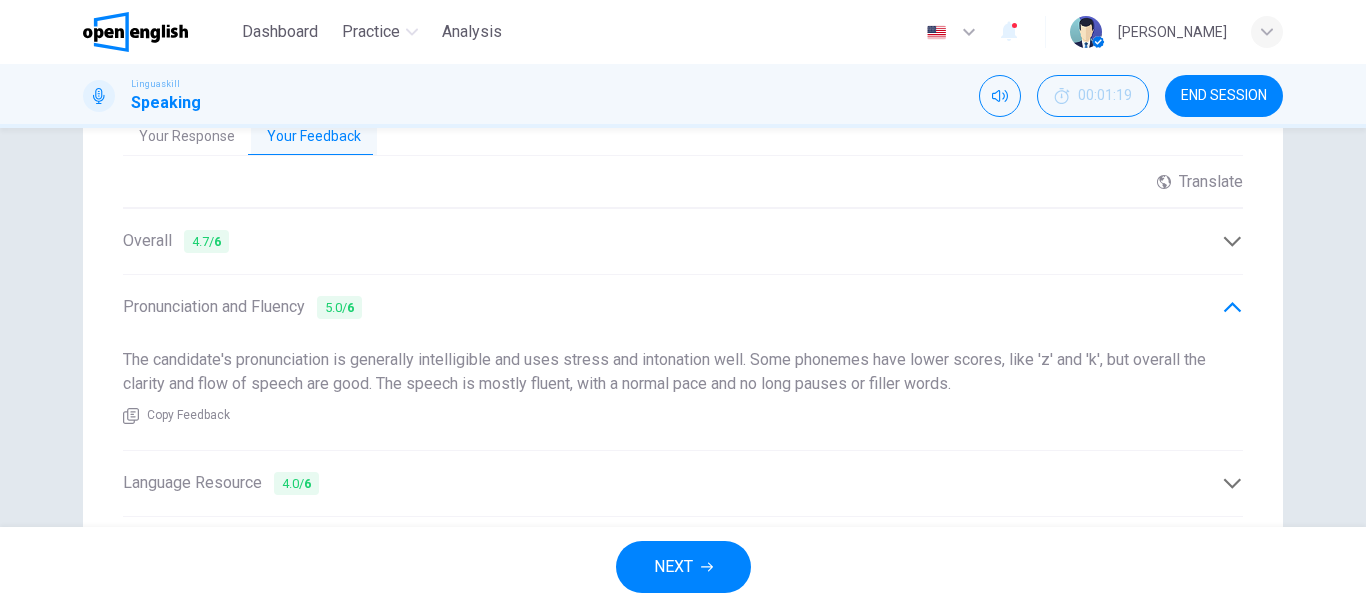 drag, startPoint x: 221, startPoint y: 358, endPoint x: 502, endPoint y: 366, distance: 281.11386 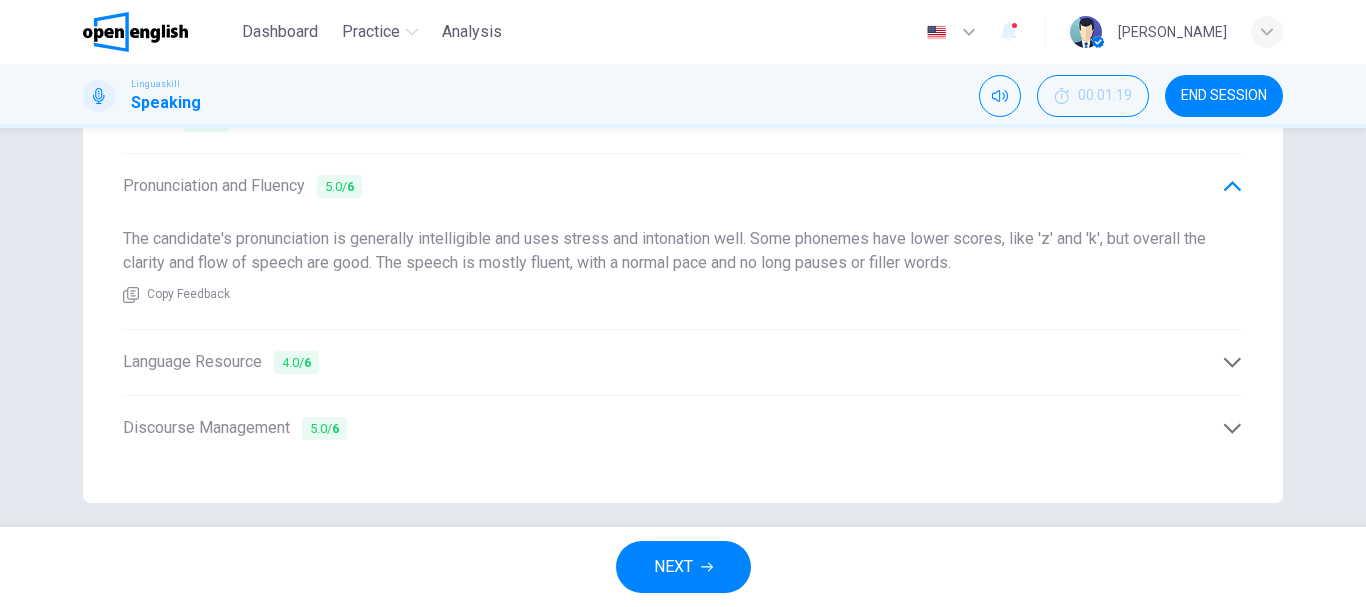 scroll, scrollTop: 757, scrollLeft: 0, axis: vertical 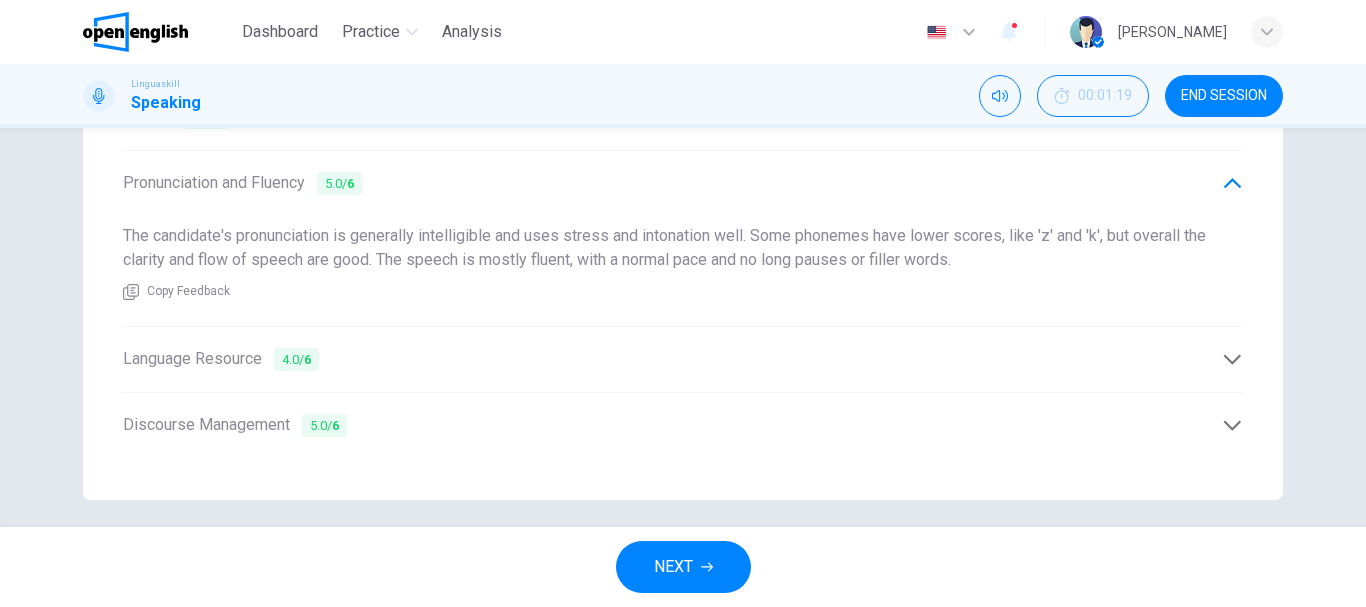 click on "Language Resource   4.0 / 6" at bounding box center [221, 359] 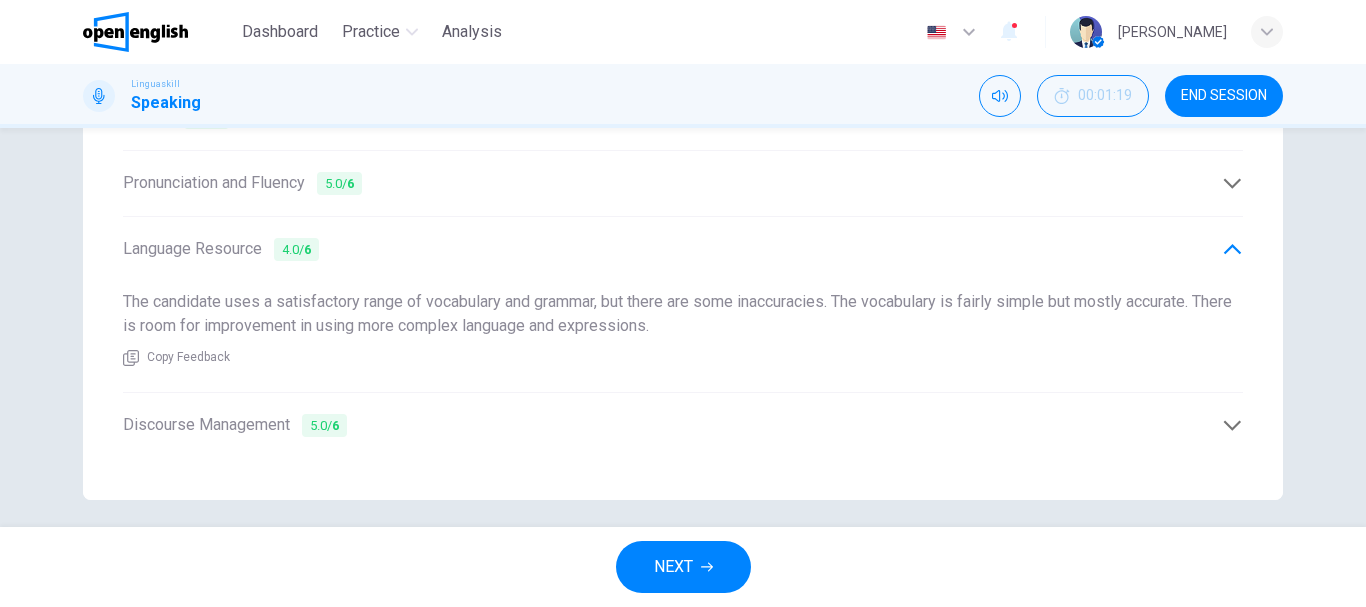 click on "Discourse Management   5.0 / 6" at bounding box center [235, 425] 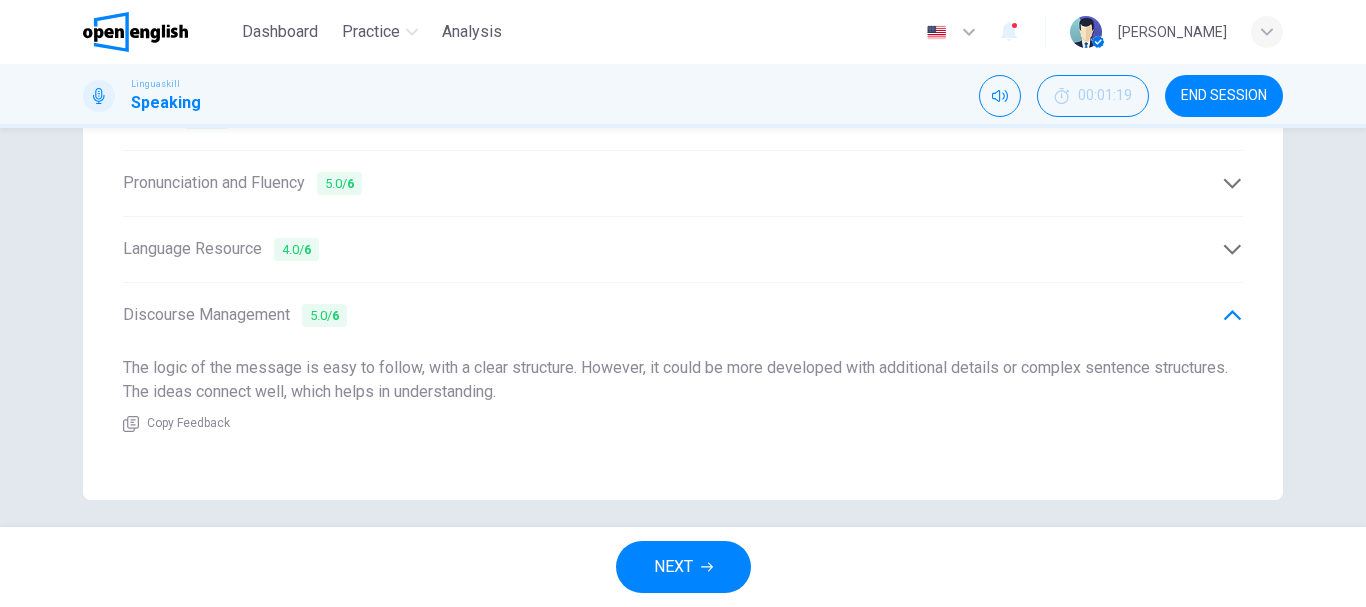 click on "NEXT" at bounding box center (683, 567) 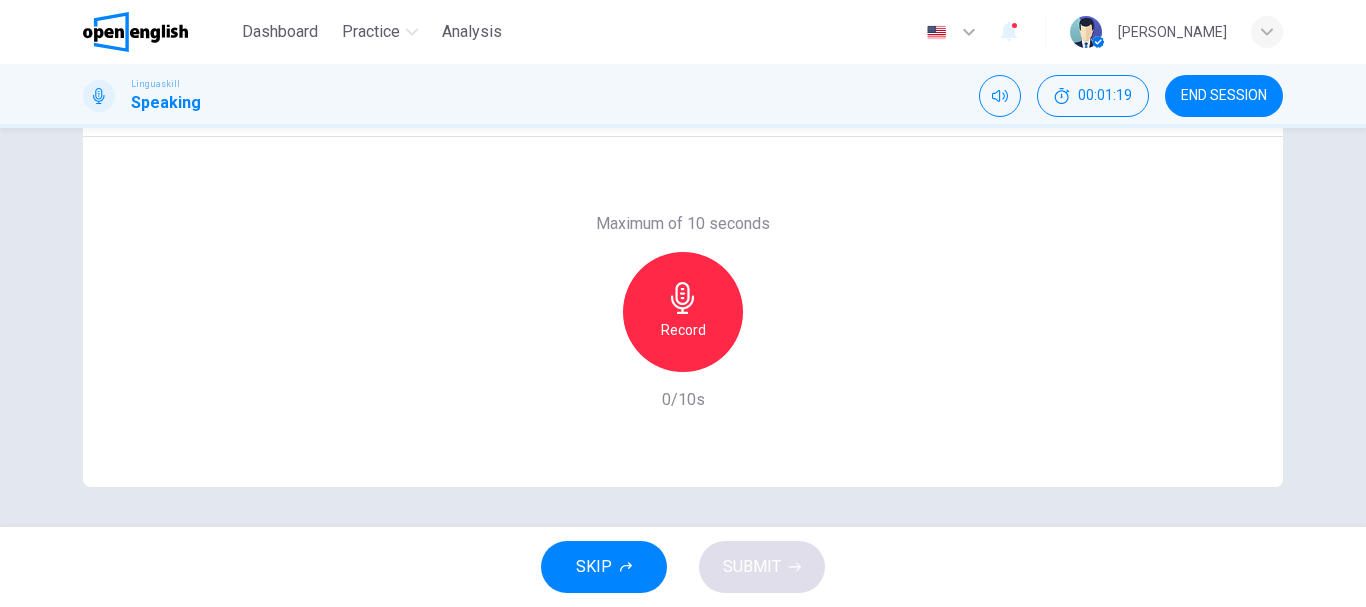 scroll, scrollTop: 376, scrollLeft: 0, axis: vertical 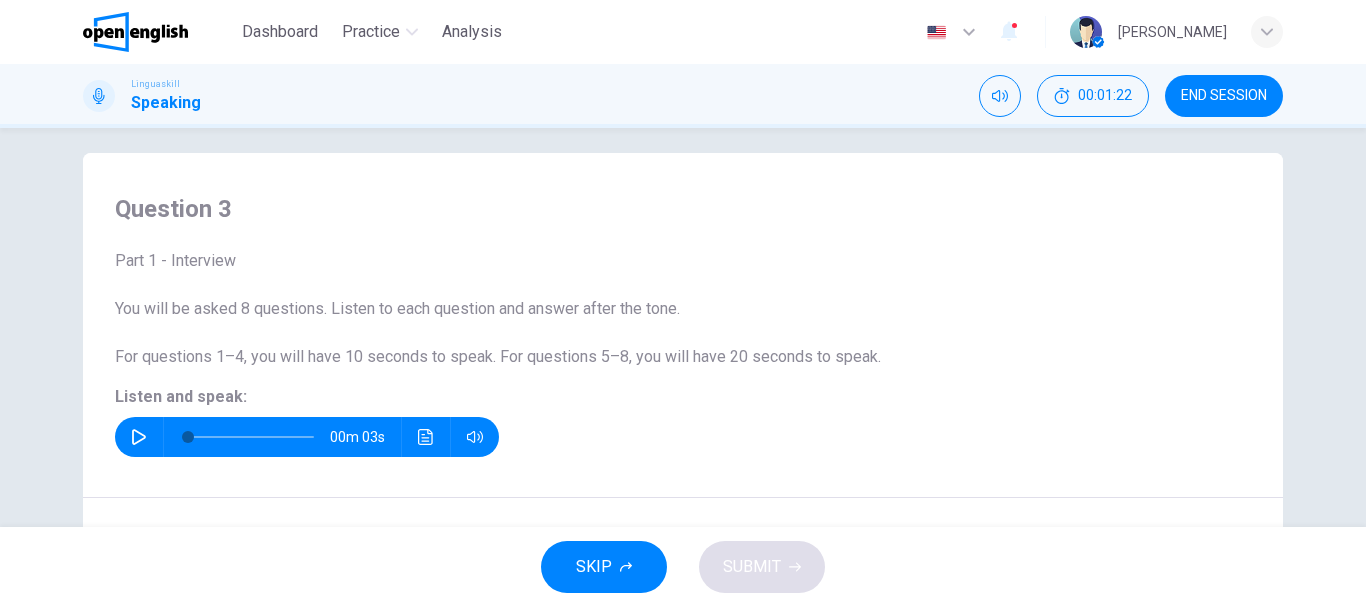 click 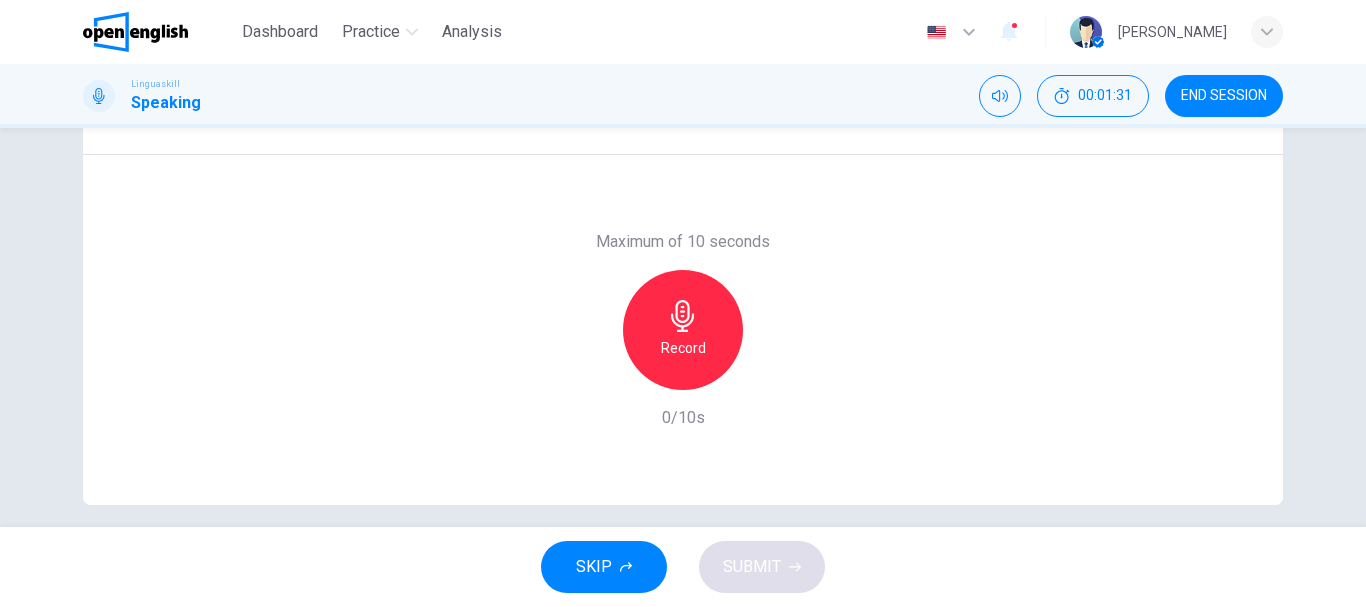 scroll, scrollTop: 376, scrollLeft: 0, axis: vertical 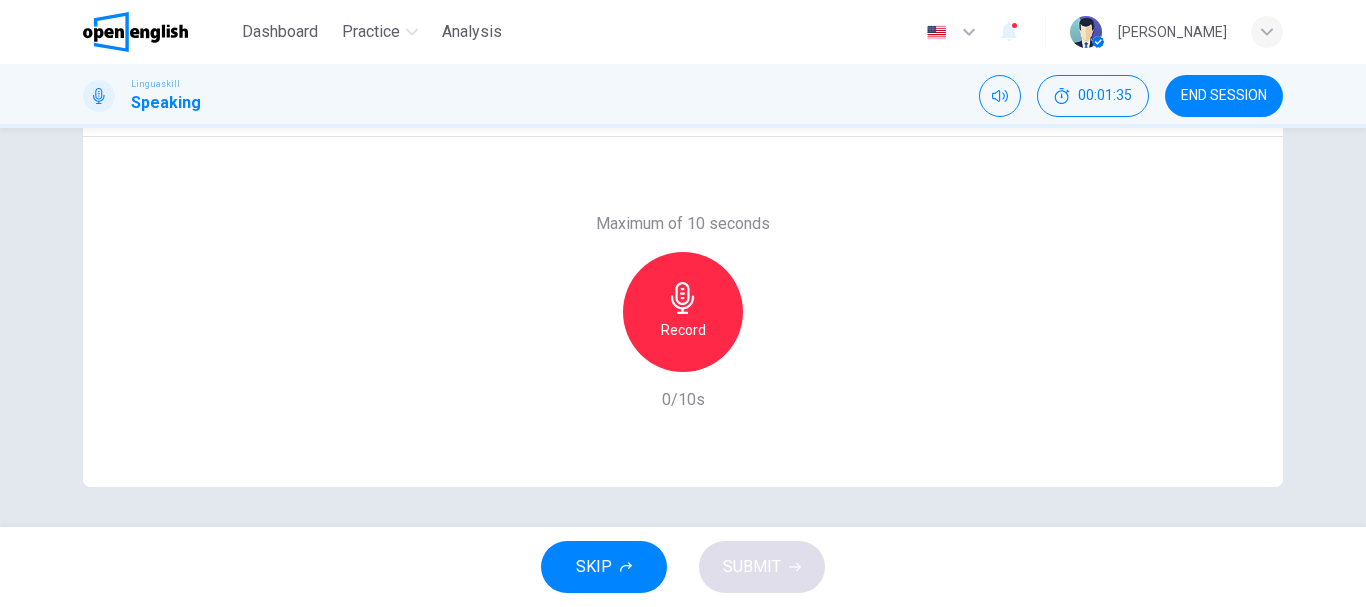 click on "Record" at bounding box center [683, 330] 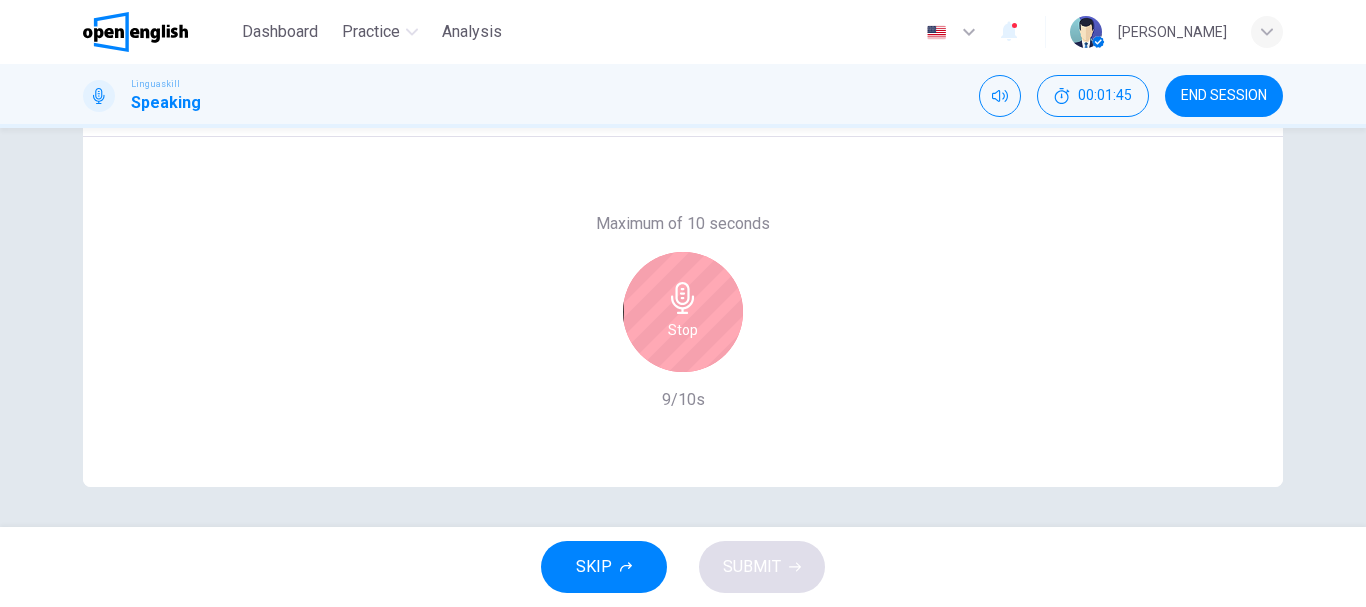 click on "Stop" at bounding box center (683, 330) 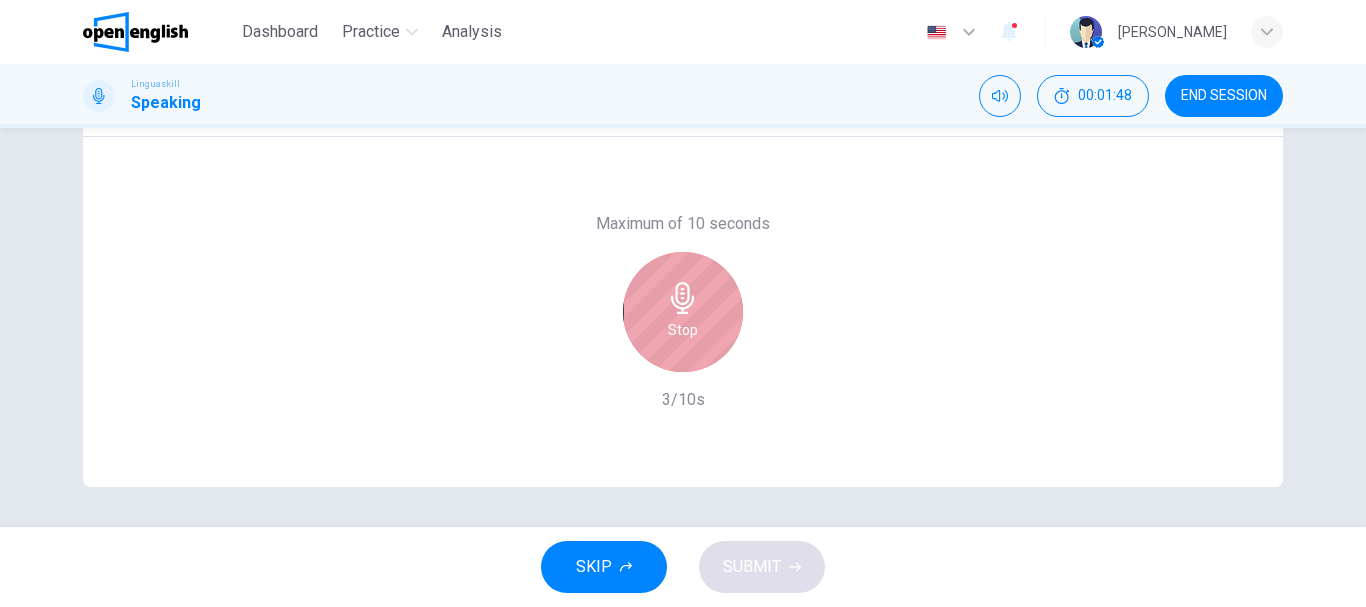 click on "Stop" at bounding box center (683, 330) 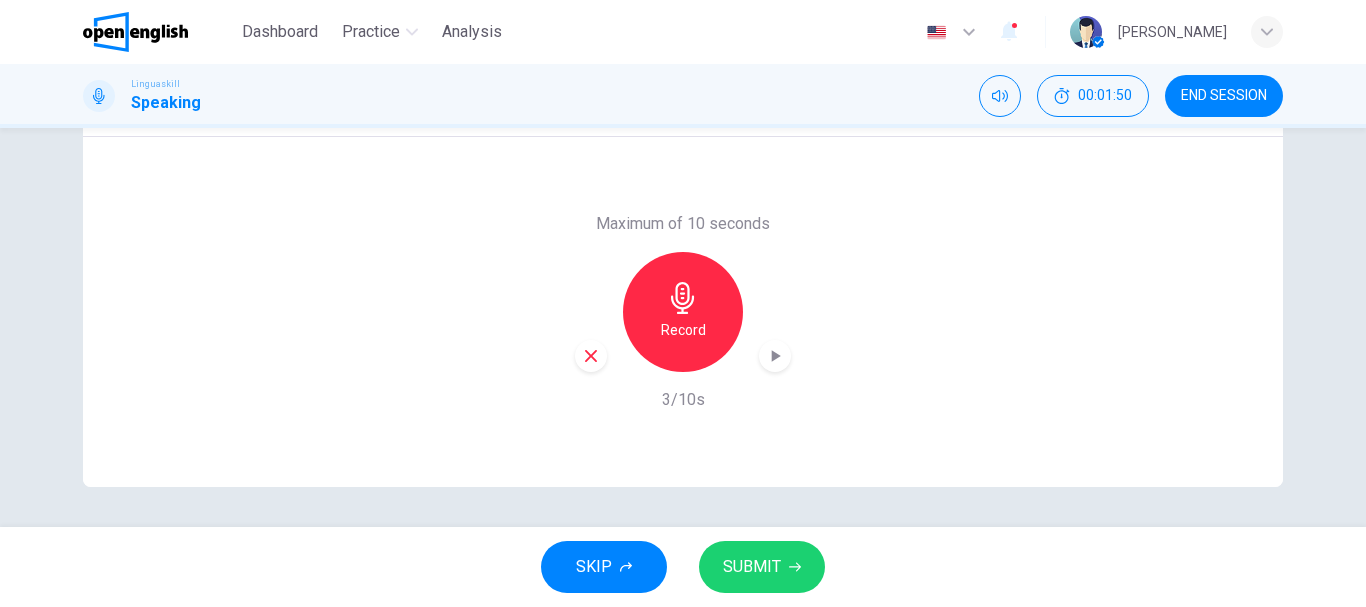 click at bounding box center (591, 356) 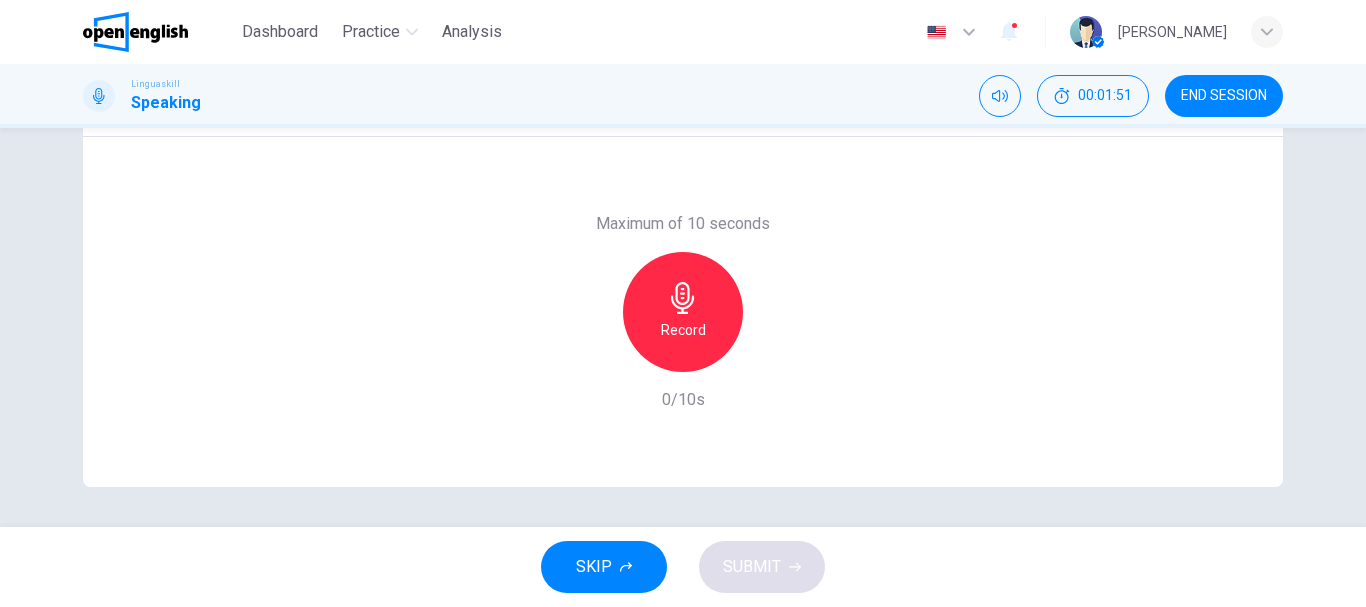 click on "Record" at bounding box center (683, 330) 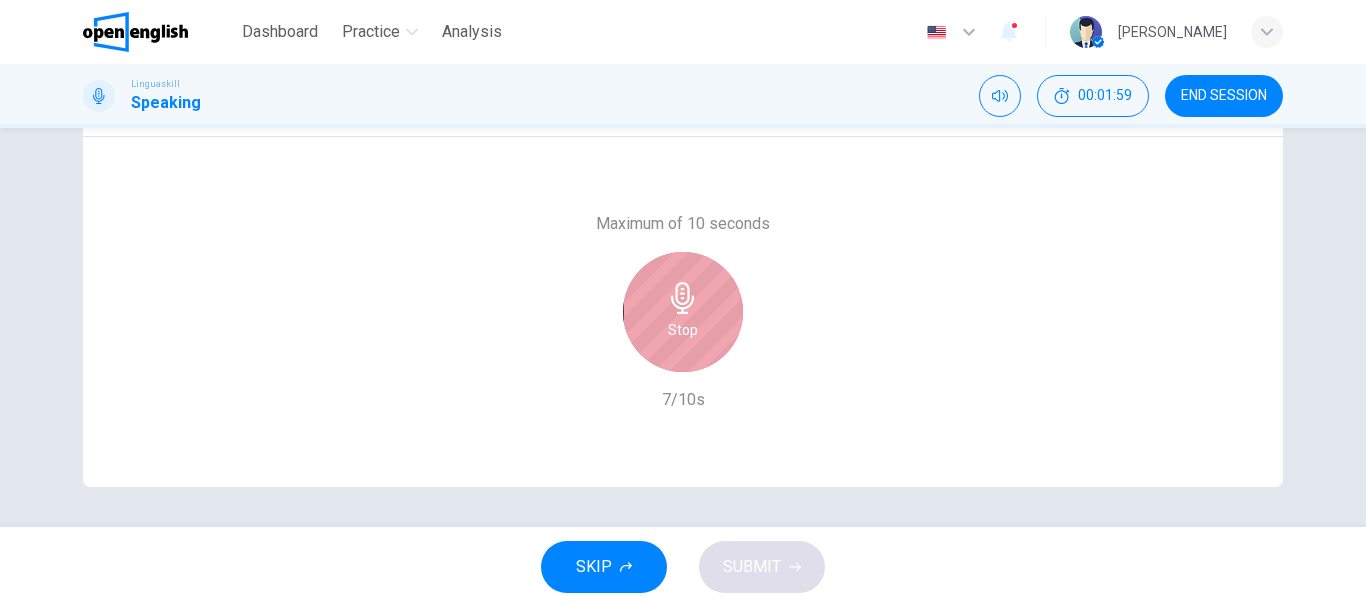 click on "Stop" at bounding box center (683, 312) 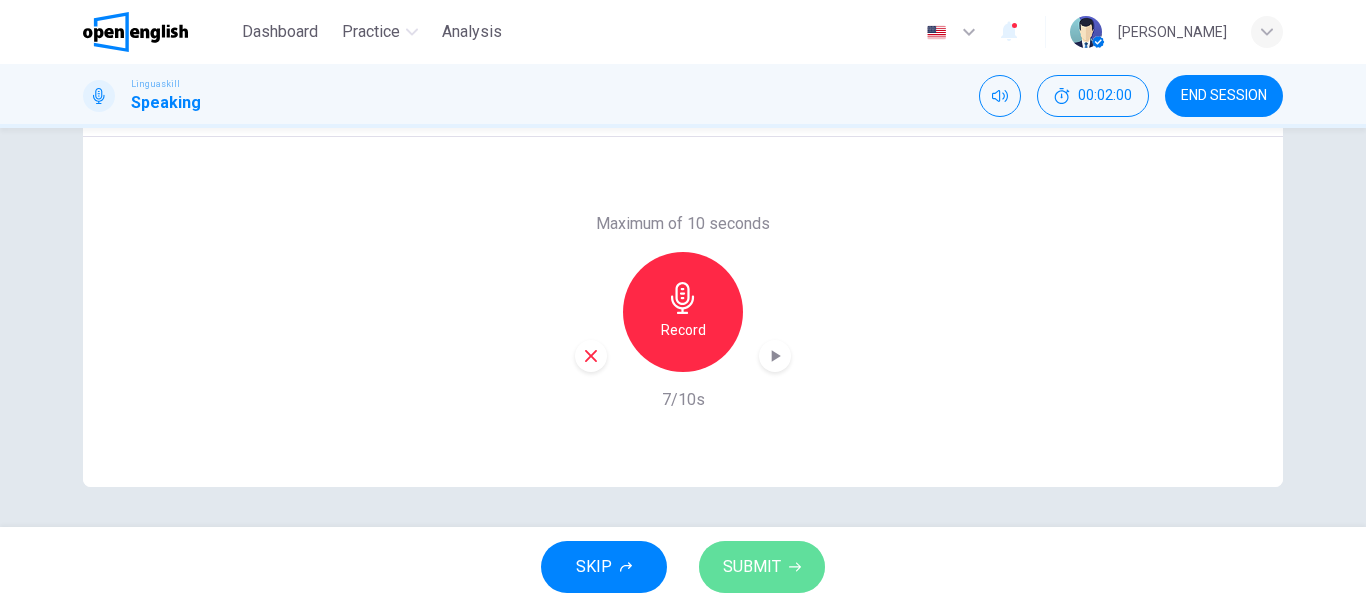 click on "SUBMIT" at bounding box center [752, 567] 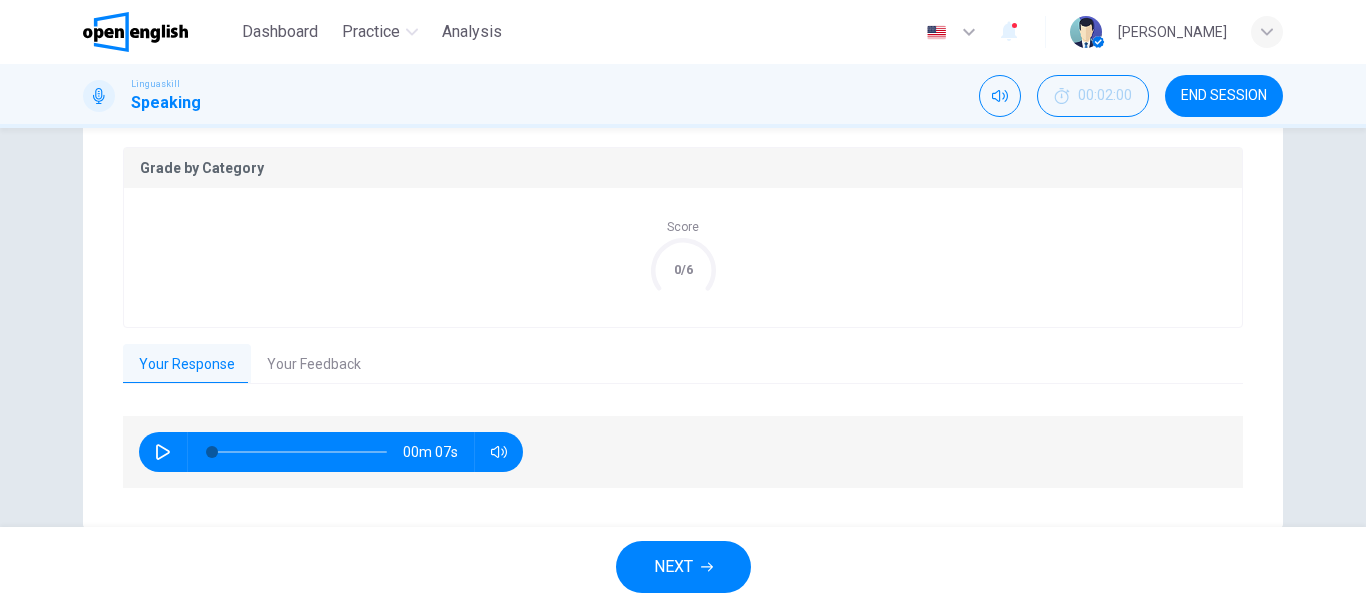 scroll, scrollTop: 449, scrollLeft: 0, axis: vertical 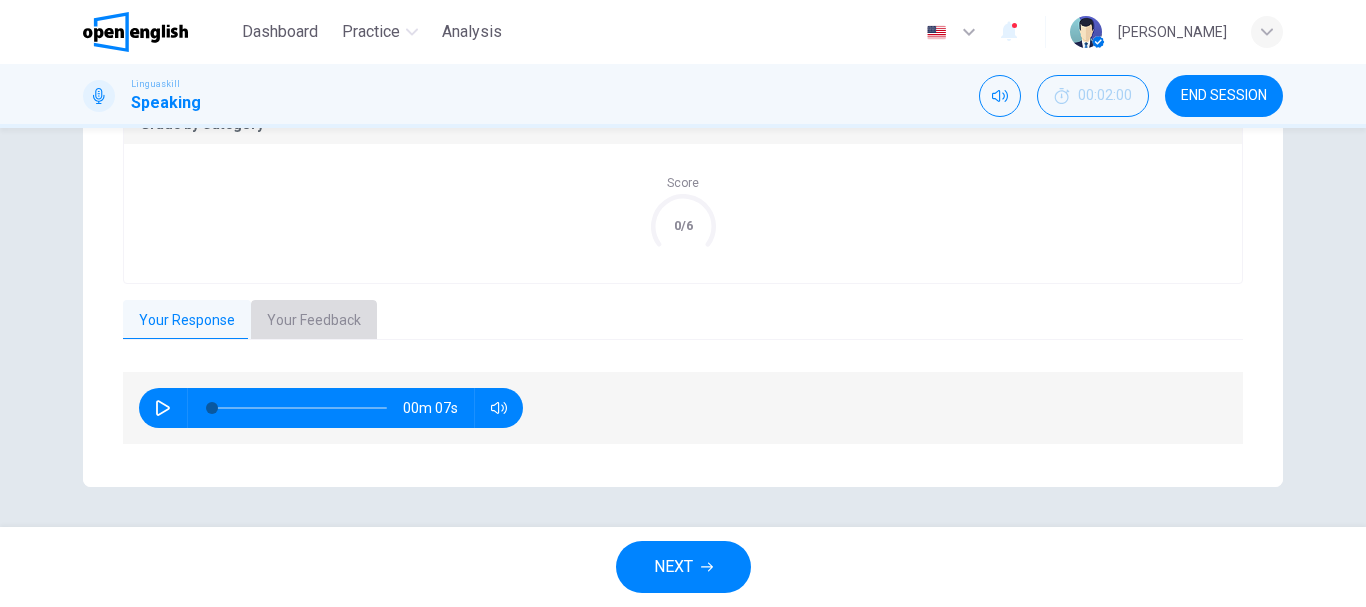 click on "Your Feedback" at bounding box center [314, 321] 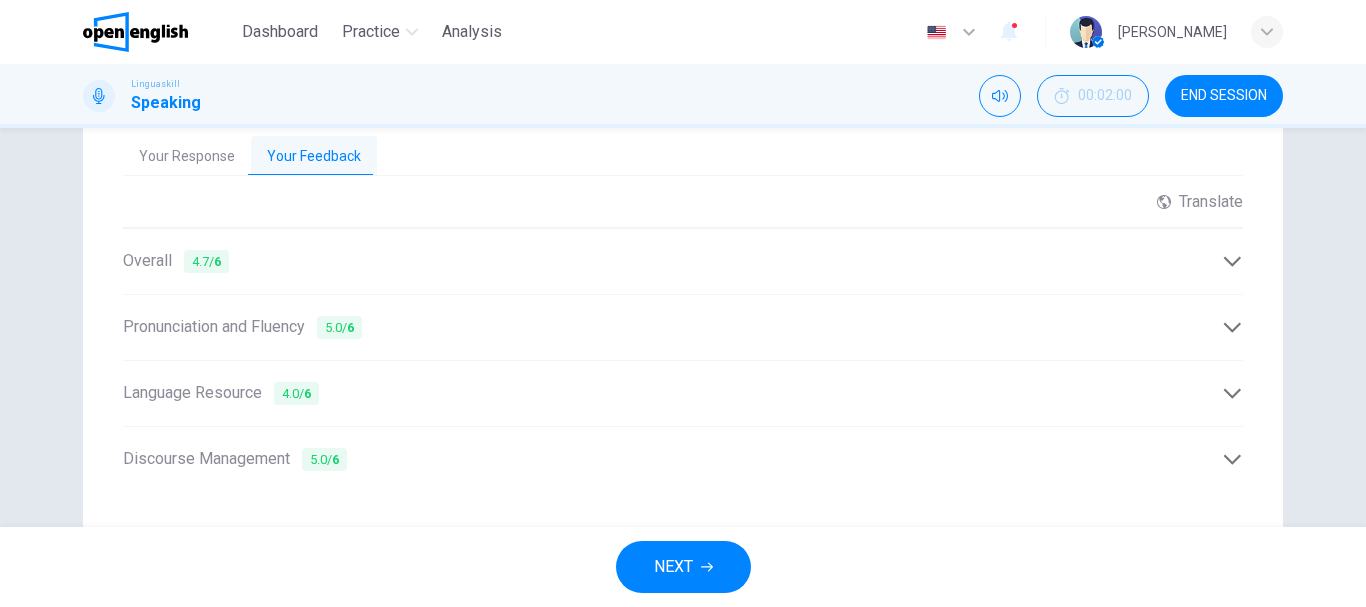 scroll, scrollTop: 644, scrollLeft: 0, axis: vertical 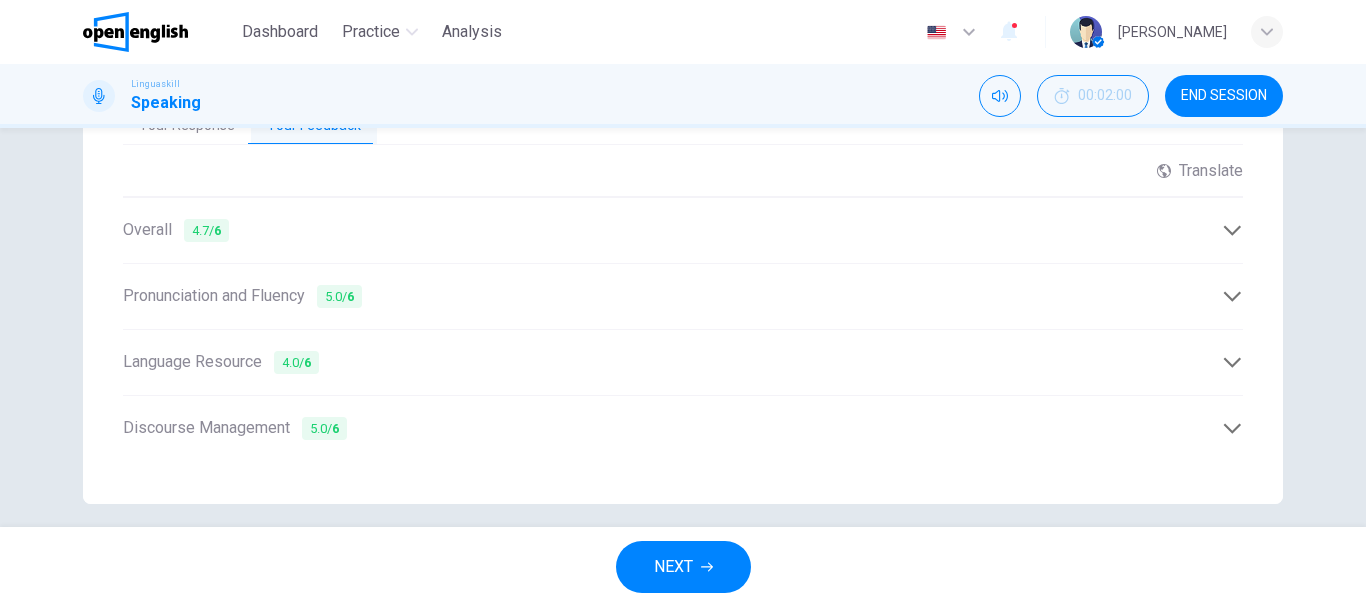 click on "Language Resource   4.0 / 6" at bounding box center (221, 362) 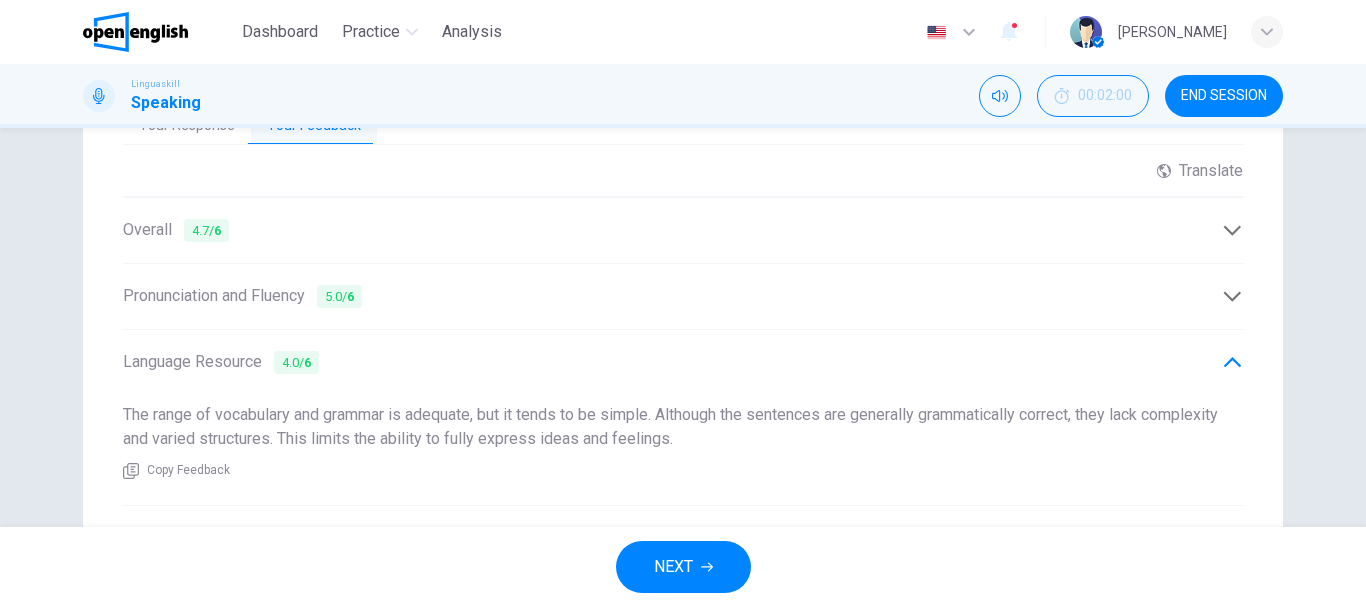 click 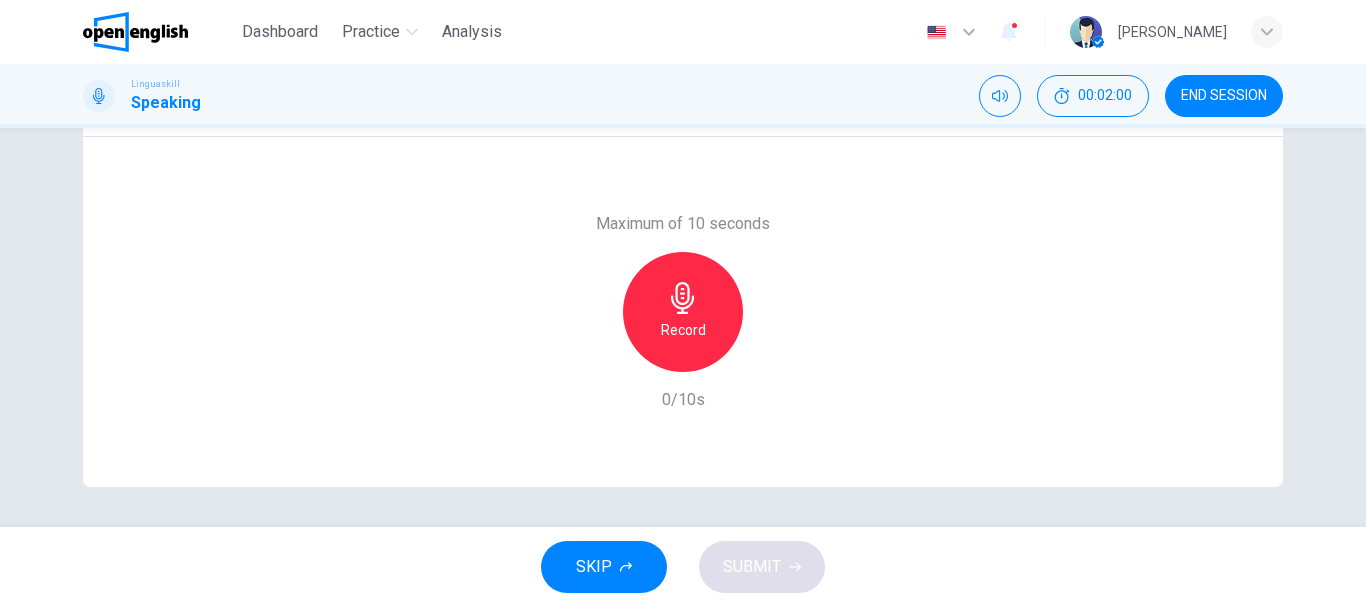 scroll, scrollTop: 376, scrollLeft: 0, axis: vertical 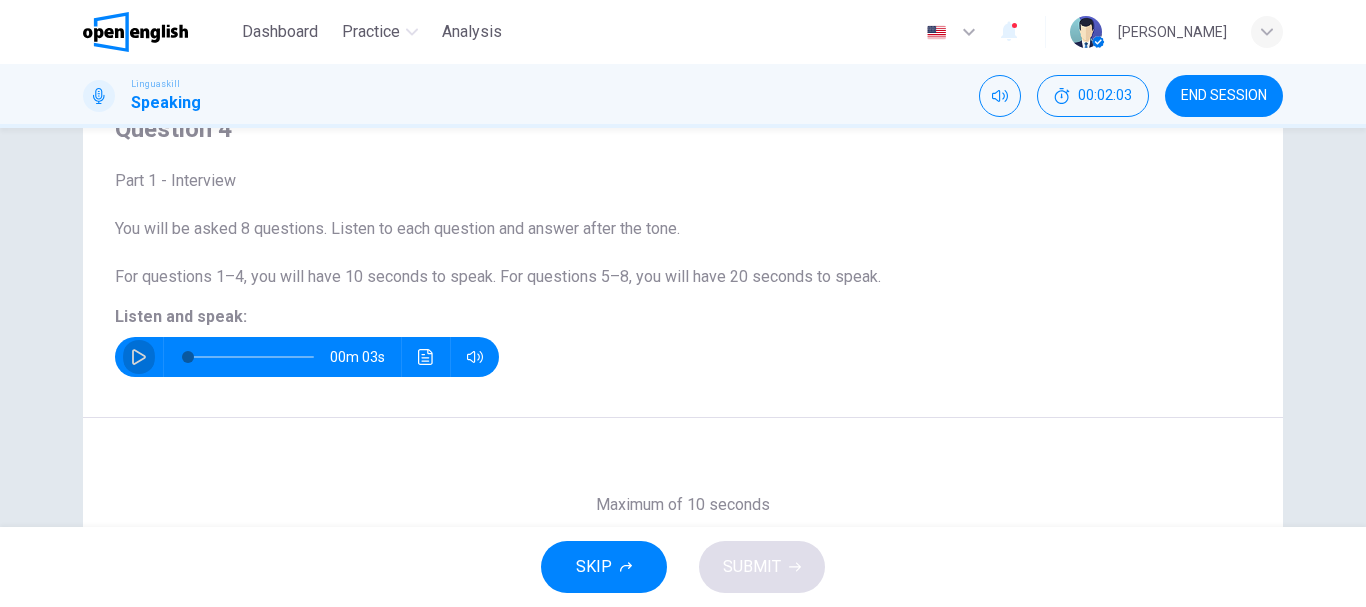 click 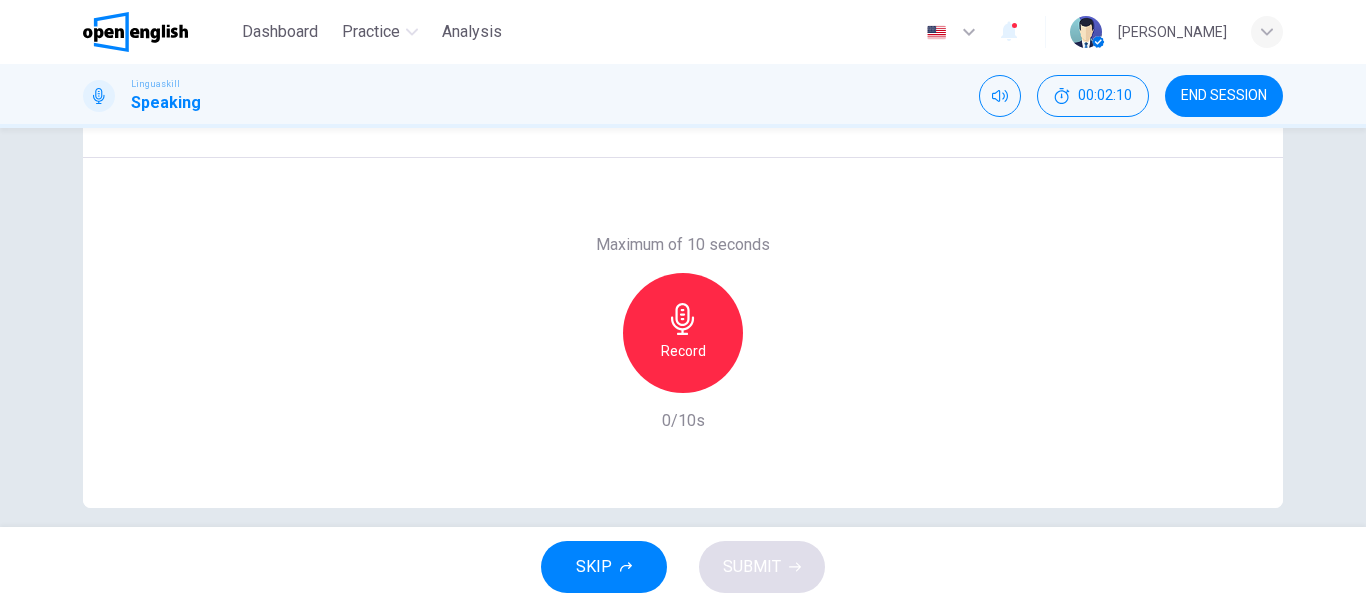 scroll, scrollTop: 376, scrollLeft: 0, axis: vertical 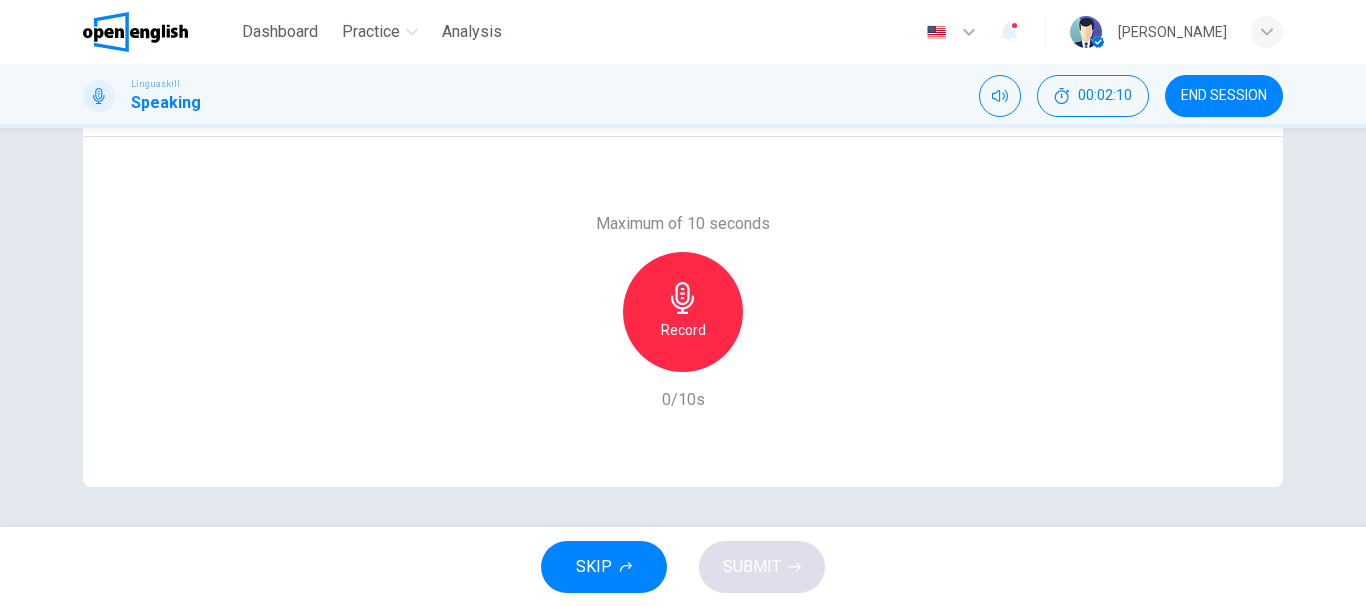 click on "Record" at bounding box center [683, 330] 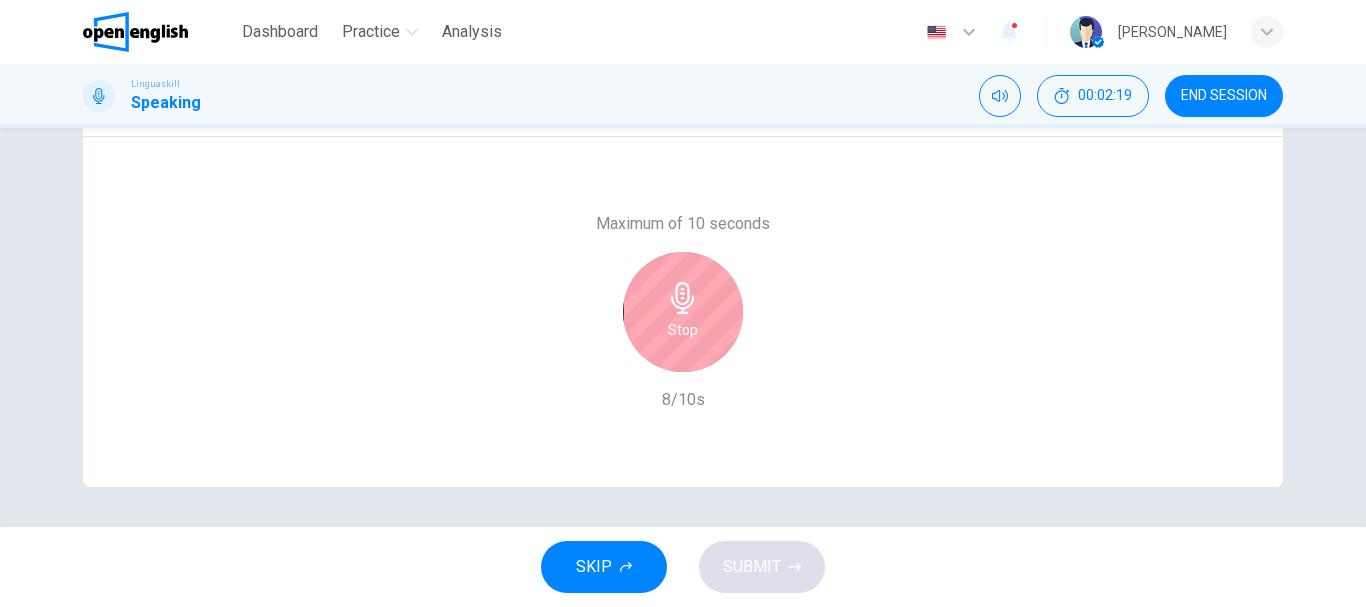 click on "Stop" at bounding box center [683, 330] 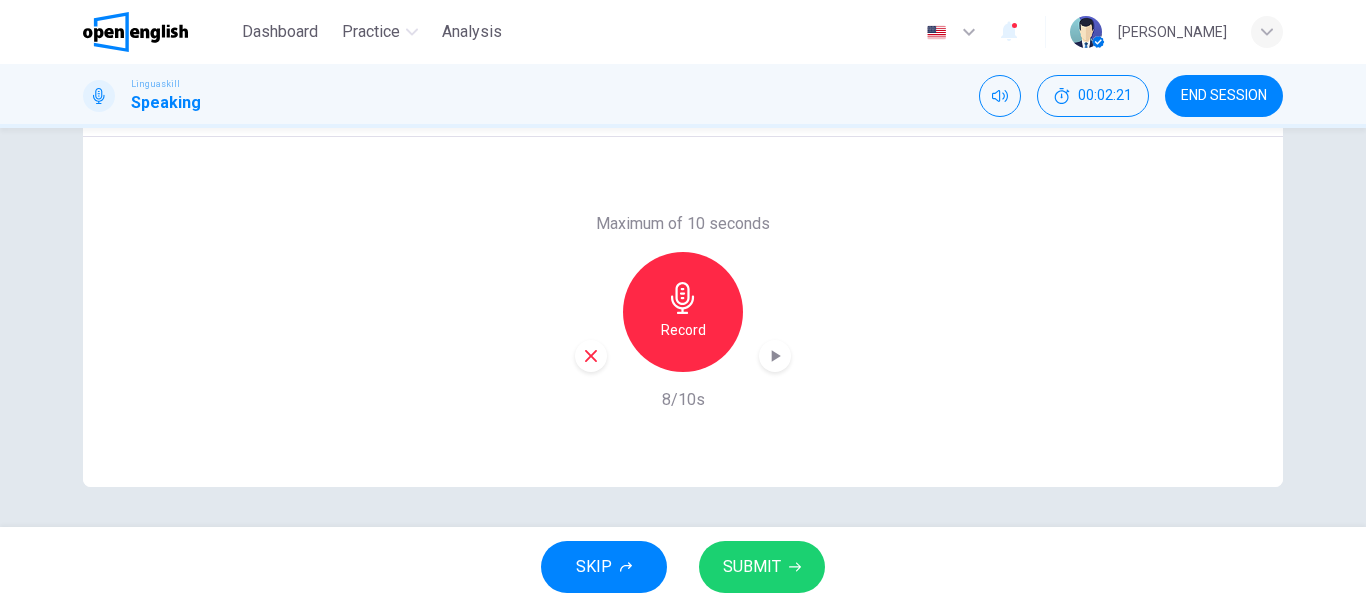 click on "SUBMIT" at bounding box center (752, 567) 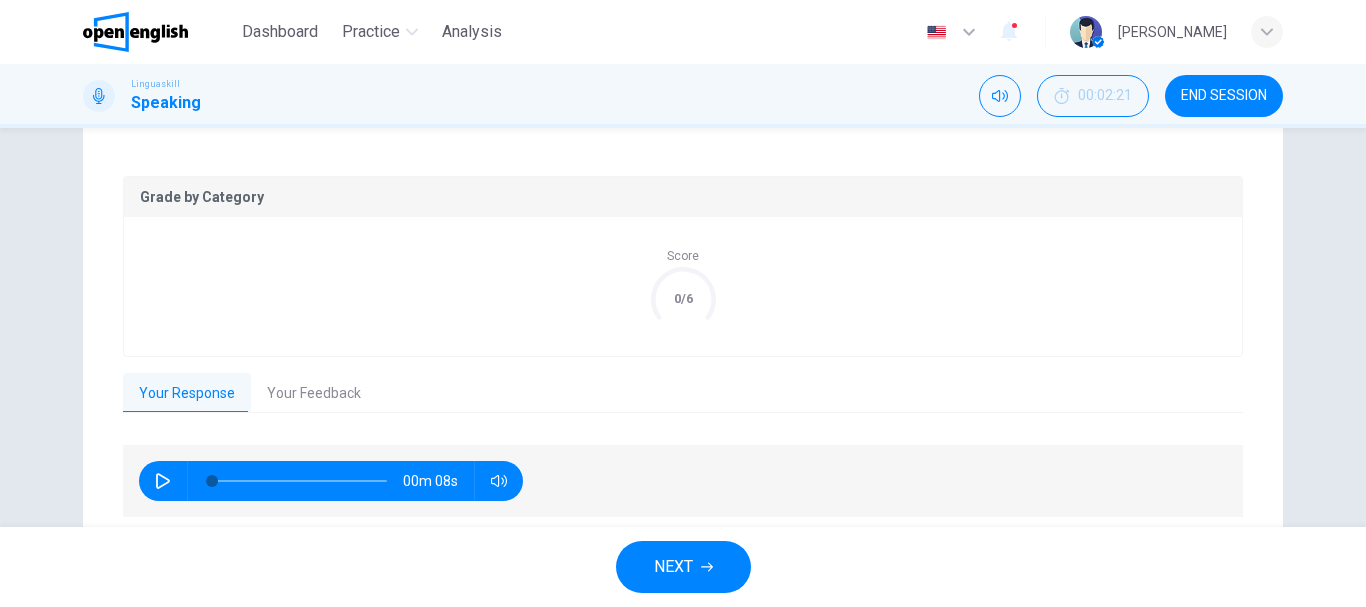 click on "Your Feedback" at bounding box center [314, 394] 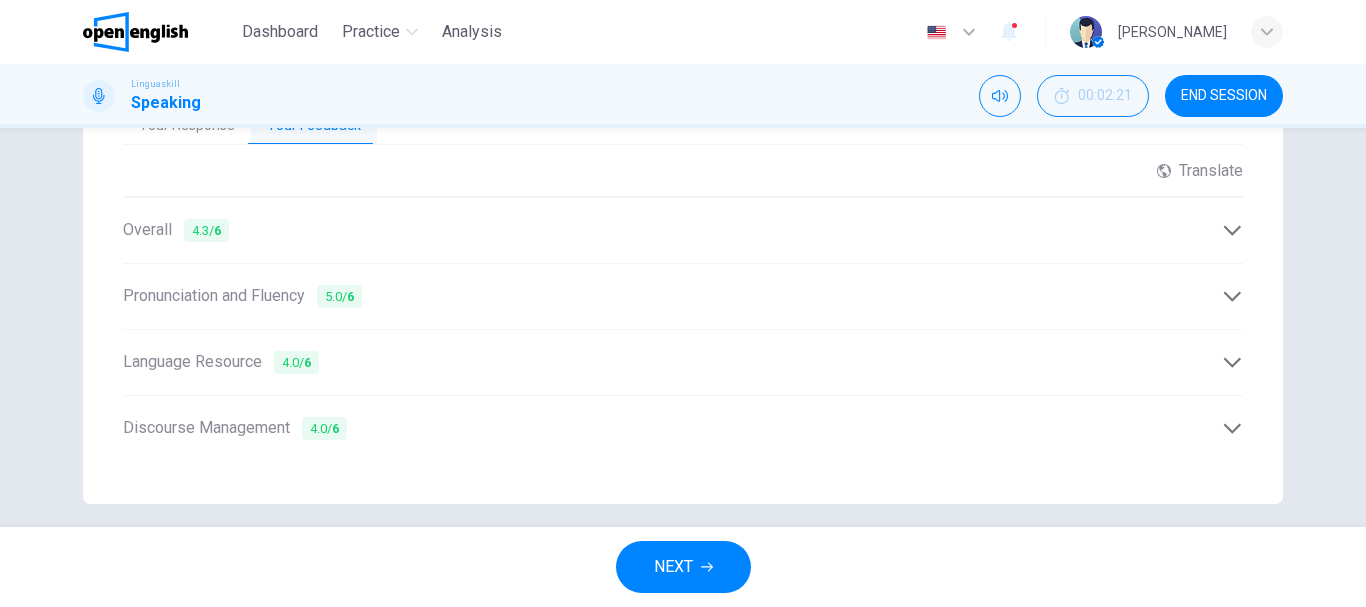 scroll, scrollTop: 650, scrollLeft: 0, axis: vertical 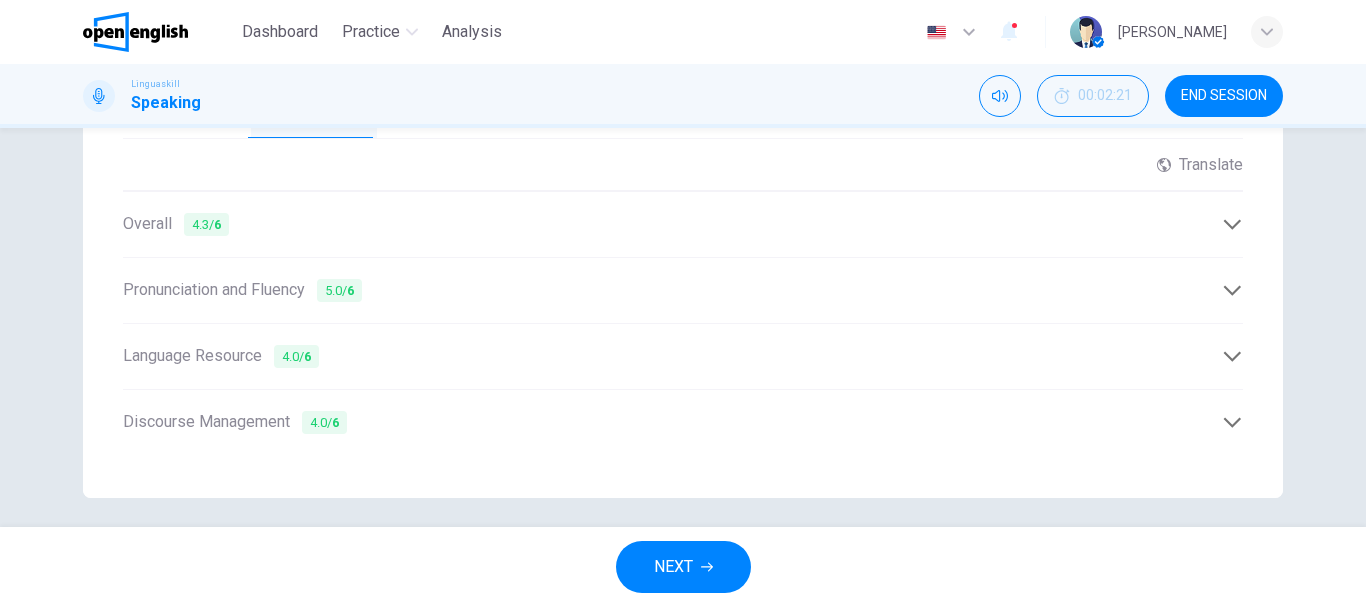 click on "Discourse Management   4.0 / 6" at bounding box center [672, 422] 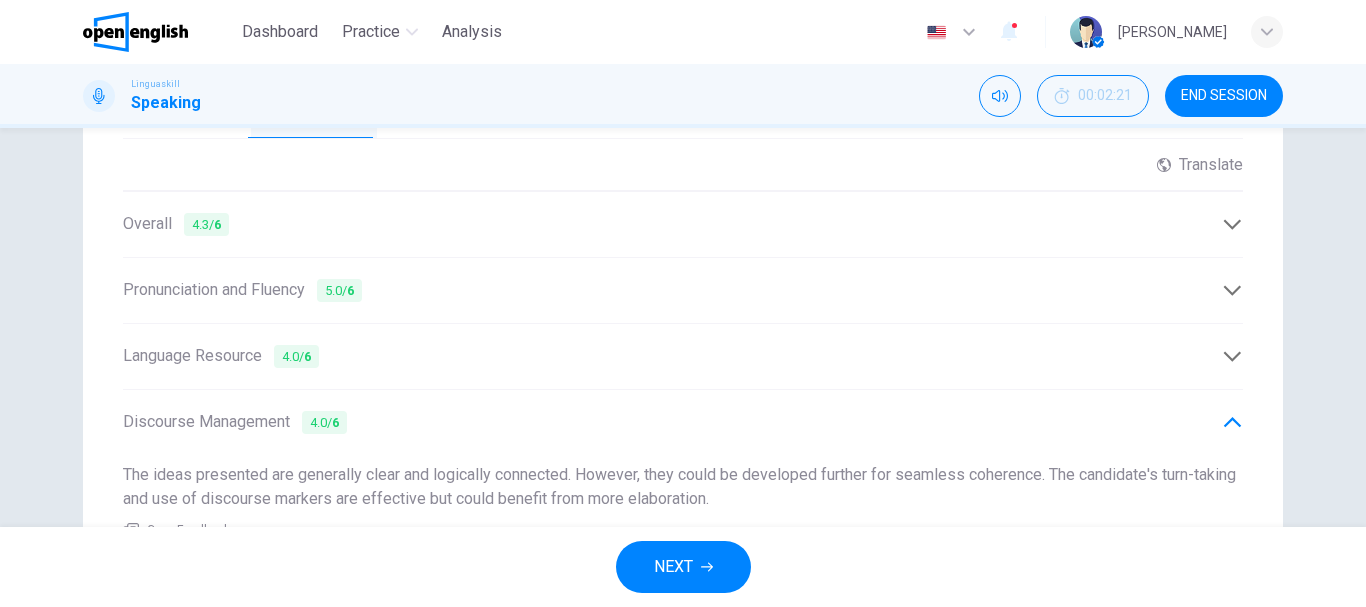 click on "NEXT" at bounding box center [673, 567] 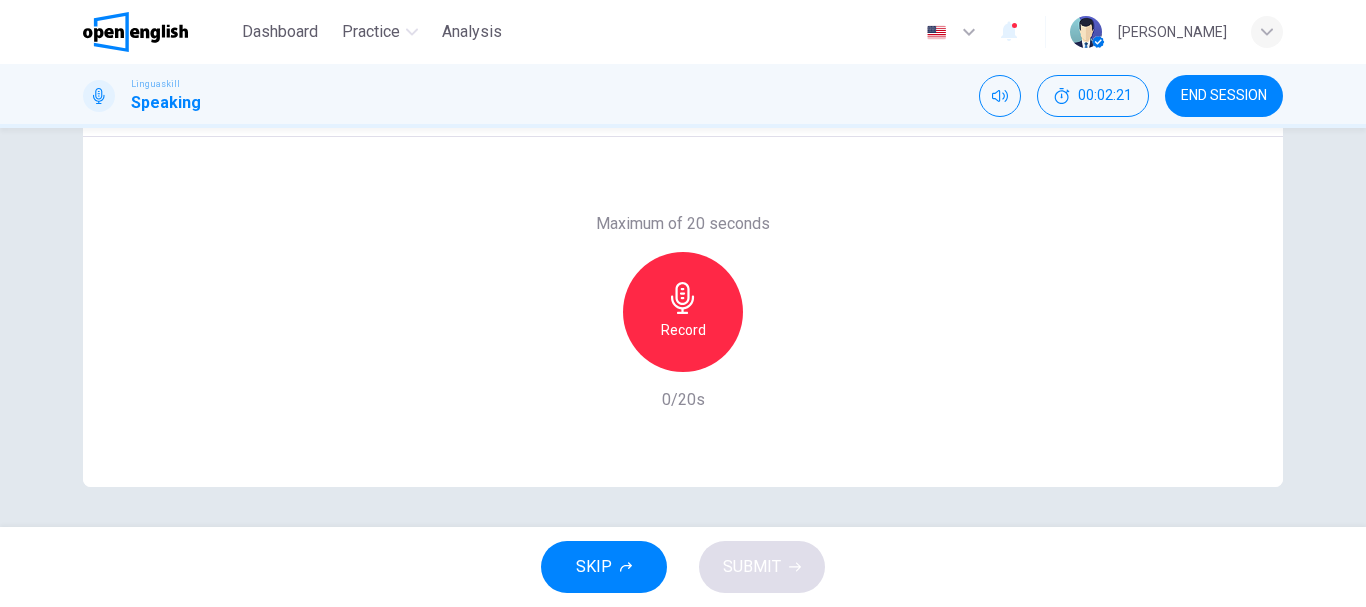 scroll, scrollTop: 376, scrollLeft: 0, axis: vertical 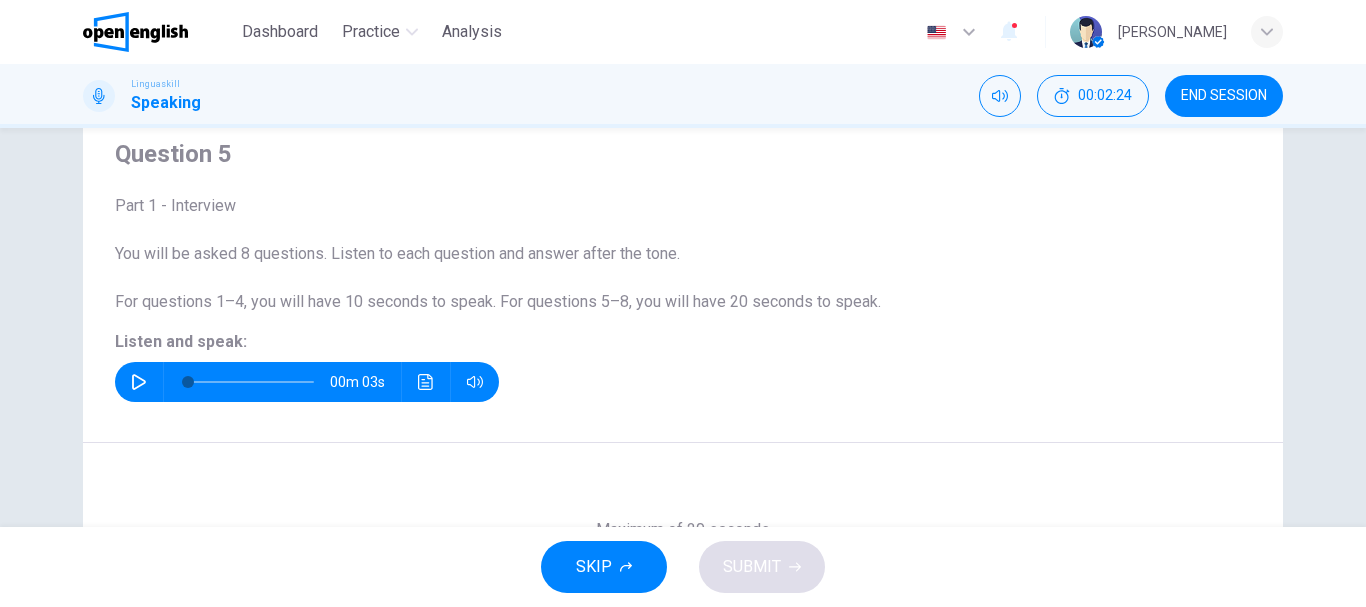 click 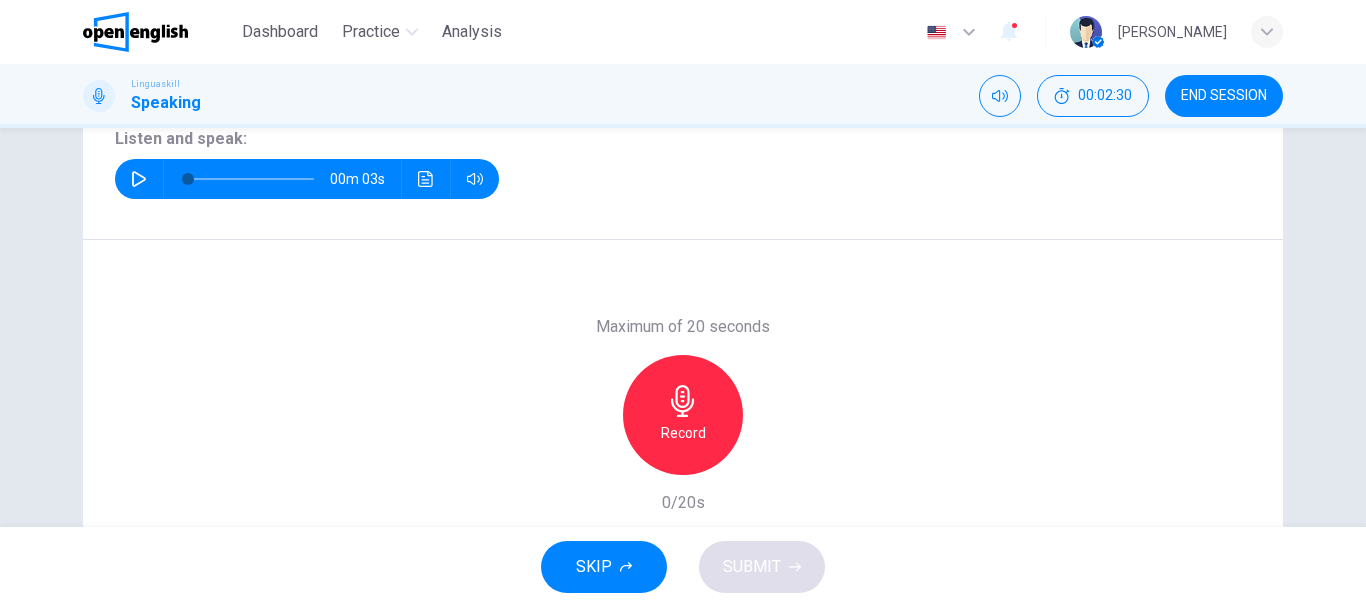 scroll, scrollTop: 300, scrollLeft: 0, axis: vertical 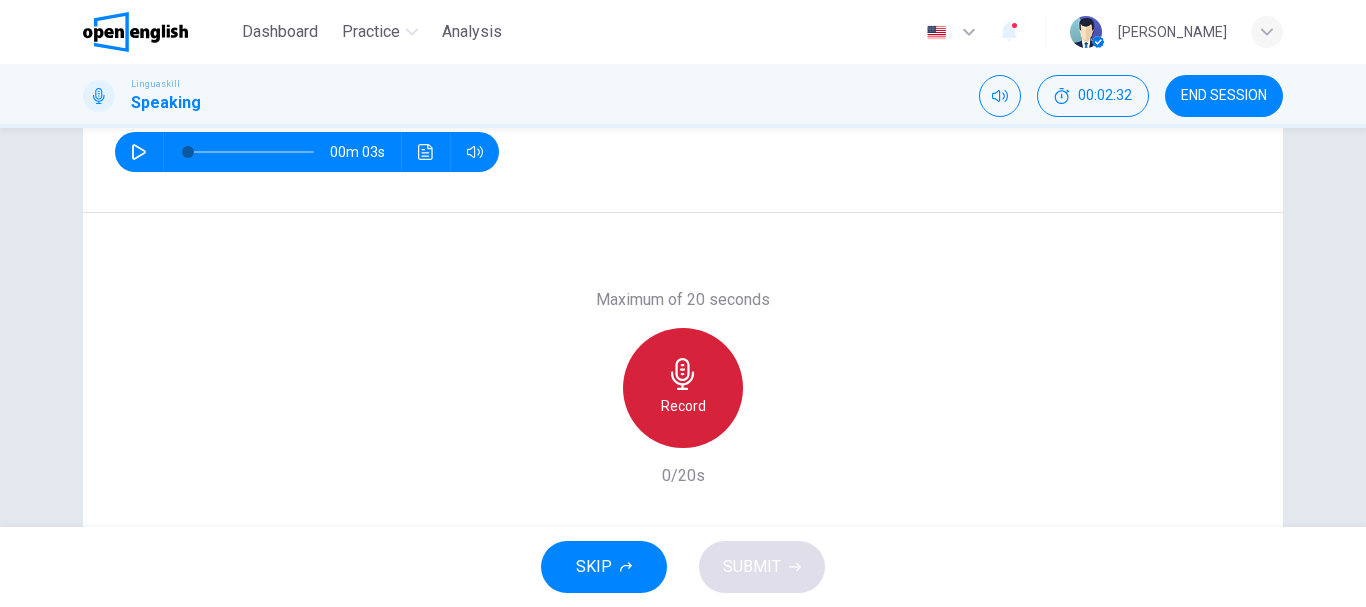 click on "Record" at bounding box center (683, 406) 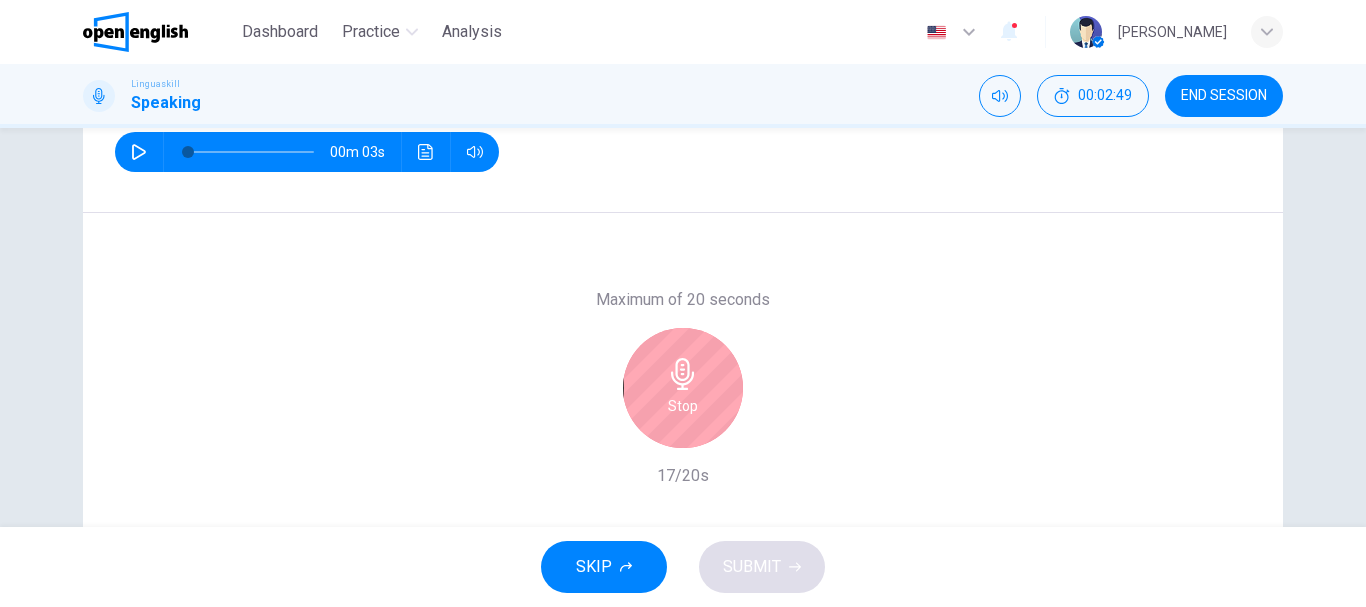 click on "Stop" at bounding box center [683, 388] 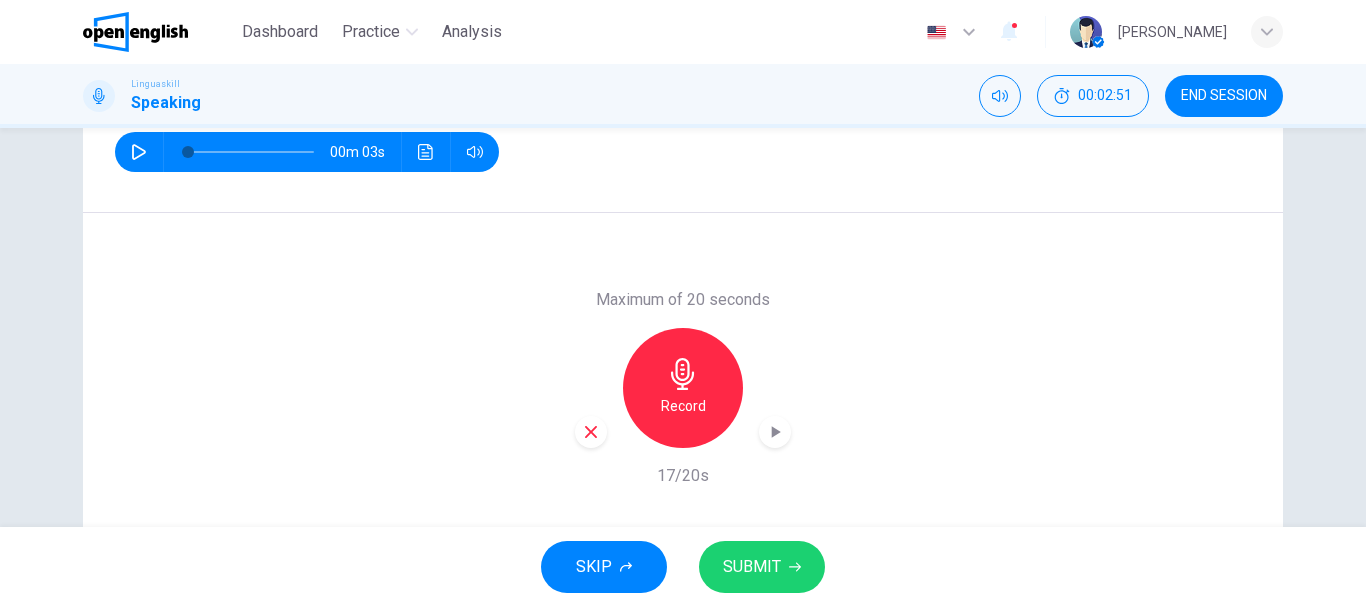click on "SUBMIT" at bounding box center [752, 567] 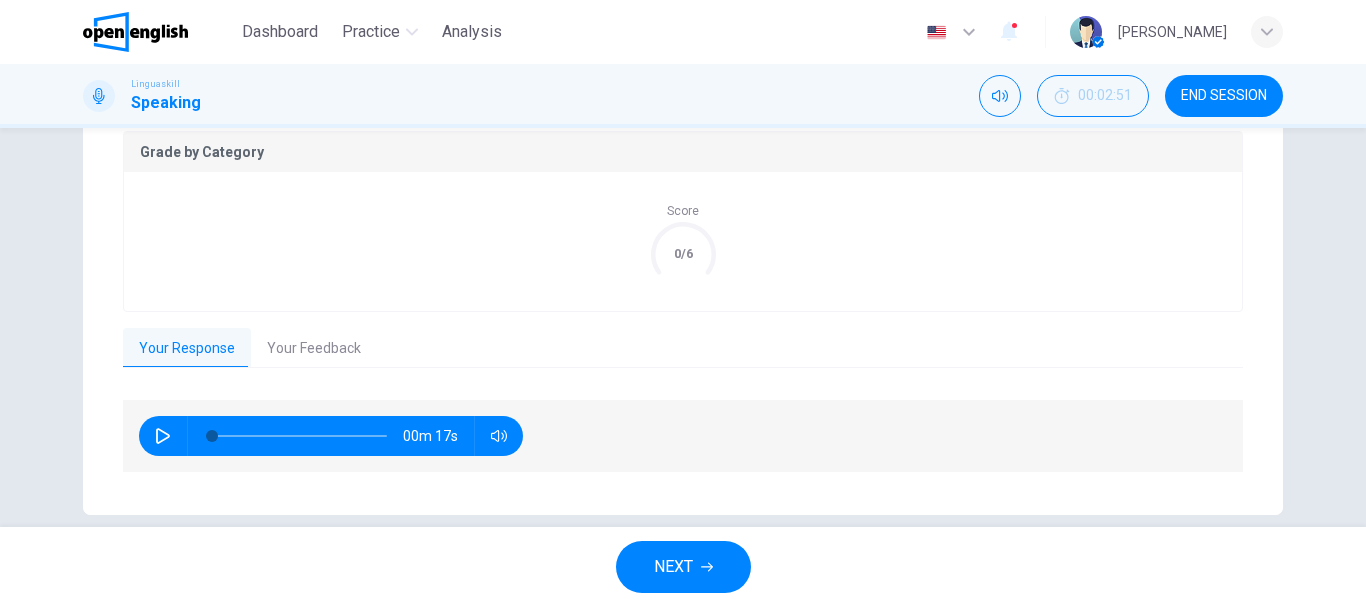scroll, scrollTop: 449, scrollLeft: 0, axis: vertical 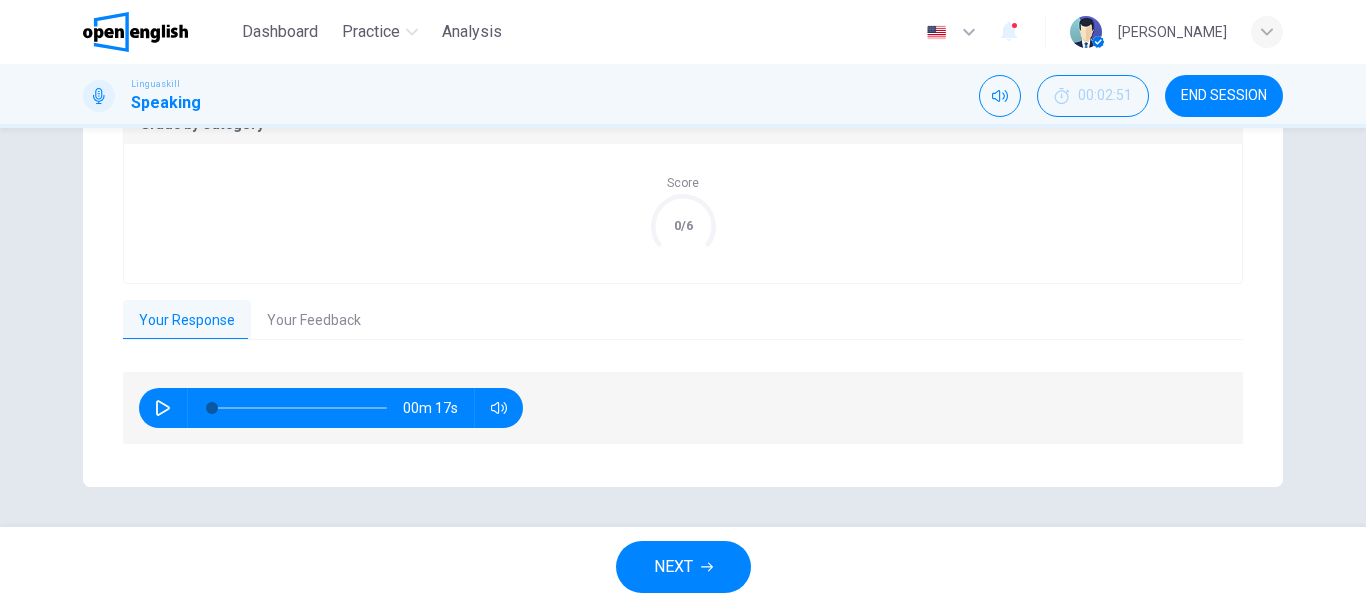 click on "Your Feedback" at bounding box center [314, 321] 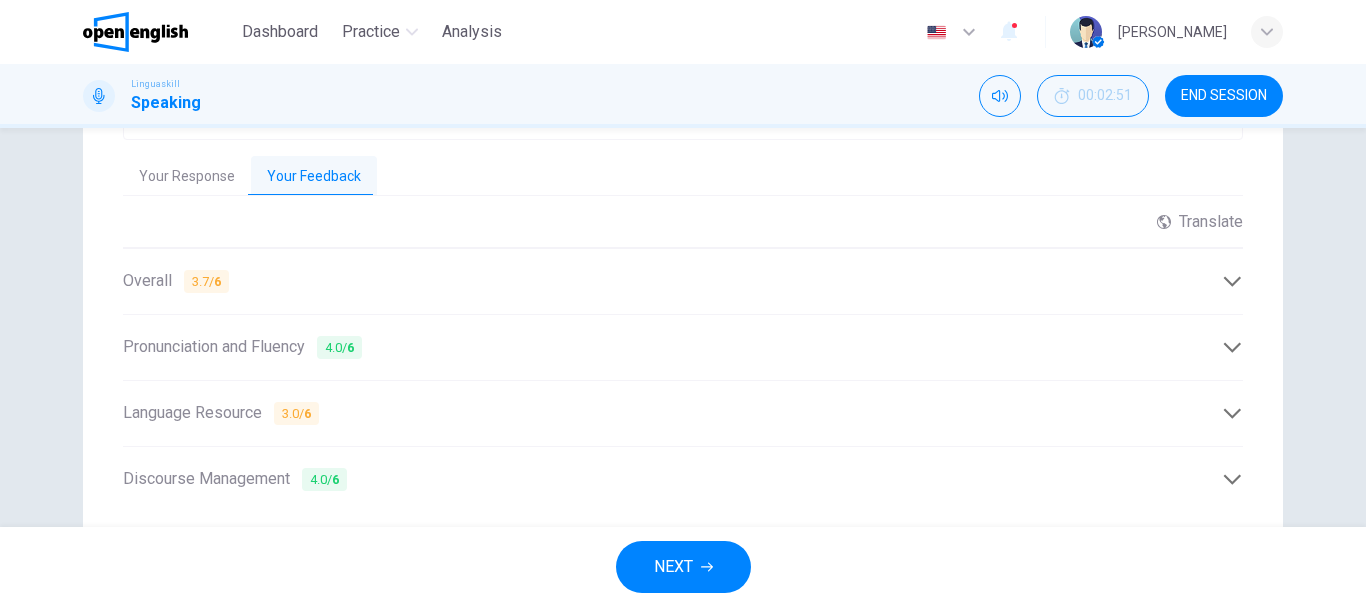 scroll, scrollTop: 661, scrollLeft: 0, axis: vertical 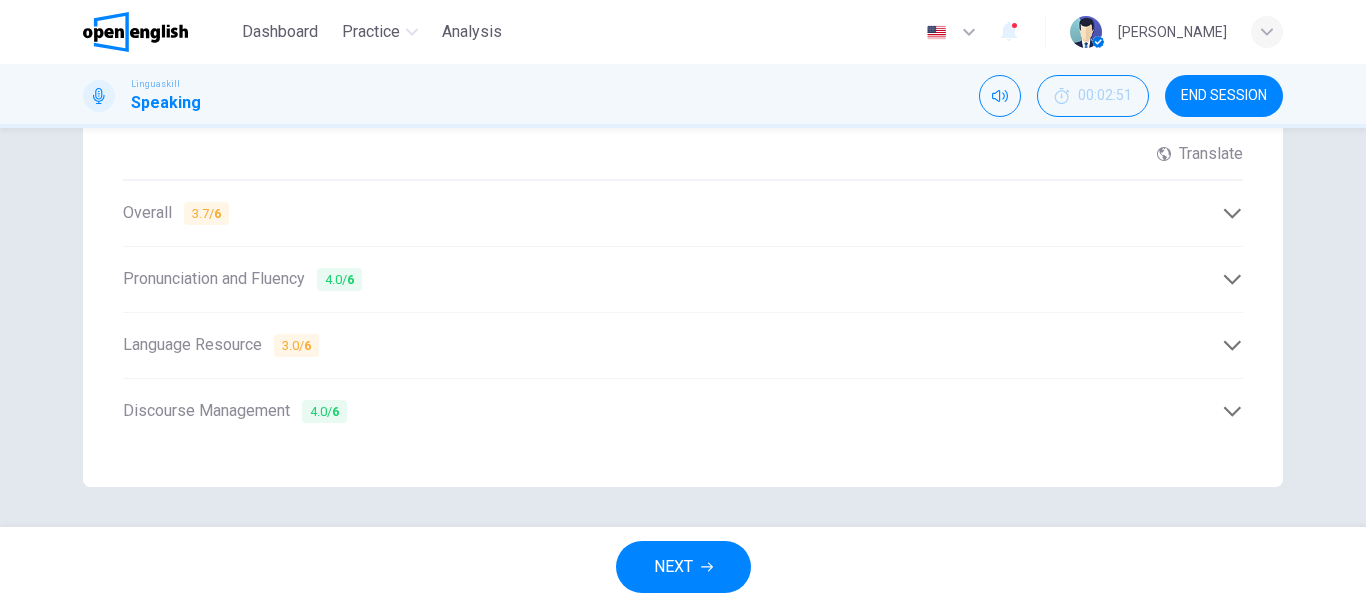 click on "Language Resource   3.0 / 6" at bounding box center [672, 345] 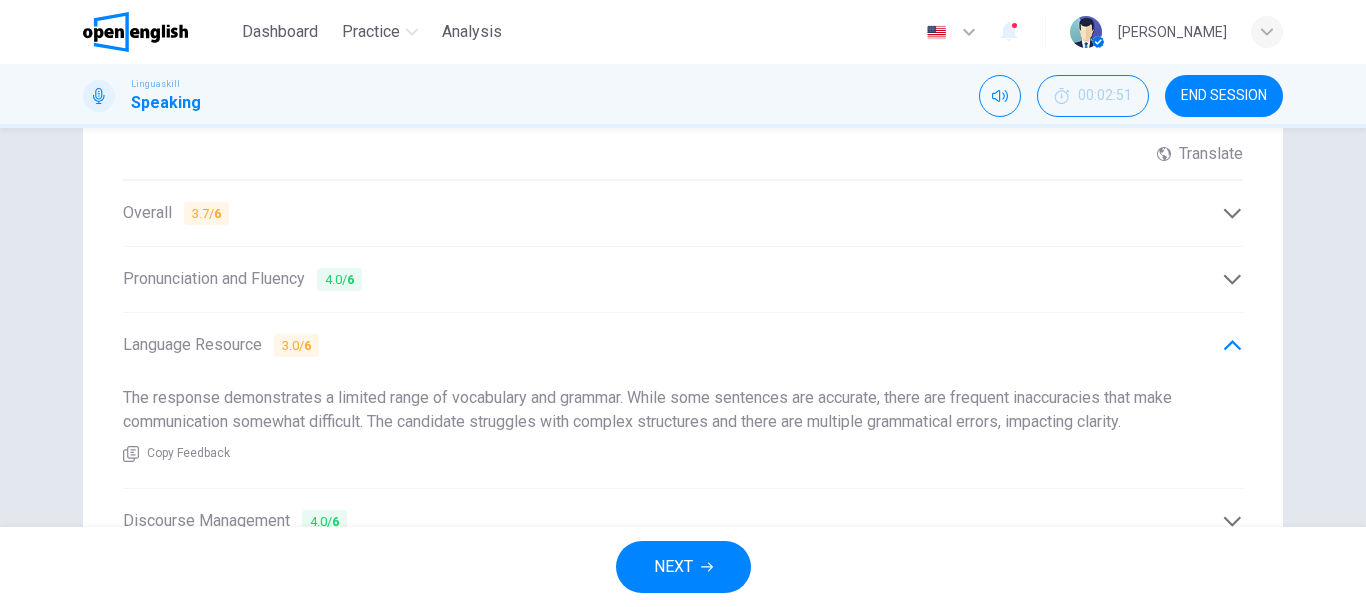 drag, startPoint x: 196, startPoint y: 401, endPoint x: 465, endPoint y: 395, distance: 269.0669 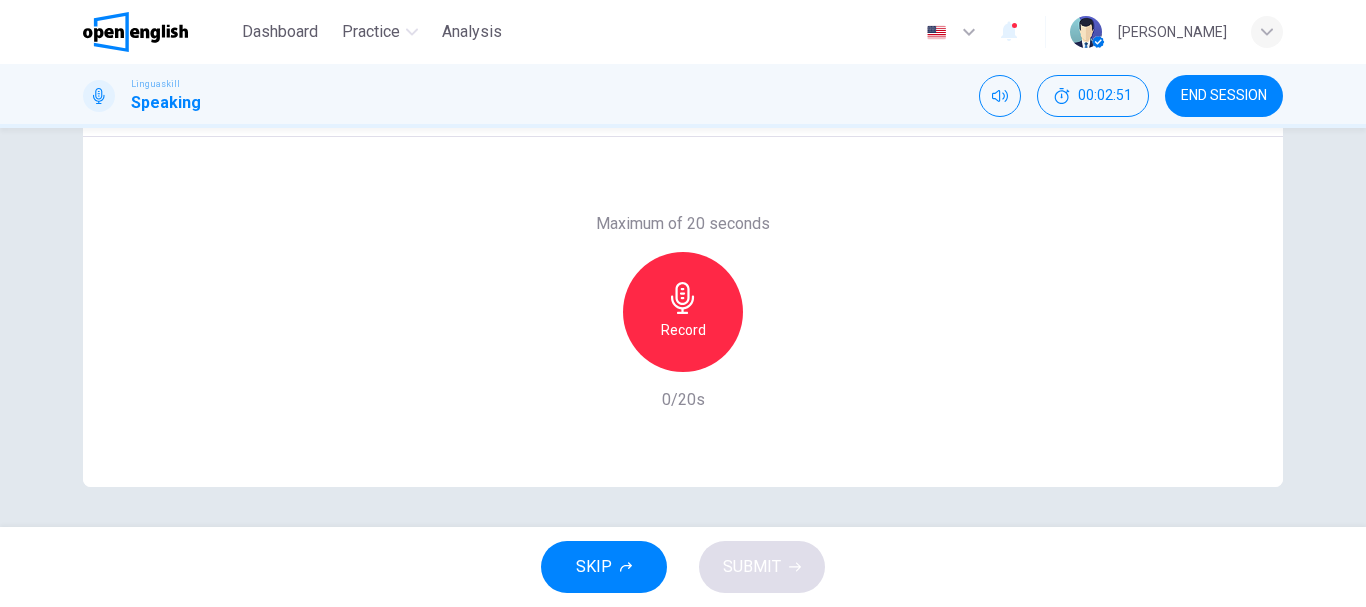 scroll, scrollTop: 376, scrollLeft: 0, axis: vertical 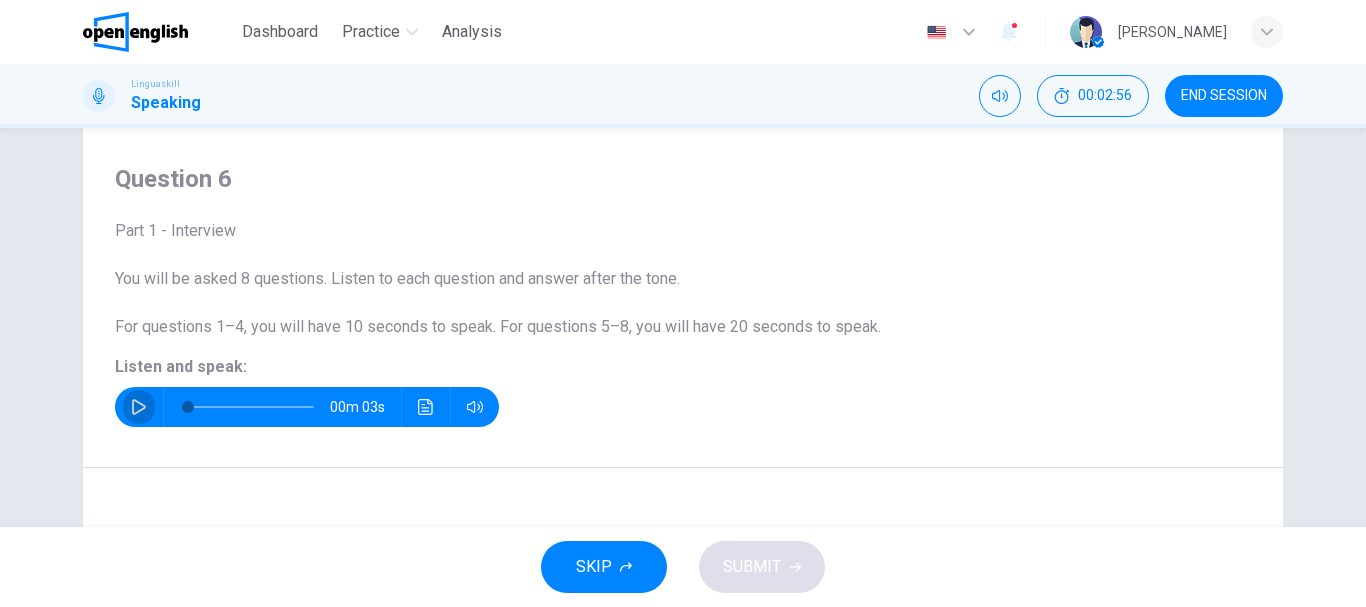 click 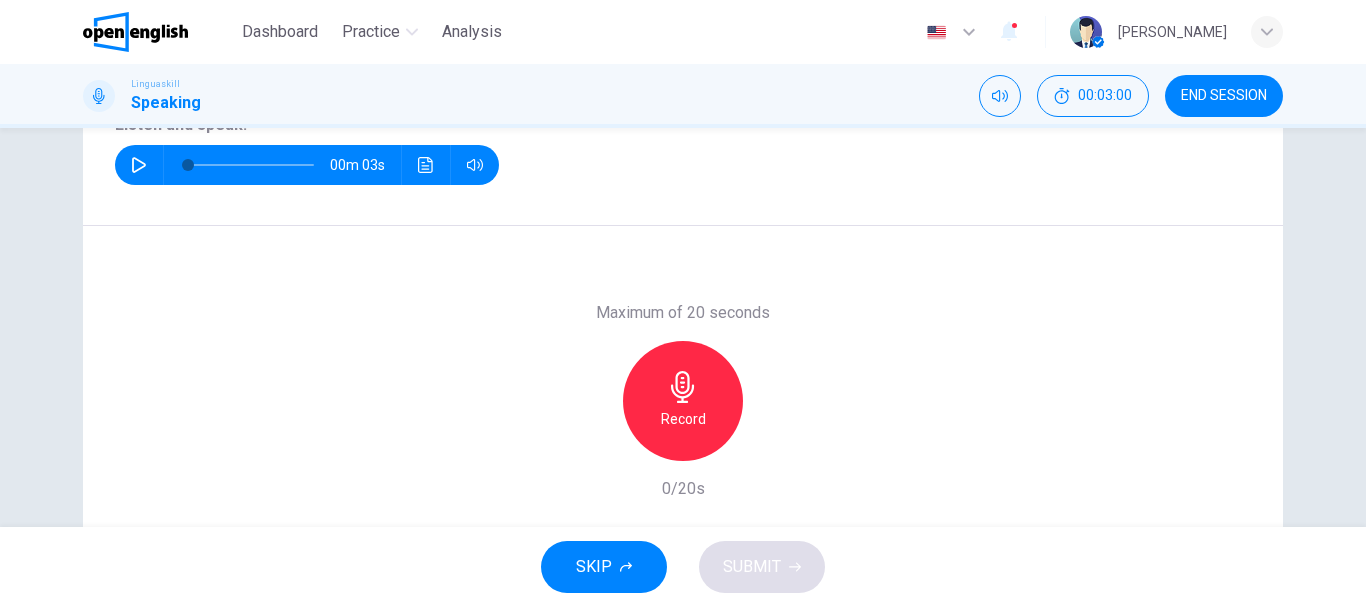 scroll, scrollTop: 293, scrollLeft: 0, axis: vertical 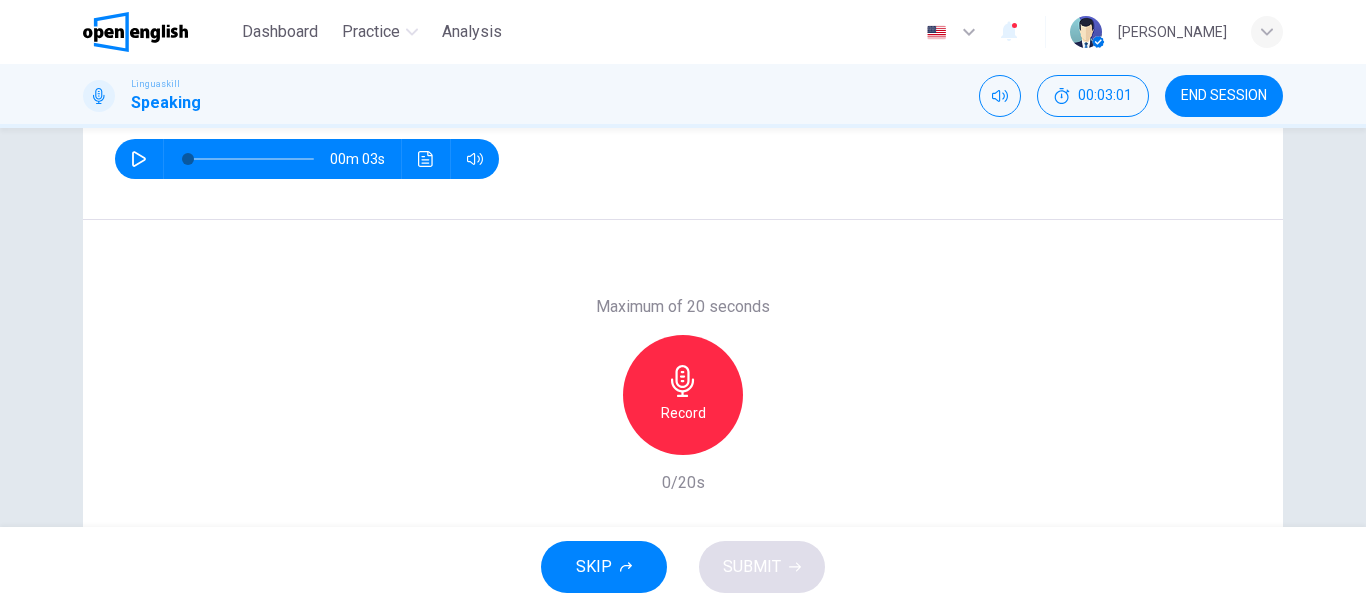 click on "Record" at bounding box center [683, 413] 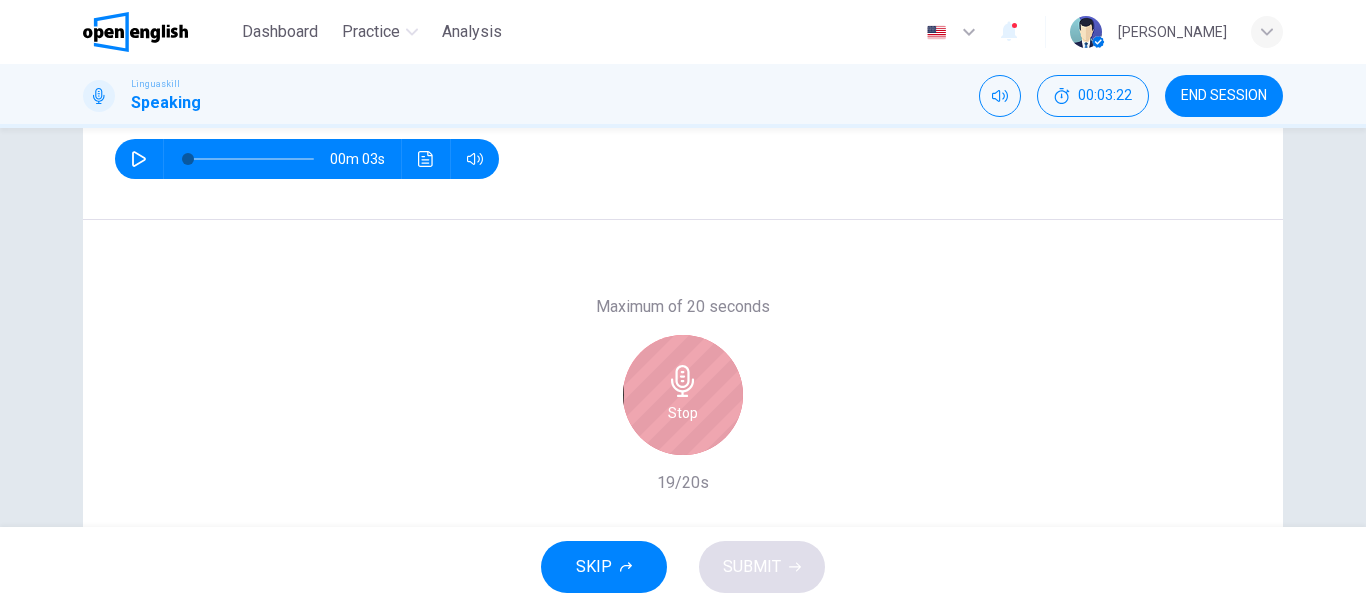 click on "Stop" at bounding box center (683, 413) 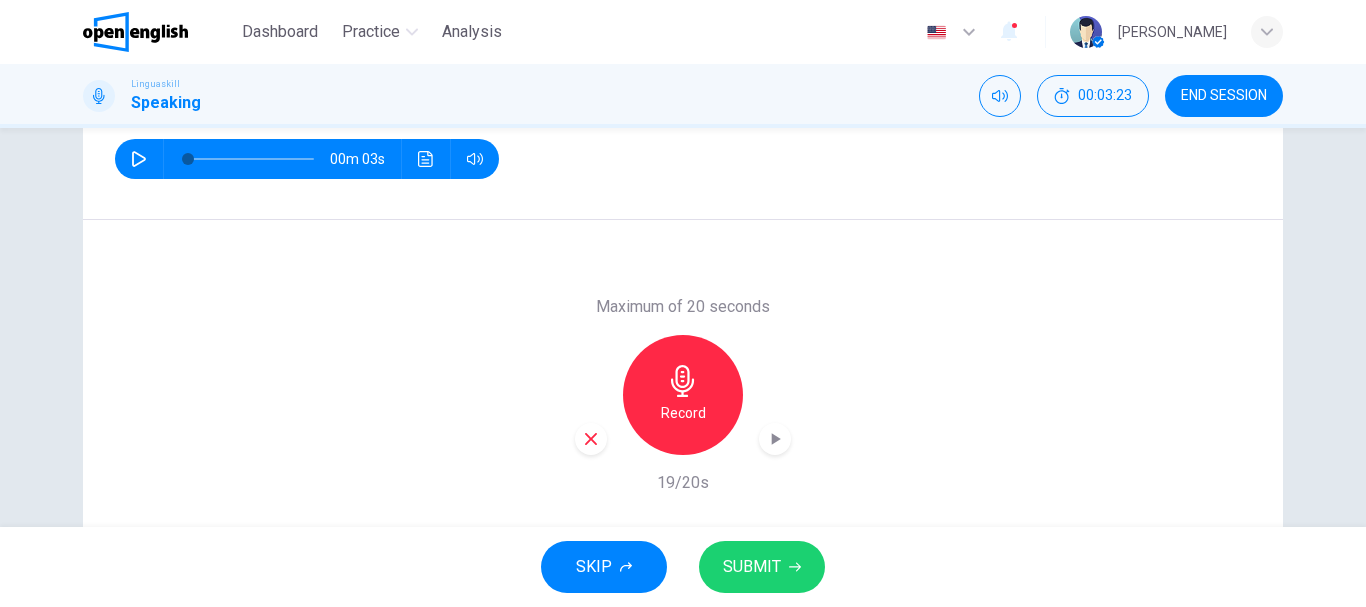 click on "SUBMIT" at bounding box center [752, 567] 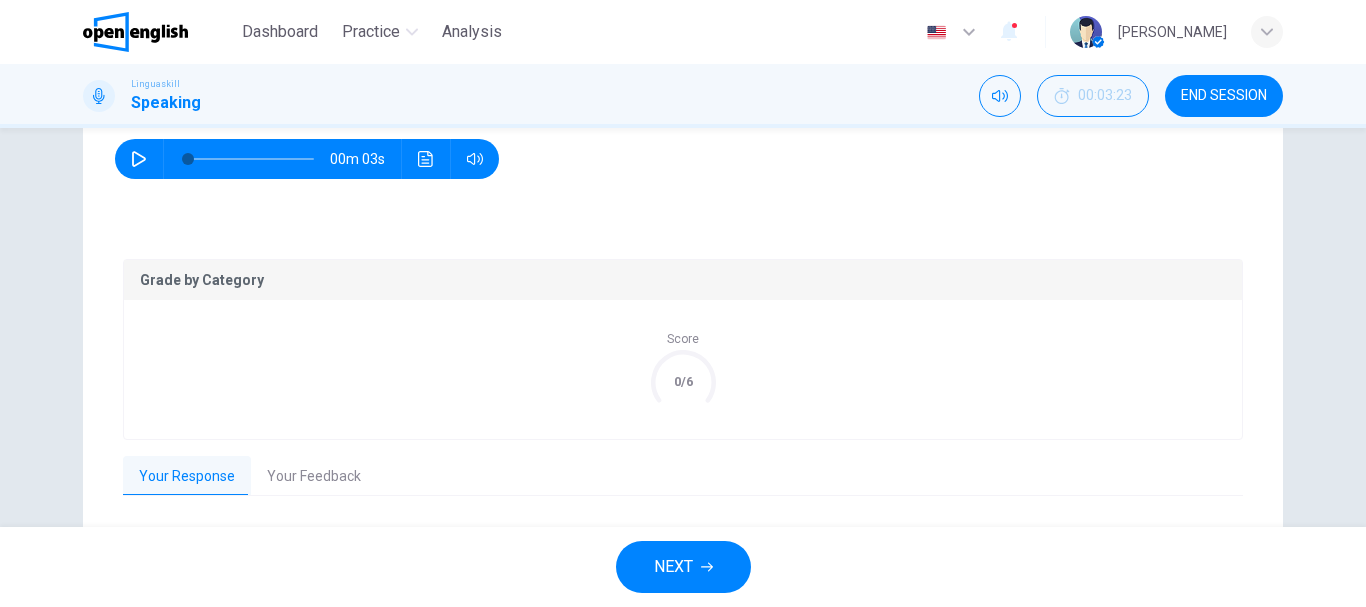 scroll, scrollTop: 449, scrollLeft: 0, axis: vertical 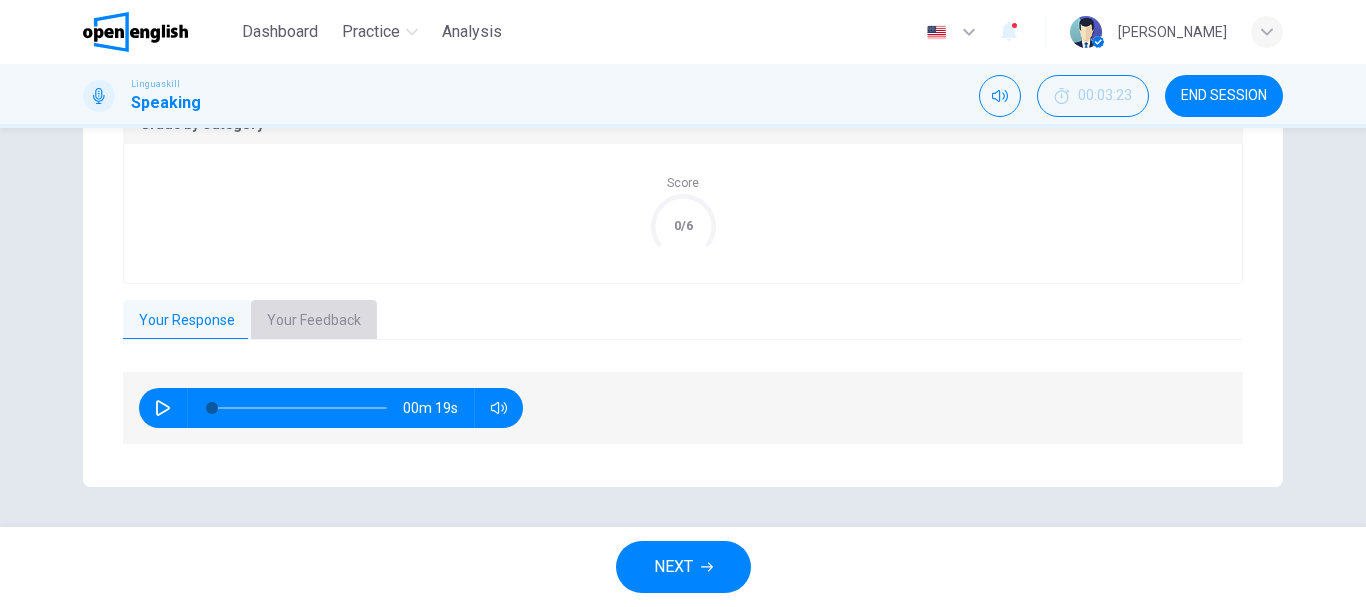 click on "Your Feedback" at bounding box center [314, 321] 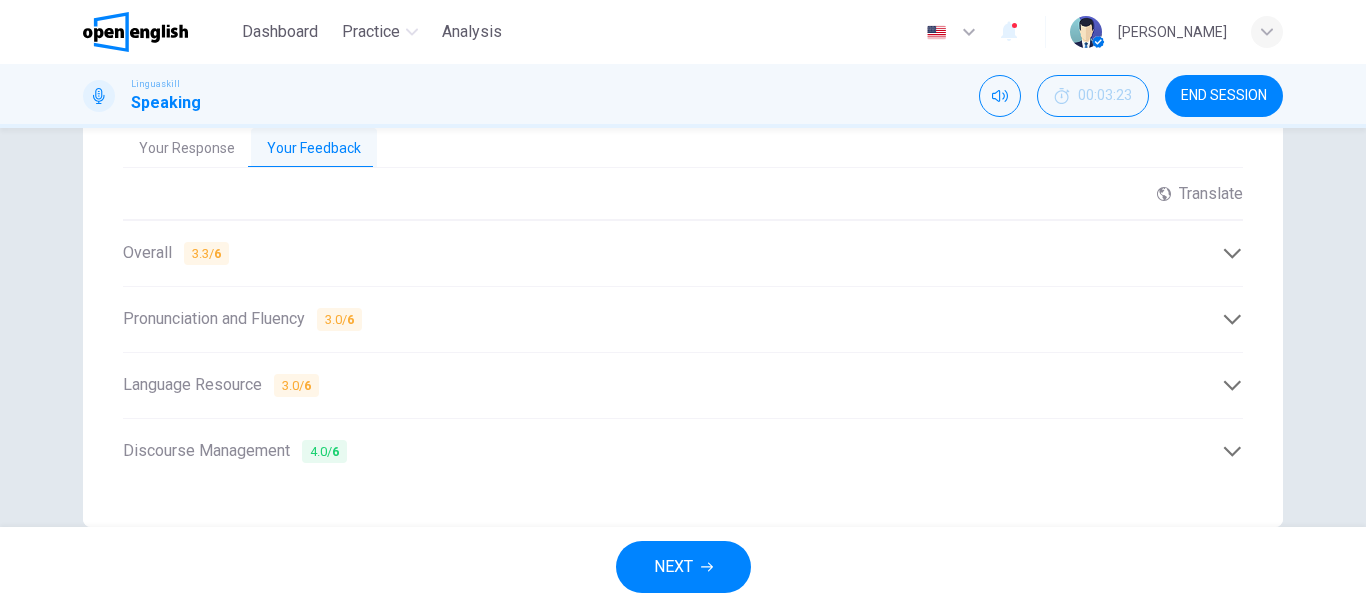 scroll, scrollTop: 661, scrollLeft: 0, axis: vertical 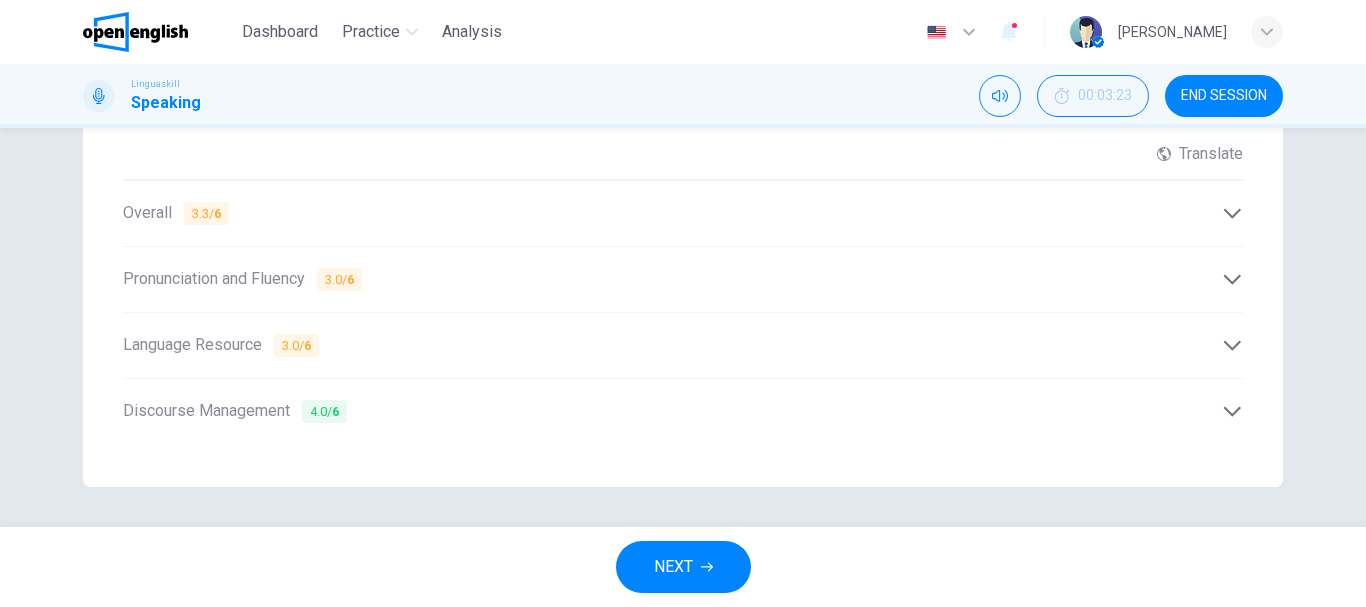 click on "Pronunciation and Fluency   3.0 / 6" at bounding box center [242, 279] 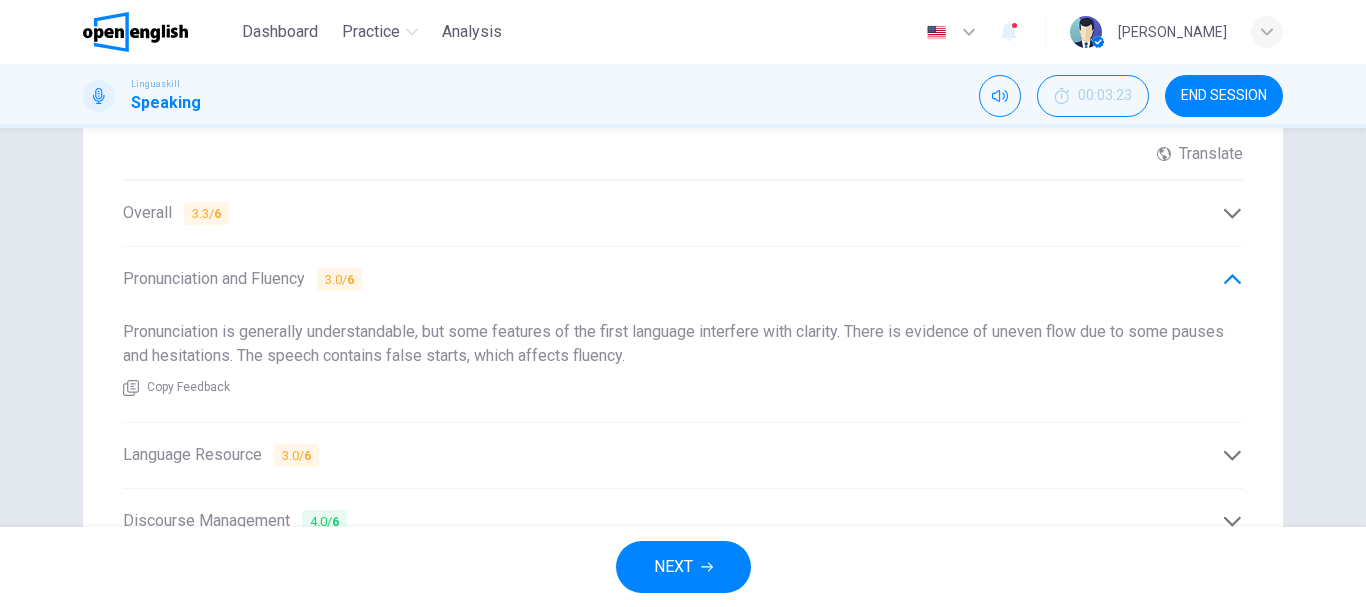 click on "Language Resource   3.0 / 6" at bounding box center [672, 455] 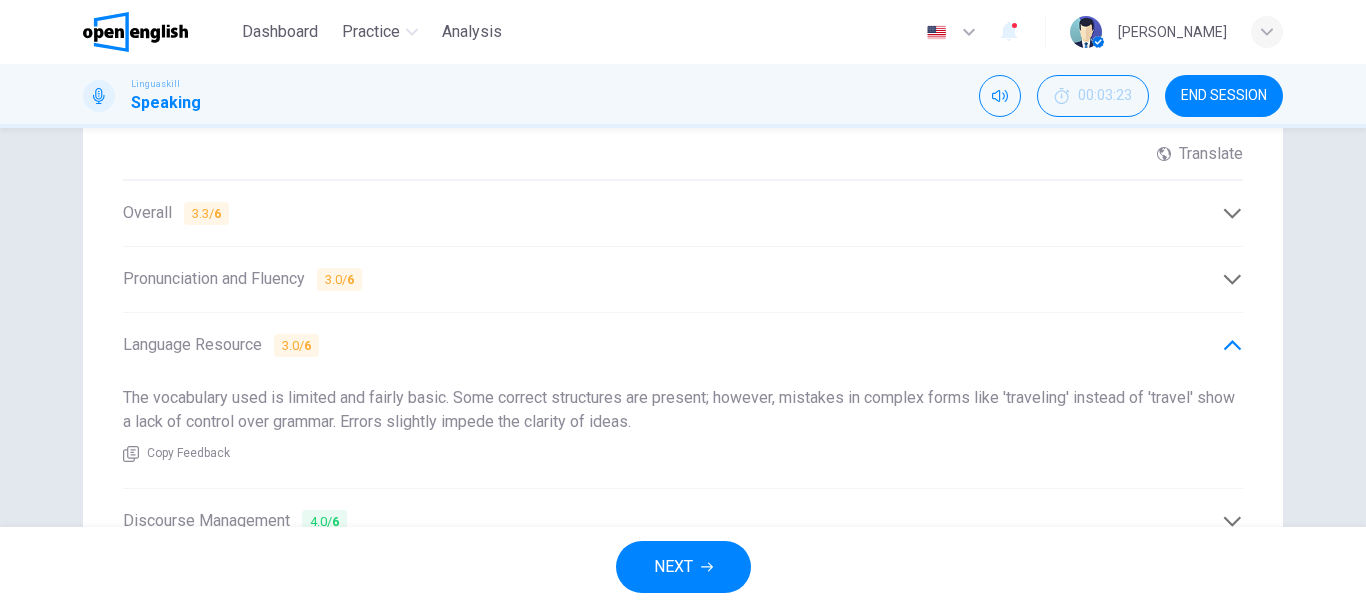 click on "NEXT" at bounding box center [673, 567] 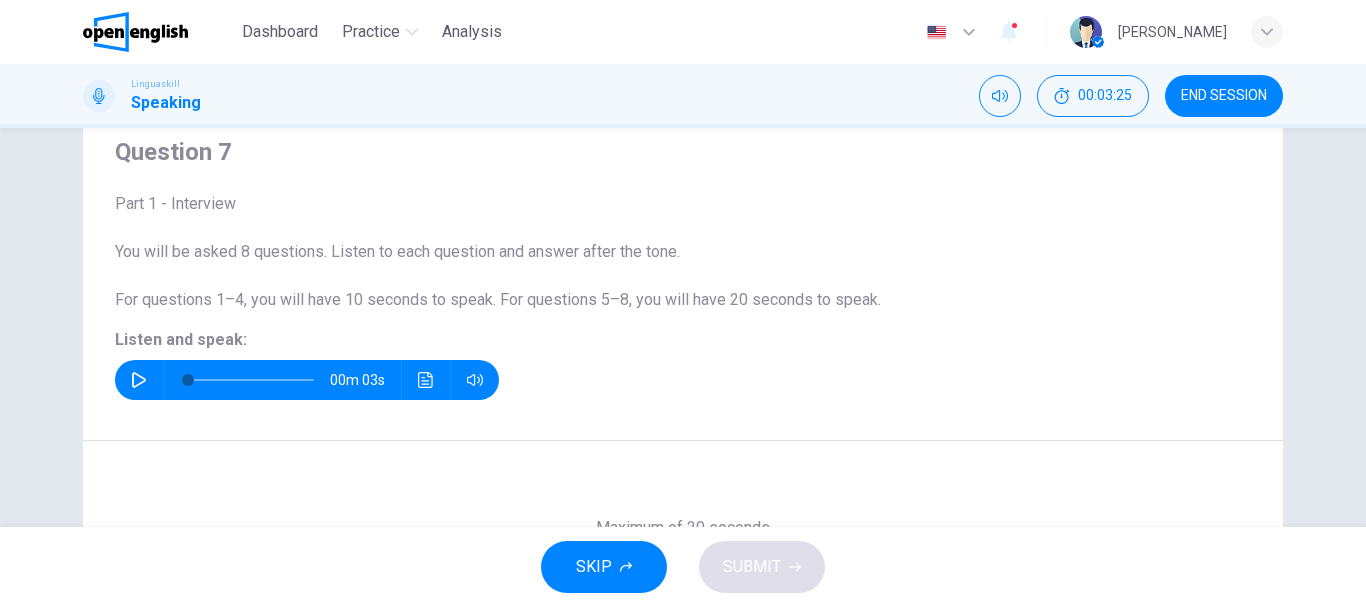 scroll, scrollTop: 70, scrollLeft: 0, axis: vertical 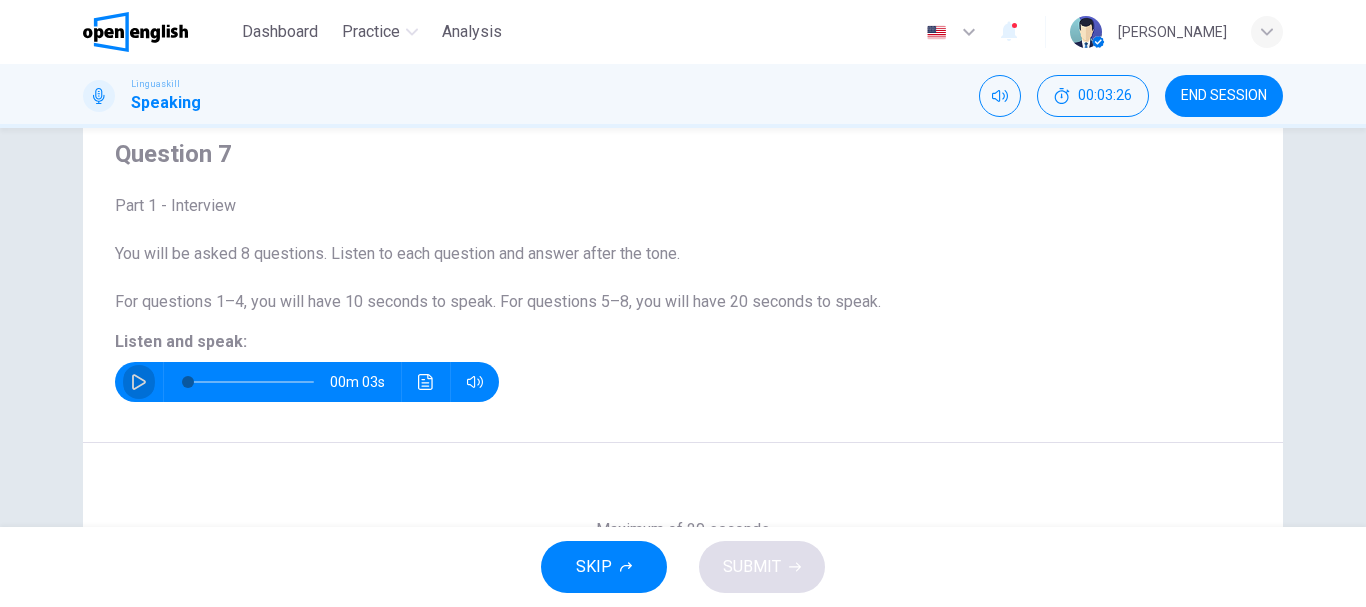 click 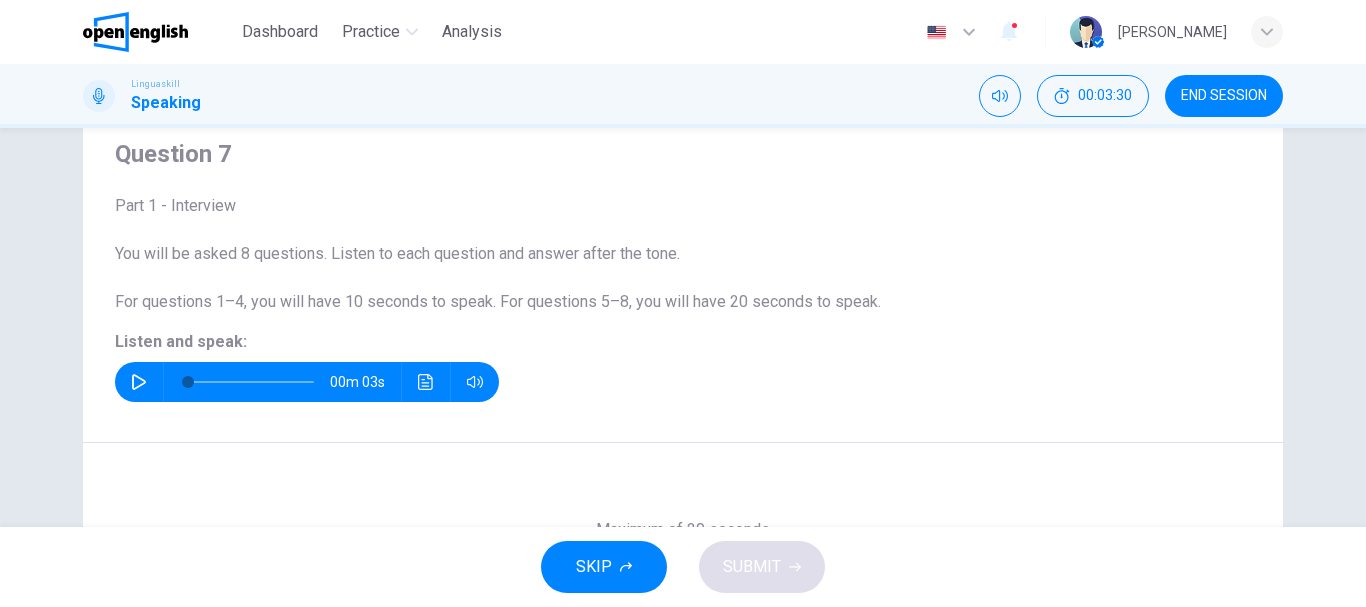 click 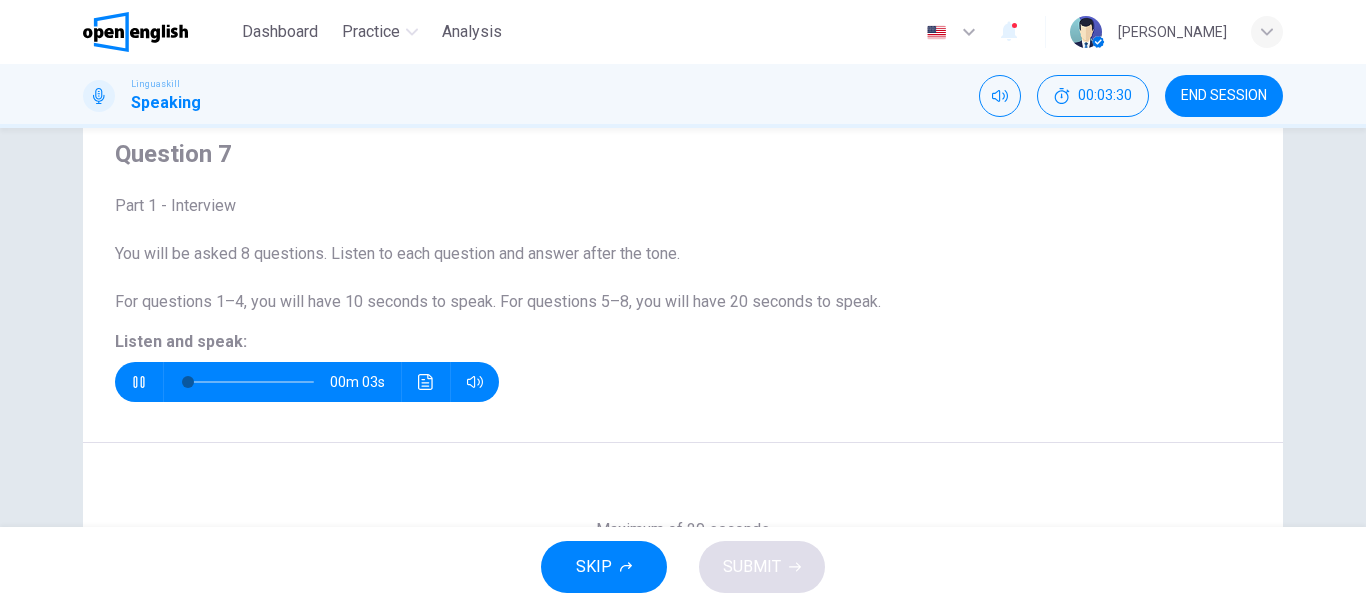click 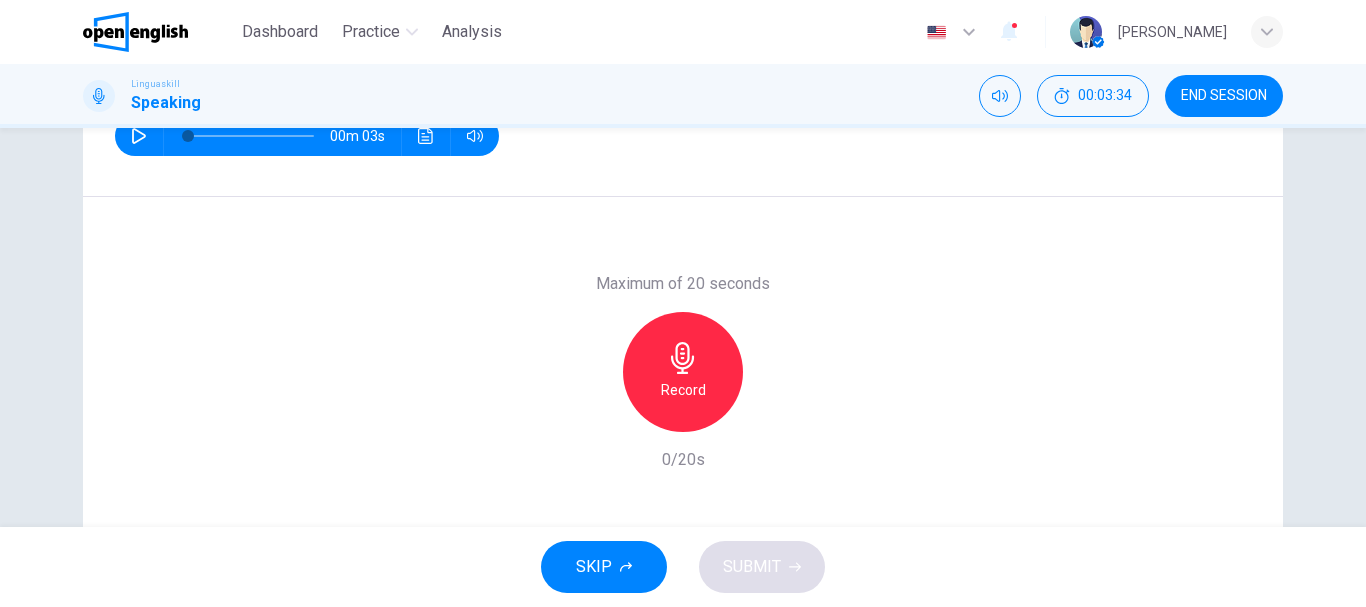 scroll, scrollTop: 351, scrollLeft: 0, axis: vertical 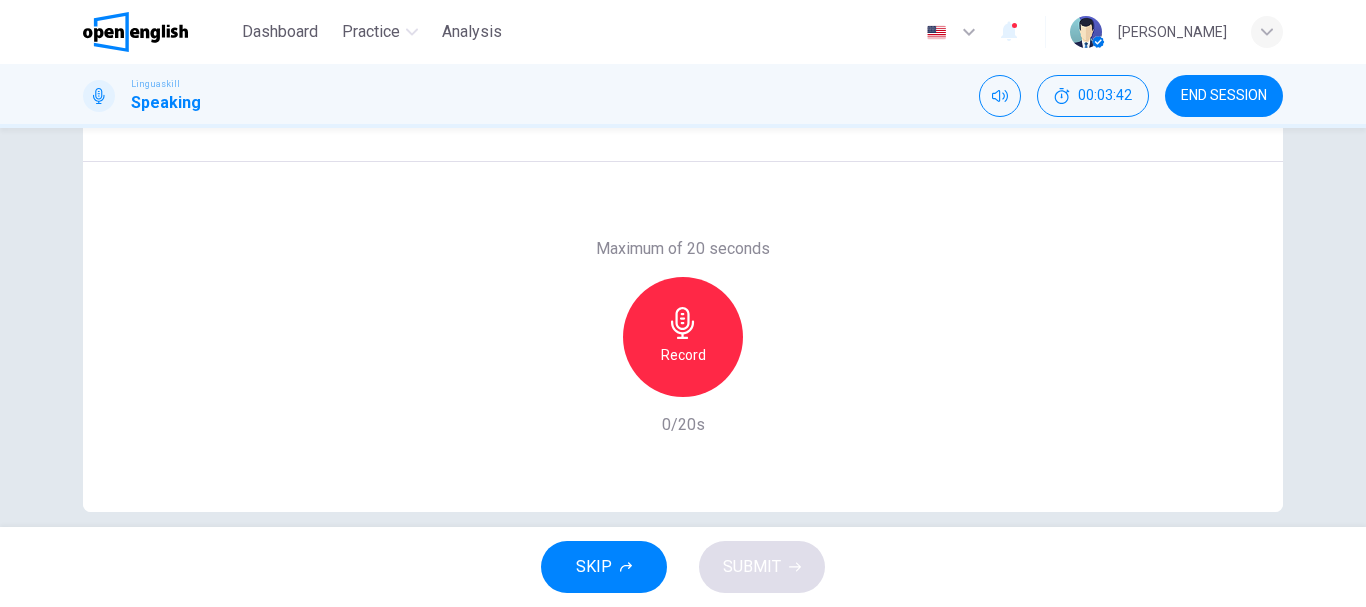 click on "Record" at bounding box center [683, 355] 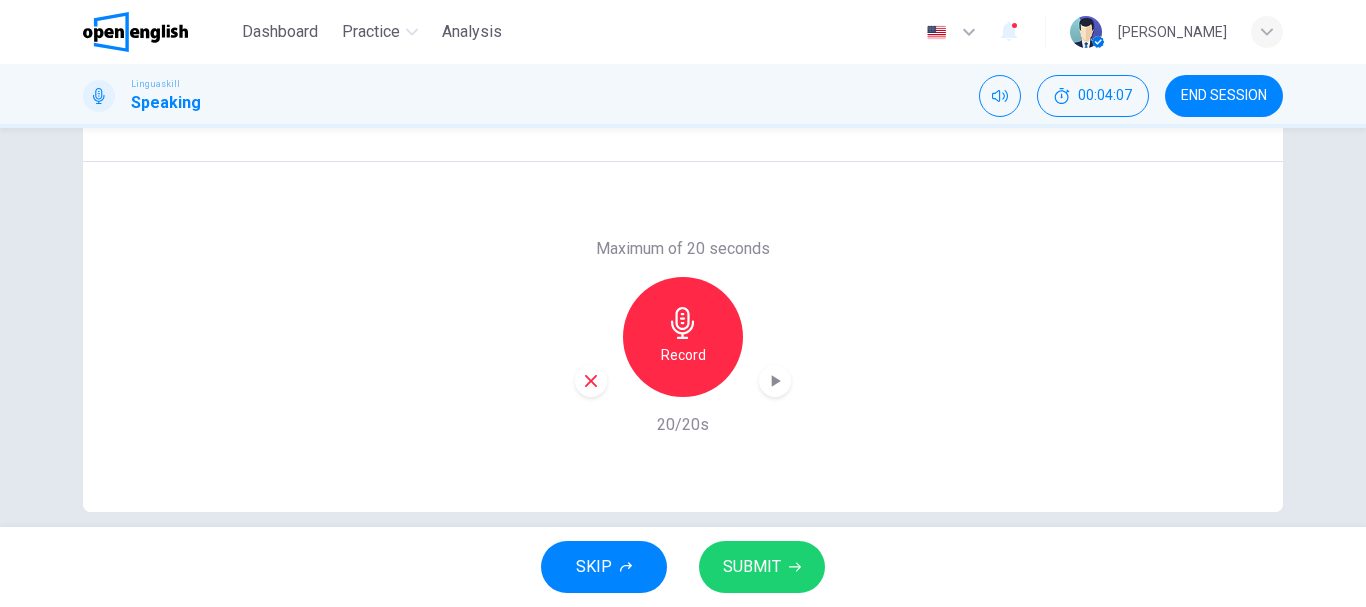 click 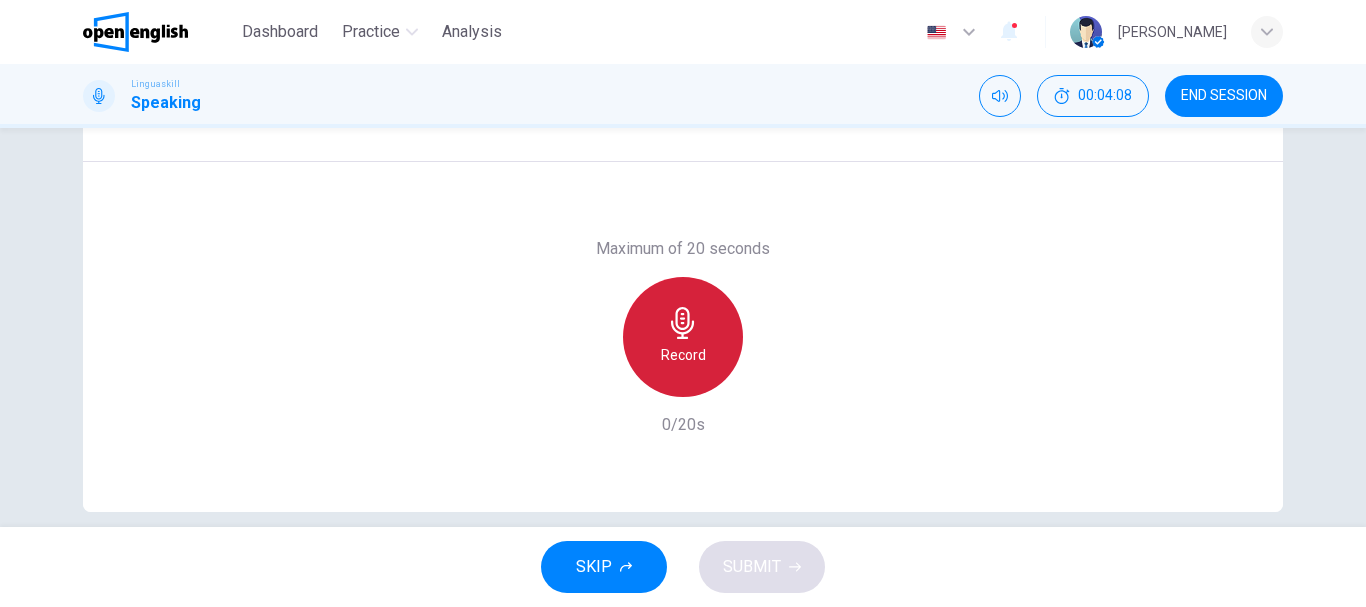click on "Record" at bounding box center [683, 355] 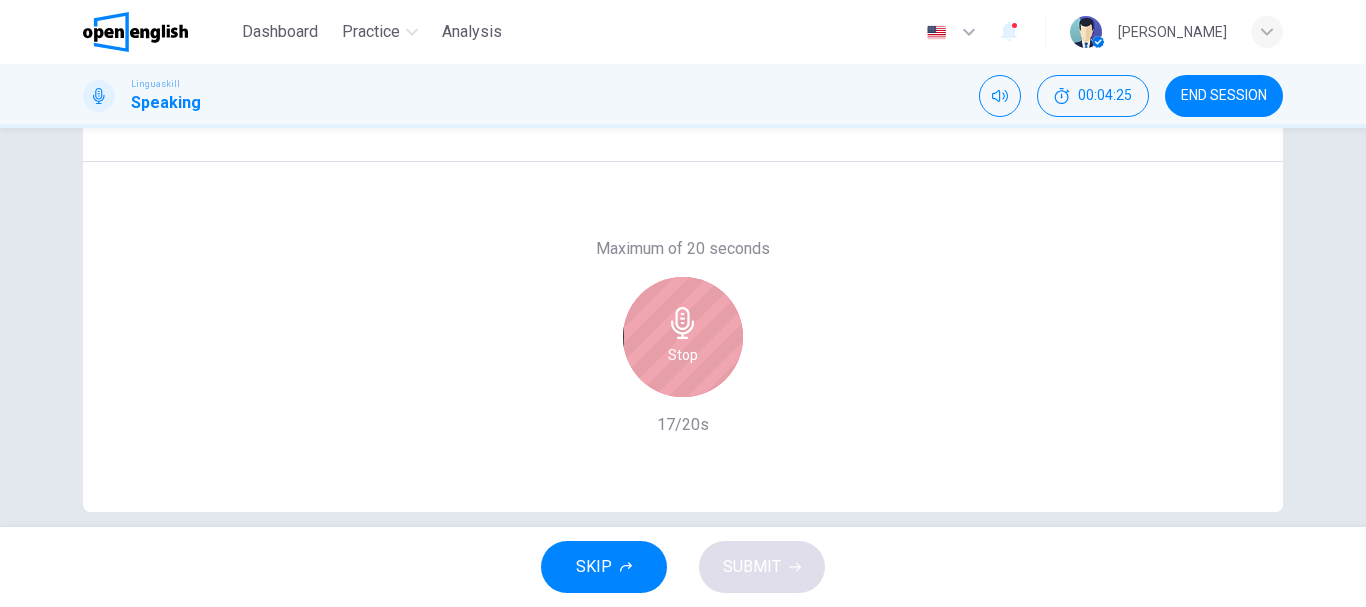 click on "Stop" at bounding box center [683, 355] 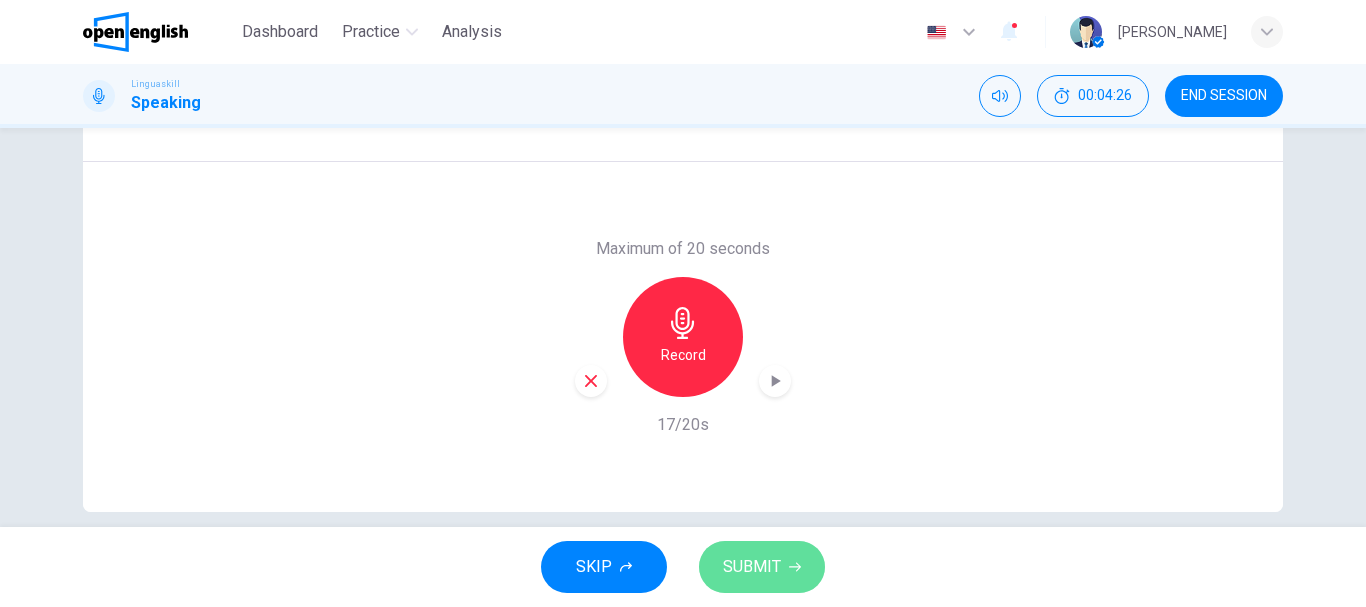 click on "SUBMIT" at bounding box center [762, 567] 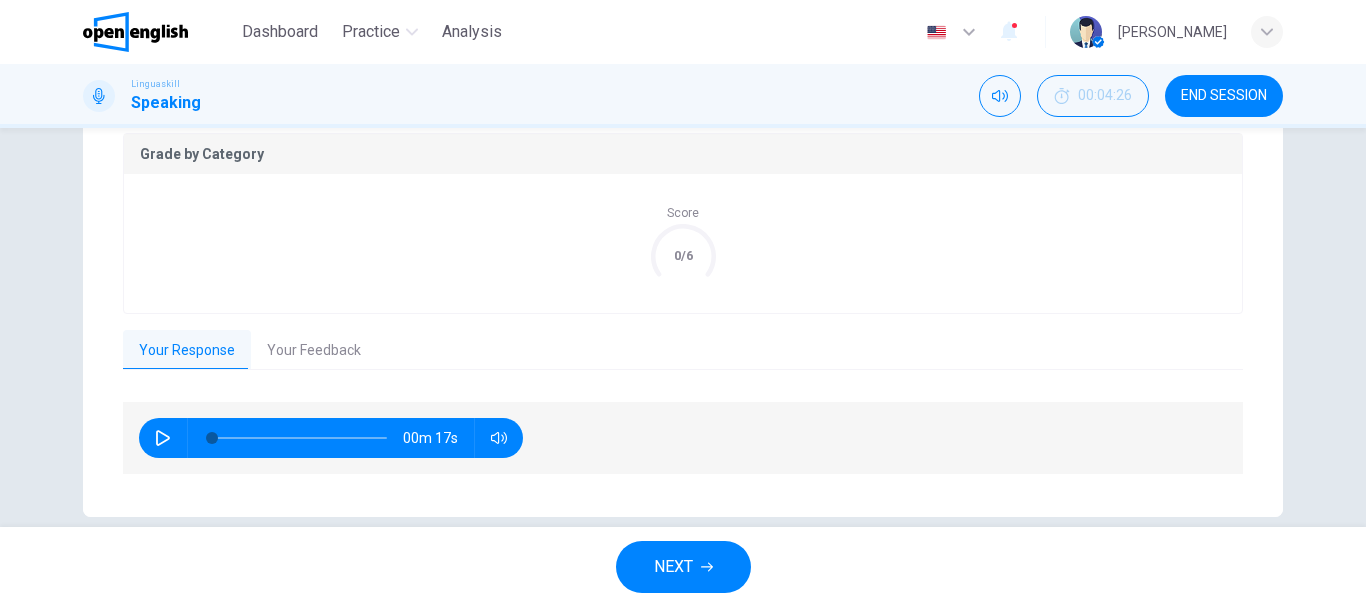 scroll, scrollTop: 449, scrollLeft: 0, axis: vertical 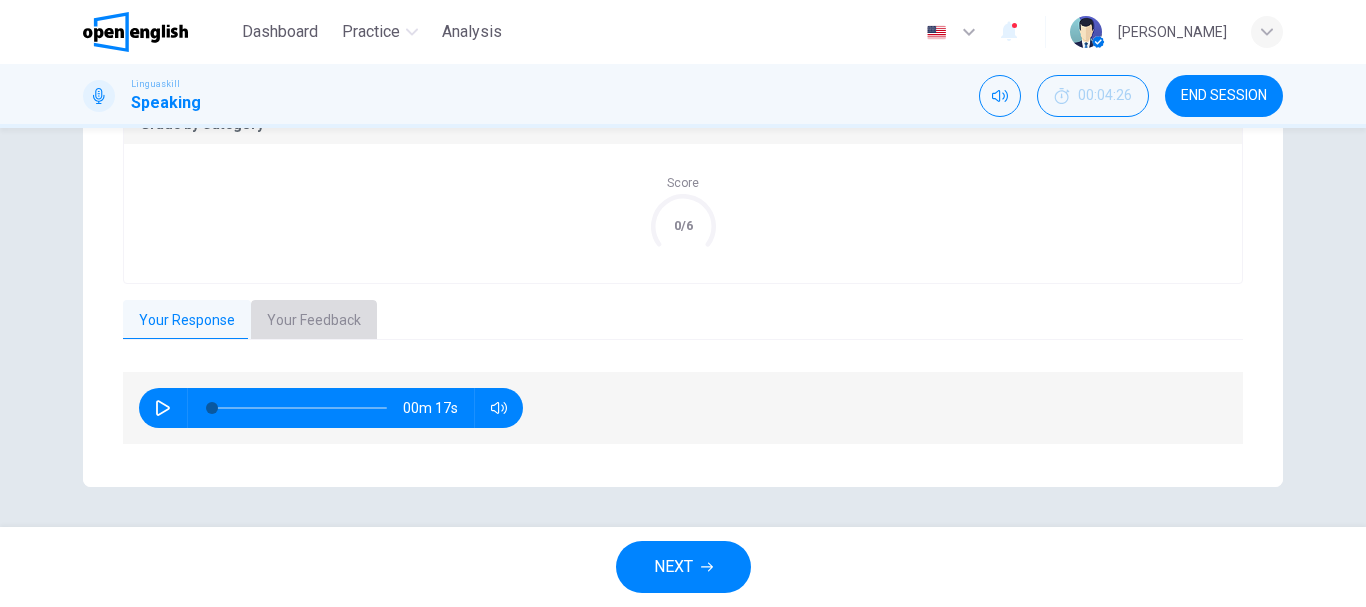 click on "Your Feedback" at bounding box center (314, 321) 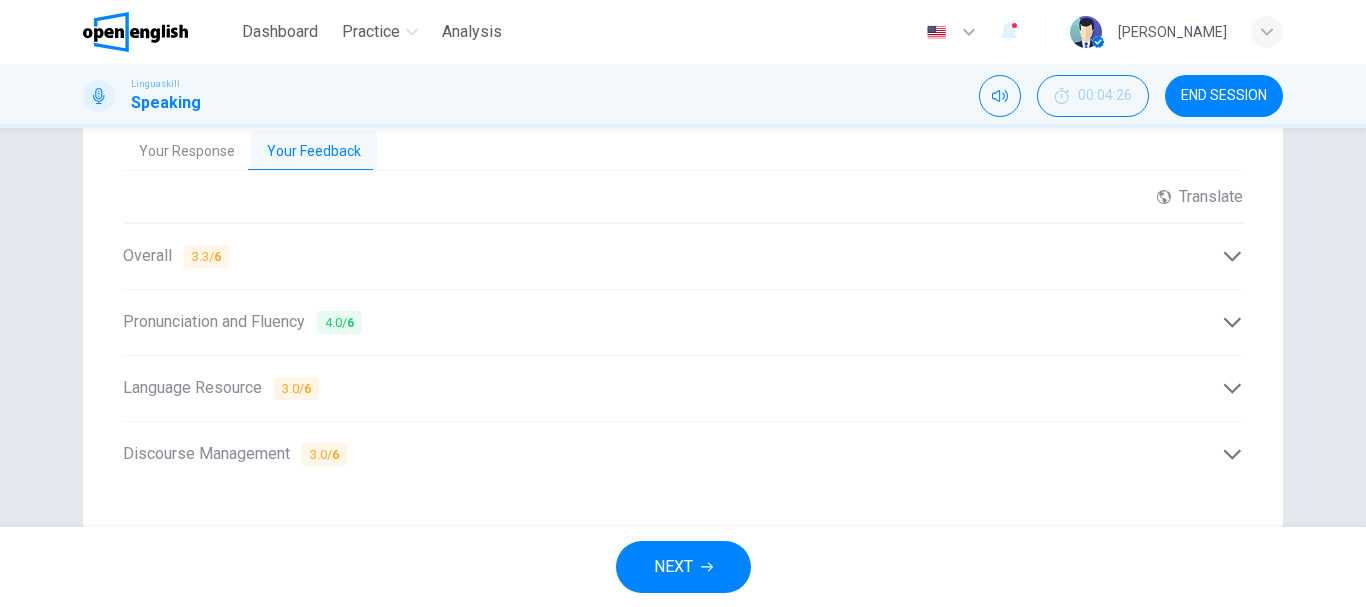 scroll, scrollTop: 661, scrollLeft: 0, axis: vertical 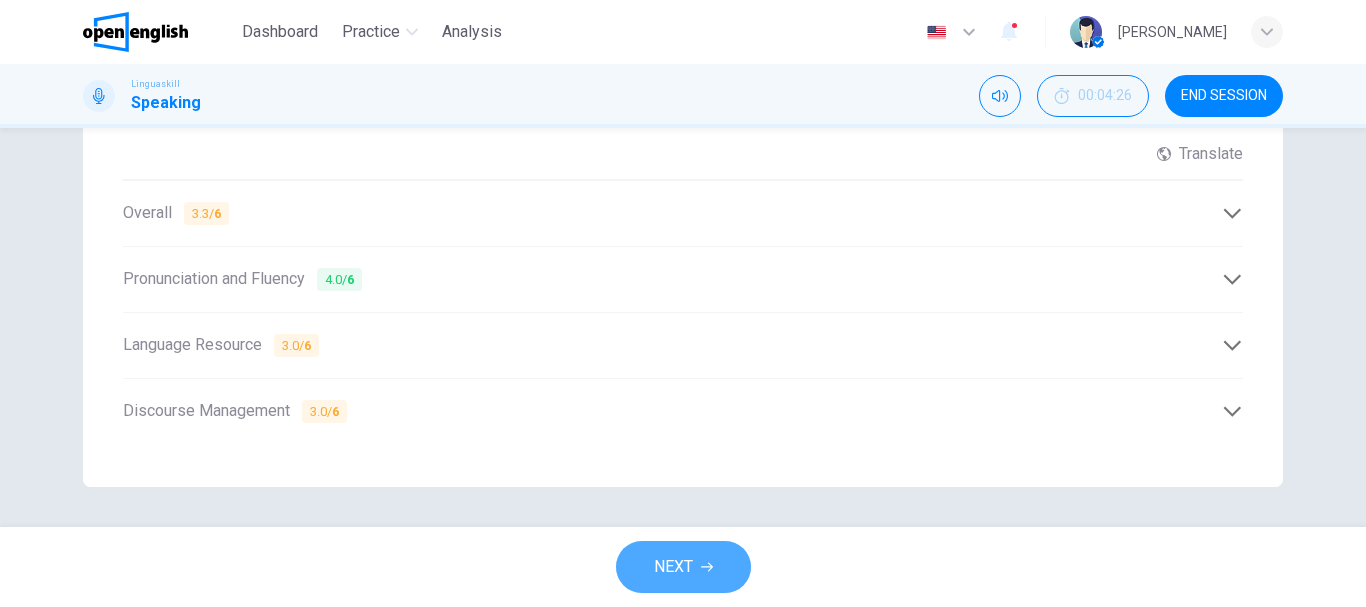 click on "NEXT" at bounding box center (673, 567) 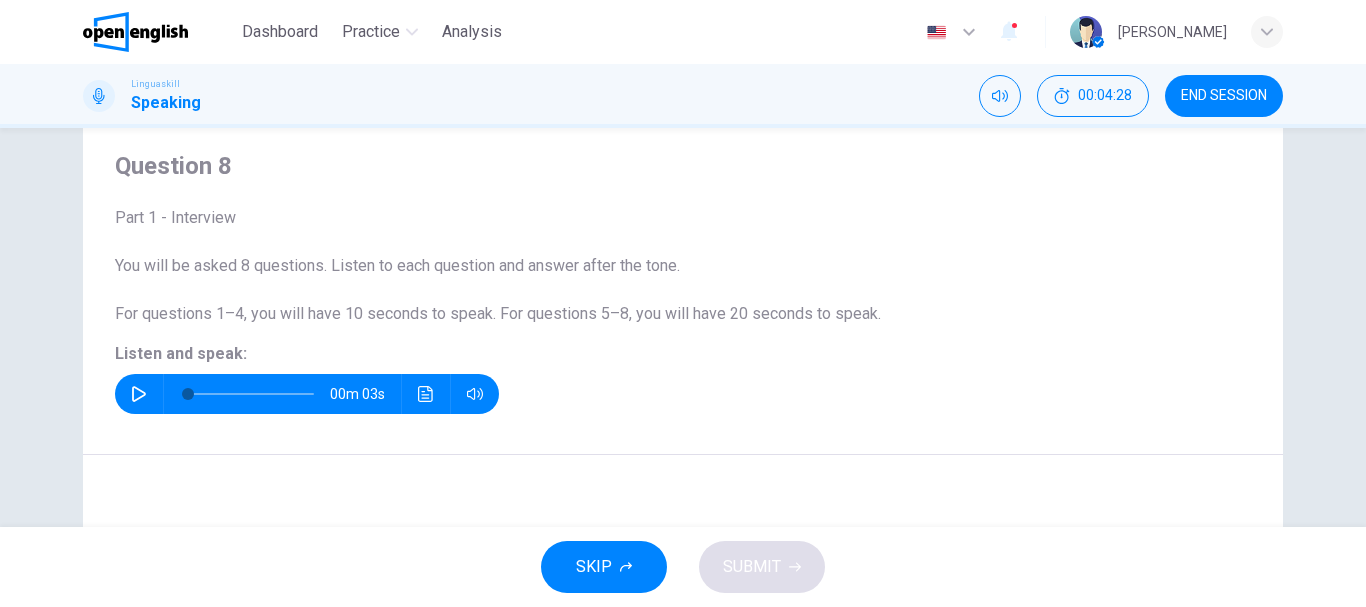 scroll, scrollTop: 0, scrollLeft: 0, axis: both 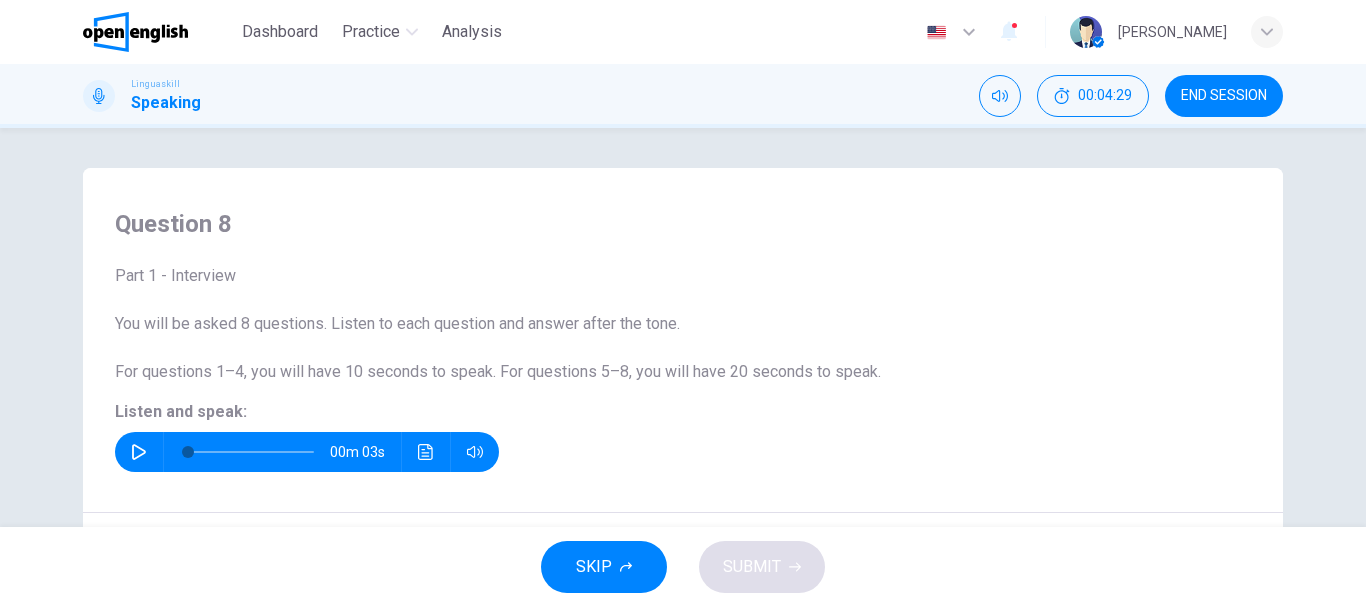 click 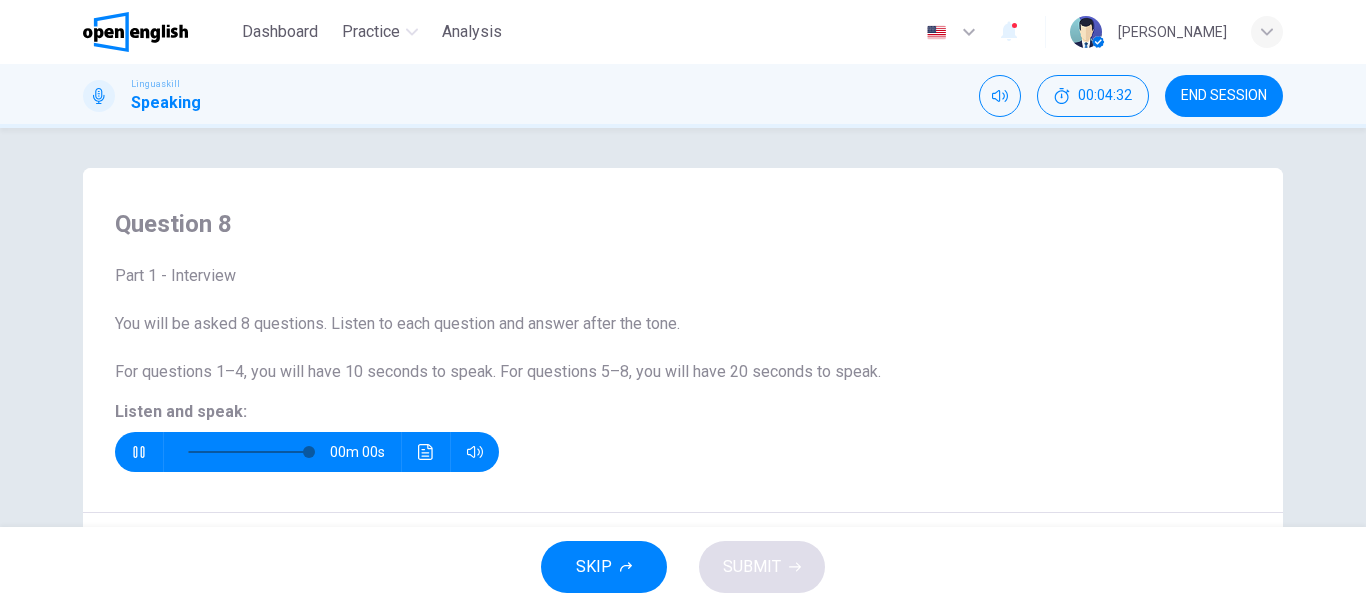 type on "*" 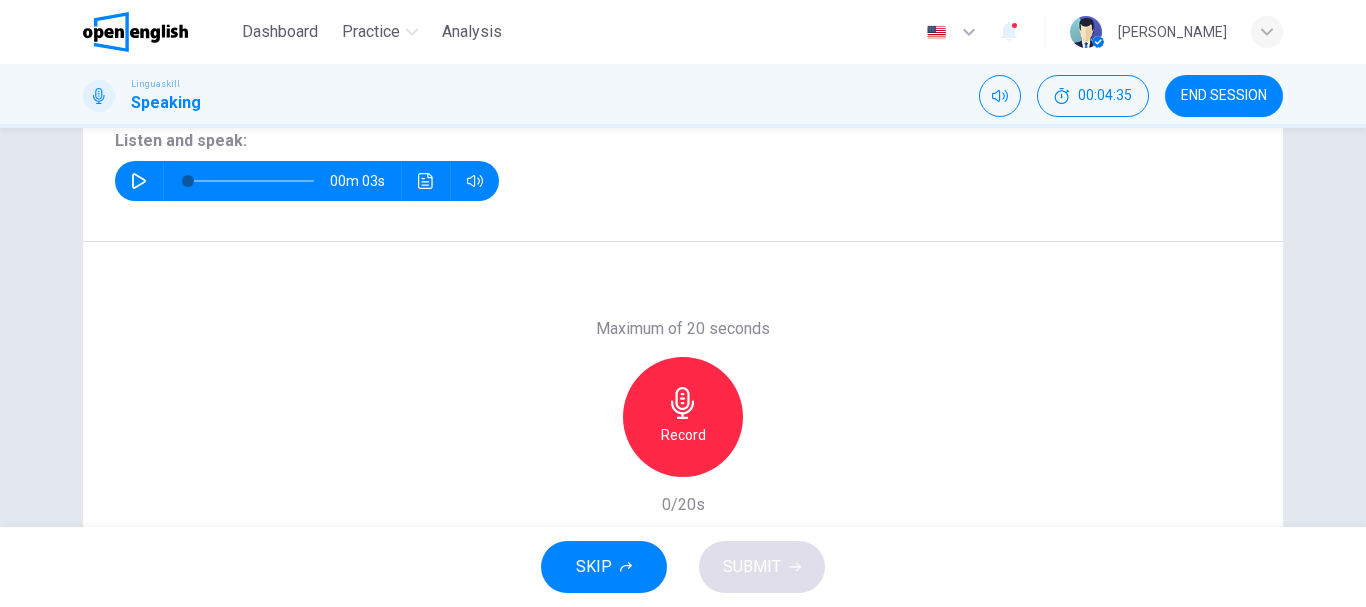 scroll, scrollTop: 283, scrollLeft: 0, axis: vertical 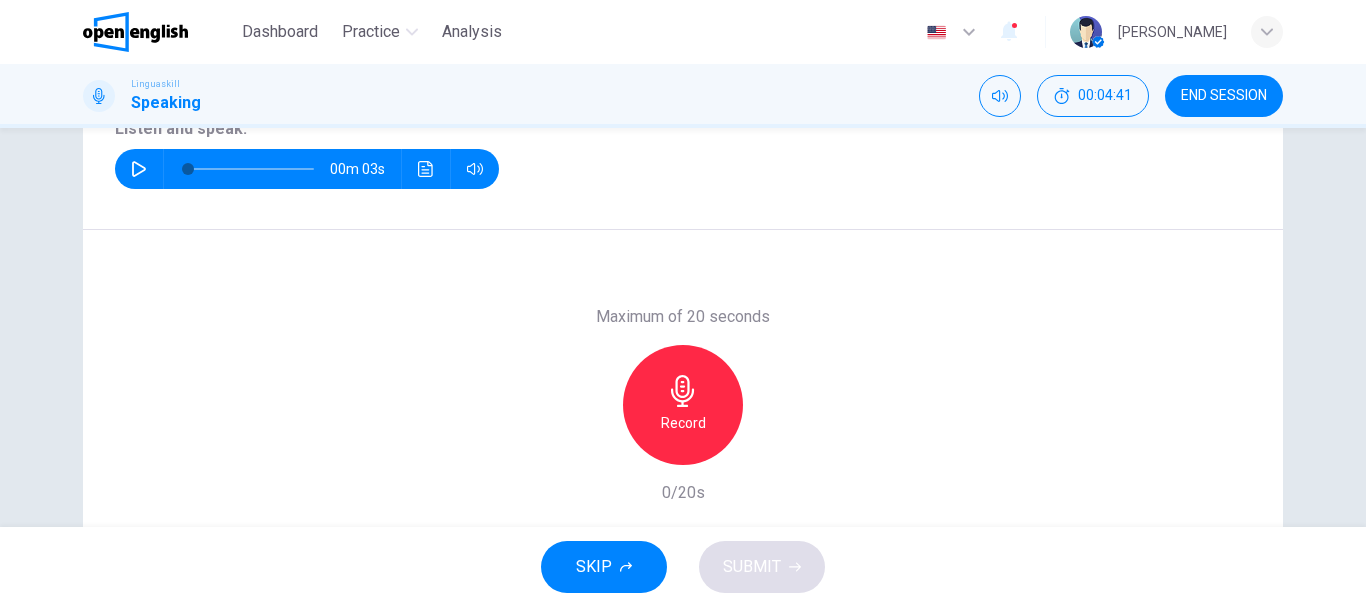 click on "Record" at bounding box center [683, 423] 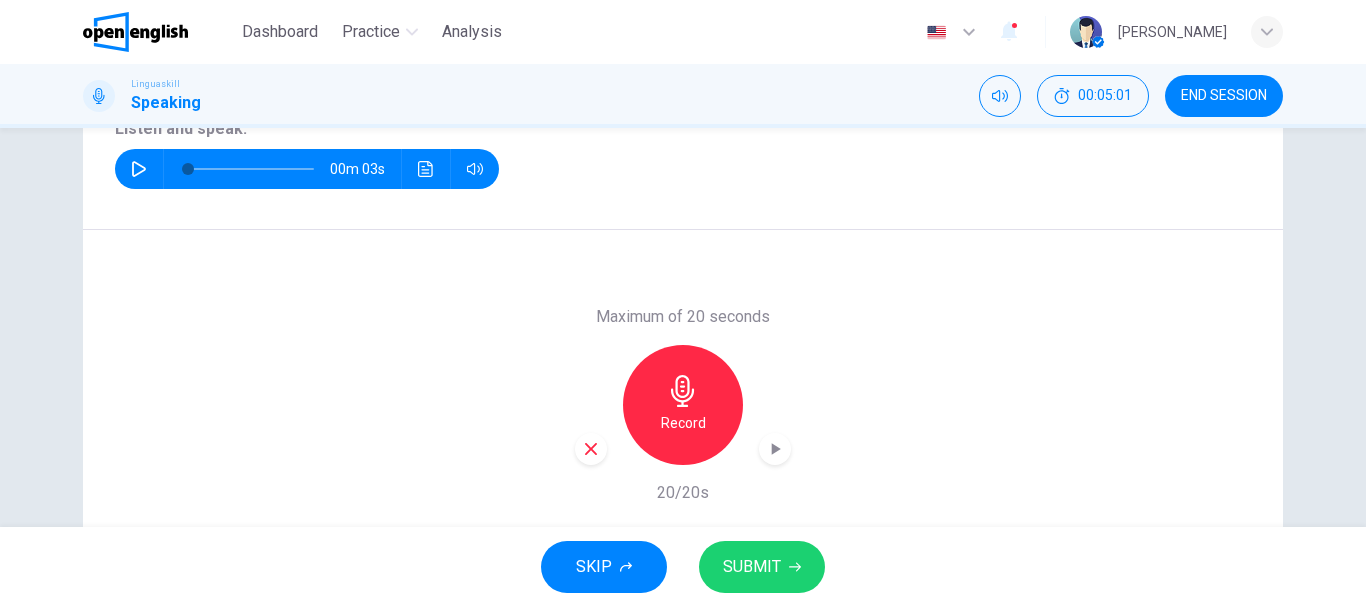 click on "Record" at bounding box center (683, 405) 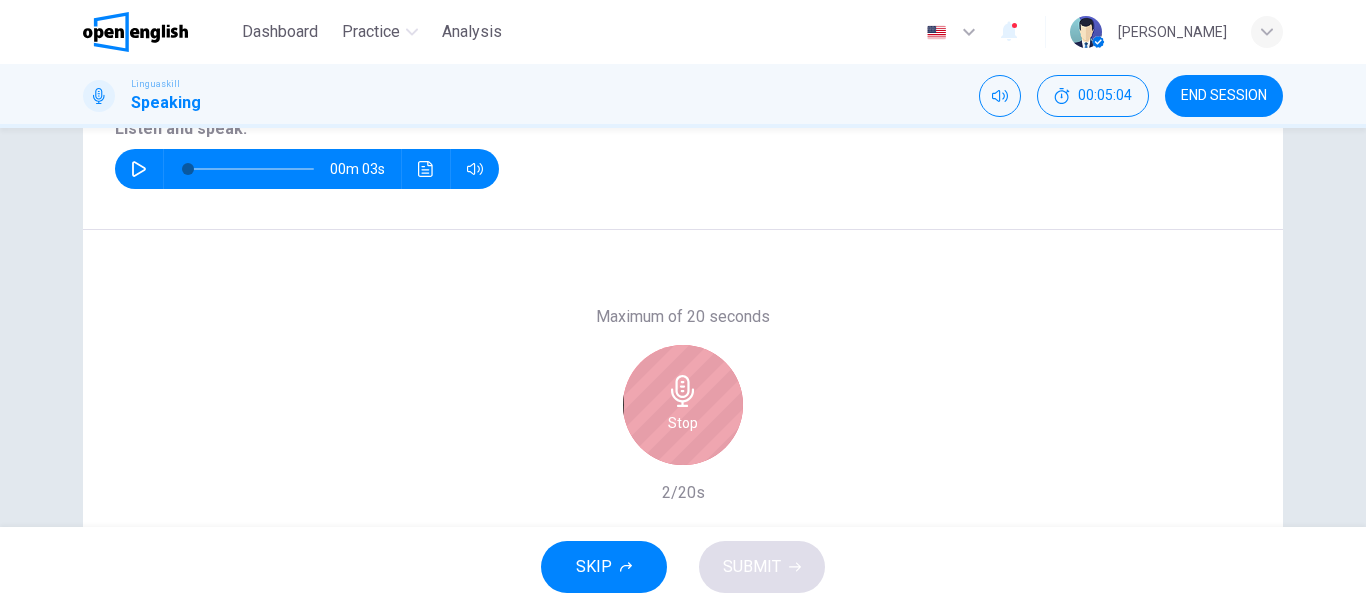 click on "Stop" at bounding box center [683, 405] 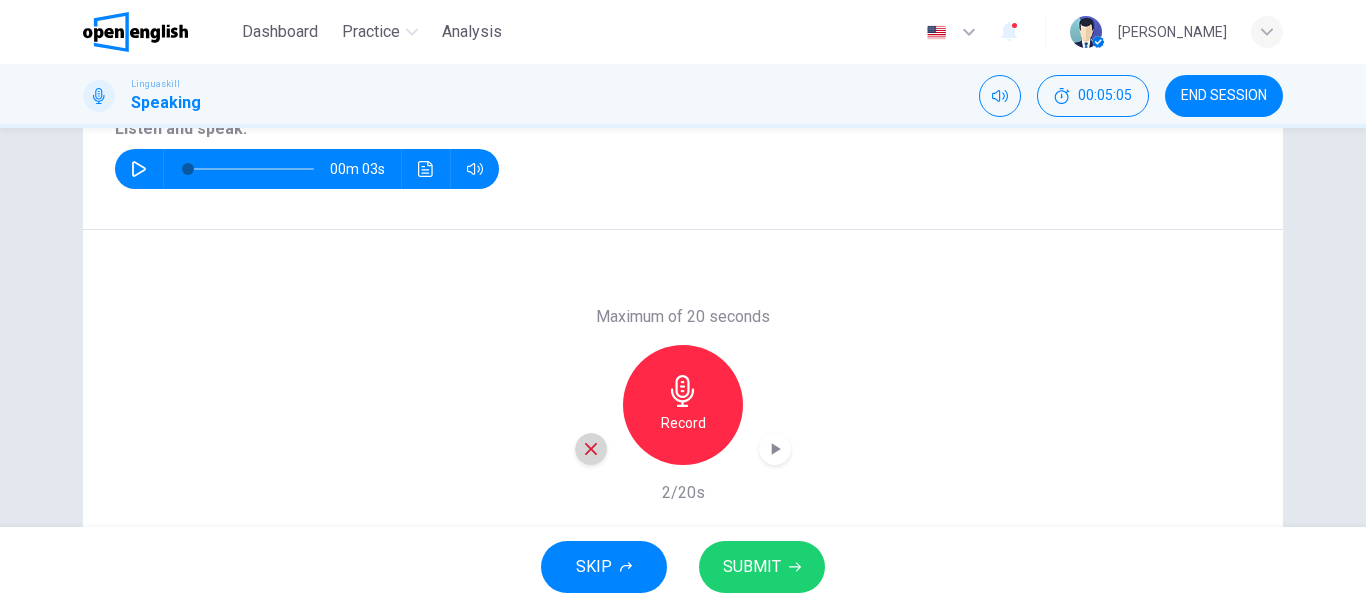 click 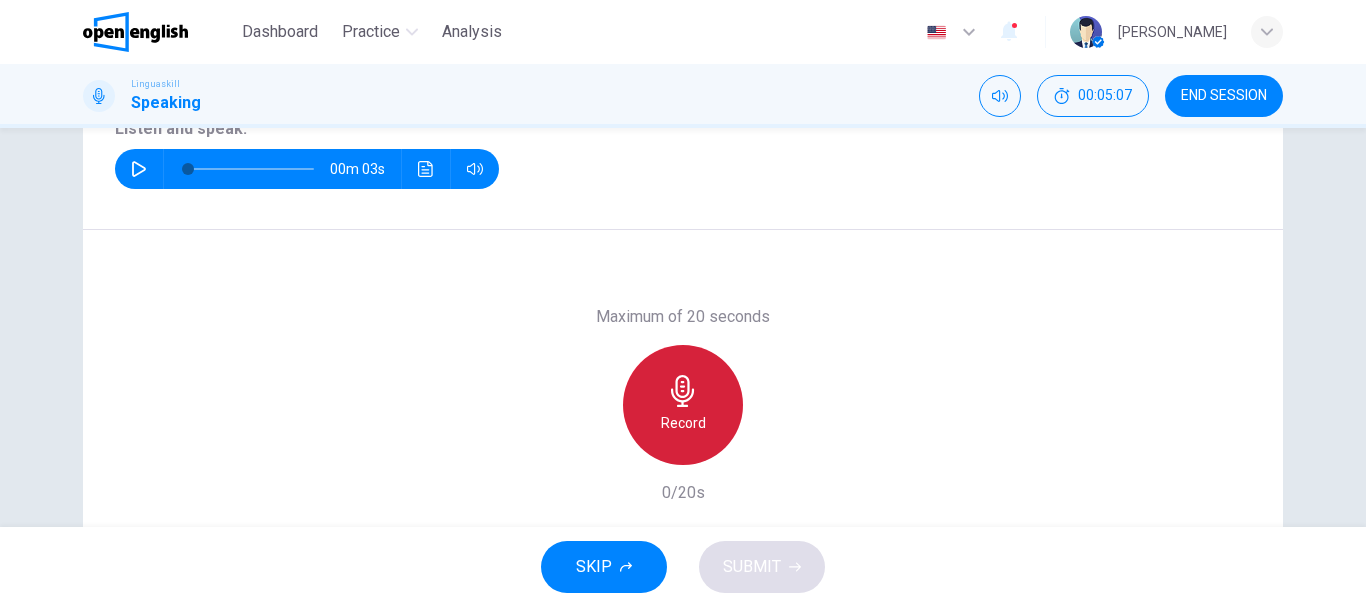 click on "Record" at bounding box center [683, 405] 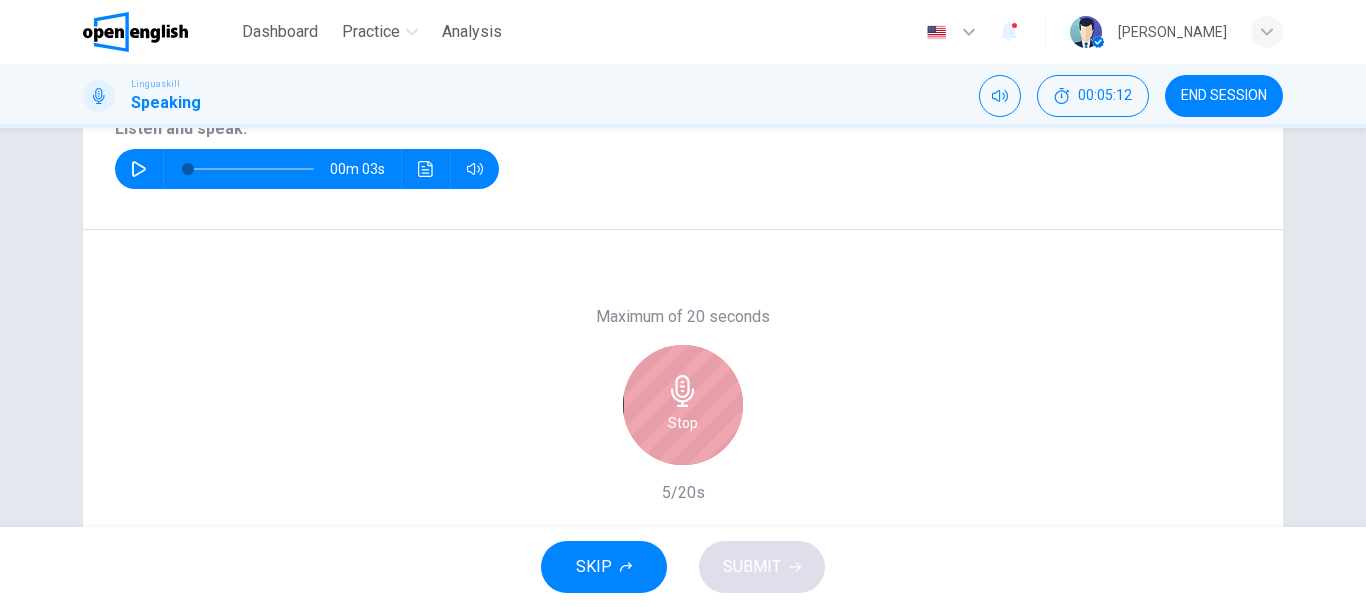 click on "Stop" at bounding box center [683, 405] 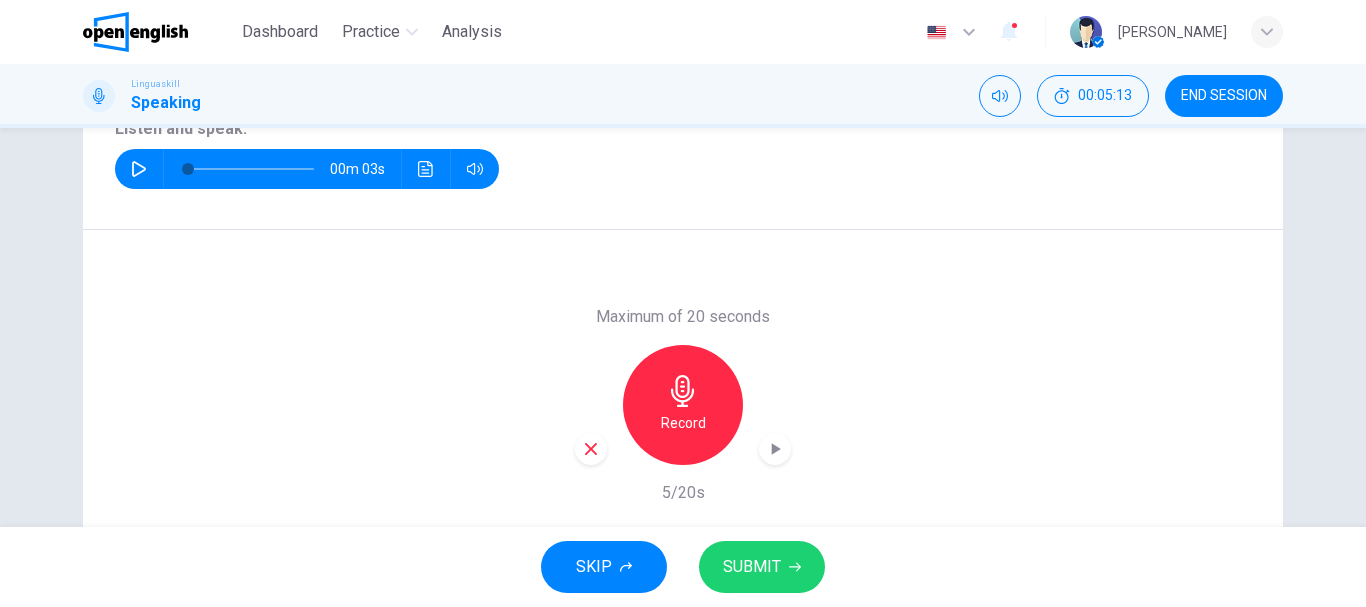click 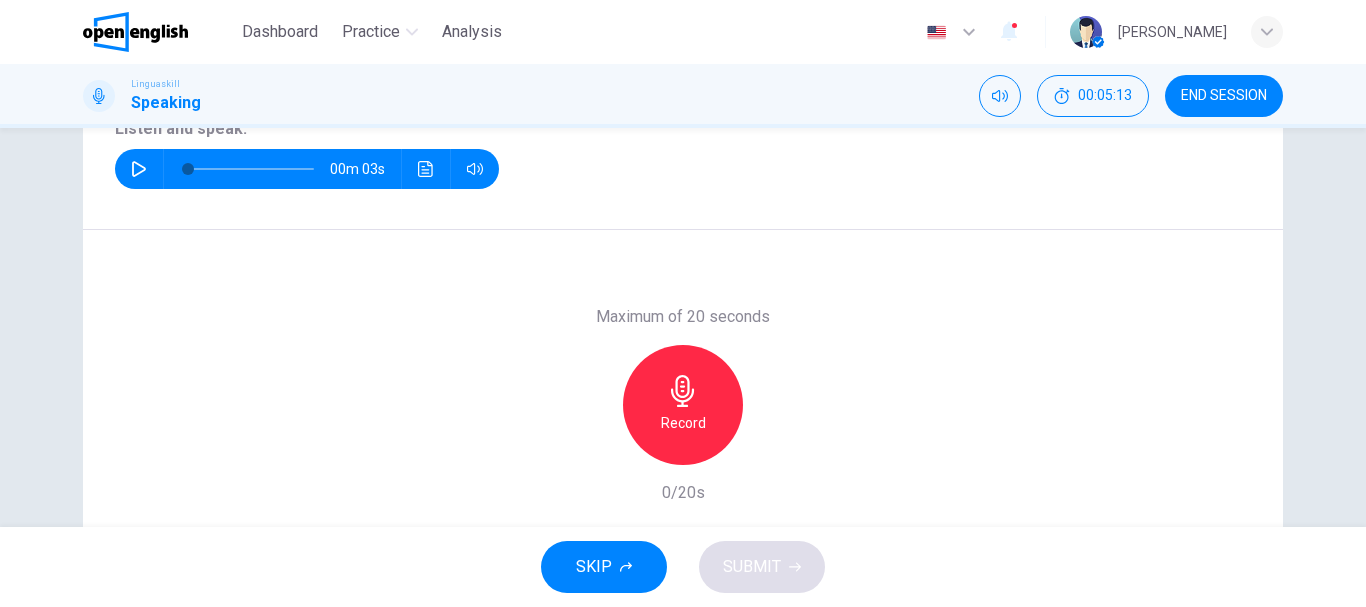click on "Record" at bounding box center (683, 405) 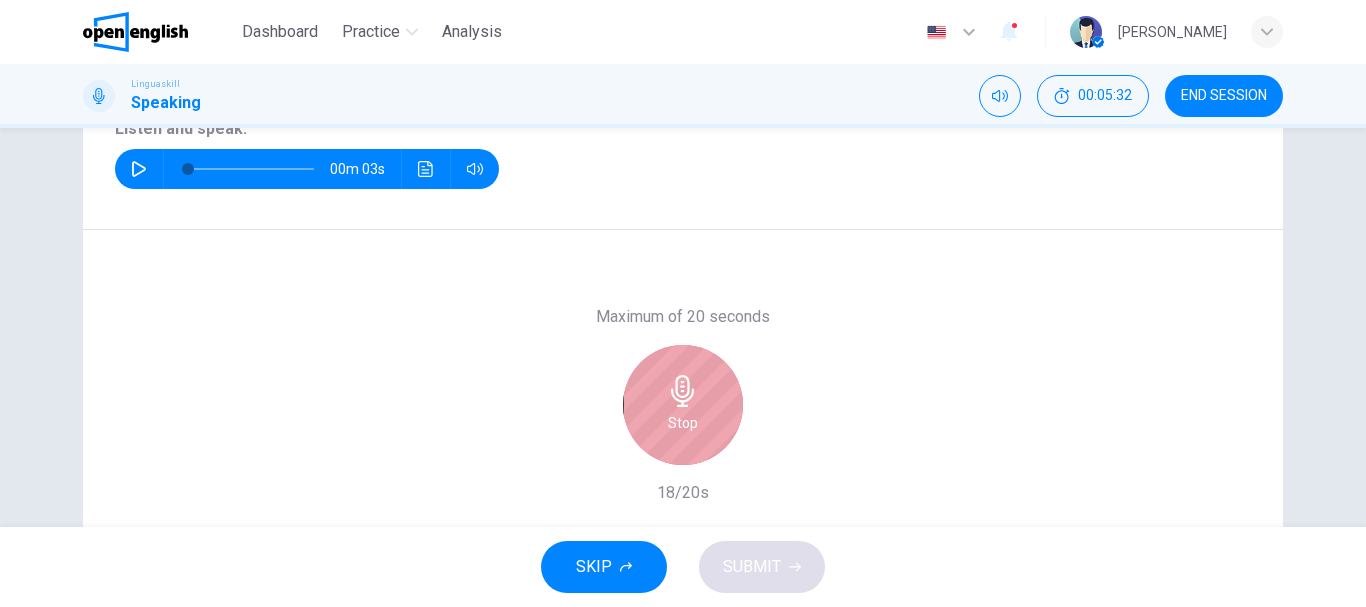 click on "Stop" at bounding box center (683, 405) 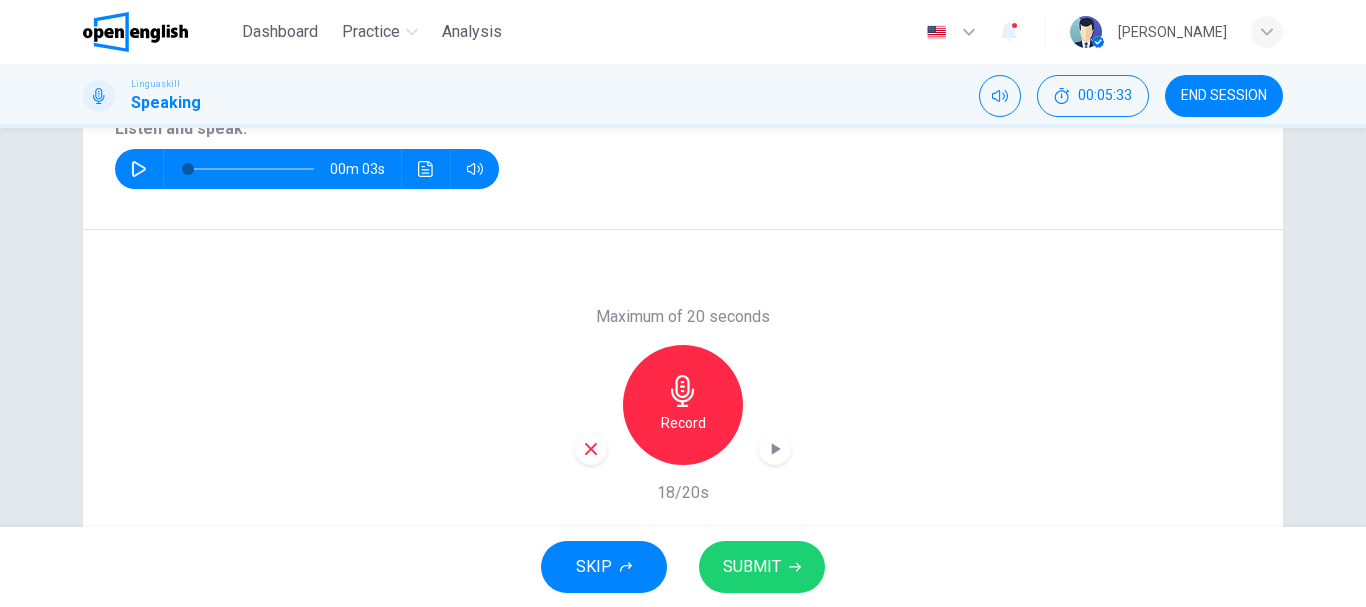 click on "SUBMIT" at bounding box center (752, 567) 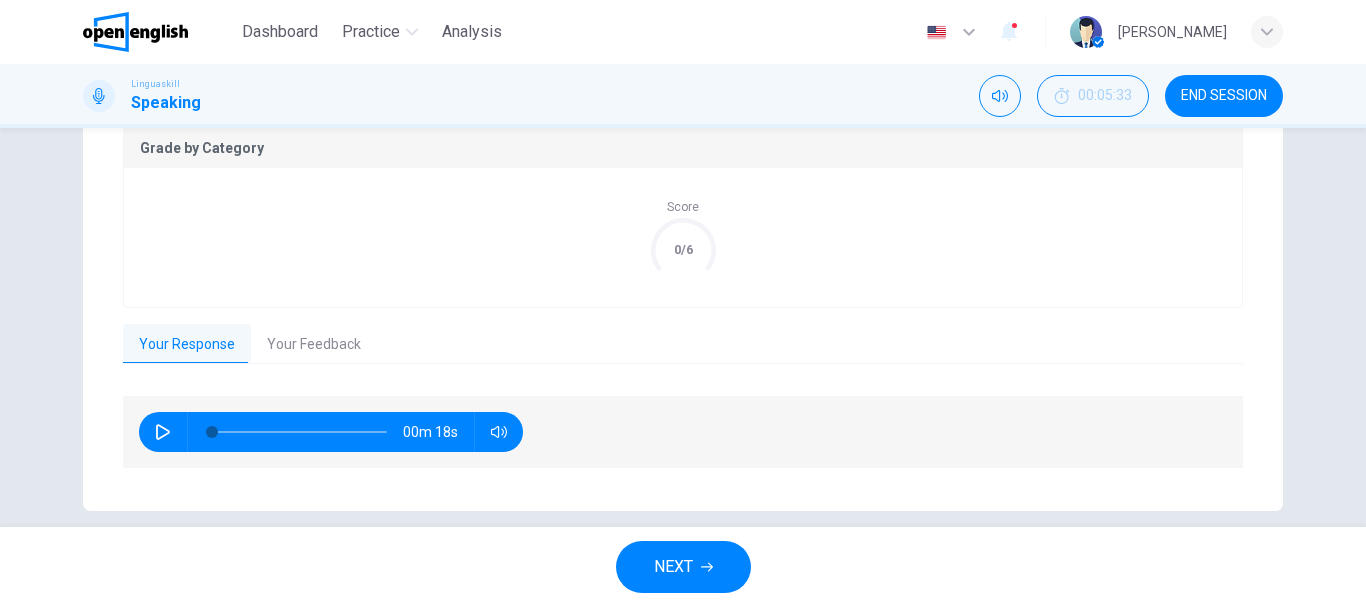 scroll, scrollTop: 449, scrollLeft: 0, axis: vertical 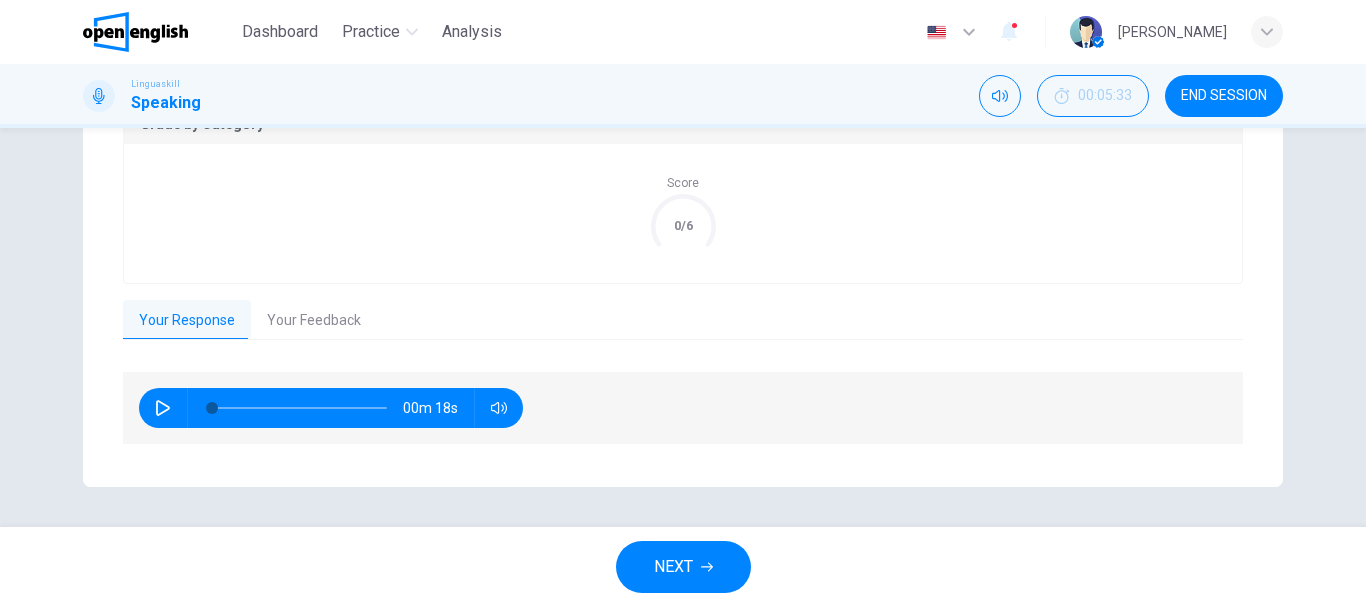 click on "Your Feedback" at bounding box center [314, 321] 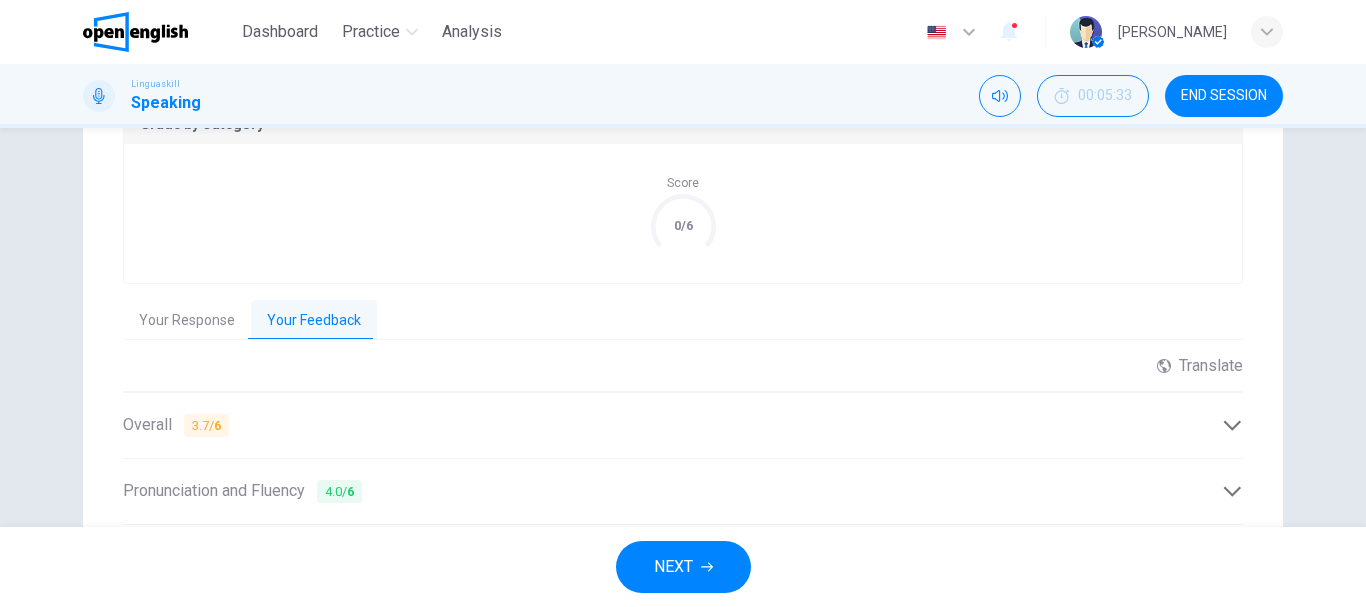 scroll, scrollTop: 661, scrollLeft: 0, axis: vertical 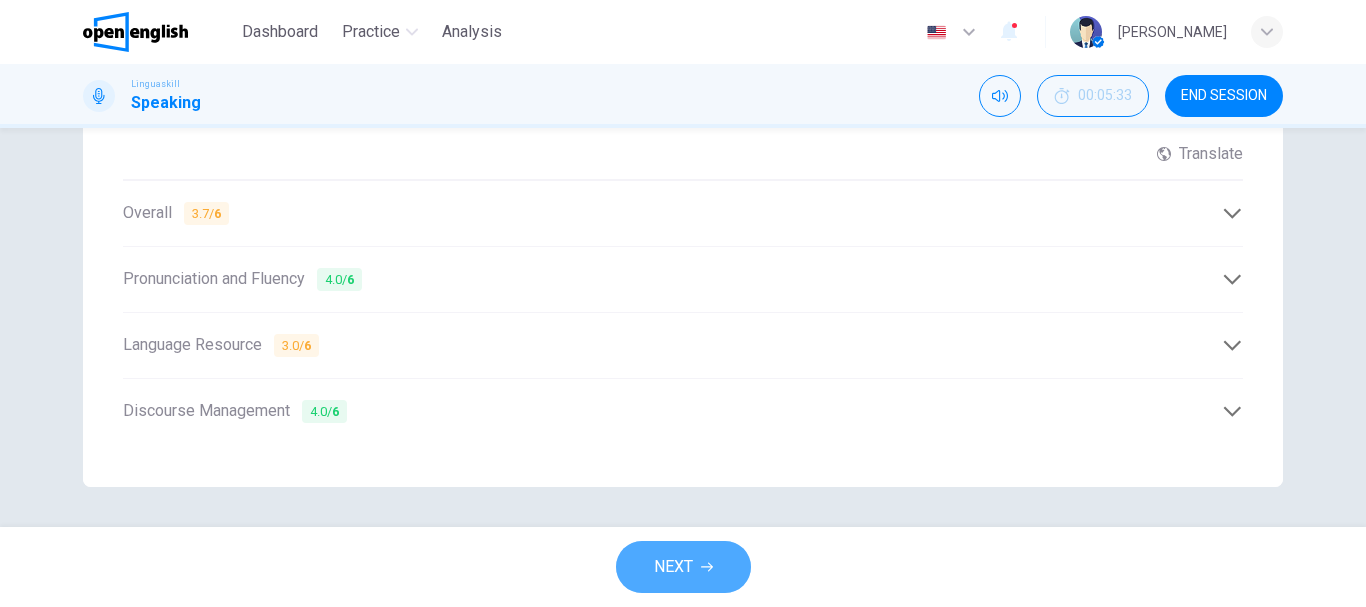 click on "NEXT" at bounding box center (683, 567) 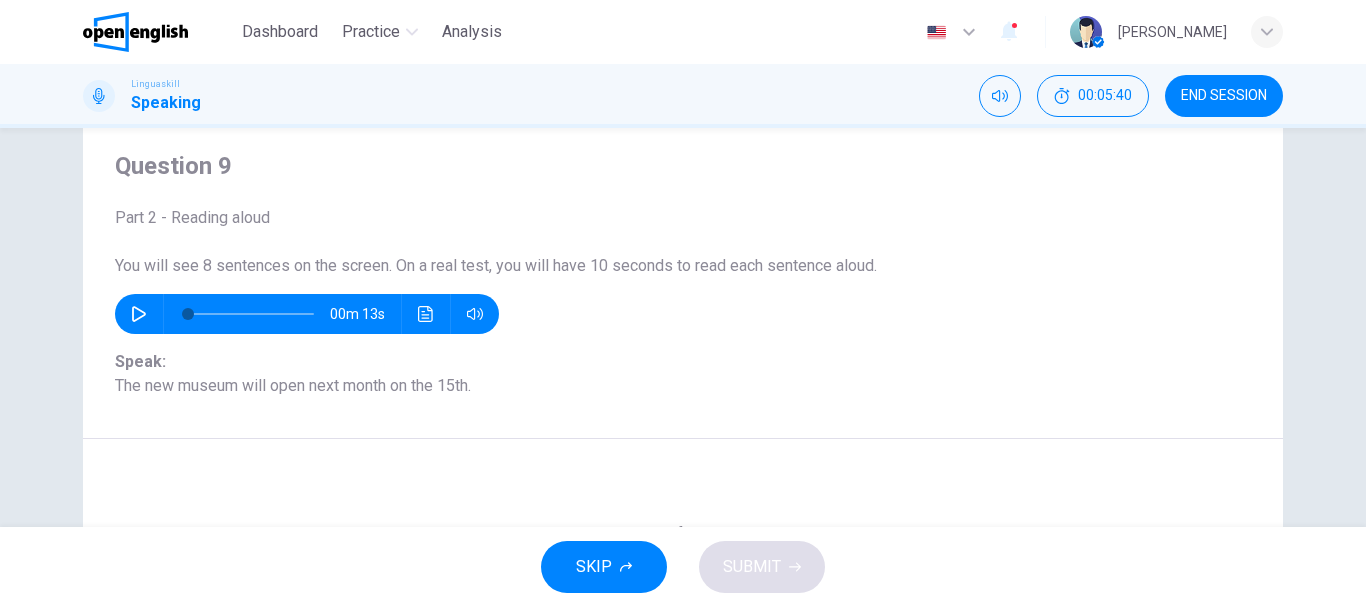 scroll, scrollTop: 74, scrollLeft: 0, axis: vertical 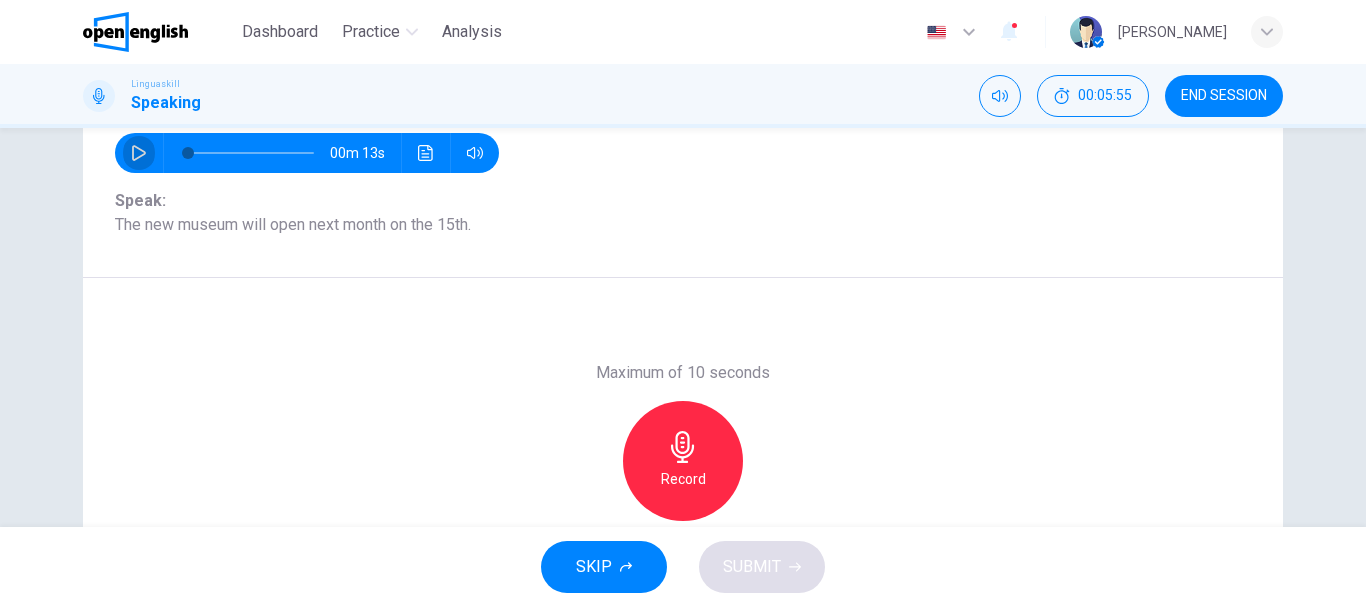 click at bounding box center [139, 153] 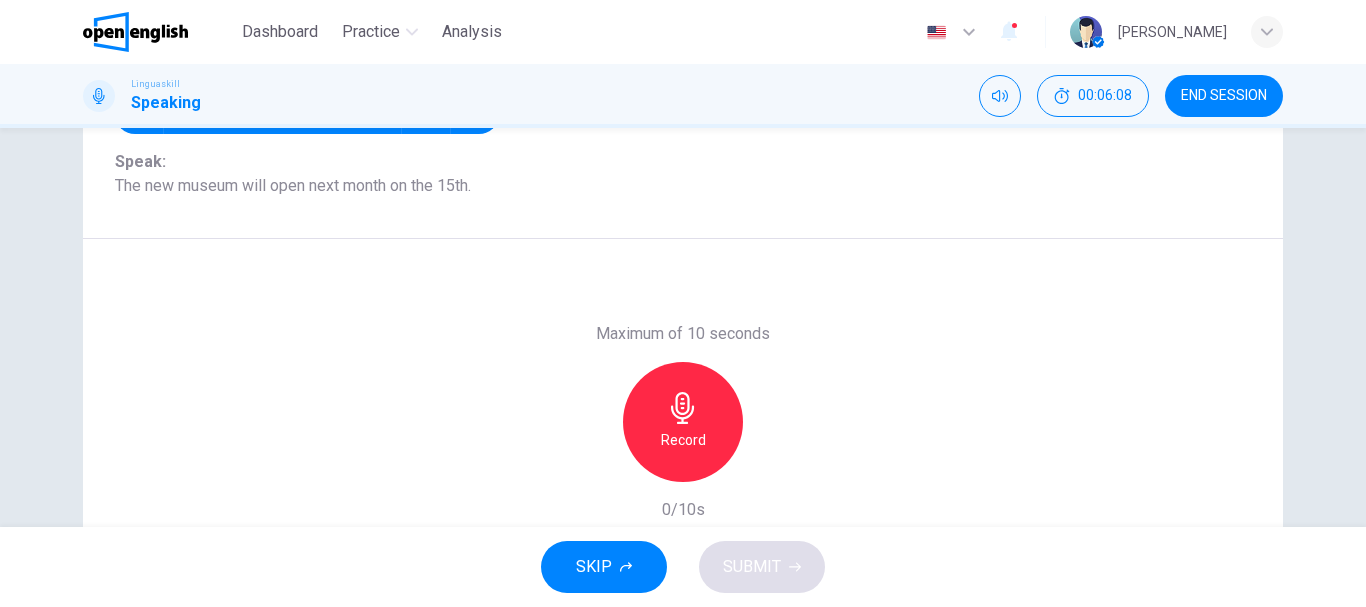 scroll, scrollTop: 264, scrollLeft: 0, axis: vertical 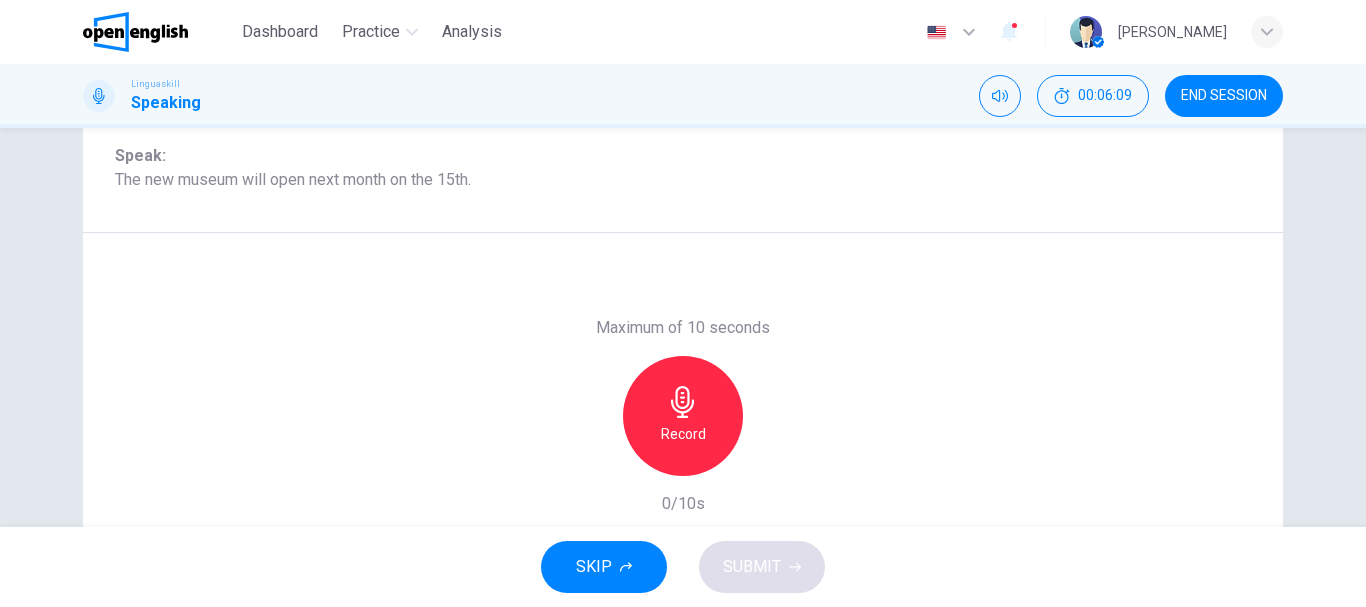 type on "*" 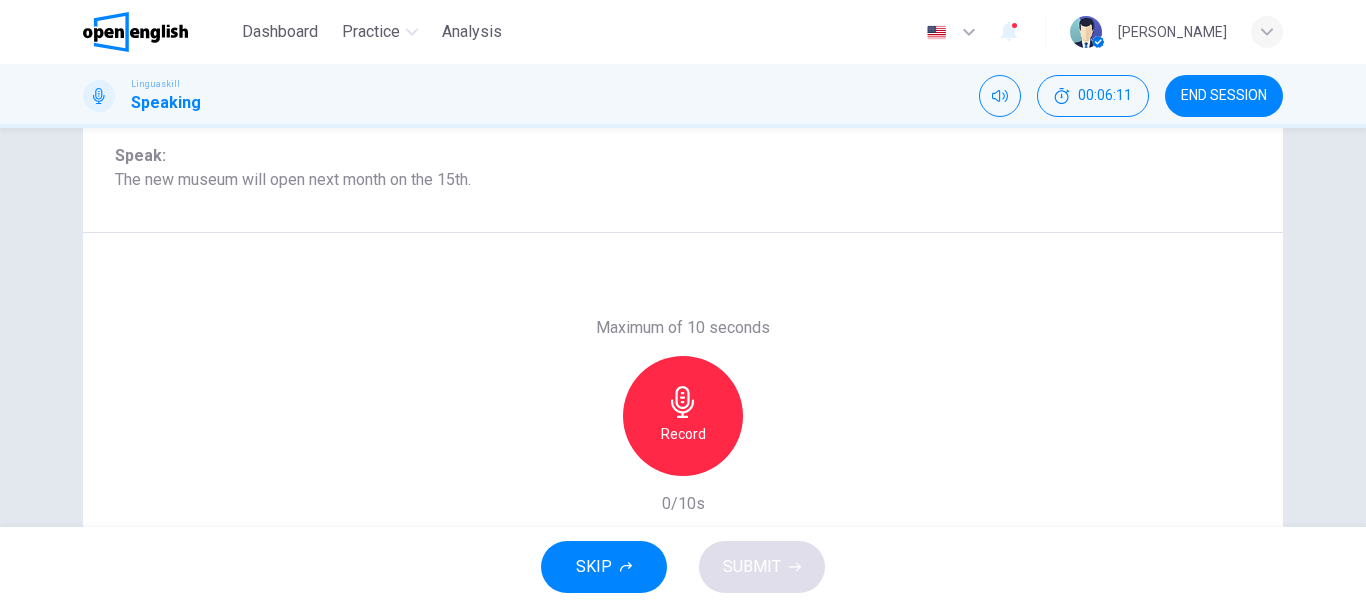 click on "Record" at bounding box center [683, 434] 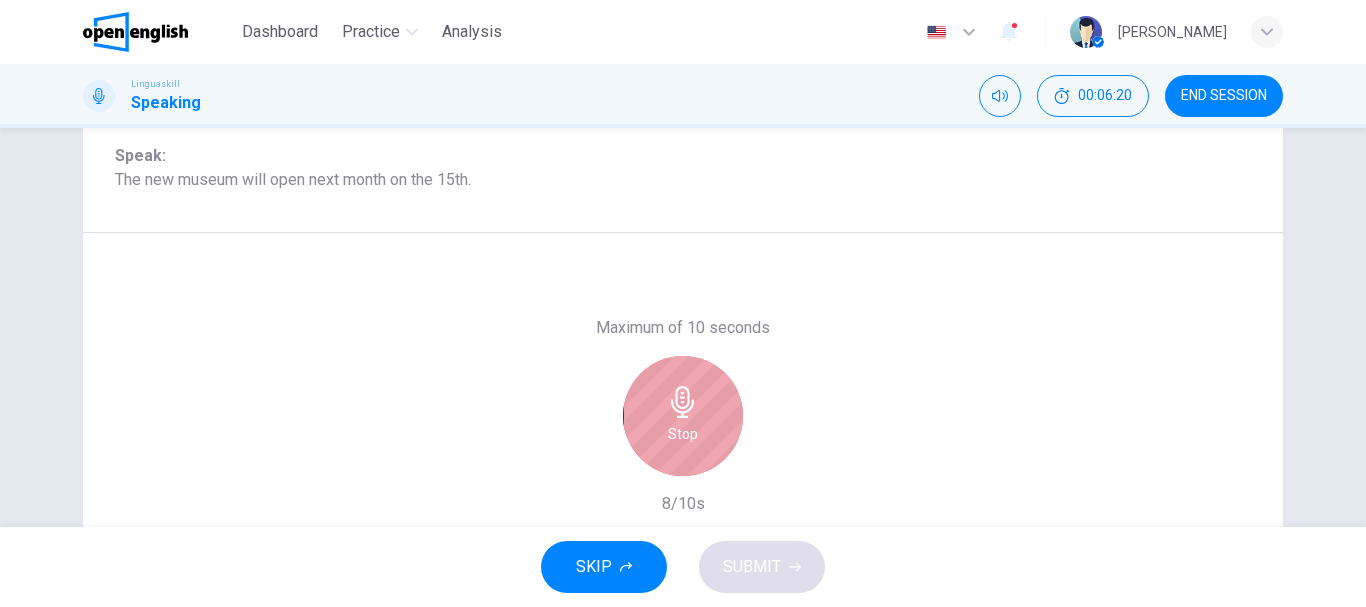 click on "Stop" at bounding box center (683, 434) 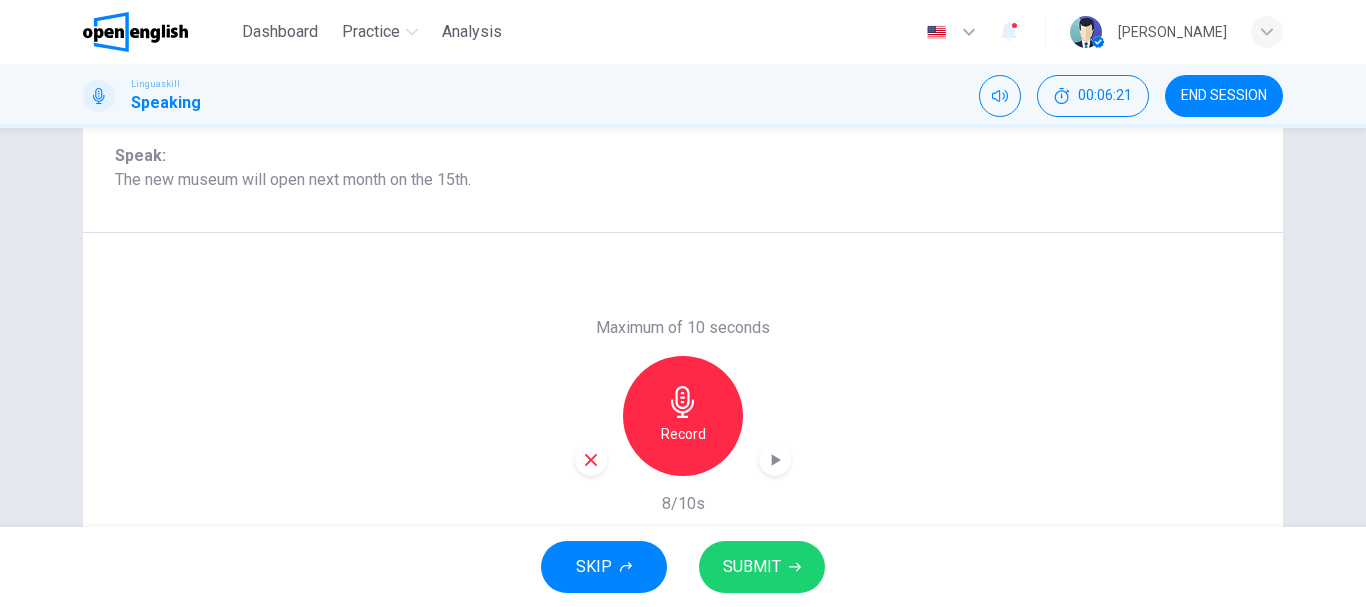 click on "SUBMIT" at bounding box center (752, 567) 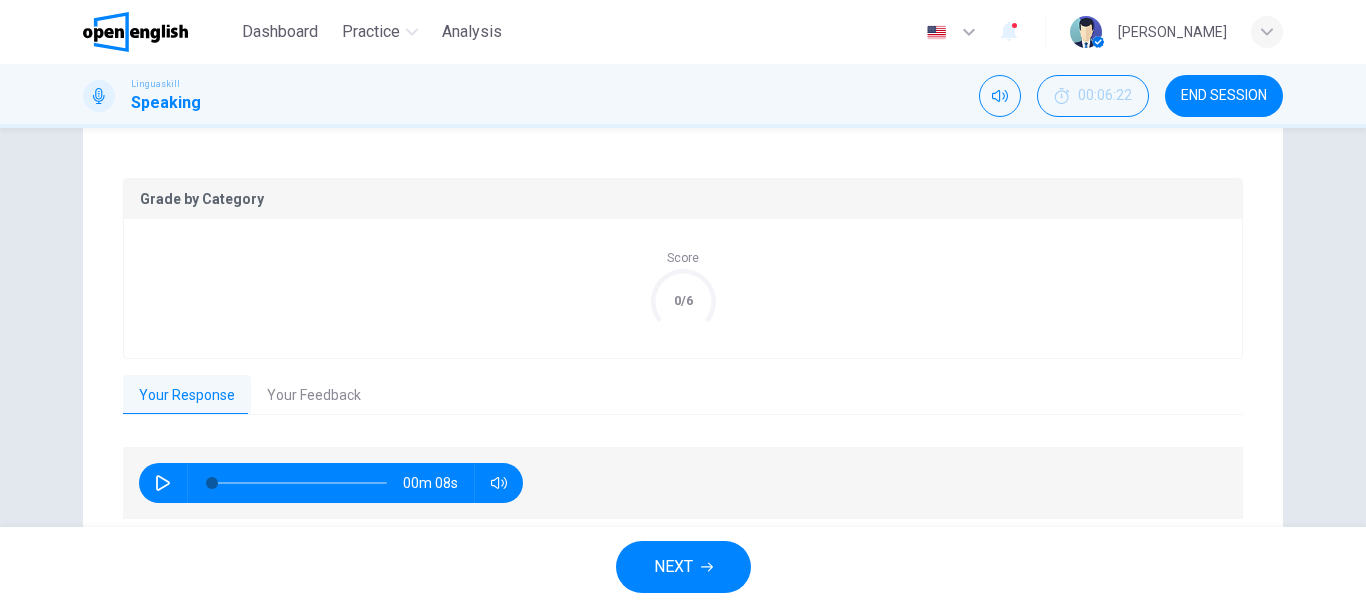 scroll, scrollTop: 433, scrollLeft: 0, axis: vertical 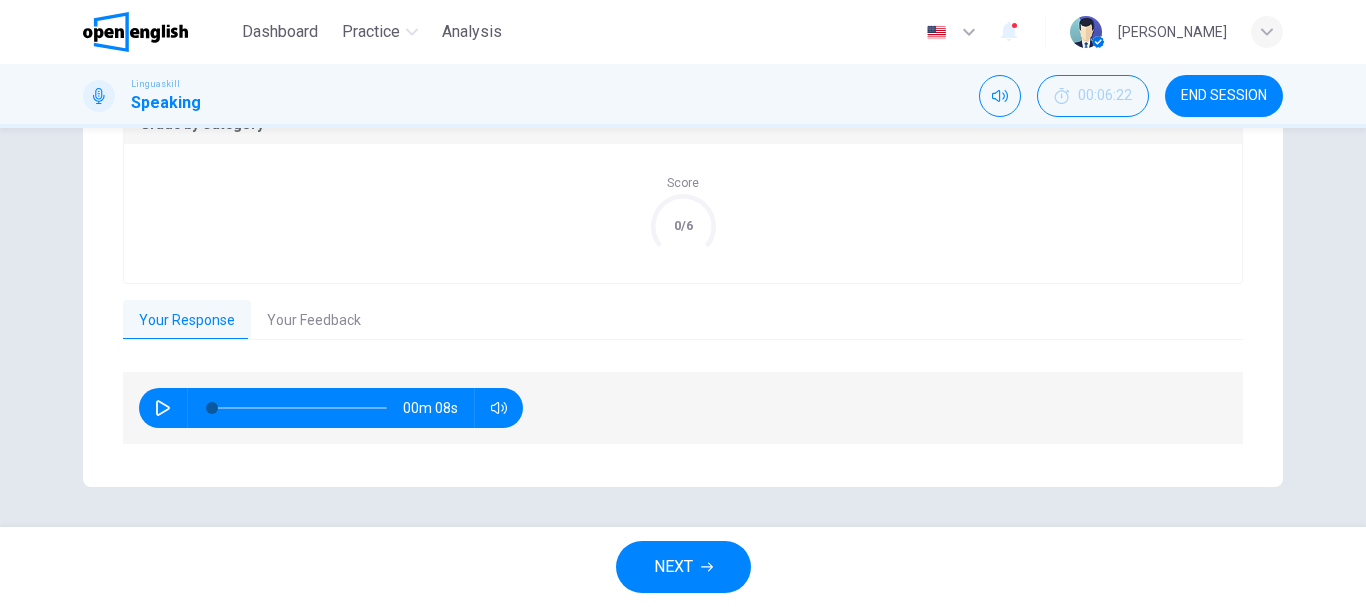 click on "Your Response Your Feedback" at bounding box center (683, 320) 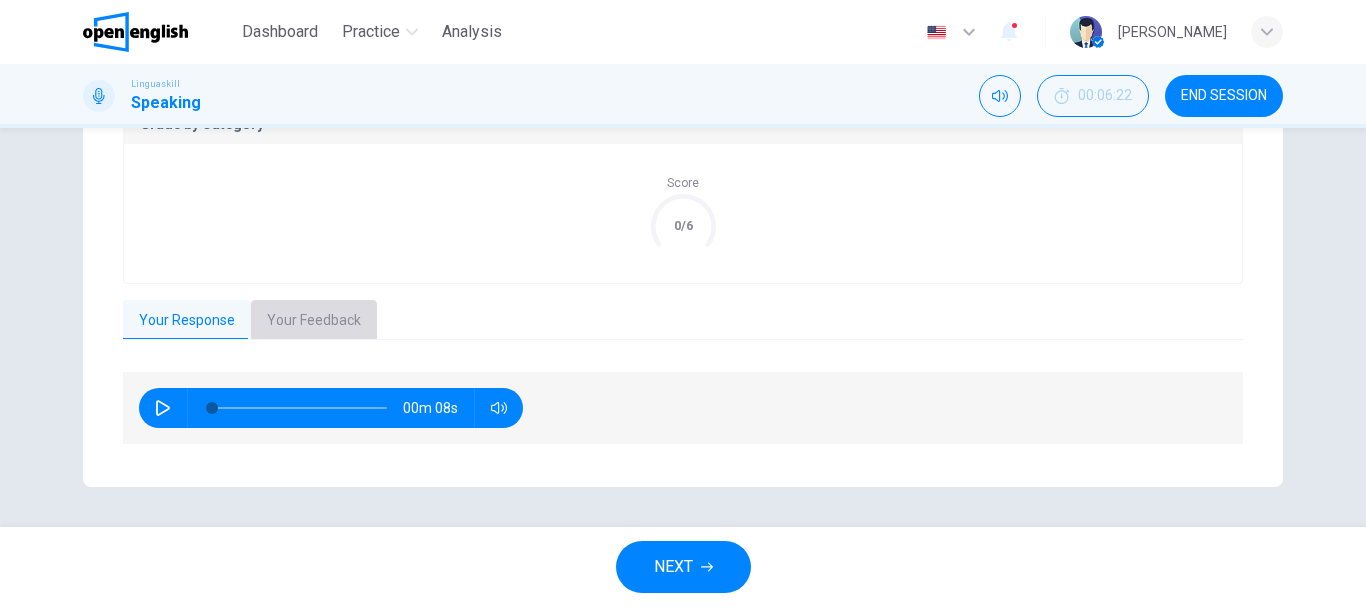 click on "Your Feedback" at bounding box center (314, 321) 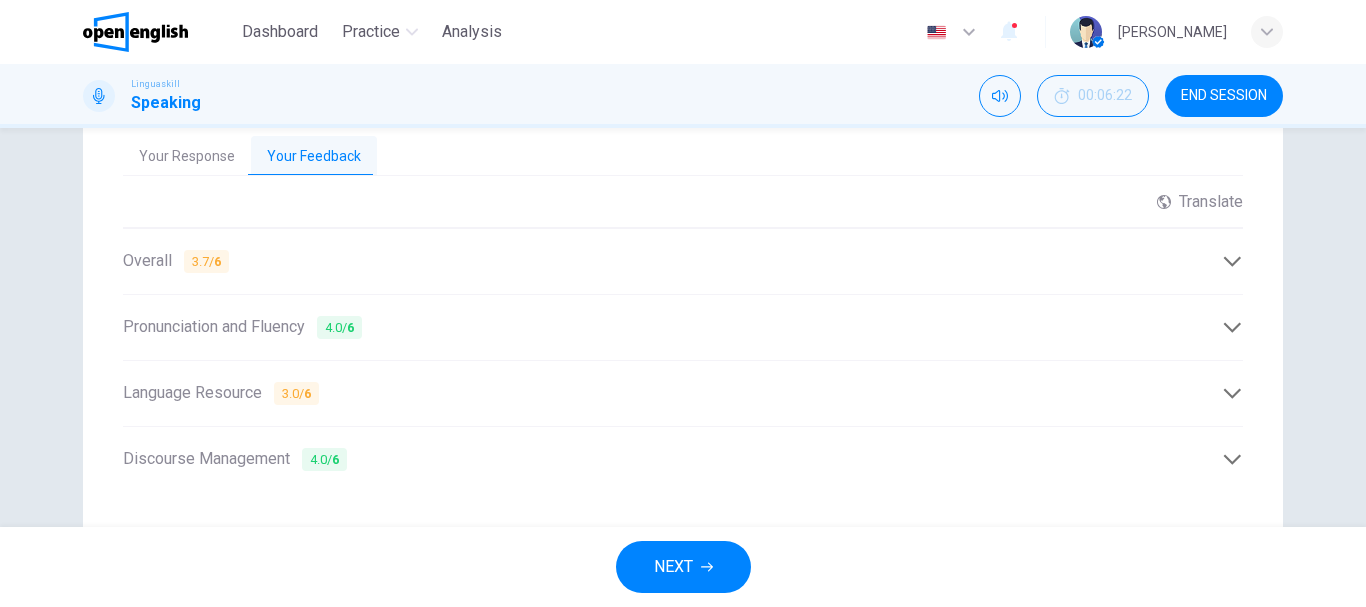 scroll, scrollTop: 619, scrollLeft: 0, axis: vertical 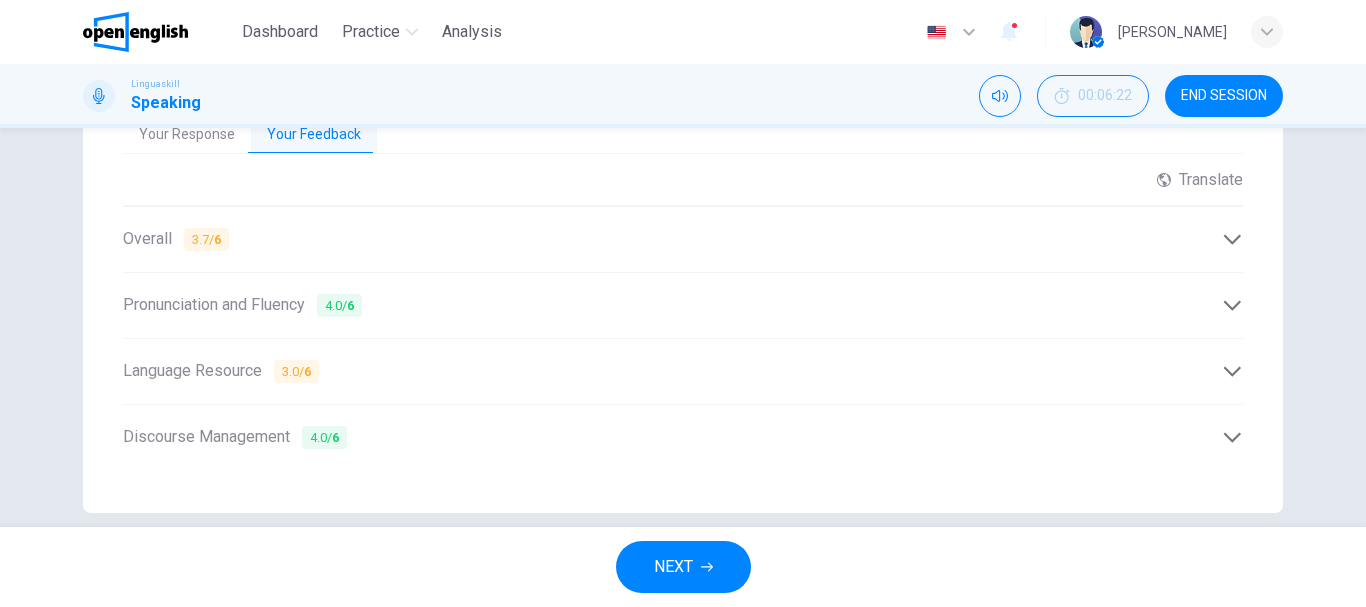 click on "3.0 / 6" at bounding box center (296, 371) 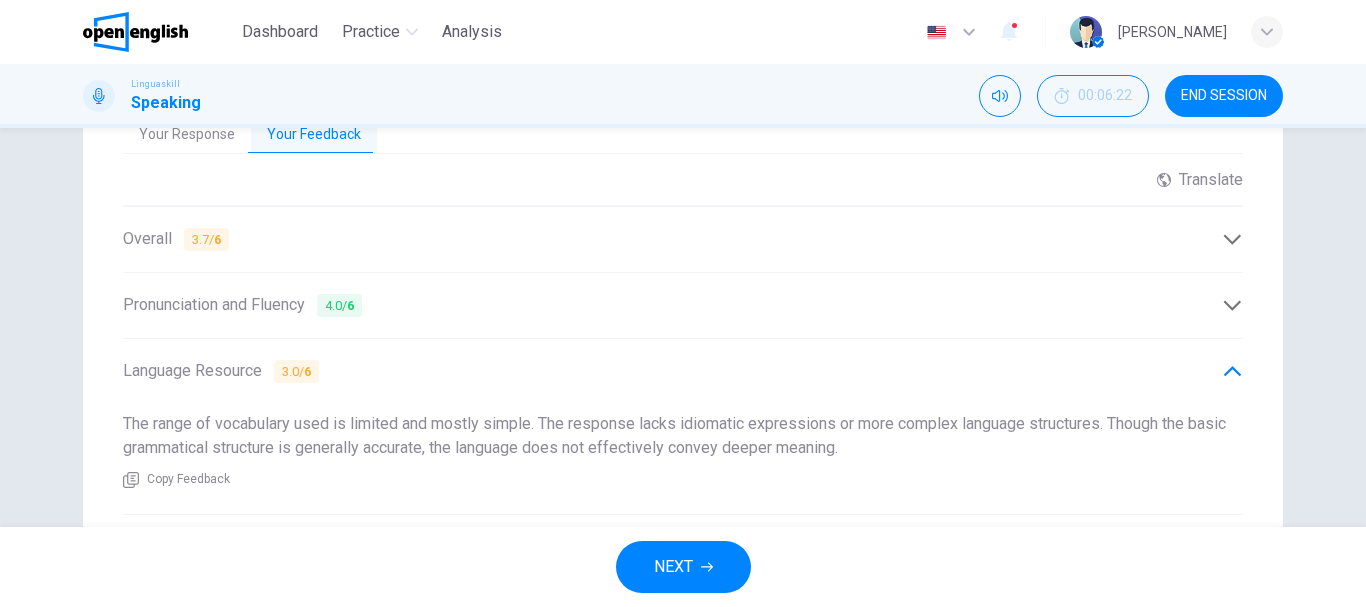 drag, startPoint x: 245, startPoint y: 419, endPoint x: 692, endPoint y: 412, distance: 447.0548 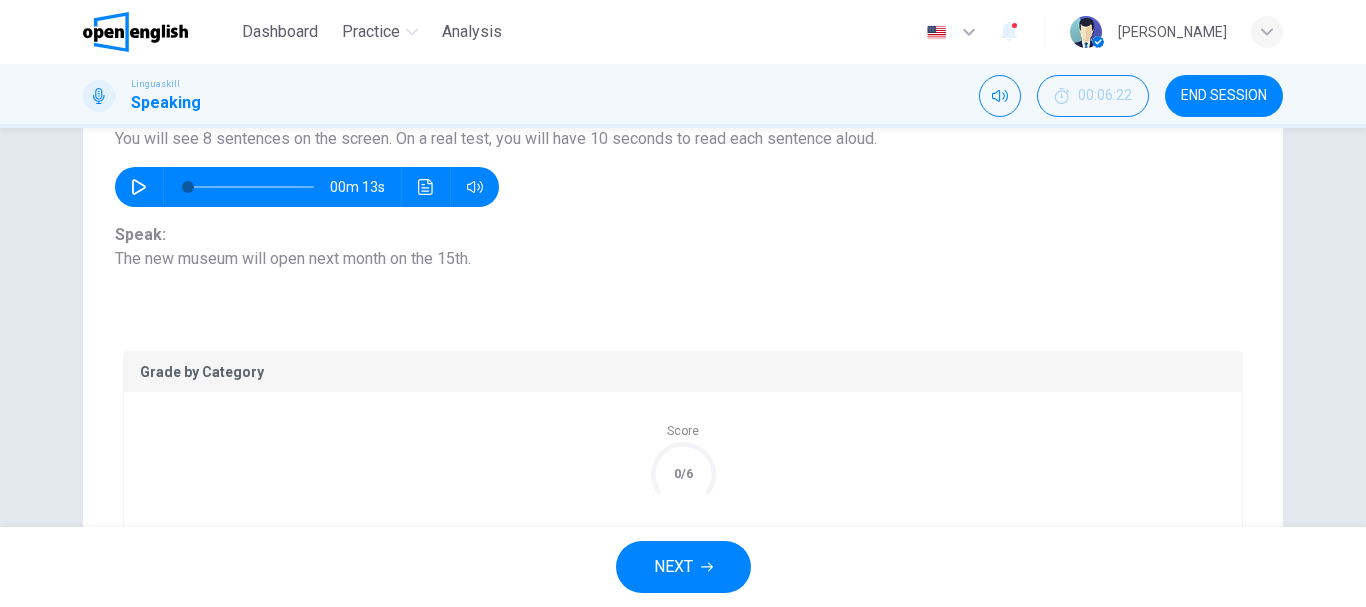 scroll, scrollTop: 619, scrollLeft: 0, axis: vertical 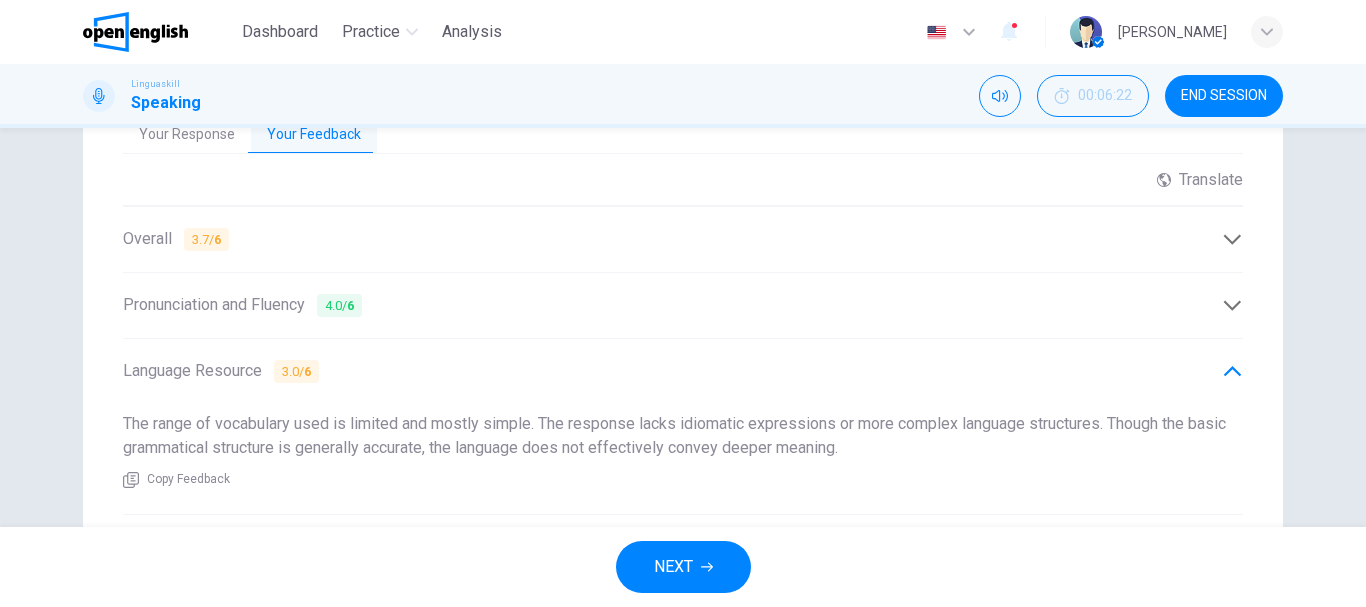 click on "NEXT" at bounding box center [683, 567] 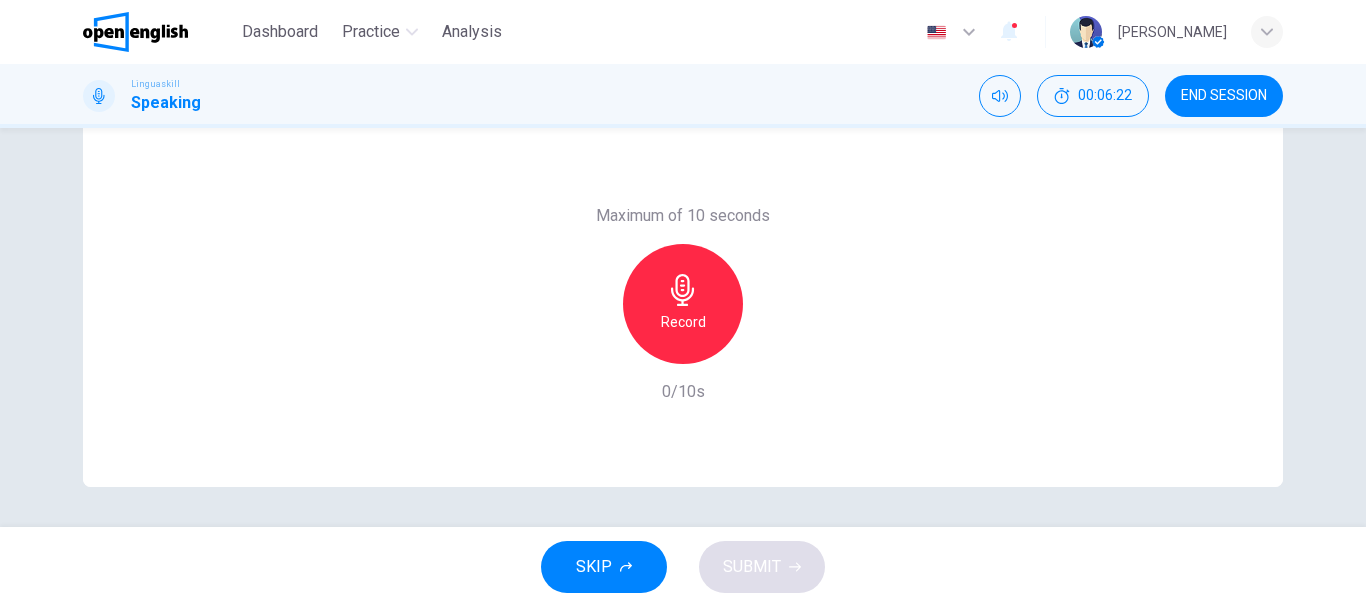 scroll, scrollTop: 376, scrollLeft: 0, axis: vertical 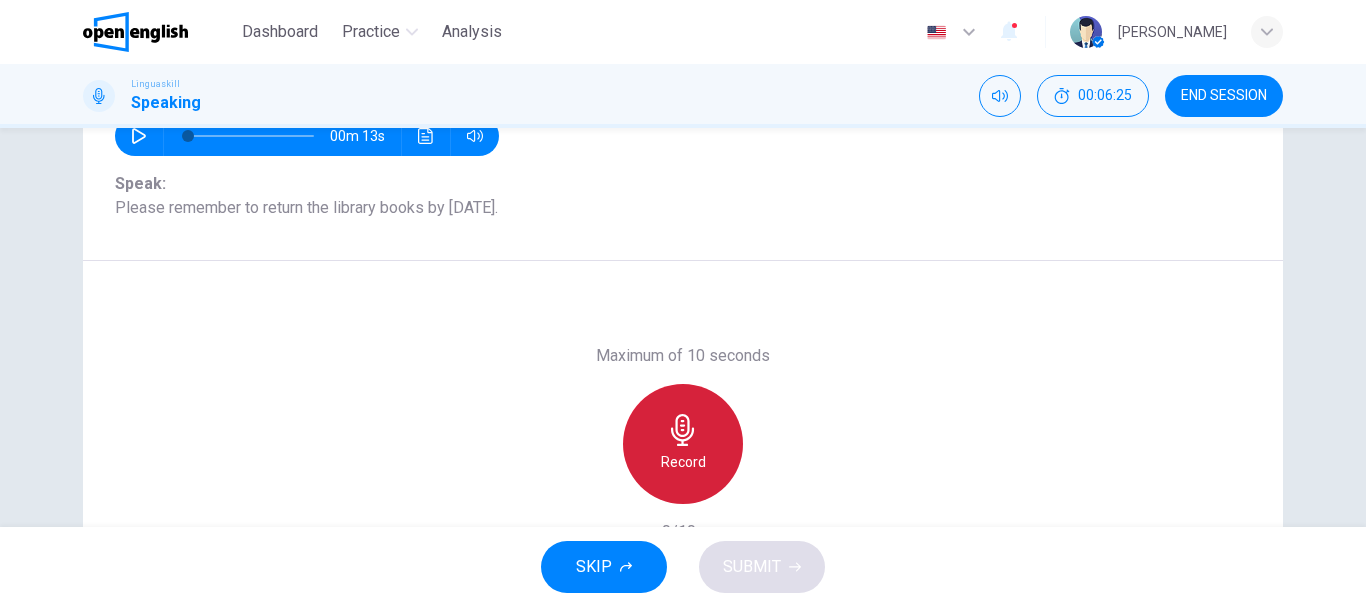 click 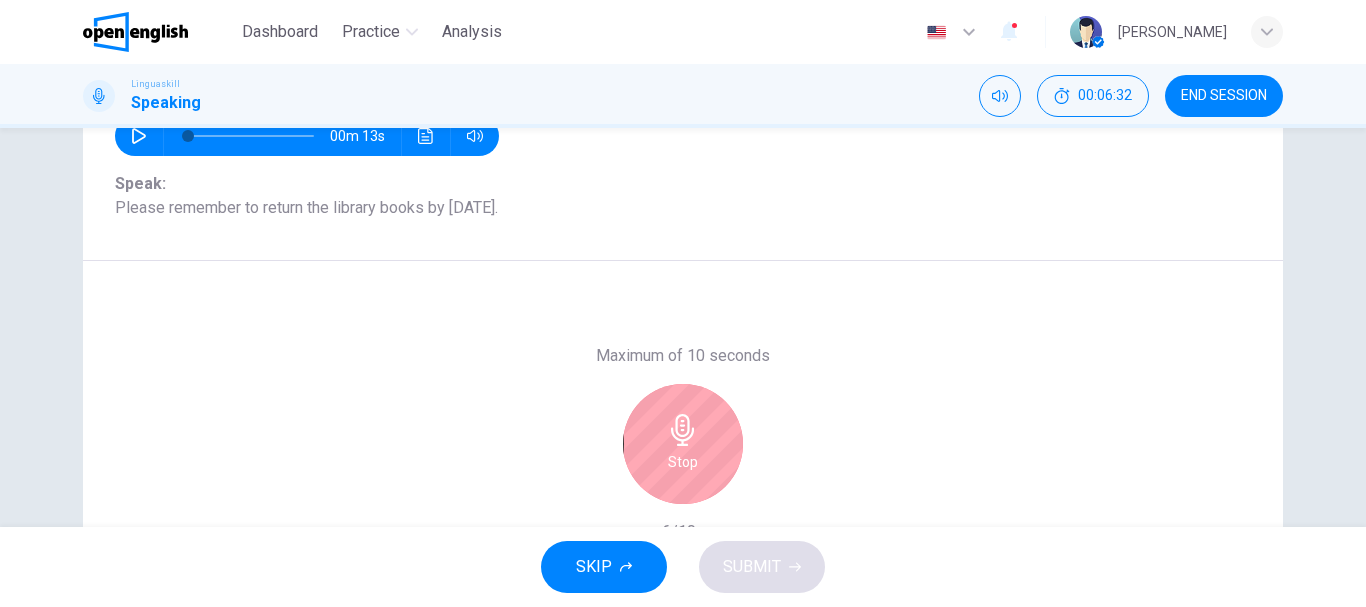 click on "Stop" at bounding box center (683, 444) 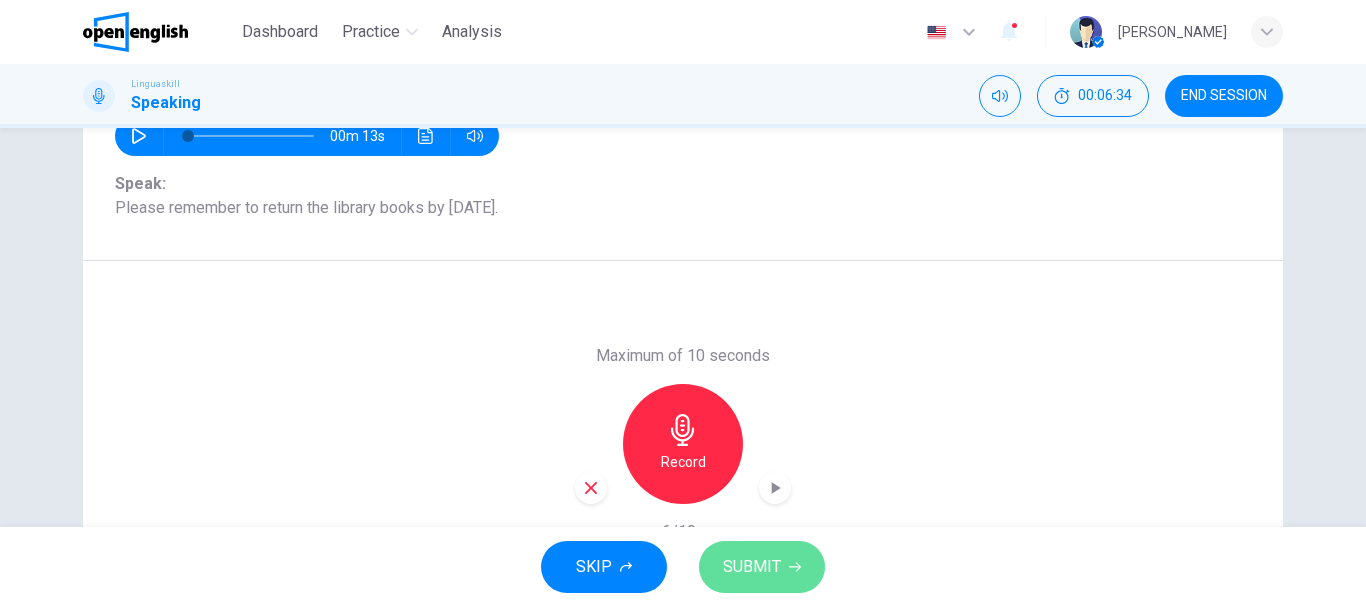 click on "SUBMIT" at bounding box center [752, 567] 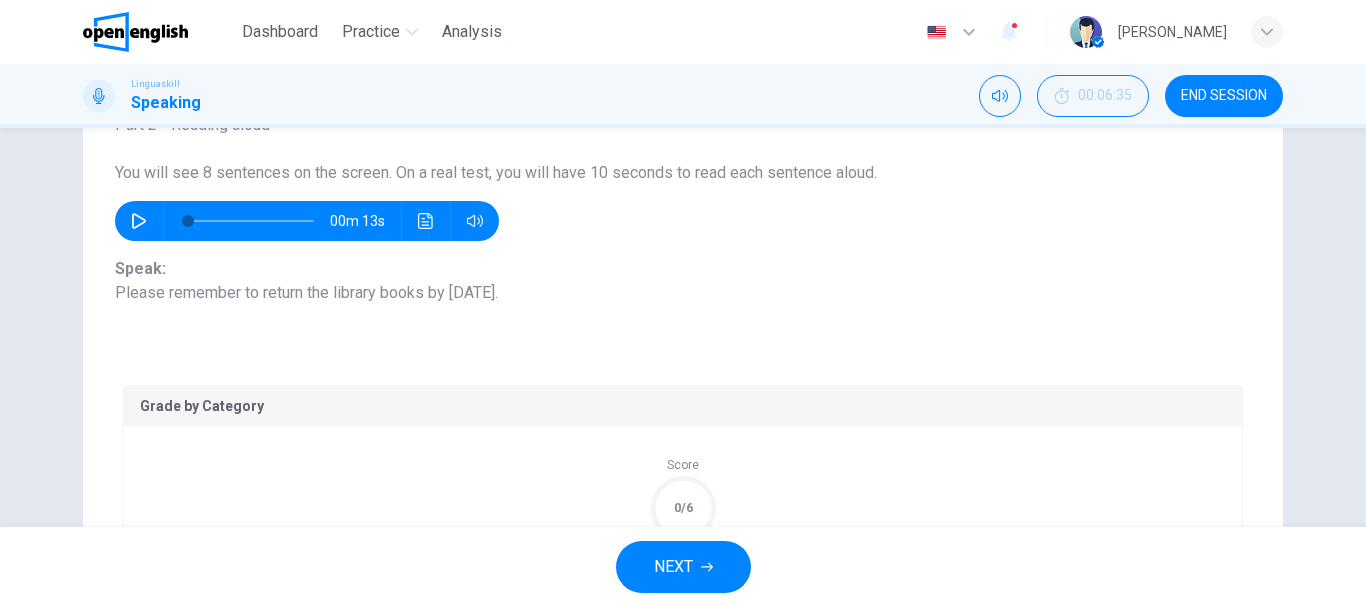 scroll, scrollTop: 129, scrollLeft: 0, axis: vertical 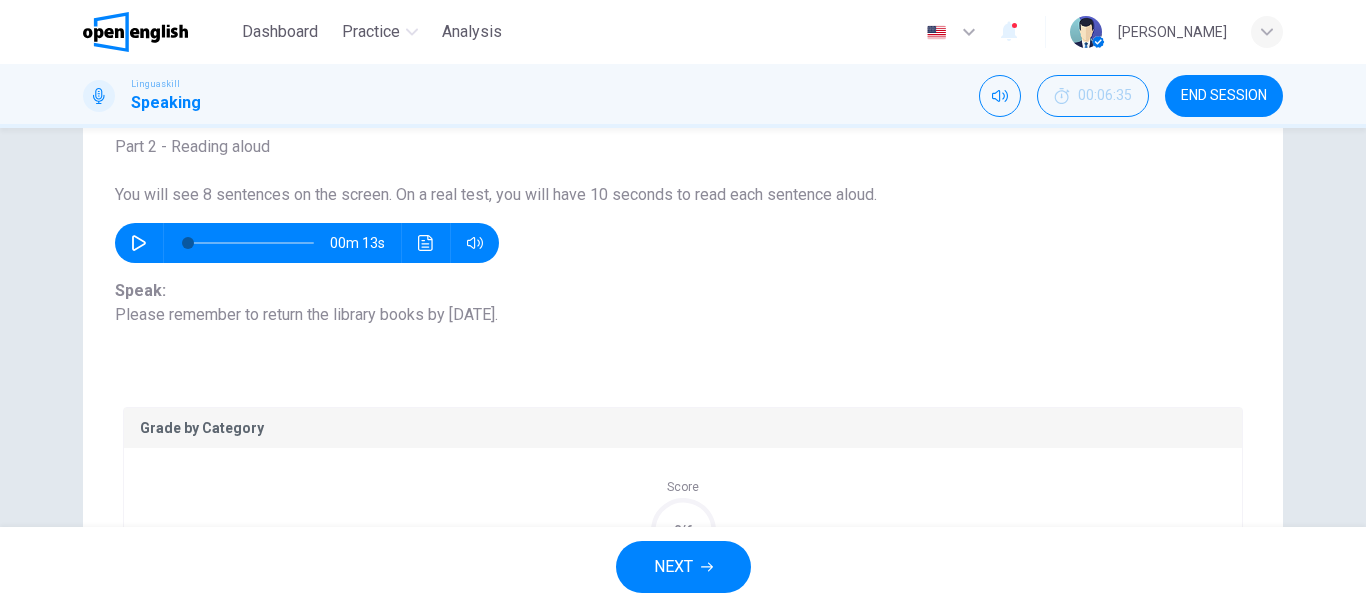 click on "NEXT" at bounding box center (683, 567) 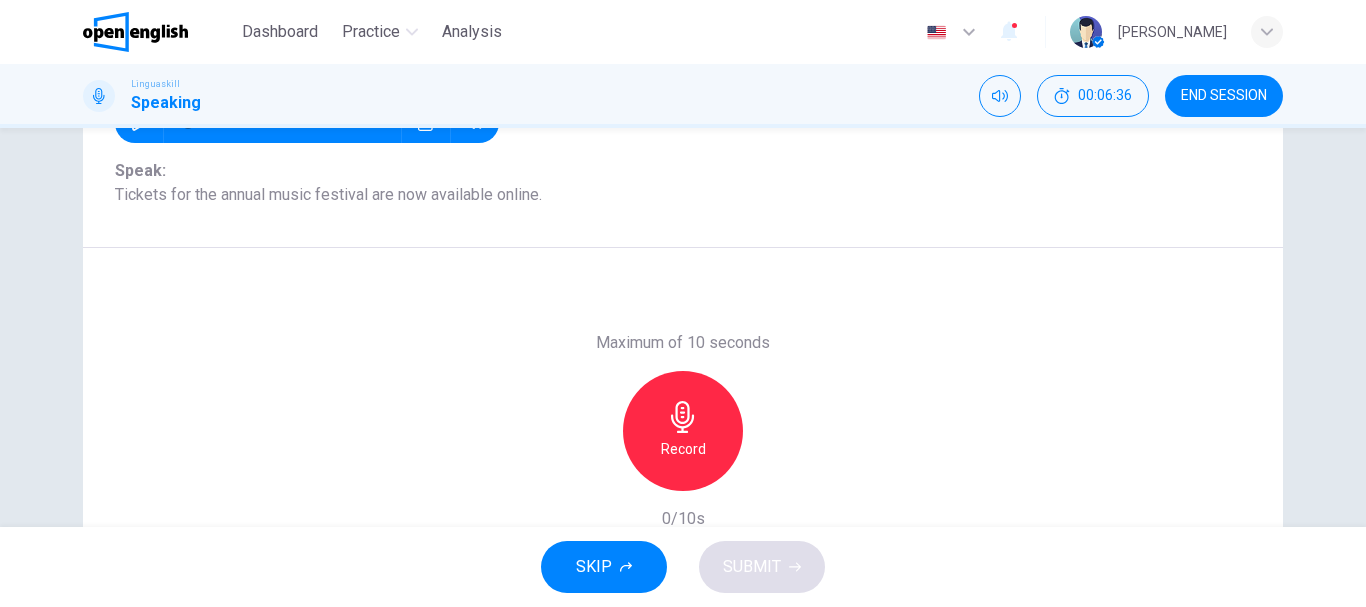scroll, scrollTop: 263, scrollLeft: 0, axis: vertical 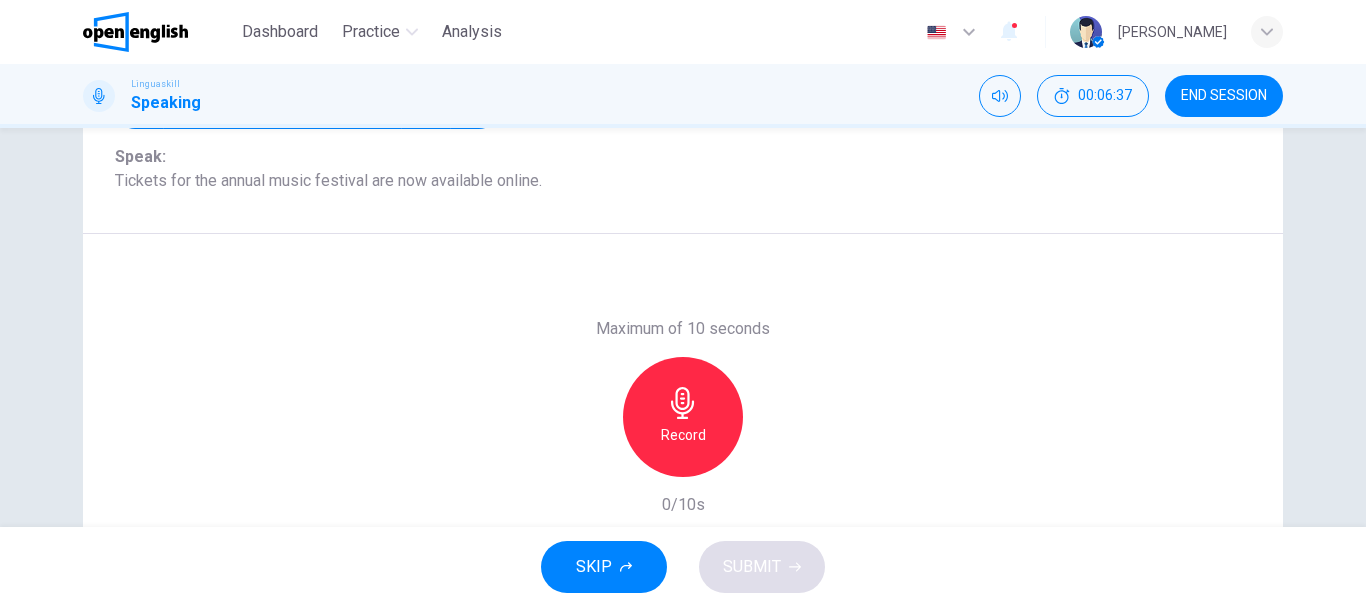click on "Record" at bounding box center (683, 435) 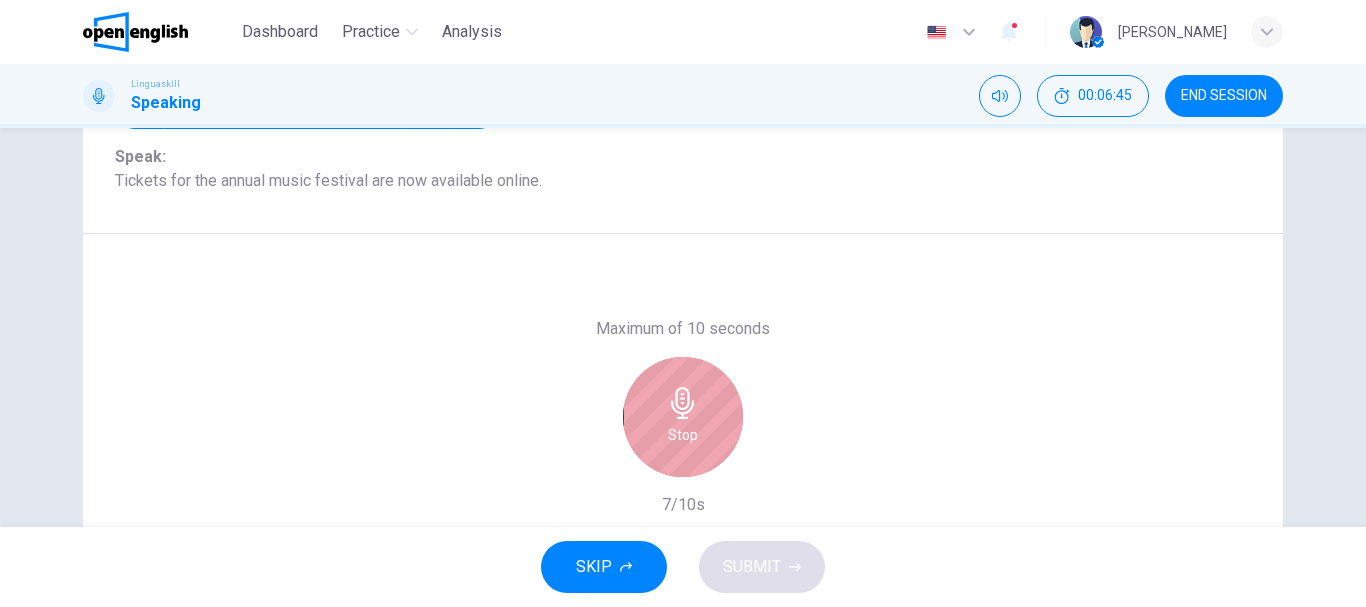 click on "Stop" at bounding box center (683, 435) 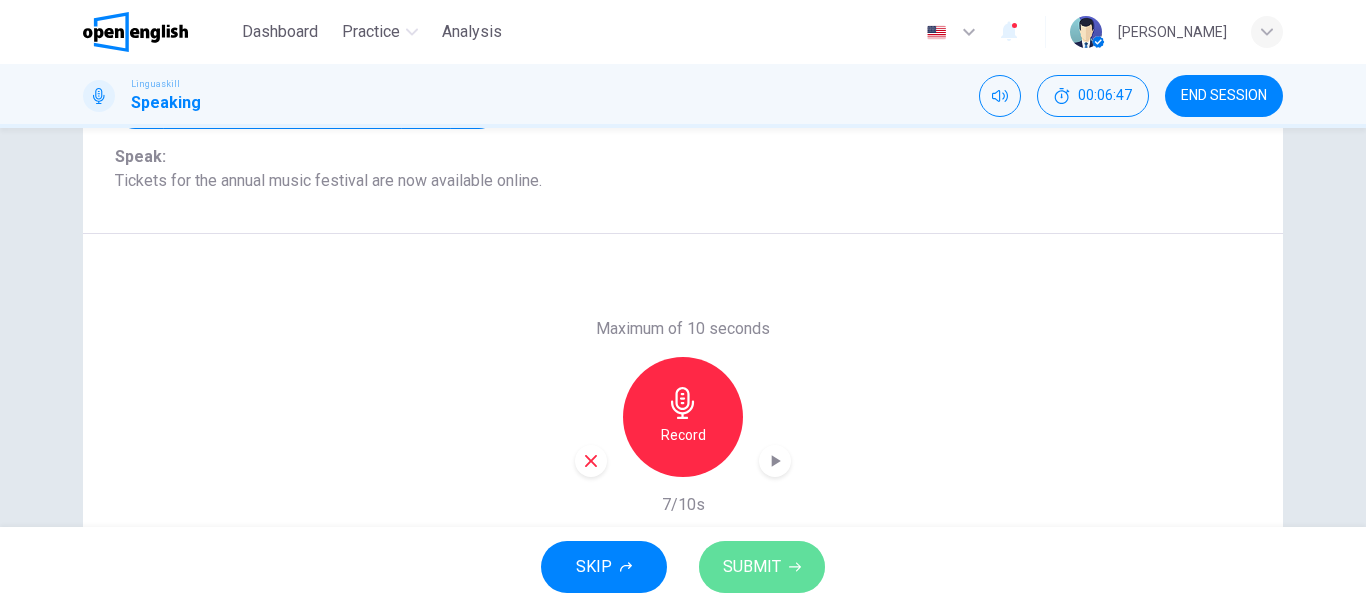click on "SUBMIT" at bounding box center (752, 567) 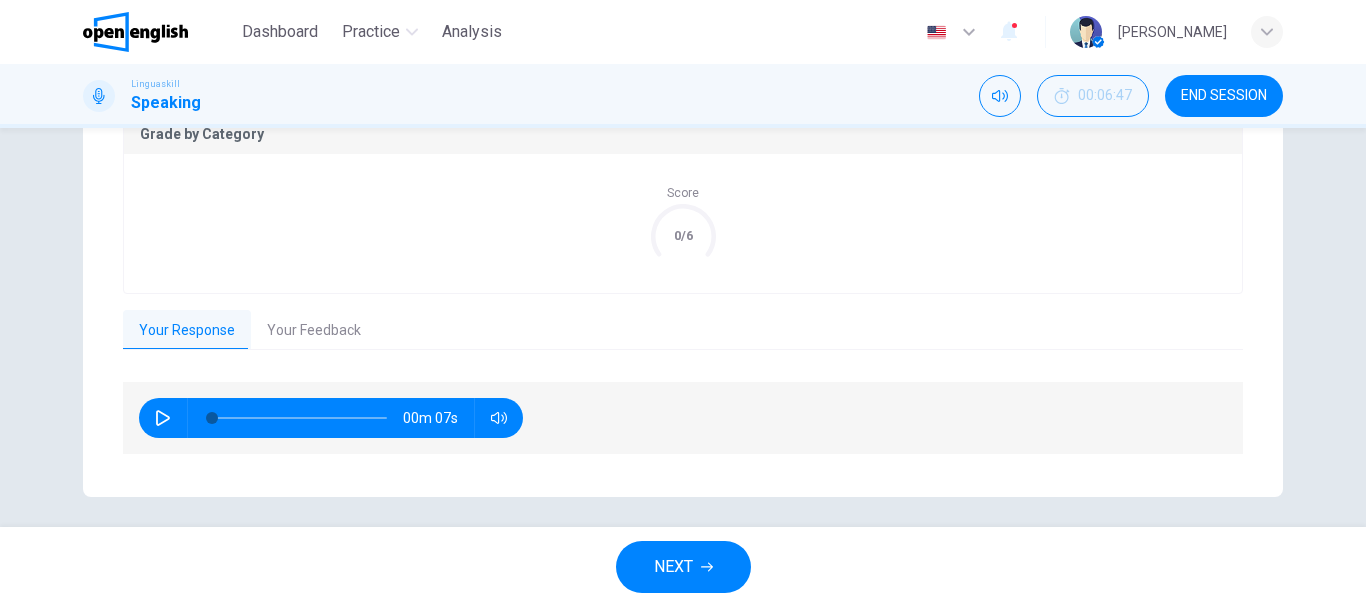 scroll, scrollTop: 433, scrollLeft: 0, axis: vertical 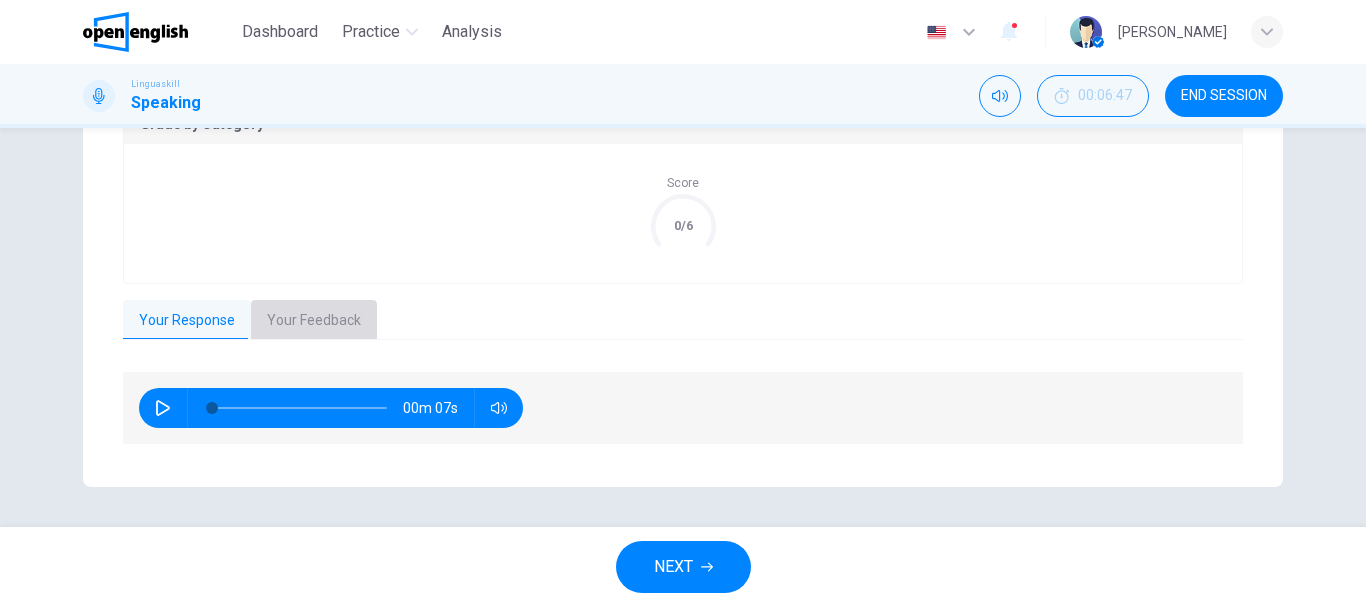 click on "Your Feedback" at bounding box center [314, 321] 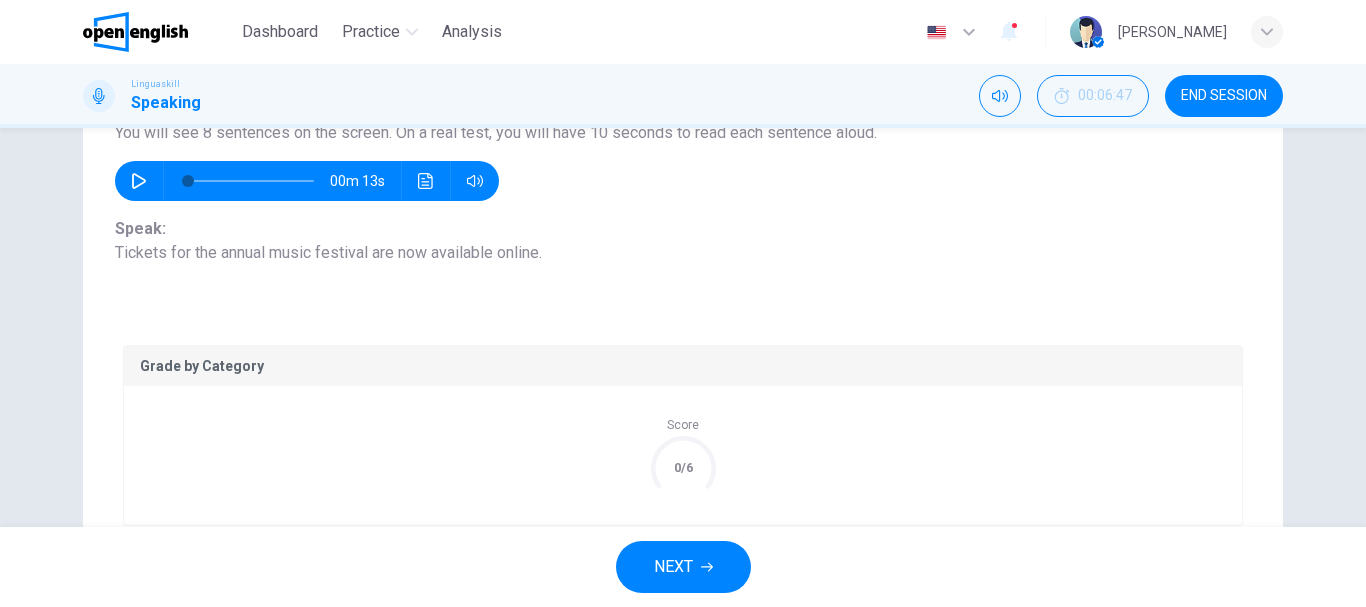 scroll, scrollTop: 188, scrollLeft: 0, axis: vertical 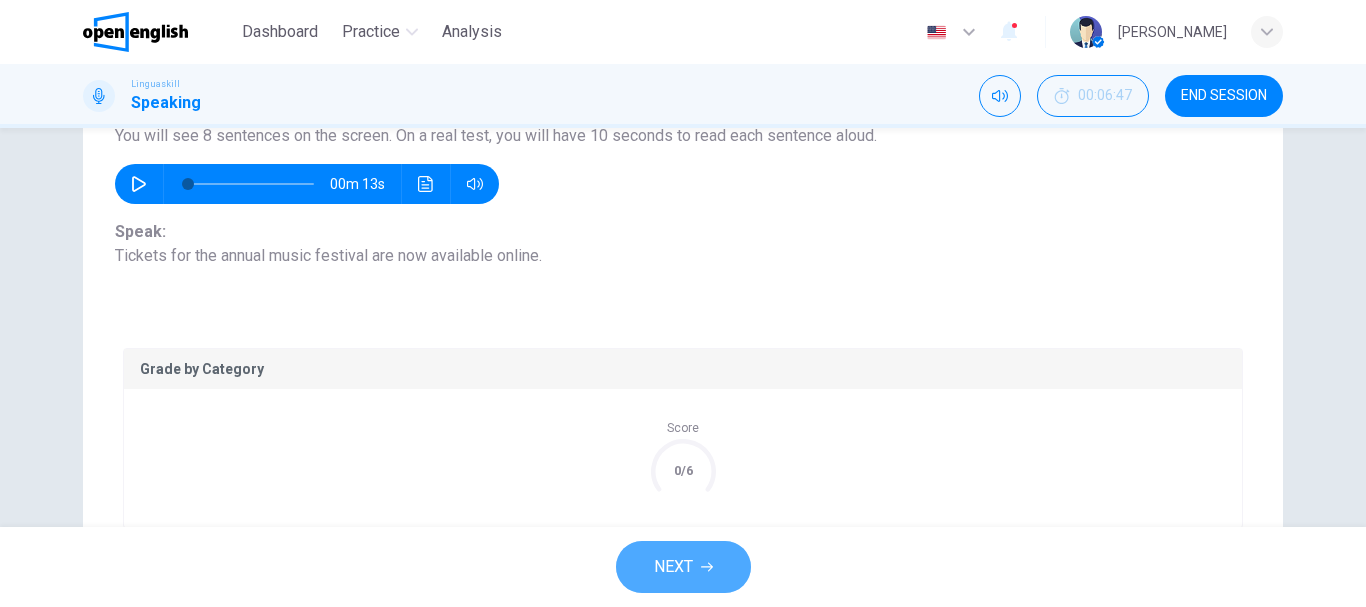click on "NEXT" at bounding box center [673, 567] 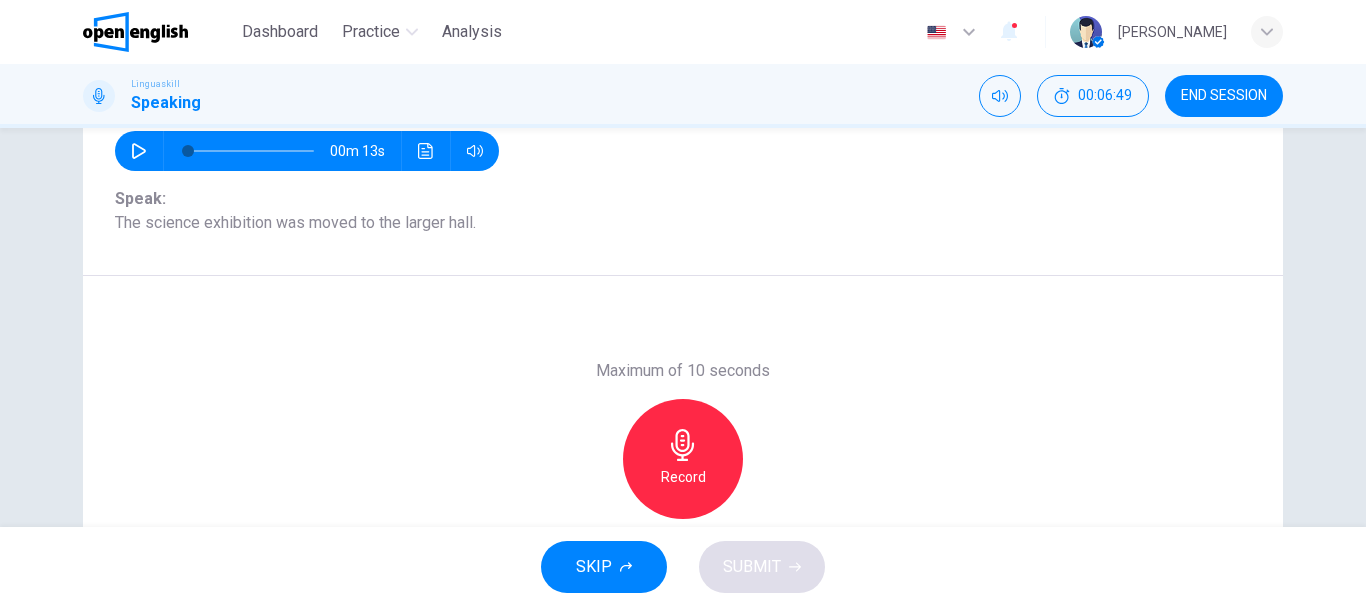 scroll, scrollTop: 226, scrollLeft: 0, axis: vertical 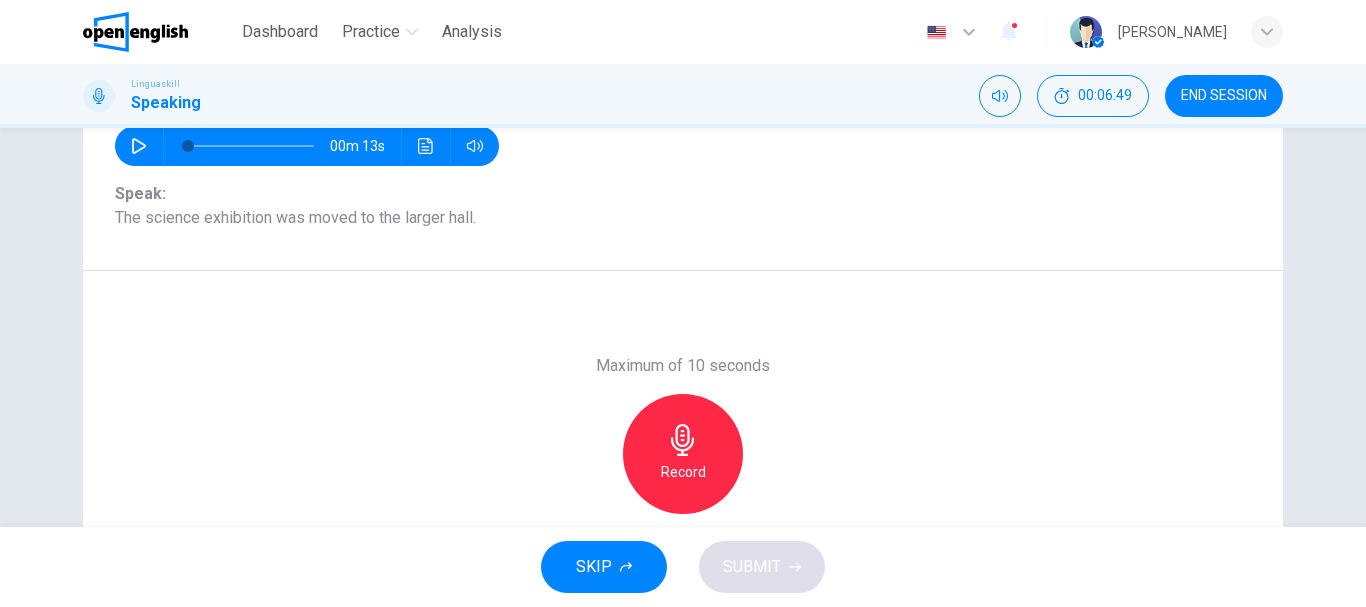 click on "Record" at bounding box center (683, 454) 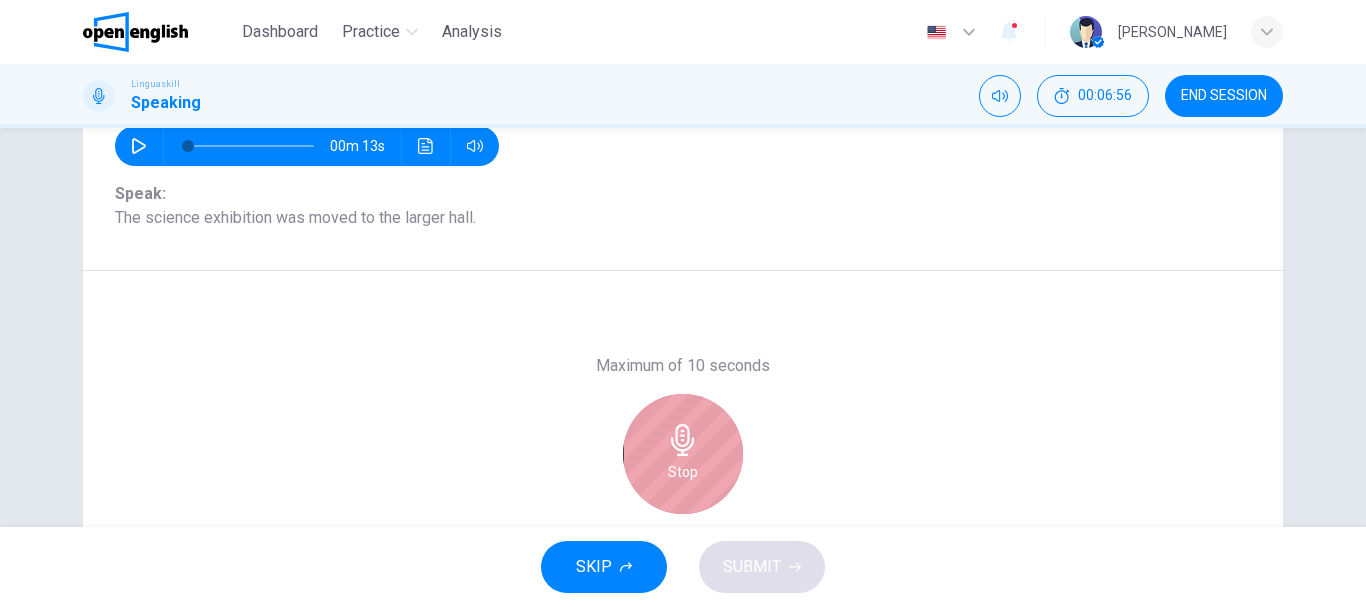 click on "Stop" at bounding box center [683, 472] 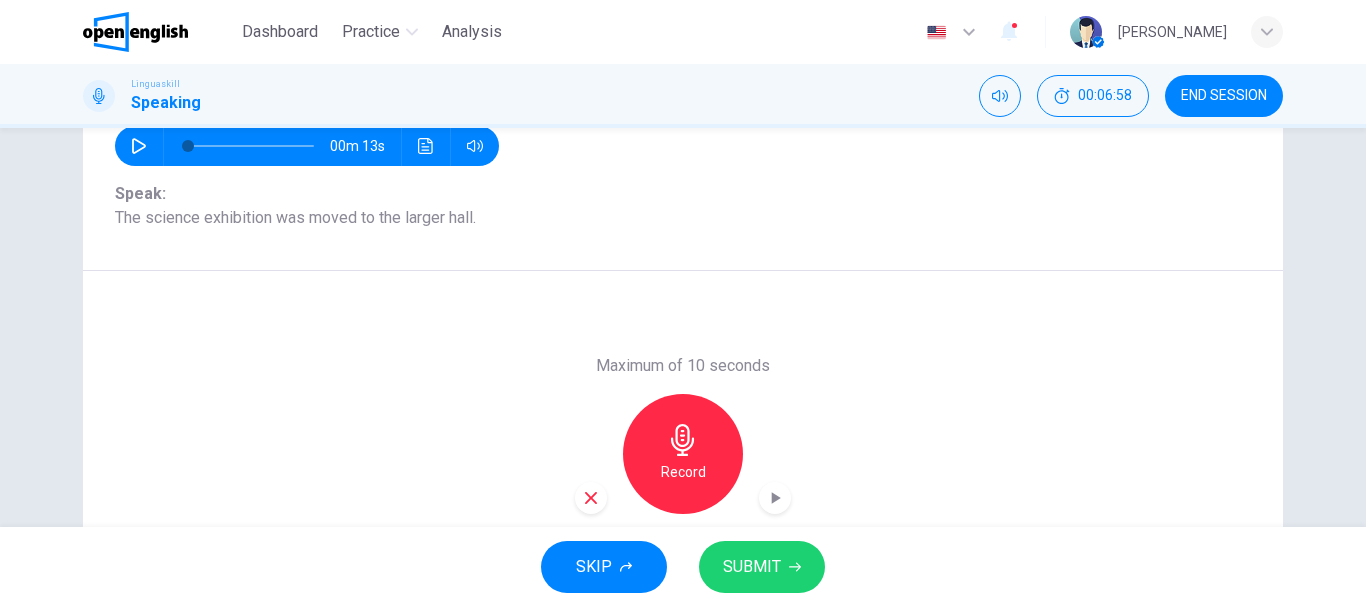 click on "SUBMIT" at bounding box center (752, 567) 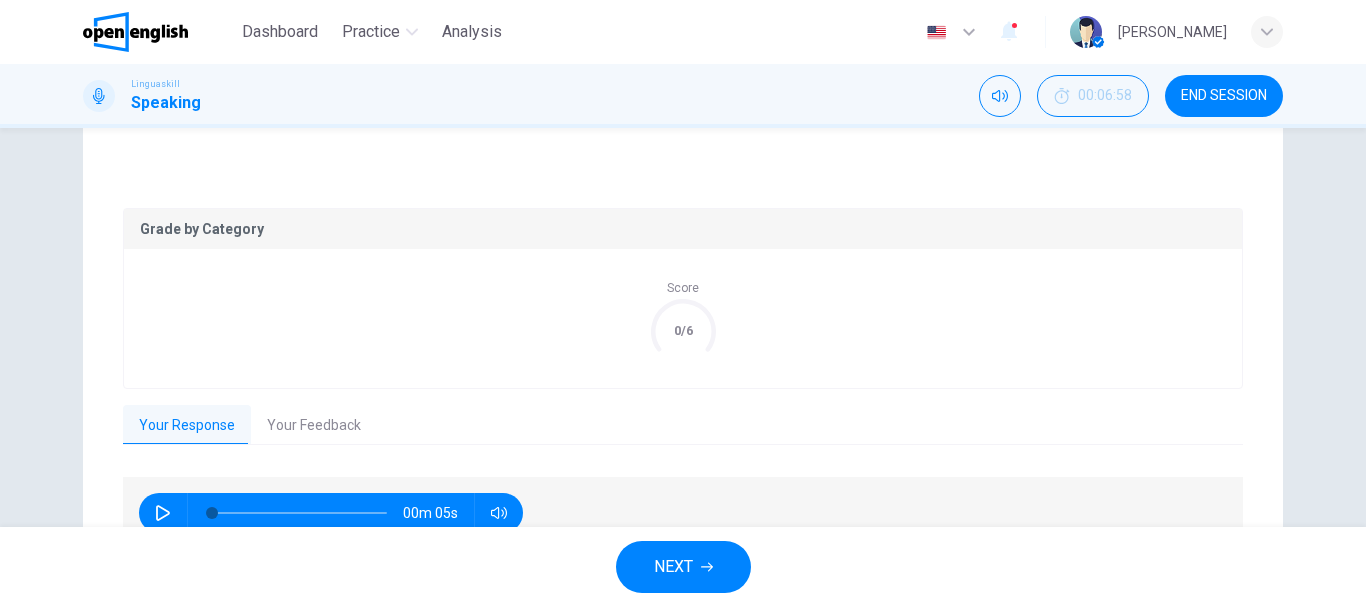scroll, scrollTop: 433, scrollLeft: 0, axis: vertical 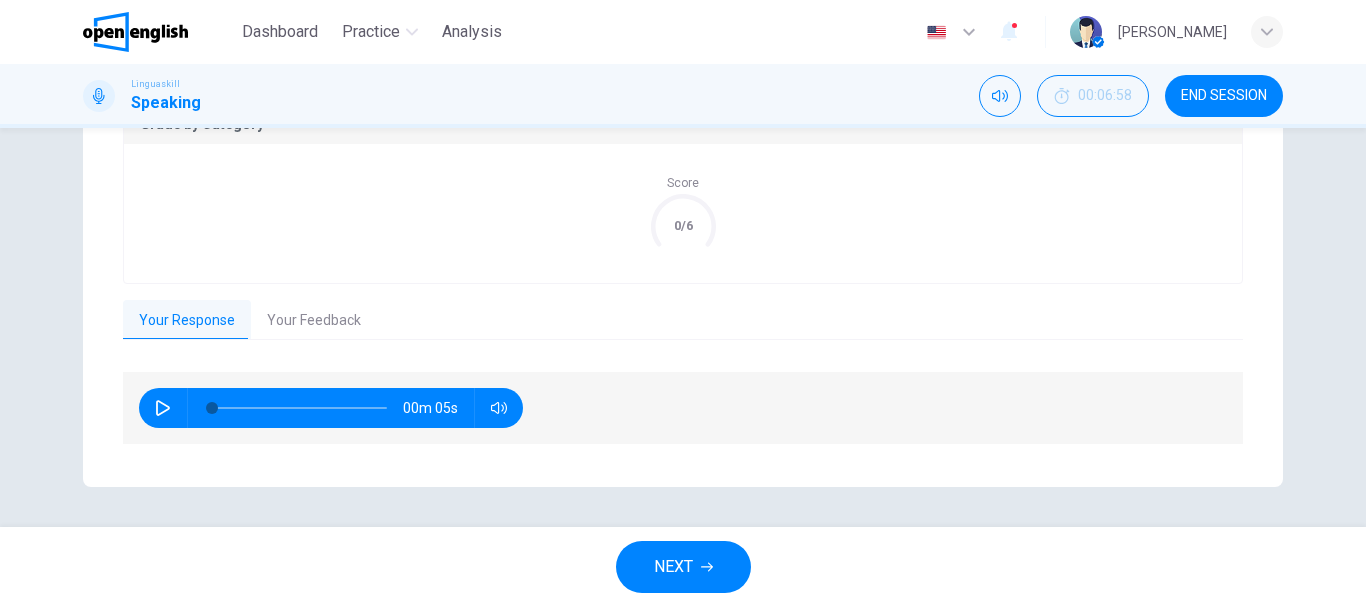 click on "Your Feedback" at bounding box center (314, 321) 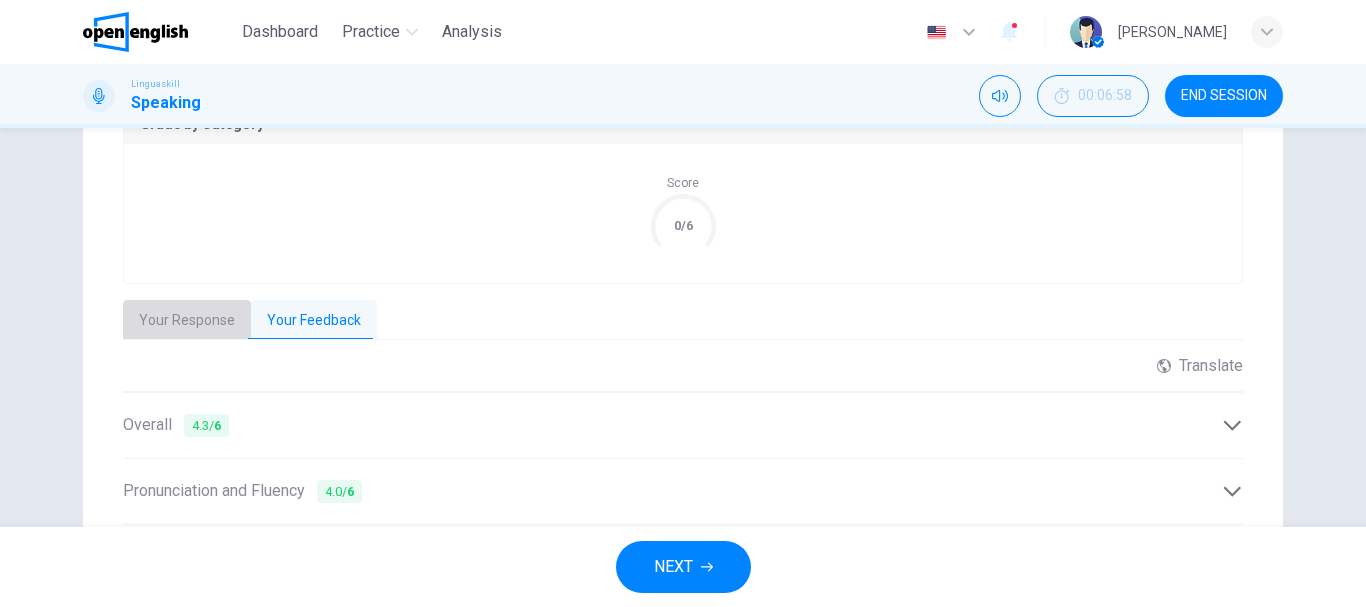 click on "Your Response" at bounding box center [187, 321] 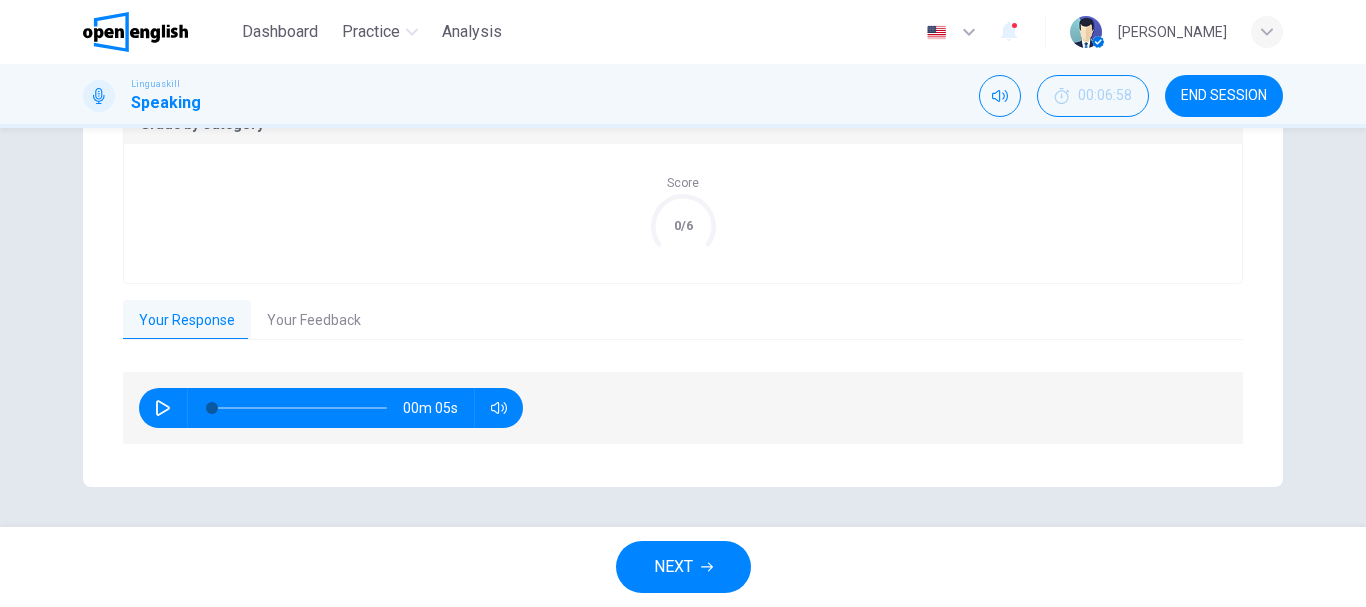 click on "NEXT" at bounding box center (683, 567) 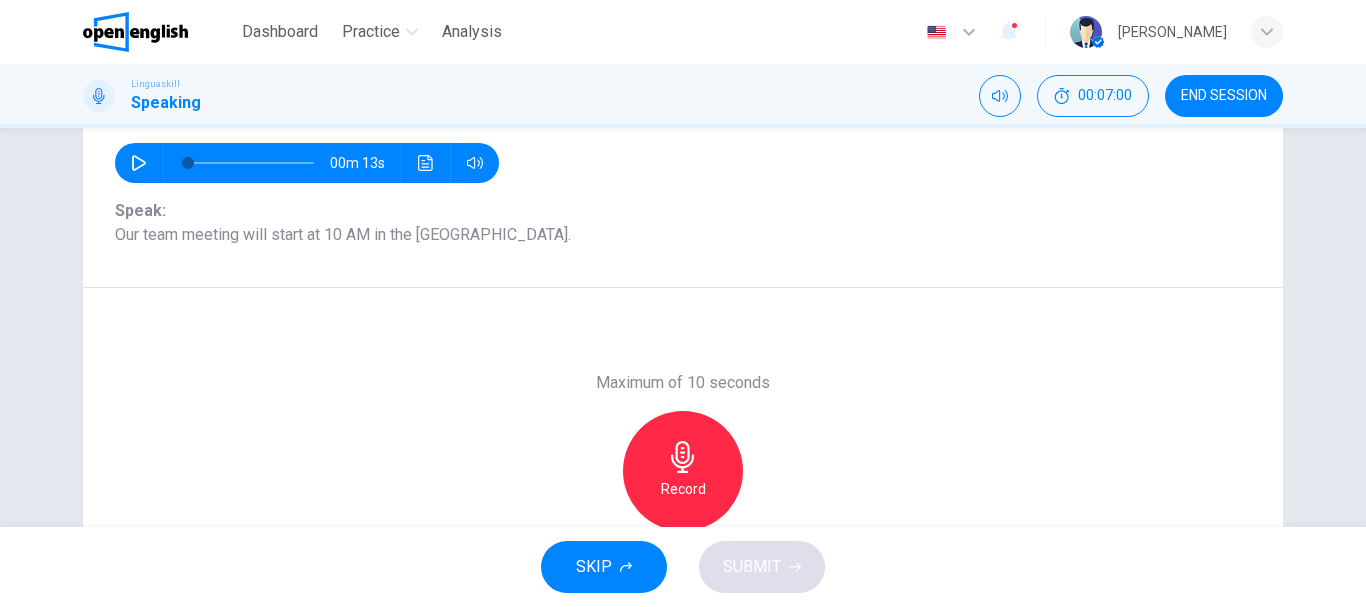 scroll, scrollTop: 219, scrollLeft: 0, axis: vertical 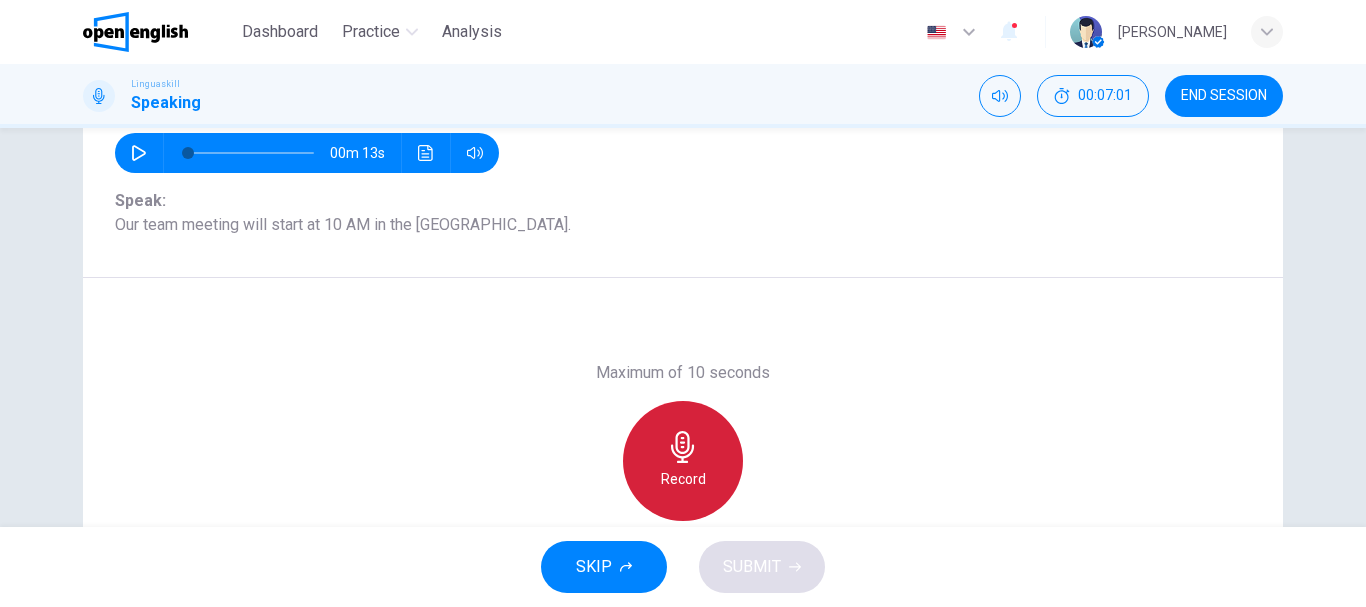 click on "Record" at bounding box center [683, 479] 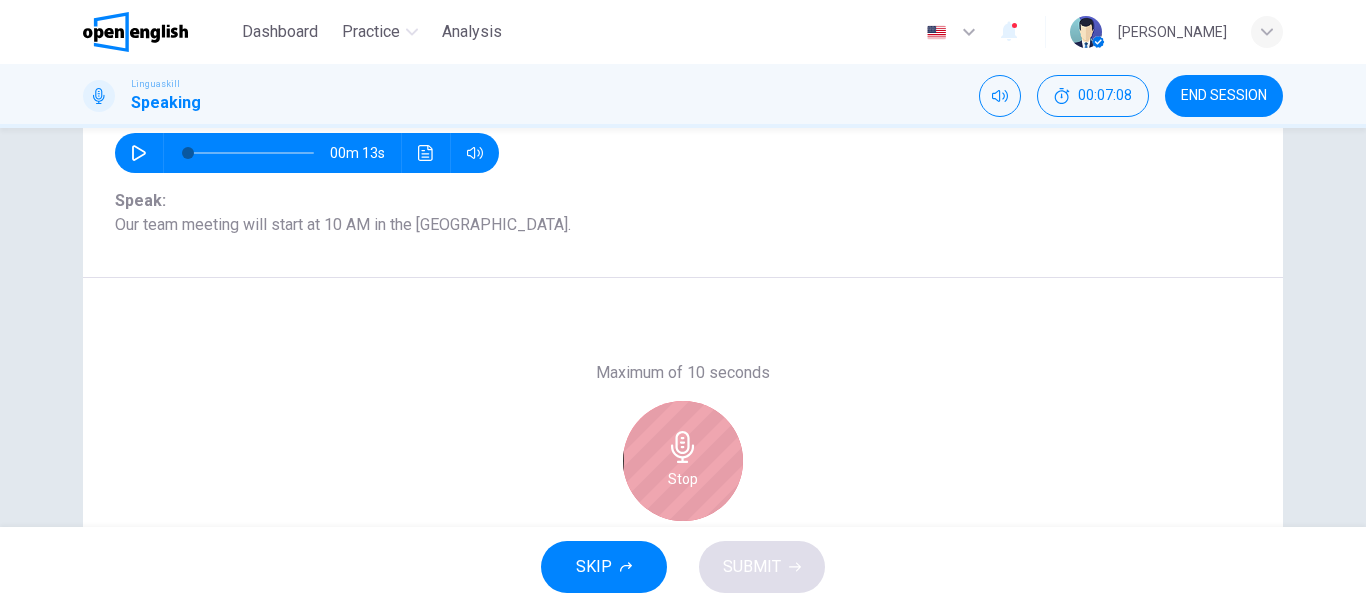 click 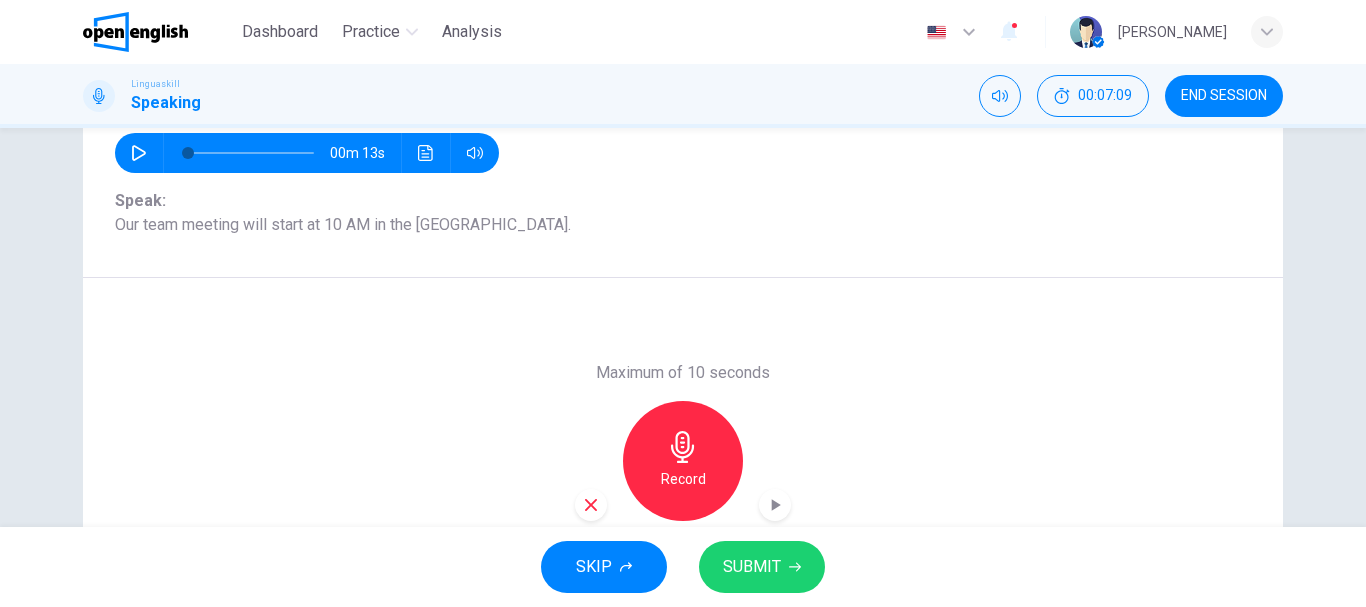 click on "SUBMIT" at bounding box center (752, 567) 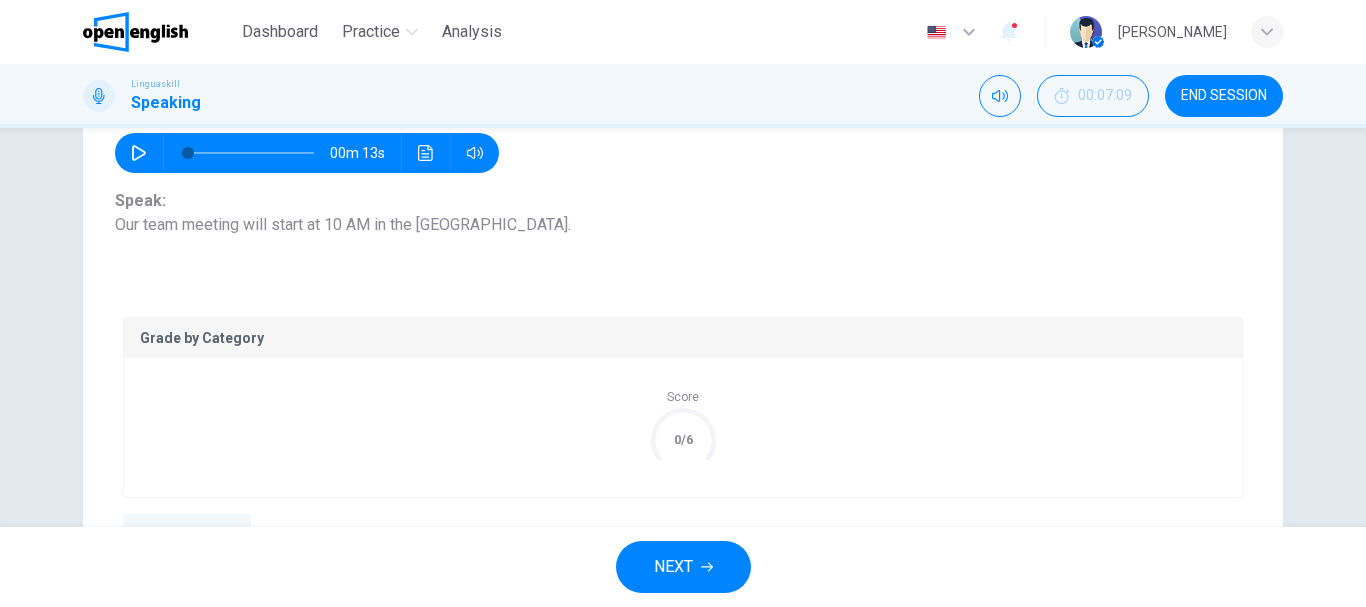 scroll, scrollTop: 433, scrollLeft: 0, axis: vertical 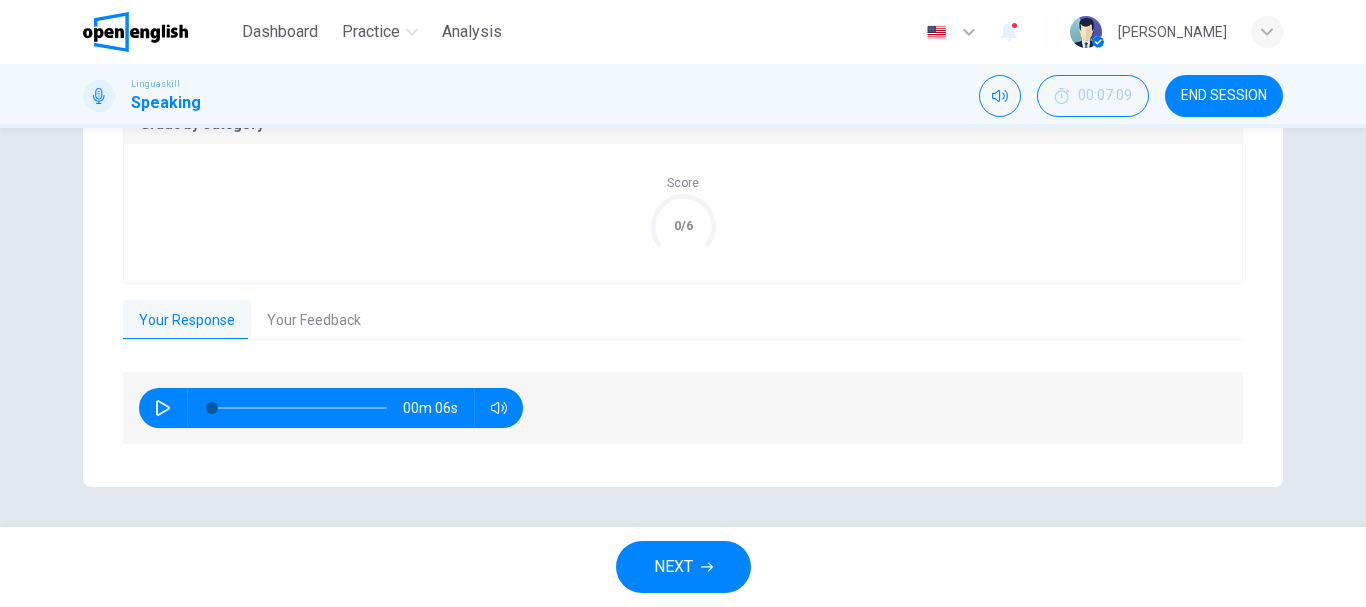 click on "Your Feedback" at bounding box center [314, 321] 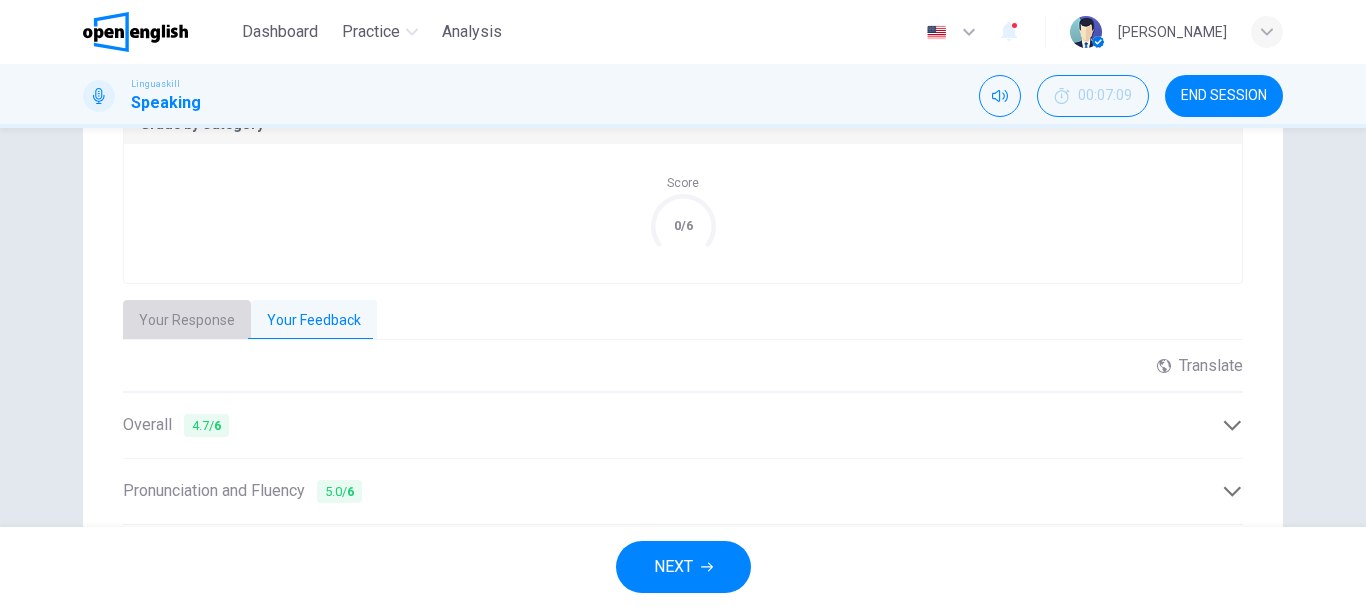 click on "Your Response" at bounding box center (187, 321) 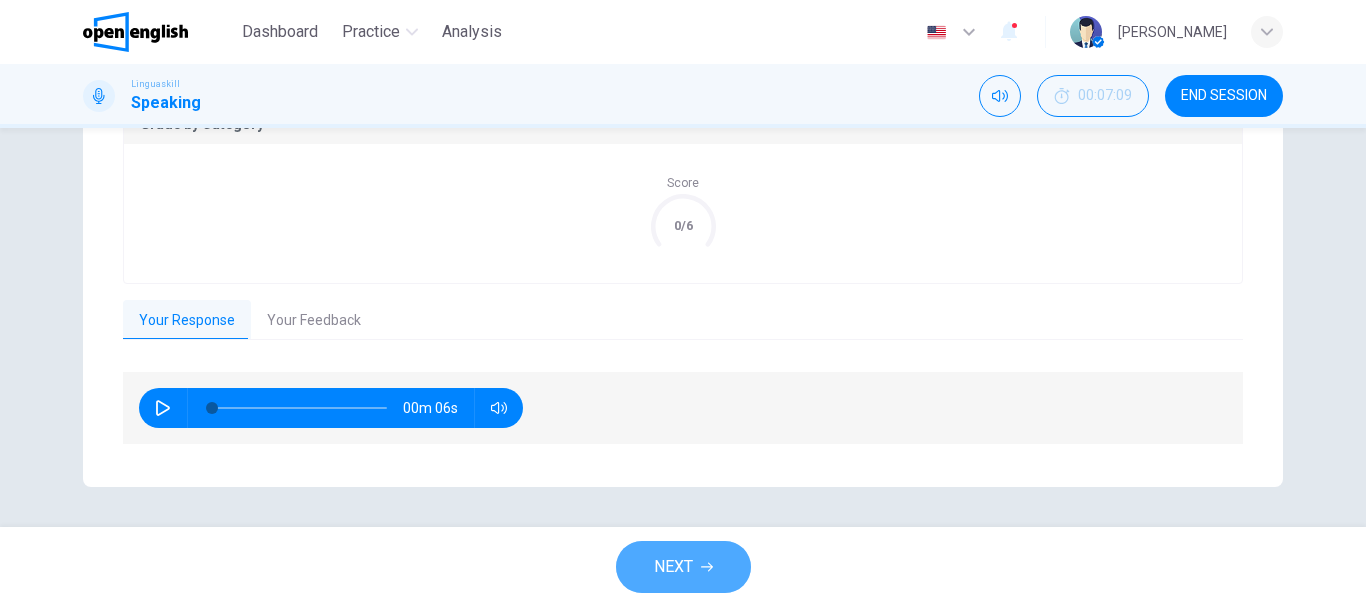 click on "NEXT" at bounding box center [673, 567] 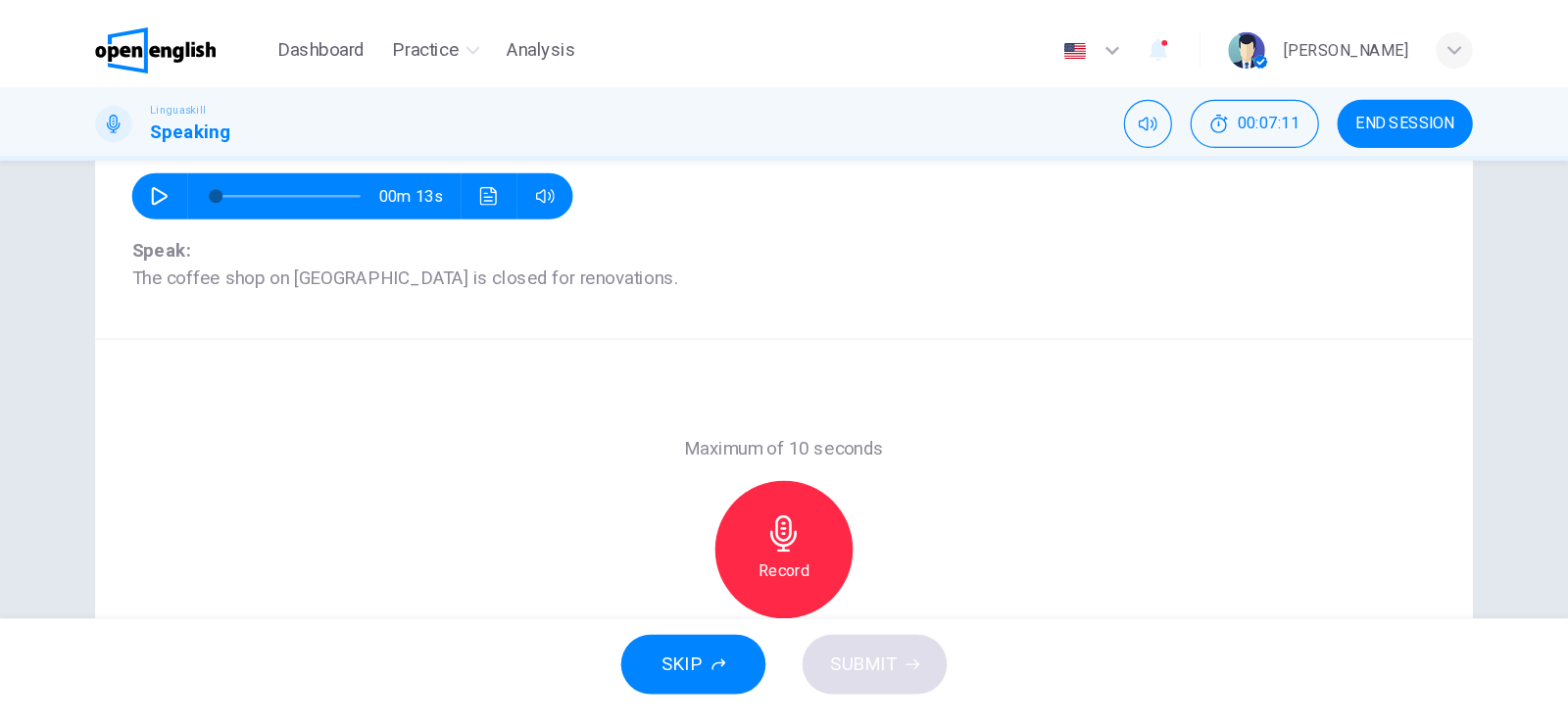 scroll, scrollTop: 220, scrollLeft: 0, axis: vertical 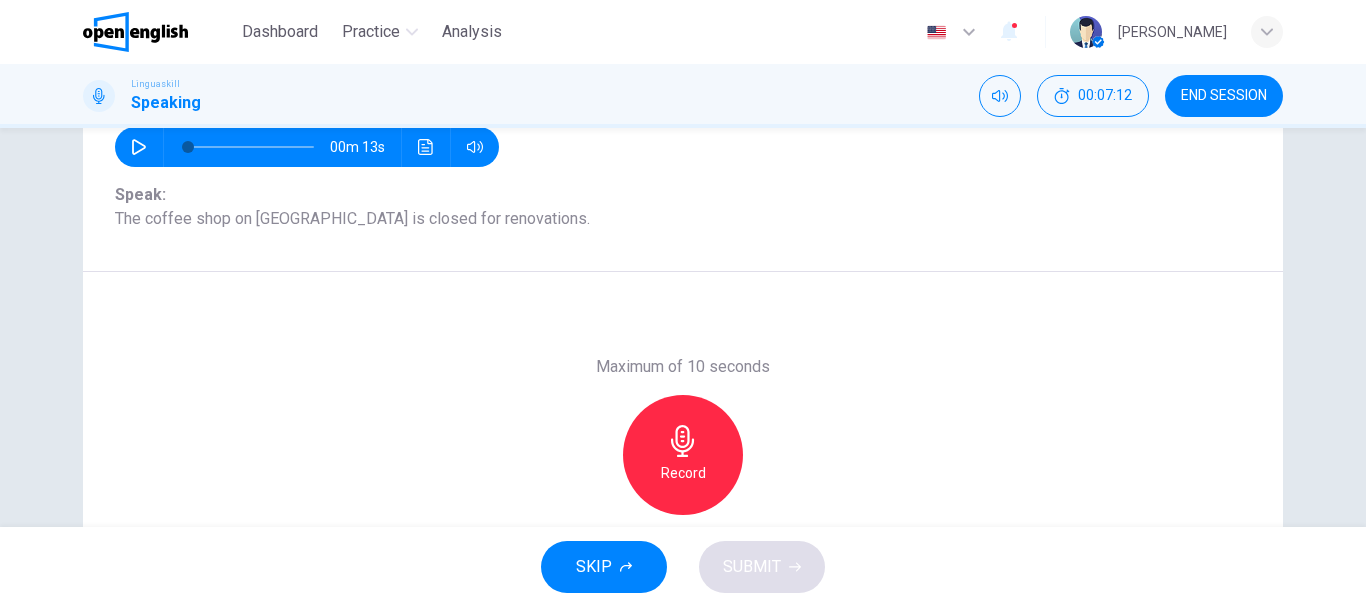 click 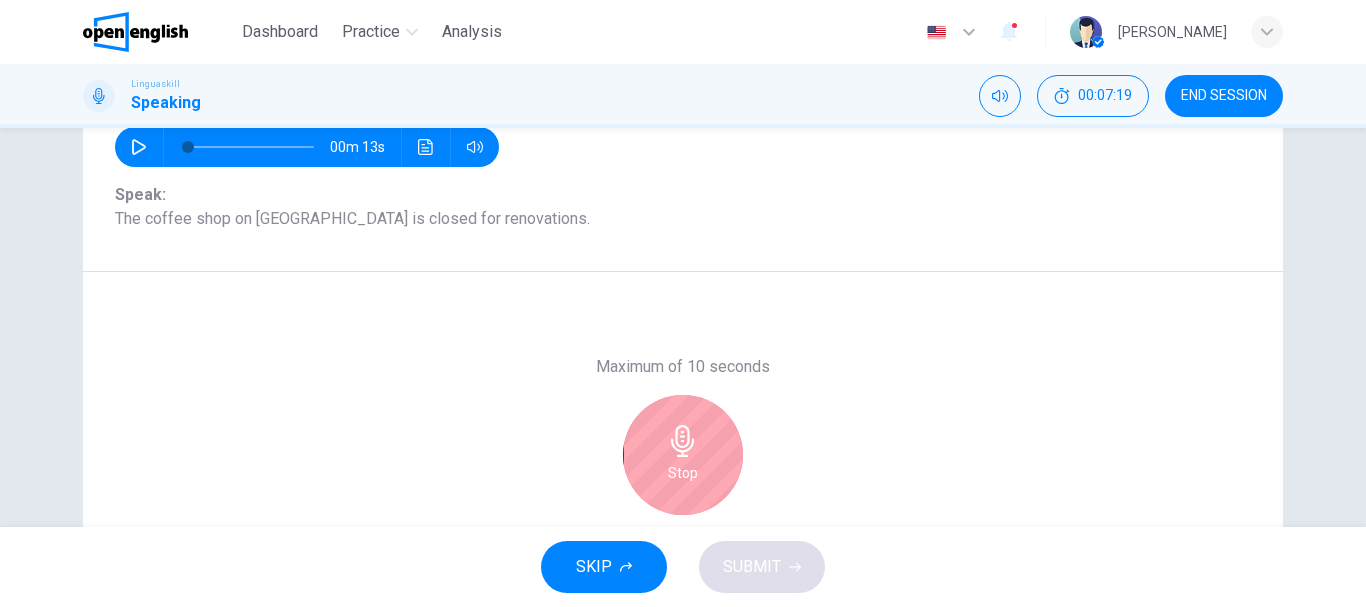 click 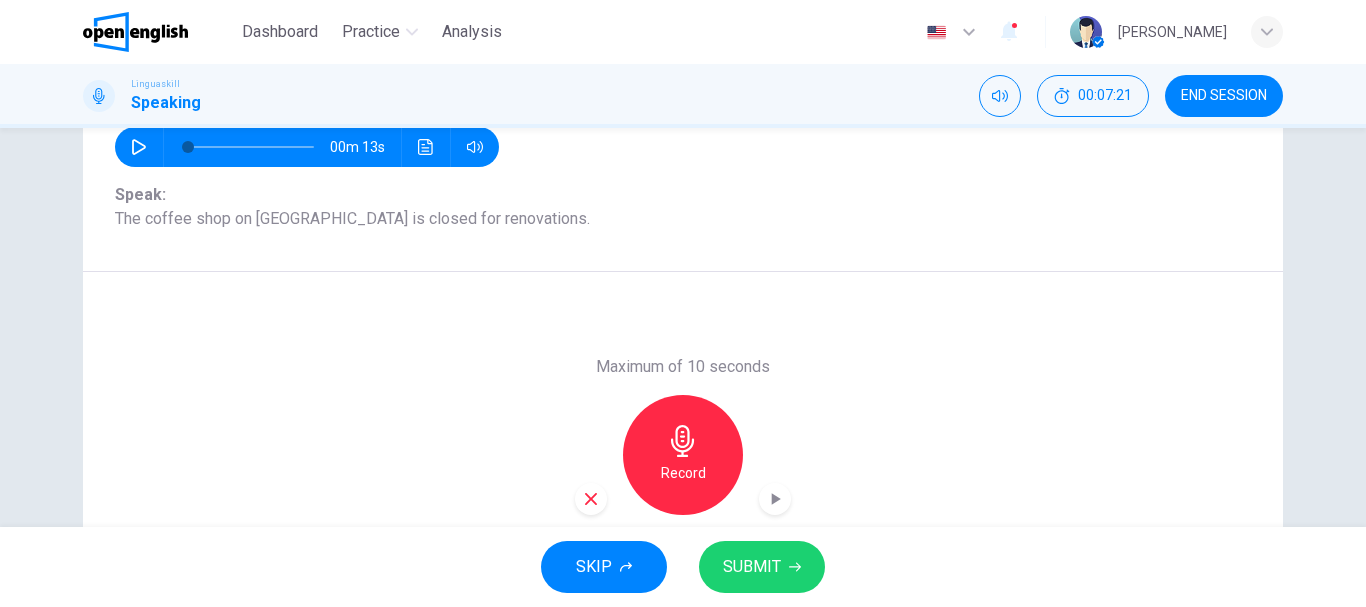 click on "SUBMIT" at bounding box center (752, 567) 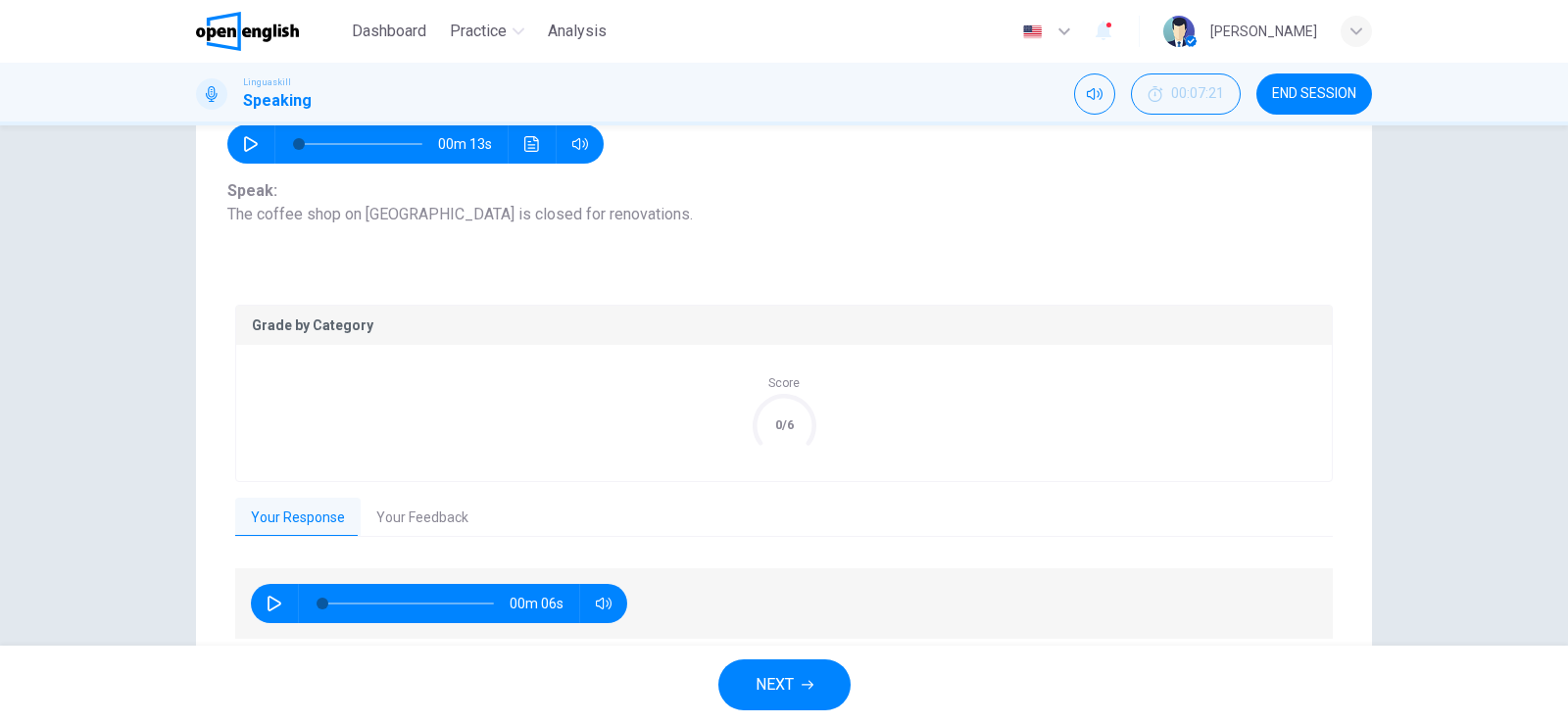 click on "Your Feedback" at bounding box center (422, 518) 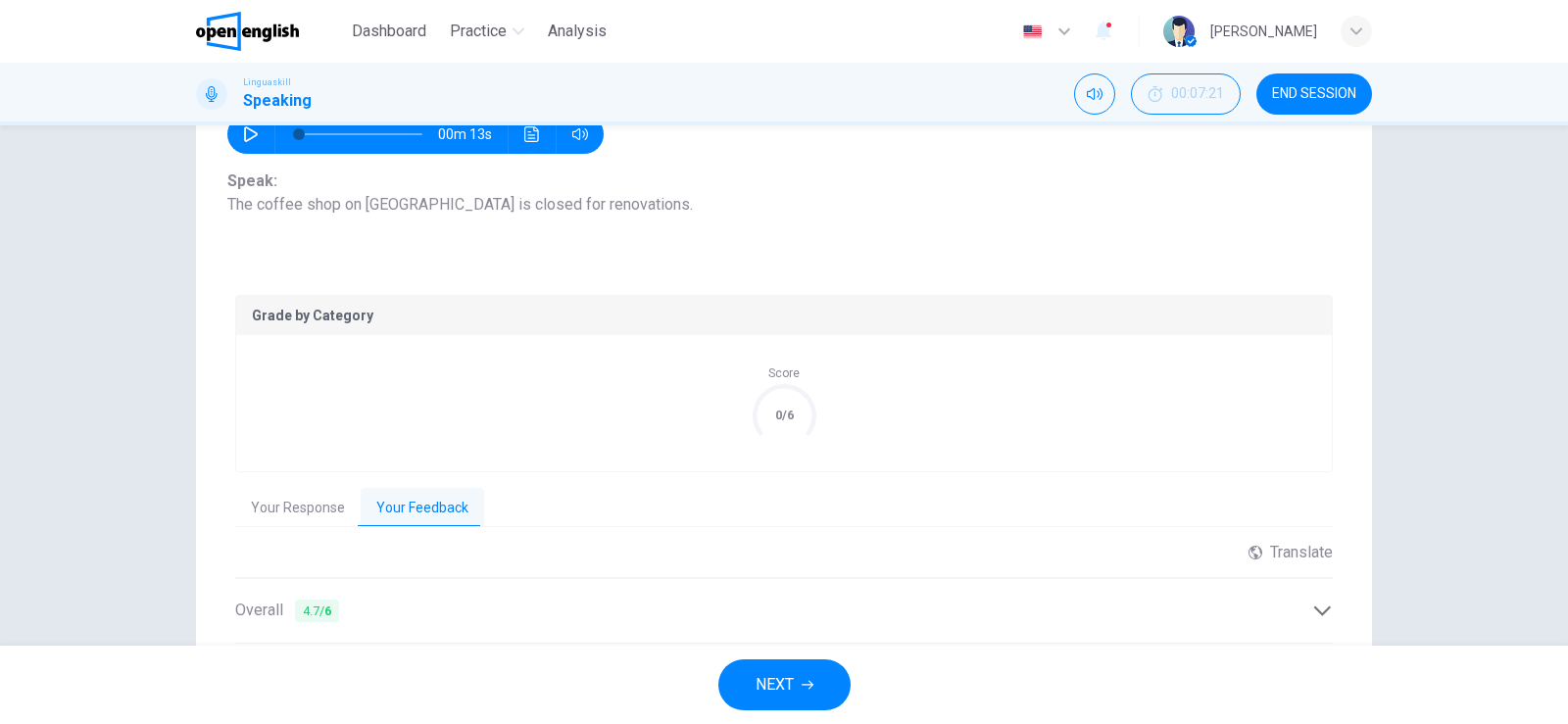 scroll, scrollTop: 207, scrollLeft: 0, axis: vertical 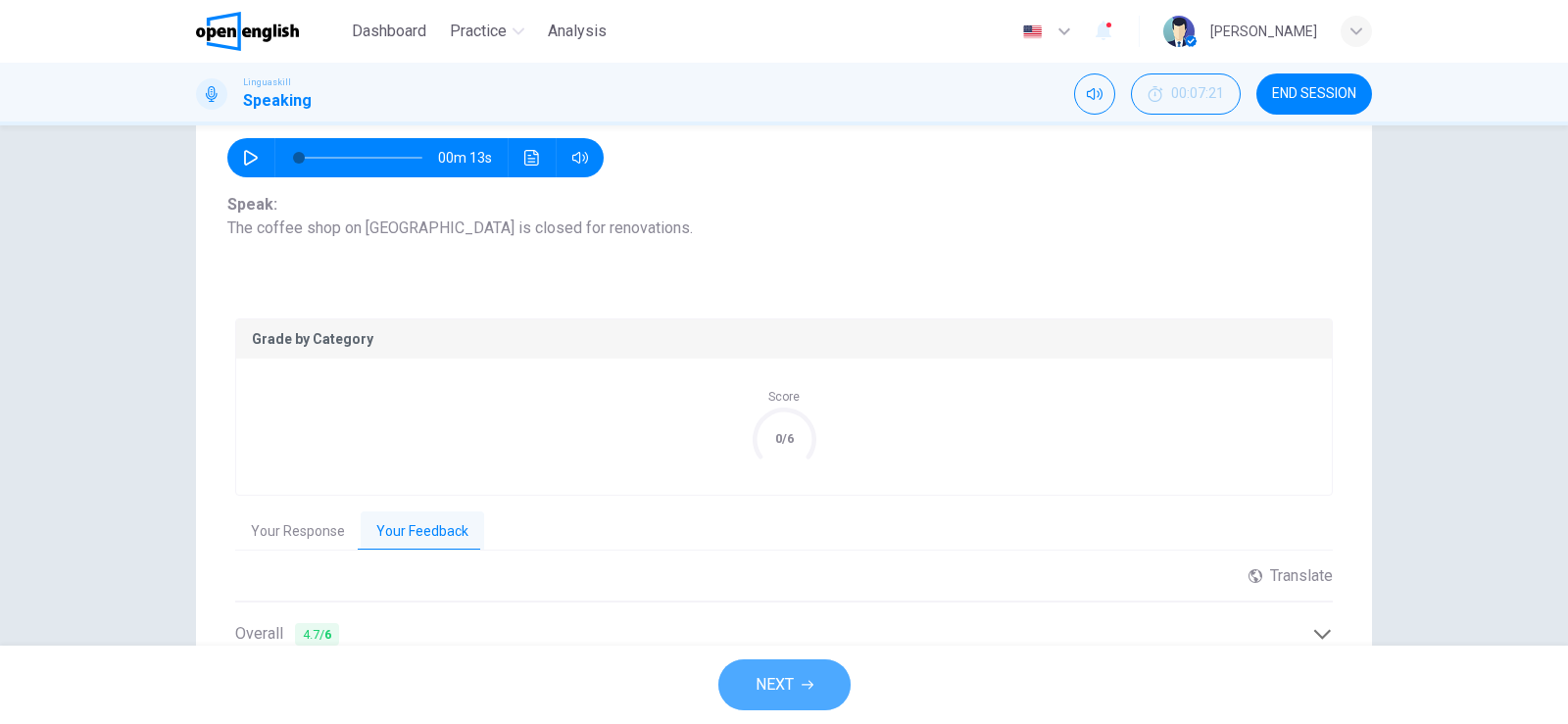 click on "NEXT" at bounding box center (774, 685) 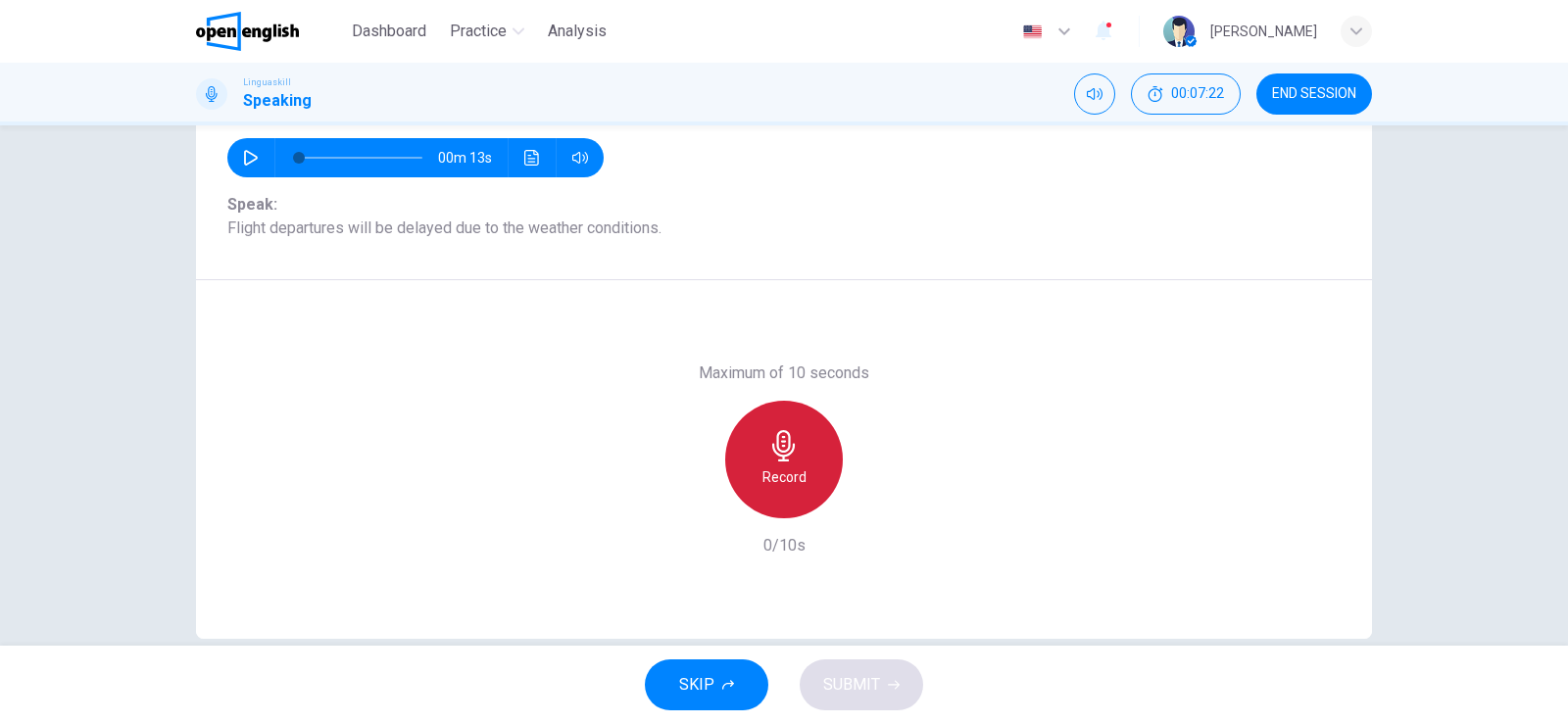 click on "Record" at bounding box center [784, 459] 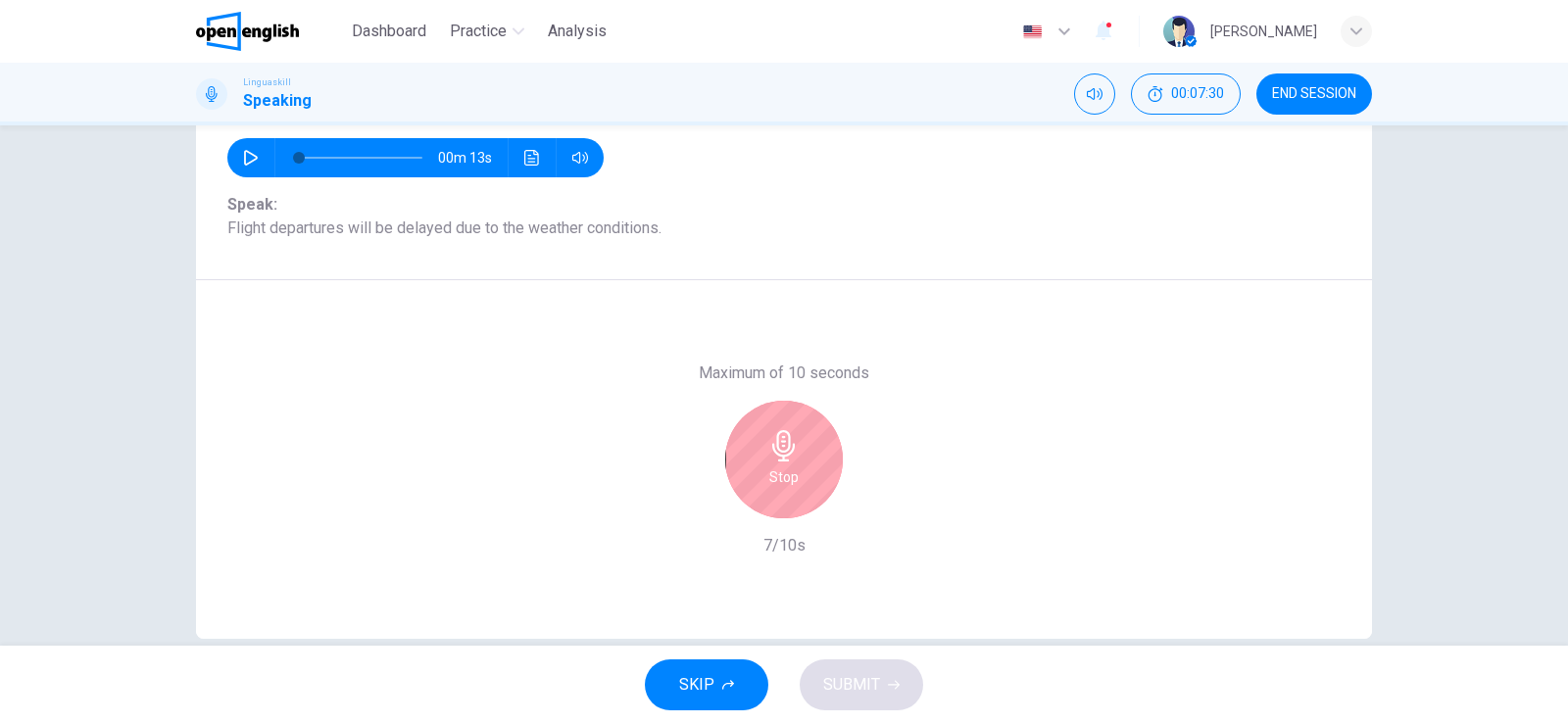 click on "Stop" at bounding box center (784, 459) 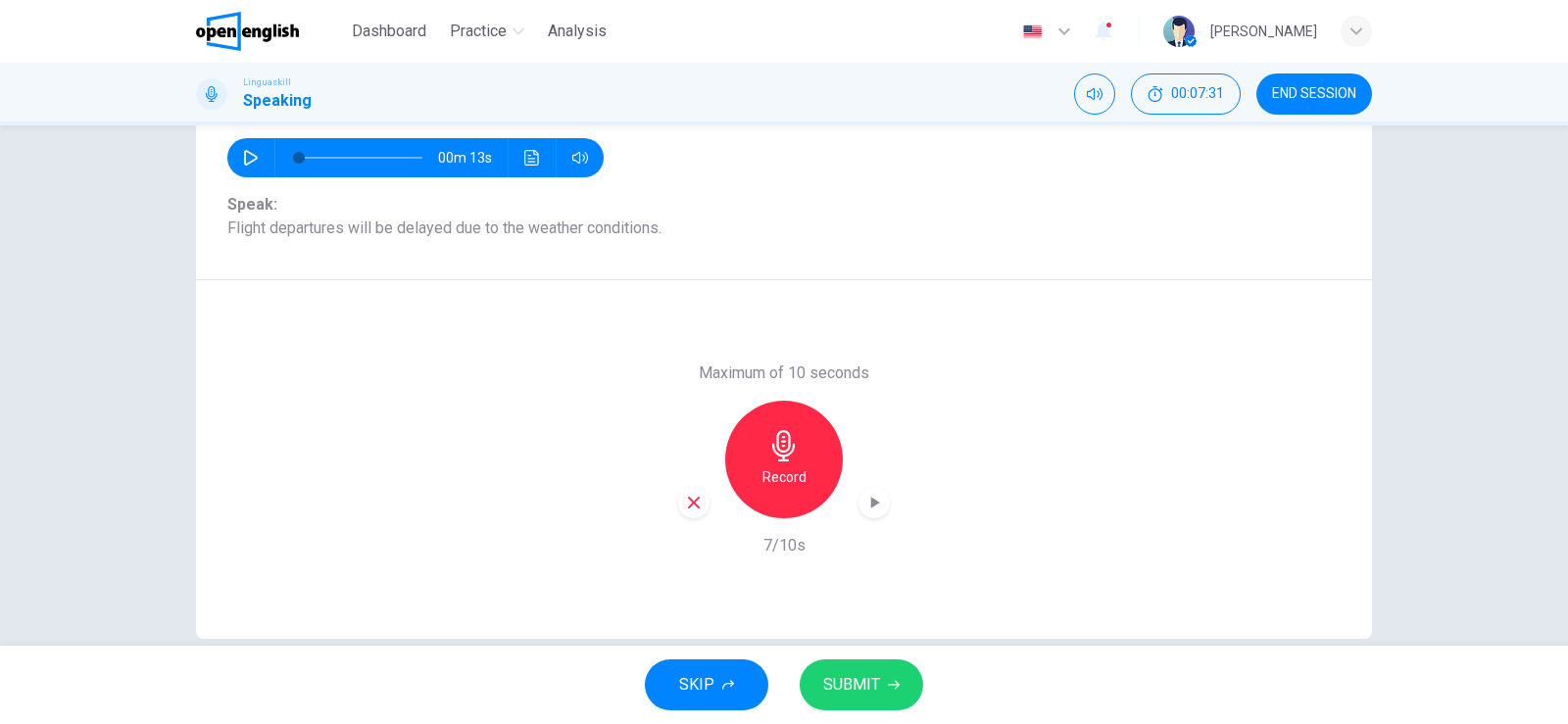 click on "SUBMIT" at bounding box center (852, 685) 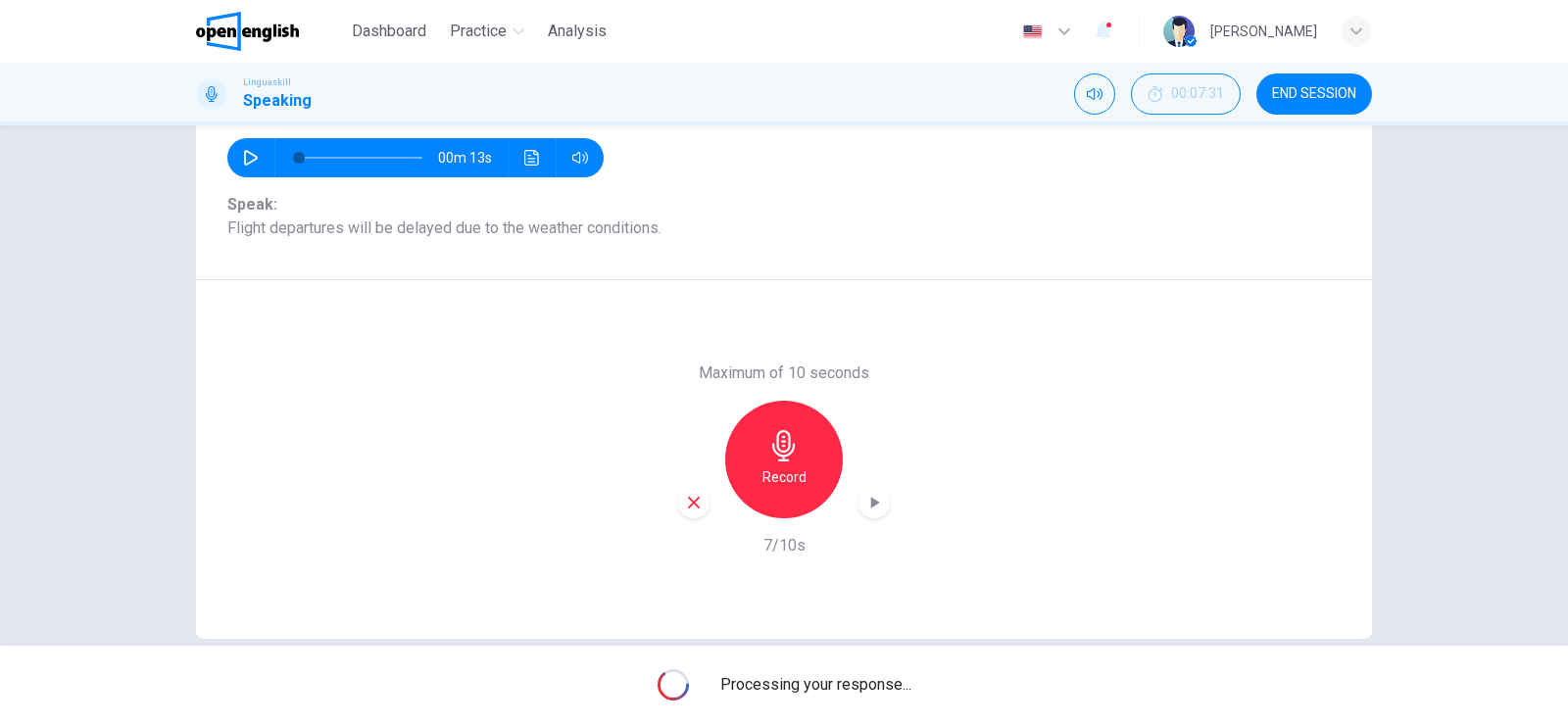 scroll, scrollTop: 239, scrollLeft: 0, axis: vertical 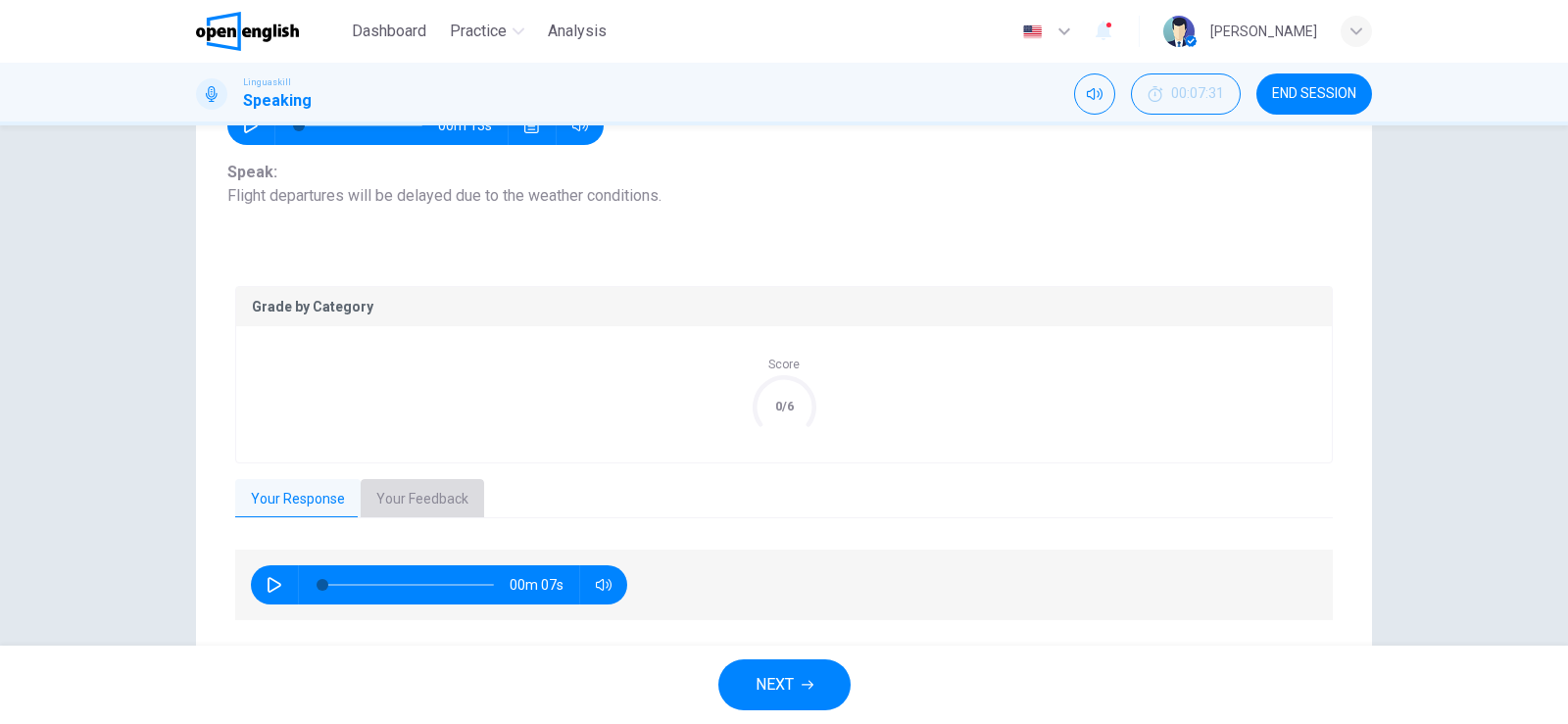 click on "Your Feedback" at bounding box center (422, 500) 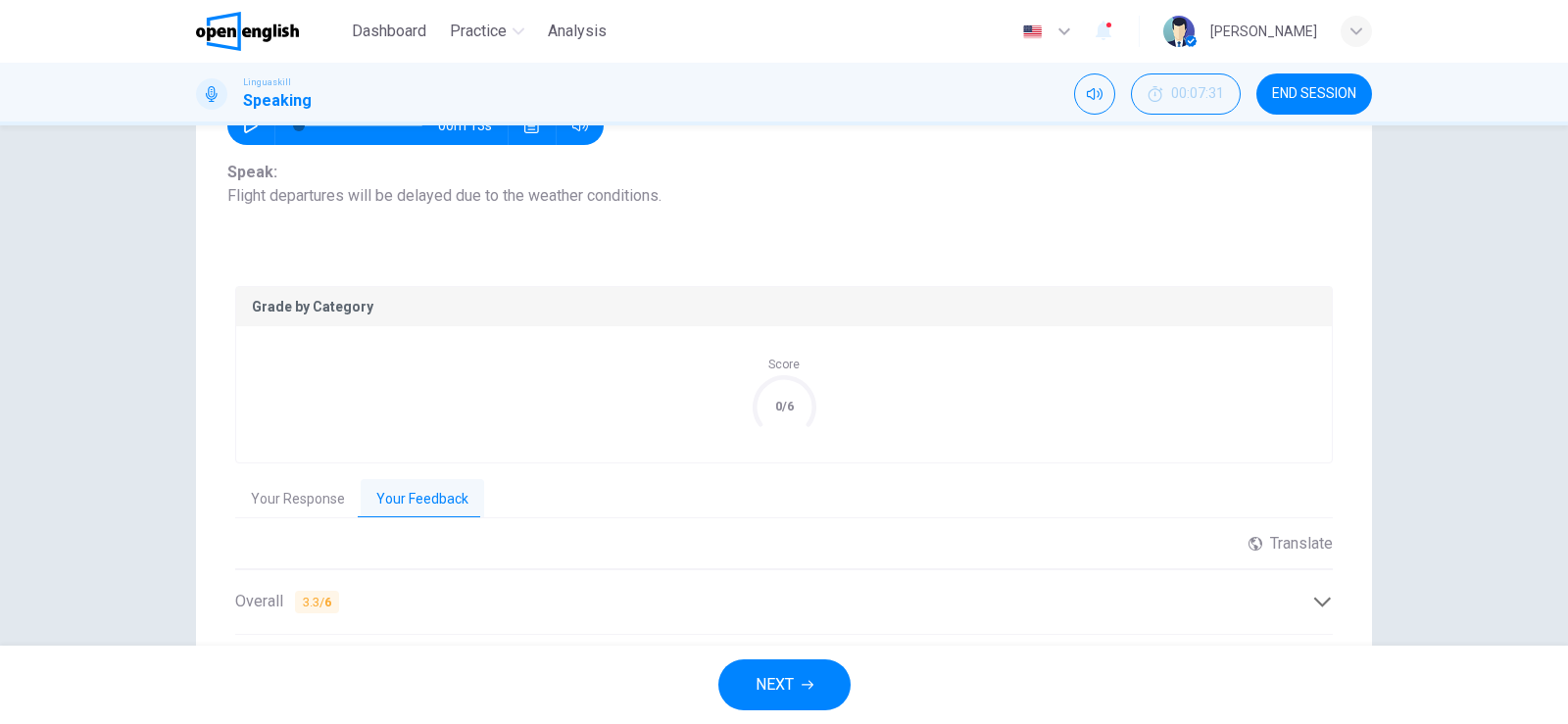 click on "NEXT" at bounding box center (774, 685) 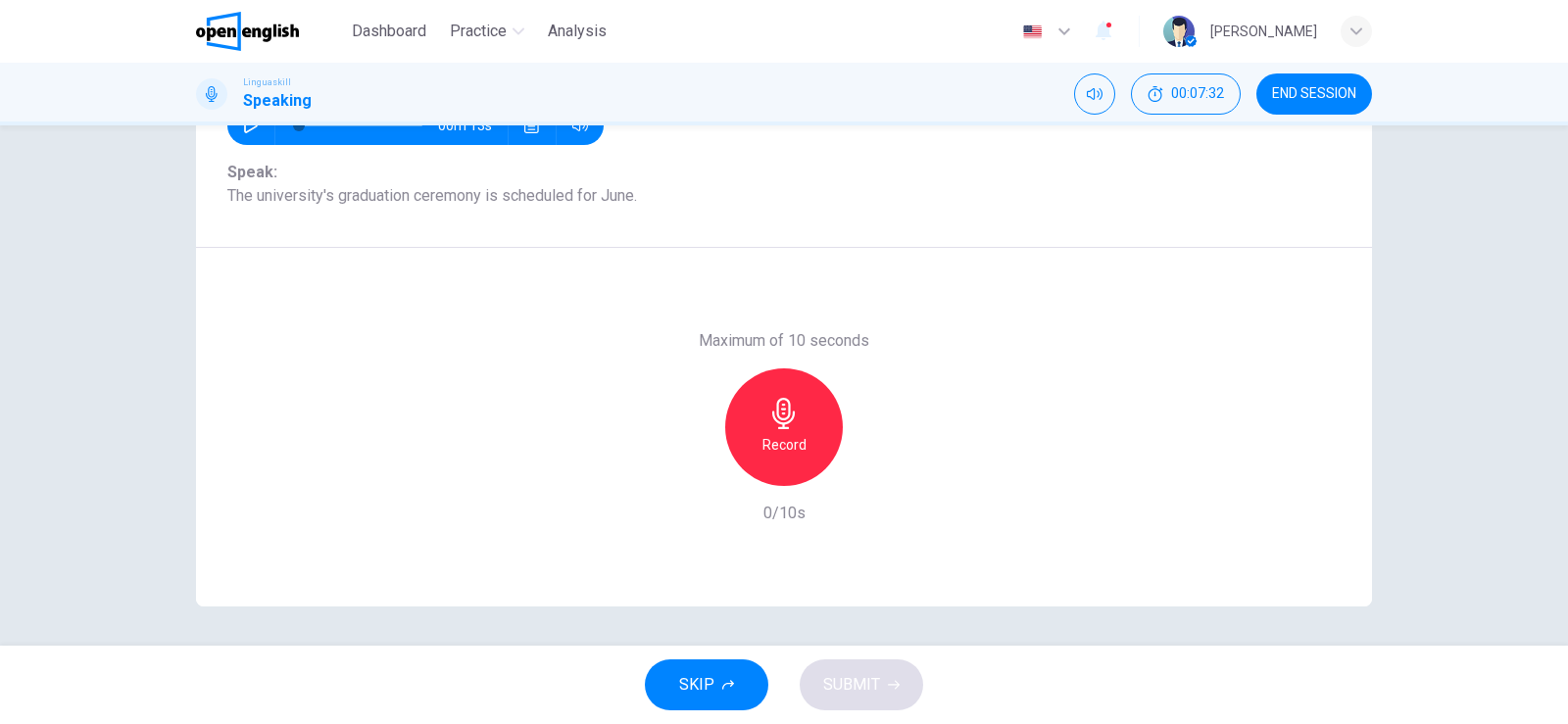 click 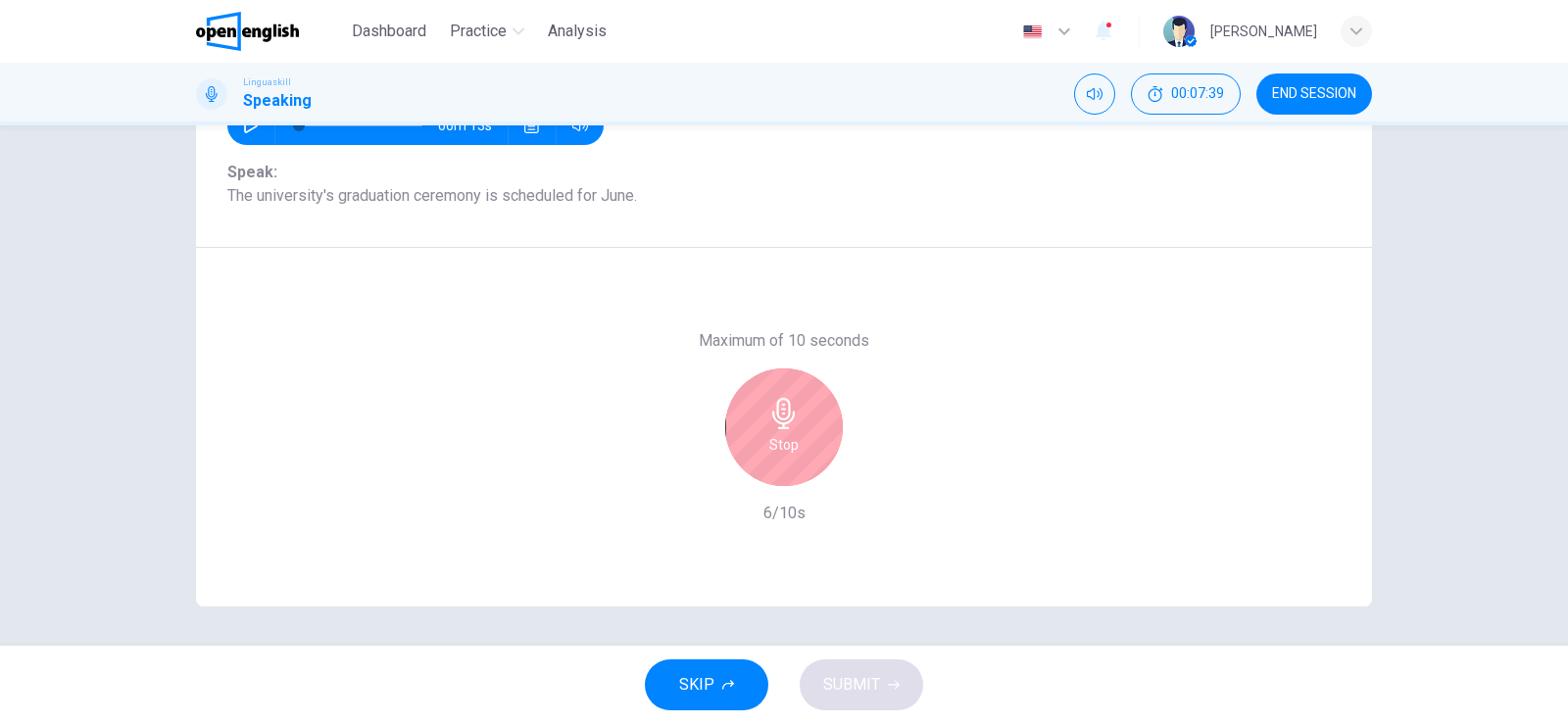 click on "Stop" at bounding box center (784, 445) 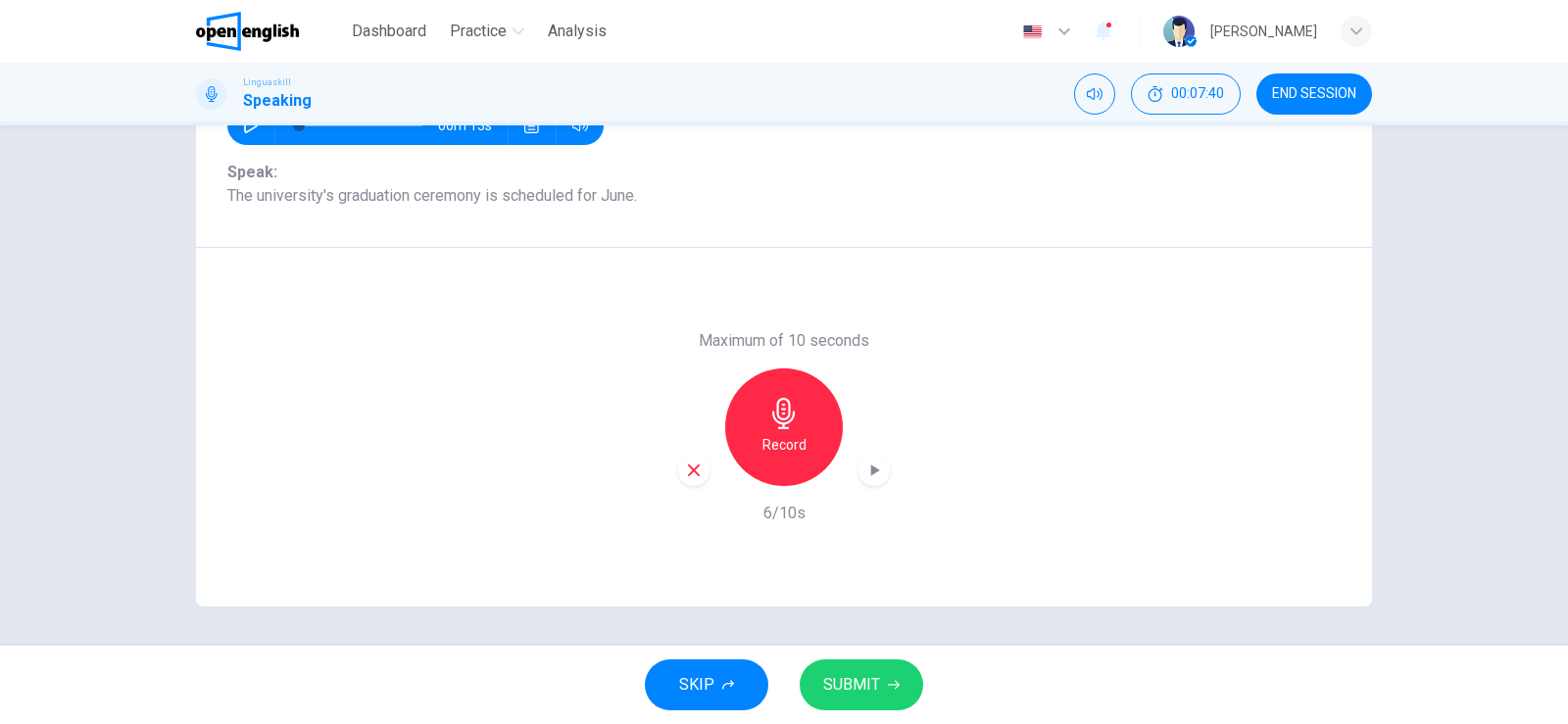 click on "SUBMIT" at bounding box center [852, 685] 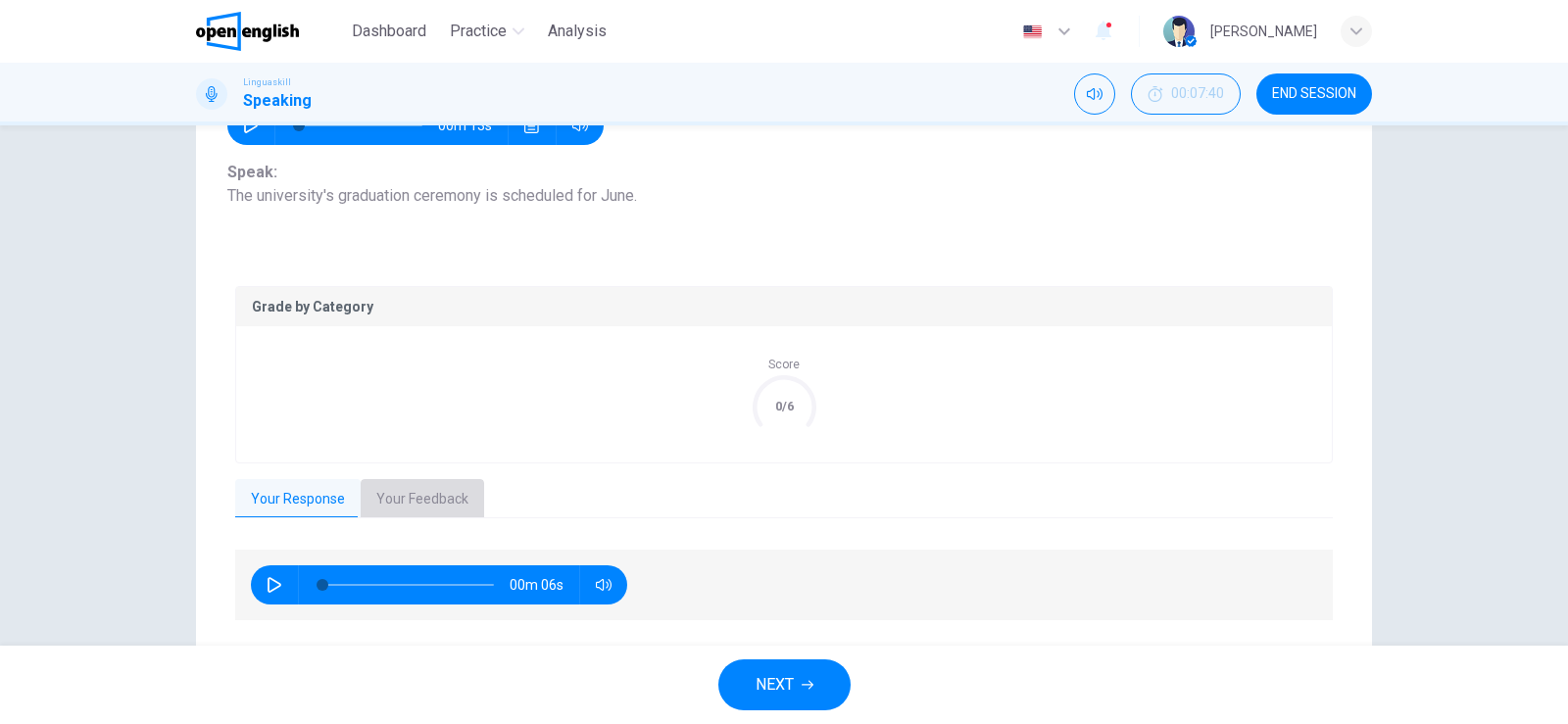 click on "Your Feedback" at bounding box center (422, 500) 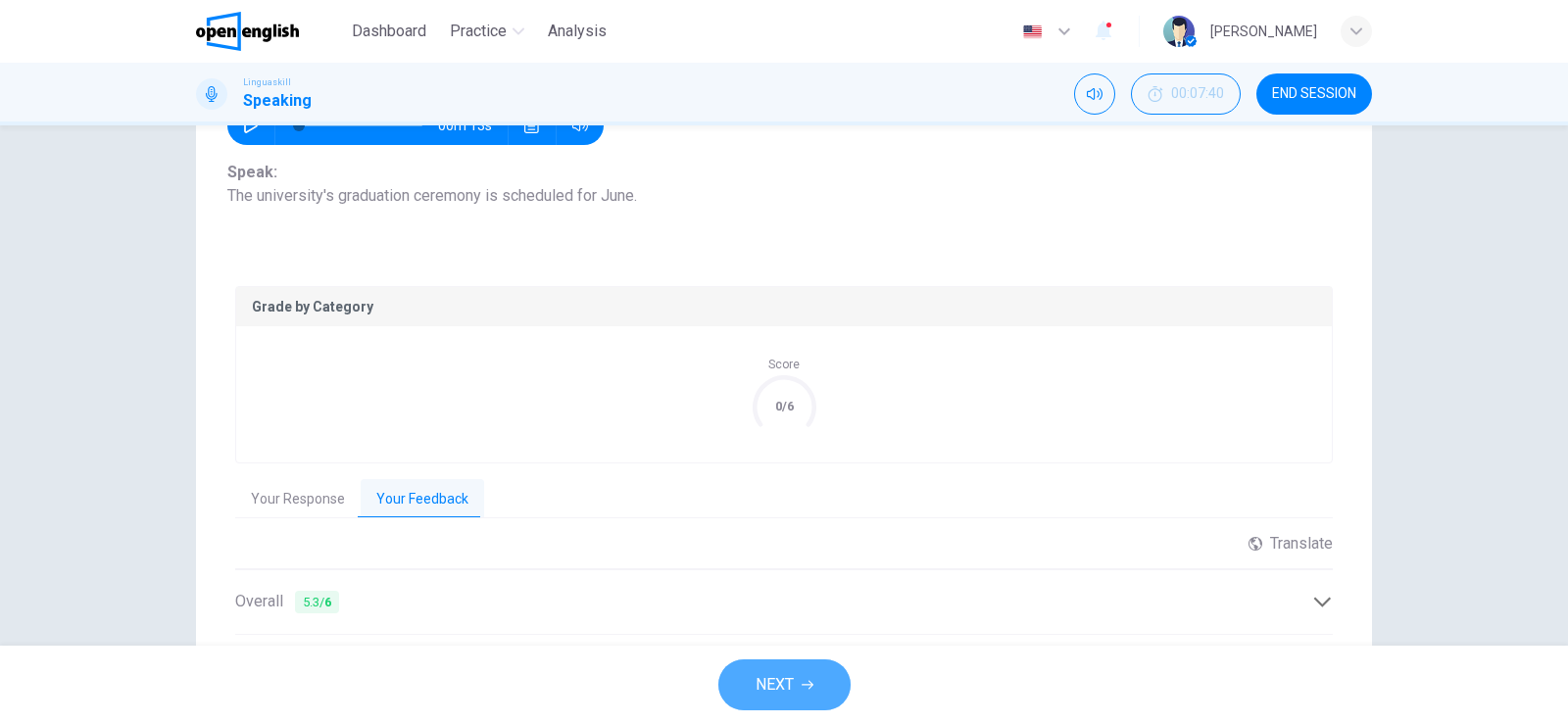 click on "NEXT" at bounding box center (774, 685) 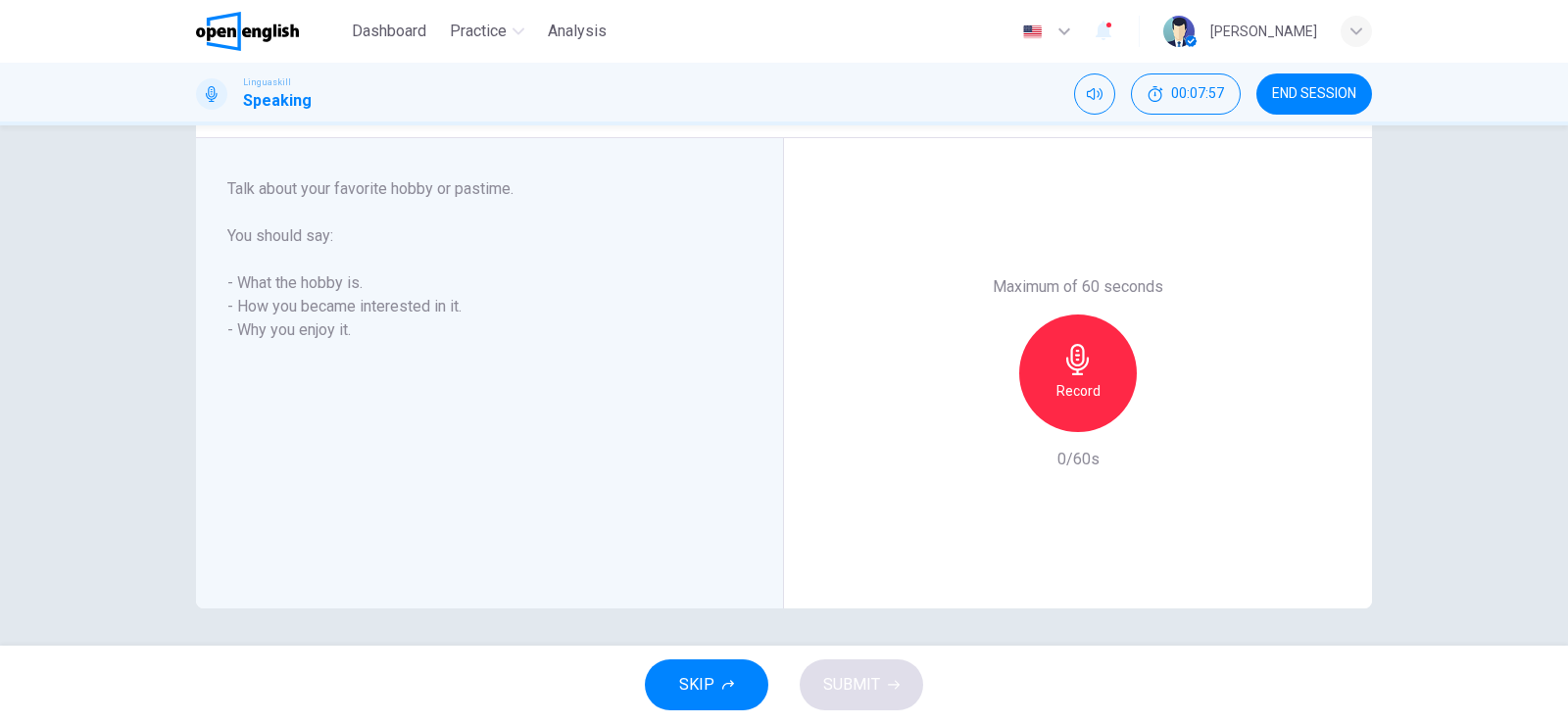 scroll, scrollTop: 312, scrollLeft: 0, axis: vertical 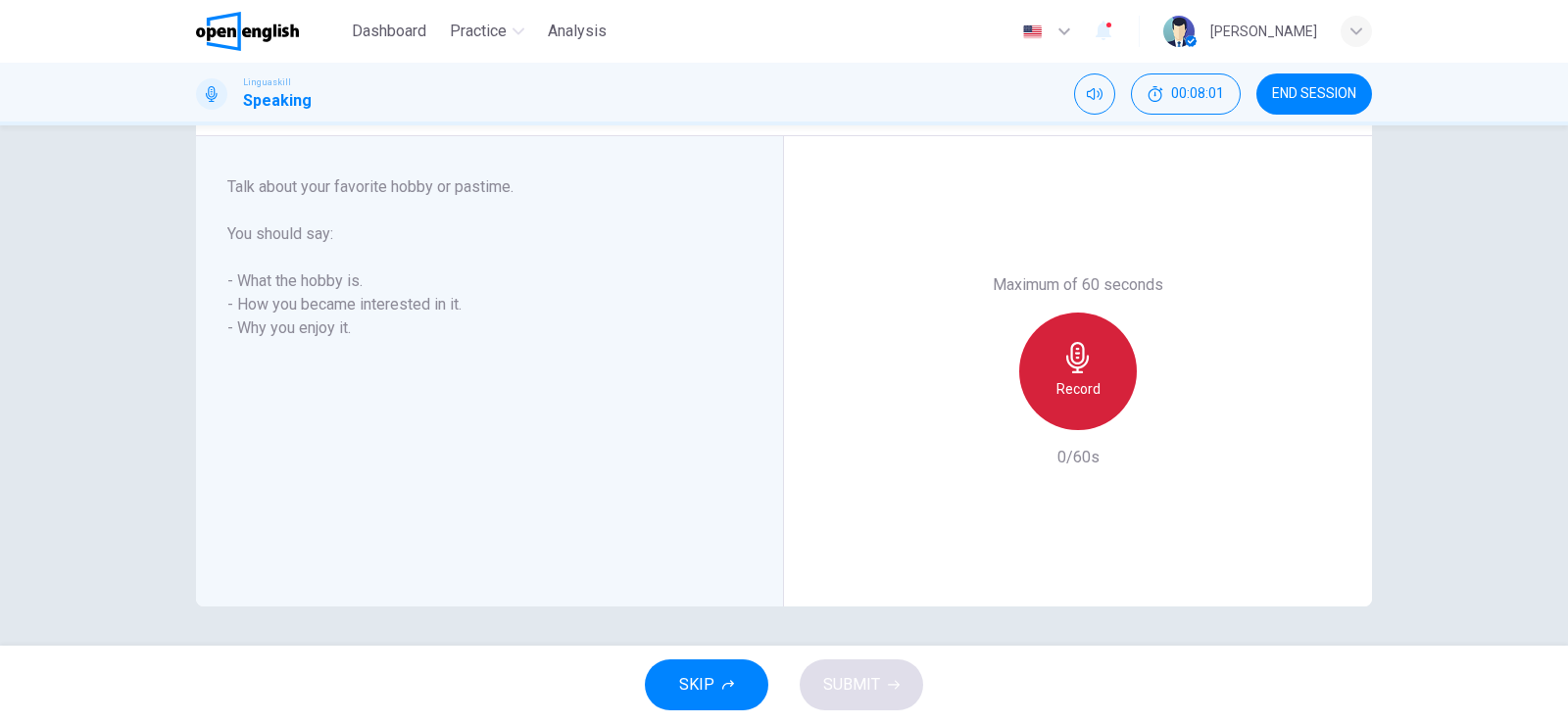 click on "Record" at bounding box center (1078, 389) 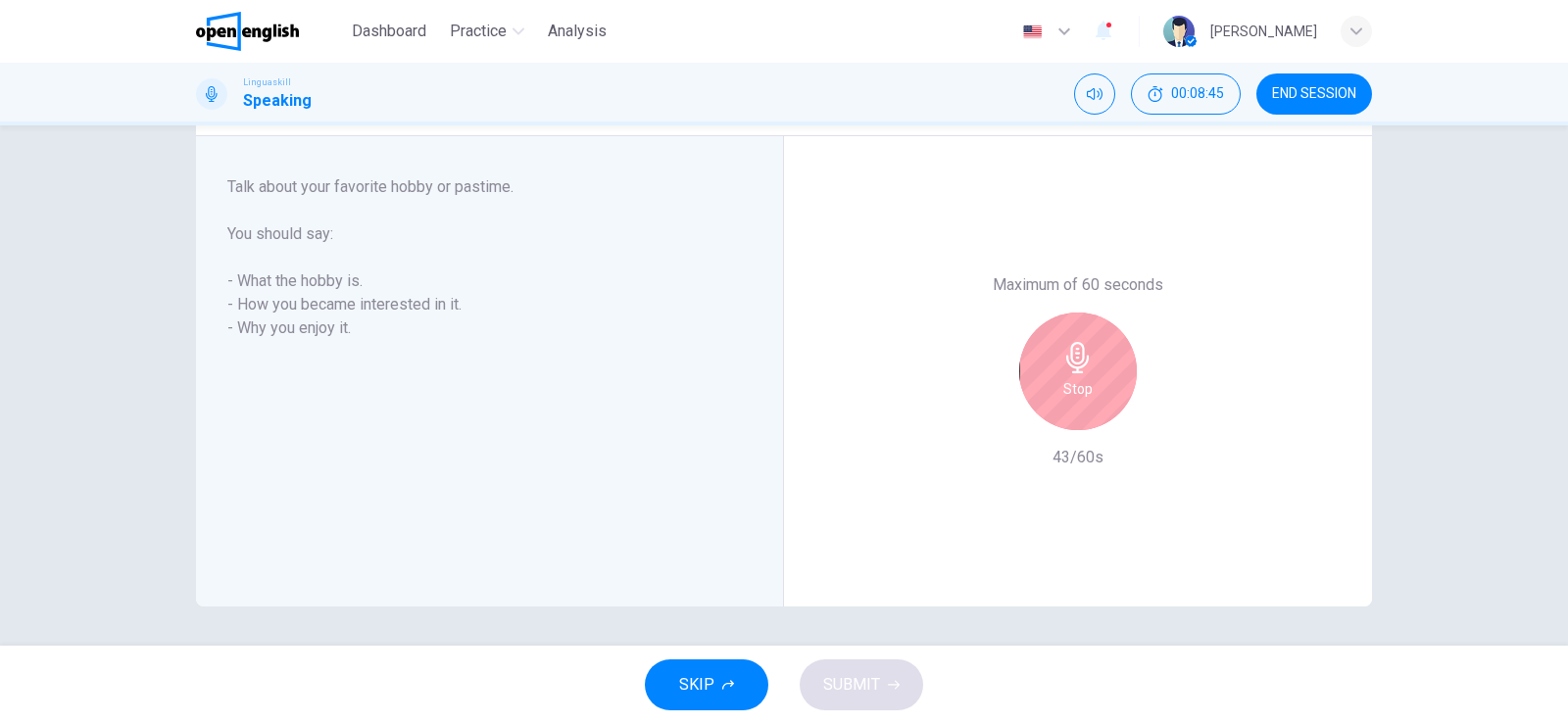 click on "Stop" at bounding box center [1078, 371] 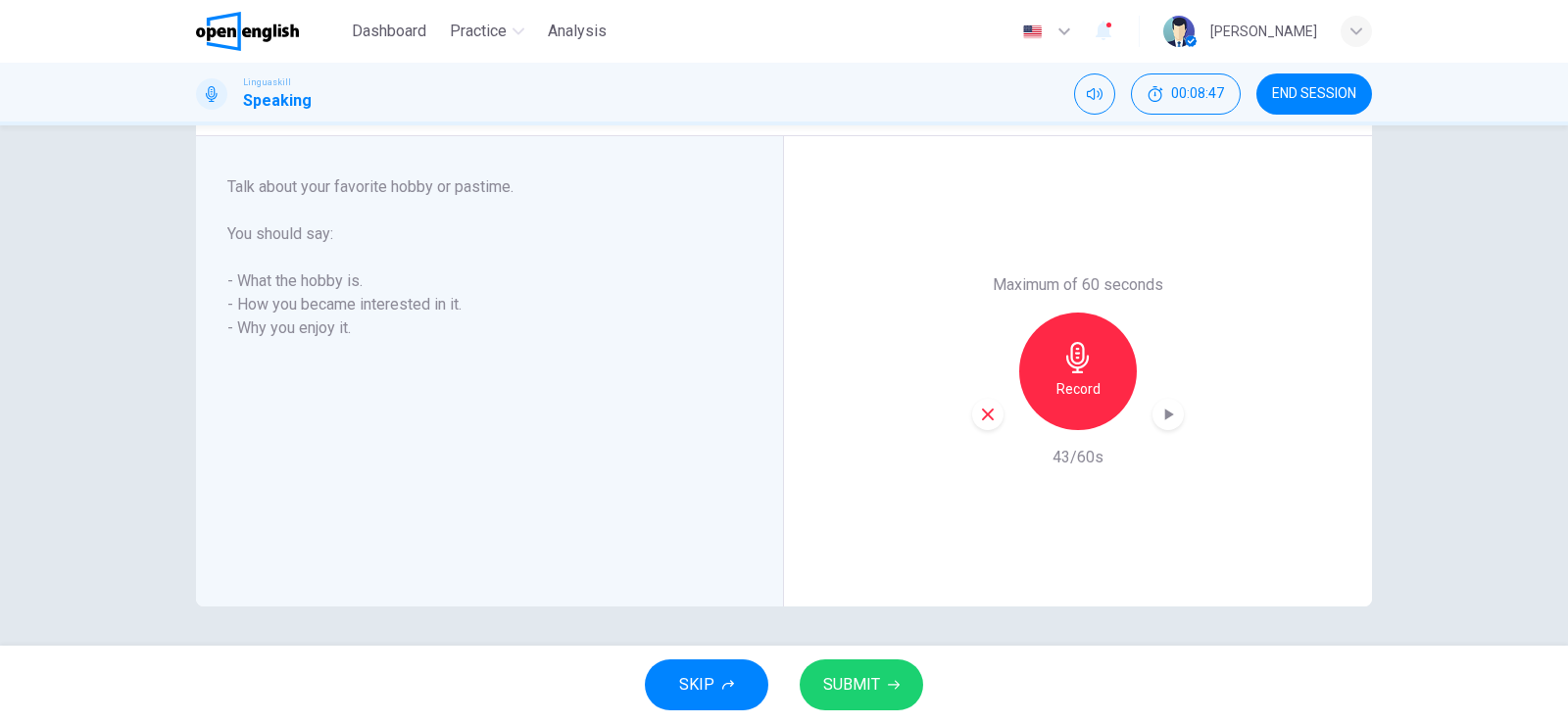 click on "SUBMIT" at bounding box center (852, 685) 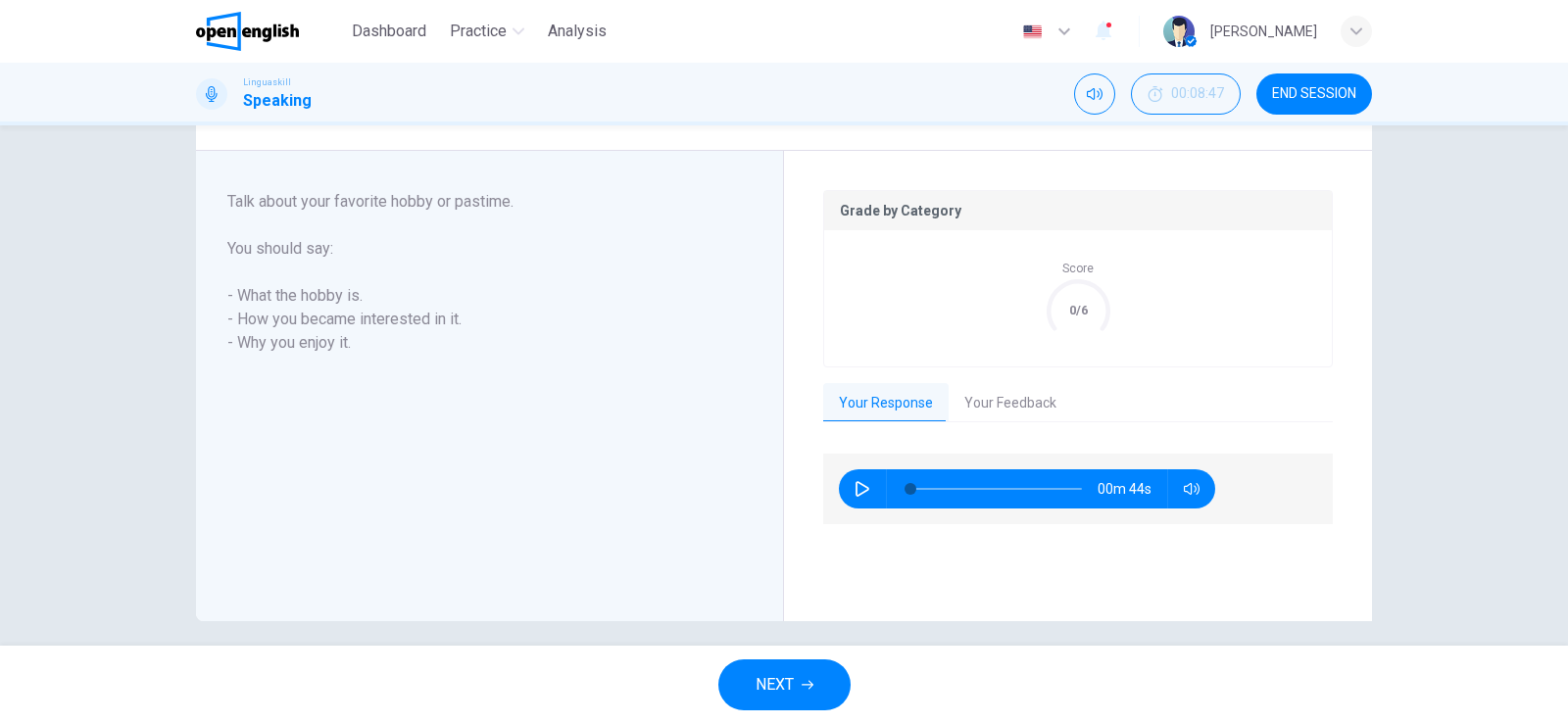 scroll, scrollTop: 343, scrollLeft: 0, axis: vertical 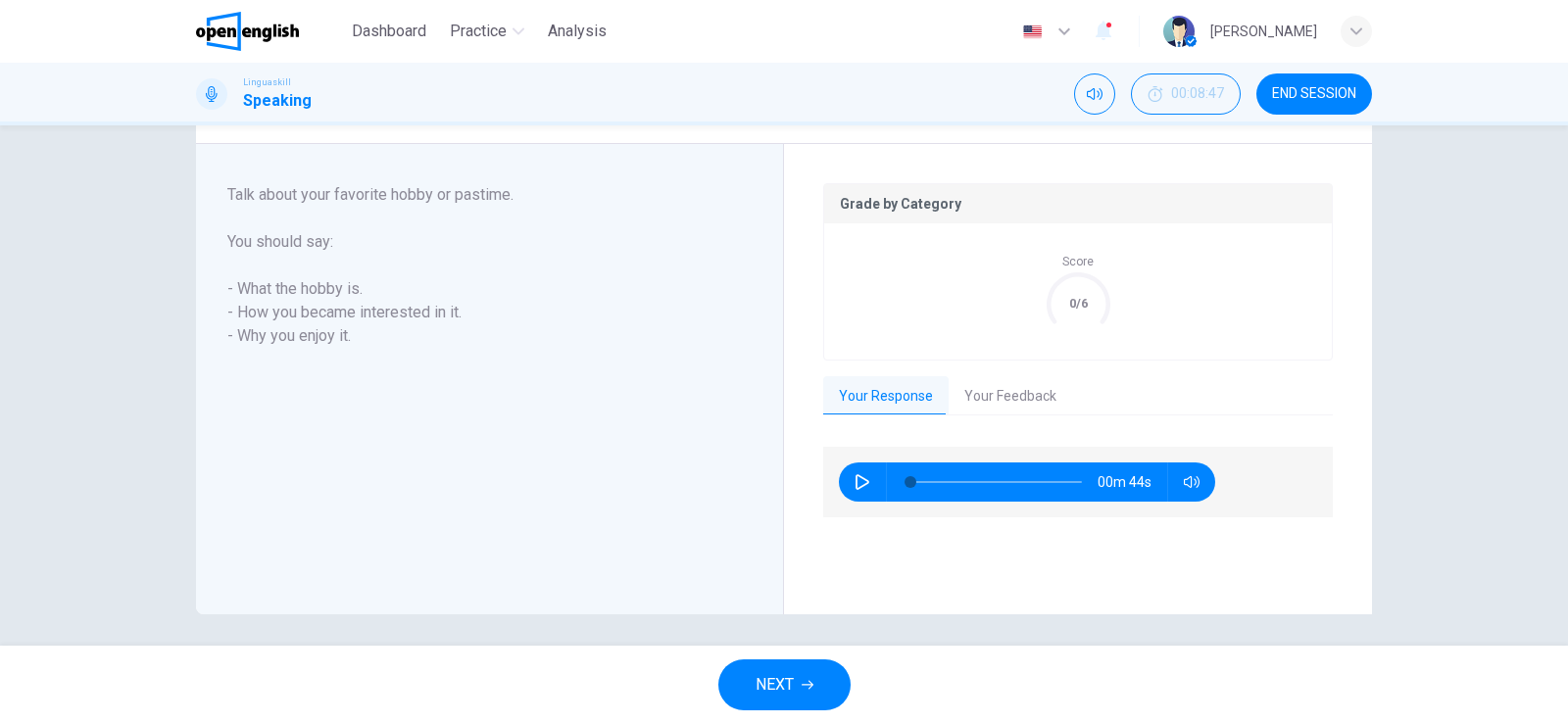 click on "Your Feedback" at bounding box center [1010, 397] 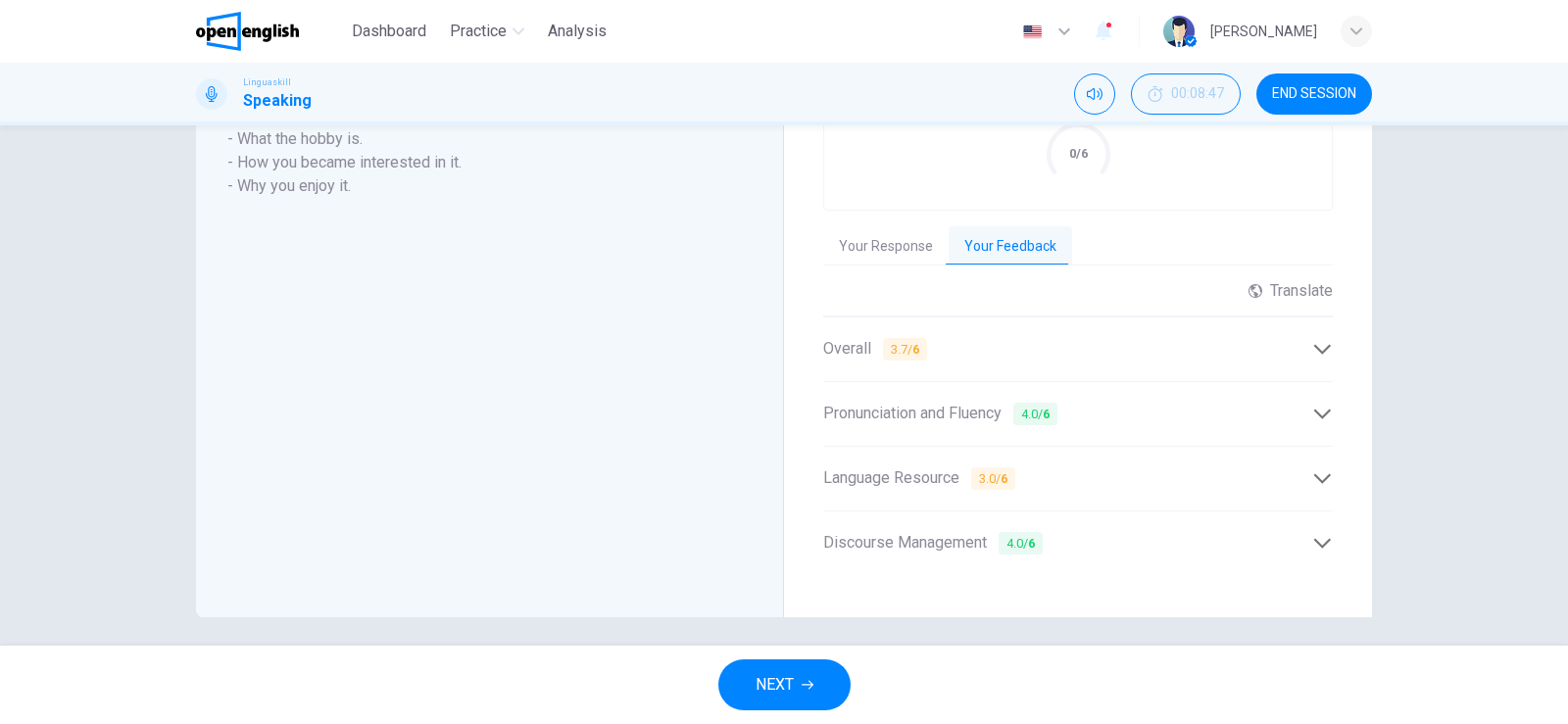 scroll, scrollTop: 504, scrollLeft: 0, axis: vertical 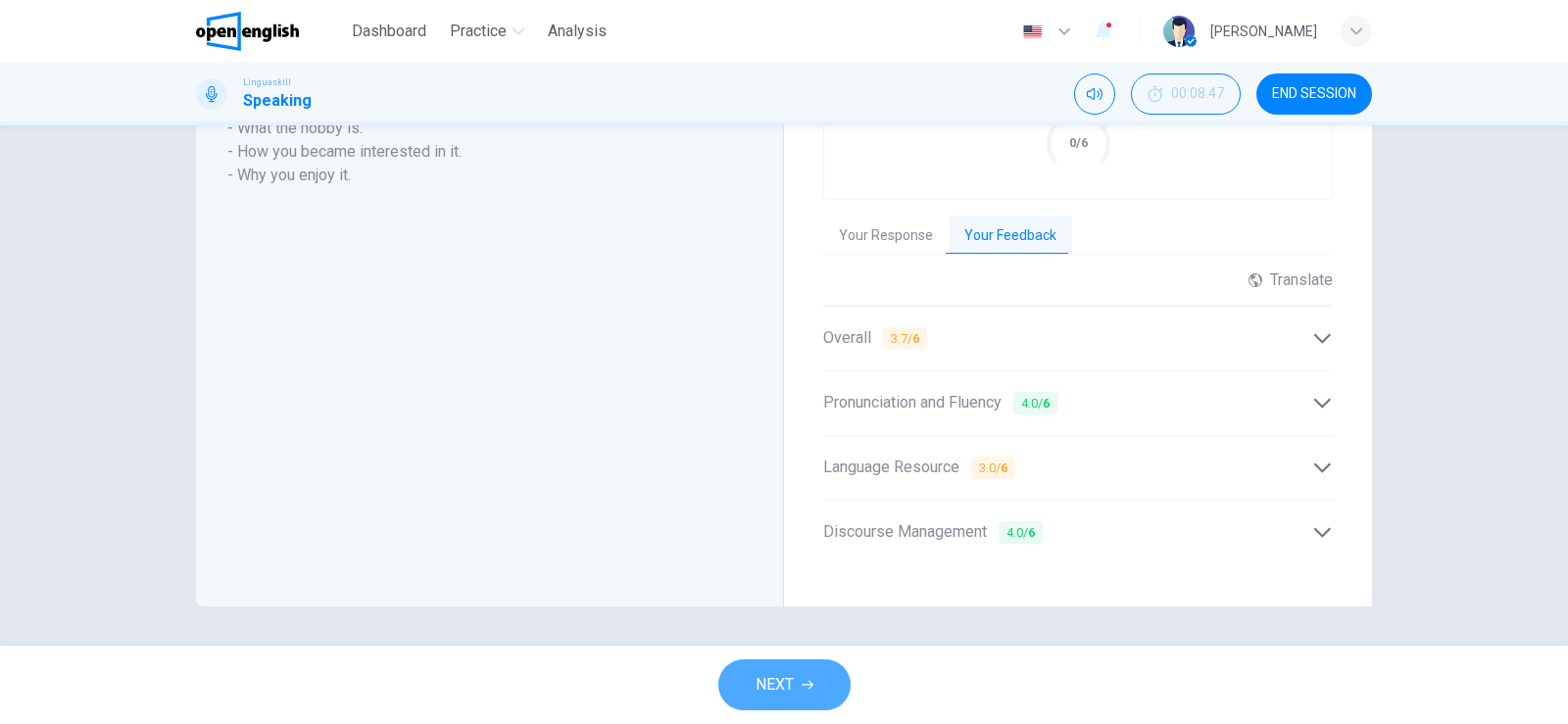 click on "NEXT" at bounding box center (784, 685) 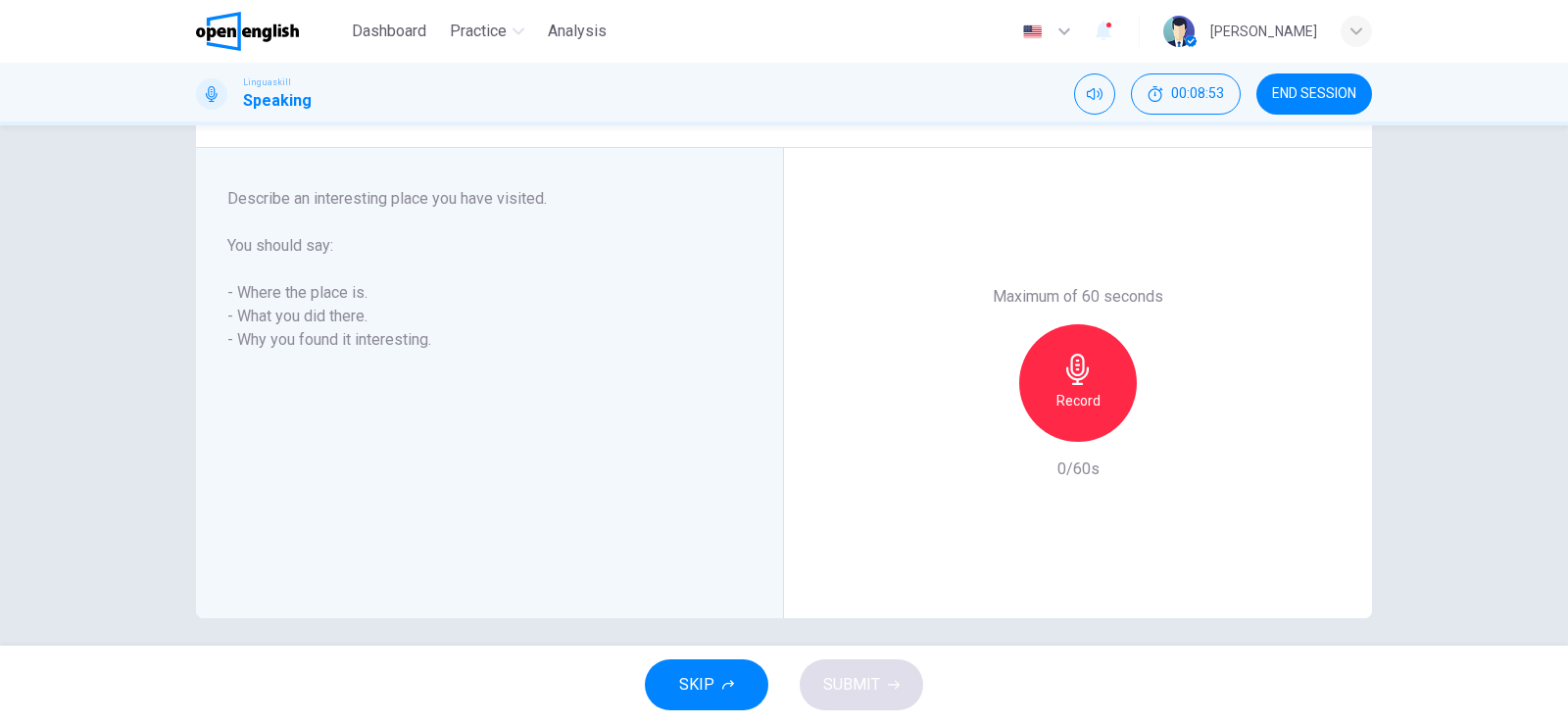 scroll, scrollTop: 312, scrollLeft: 0, axis: vertical 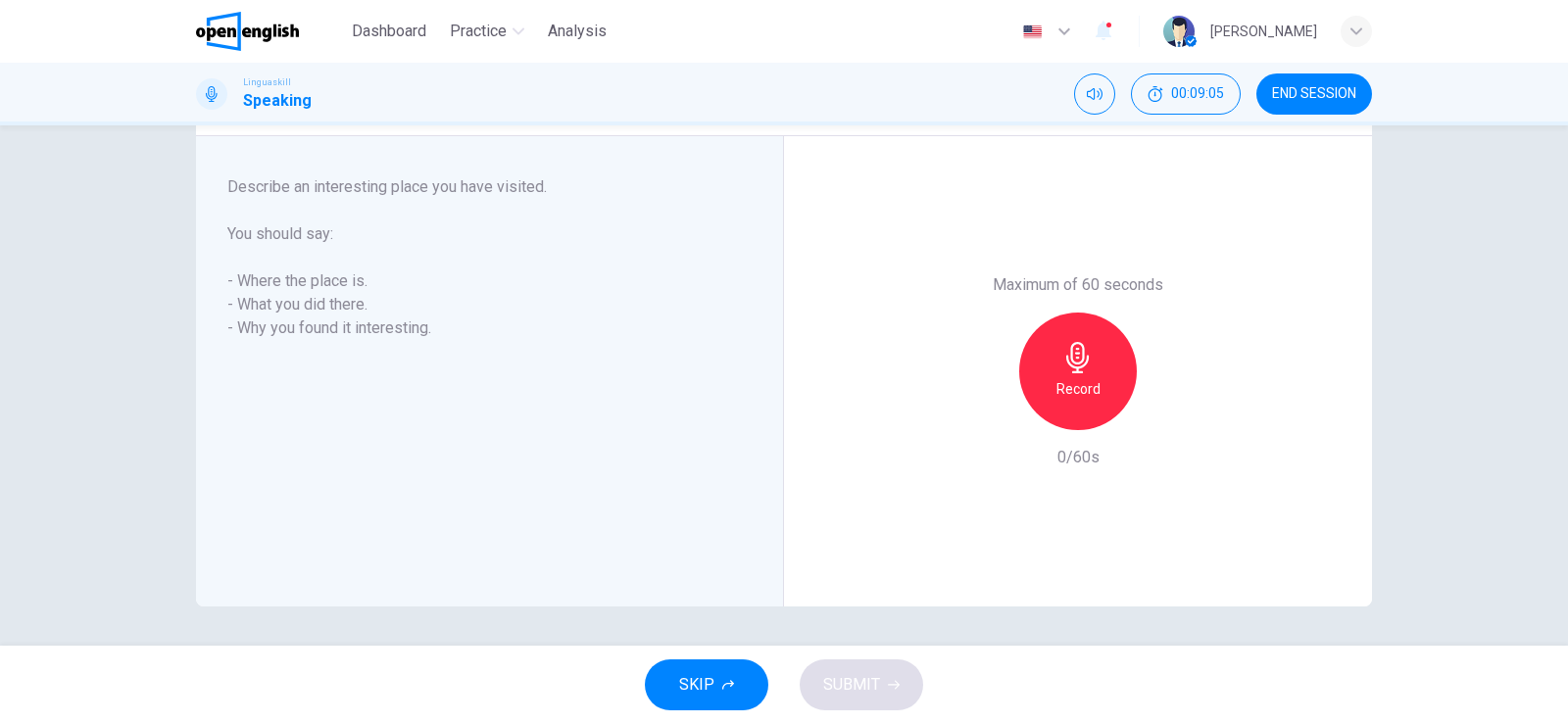 click on "Record" at bounding box center (1078, 389) 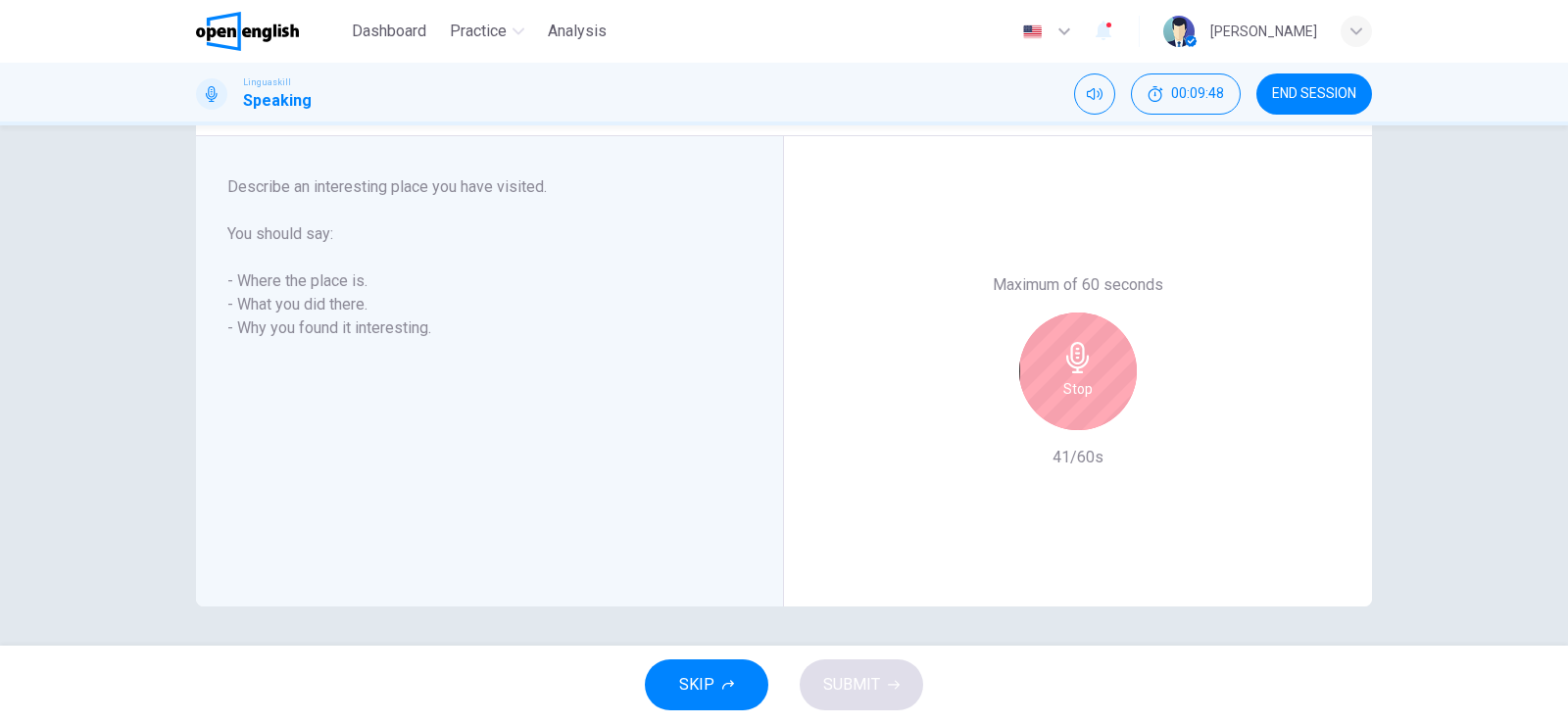 click on "Stop" at bounding box center (1078, 389) 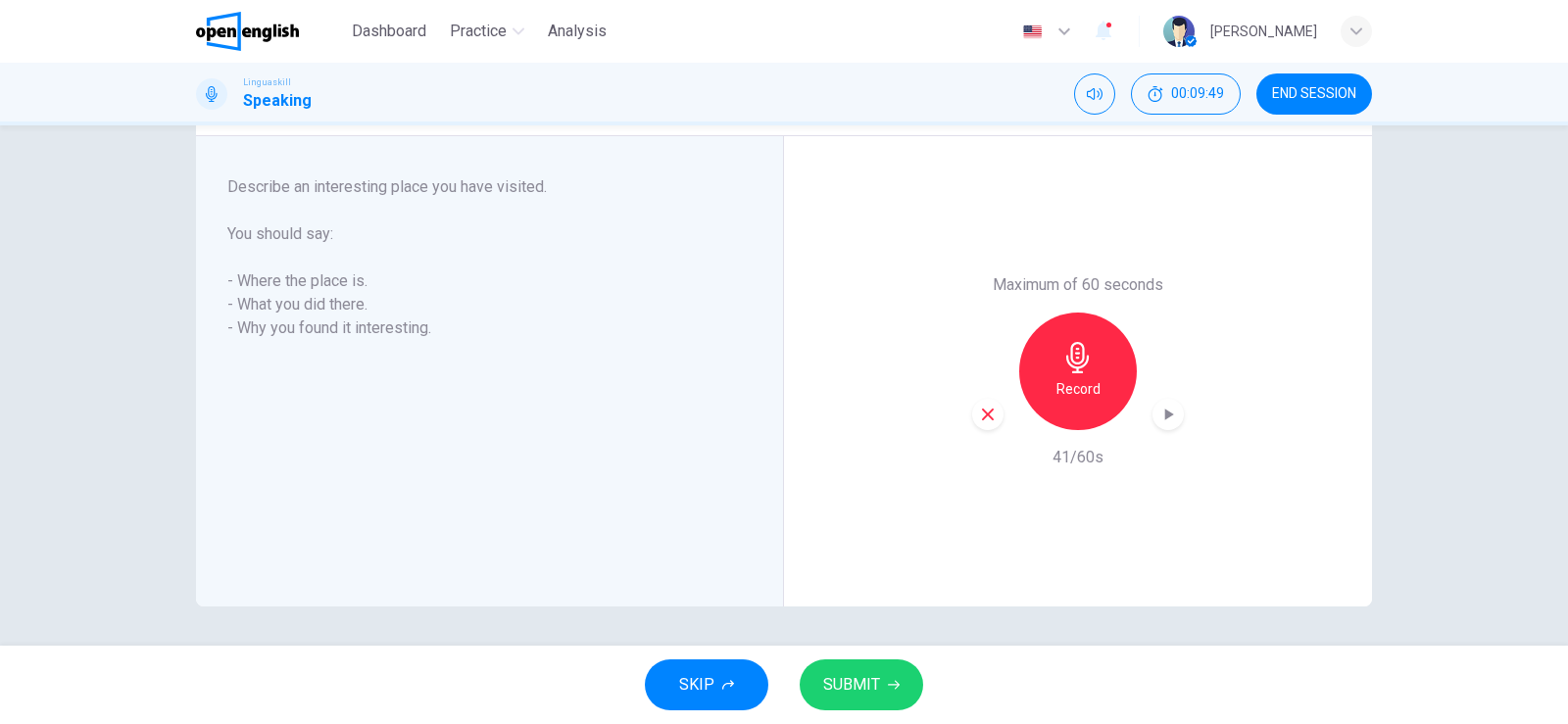 click on "SUBMIT" at bounding box center (861, 685) 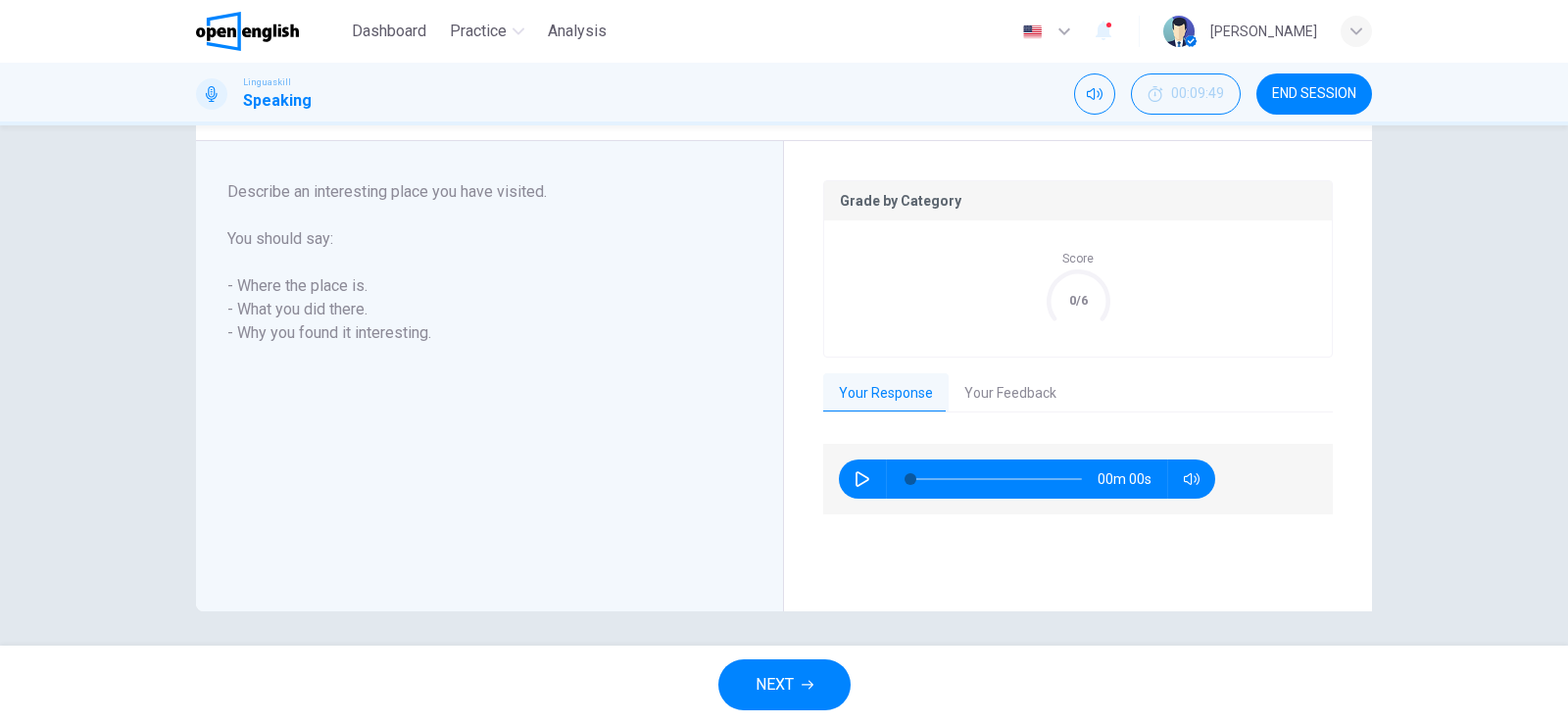 scroll, scrollTop: 351, scrollLeft: 0, axis: vertical 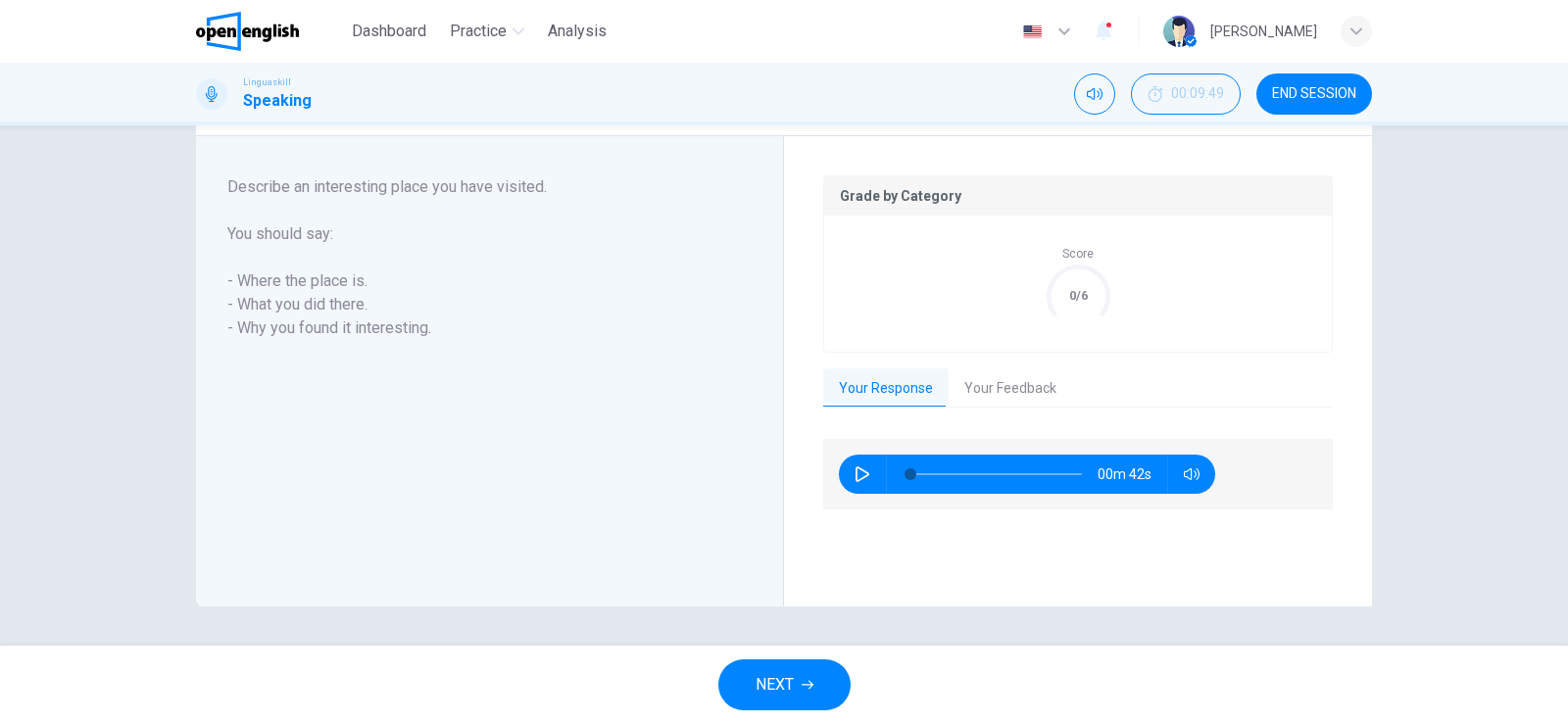 click on "Your Feedback" at bounding box center (1010, 389) 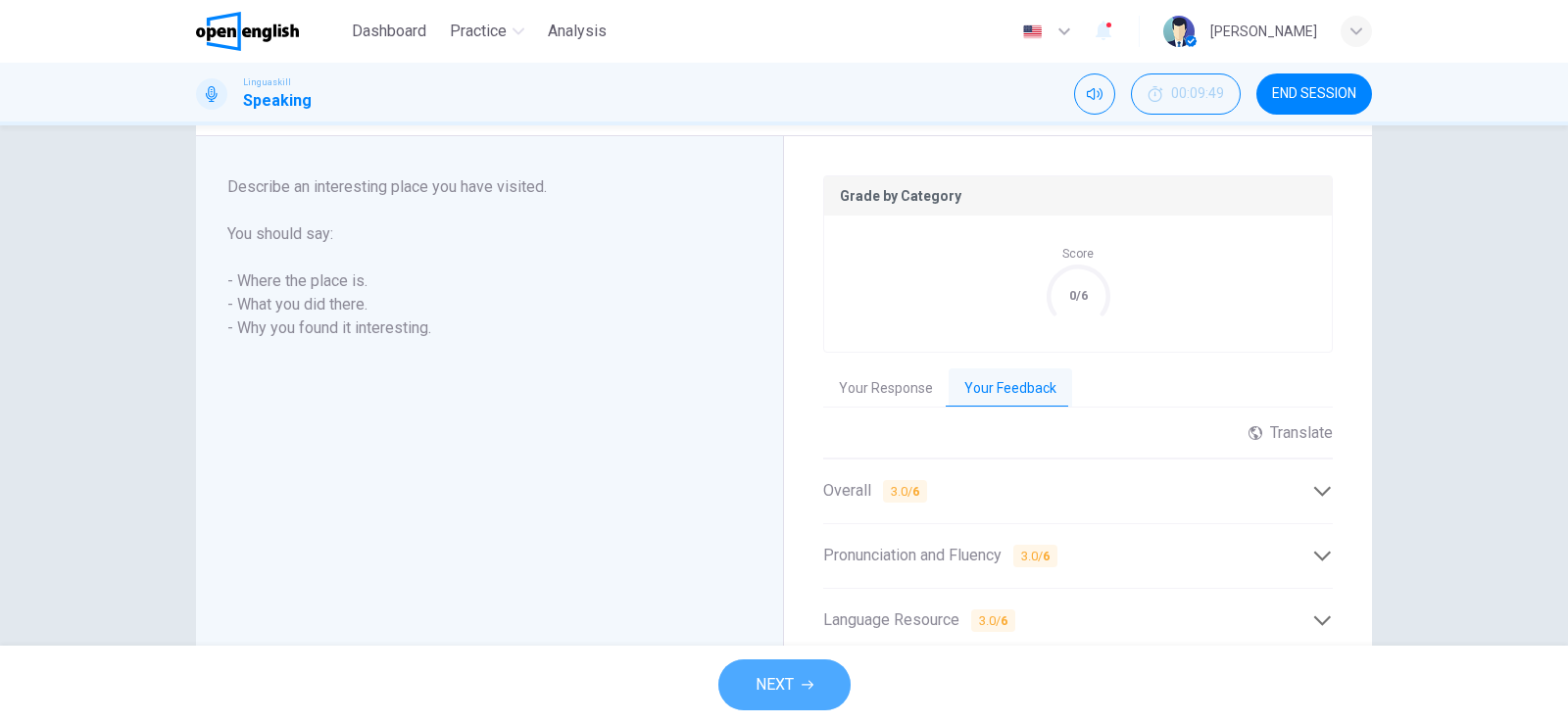 click on "NEXT" at bounding box center (784, 685) 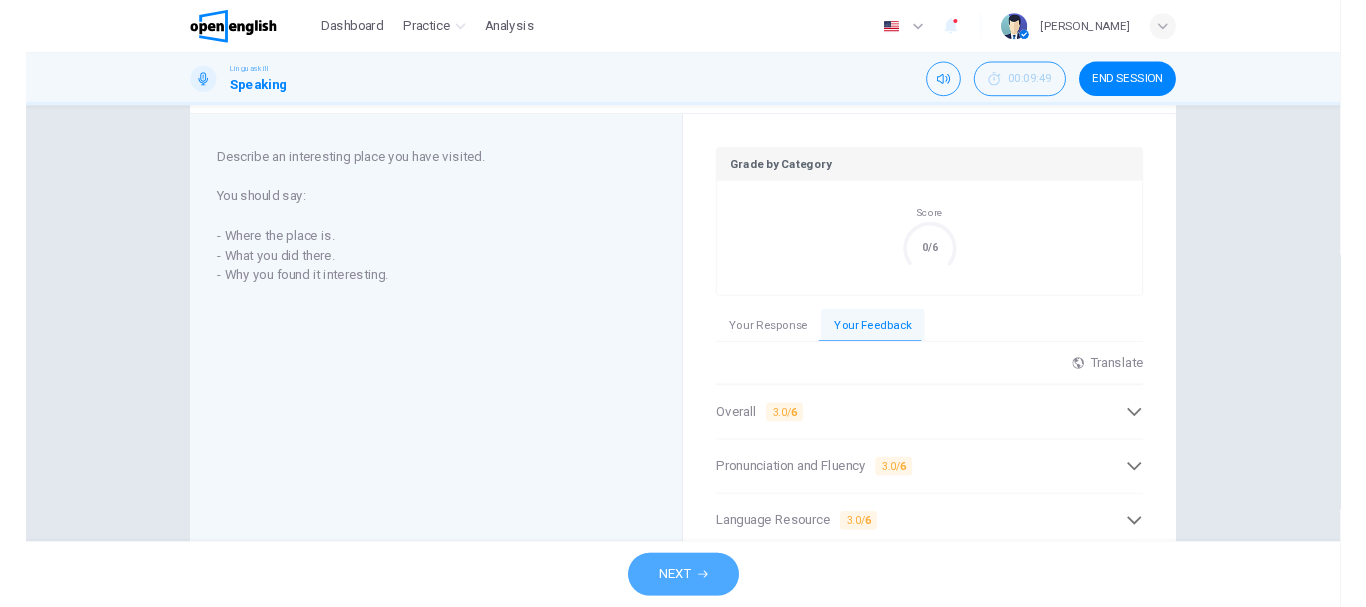 scroll, scrollTop: 318, scrollLeft: 0, axis: vertical 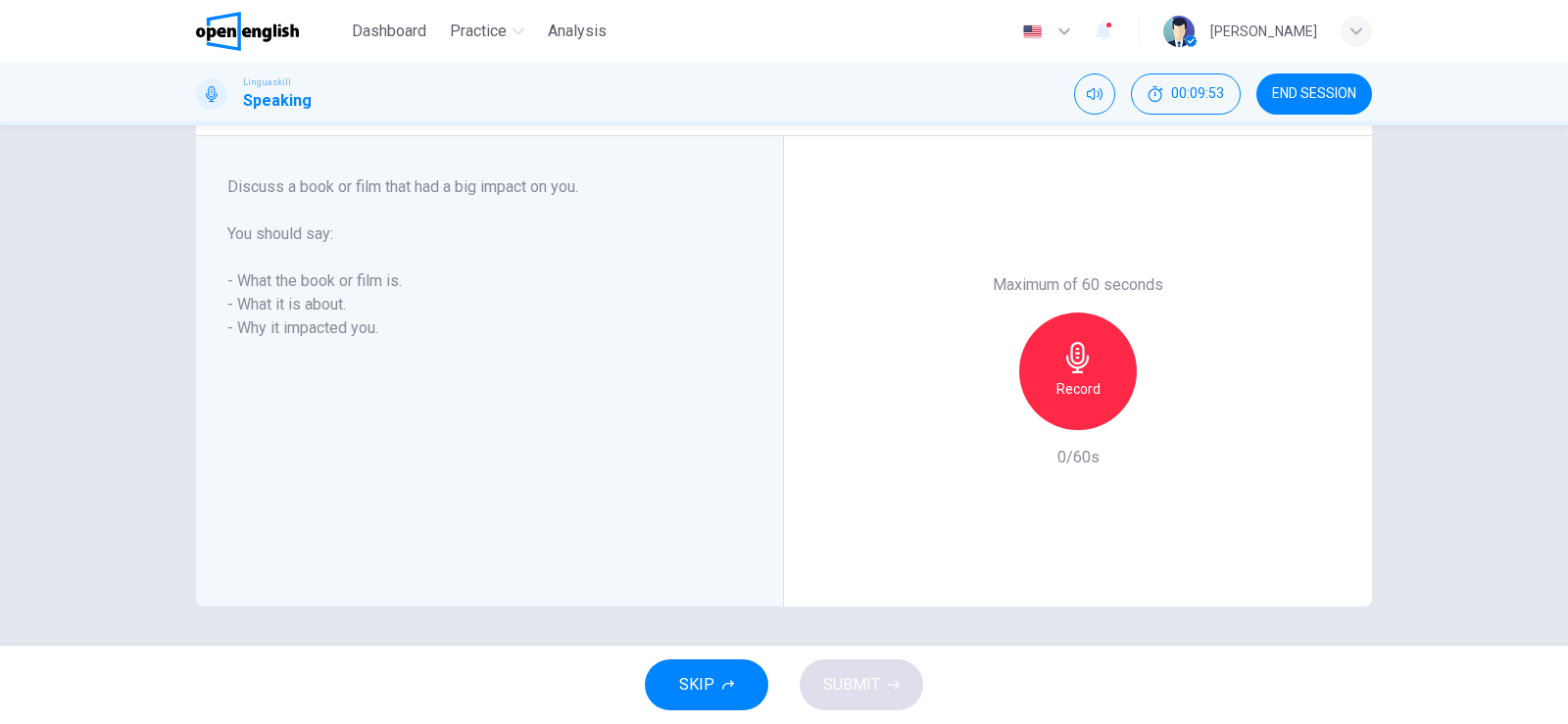 drag, startPoint x: 343, startPoint y: 188, endPoint x: 602, endPoint y: 188, distance: 259 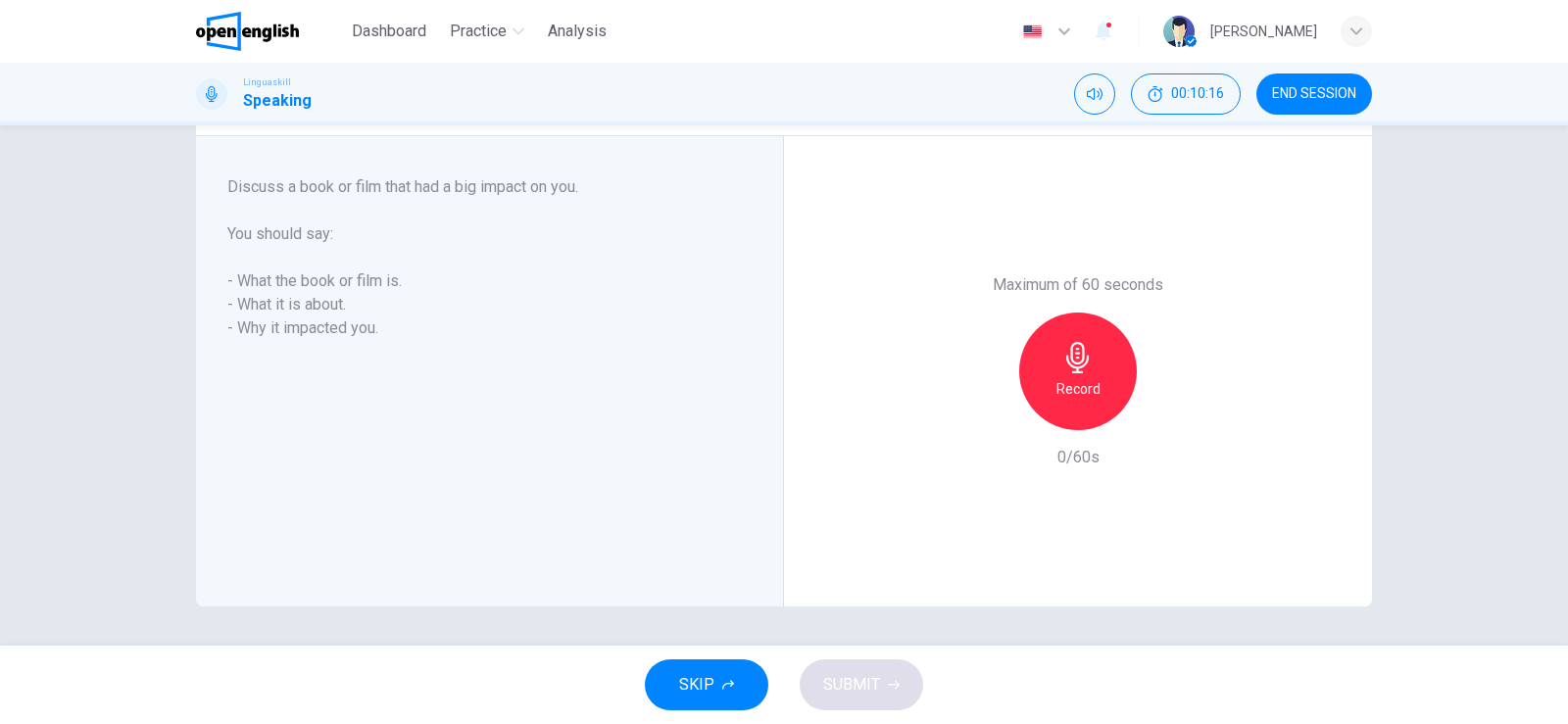 click on "Record" at bounding box center [1078, 389] 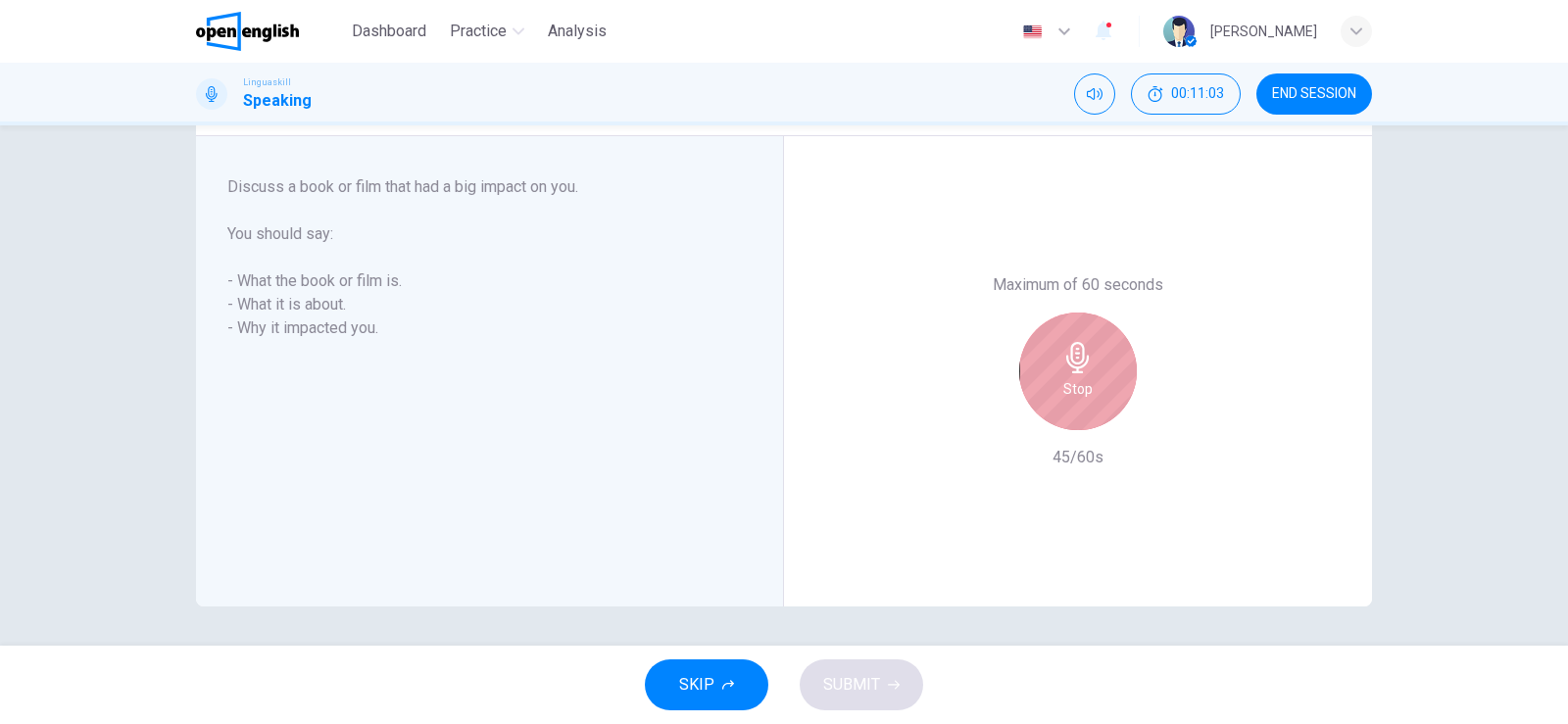 click on "Stop" at bounding box center (1078, 389) 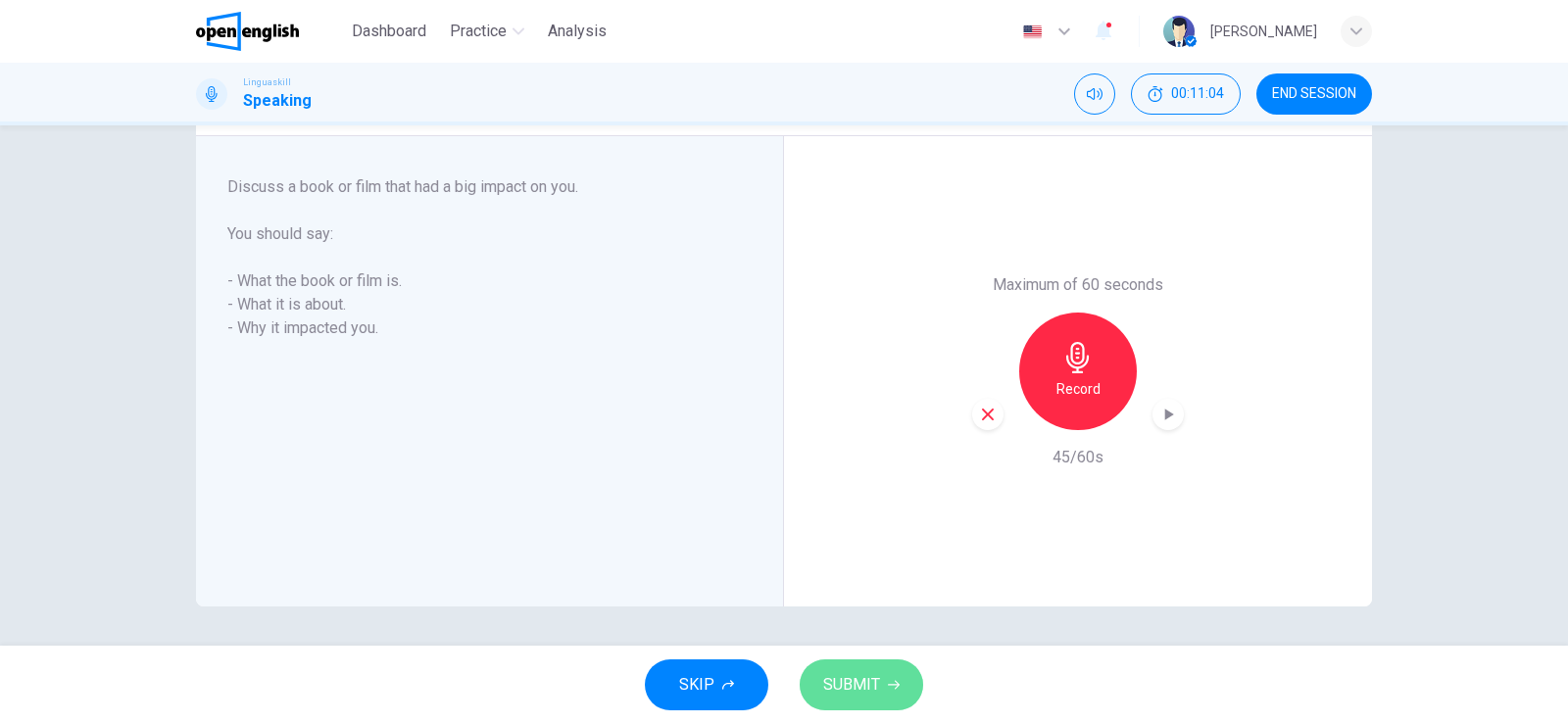 click on "SUBMIT" at bounding box center (852, 685) 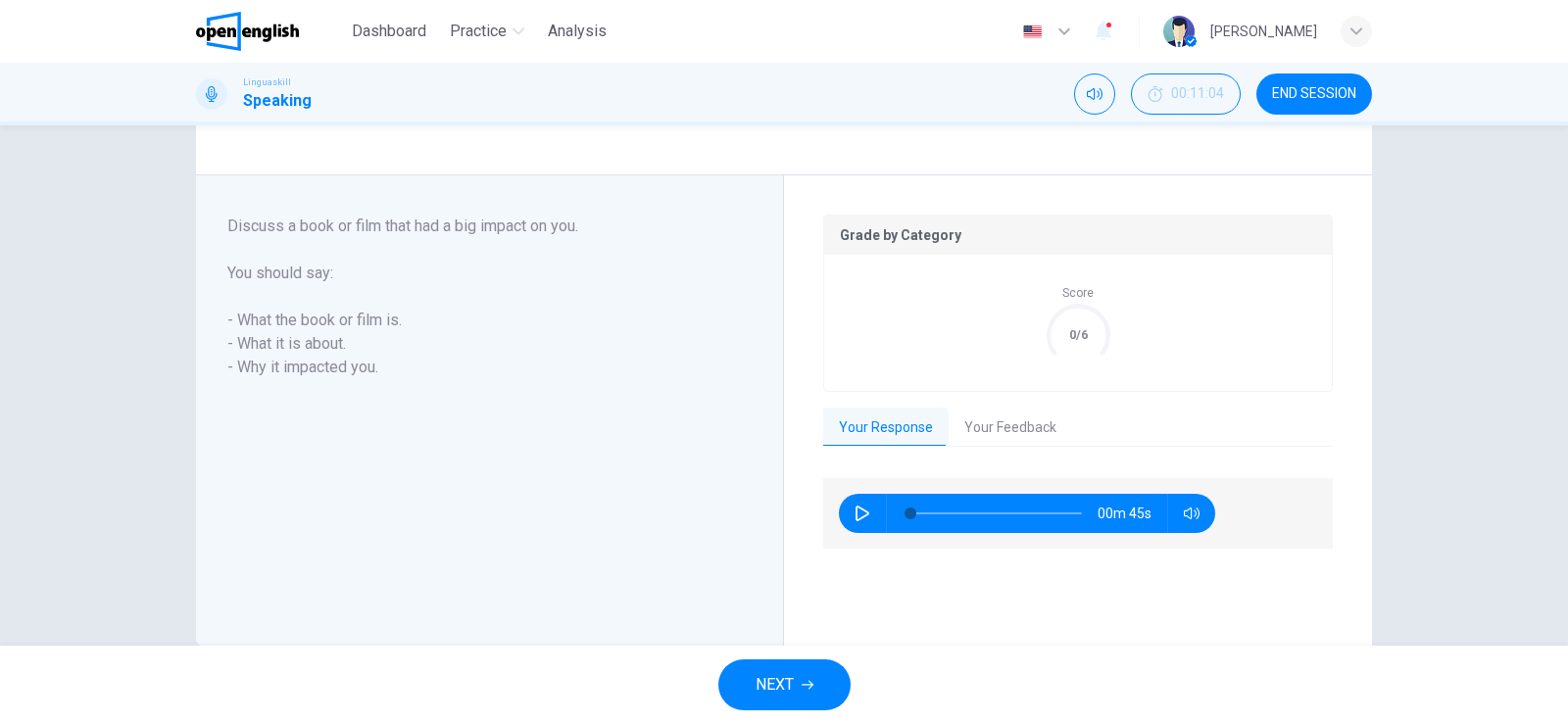 click on "Your Feedback" at bounding box center [1010, 428] 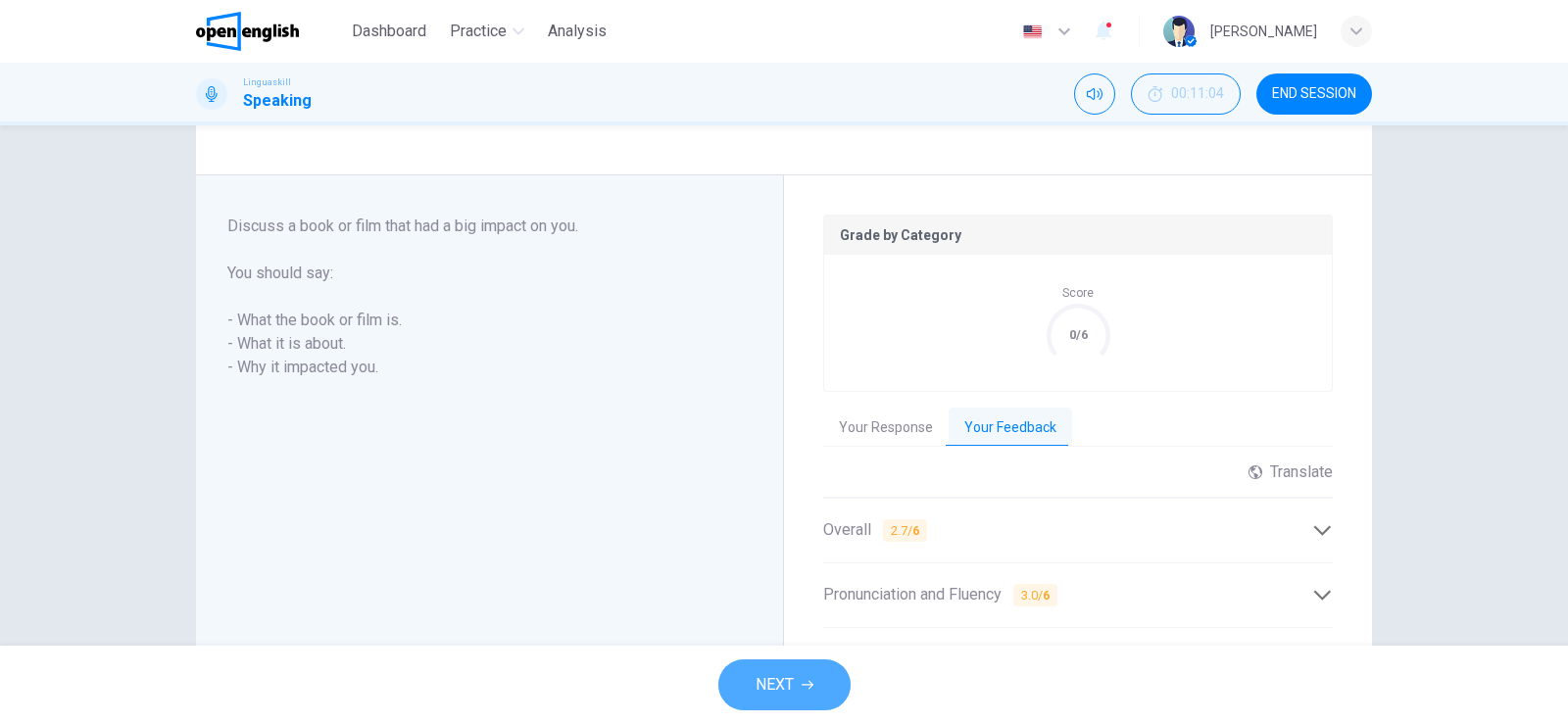 click 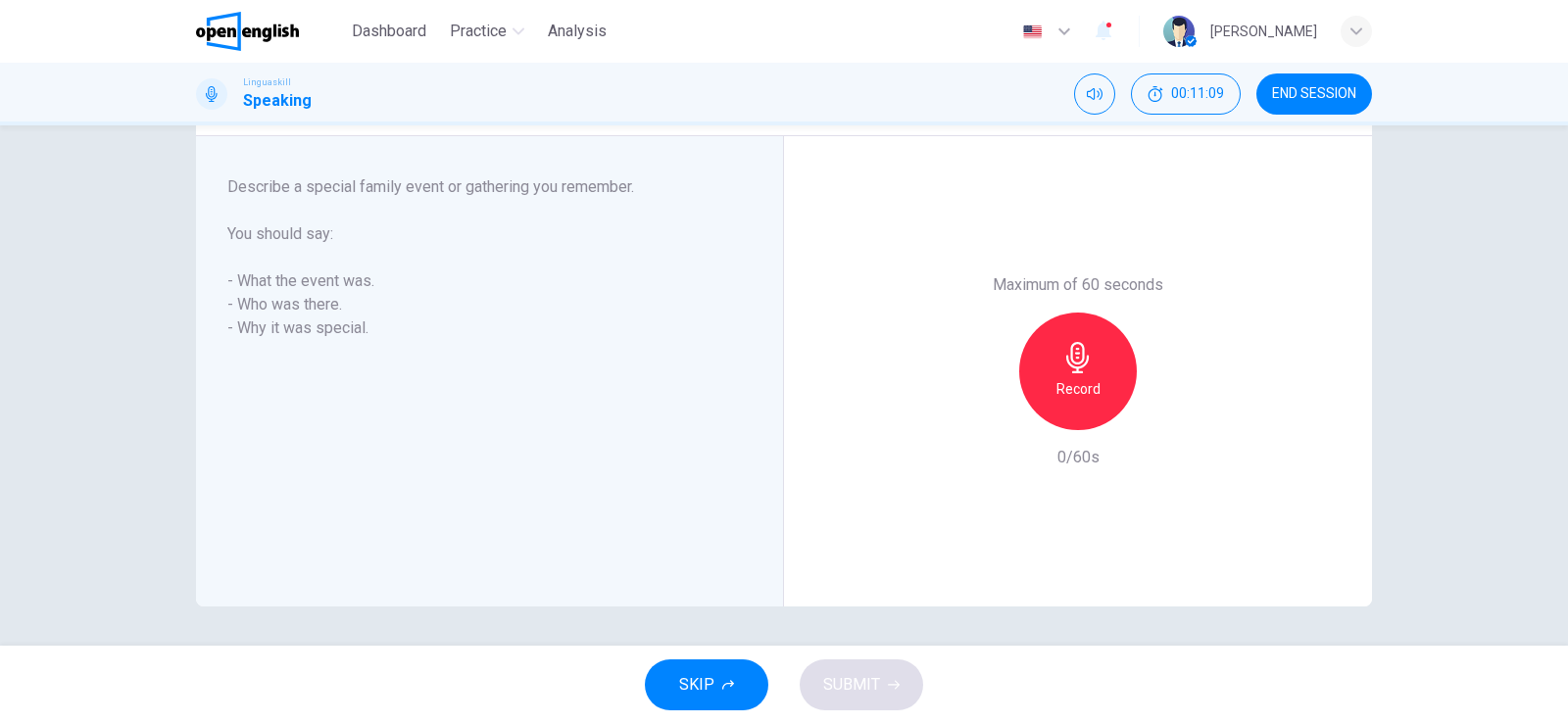 drag, startPoint x: 260, startPoint y: 195, endPoint x: 502, endPoint y: 194, distance: 242.00207 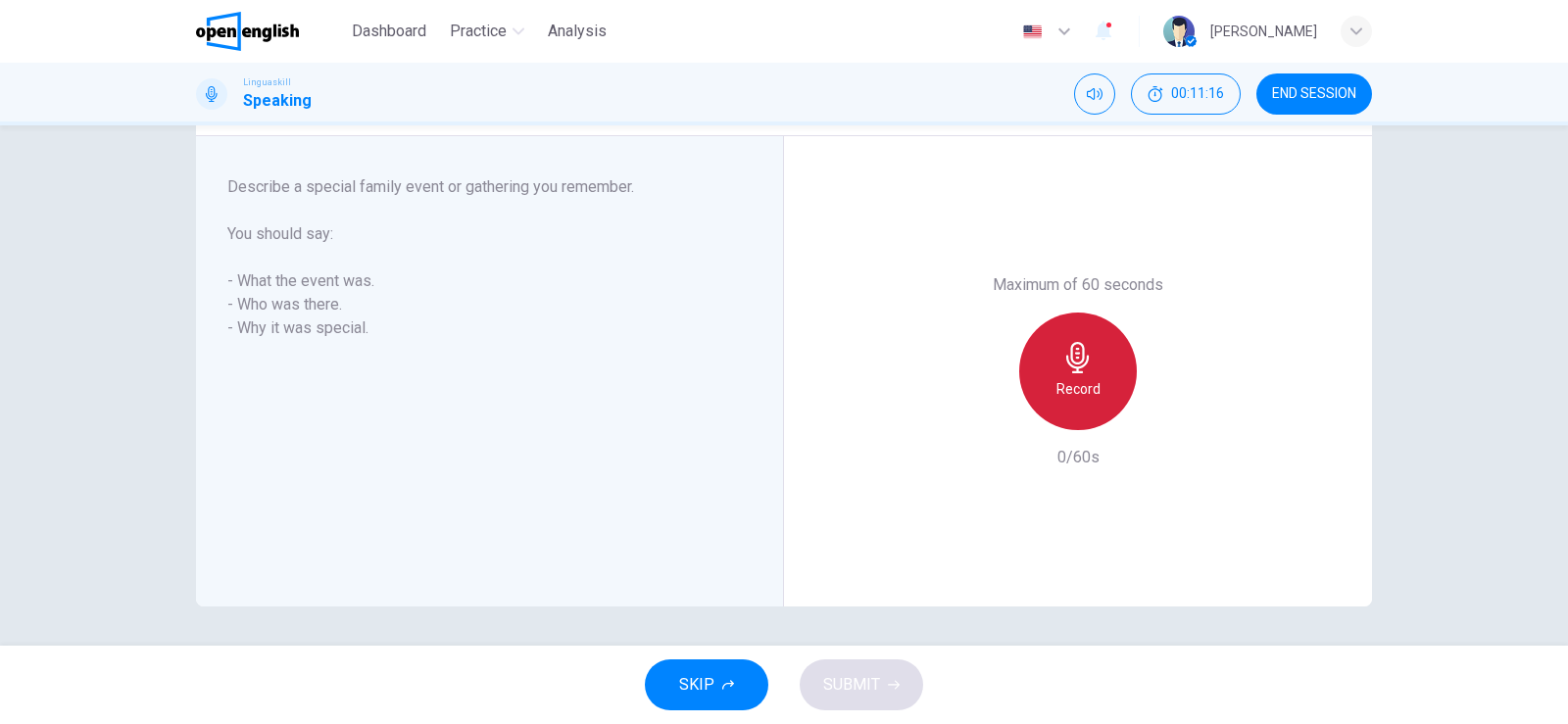 click on "Record" at bounding box center [1078, 389] 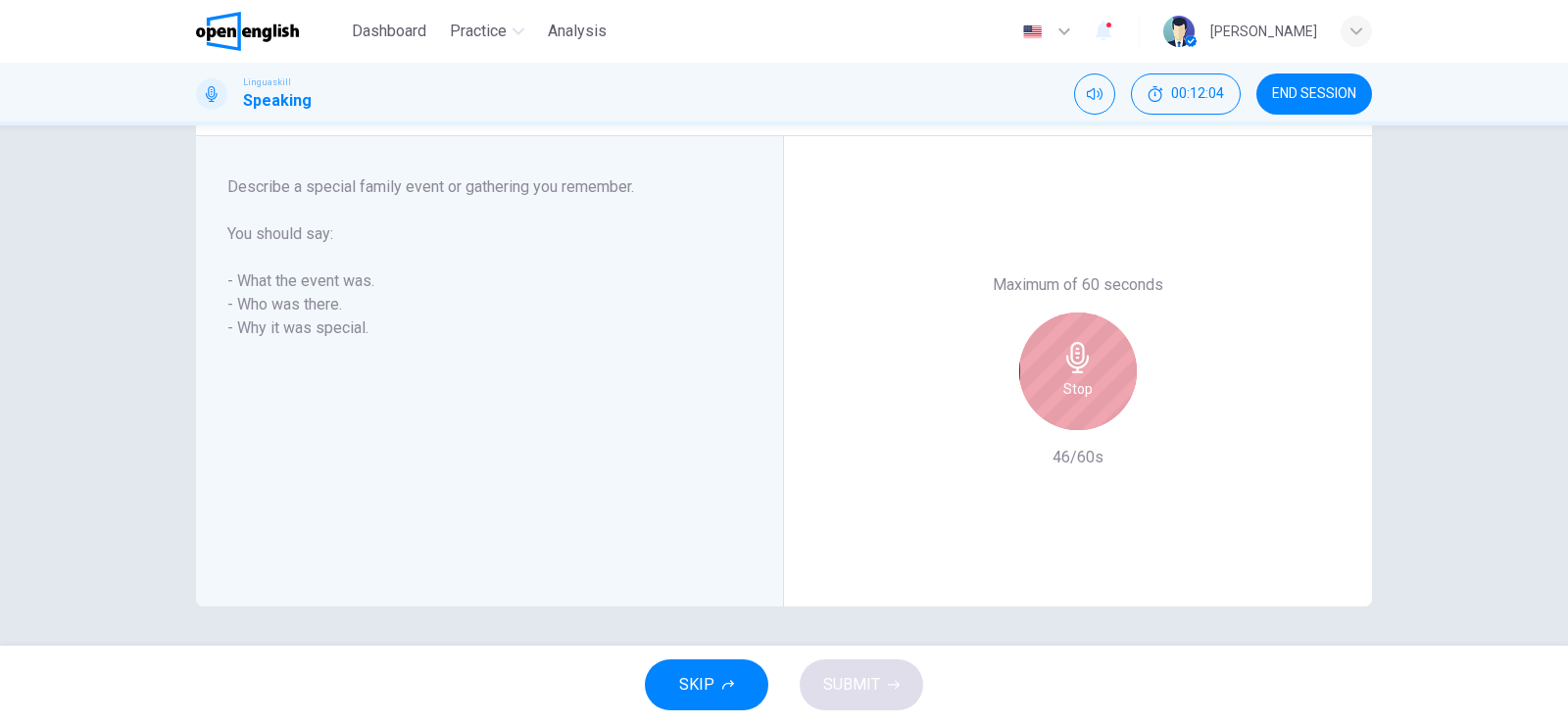 click on "Stop" at bounding box center (1078, 371) 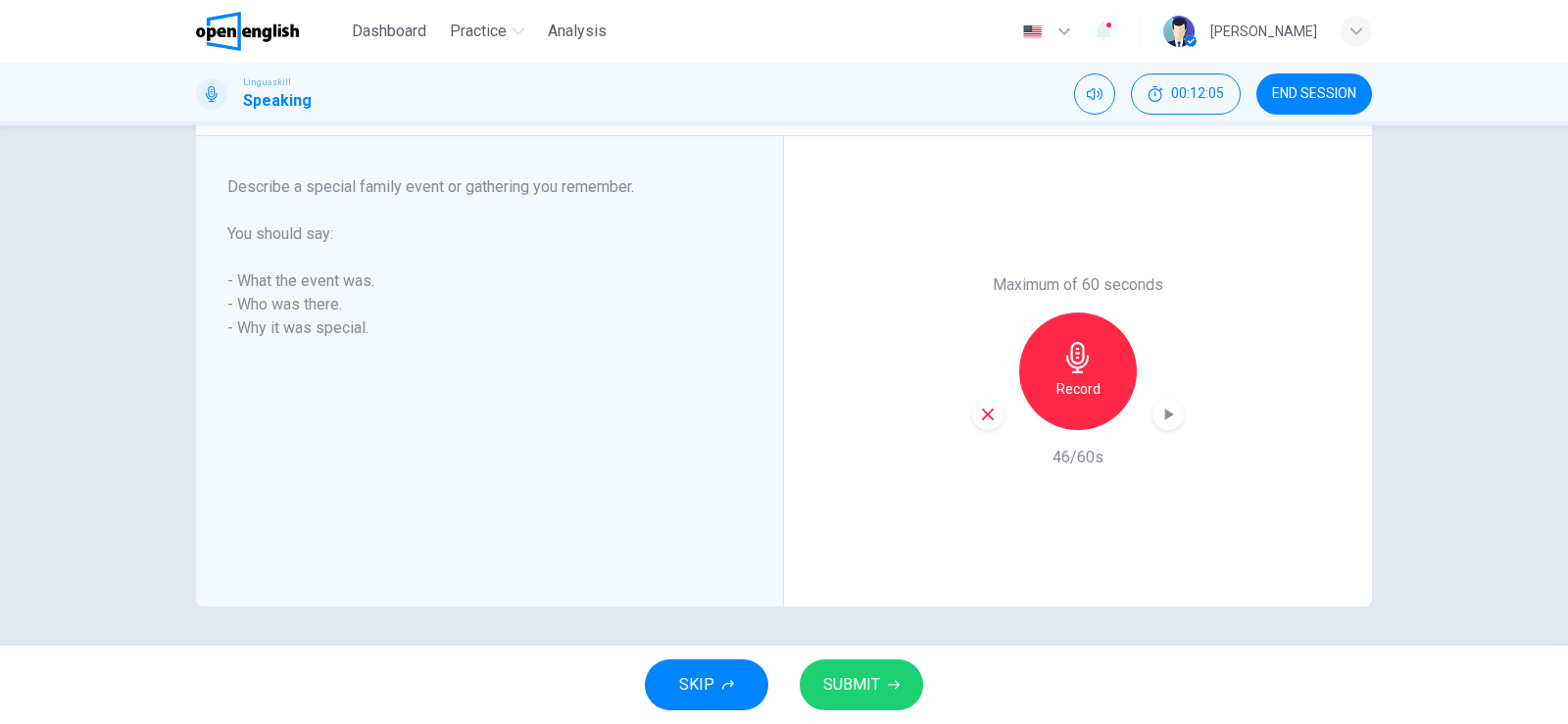 click on "SUBMIT" at bounding box center [852, 685] 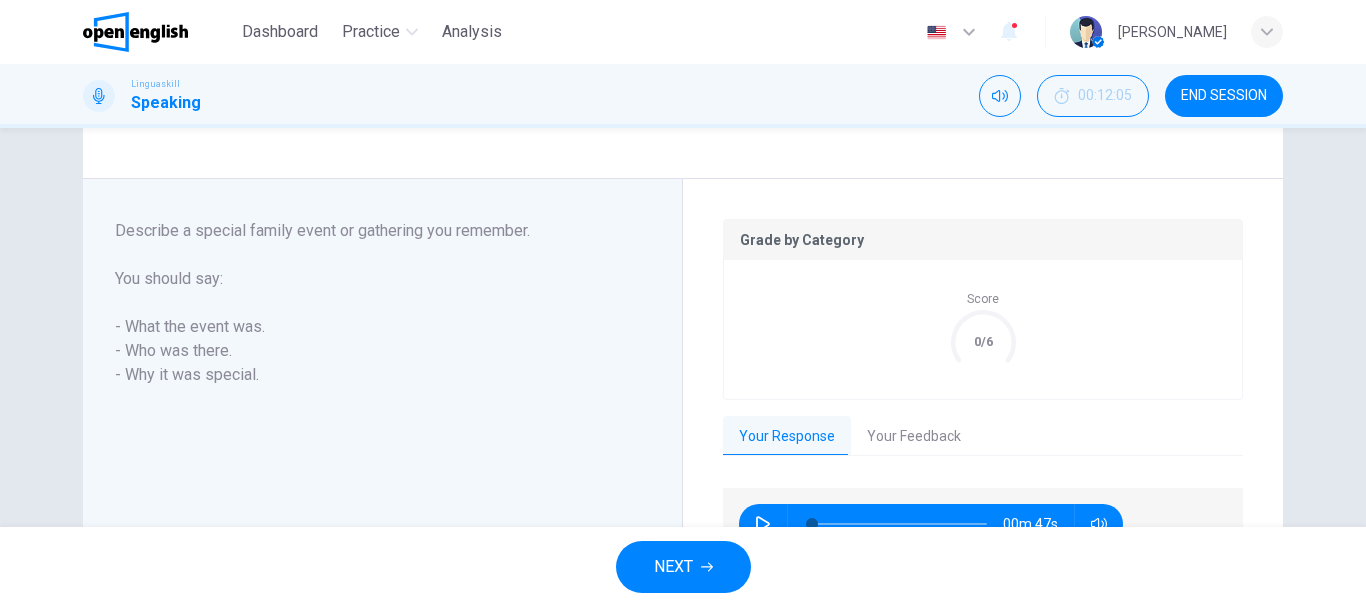 click on "Your Feedback" at bounding box center (914, 437) 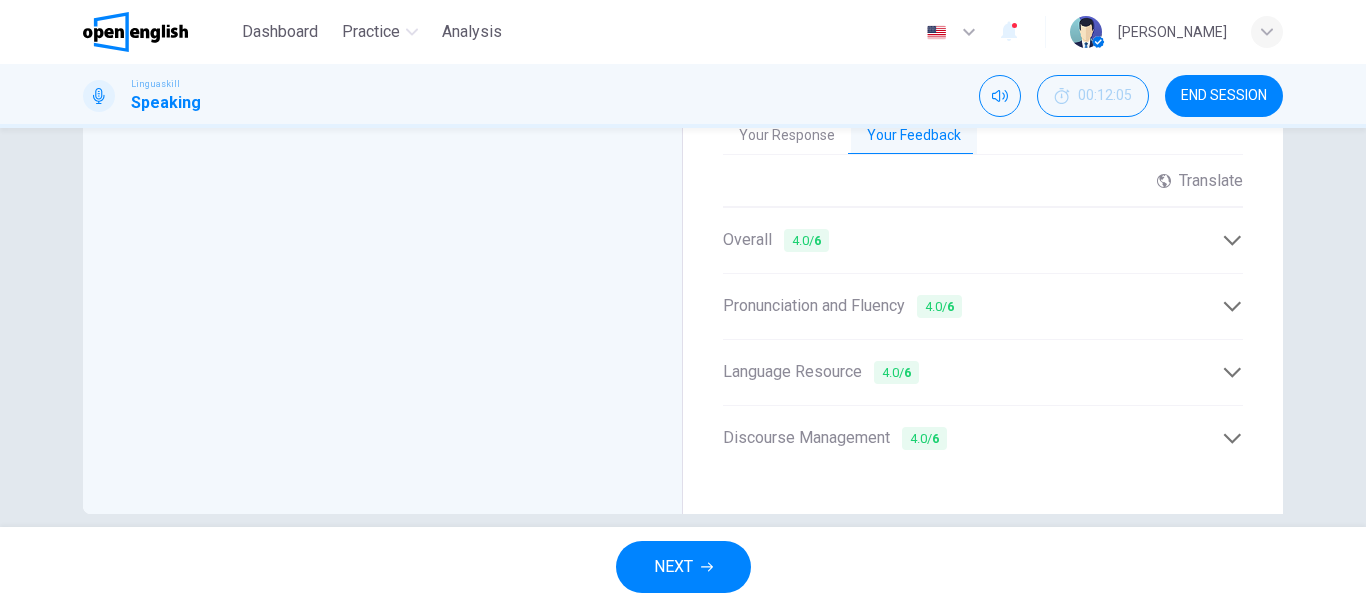 click on "NEXT" at bounding box center [673, 567] 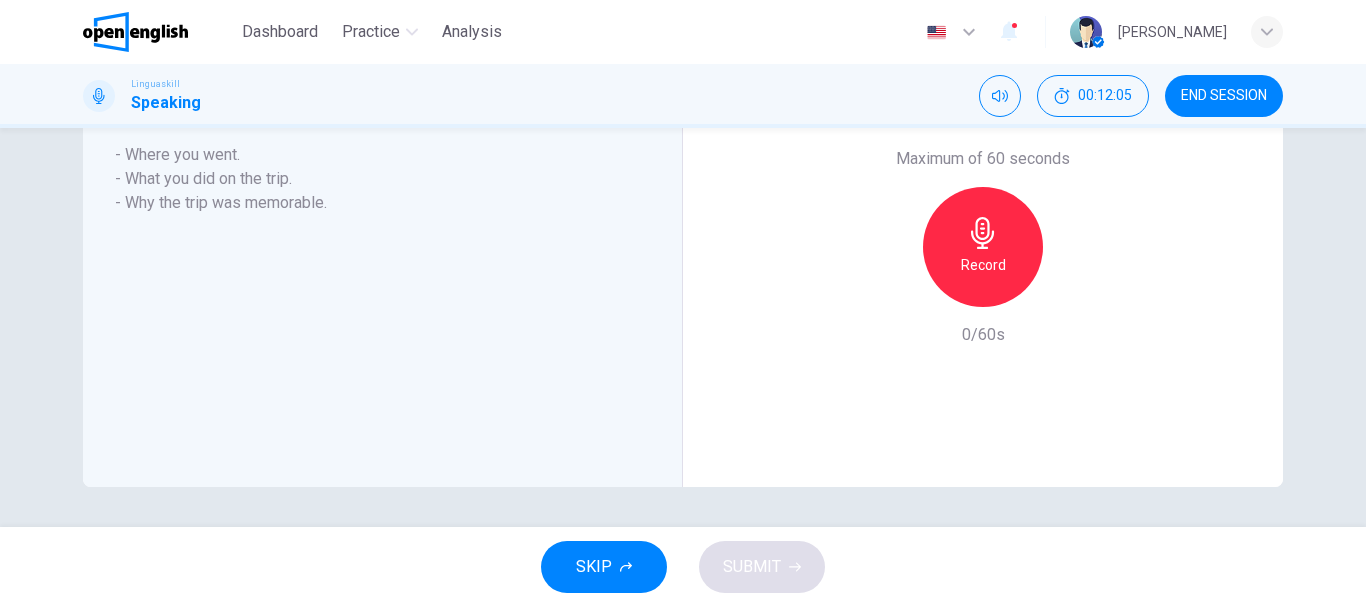 scroll, scrollTop: 450, scrollLeft: 0, axis: vertical 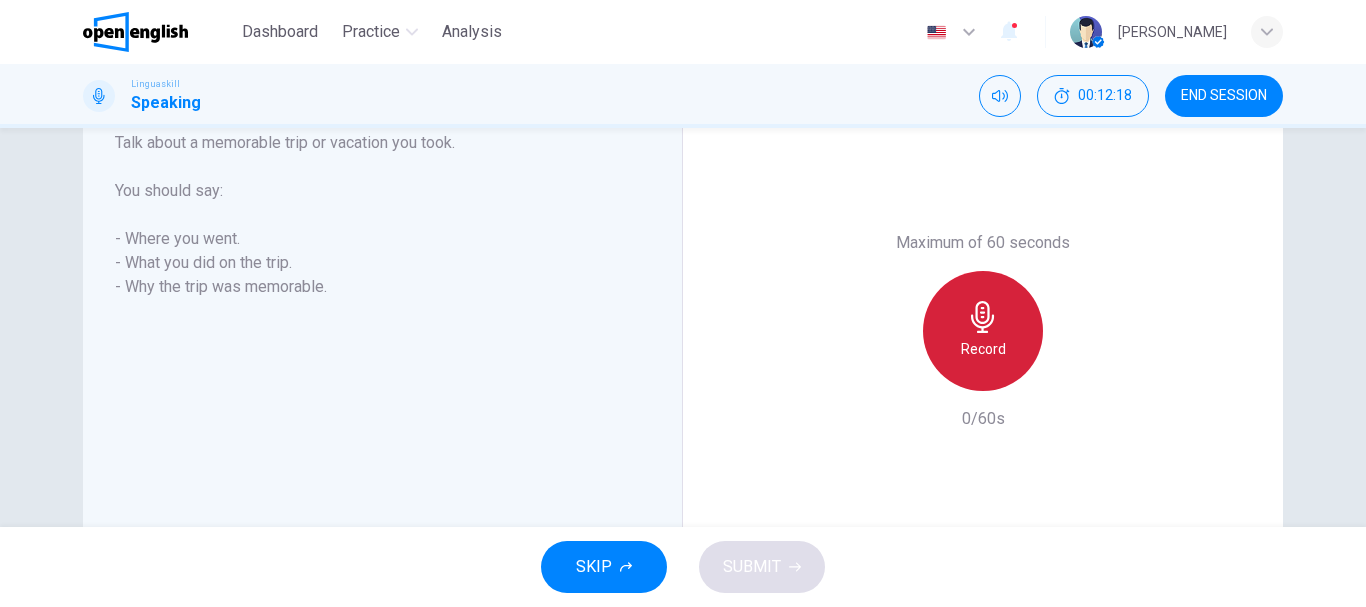 click on "Record" at bounding box center (983, 349) 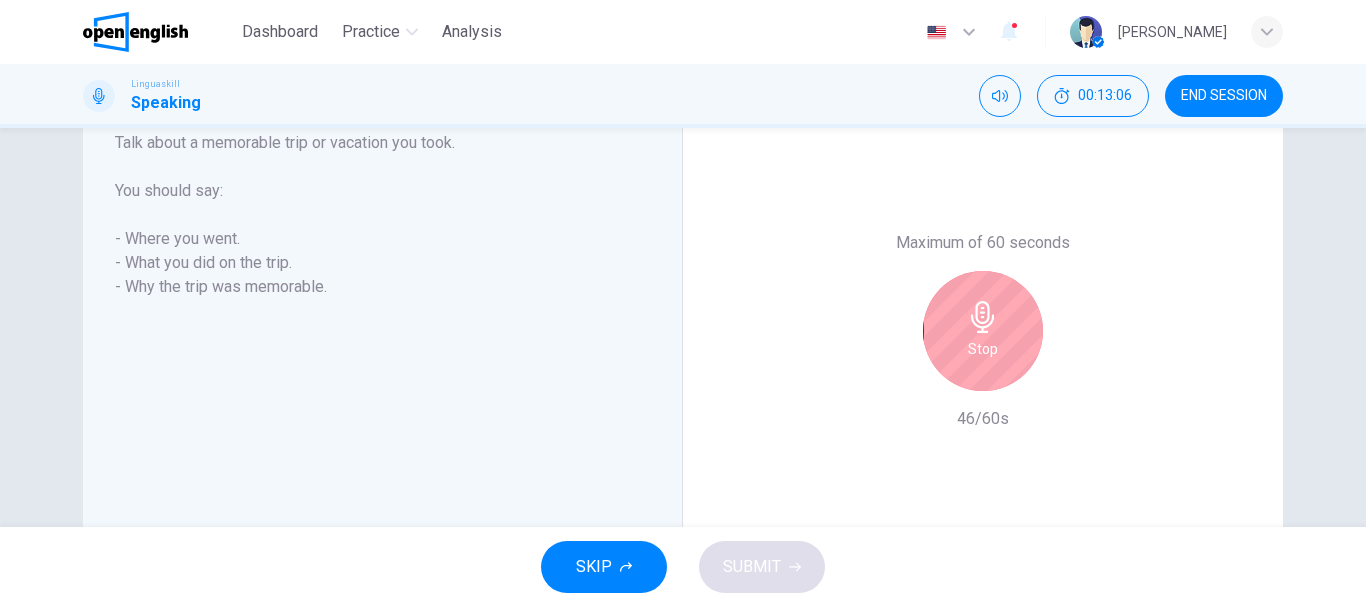 click on "Stop" at bounding box center (983, 331) 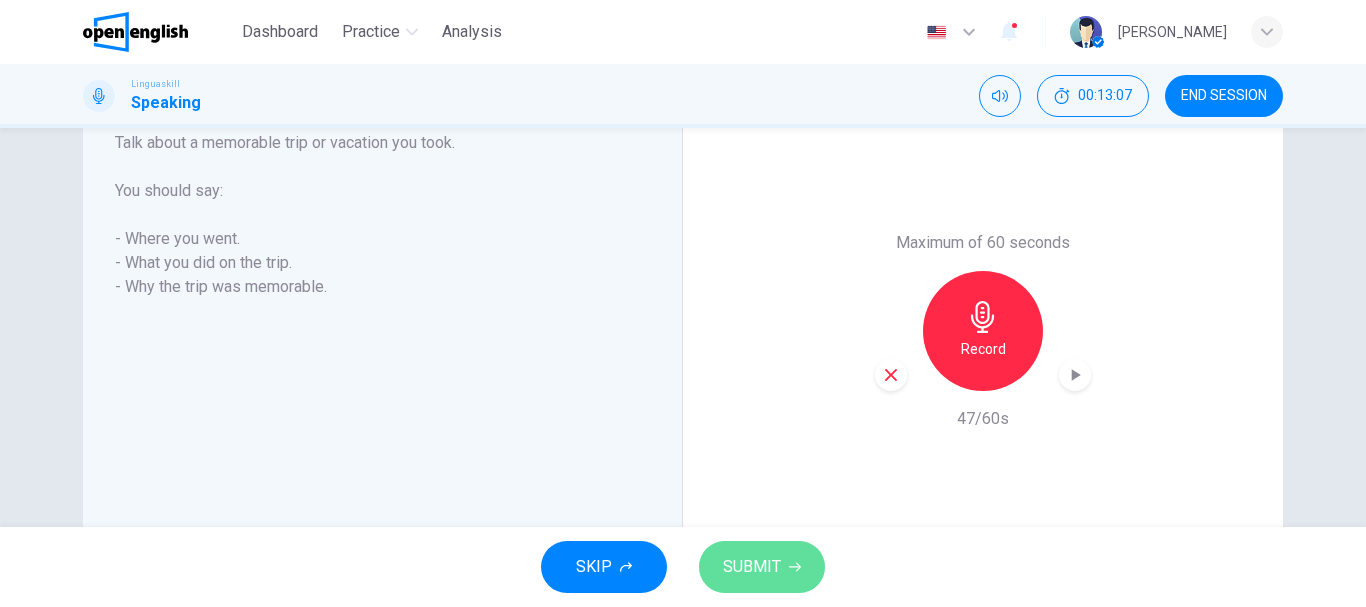 click on "SUBMIT" at bounding box center (752, 567) 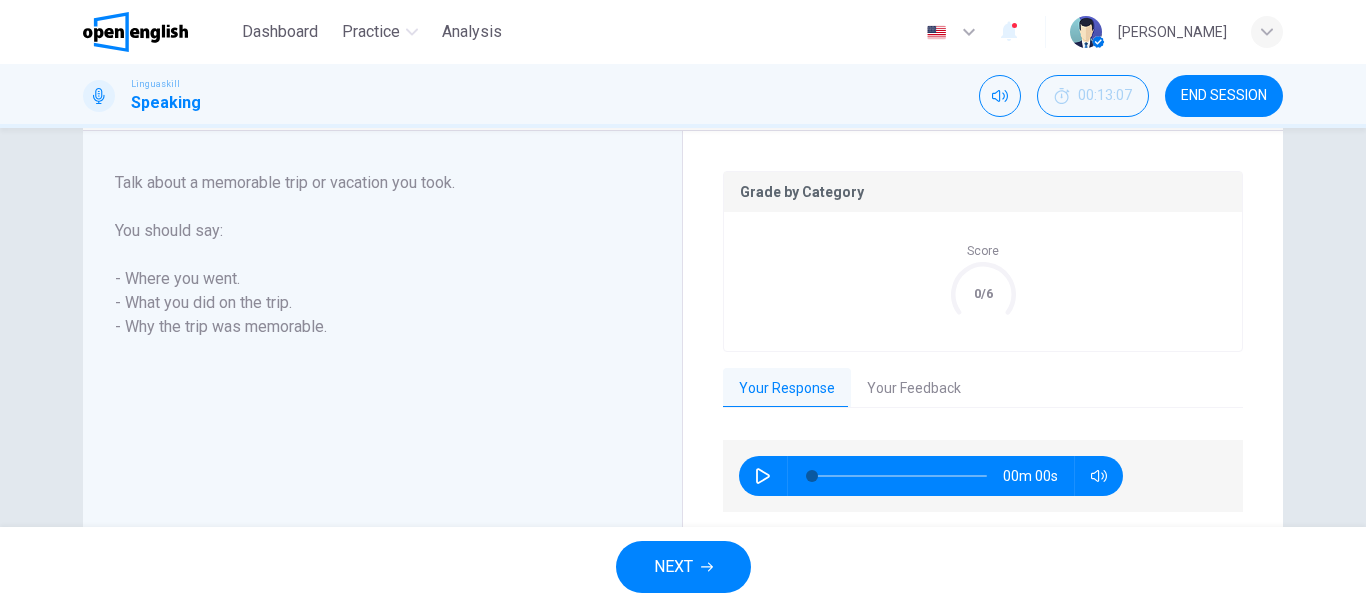 scroll, scrollTop: 406, scrollLeft: 0, axis: vertical 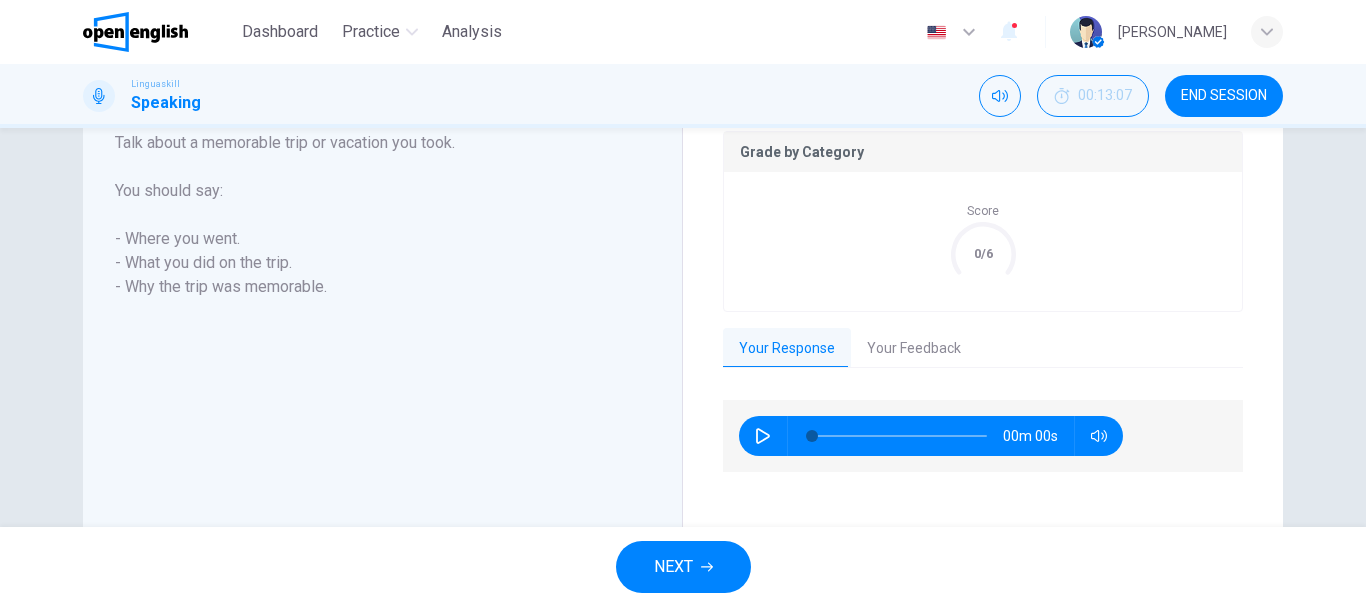 click on "Score 0/6" at bounding box center [983, 241] 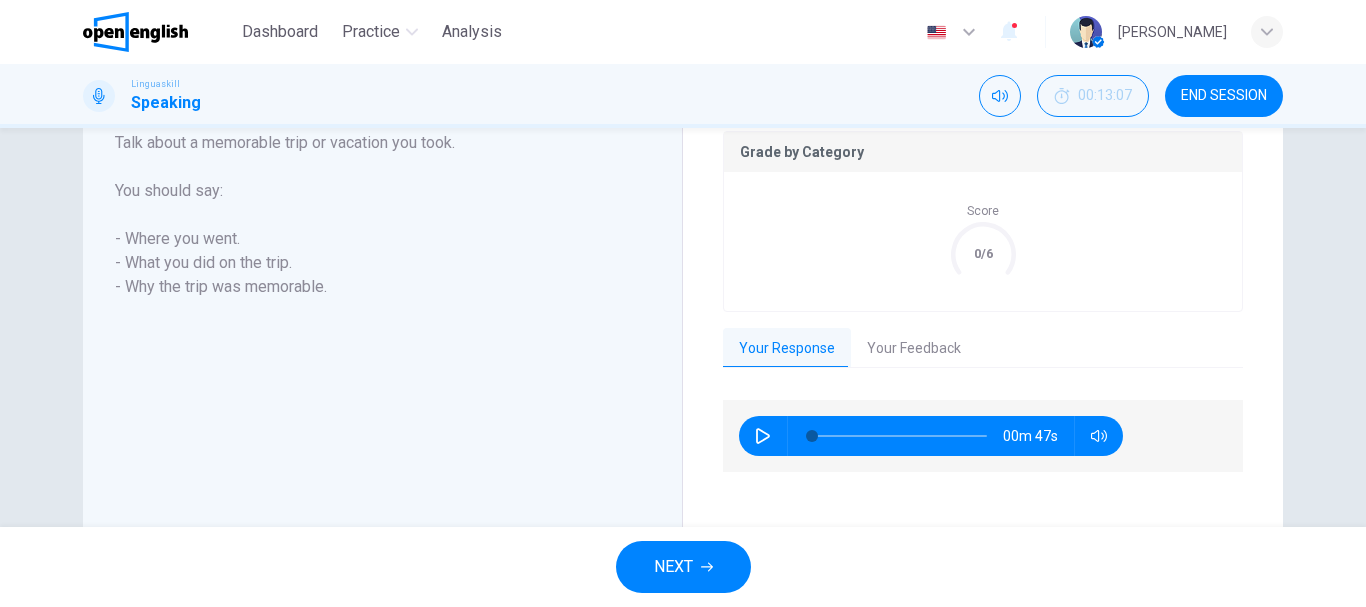 click on "Your Feedback" at bounding box center (914, 349) 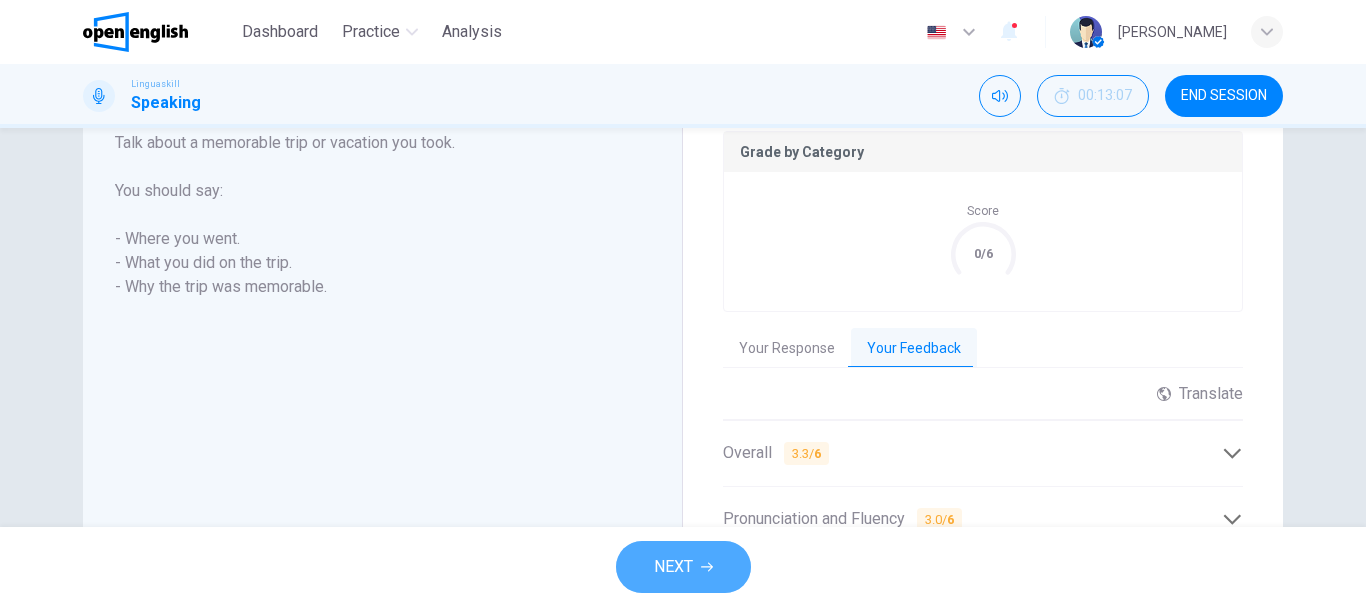 click on "NEXT" at bounding box center (683, 567) 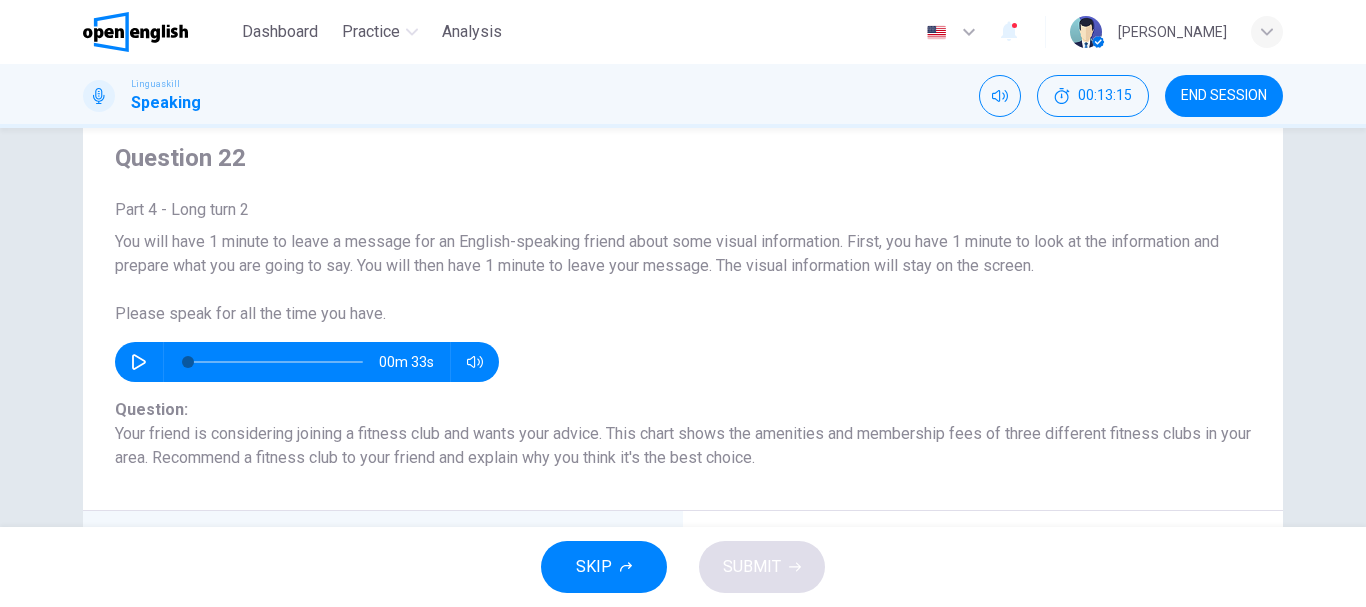 scroll, scrollTop: 79, scrollLeft: 0, axis: vertical 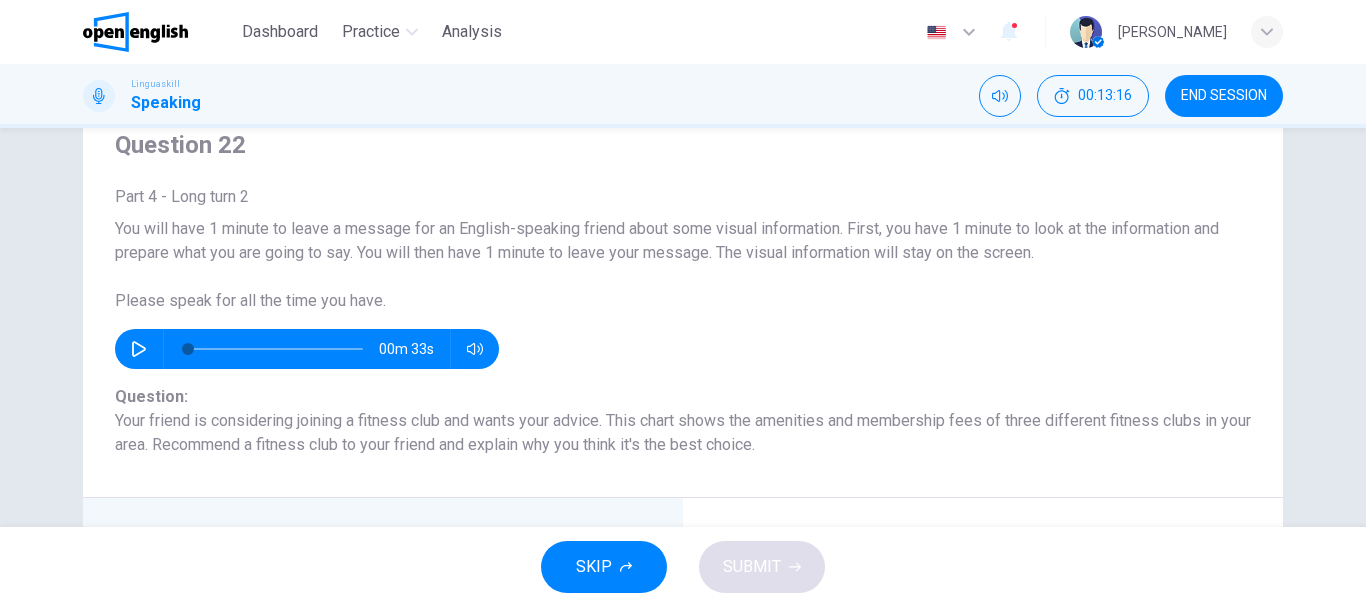 click 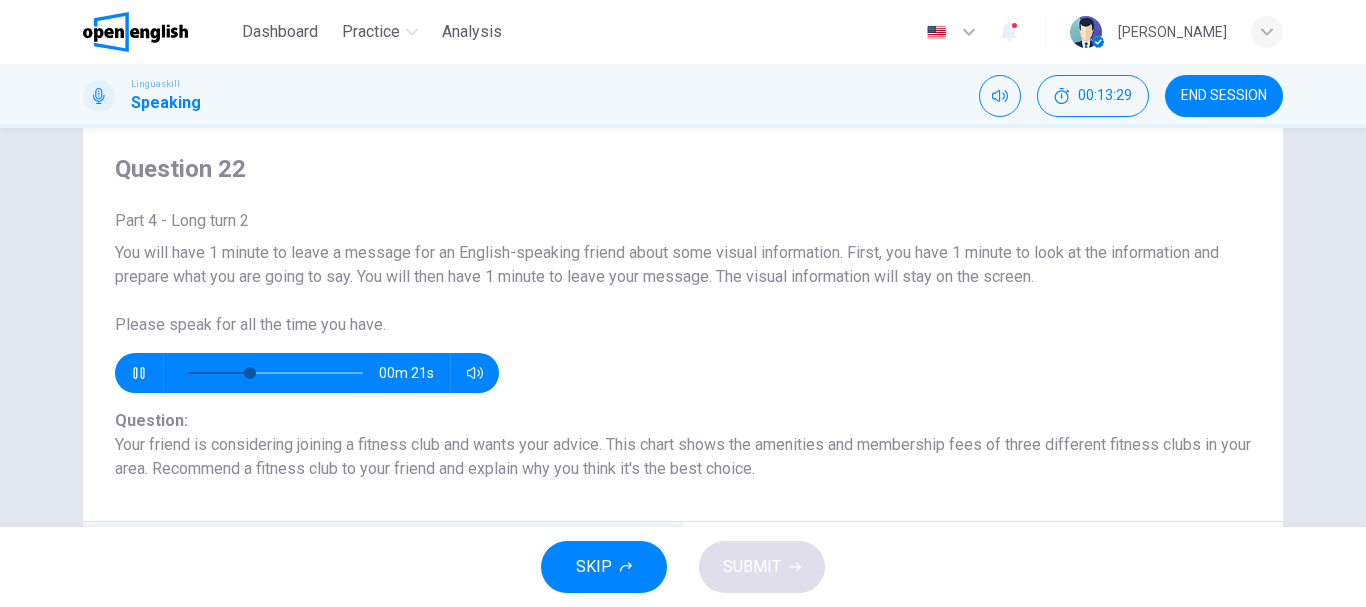 scroll, scrollTop: 47, scrollLeft: 0, axis: vertical 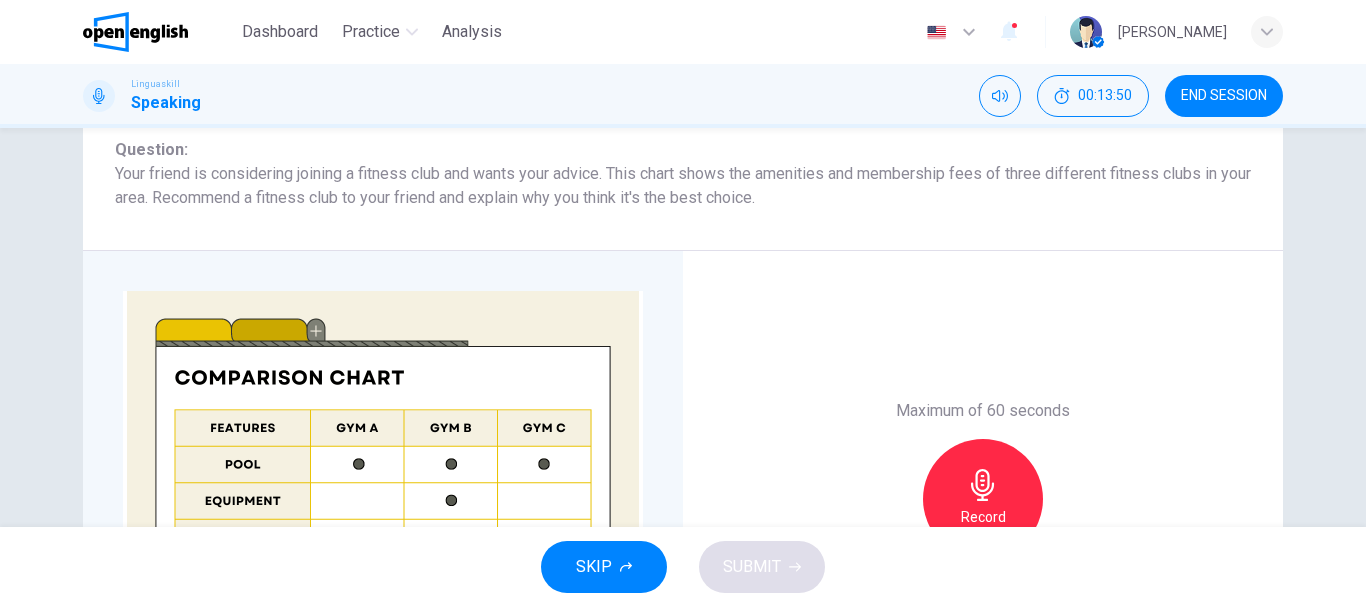 type on "*" 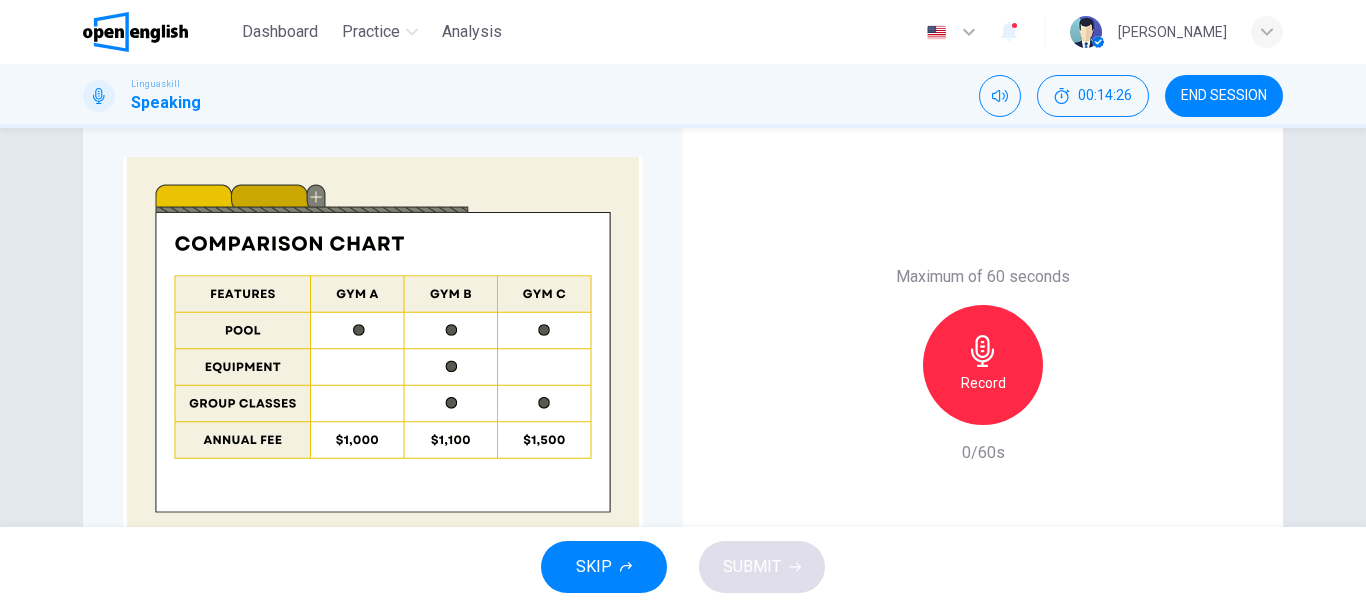 scroll, scrollTop: 476, scrollLeft: 0, axis: vertical 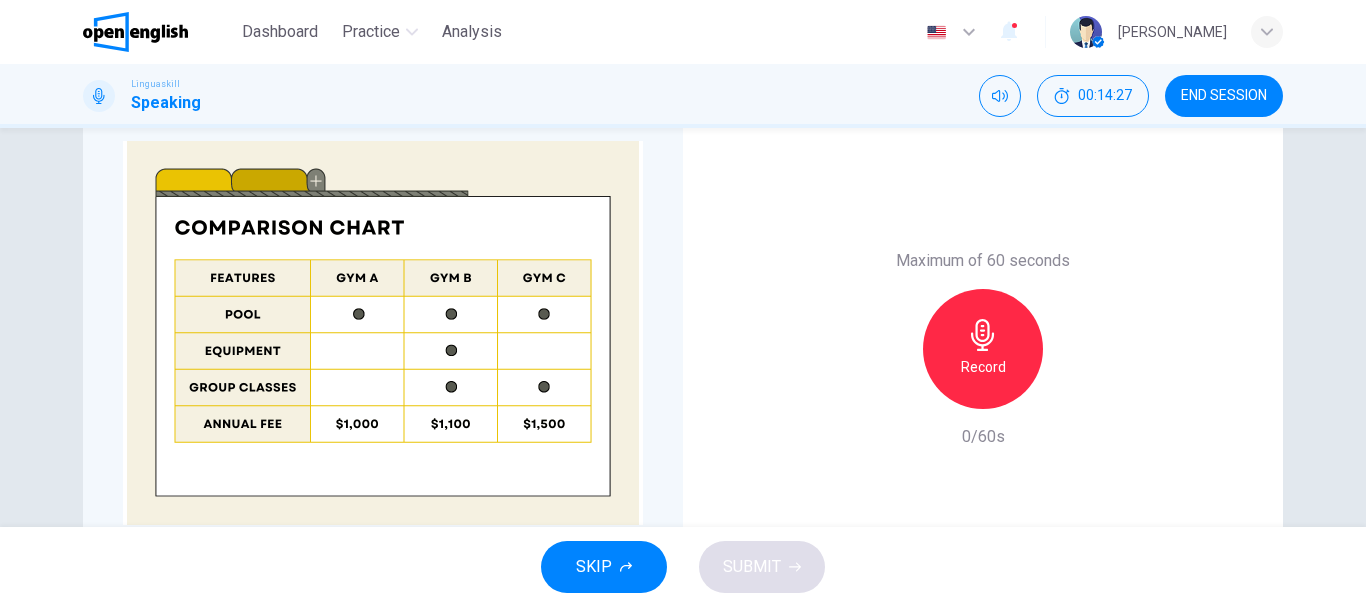 click on "Record" at bounding box center [983, 349] 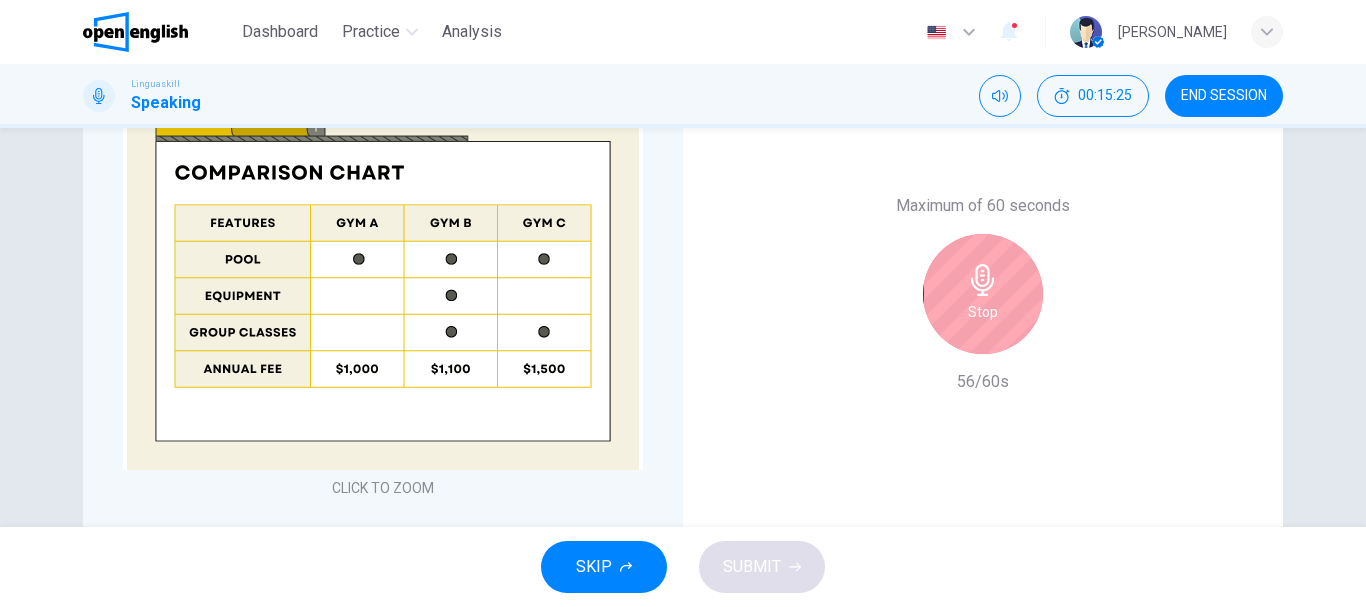 scroll, scrollTop: 586, scrollLeft: 0, axis: vertical 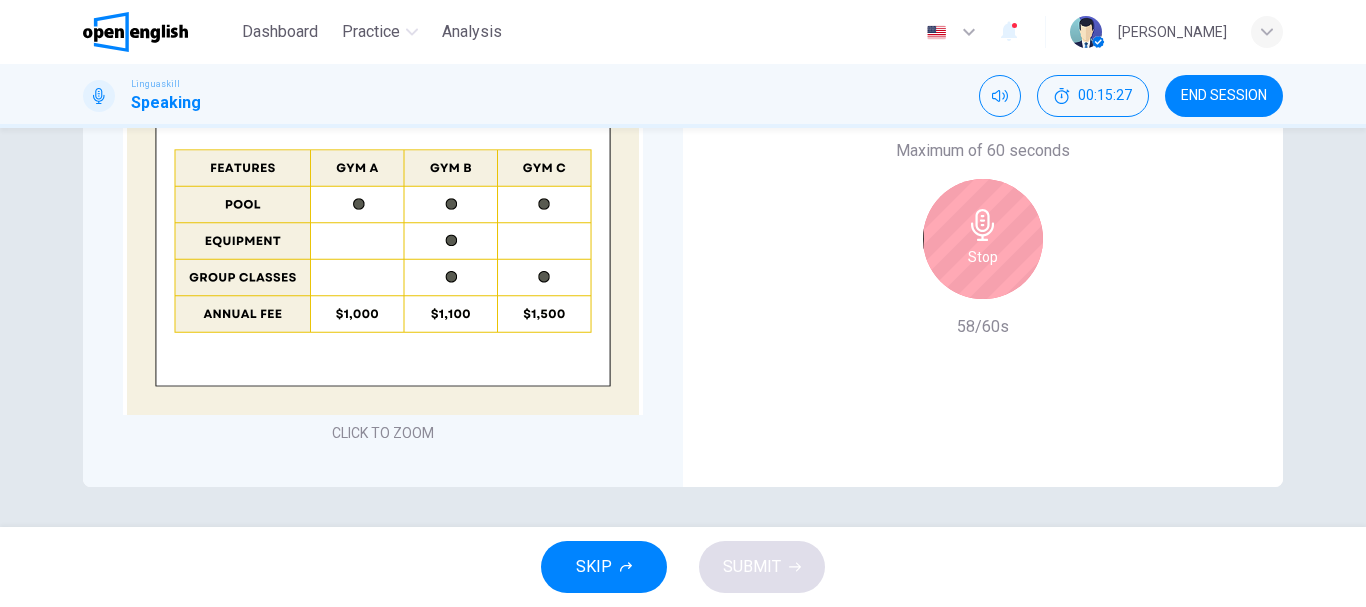click on "Stop" at bounding box center (983, 239) 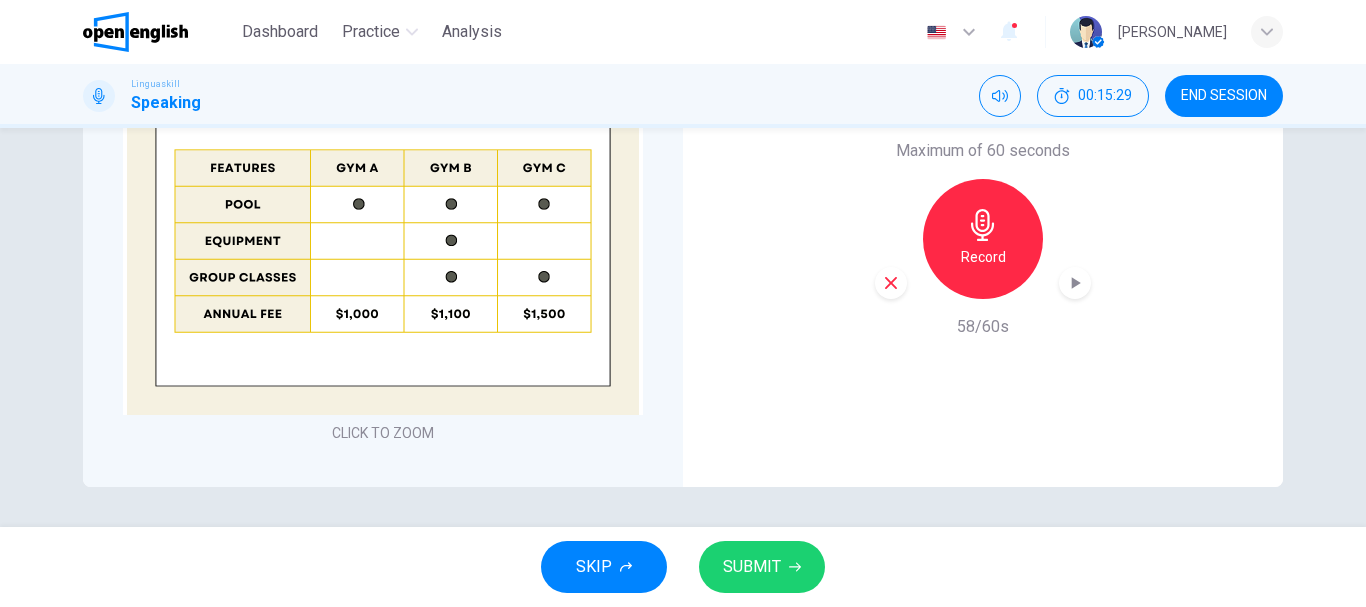click on "SUBMIT" at bounding box center [752, 567] 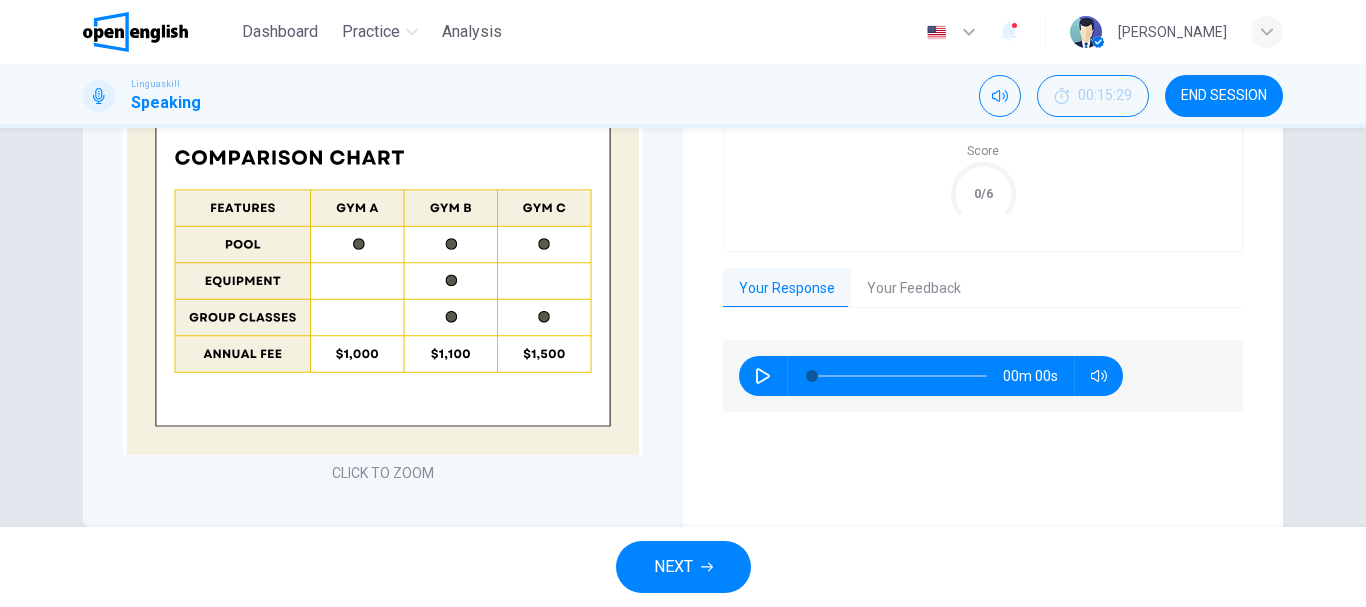 scroll, scrollTop: 626, scrollLeft: 0, axis: vertical 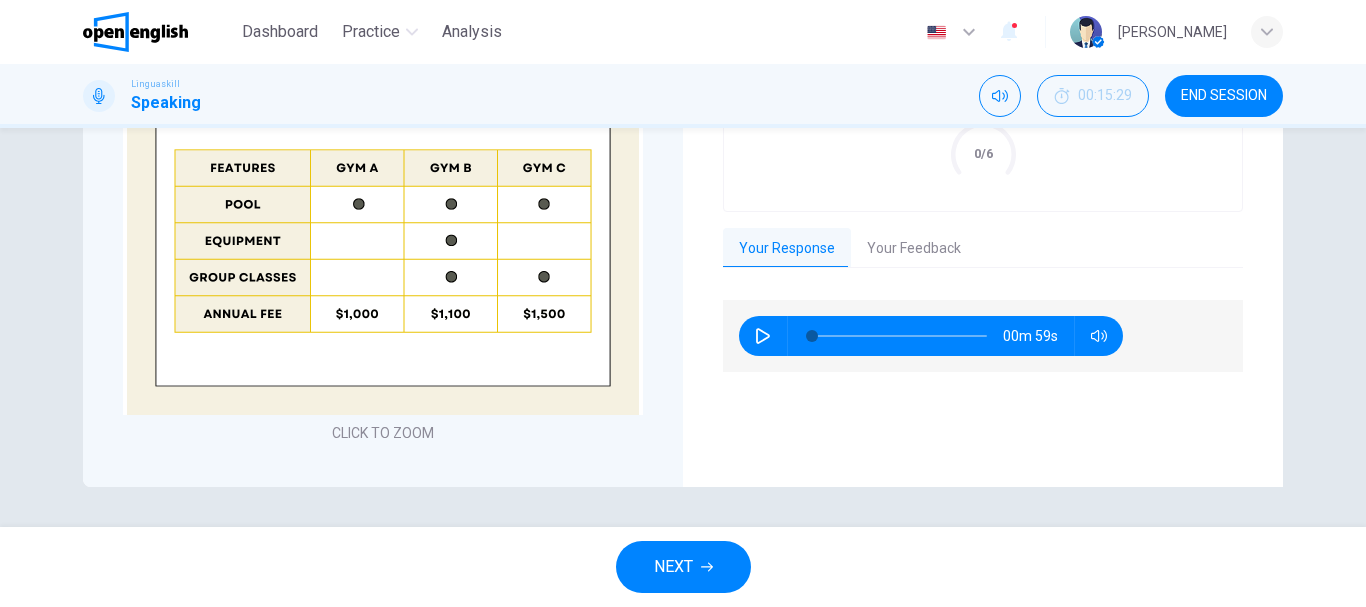 click on "Your Feedback" at bounding box center (914, 249) 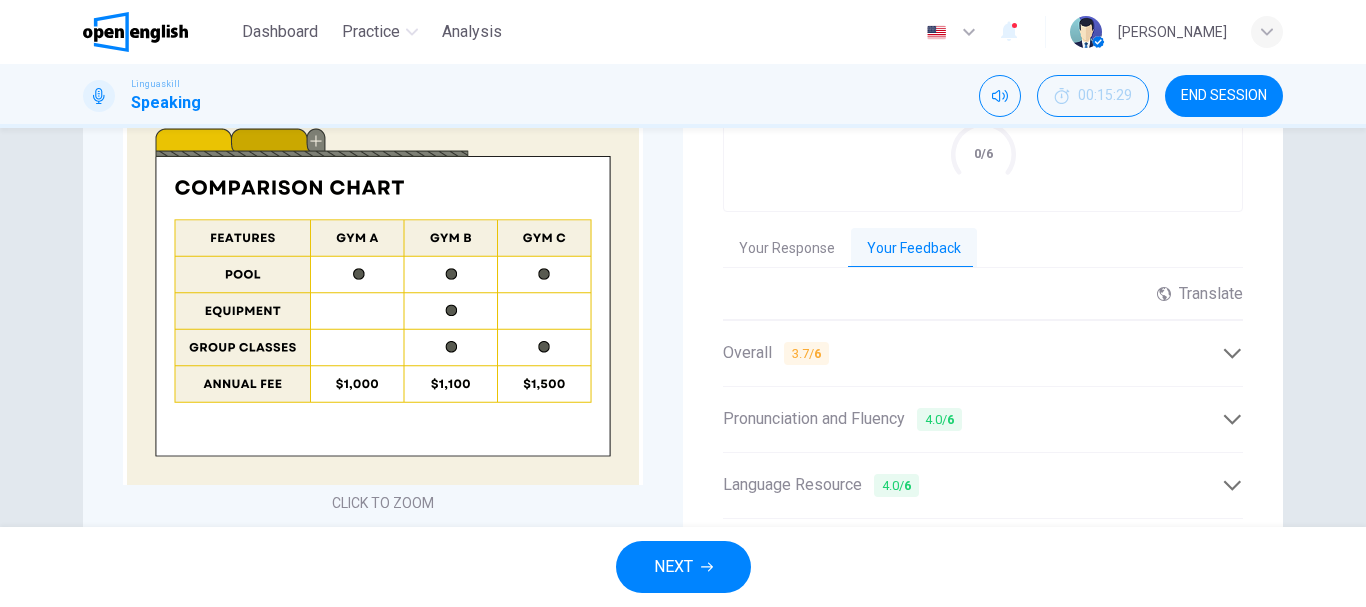 scroll, scrollTop: 696, scrollLeft: 0, axis: vertical 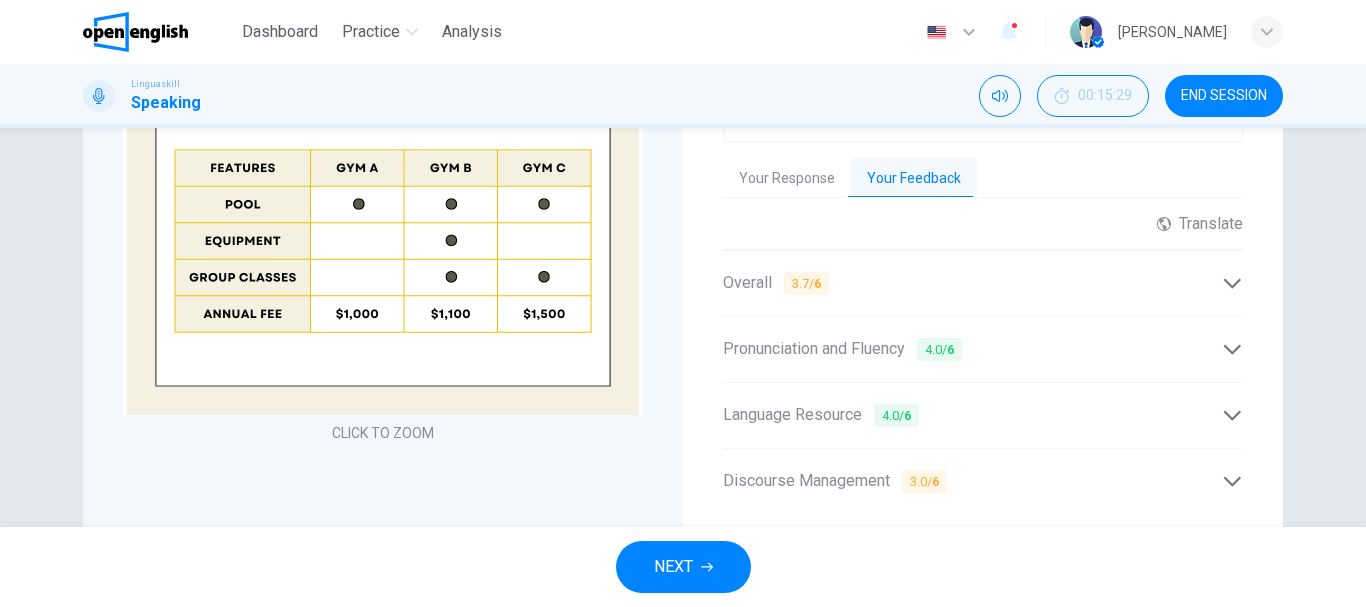 click on "NEXT" at bounding box center (673, 567) 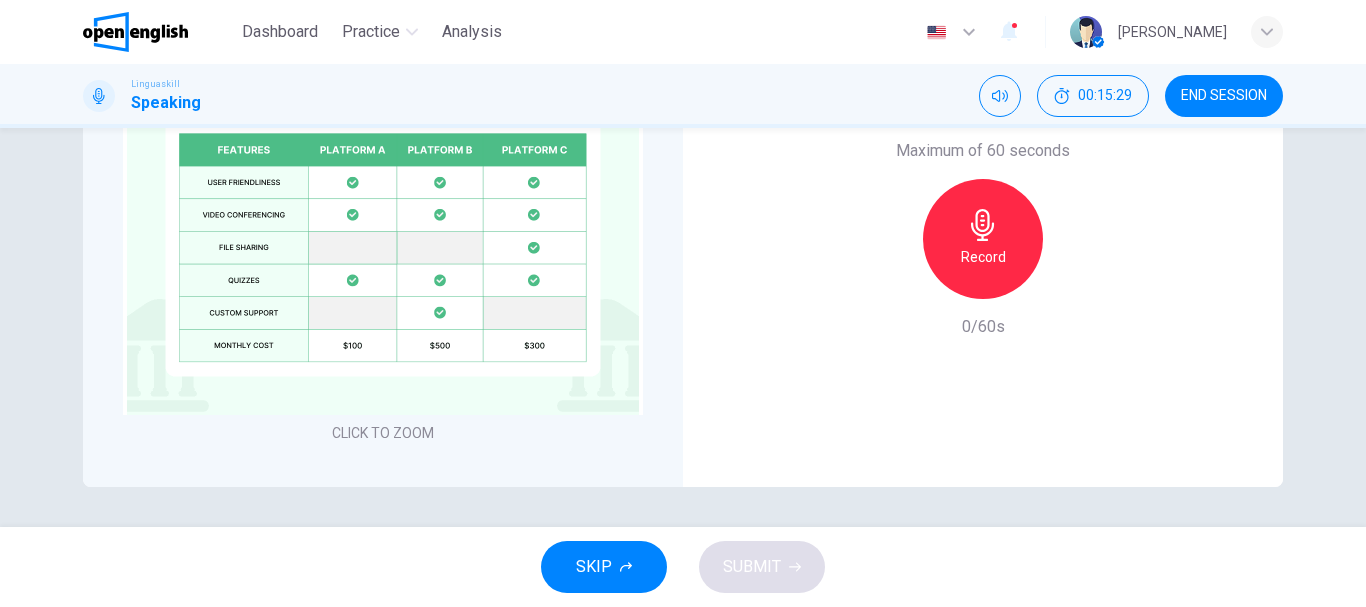 scroll, scrollTop: 586, scrollLeft: 0, axis: vertical 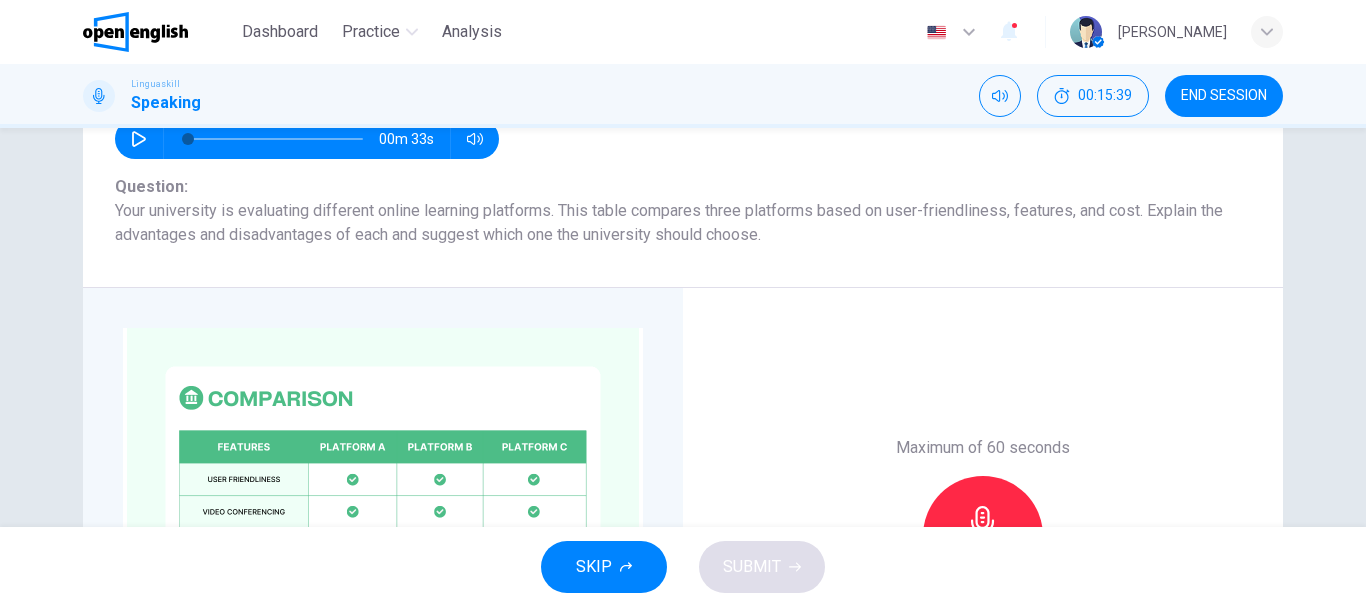 drag, startPoint x: 346, startPoint y: 213, endPoint x: 541, endPoint y: 217, distance: 195.04102 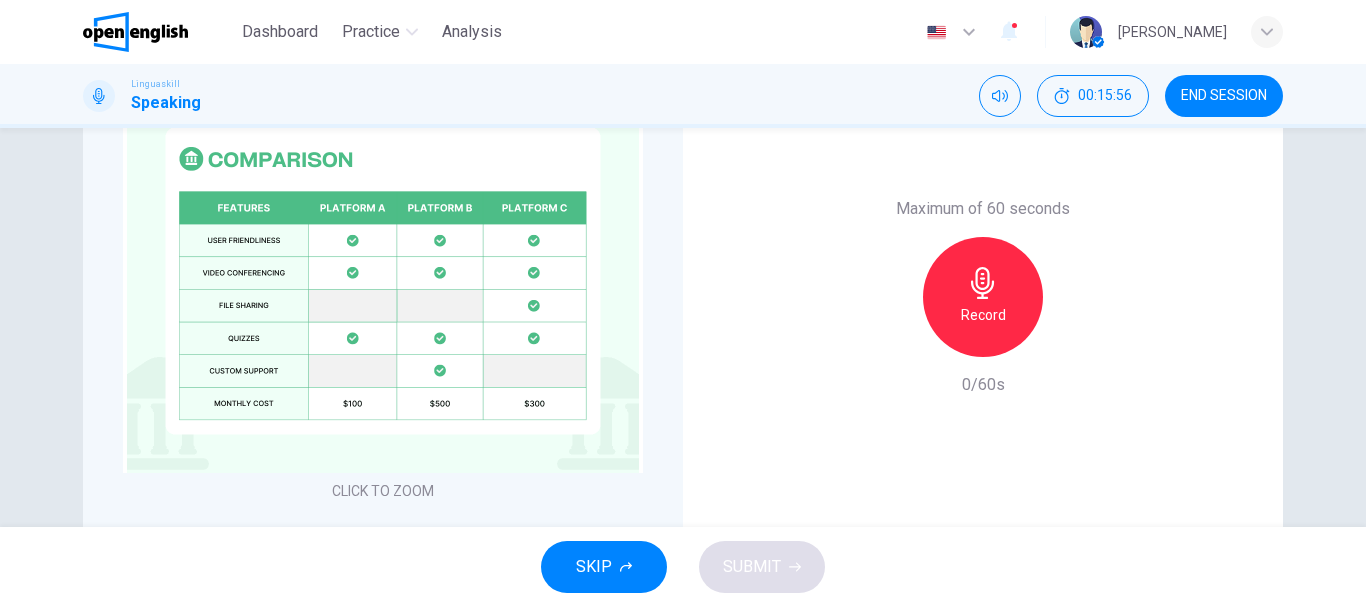 scroll, scrollTop: 547, scrollLeft: 0, axis: vertical 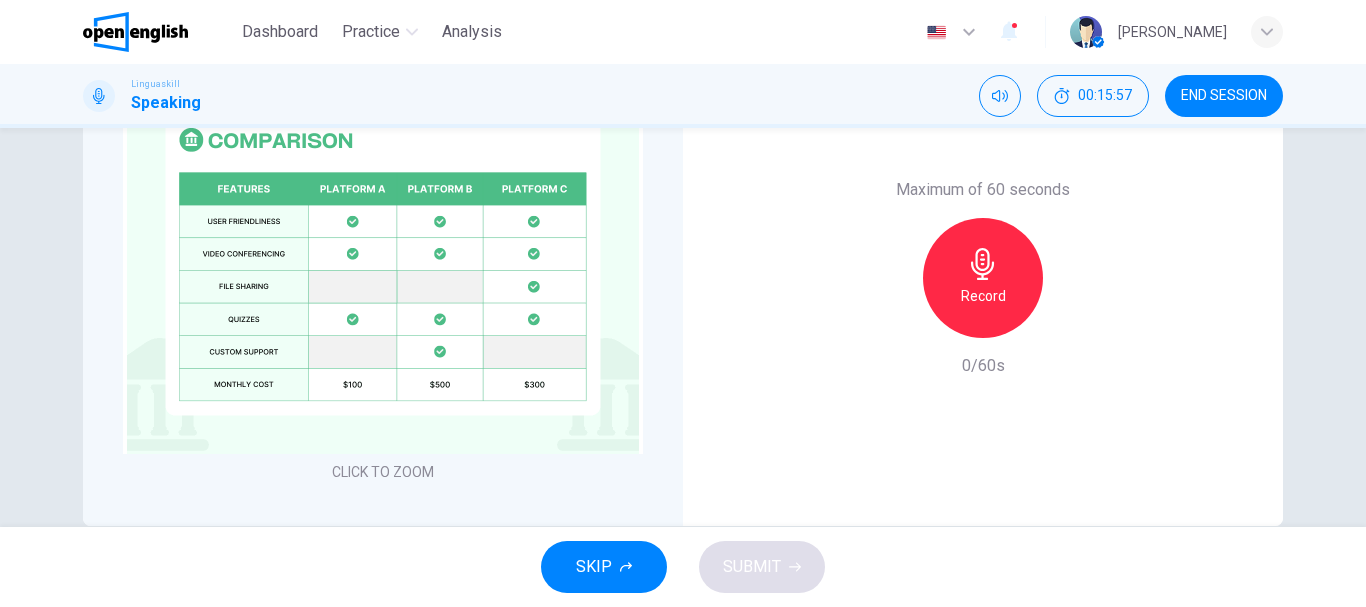 click on "Record" at bounding box center (983, 296) 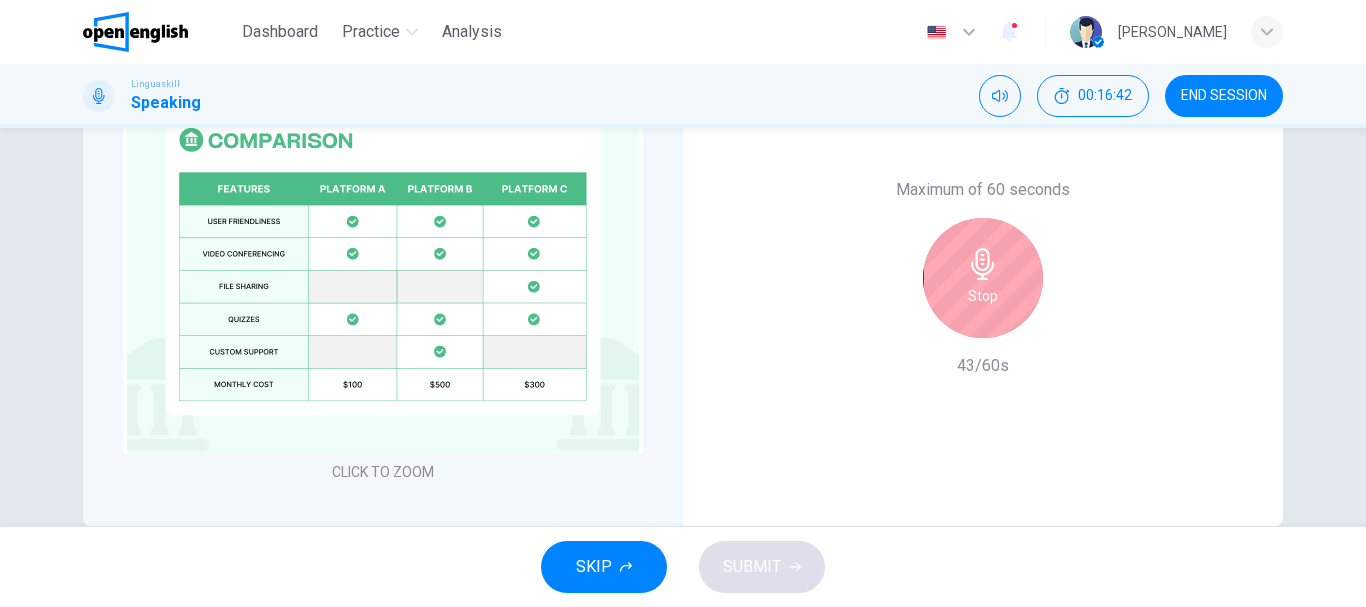 click on "Stop" at bounding box center (983, 278) 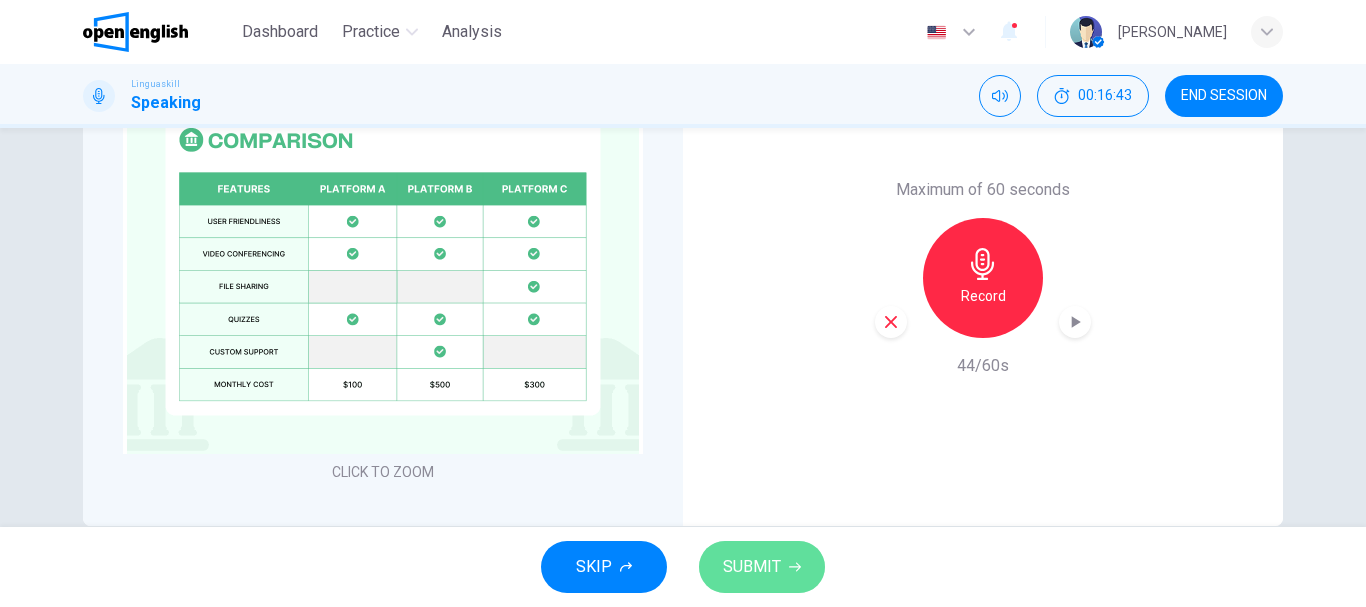 click on "SUBMIT" at bounding box center [762, 567] 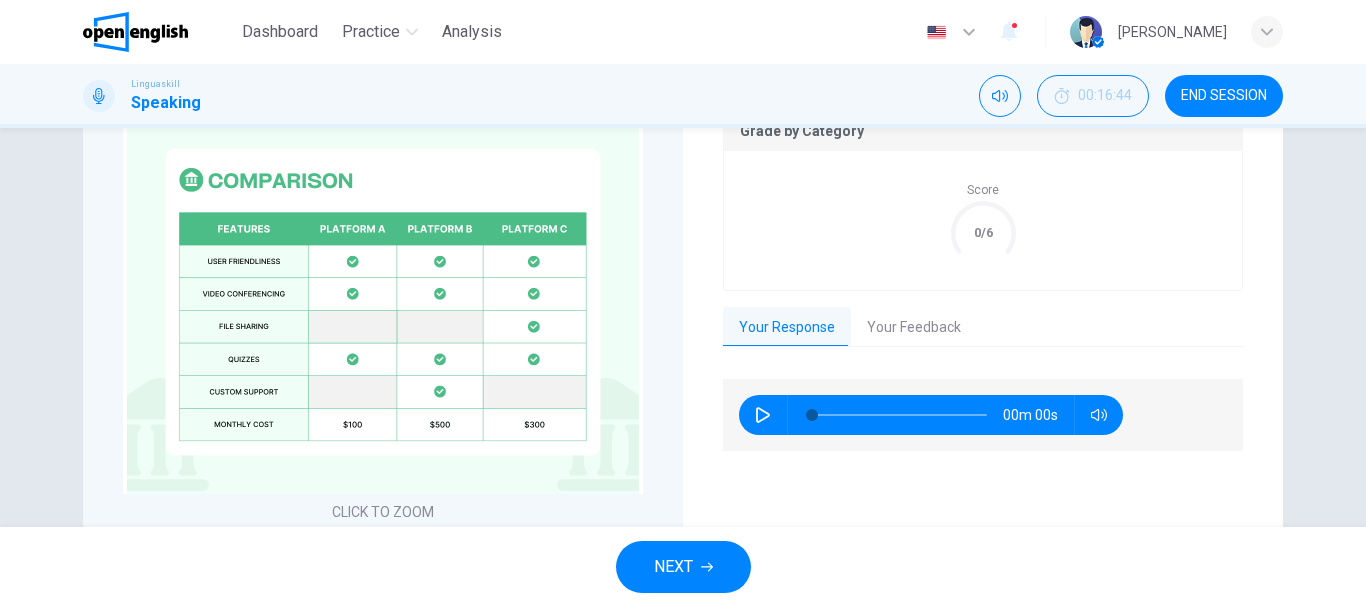 scroll, scrollTop: 587, scrollLeft: 0, axis: vertical 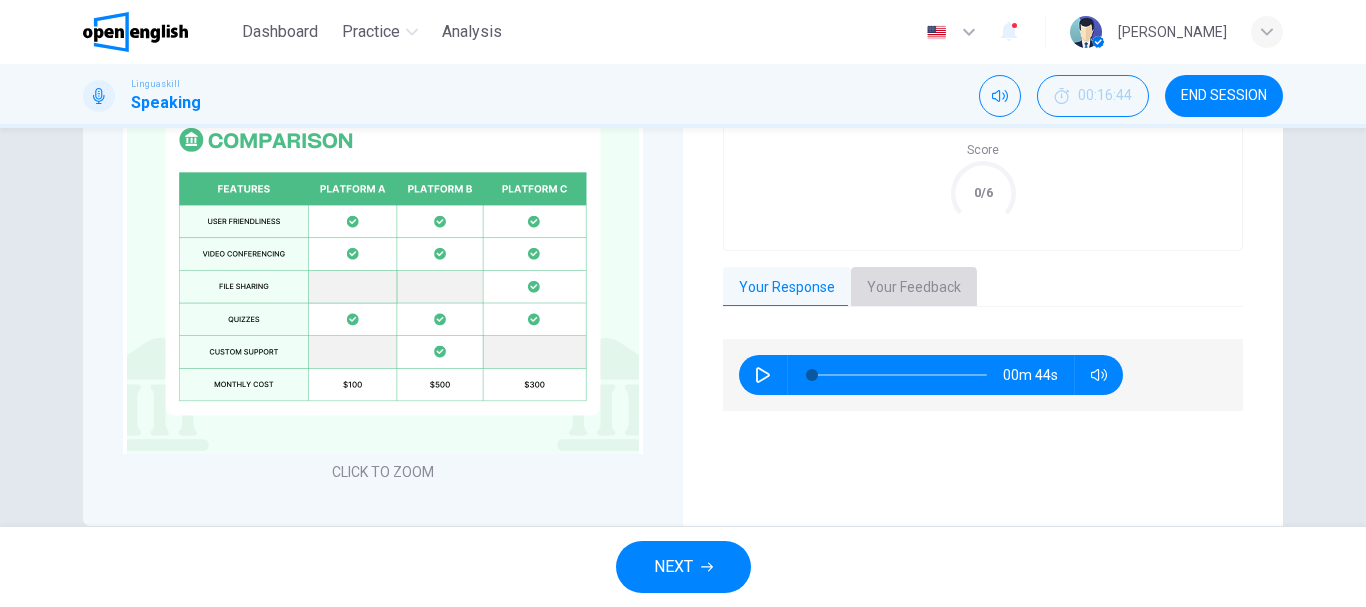 click on "Your Feedback" at bounding box center (914, 288) 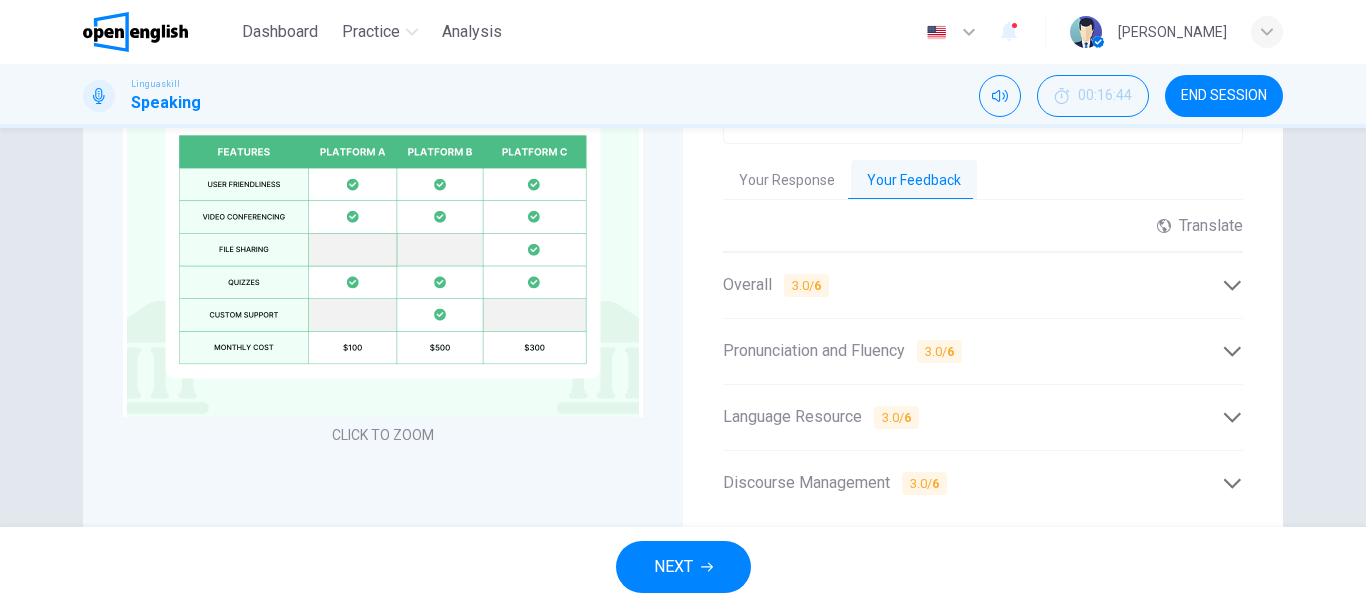 scroll, scrollTop: 691, scrollLeft: 0, axis: vertical 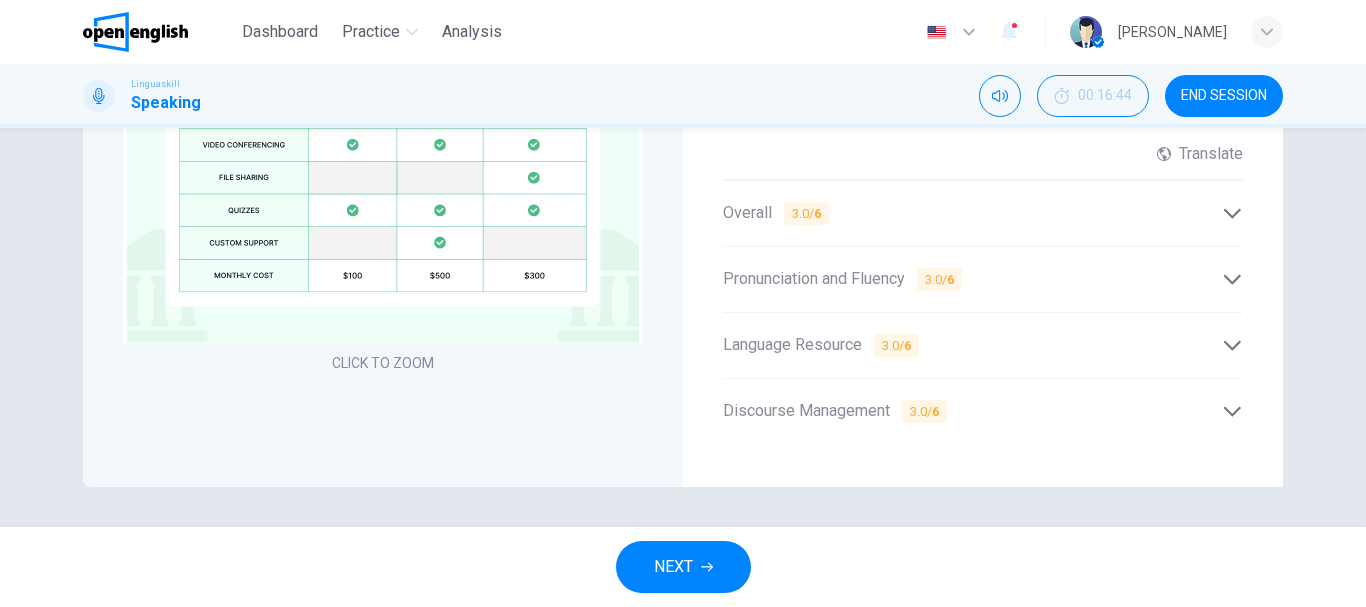 click on "NEXT" at bounding box center [683, 567] 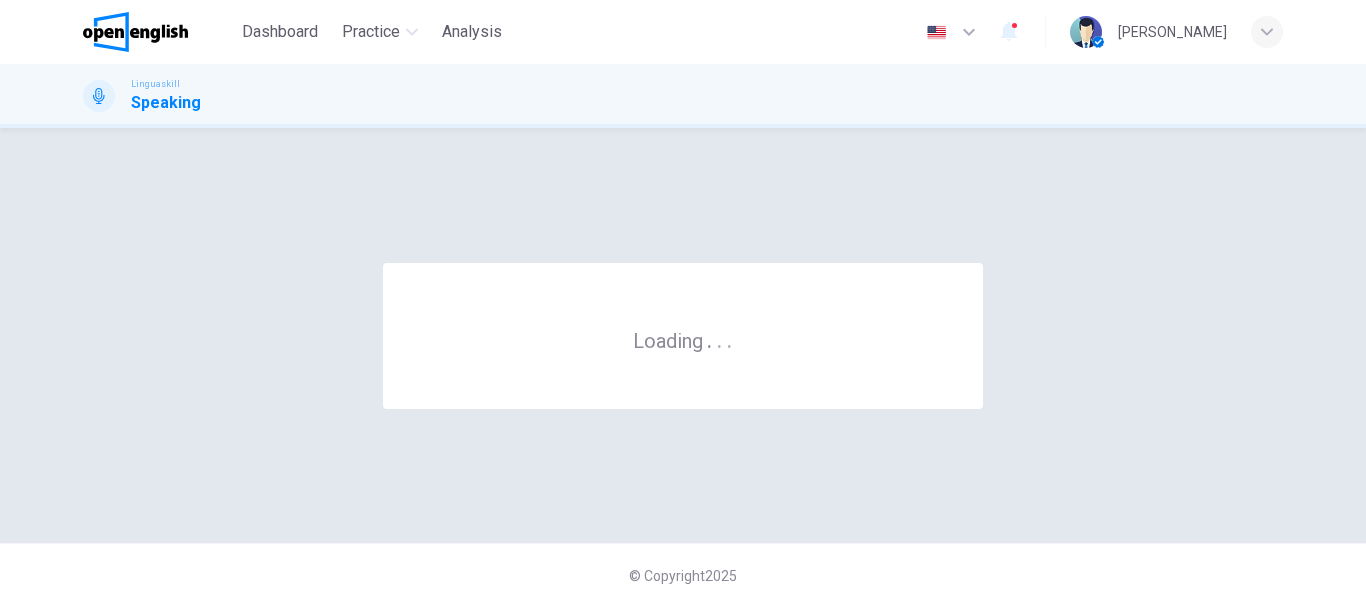 scroll, scrollTop: 0, scrollLeft: 0, axis: both 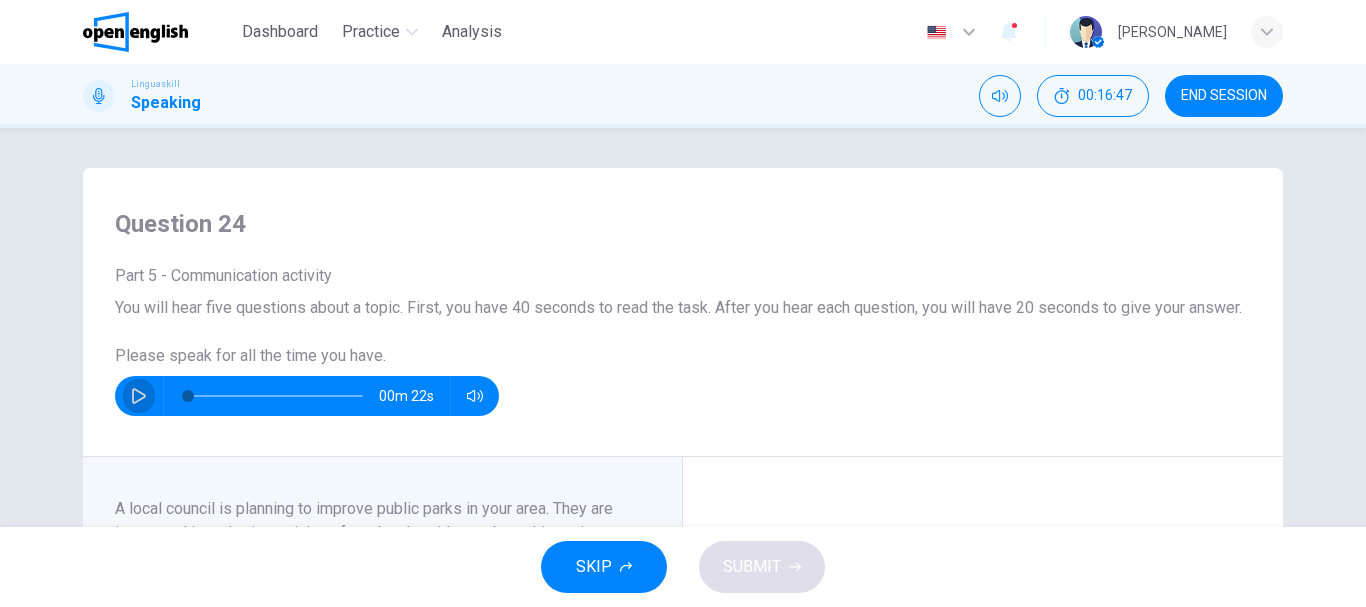 click 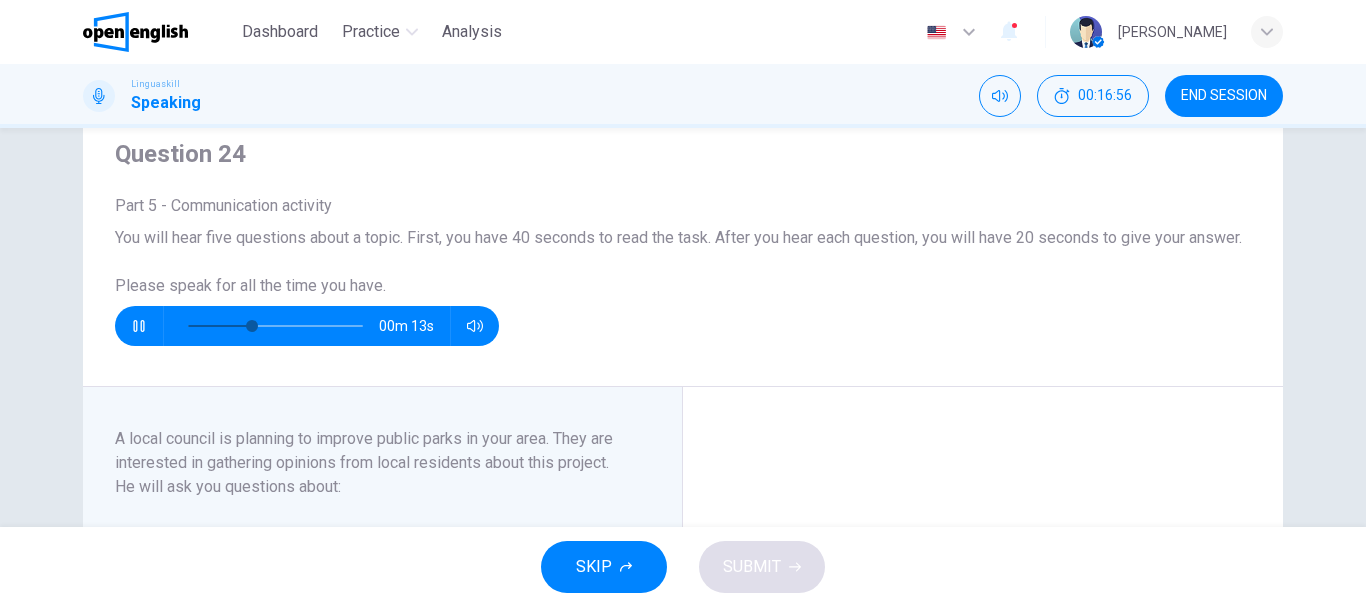 scroll, scrollTop: 98, scrollLeft: 0, axis: vertical 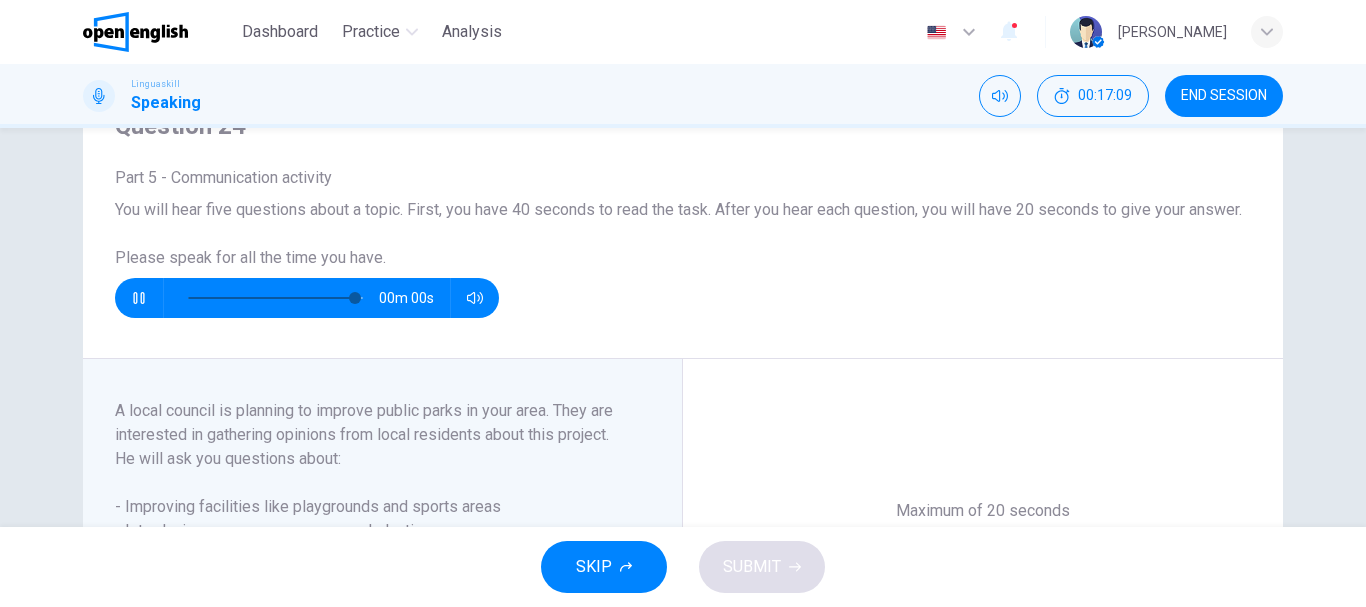 type on "*" 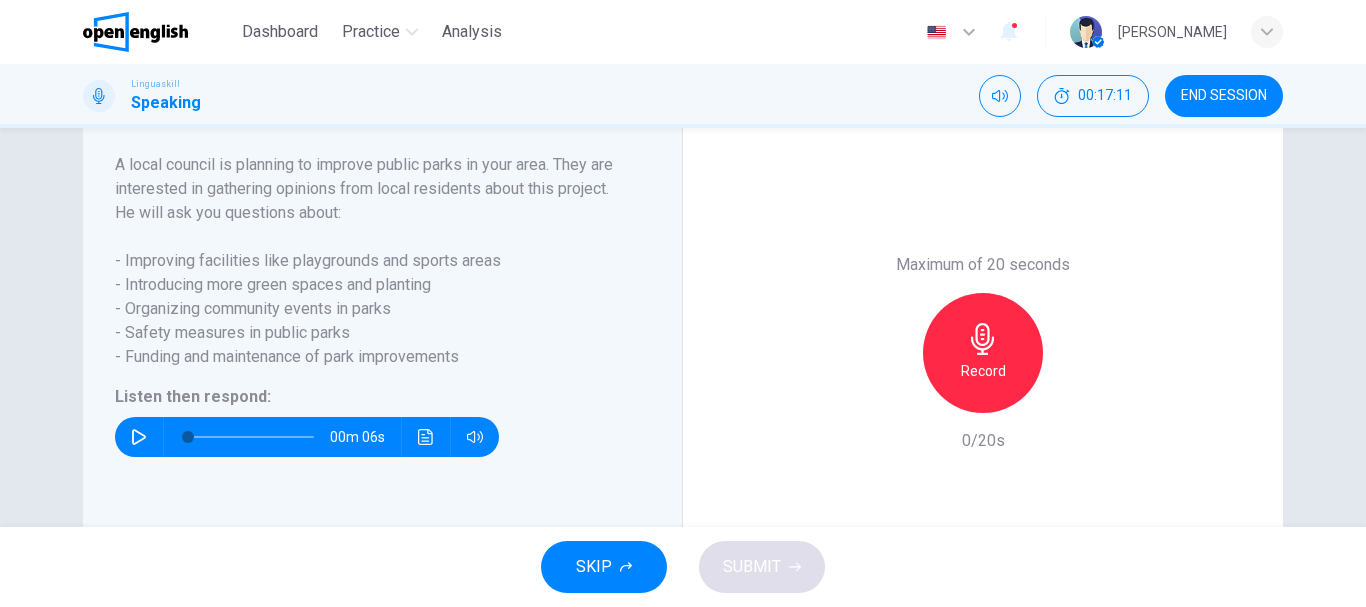 scroll, scrollTop: 349, scrollLeft: 0, axis: vertical 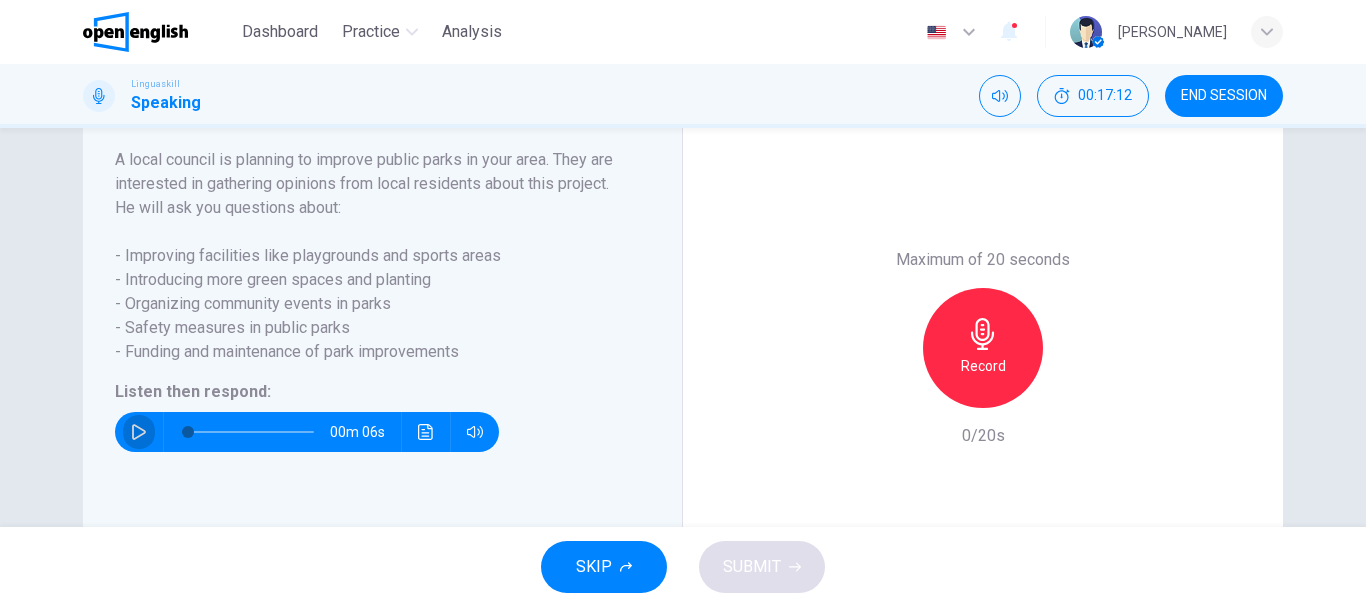 click at bounding box center [139, 432] 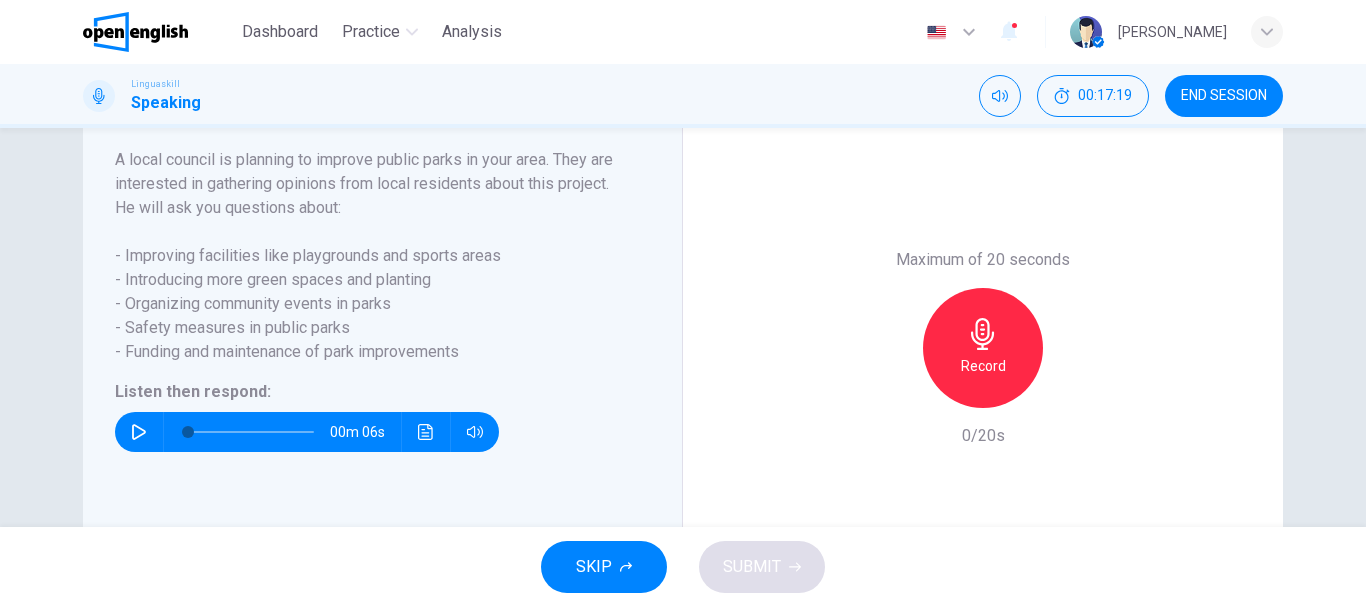 click 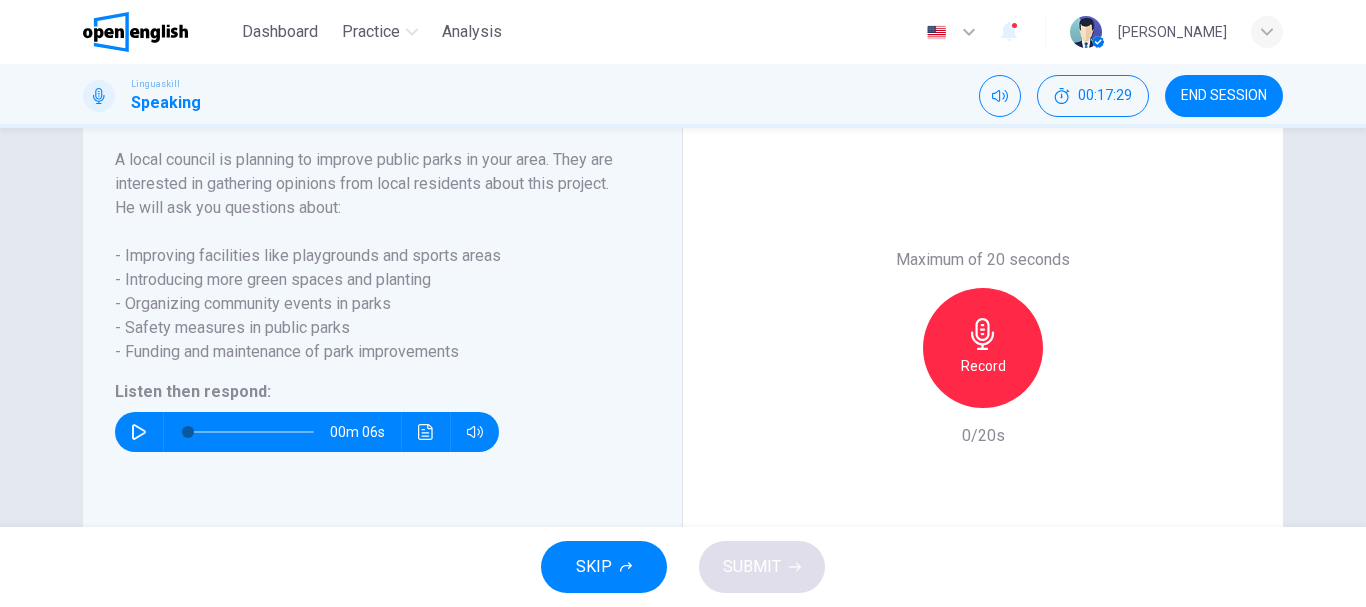 drag, startPoint x: 134, startPoint y: 186, endPoint x: 578, endPoint y: 195, distance: 444.09122 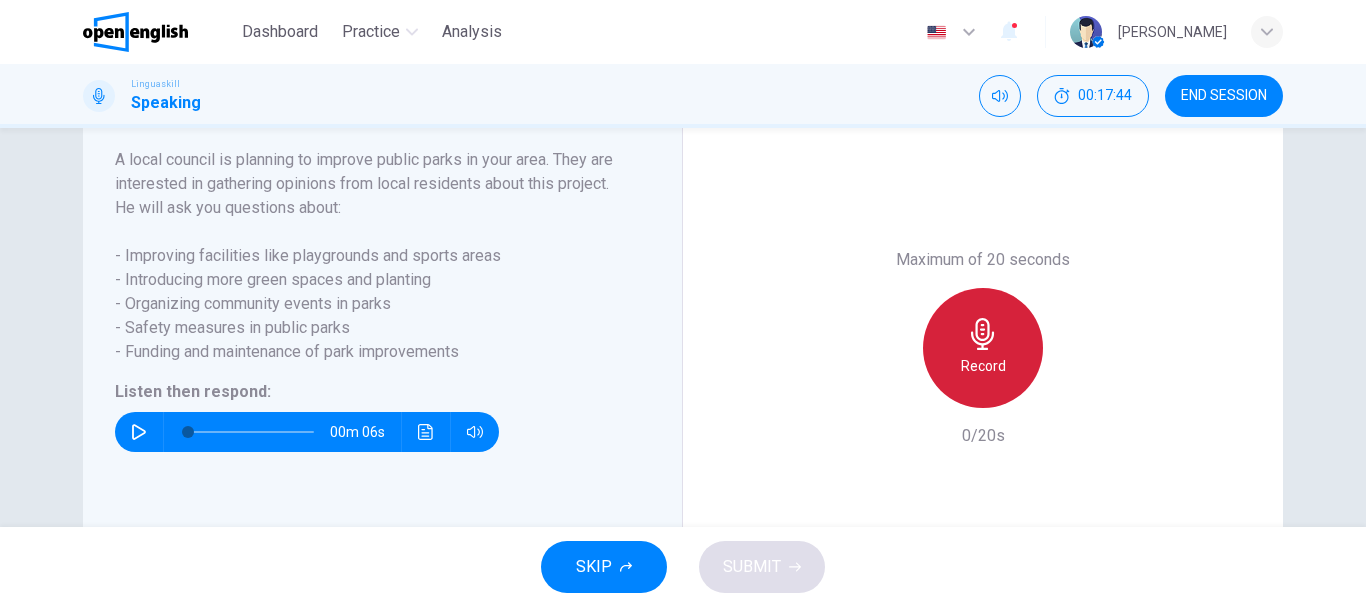 click on "Record" at bounding box center (983, 348) 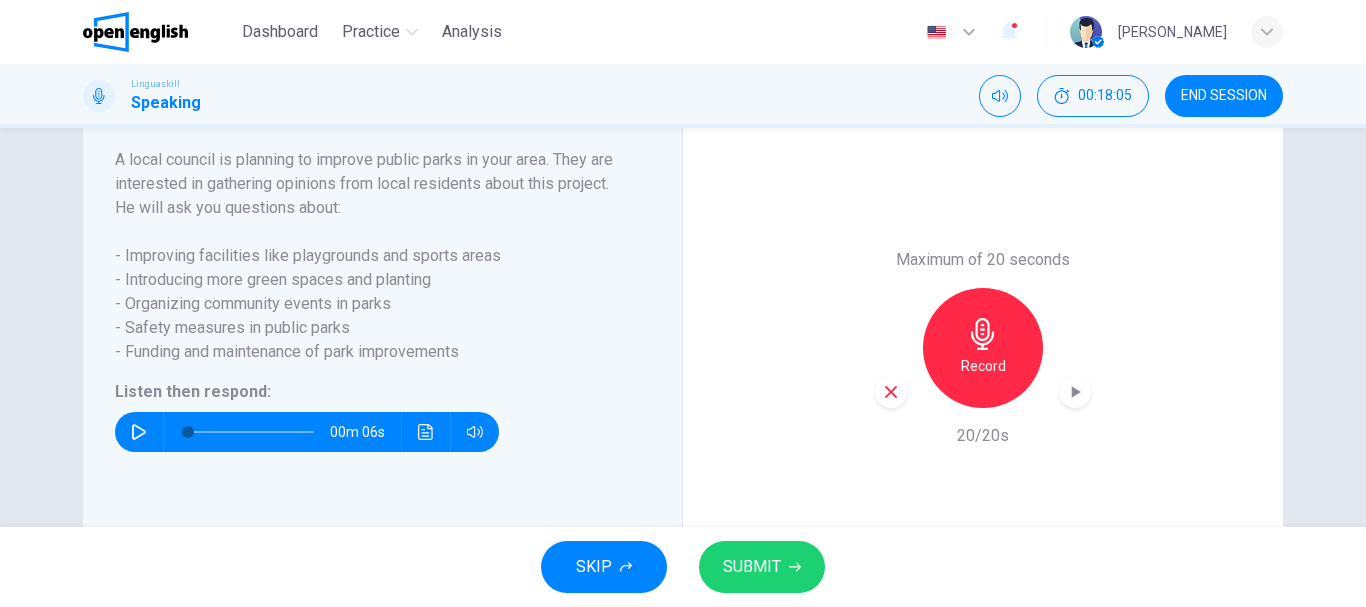 click on "Record" at bounding box center (983, 366) 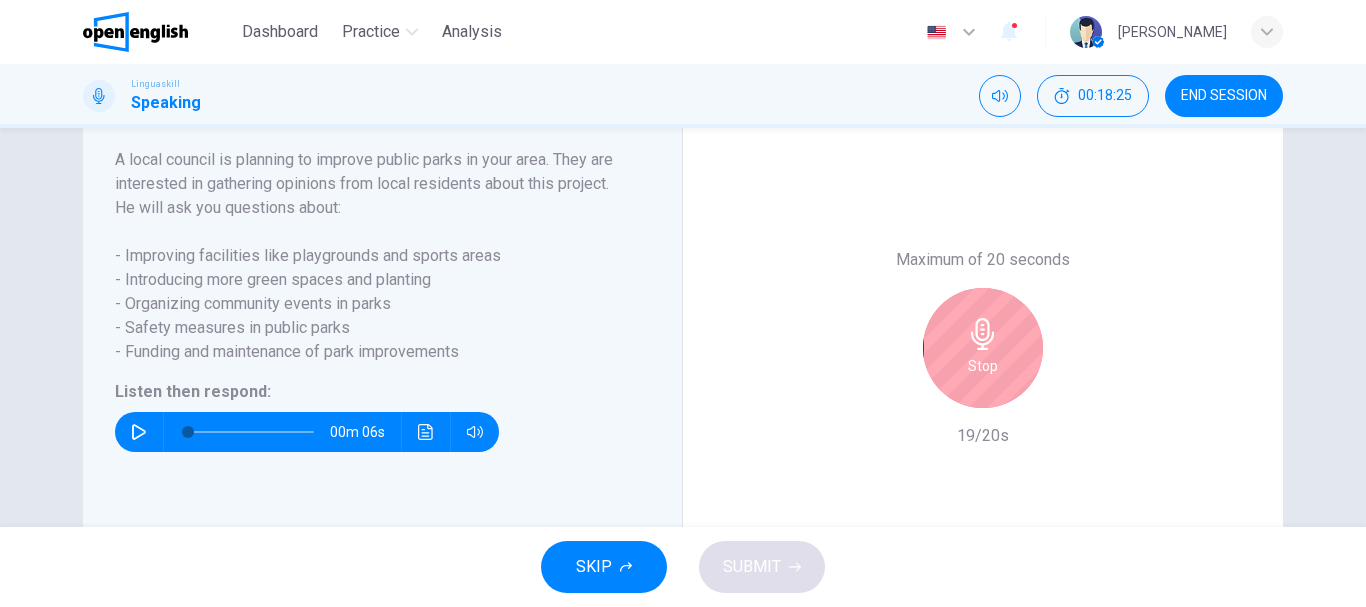 click on "Stop" at bounding box center (983, 366) 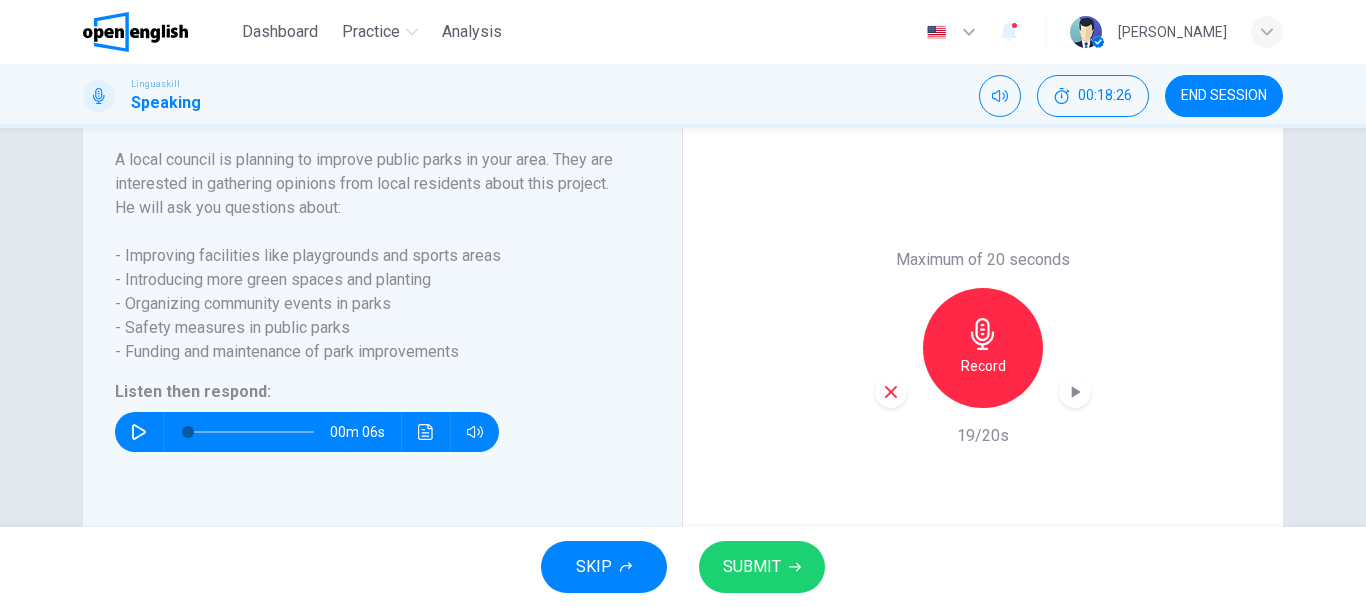 click on "SUBMIT" at bounding box center [762, 567] 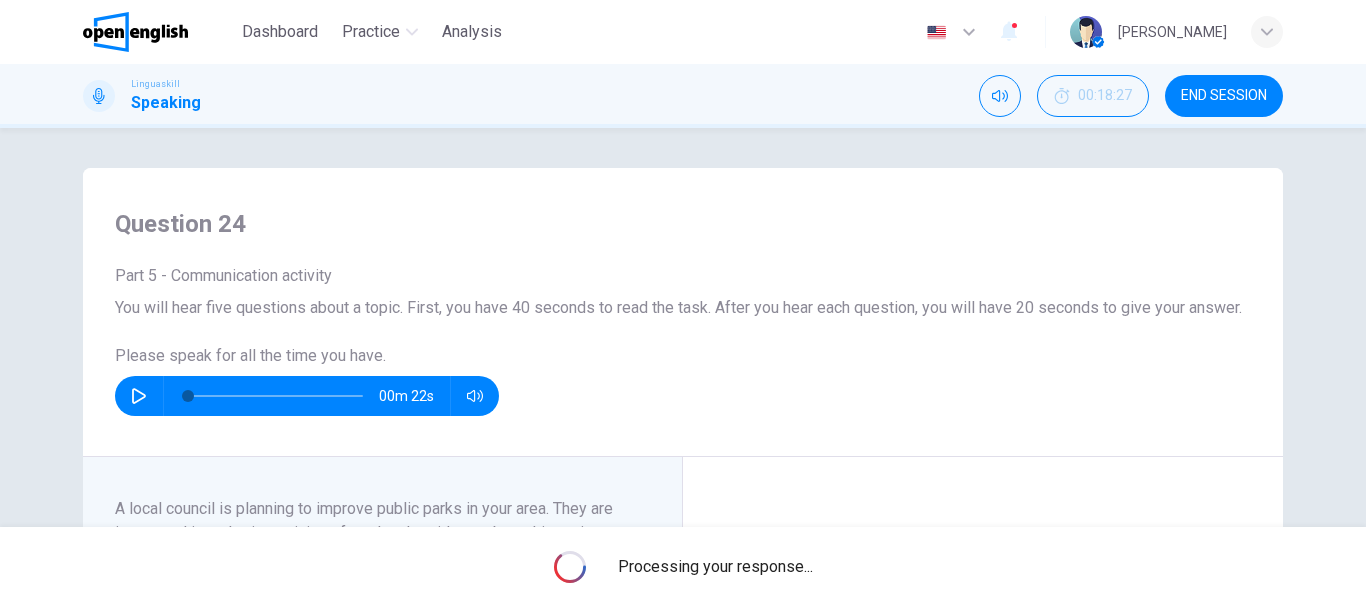 scroll, scrollTop: 474, scrollLeft: 0, axis: vertical 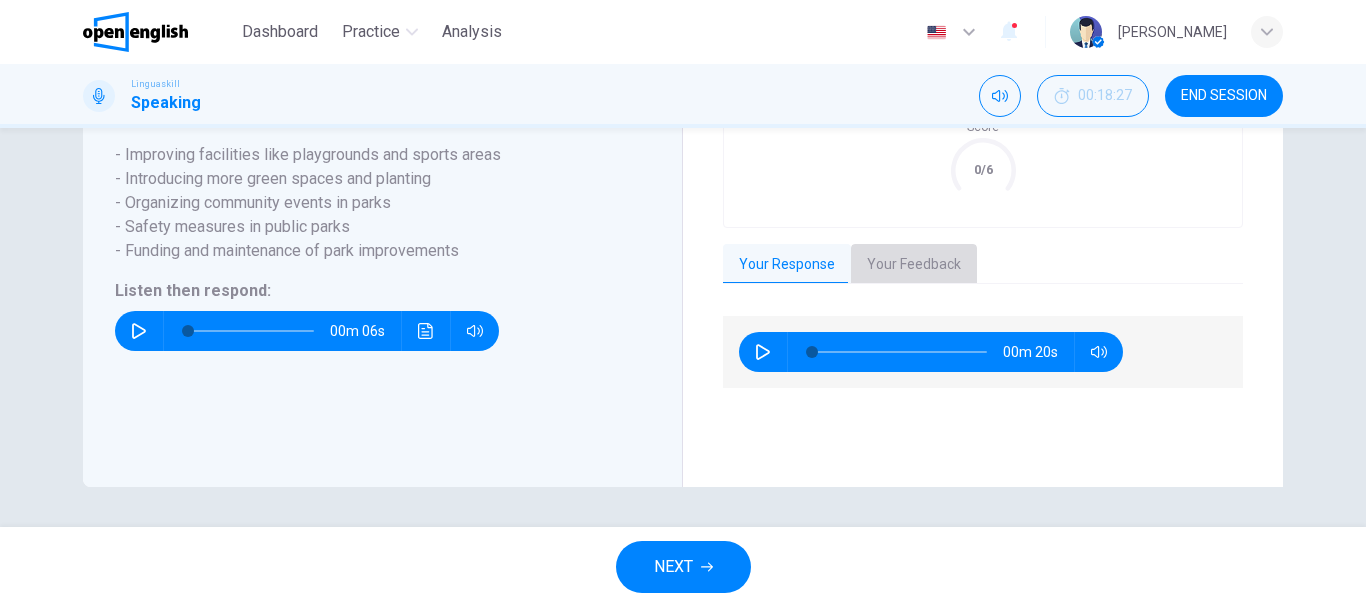 click on "Your Feedback" at bounding box center (914, 265) 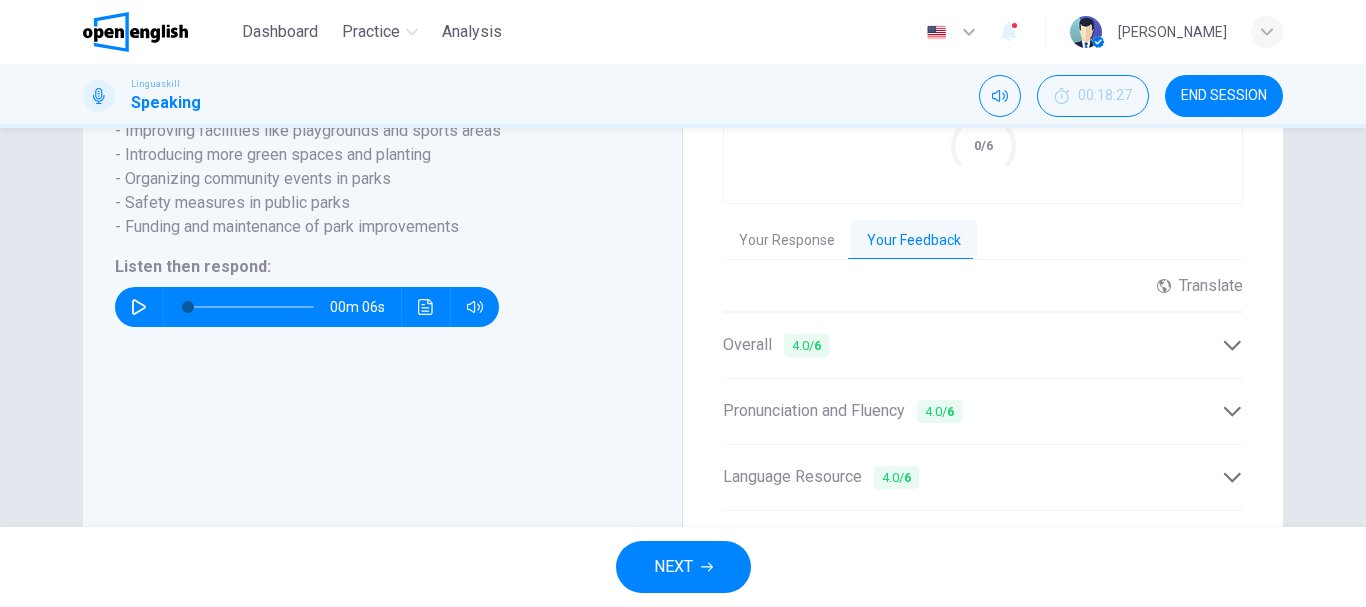 click on "NEXT" at bounding box center (673, 567) 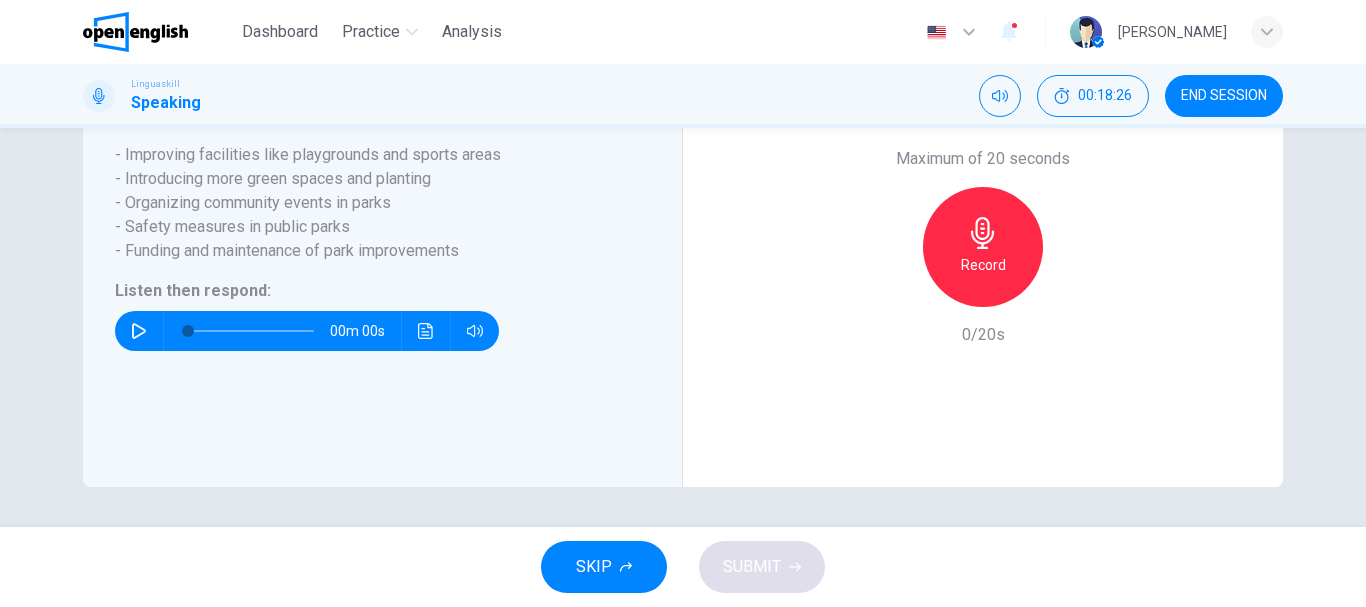 scroll, scrollTop: 474, scrollLeft: 0, axis: vertical 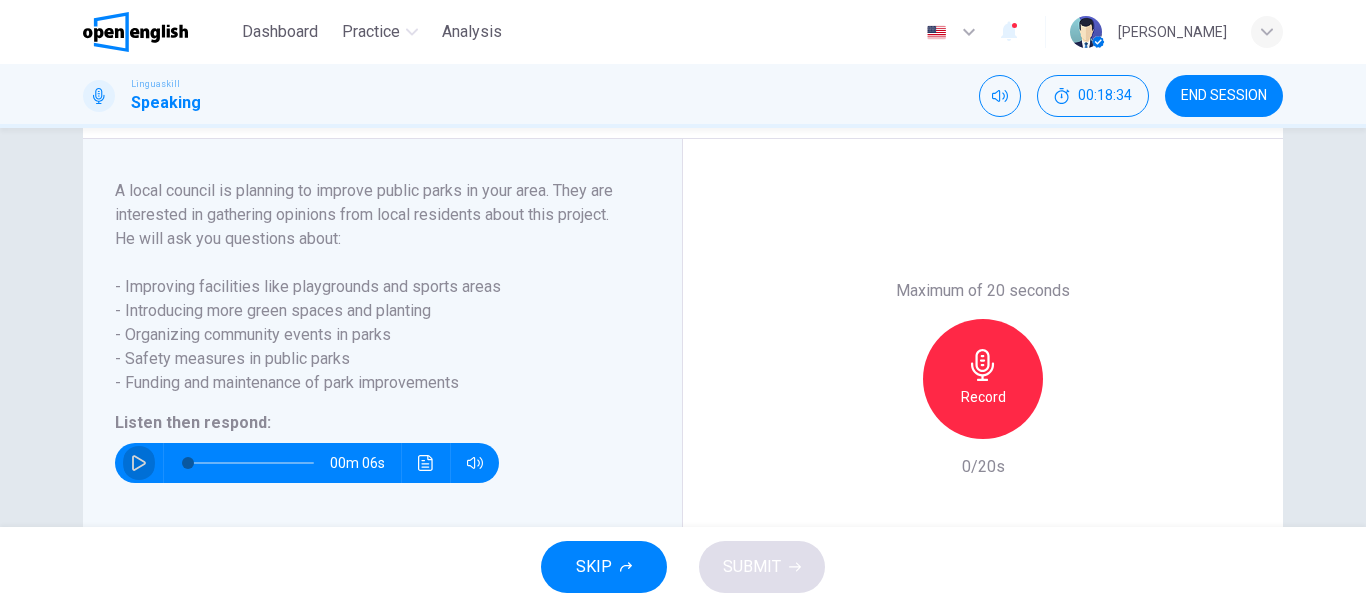 click at bounding box center (139, 463) 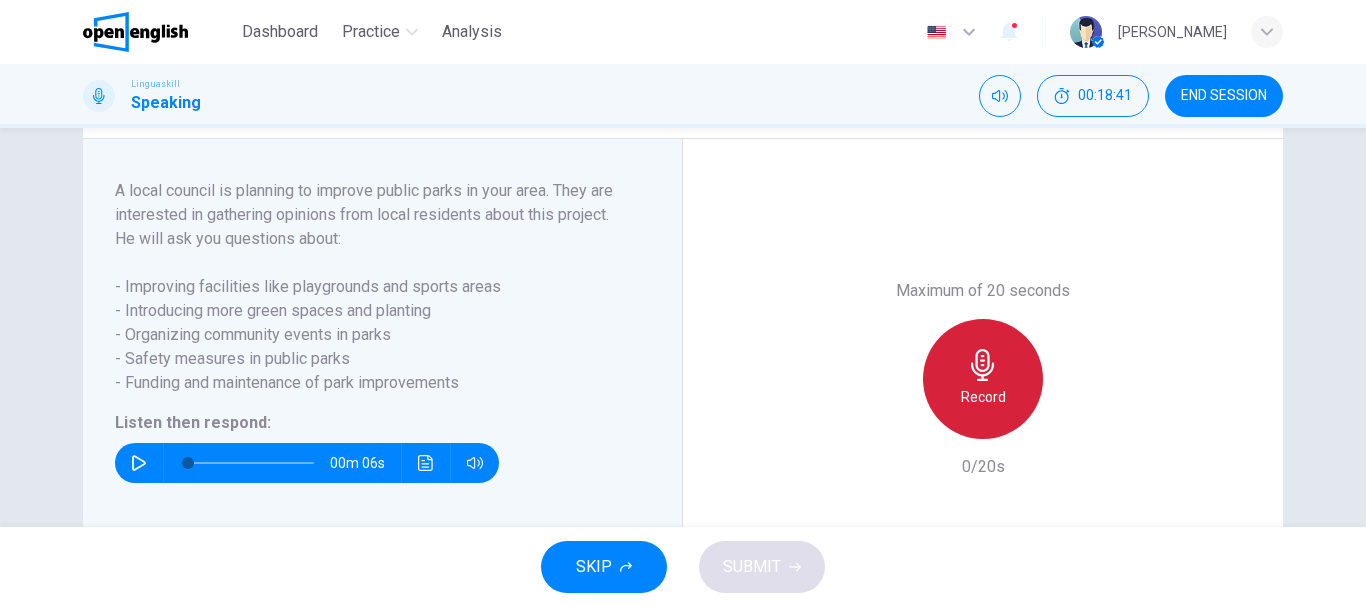 click on "Record" at bounding box center [983, 397] 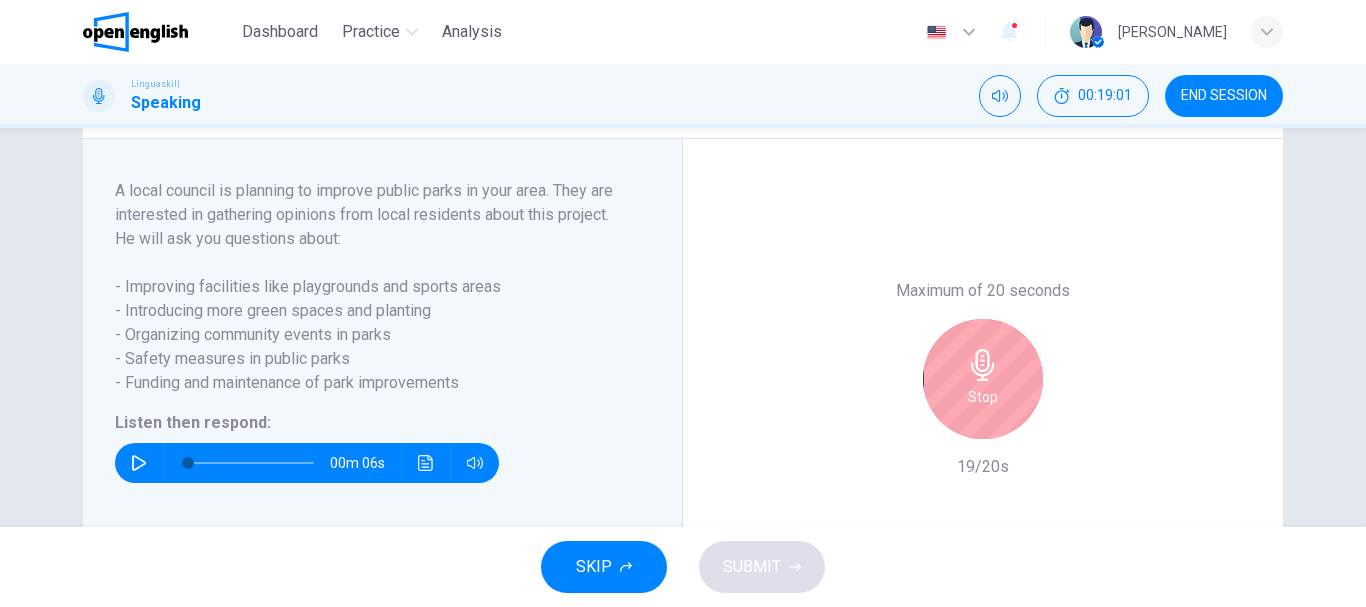 click on "Stop" at bounding box center [983, 397] 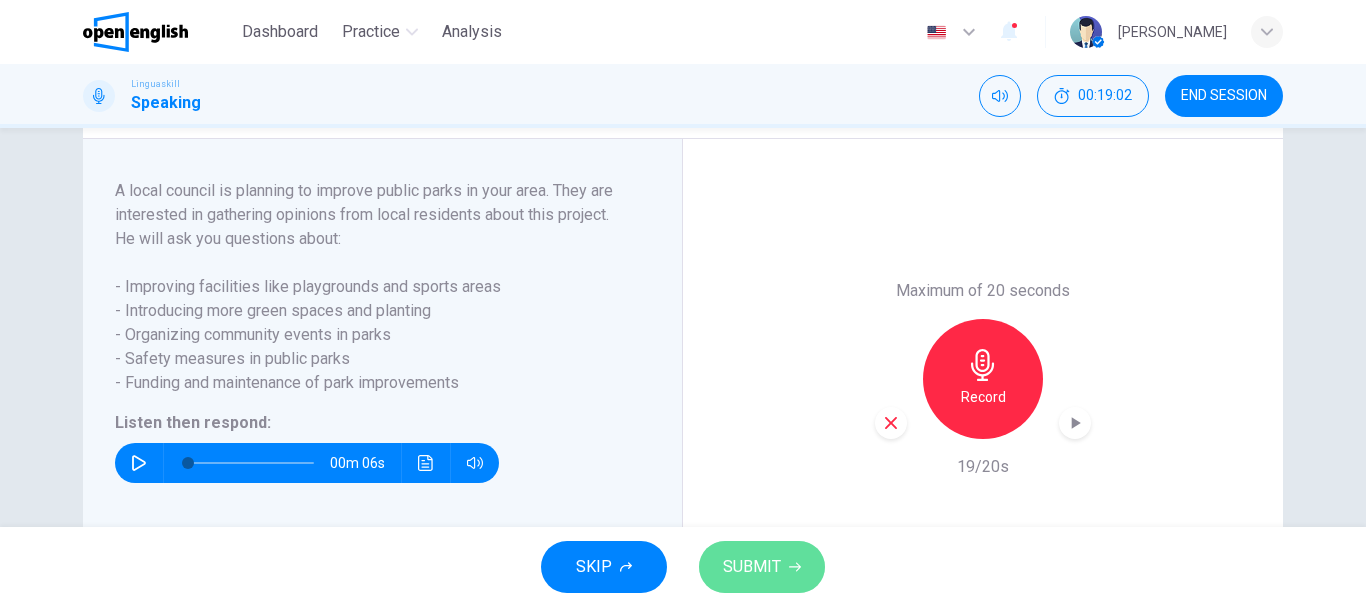 click on "SUBMIT" at bounding box center [752, 567] 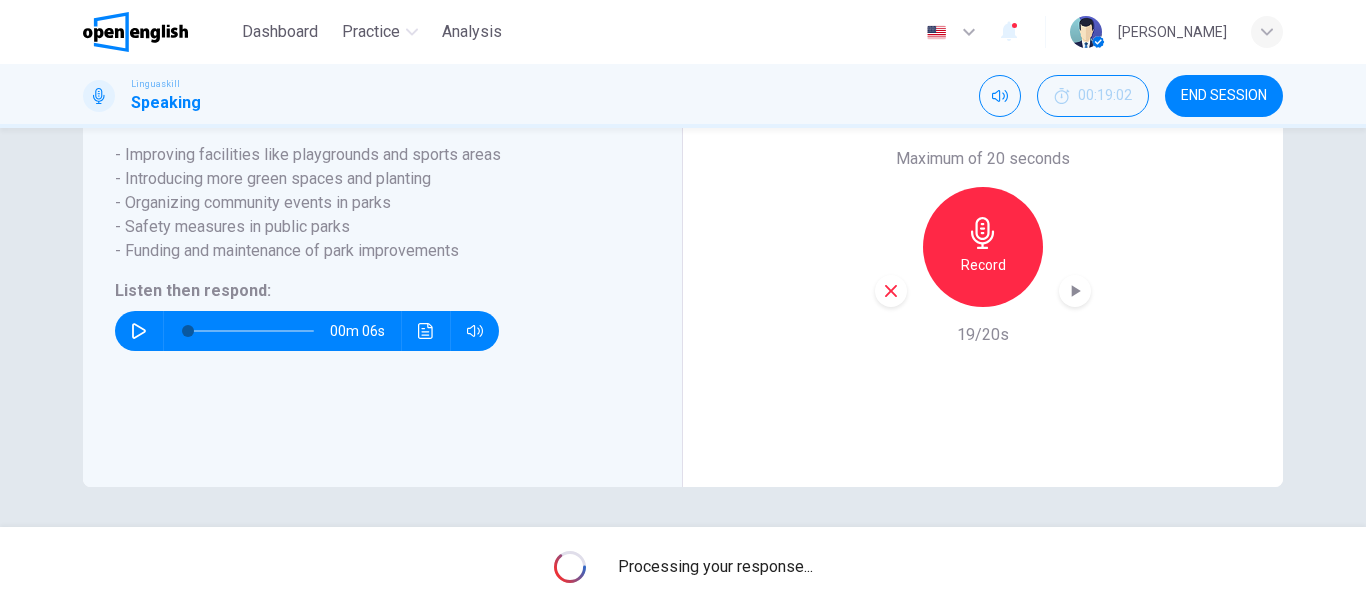 scroll, scrollTop: 474, scrollLeft: 0, axis: vertical 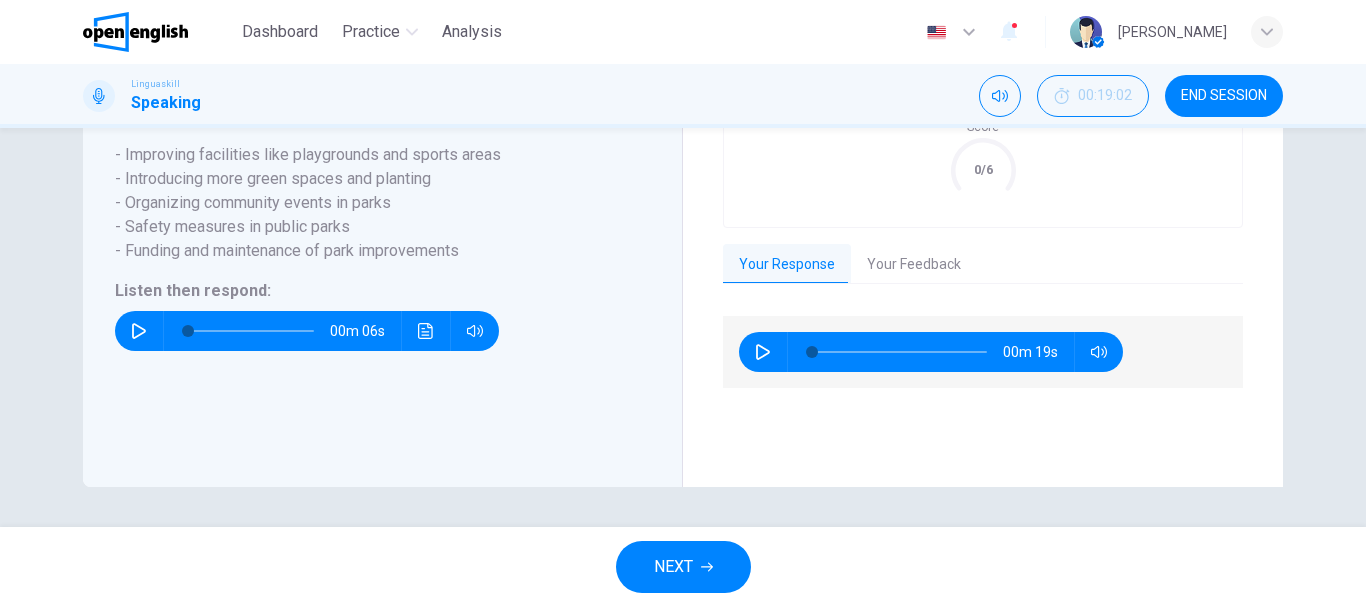 click on "Your Feedback" at bounding box center [914, 265] 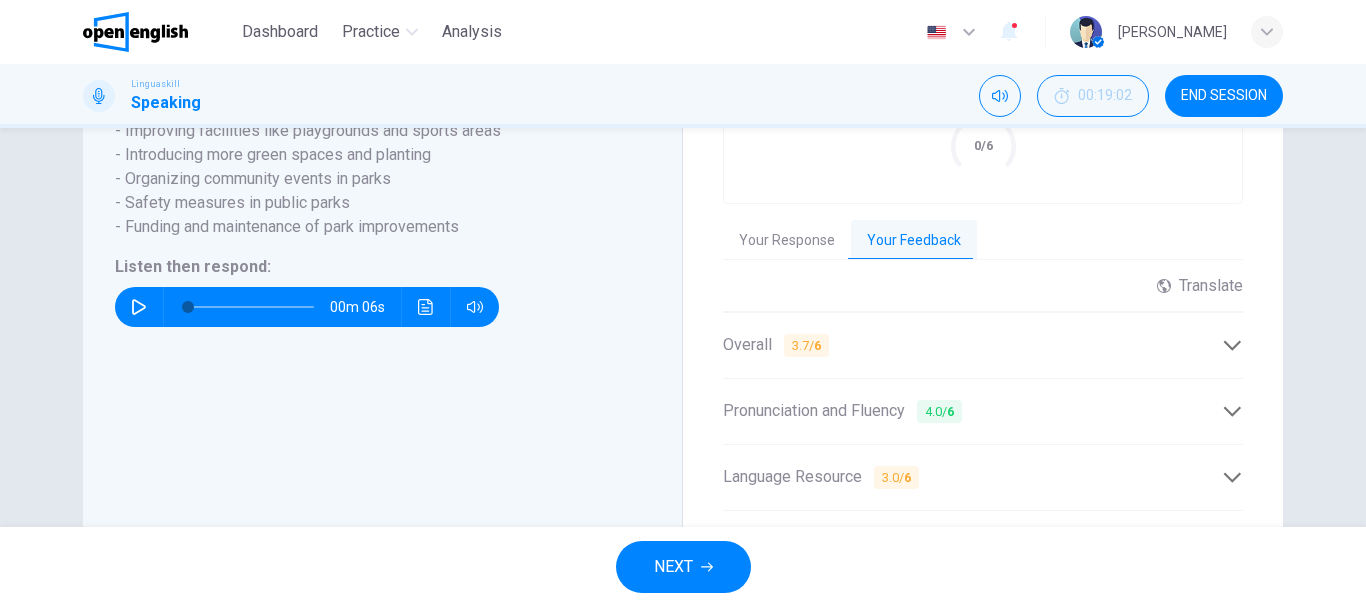 click on "NEXT" at bounding box center [683, 567] 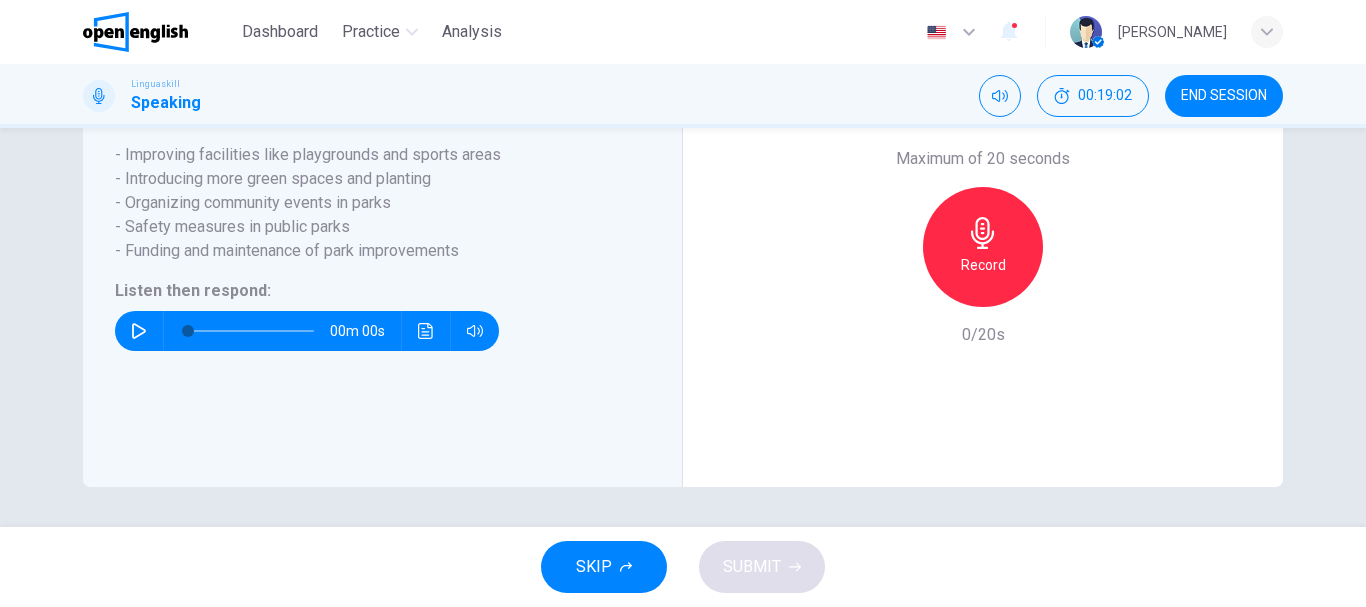 scroll, scrollTop: 474, scrollLeft: 0, axis: vertical 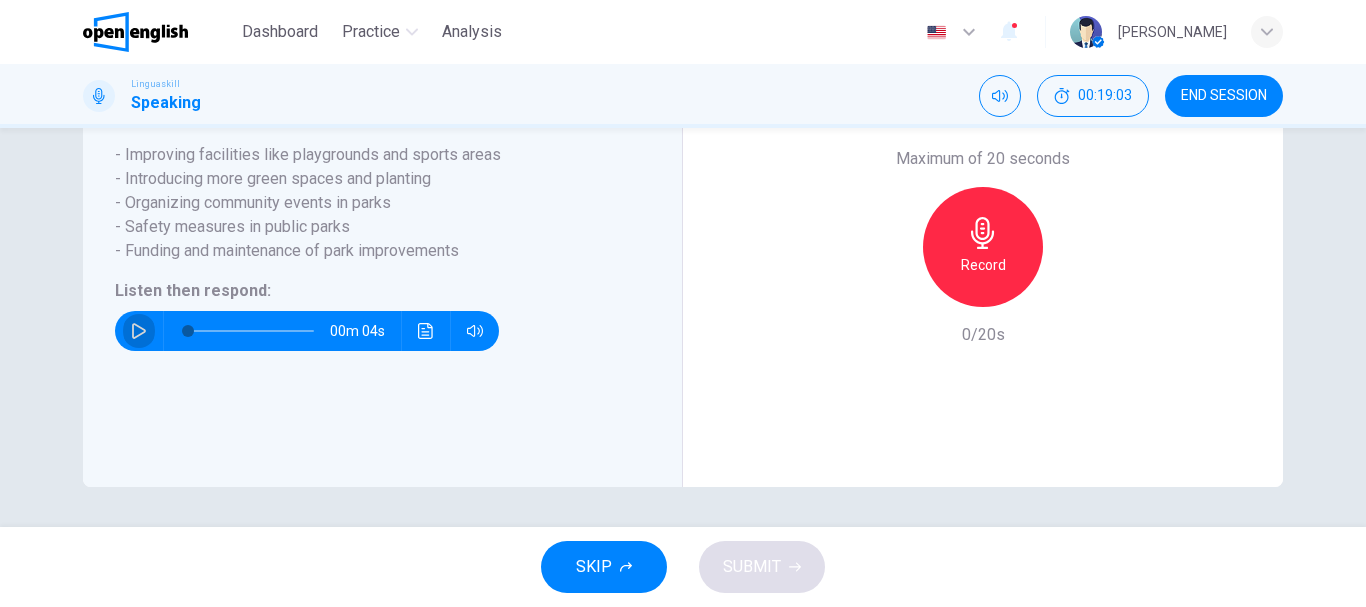 click 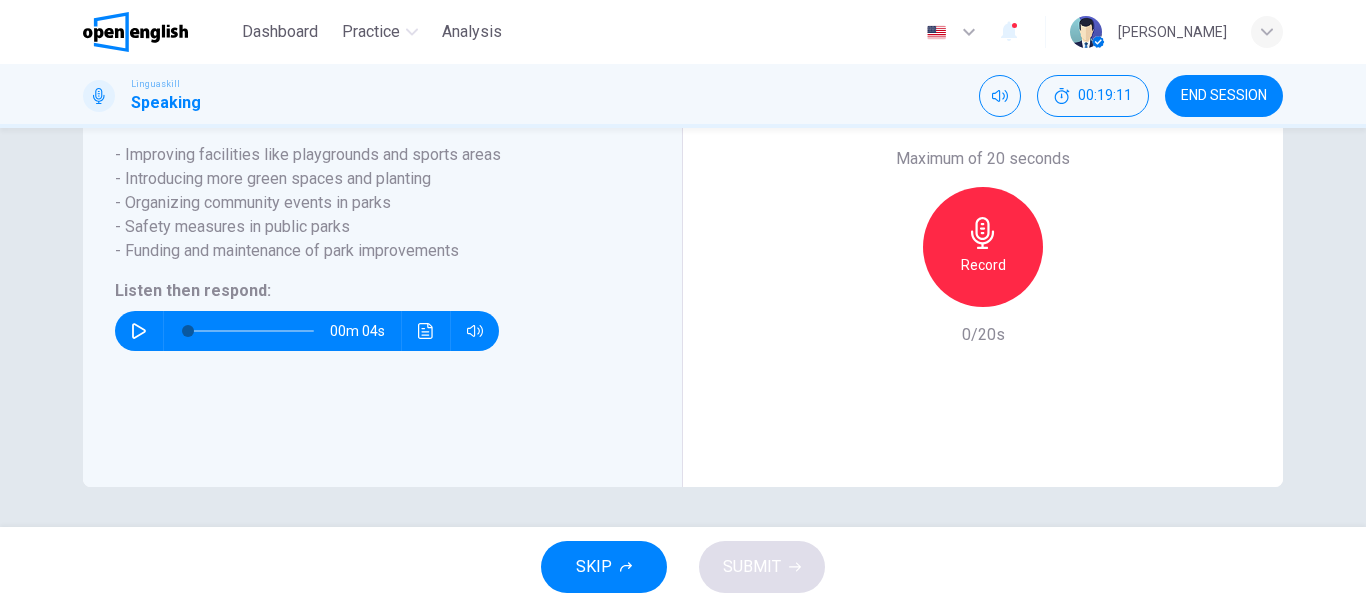 click on "00m 04s" at bounding box center (307, 331) 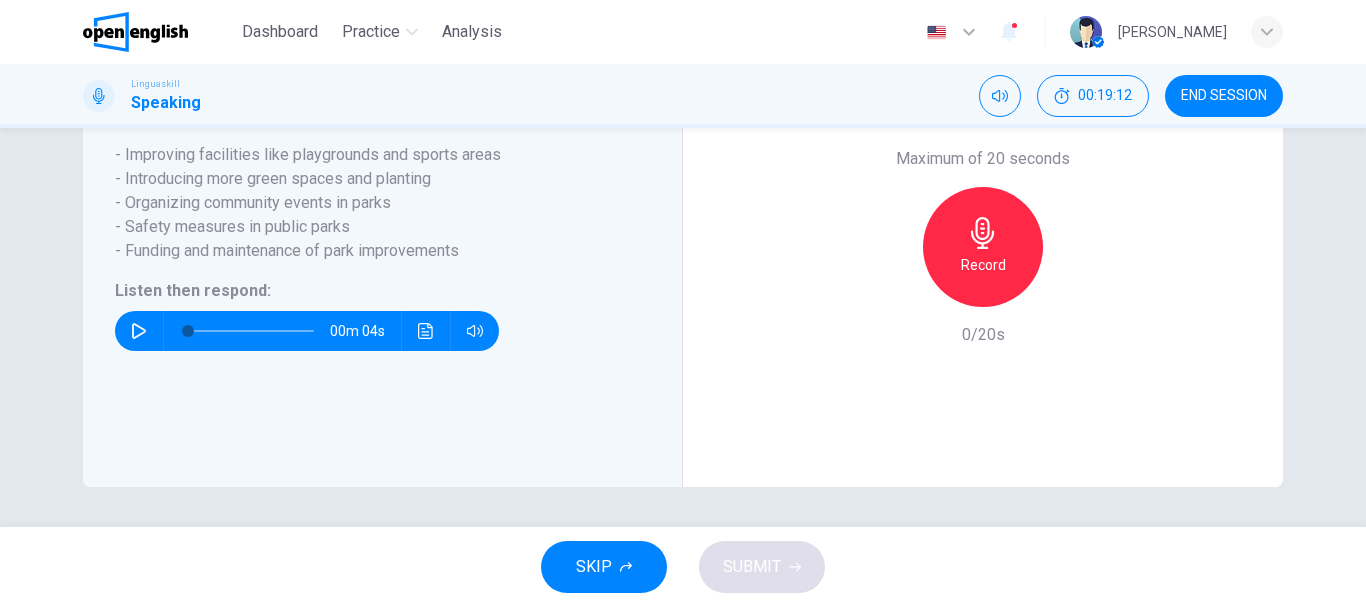click at bounding box center [139, 331] 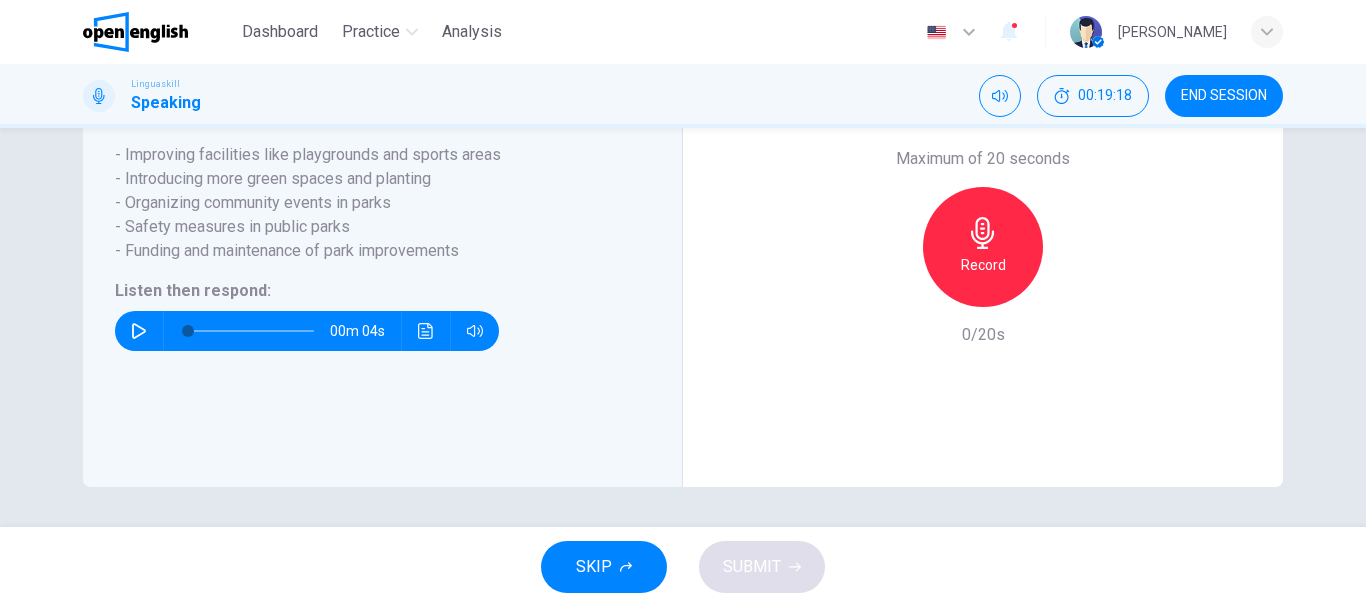 click on "Record" at bounding box center (983, 265) 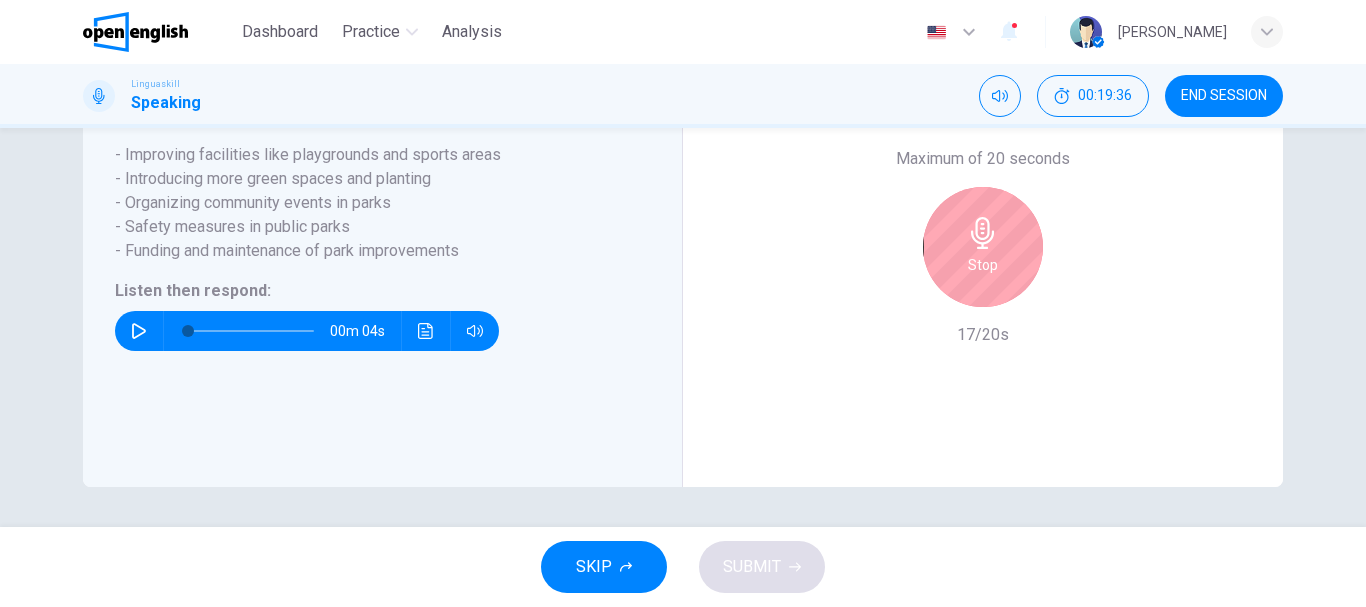 click on "Stop" at bounding box center (983, 247) 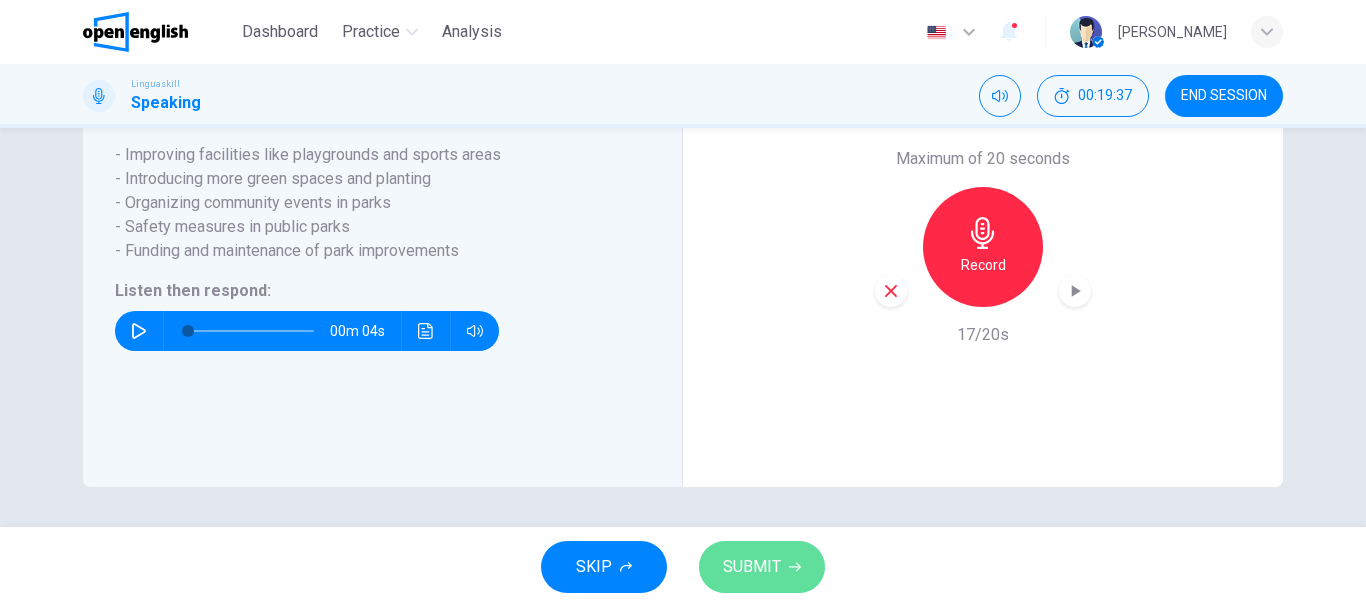 click on "SUBMIT" at bounding box center [752, 567] 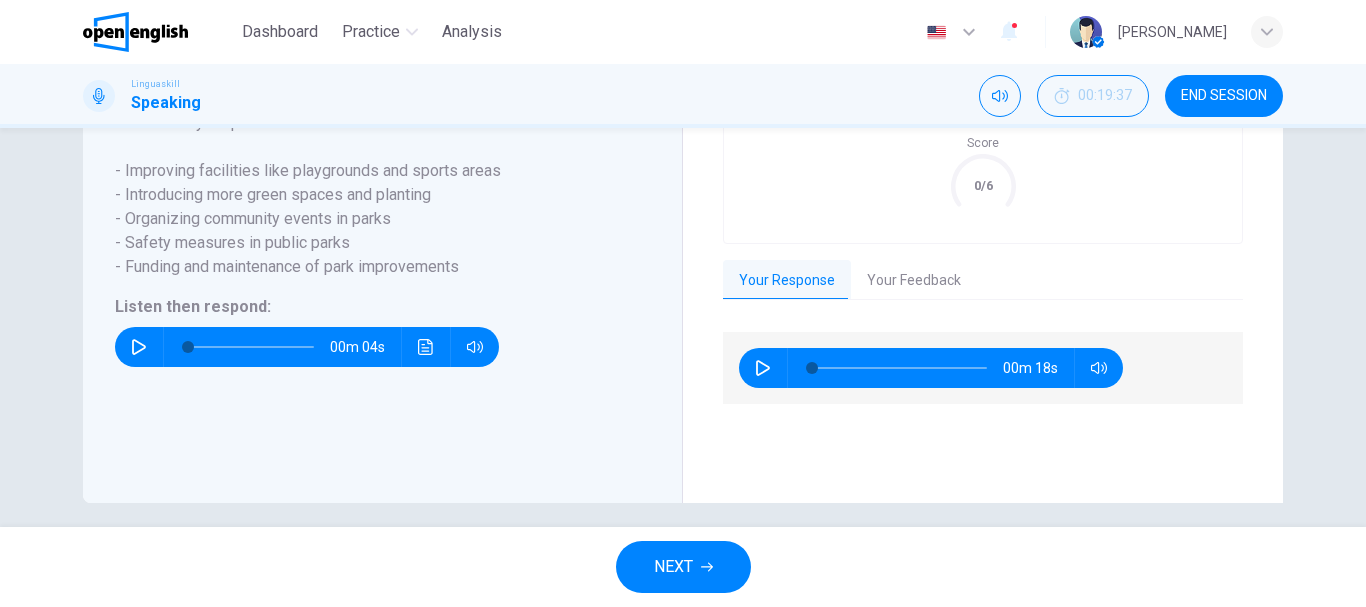 scroll, scrollTop: 514, scrollLeft: 0, axis: vertical 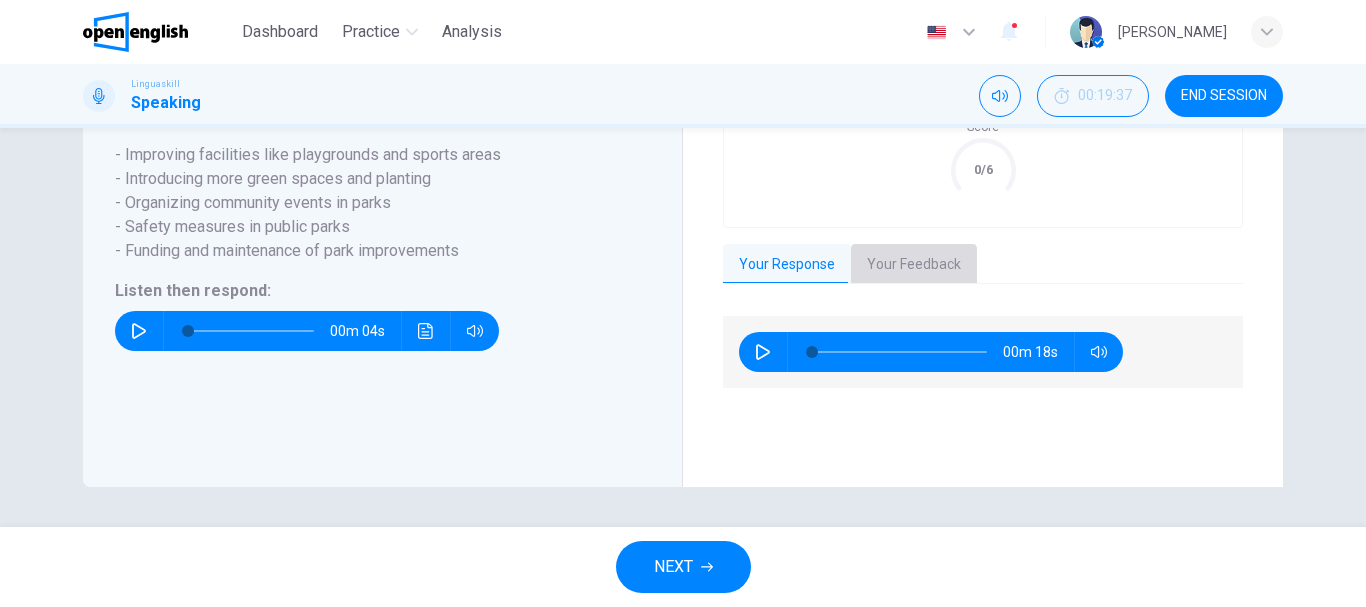 click on "Your Feedback" at bounding box center (914, 265) 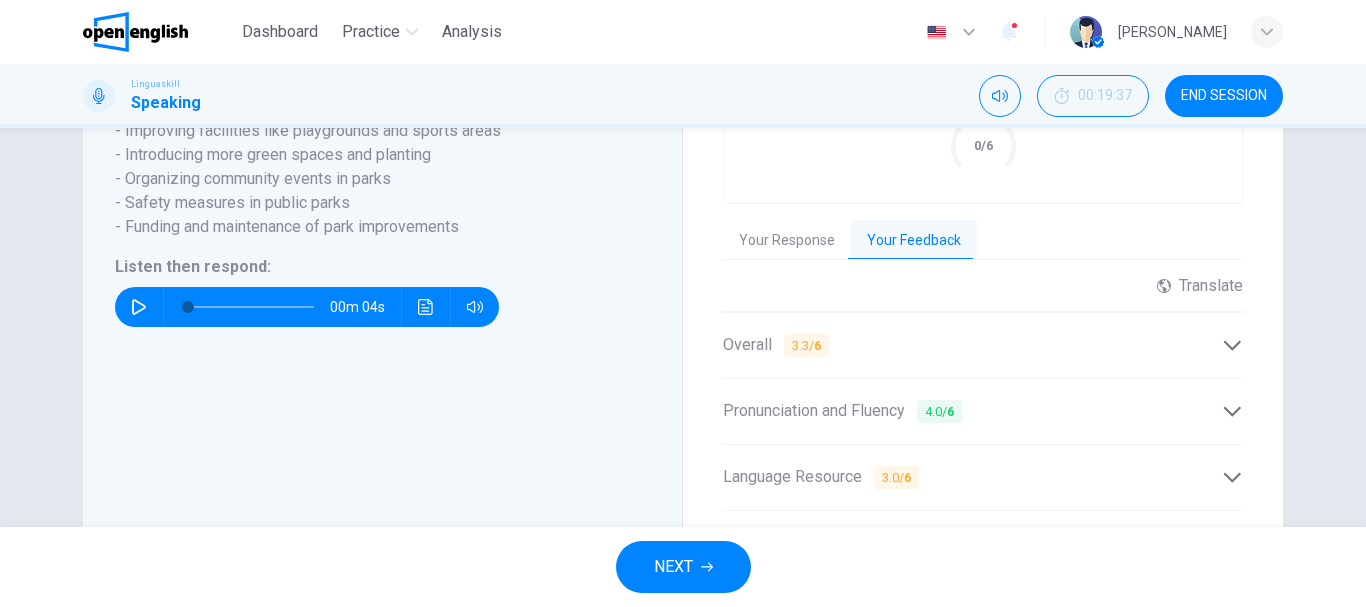 click on "NEXT" at bounding box center [683, 567] 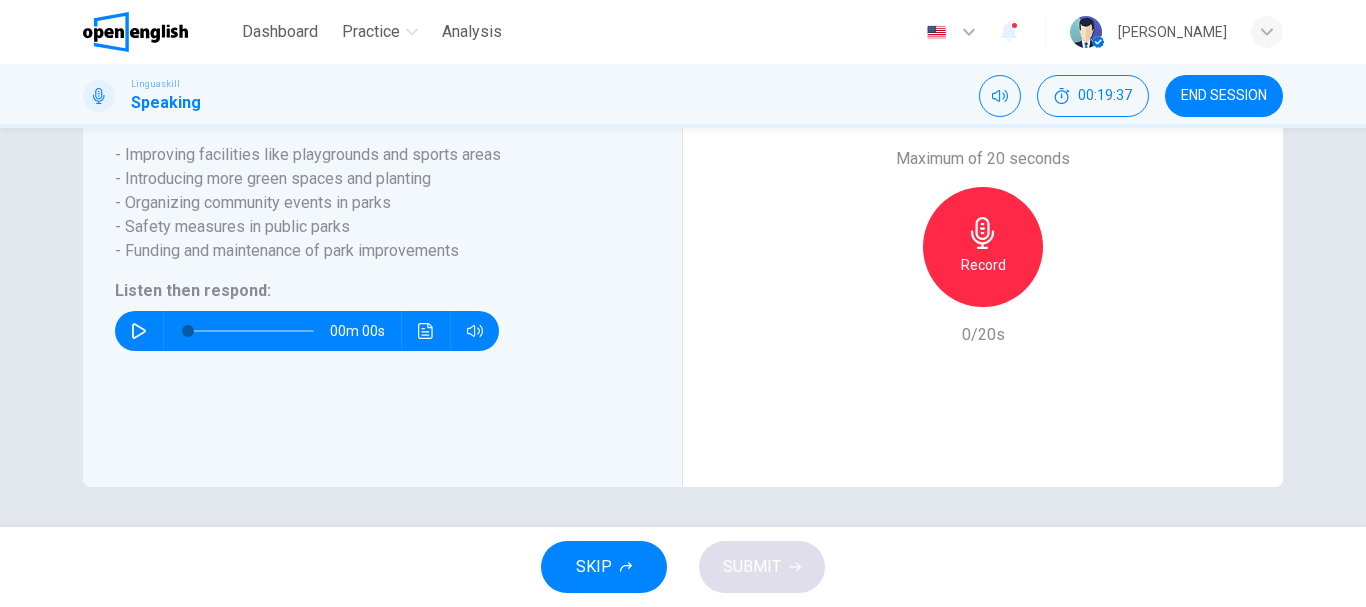 scroll, scrollTop: 474, scrollLeft: 0, axis: vertical 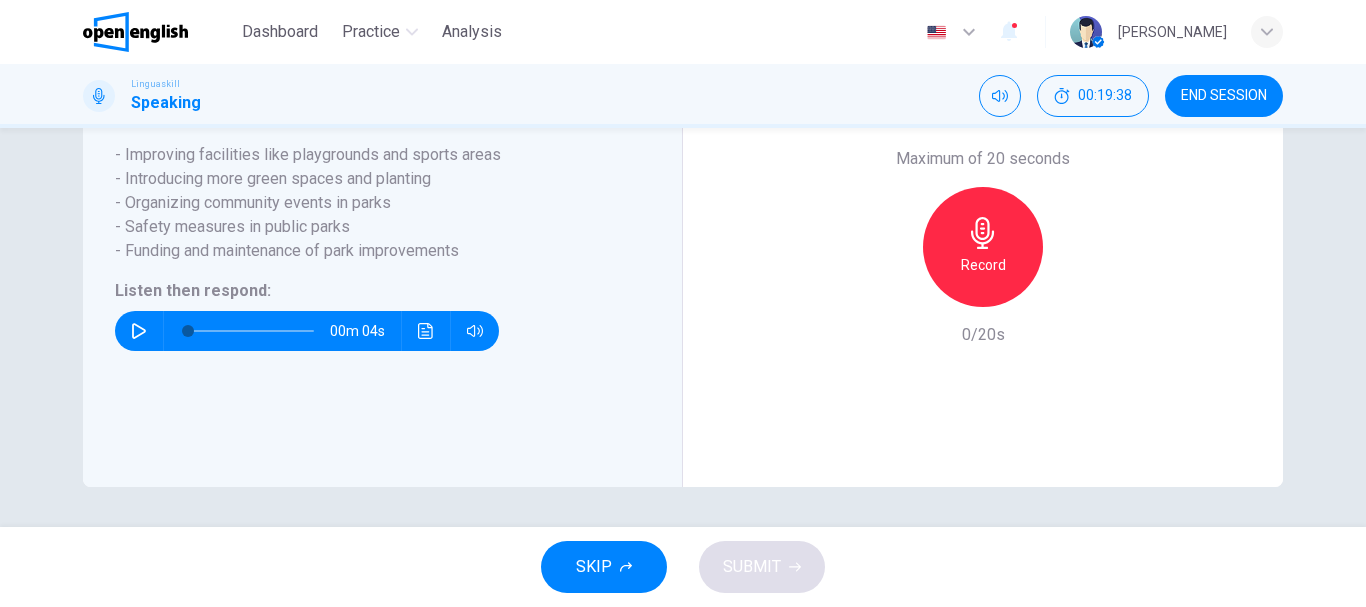 click 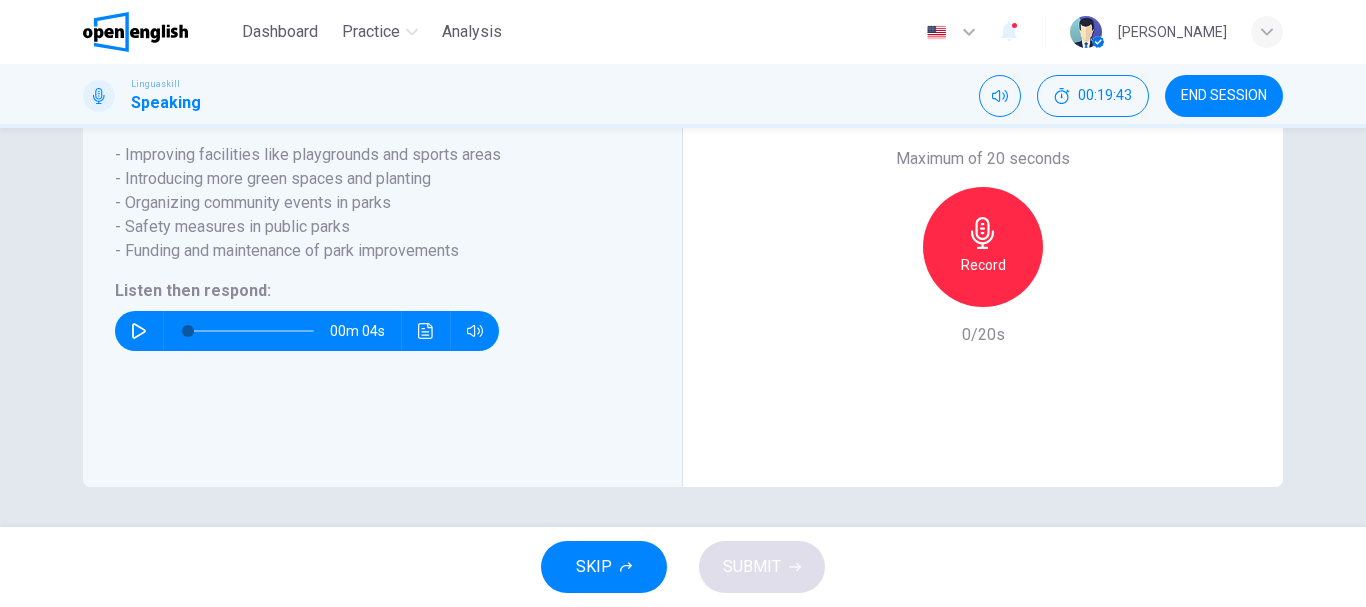 click on "Record" at bounding box center (983, 265) 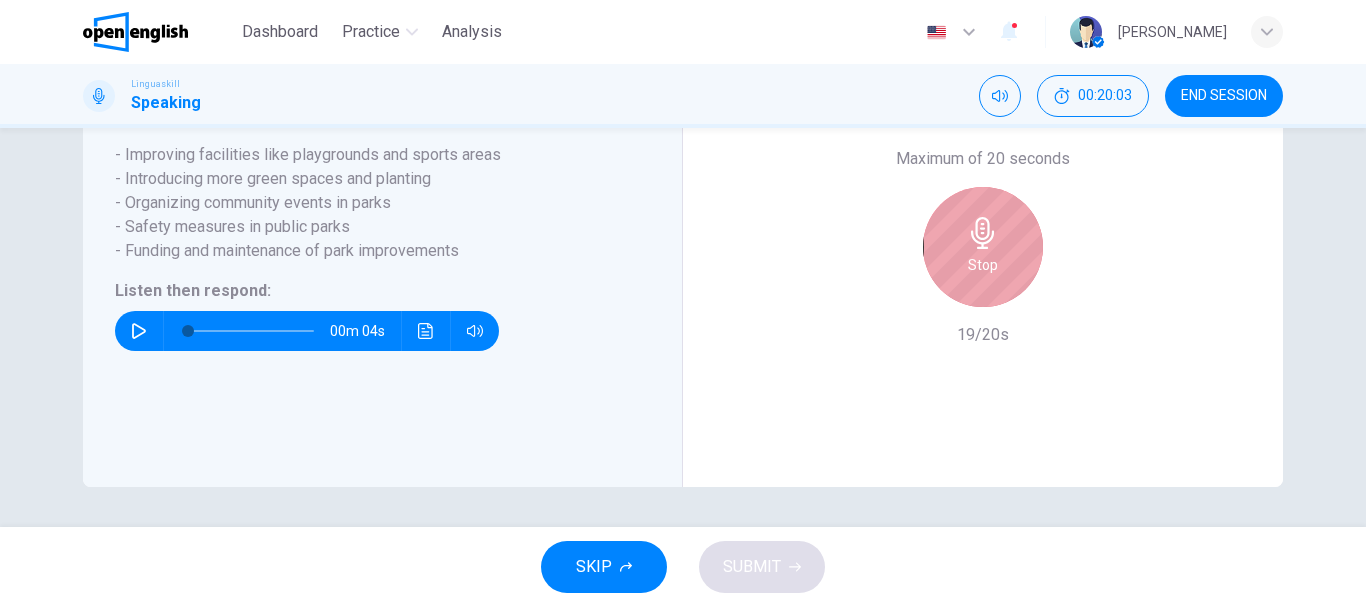 click on "Stop" at bounding box center [983, 247] 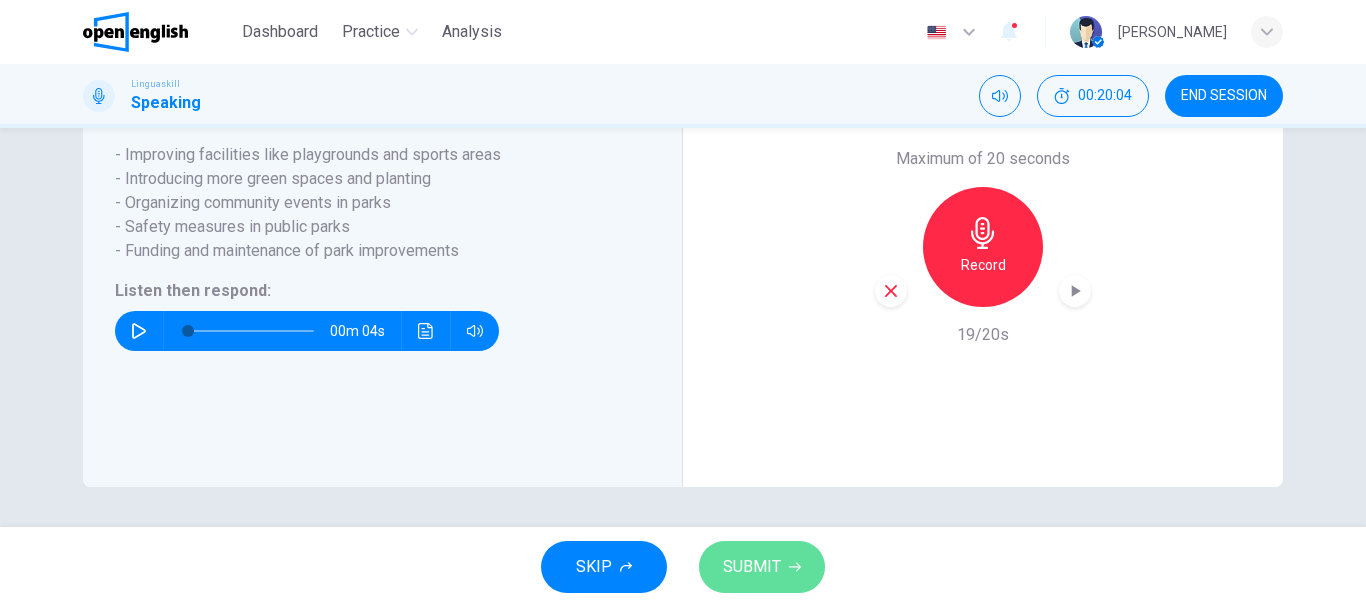 click on "SUBMIT" at bounding box center [752, 567] 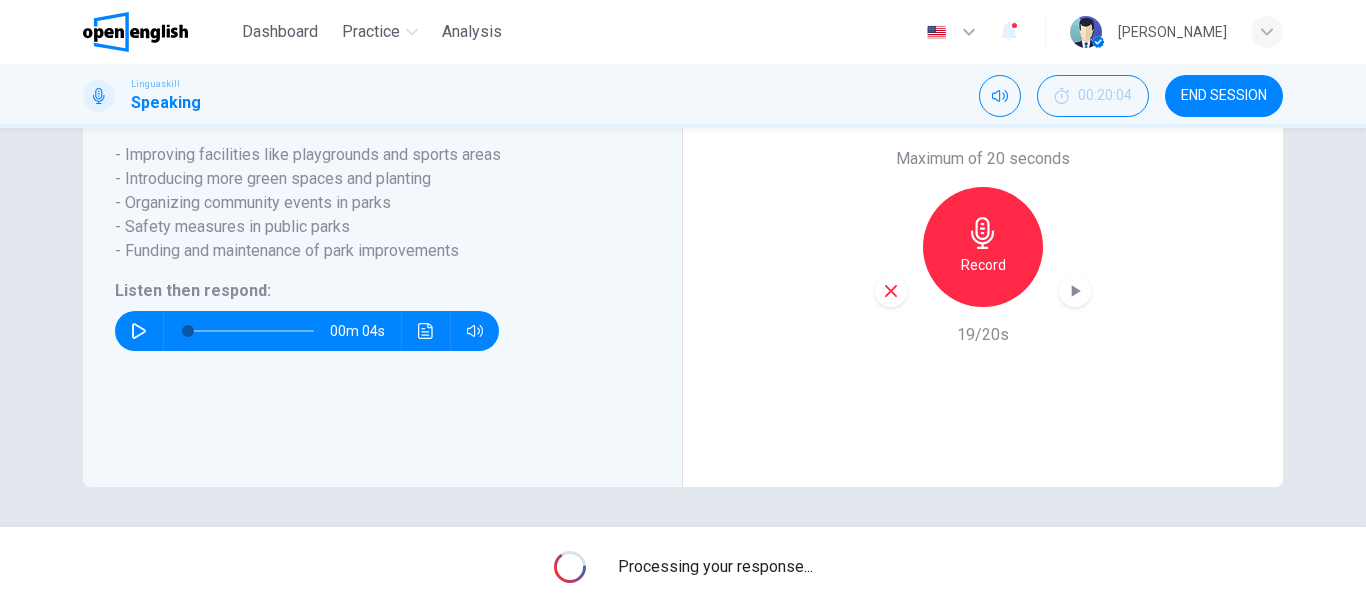 scroll, scrollTop: 514, scrollLeft: 0, axis: vertical 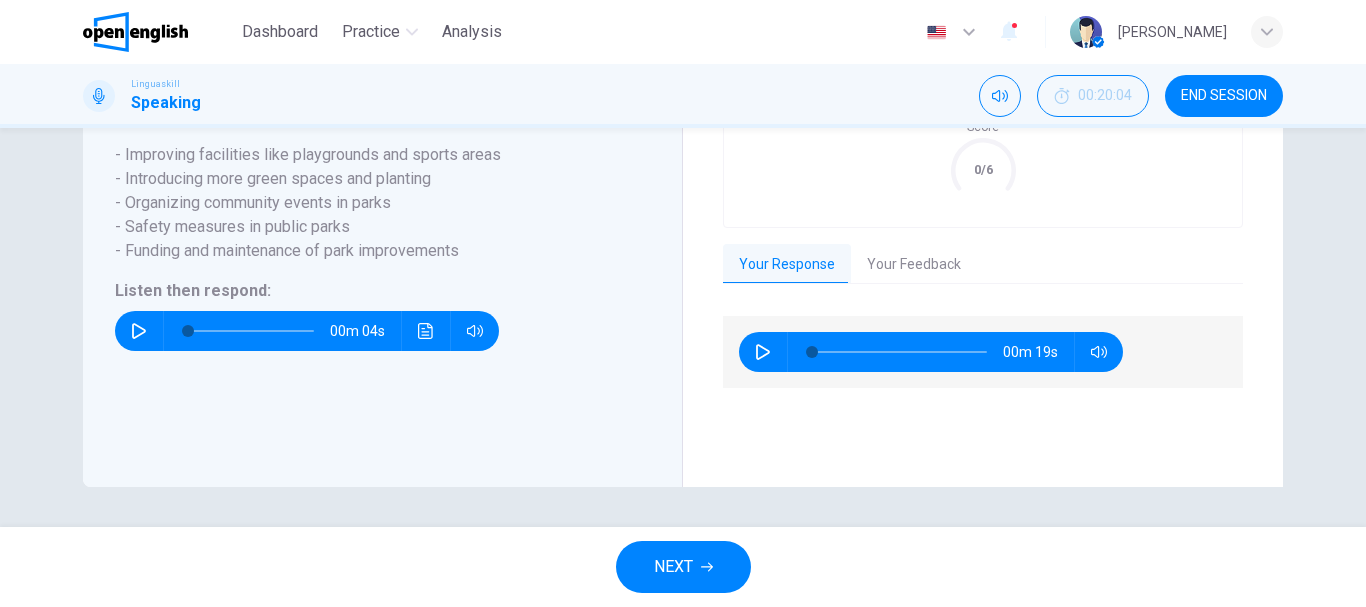 click on "Your Feedback" at bounding box center [914, 265] 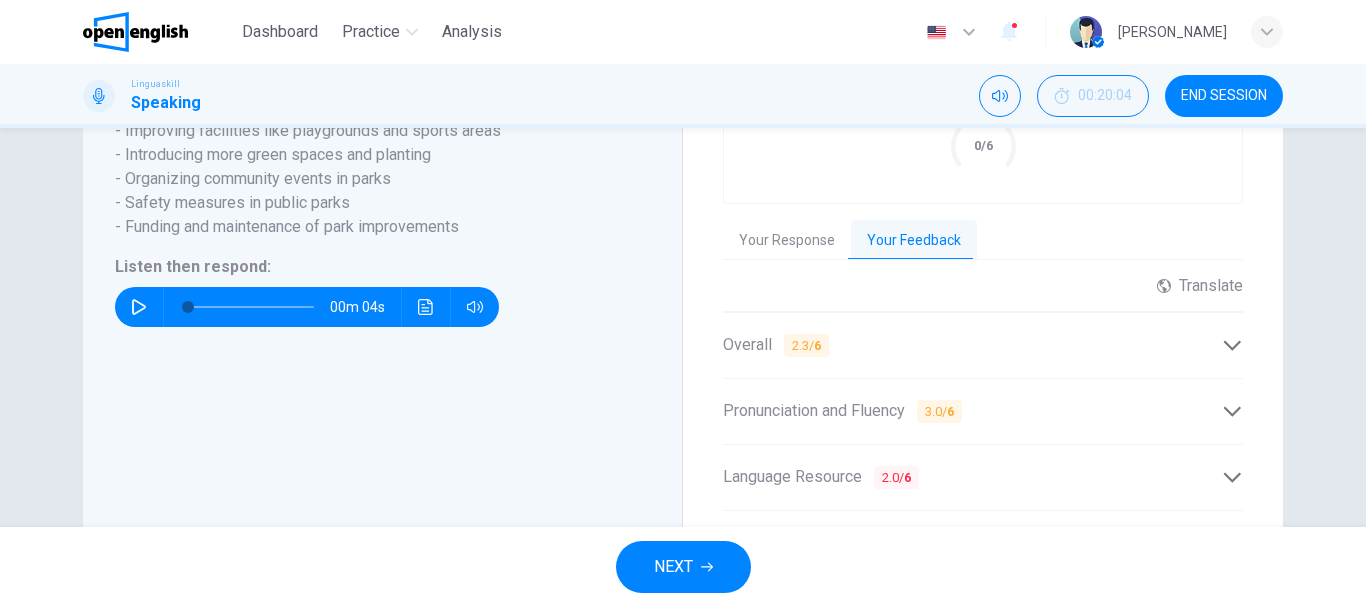 click on "NEXT" at bounding box center [683, 567] 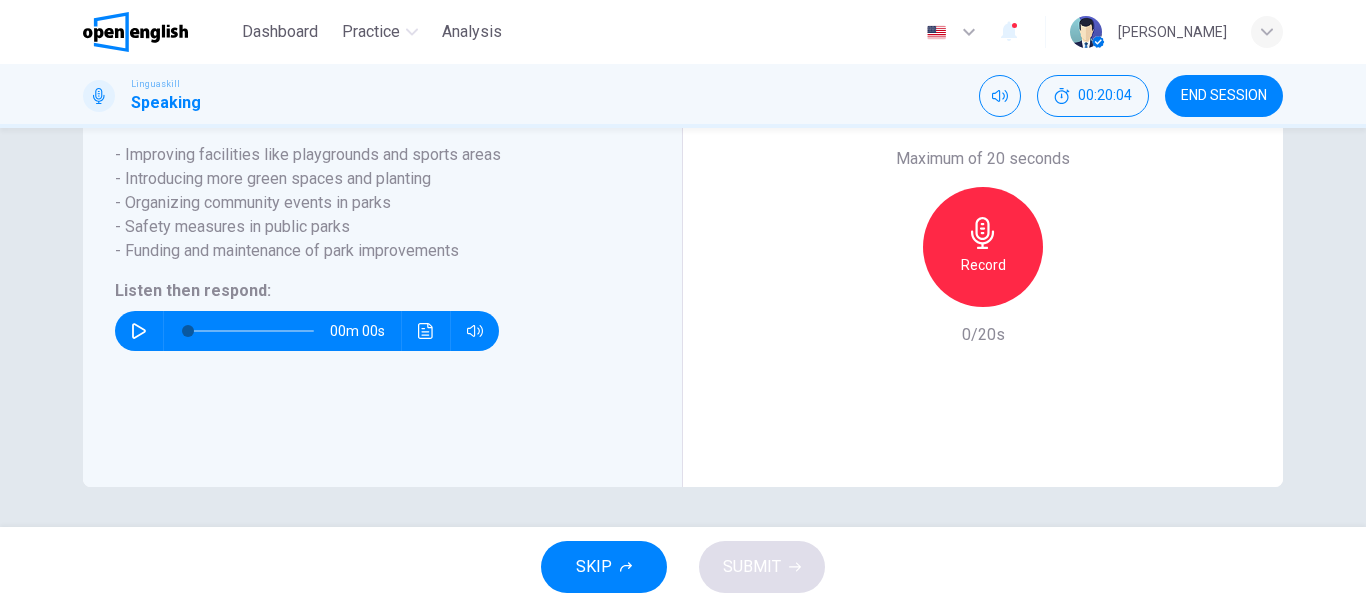 scroll, scrollTop: 474, scrollLeft: 0, axis: vertical 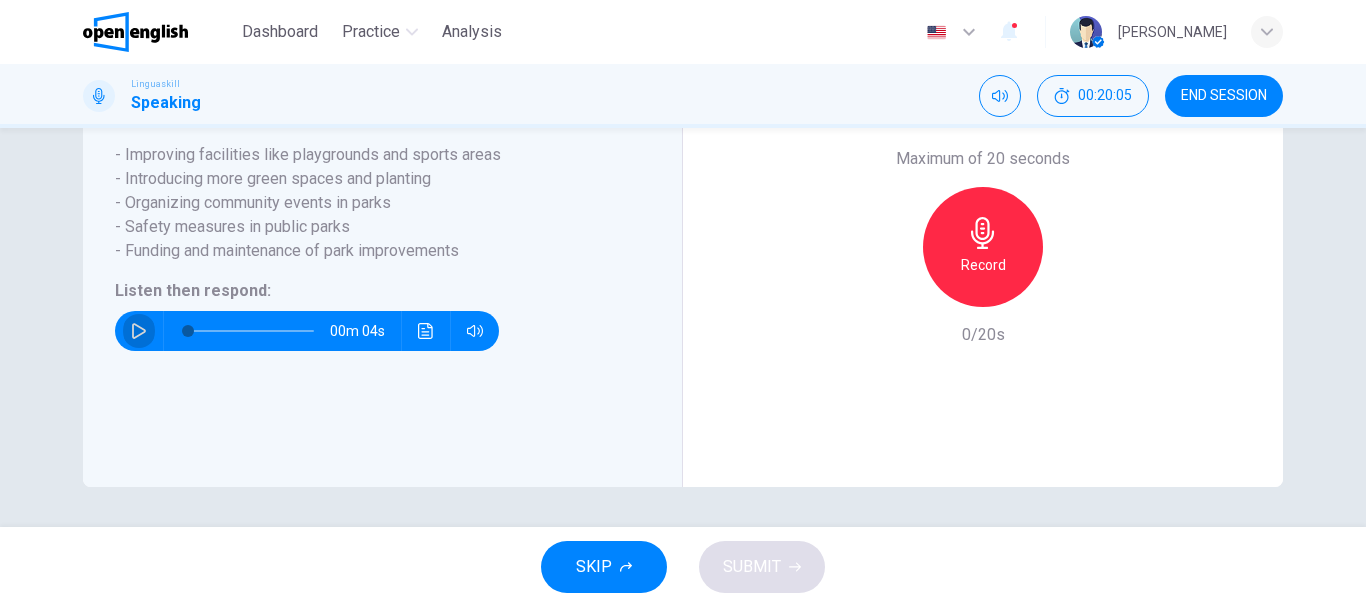 click at bounding box center (139, 331) 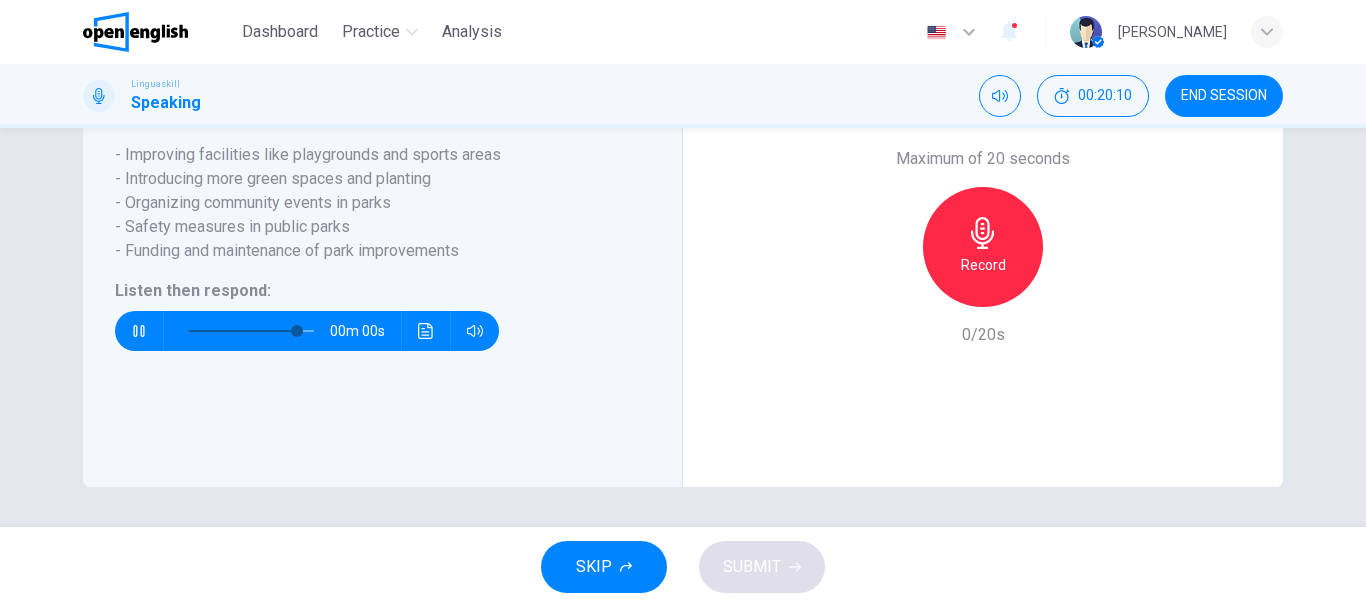 type on "*" 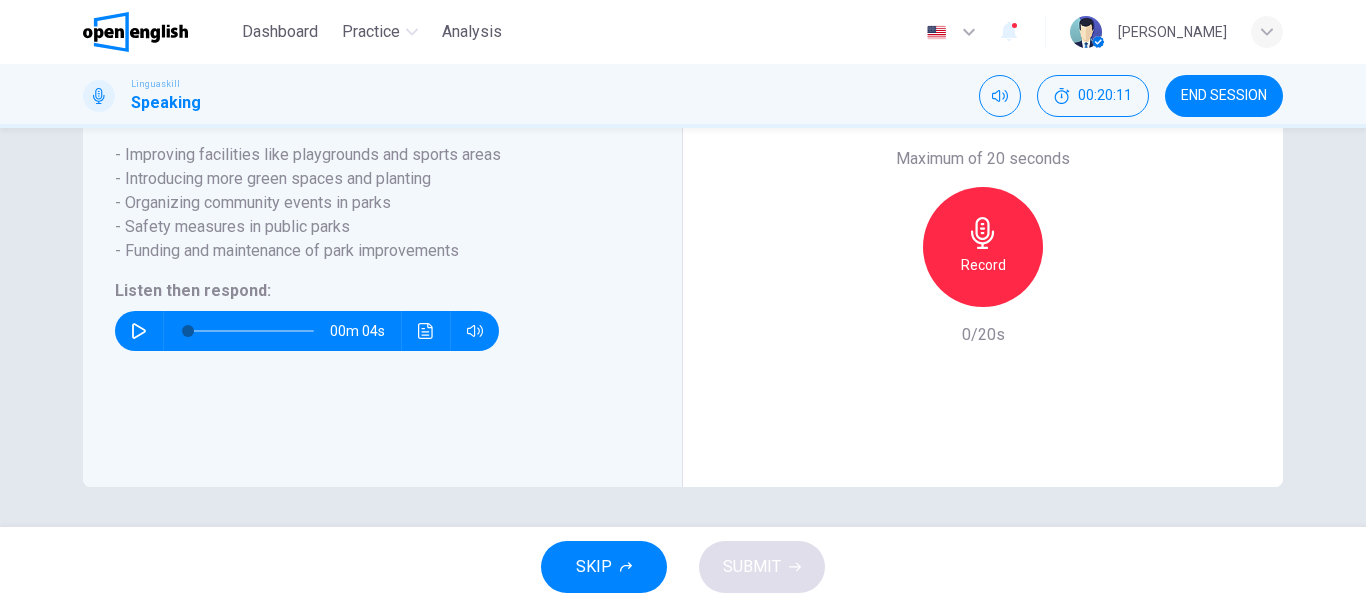 click on "Record" at bounding box center (983, 265) 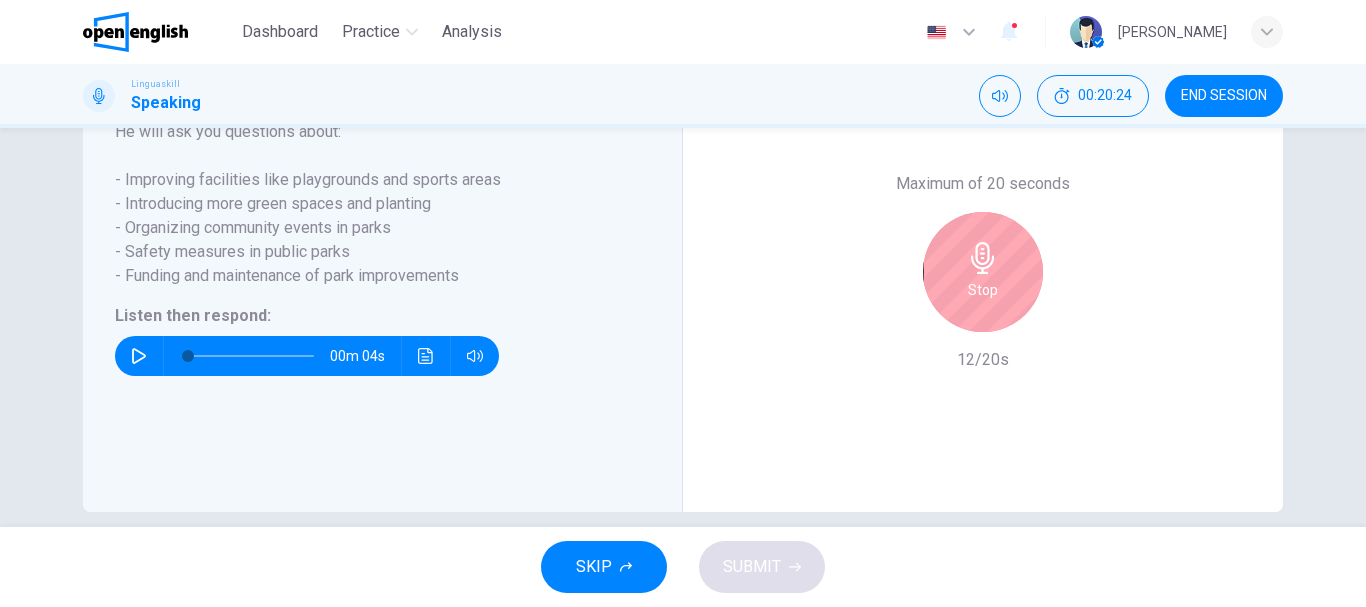 scroll, scrollTop: 428, scrollLeft: 0, axis: vertical 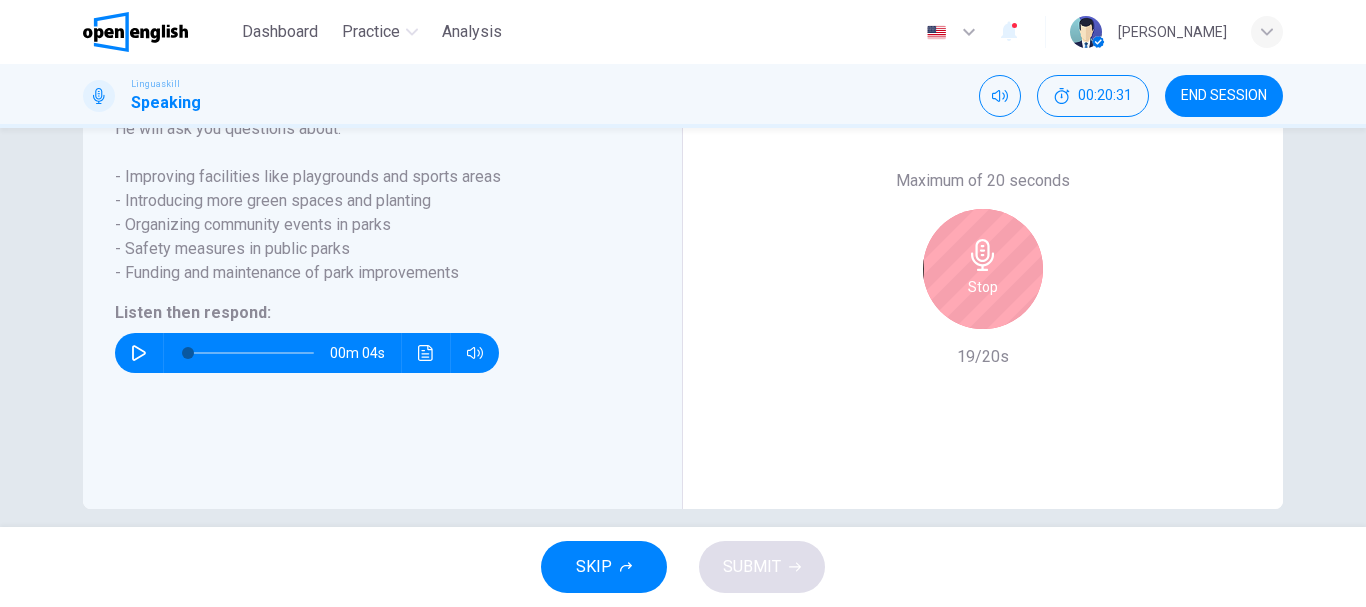 click on "Stop" at bounding box center [983, 269] 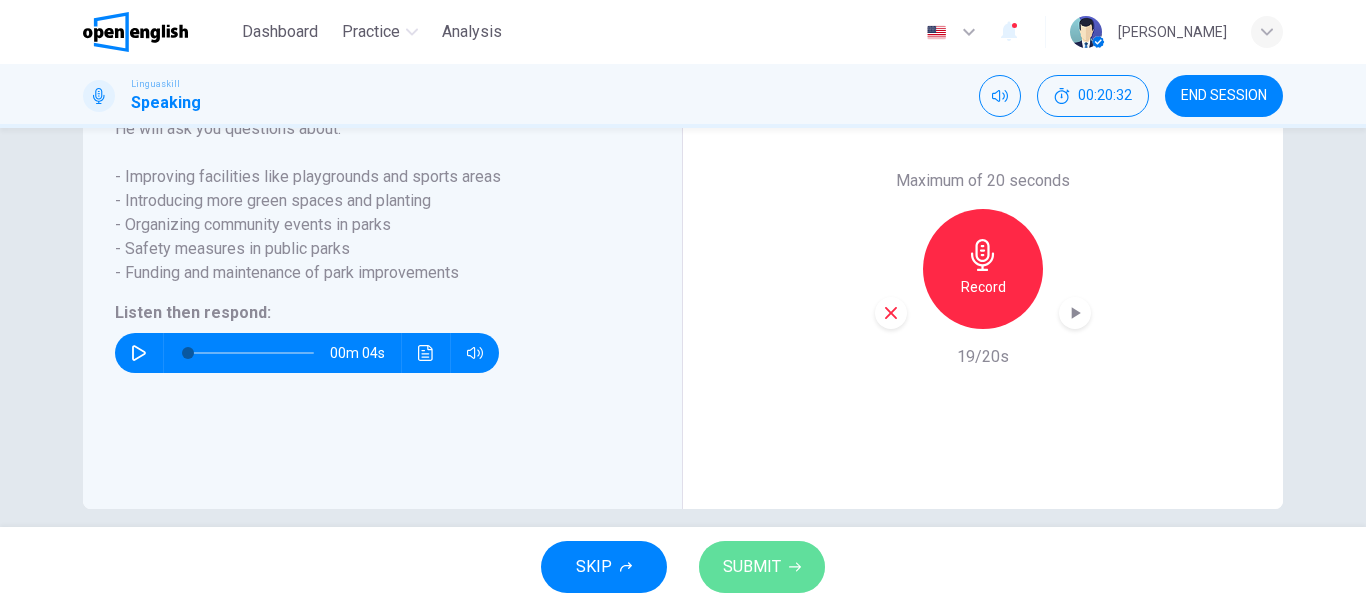 click on "SUBMIT" at bounding box center [752, 567] 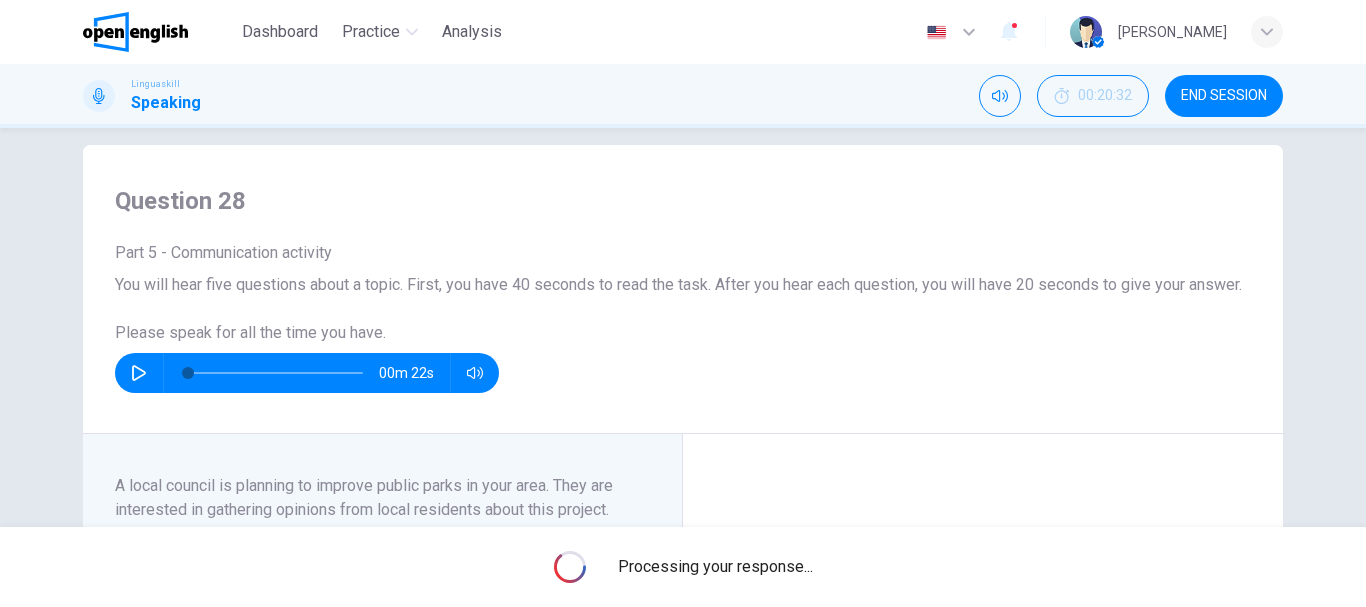 scroll, scrollTop: 0, scrollLeft: 0, axis: both 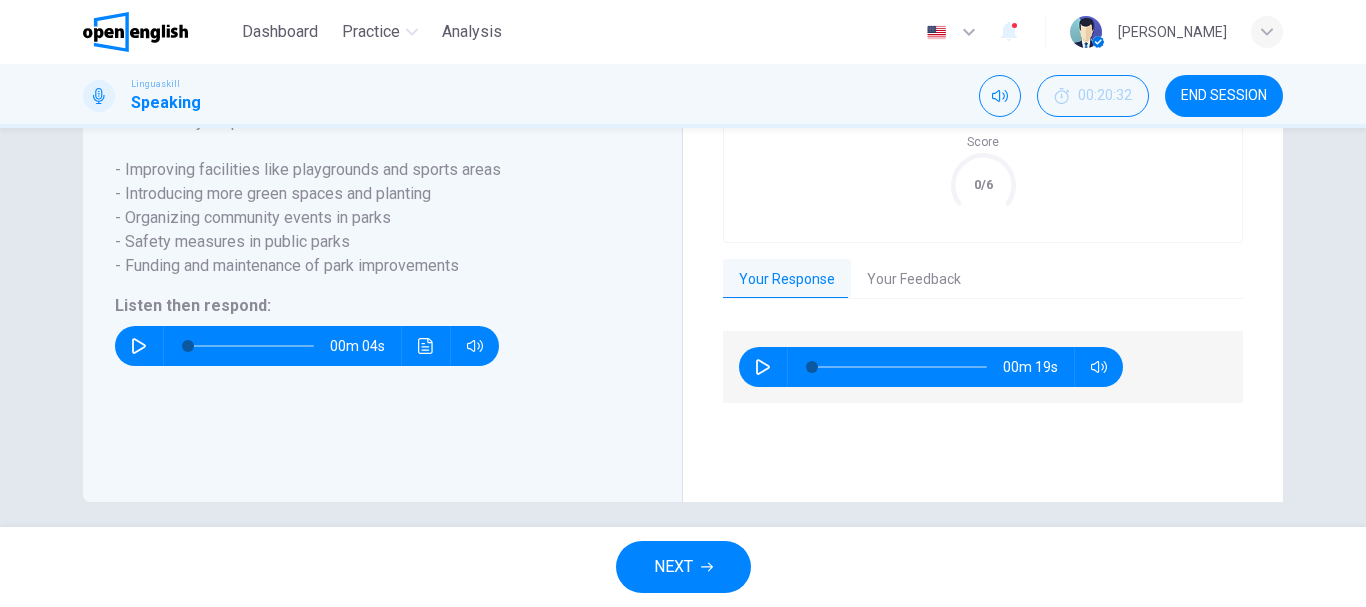 click on "Your Feedback" at bounding box center (914, 280) 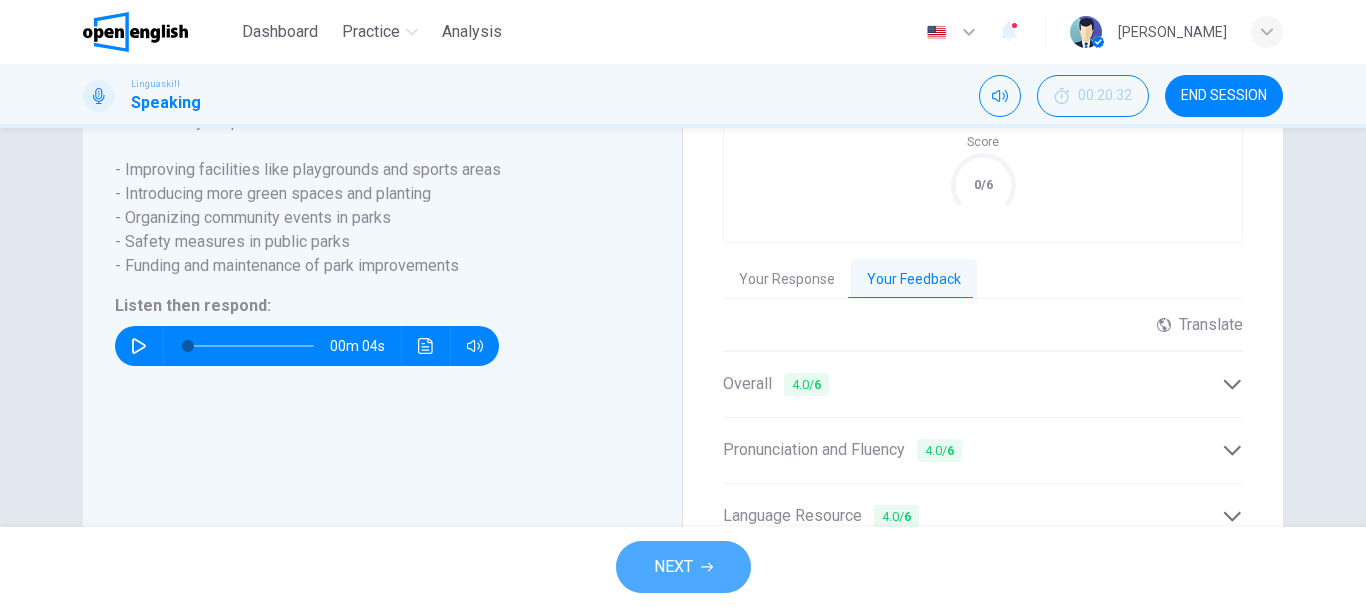 click on "NEXT" at bounding box center [683, 567] 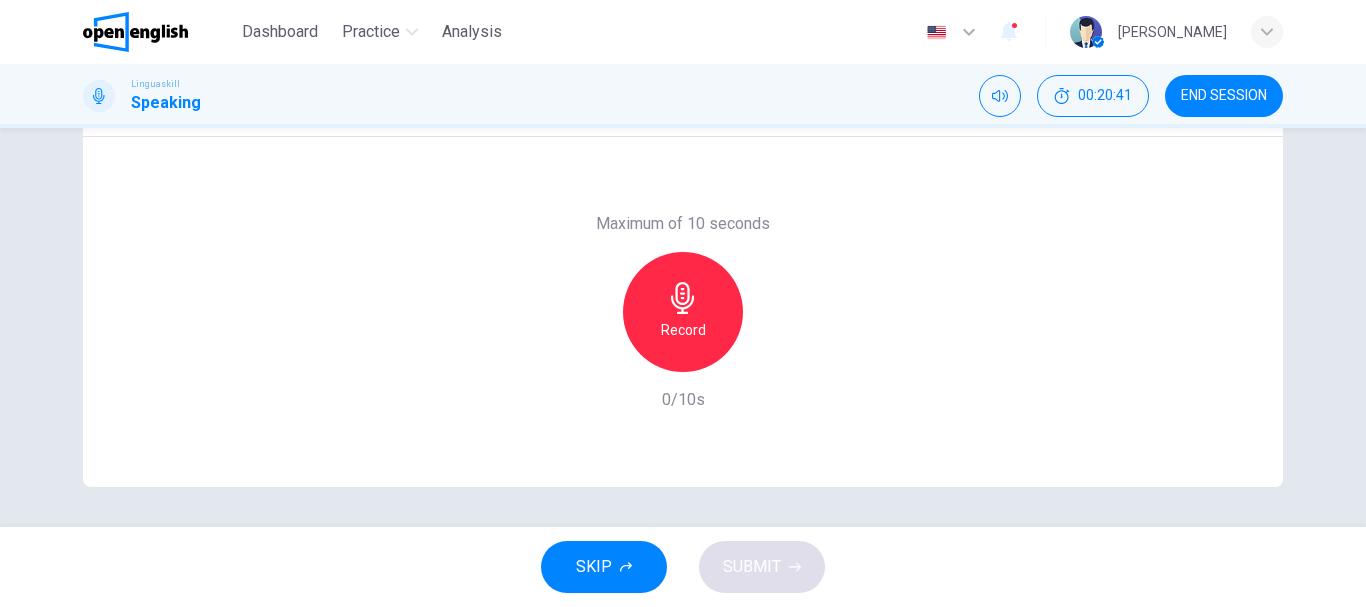 scroll, scrollTop: 0, scrollLeft: 0, axis: both 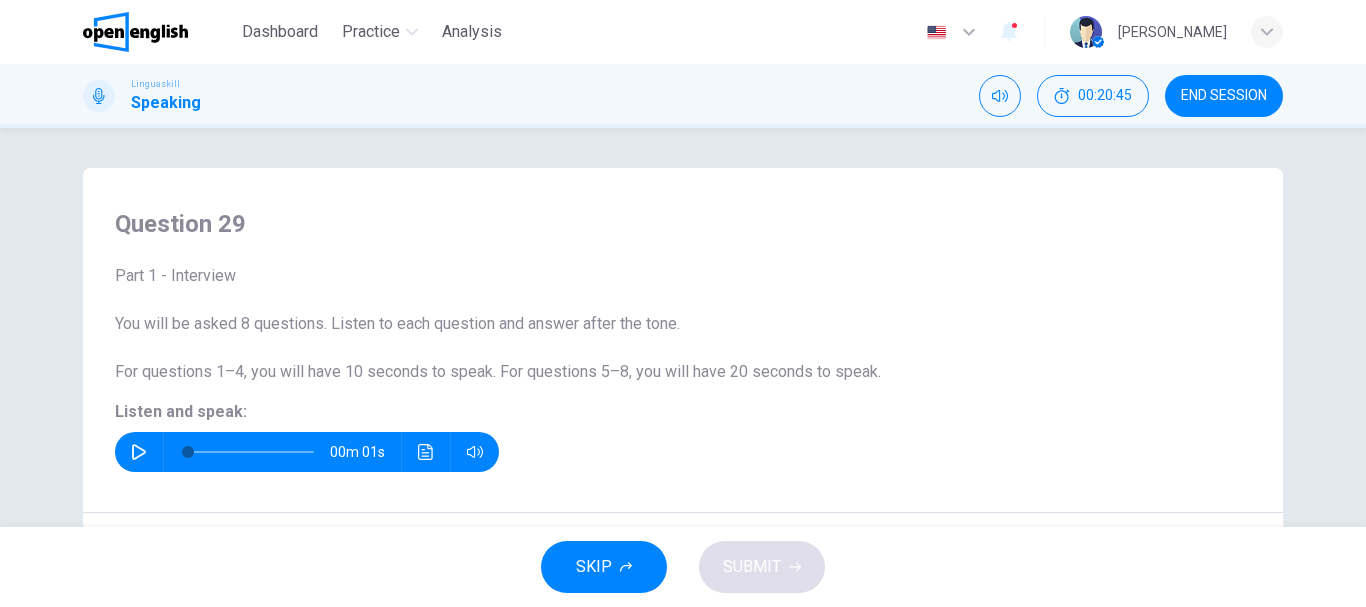 drag, startPoint x: 261, startPoint y: 323, endPoint x: 458, endPoint y: 328, distance: 197.06345 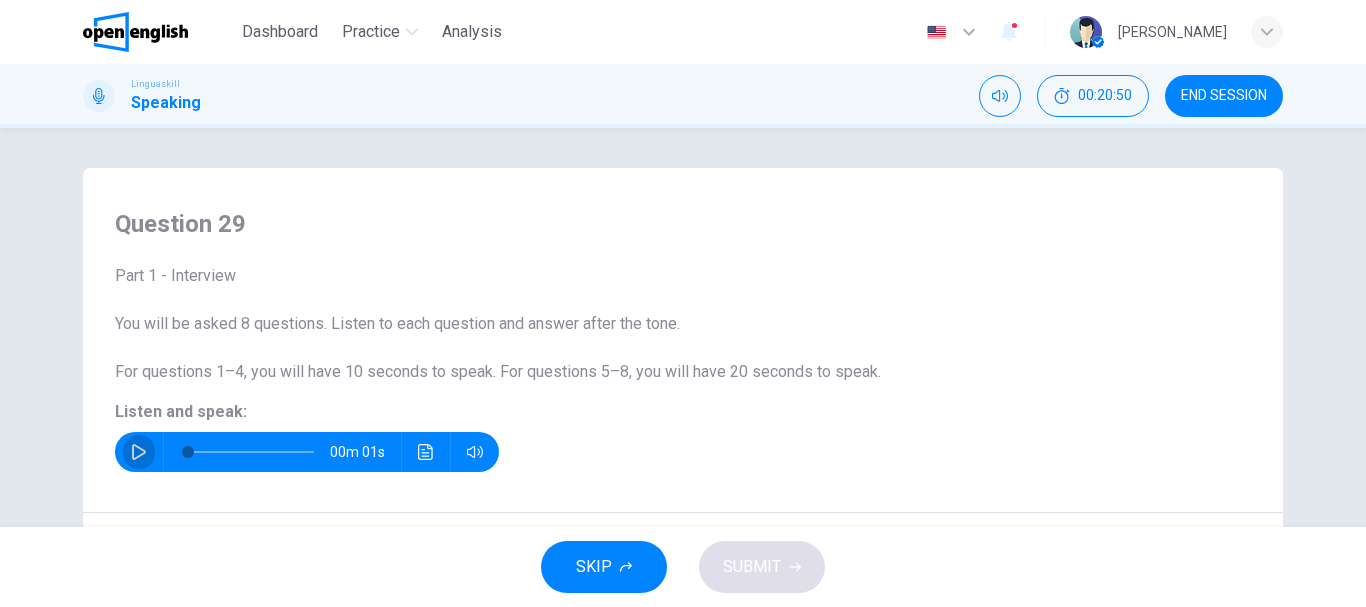 click 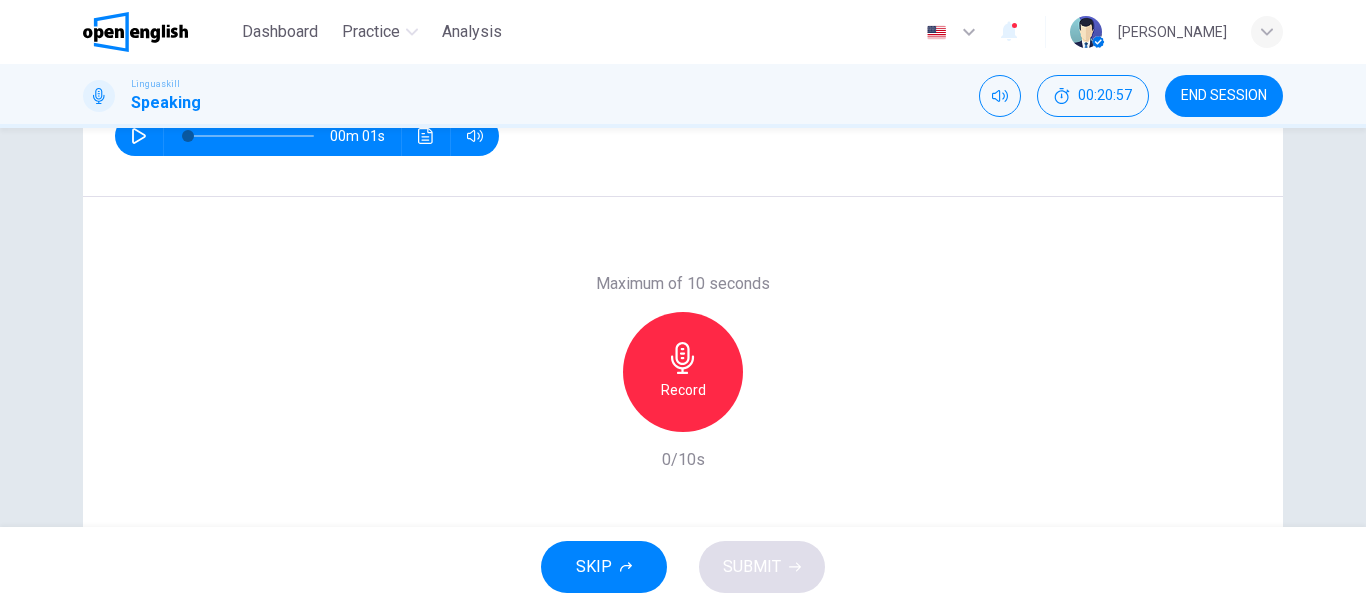scroll, scrollTop: 335, scrollLeft: 0, axis: vertical 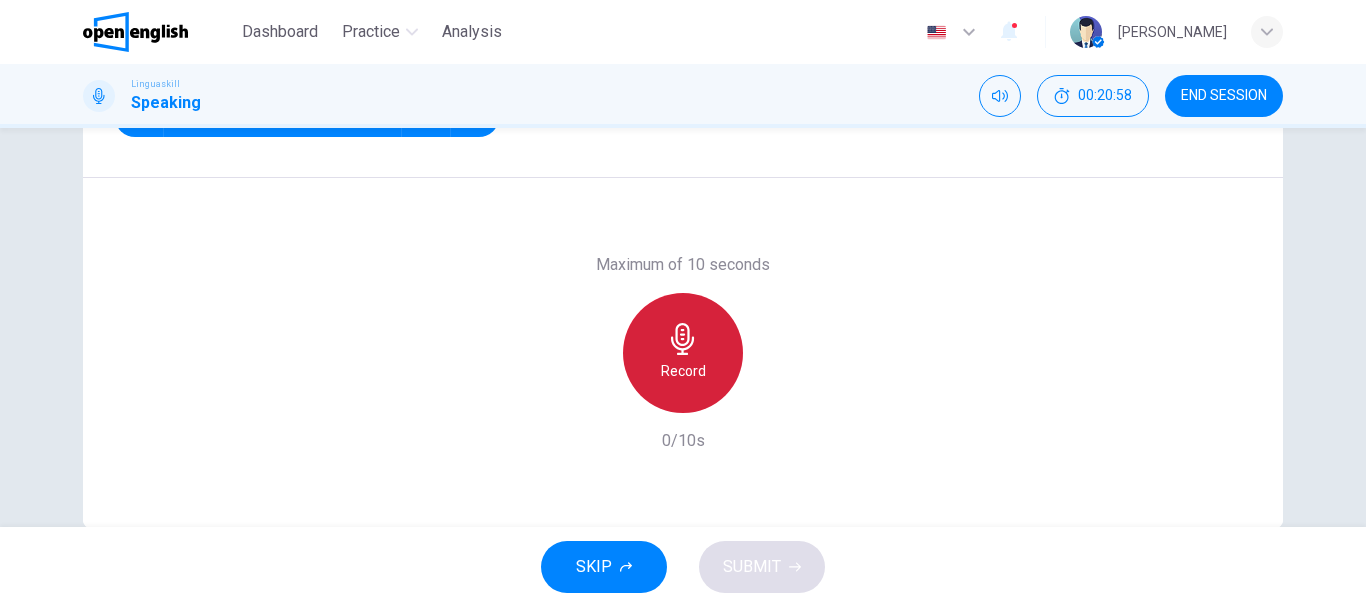 click on "Record" at bounding box center [683, 353] 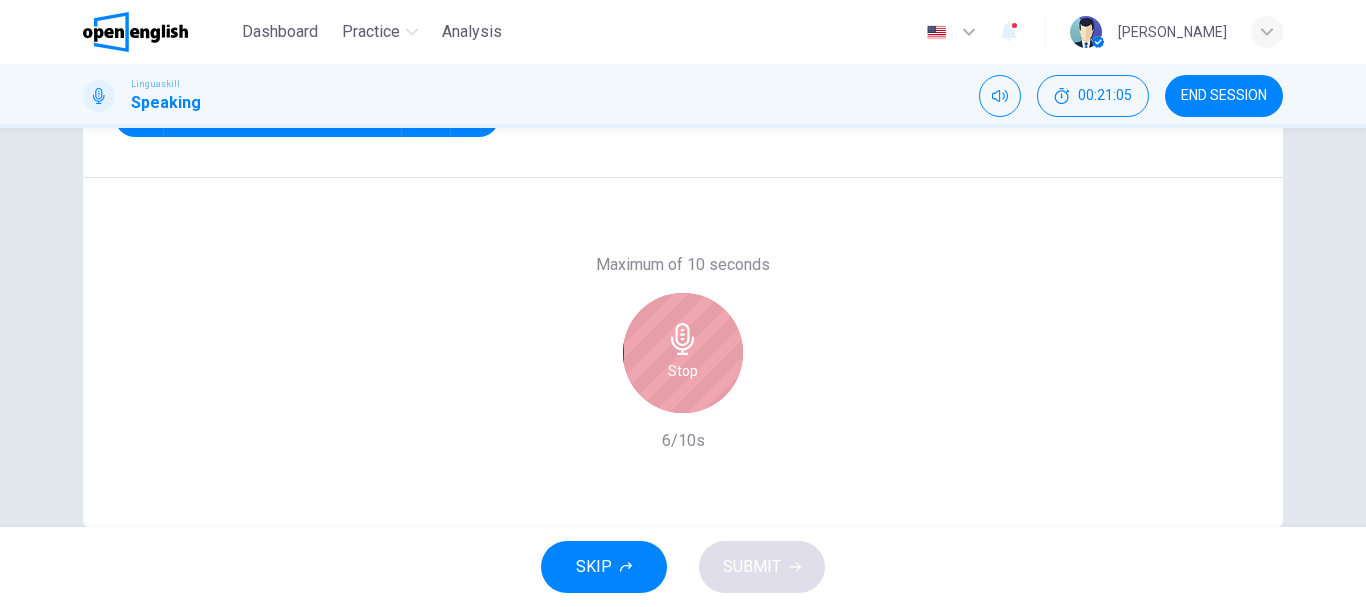 click on "Stop" at bounding box center [683, 371] 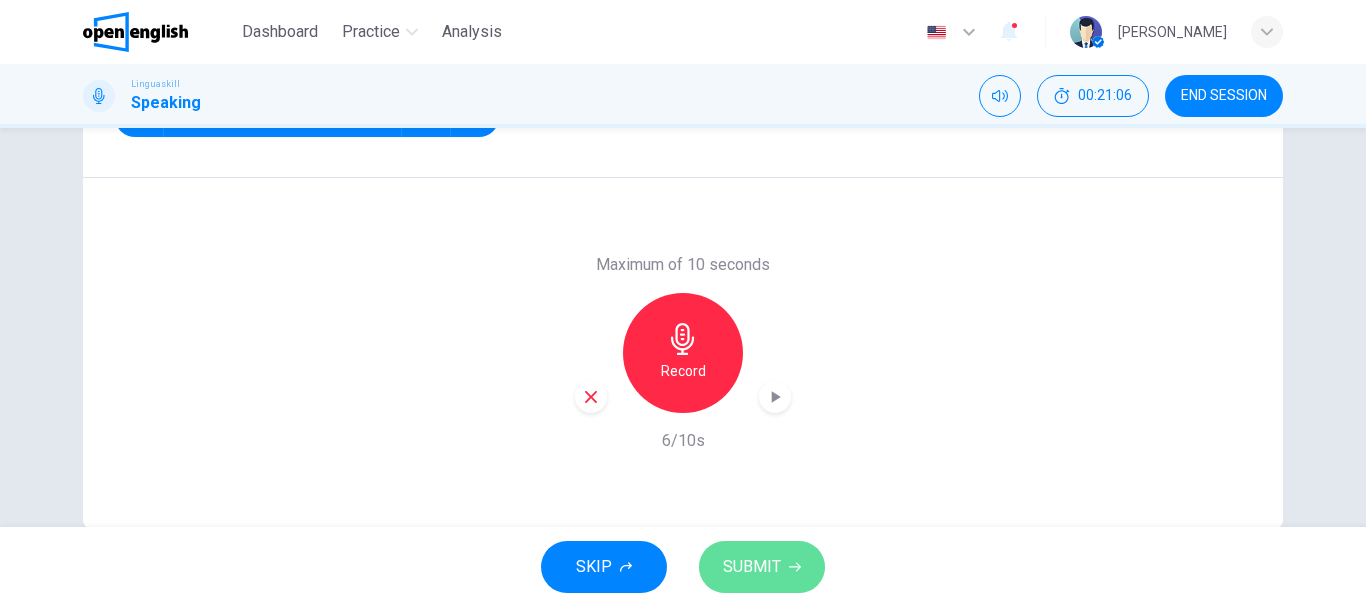 click on "SUBMIT" at bounding box center (752, 567) 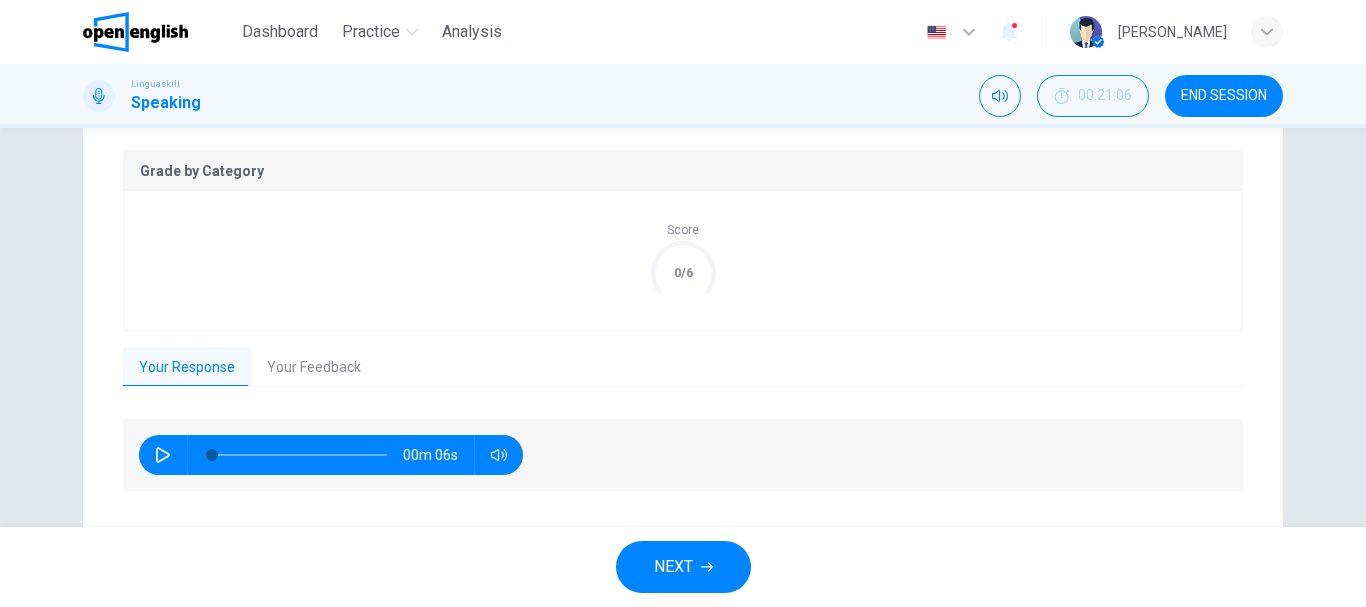scroll, scrollTop: 449, scrollLeft: 0, axis: vertical 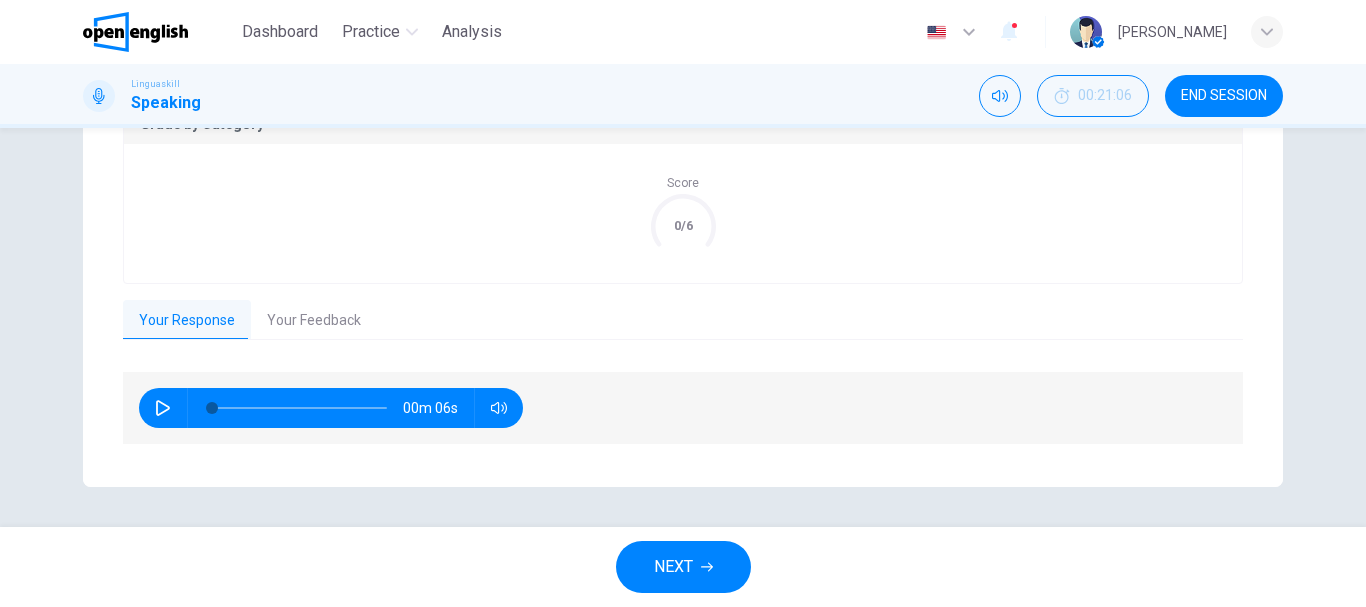 click on "Your Feedback" at bounding box center (314, 321) 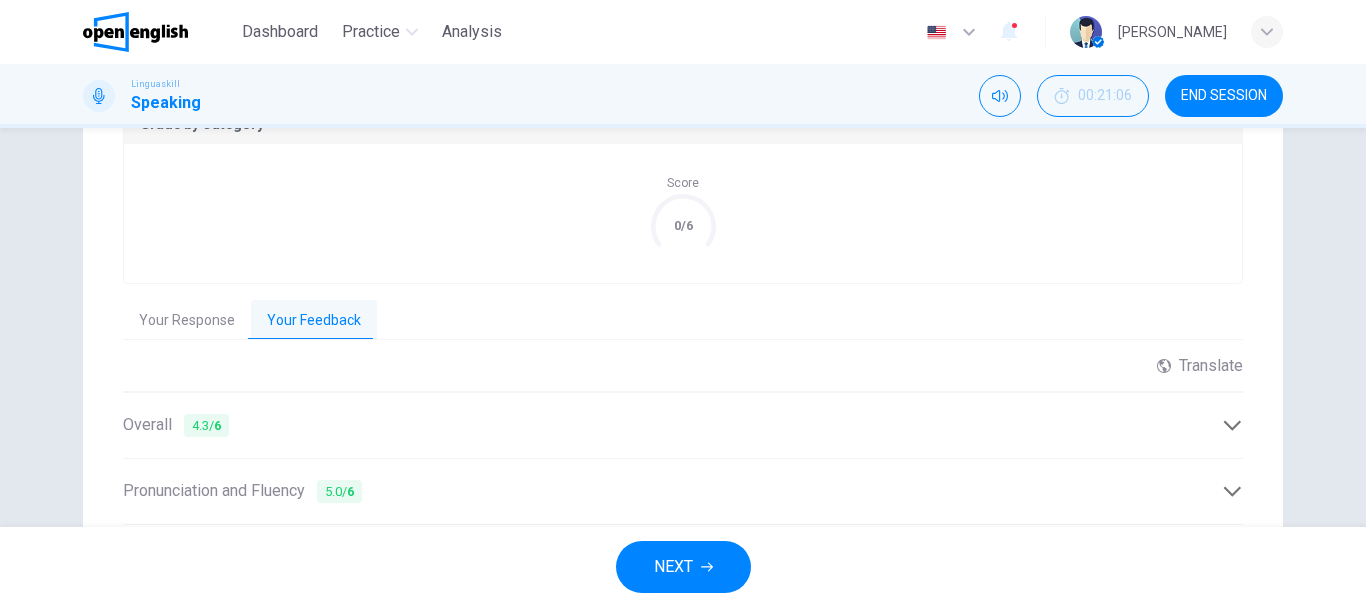 click on "NEXT" at bounding box center (673, 567) 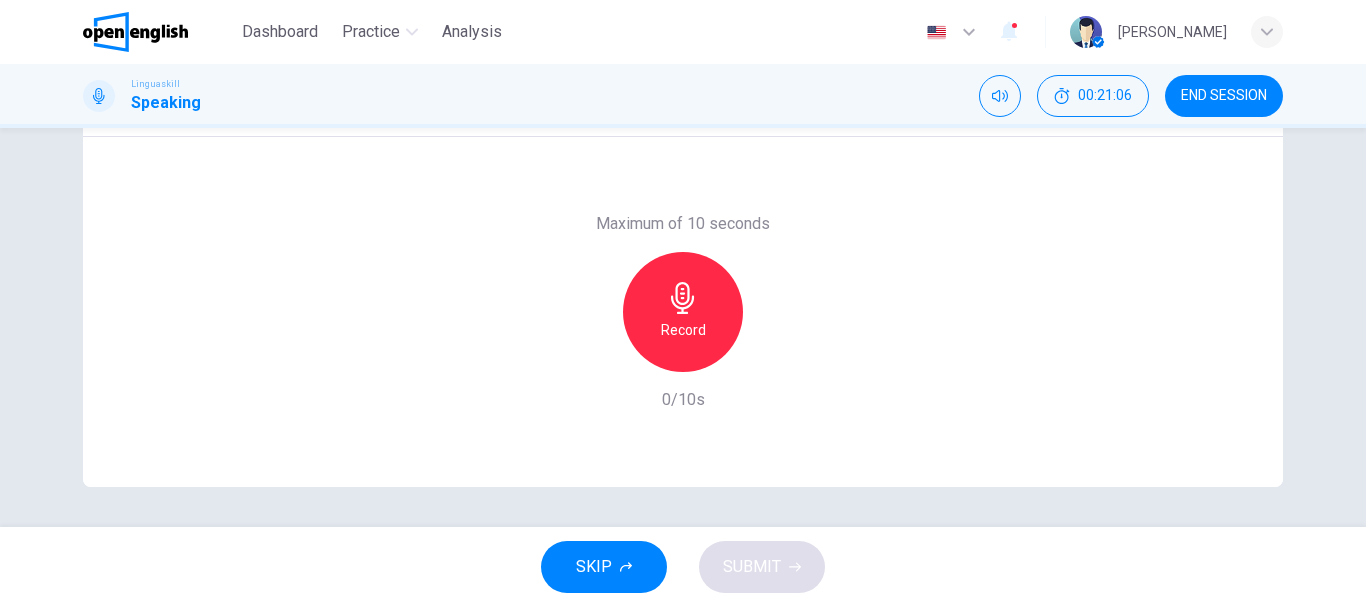 scroll, scrollTop: 376, scrollLeft: 0, axis: vertical 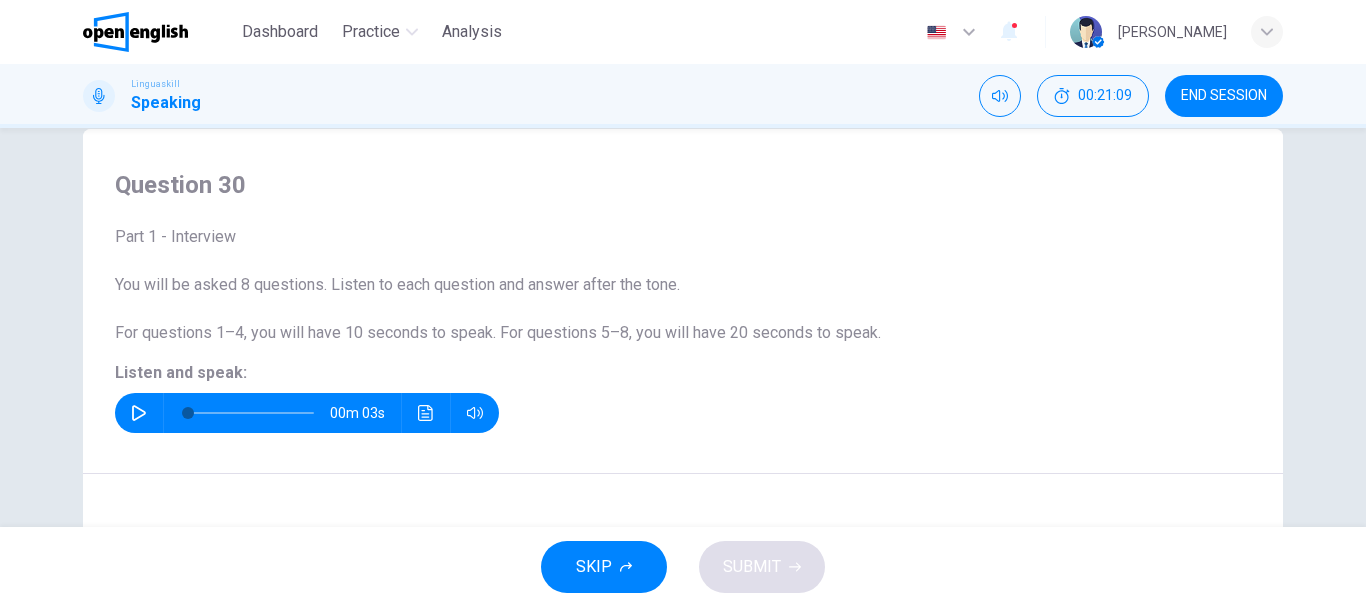 click 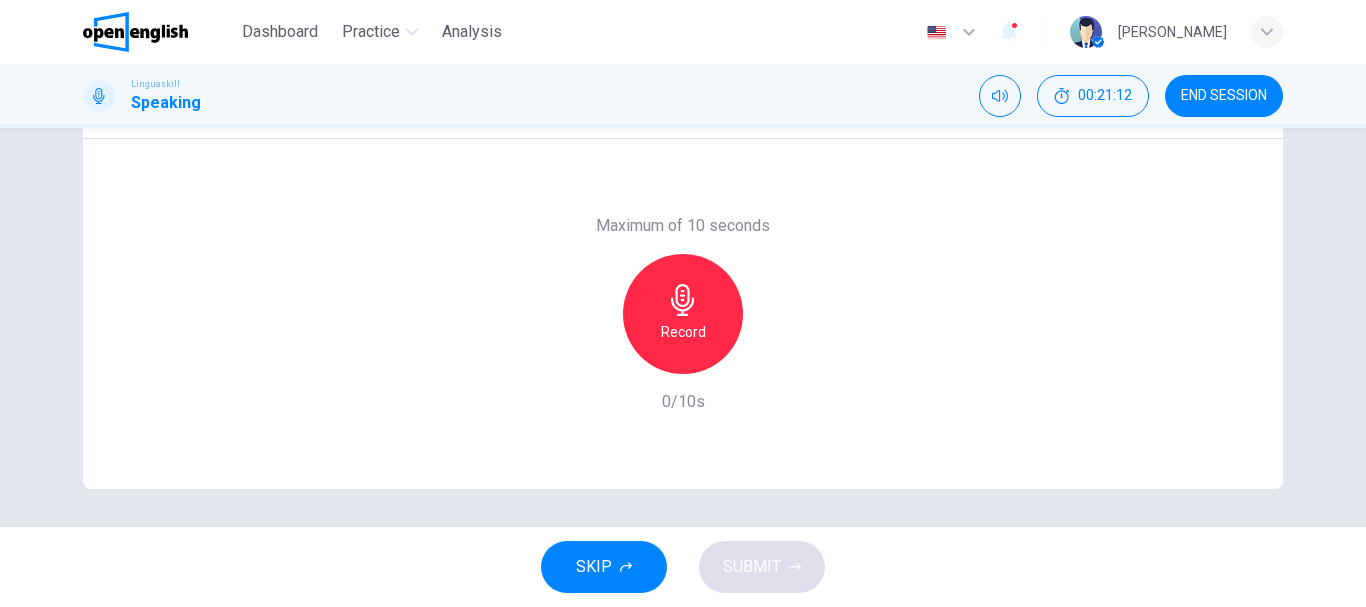 scroll, scrollTop: 376, scrollLeft: 0, axis: vertical 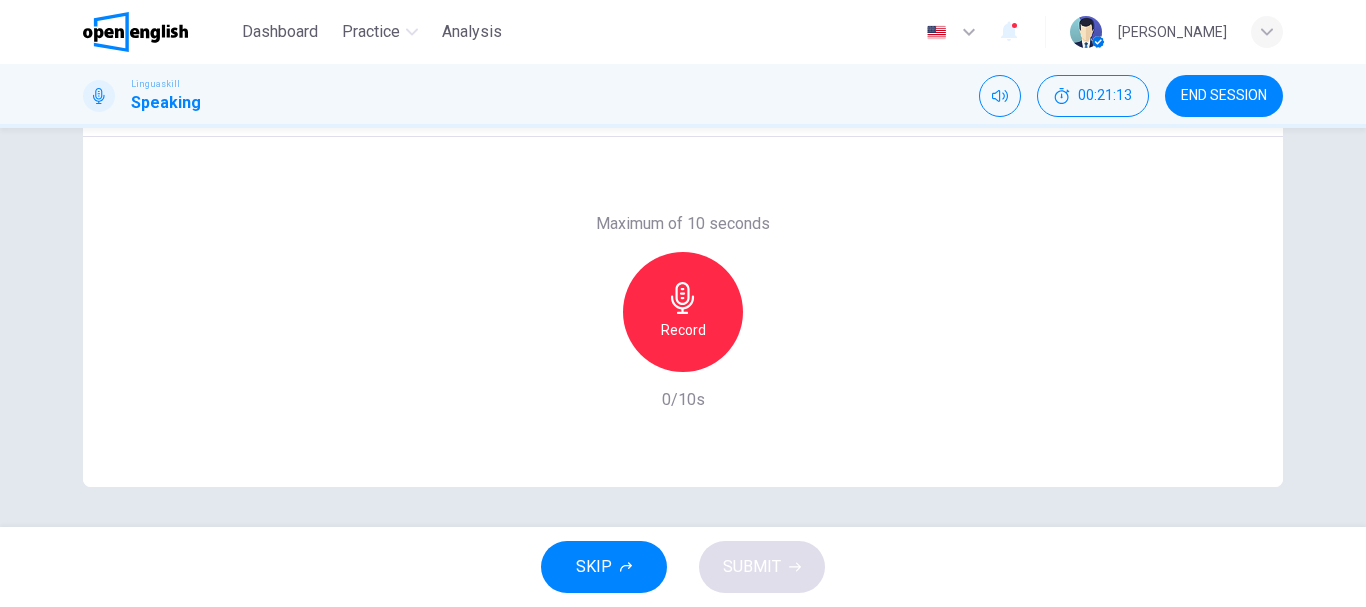 click on "Record" at bounding box center [683, 330] 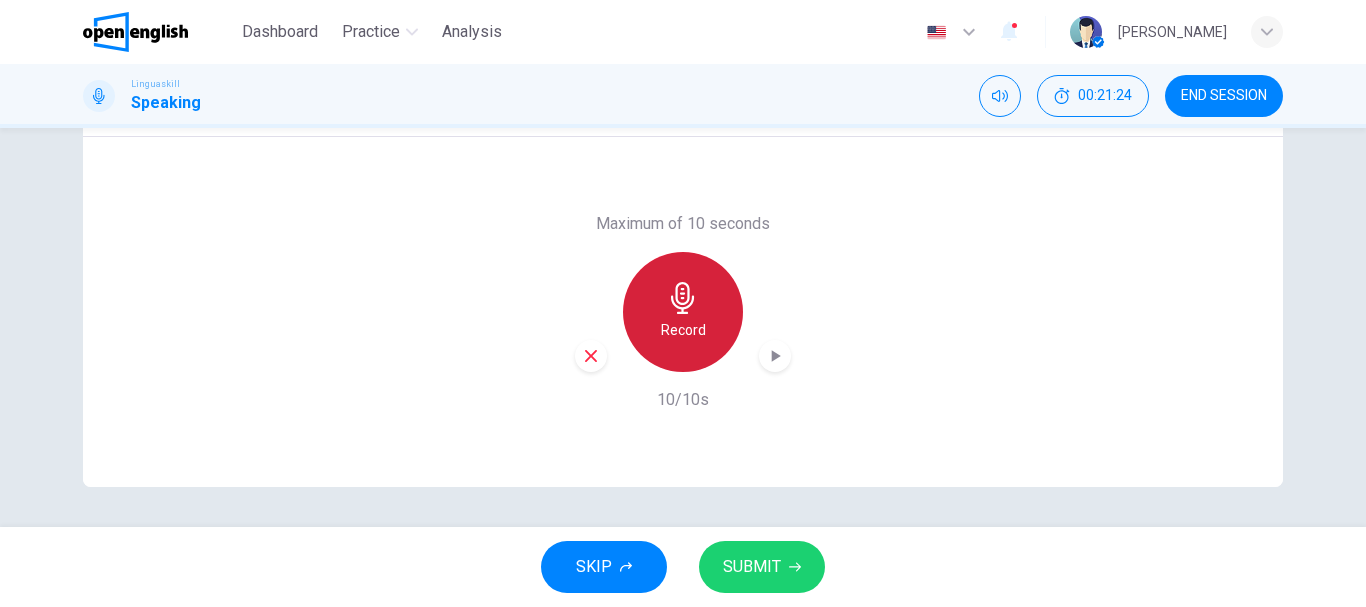 click on "Record" at bounding box center [683, 312] 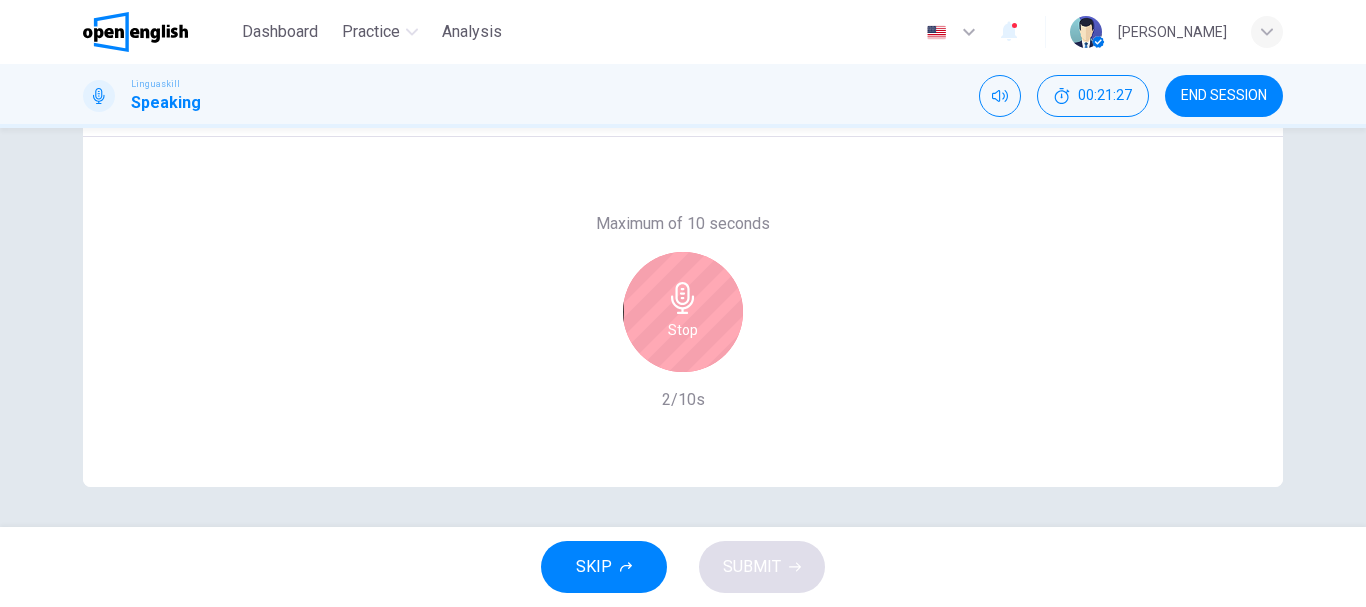 click on "Stop" at bounding box center [683, 330] 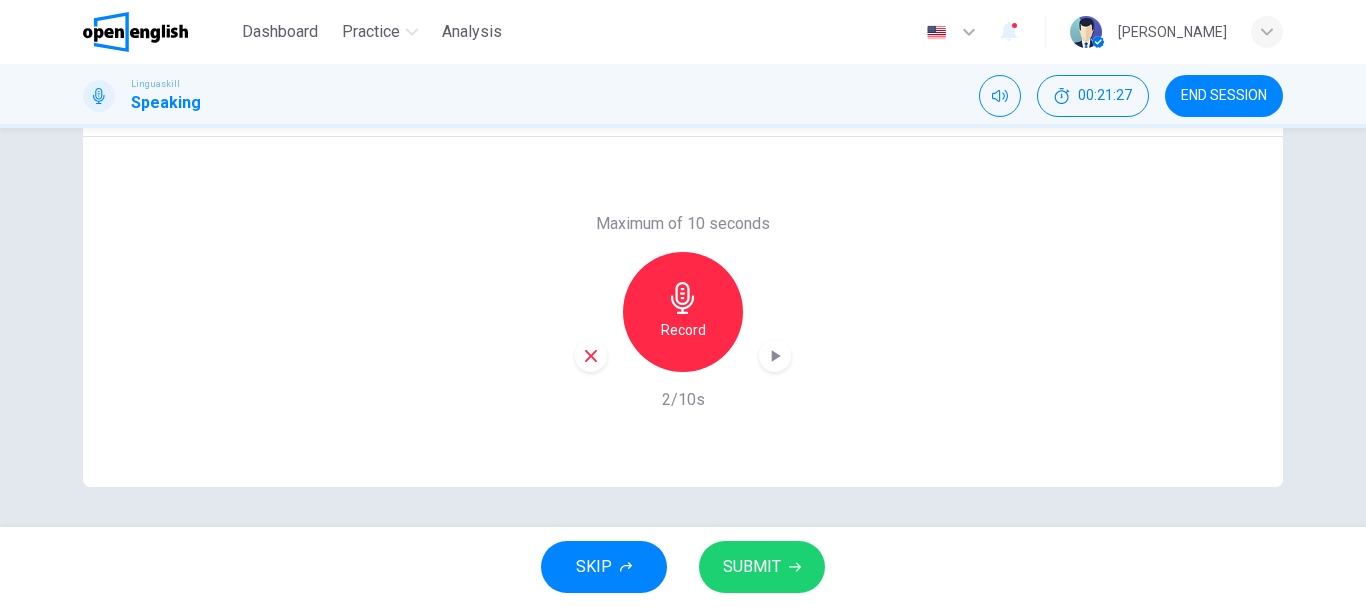 click on "Record" at bounding box center [683, 330] 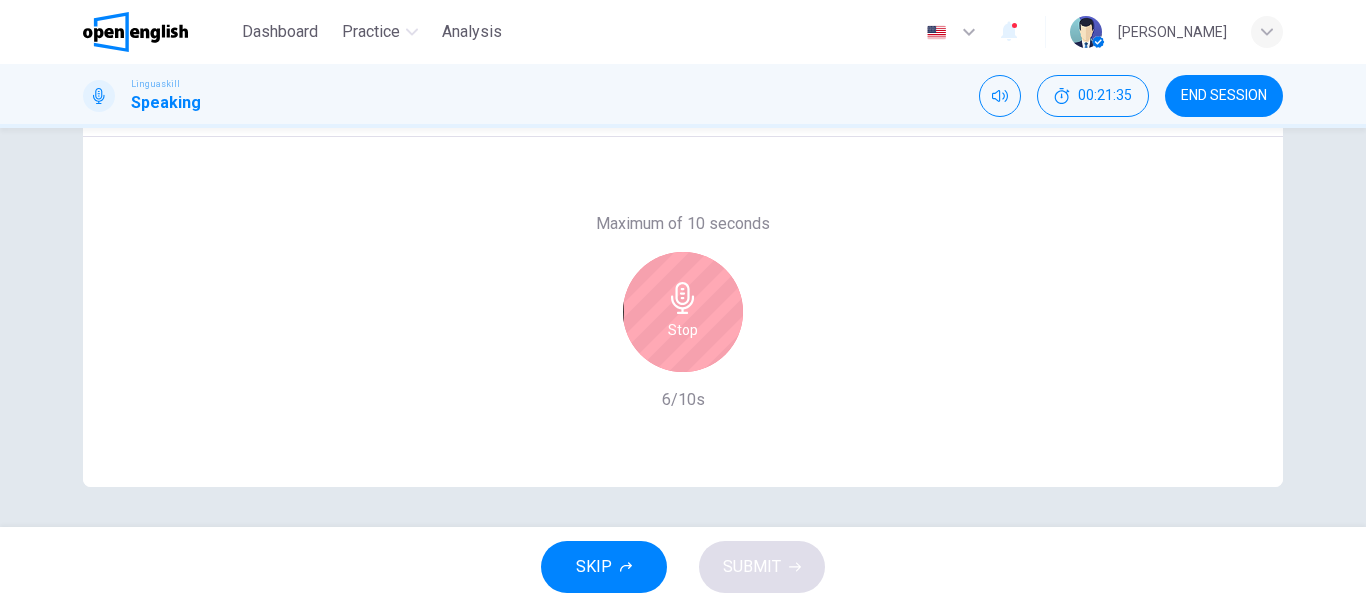 click on "Stop" at bounding box center (683, 312) 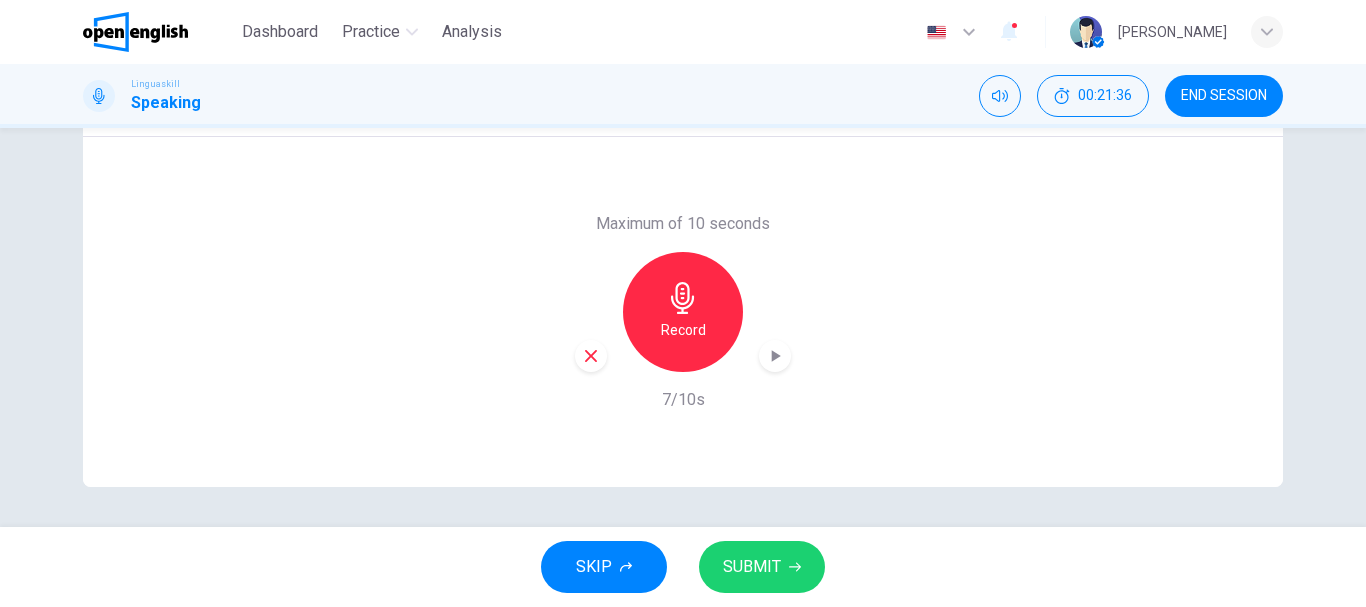 click on "SUBMIT" at bounding box center [752, 567] 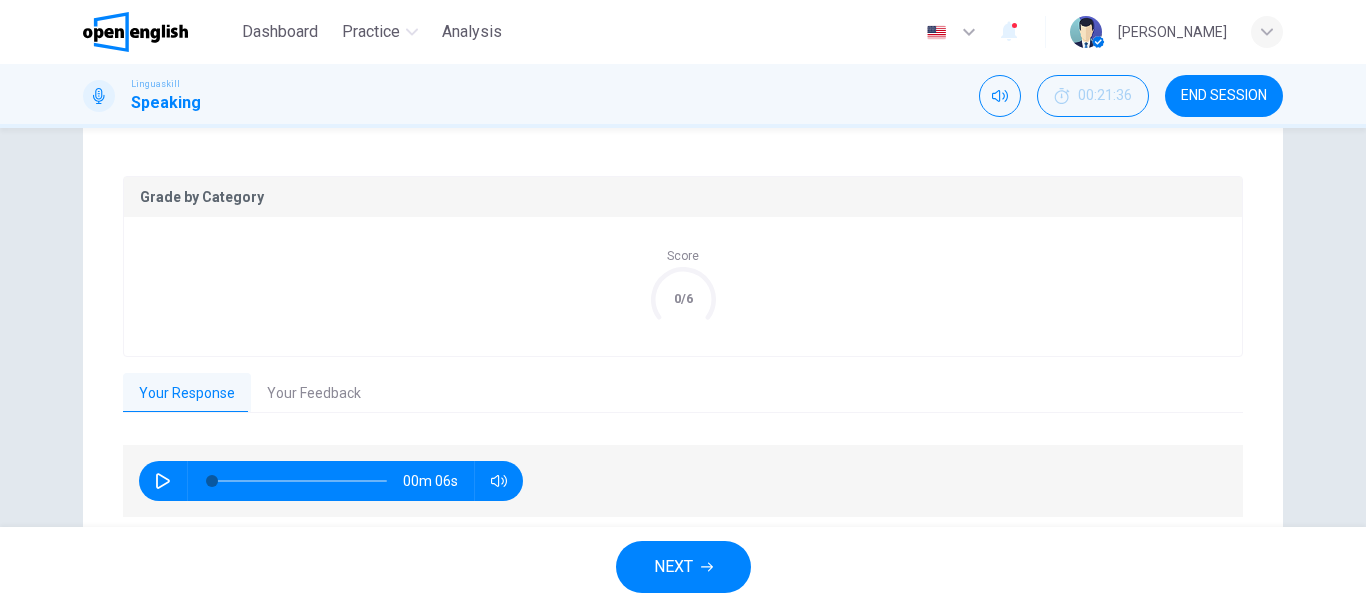 click on "Your Feedback" at bounding box center (314, 394) 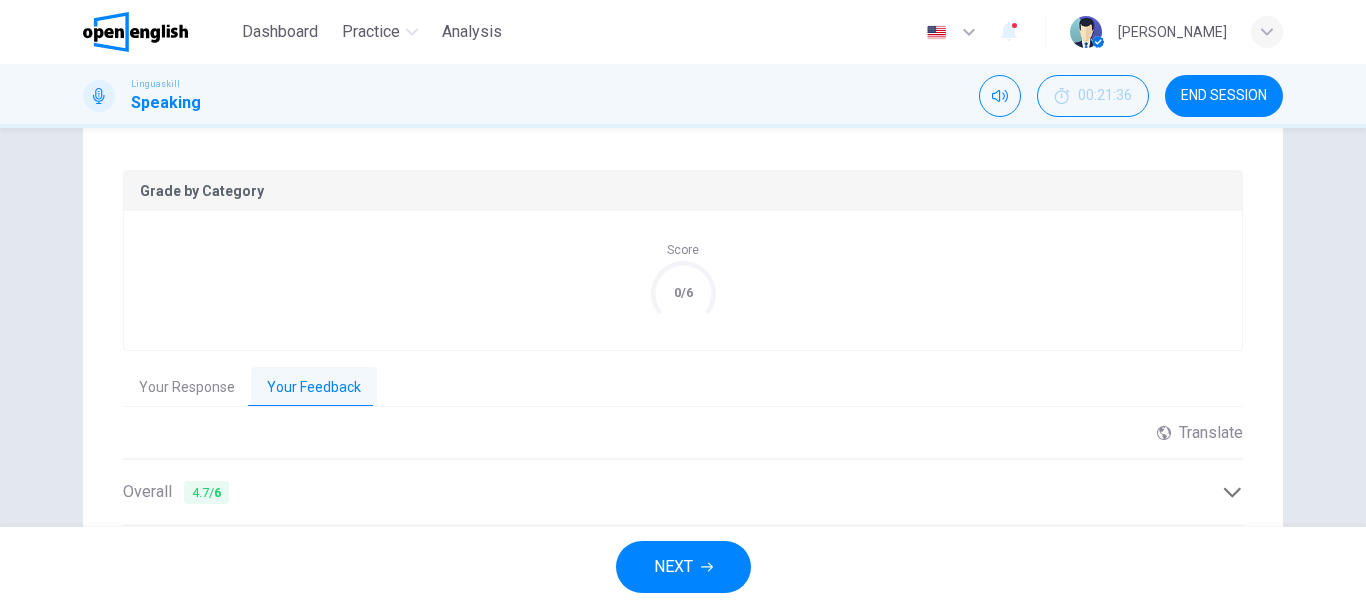 scroll, scrollTop: 0, scrollLeft: 0, axis: both 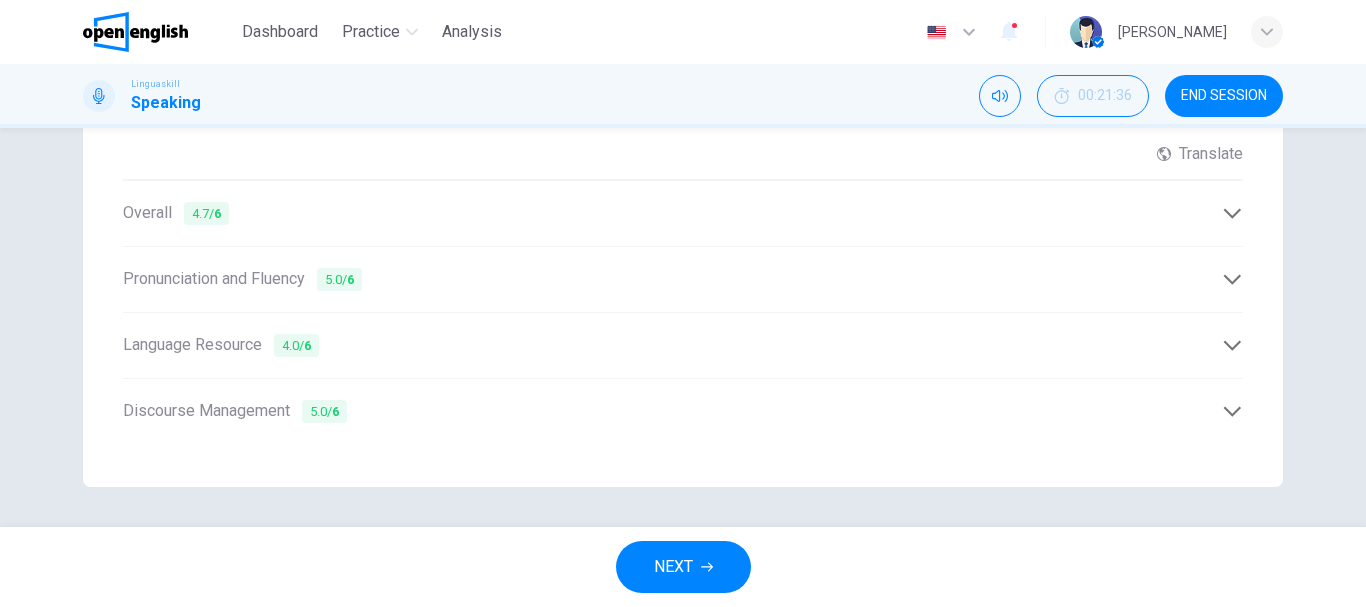 click on "NEXT" at bounding box center (673, 567) 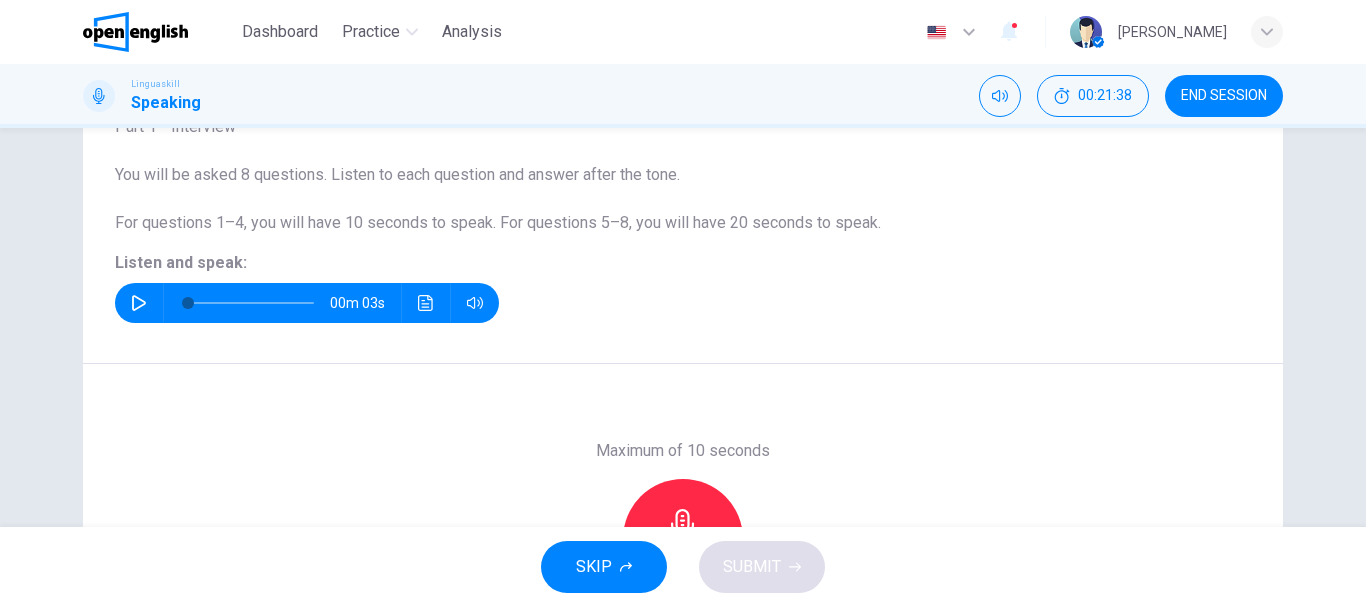 scroll, scrollTop: 136, scrollLeft: 0, axis: vertical 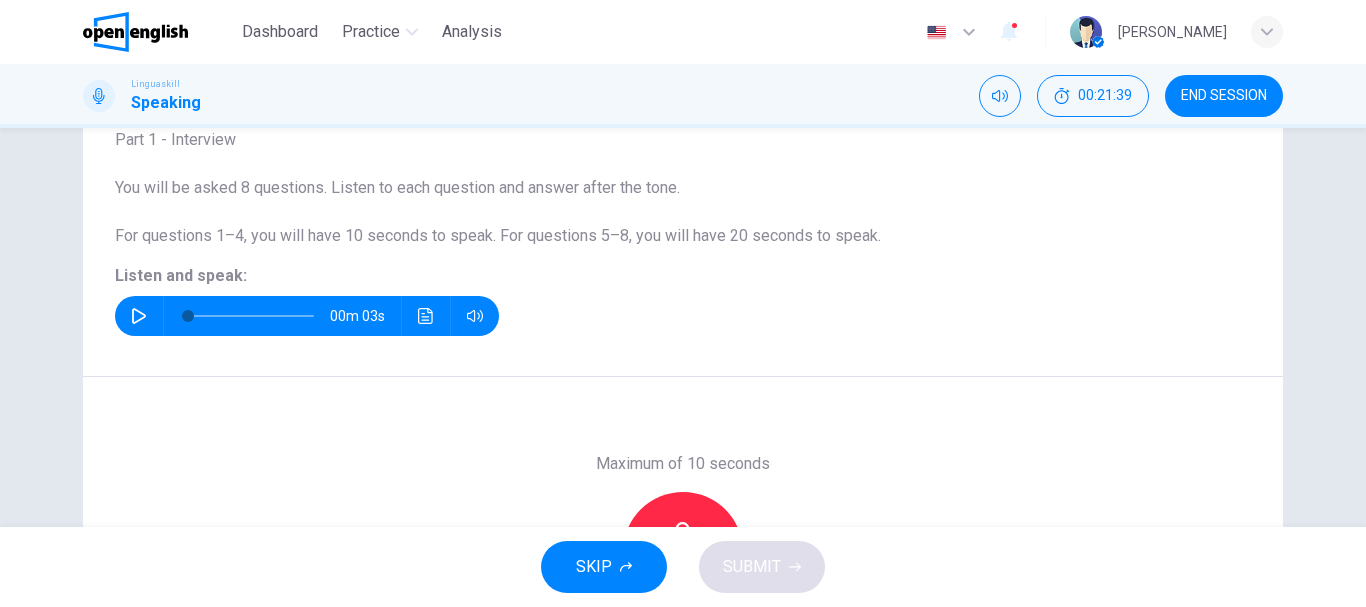click on "00m 03s" at bounding box center (307, 316) 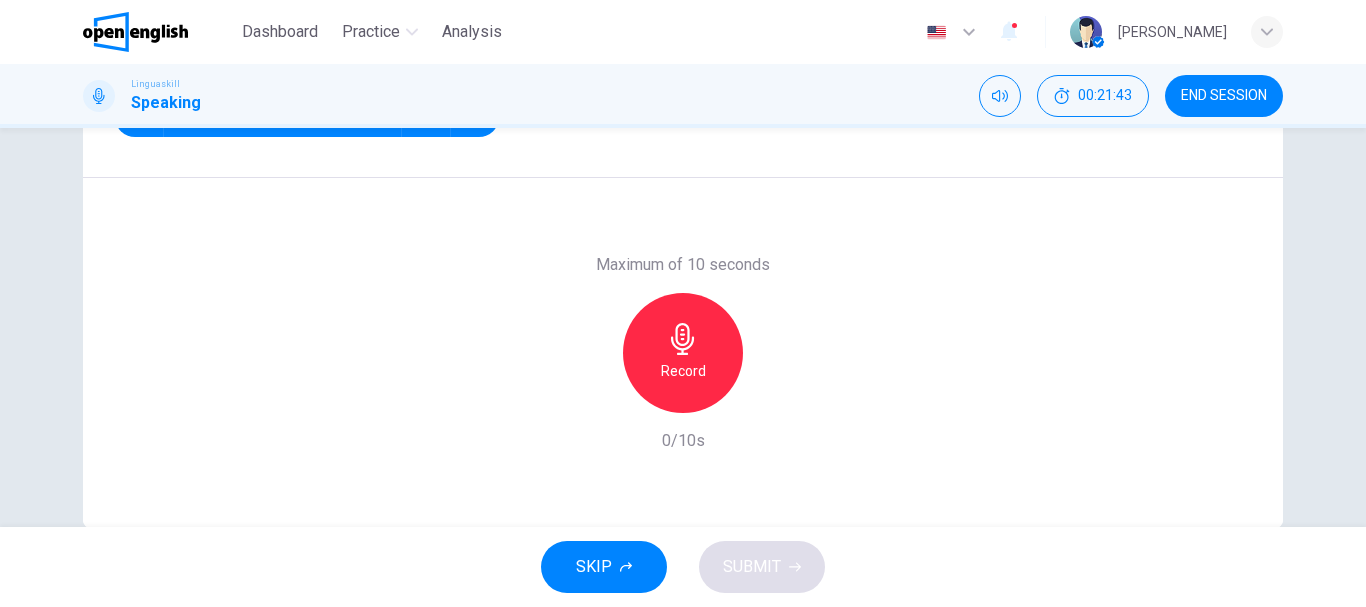 scroll, scrollTop: 341, scrollLeft: 0, axis: vertical 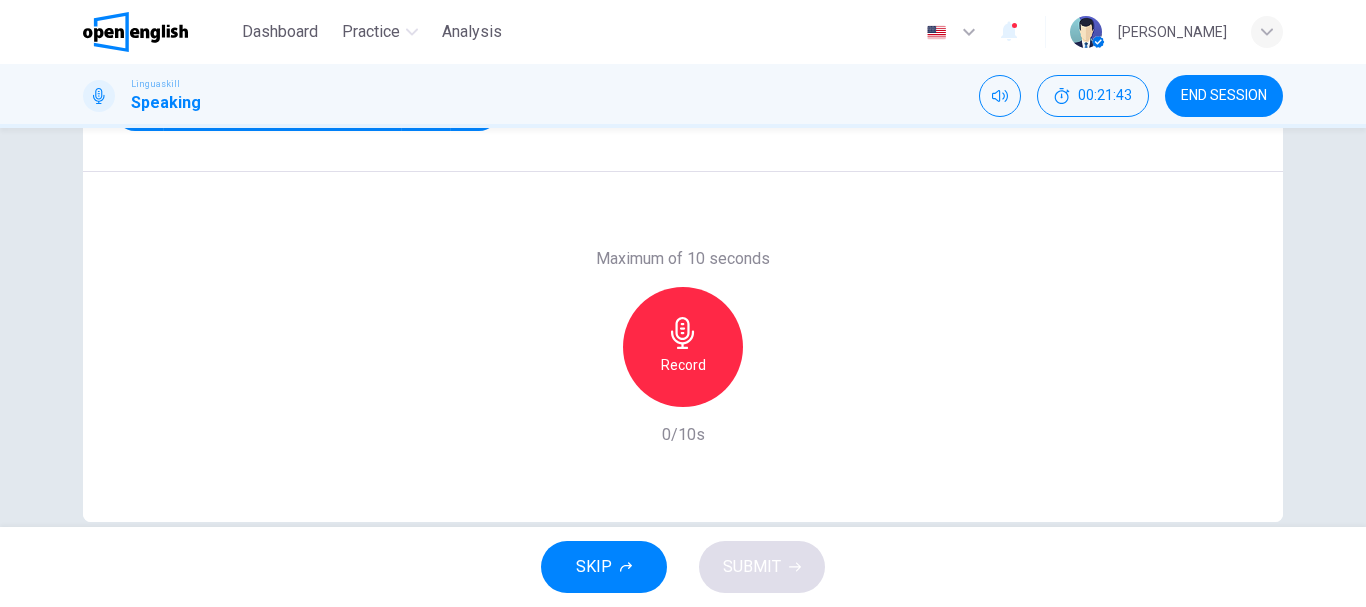 click 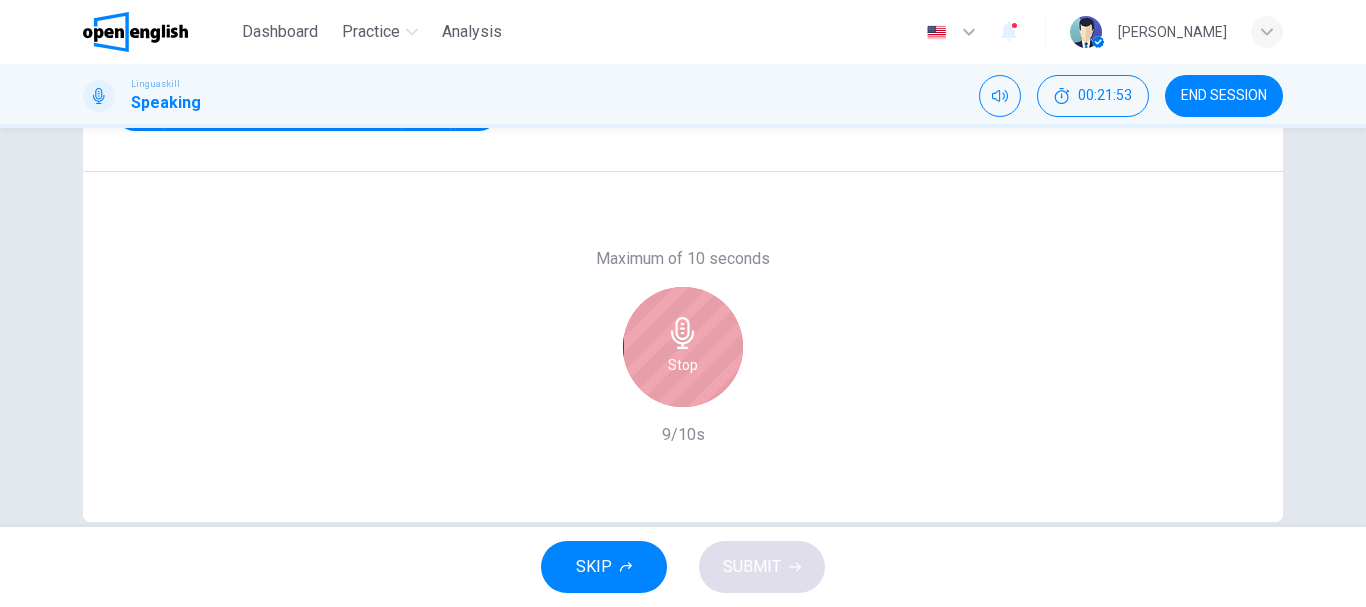 click on "Stop" at bounding box center [683, 347] 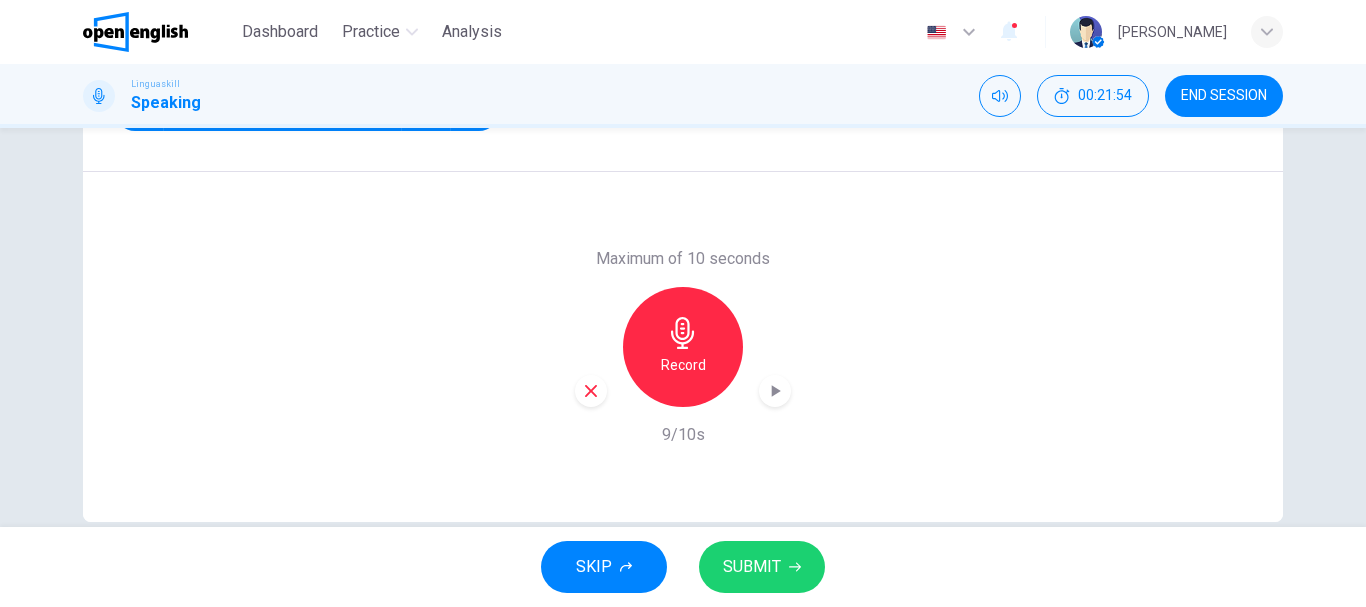 click on "SUBMIT" at bounding box center (762, 567) 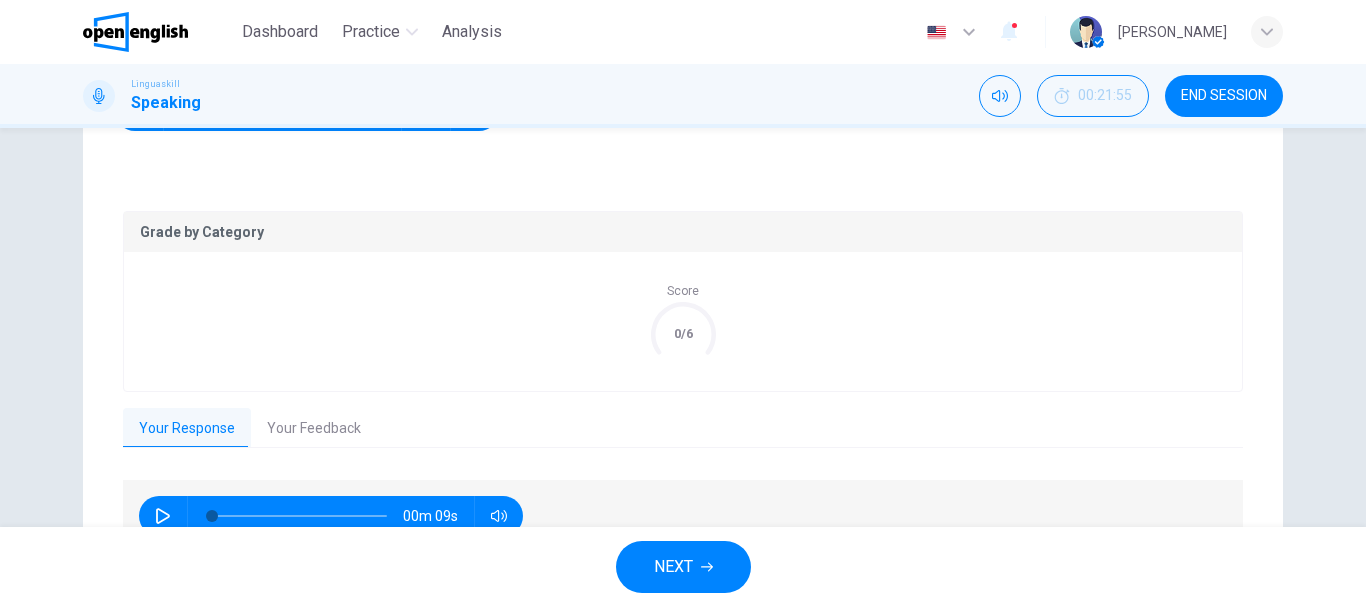 drag, startPoint x: 1352, startPoint y: 346, endPoint x: 1331, endPoint y: 375, distance: 35.805027 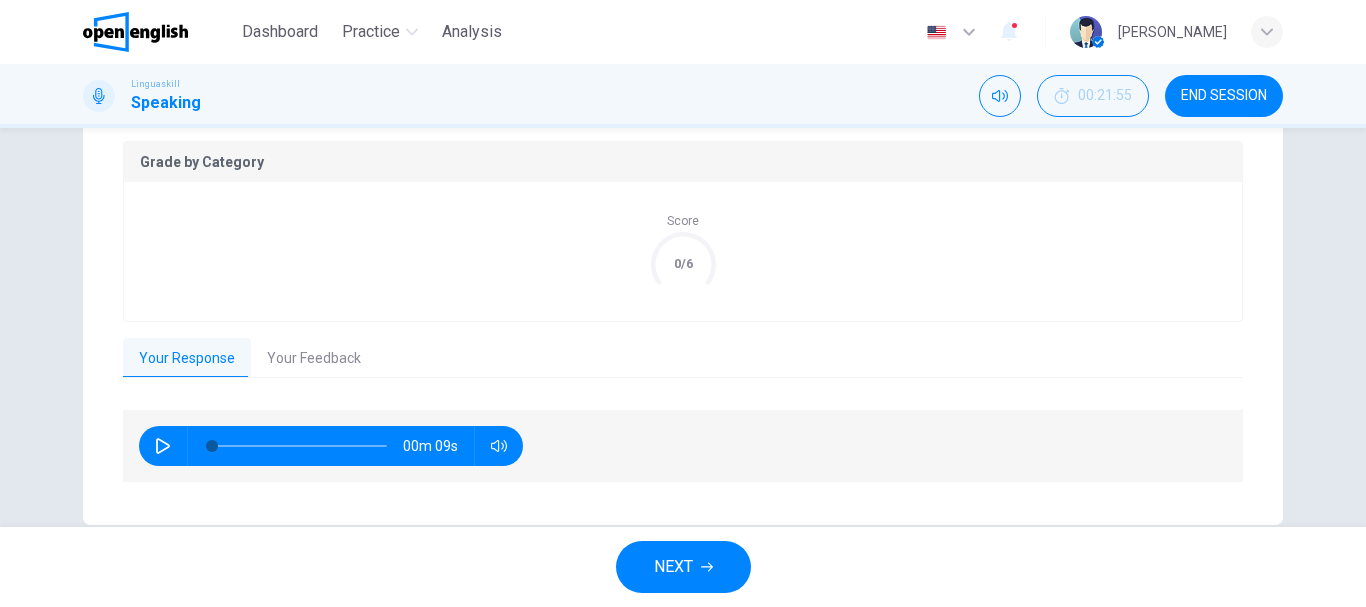 scroll, scrollTop: 449, scrollLeft: 0, axis: vertical 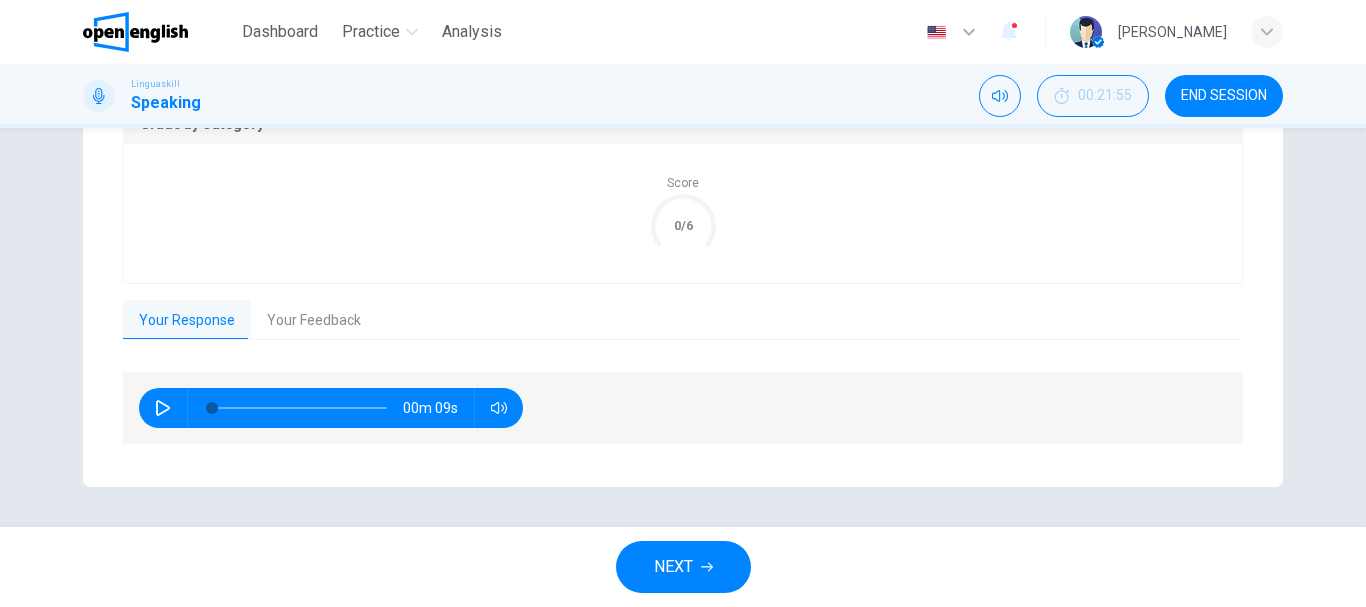 click on "Your Feedback" at bounding box center (314, 321) 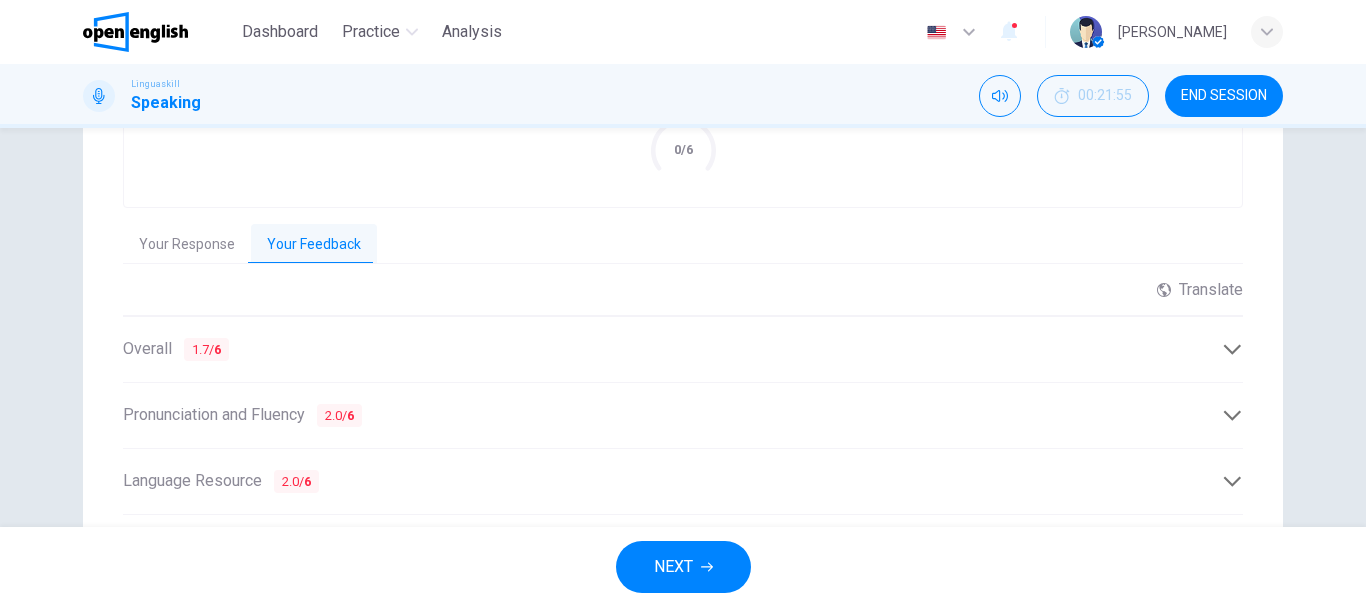 scroll, scrollTop: 661, scrollLeft: 0, axis: vertical 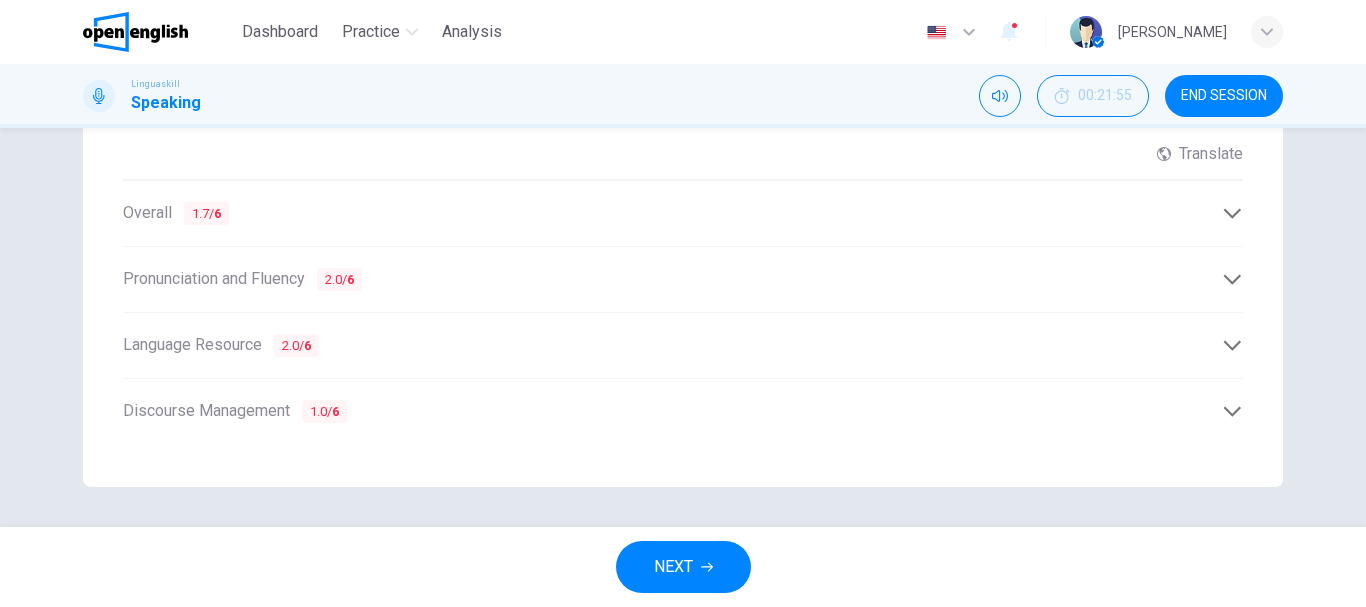 click on "NEXT" at bounding box center [673, 567] 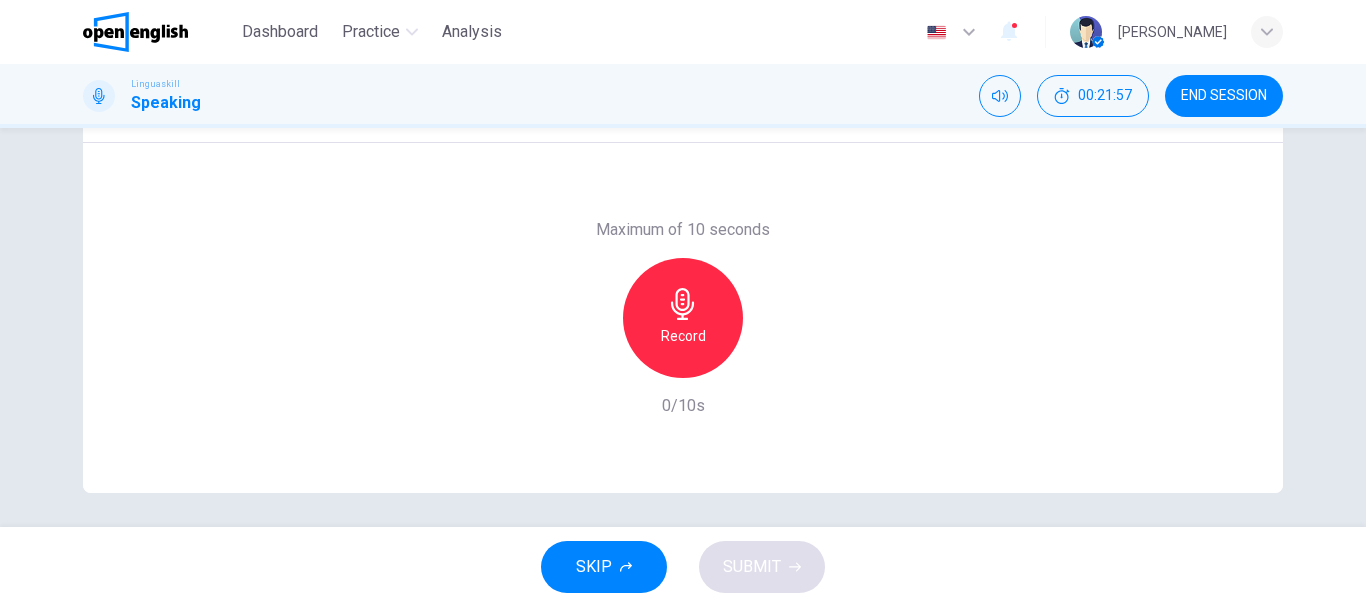 scroll, scrollTop: 0, scrollLeft: 0, axis: both 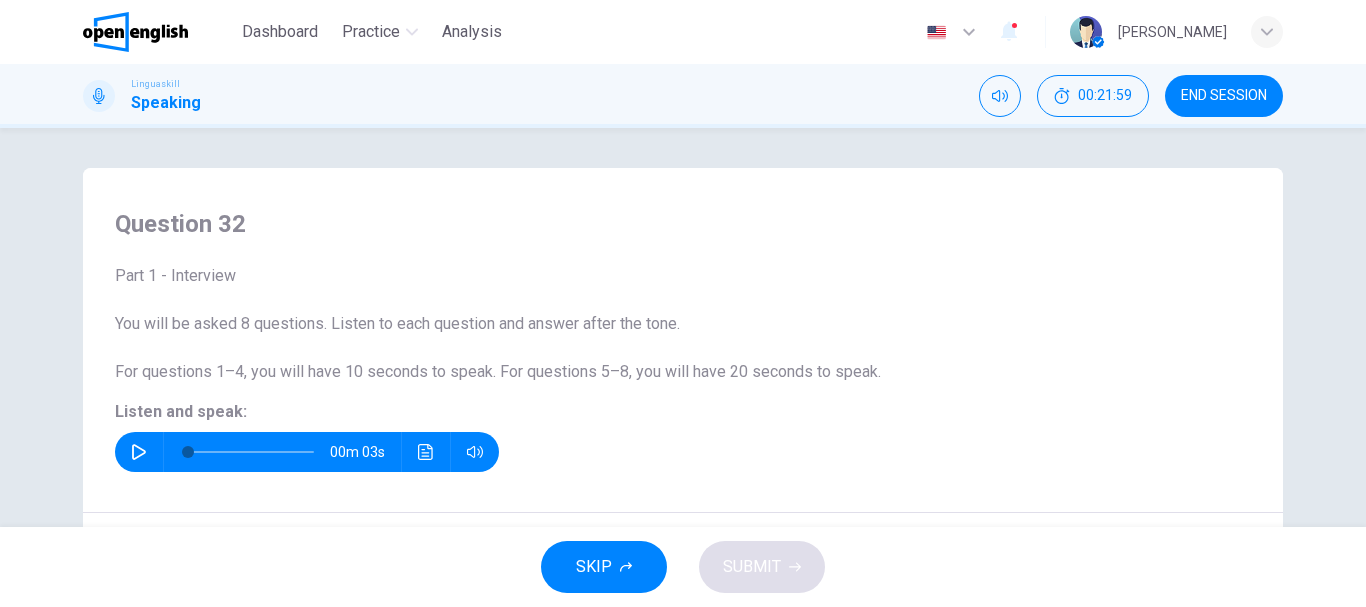 click at bounding box center (139, 452) 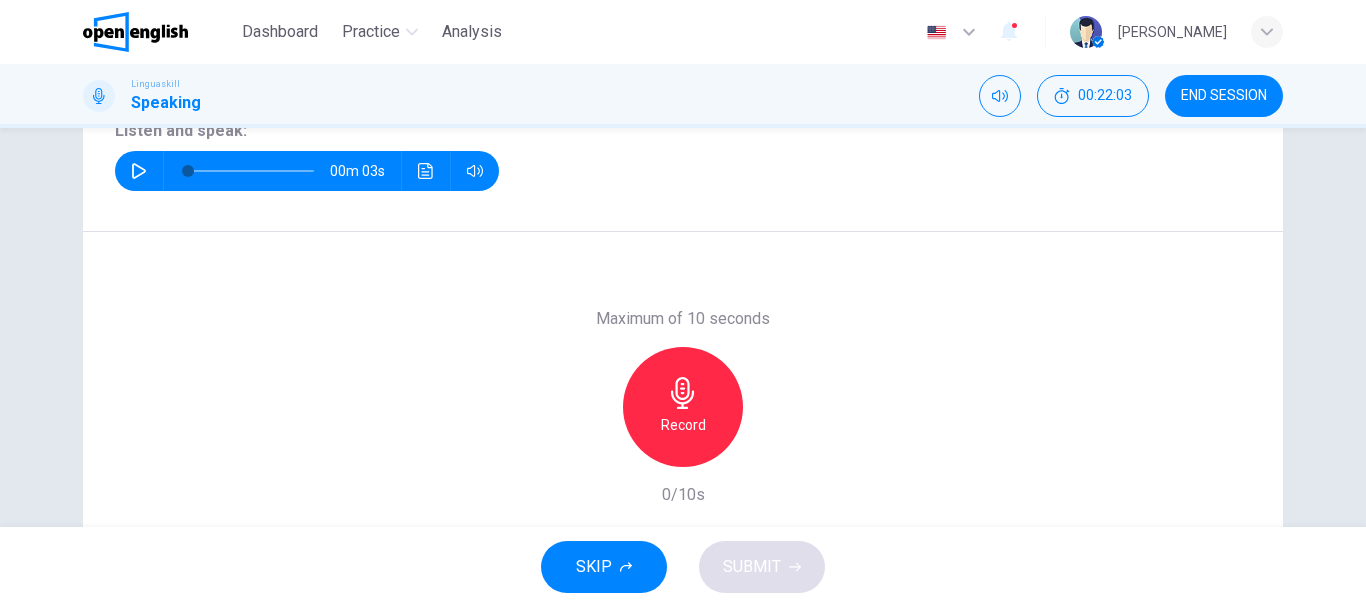 scroll, scrollTop: 297, scrollLeft: 0, axis: vertical 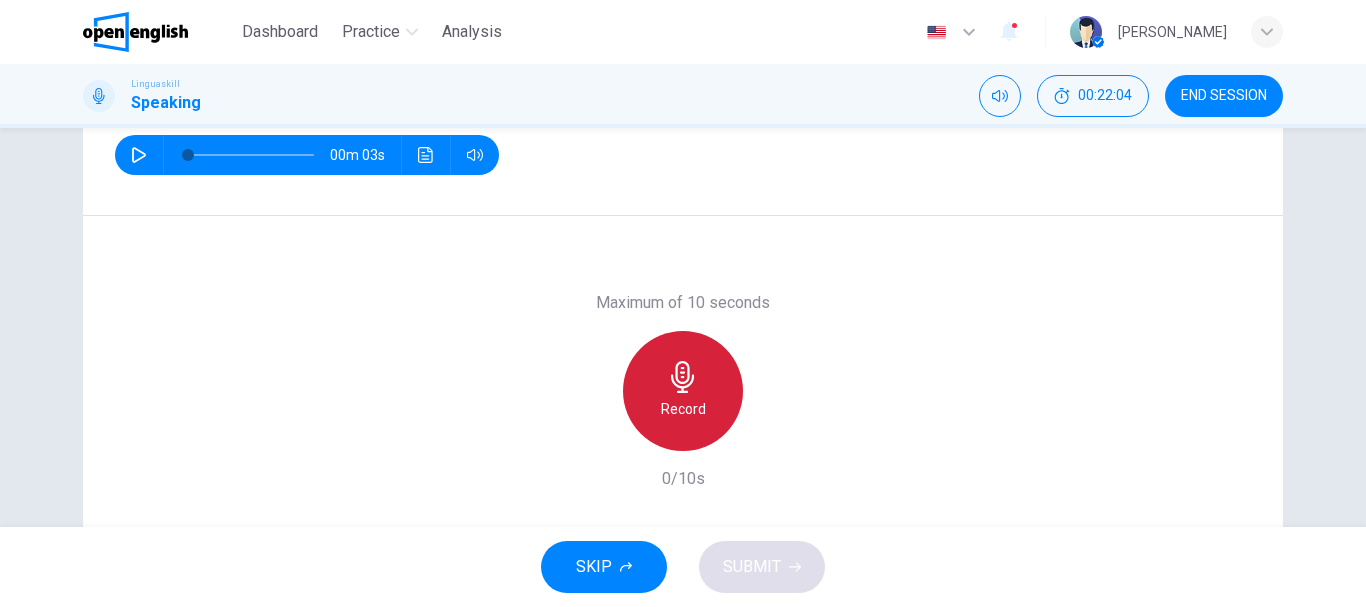 click on "Record" at bounding box center (683, 391) 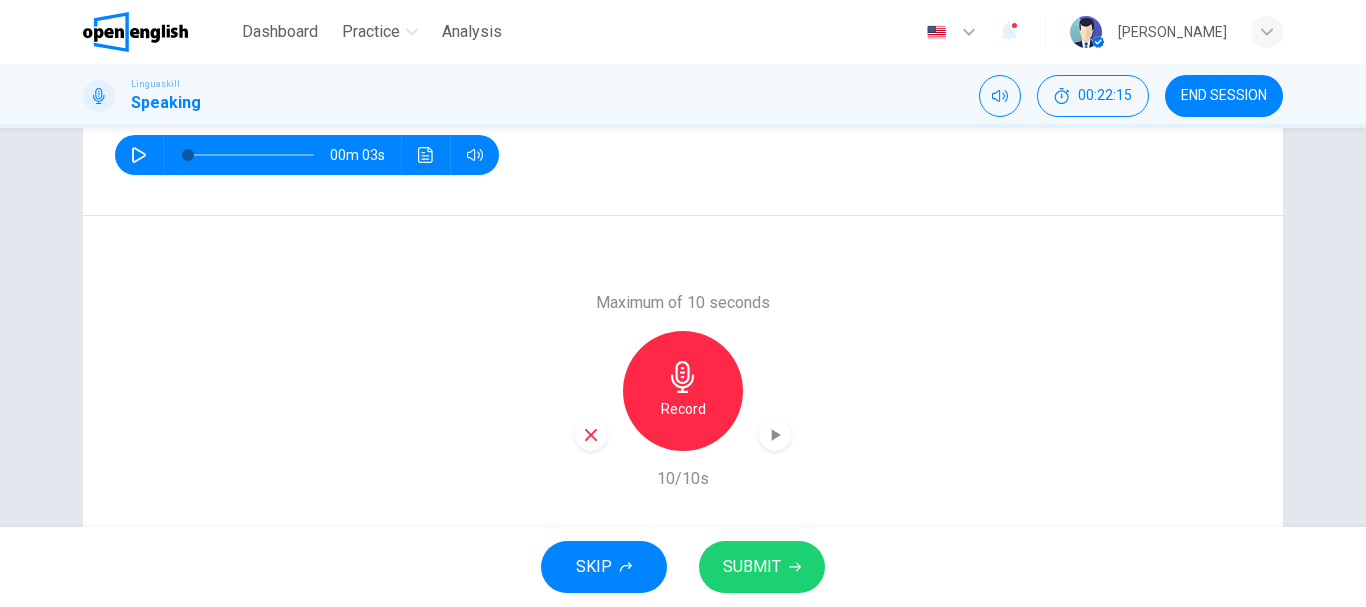 click on "SUBMIT" at bounding box center [762, 567] 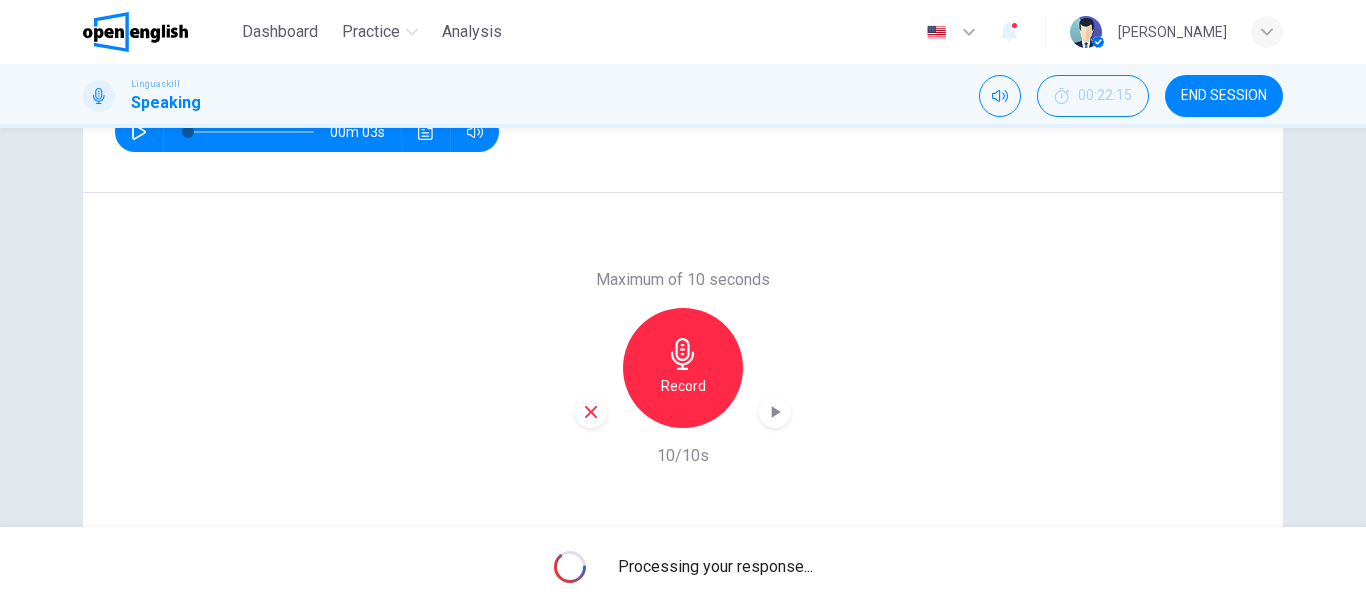 scroll, scrollTop: 376, scrollLeft: 0, axis: vertical 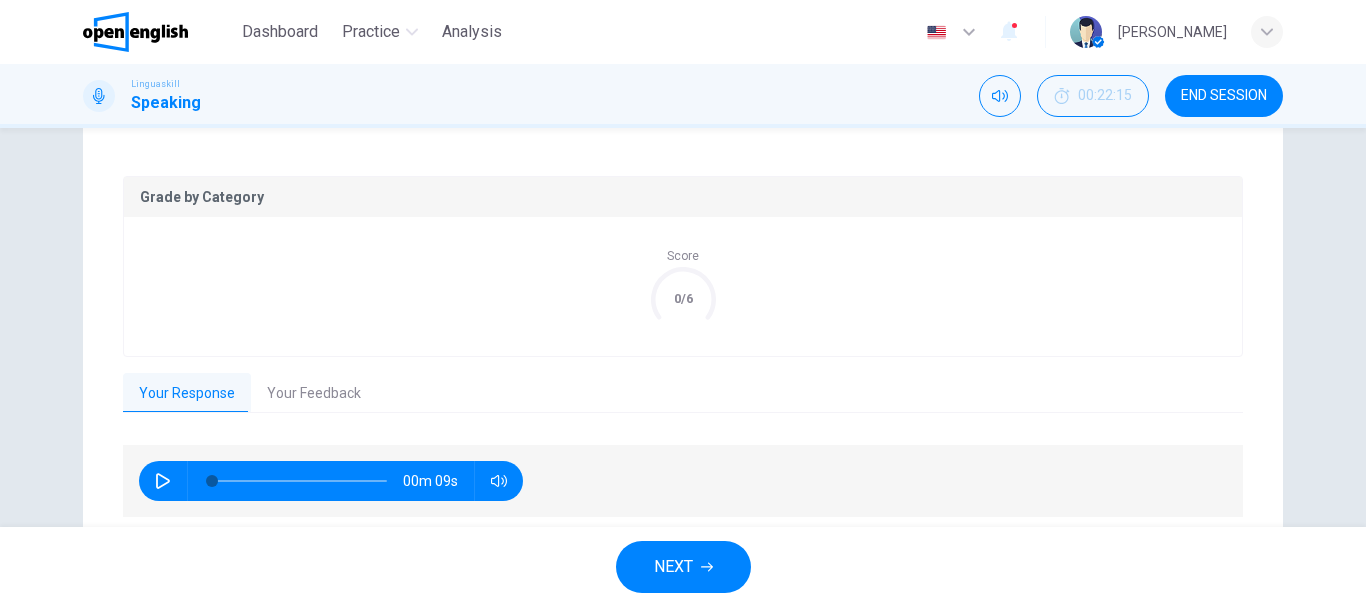 click on "Your Feedback" at bounding box center (314, 394) 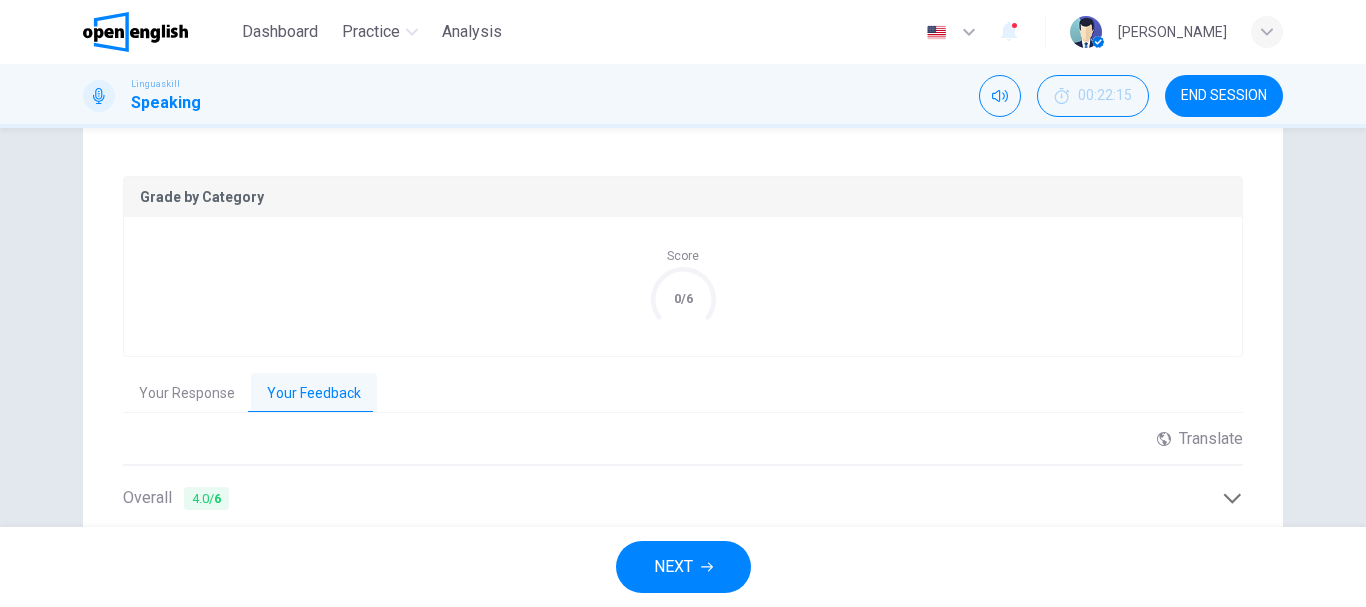 click on "NEXT" at bounding box center [683, 567] 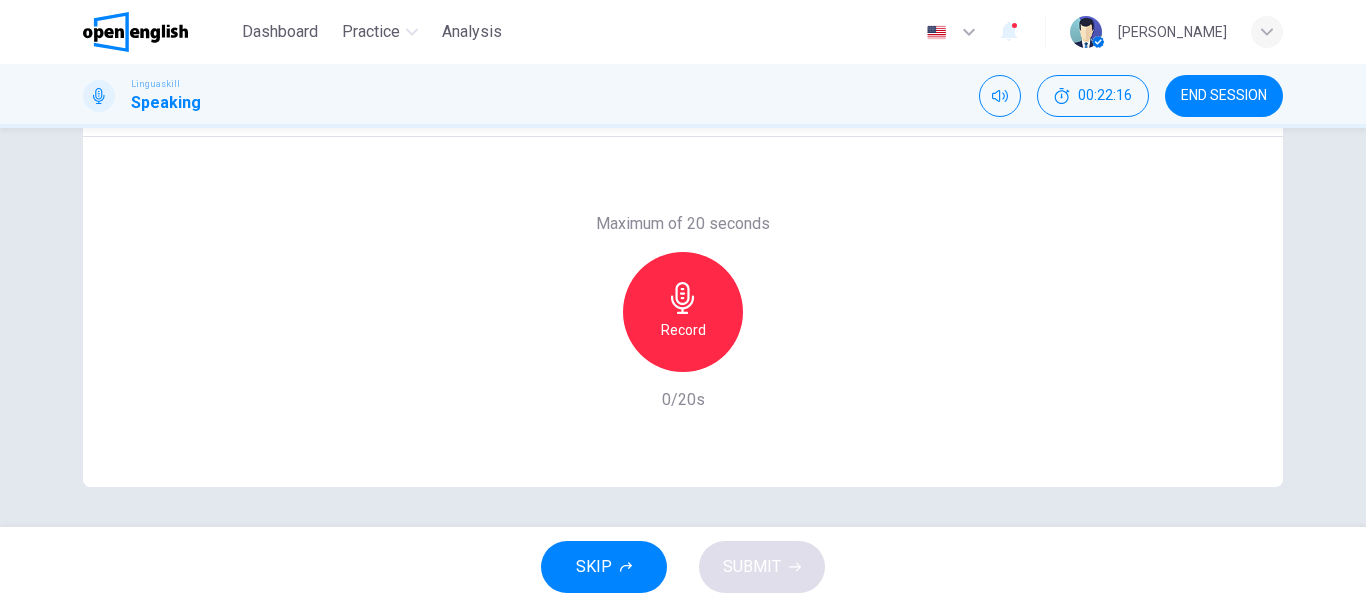 scroll, scrollTop: 0, scrollLeft: 0, axis: both 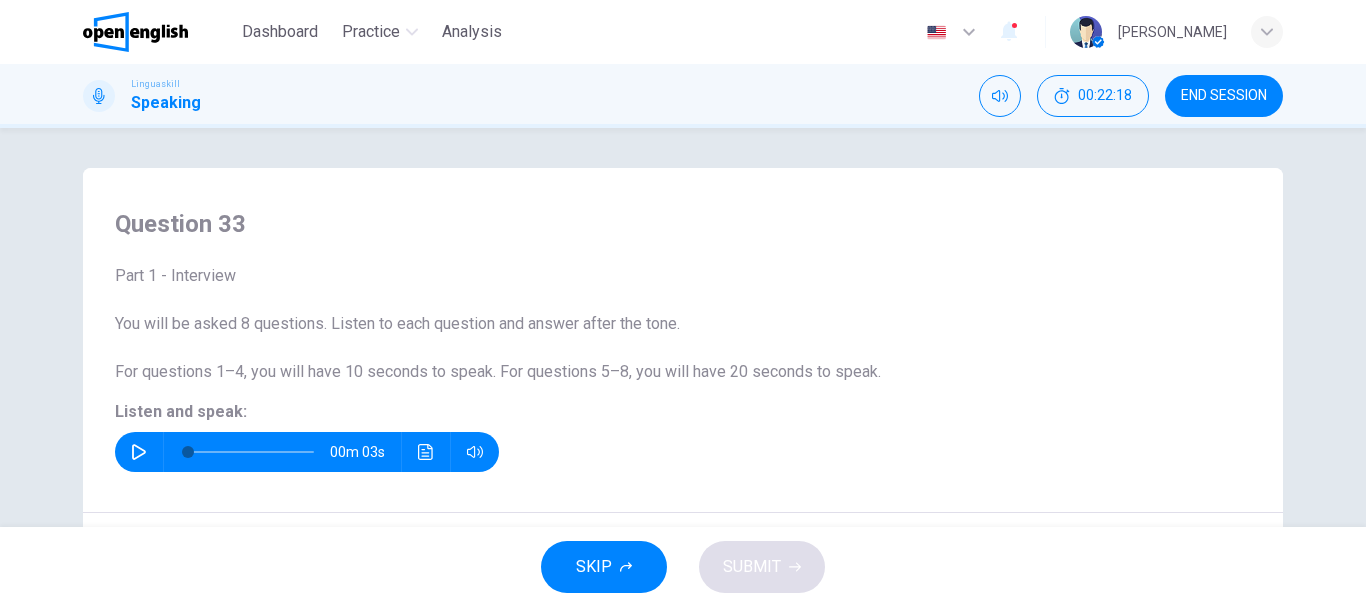 click 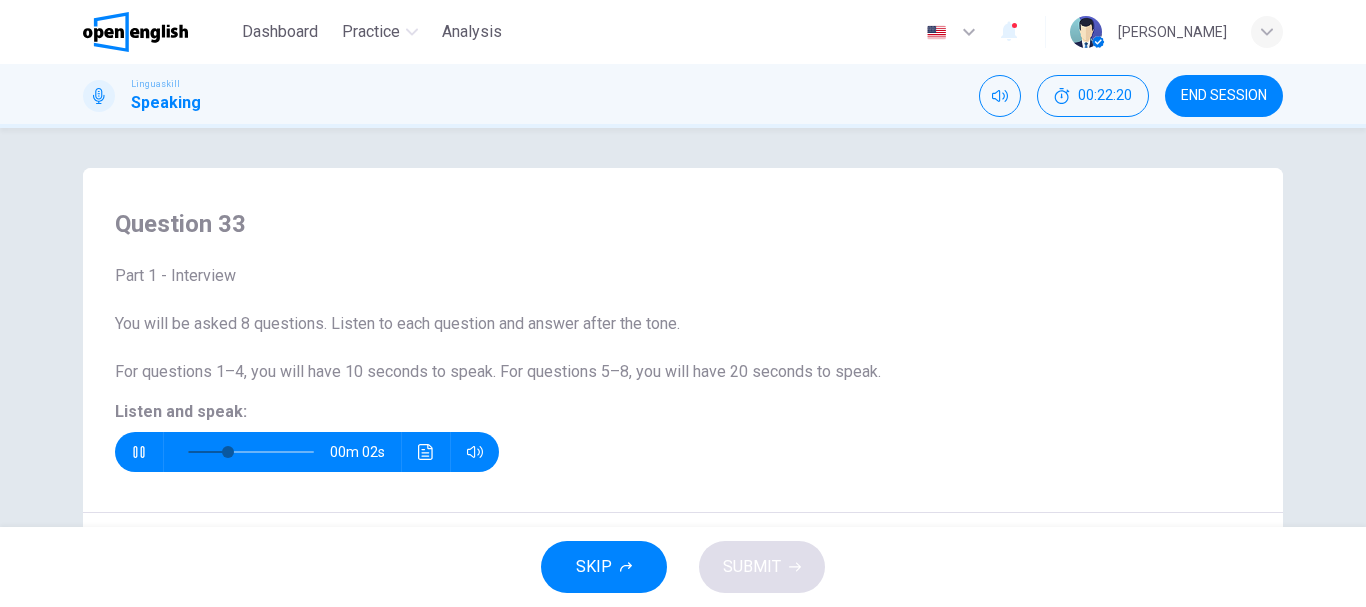 click on "SKIP" at bounding box center [604, 567] 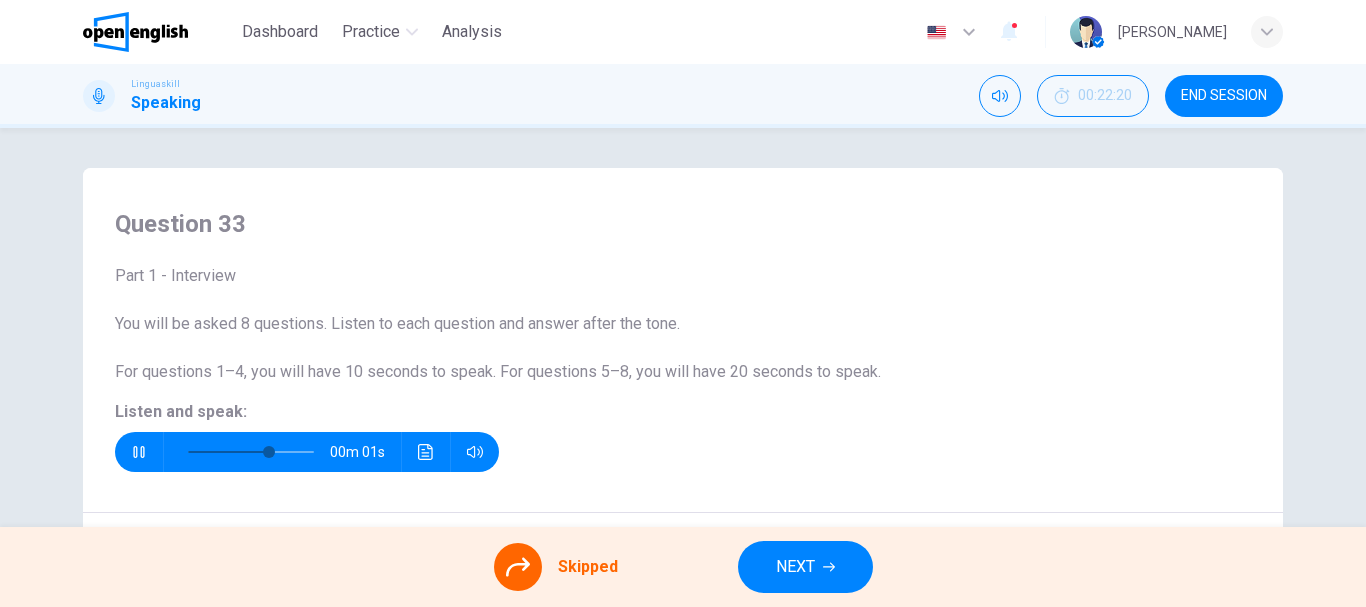 type on "*" 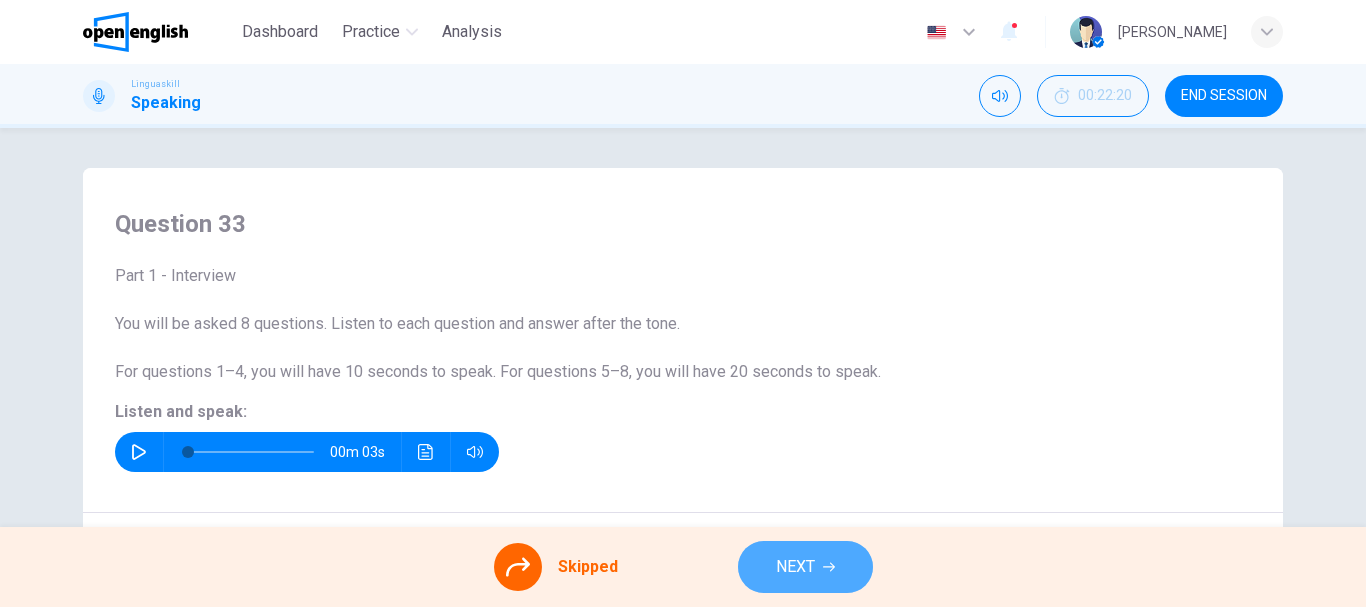 click on "NEXT" at bounding box center [795, 567] 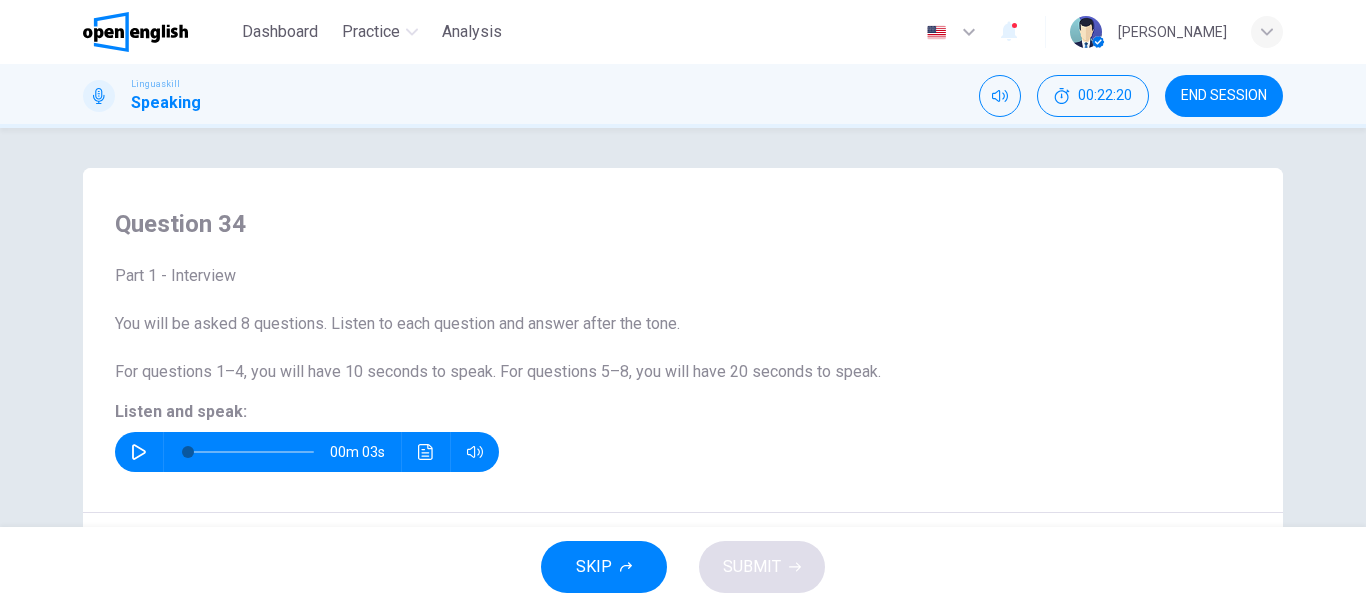 click 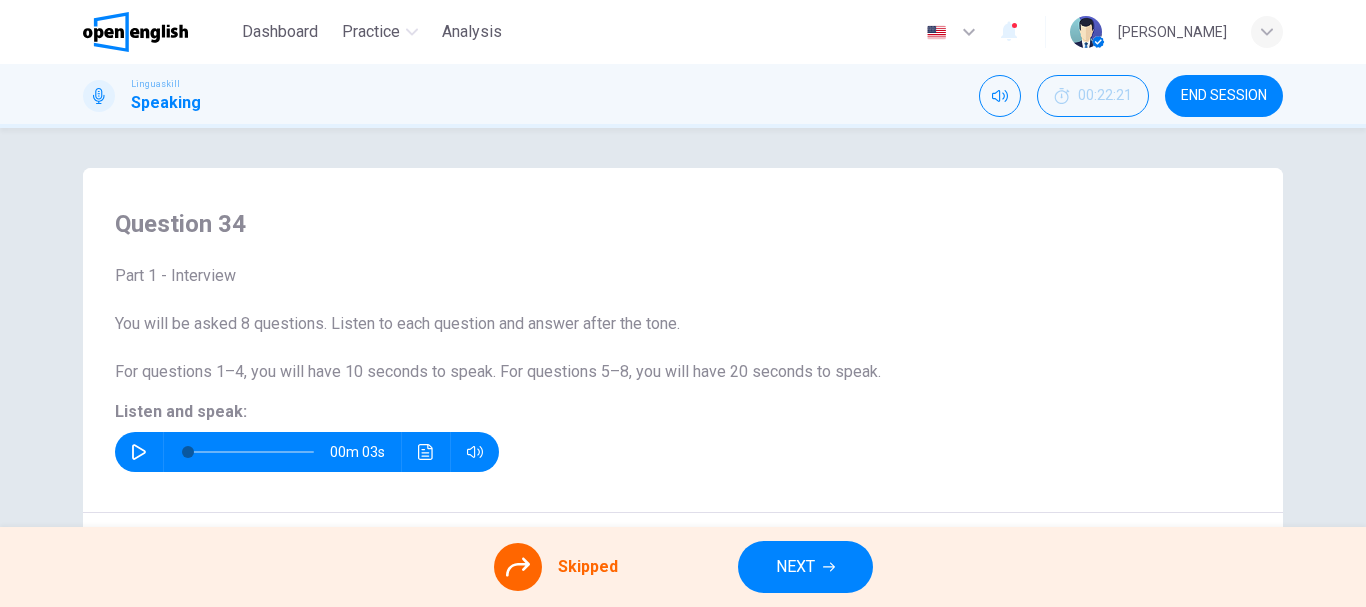 click on "NEXT" at bounding box center (805, 567) 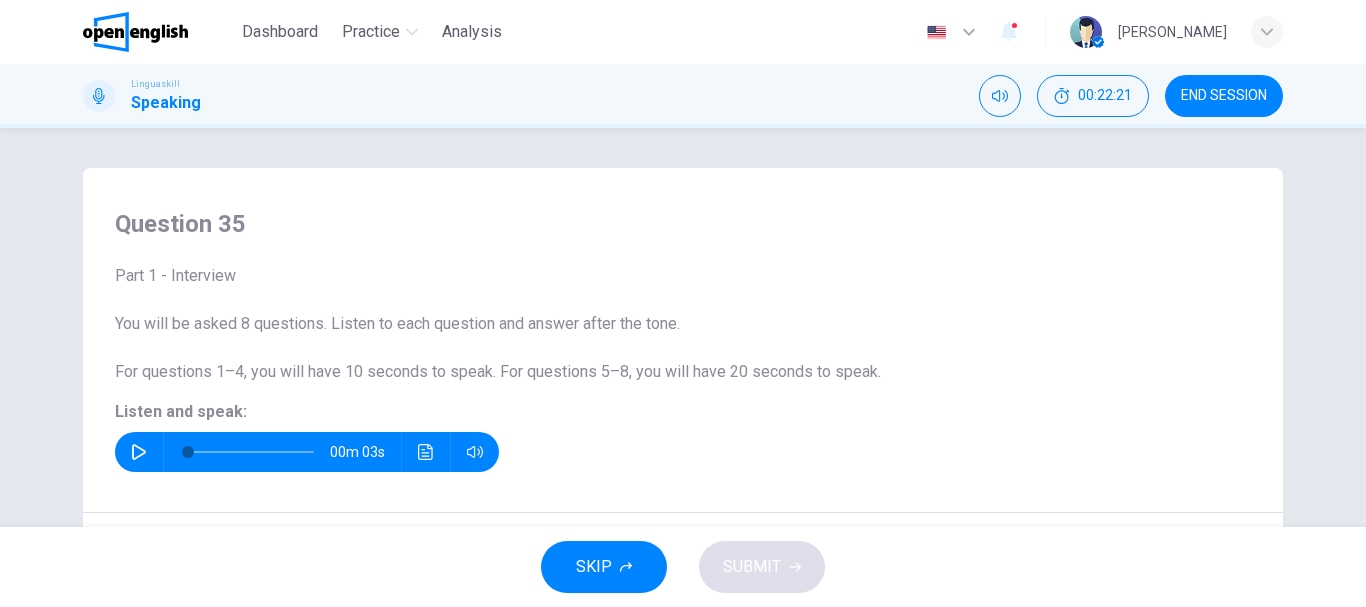 click on "SKIP" at bounding box center [604, 567] 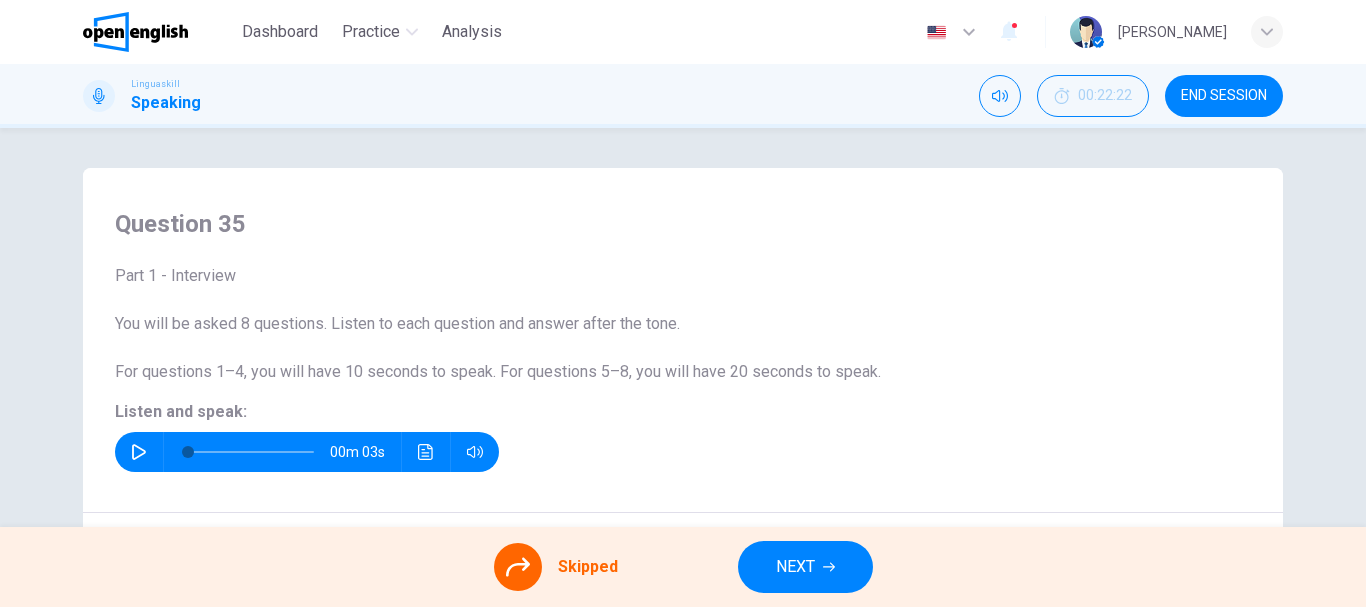 click on "NEXT" at bounding box center [795, 567] 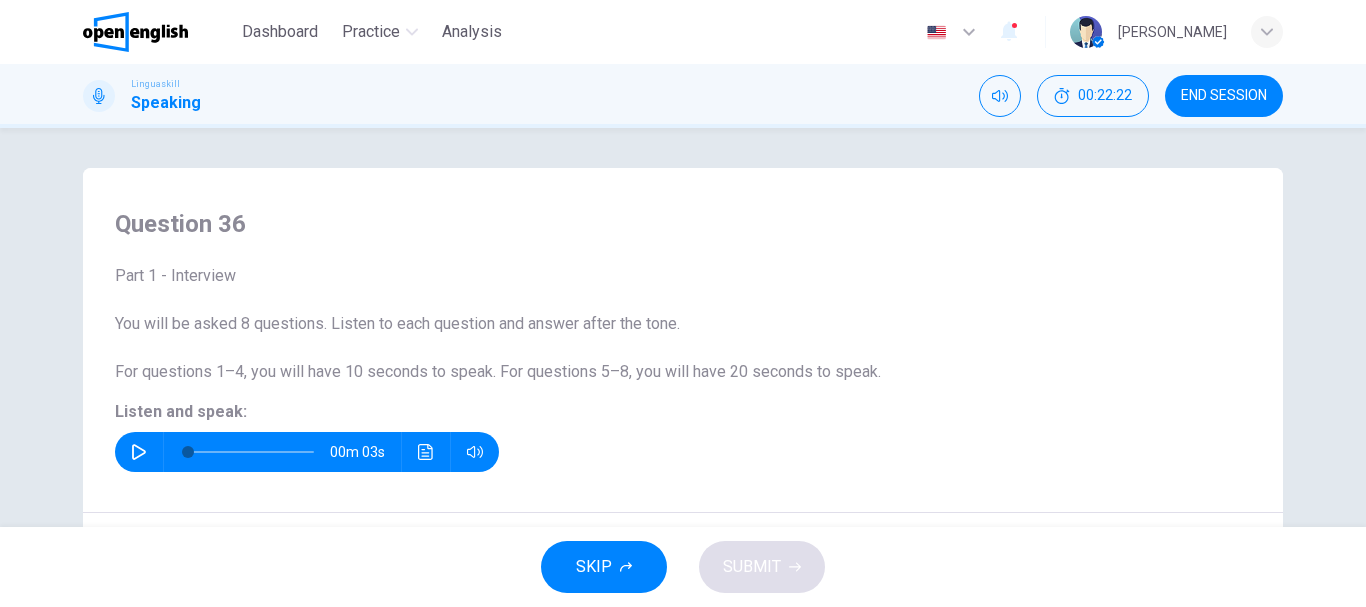 click on "SKIP" at bounding box center (604, 567) 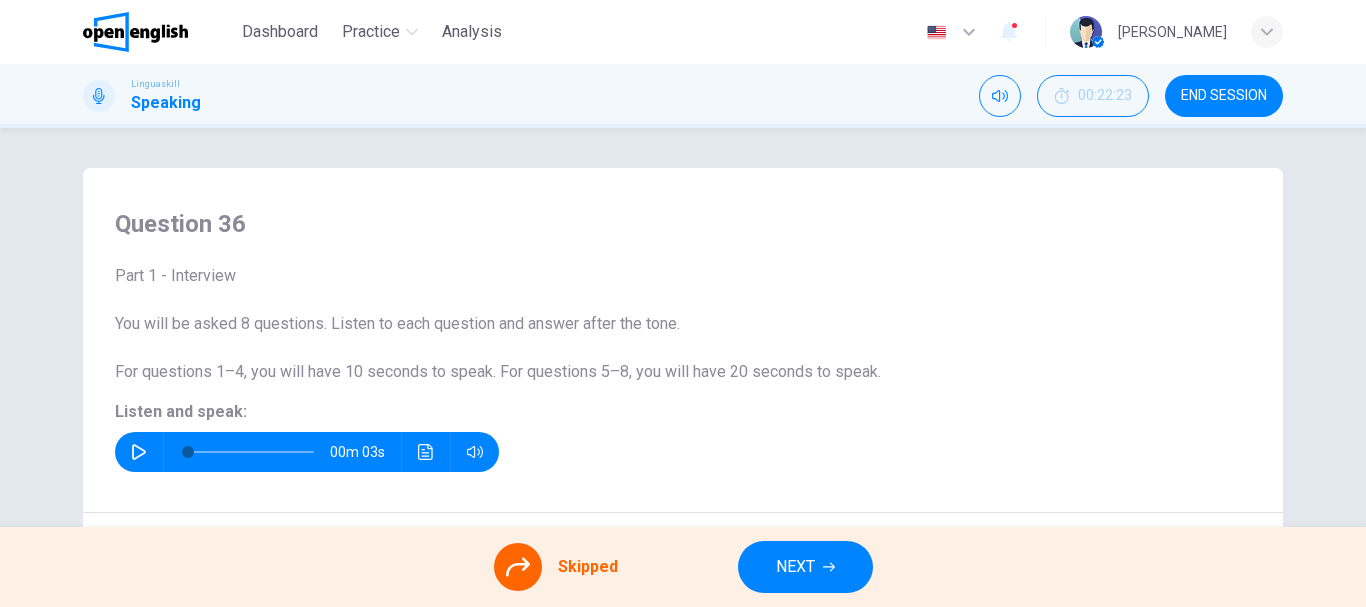 click on "NEXT" at bounding box center [795, 567] 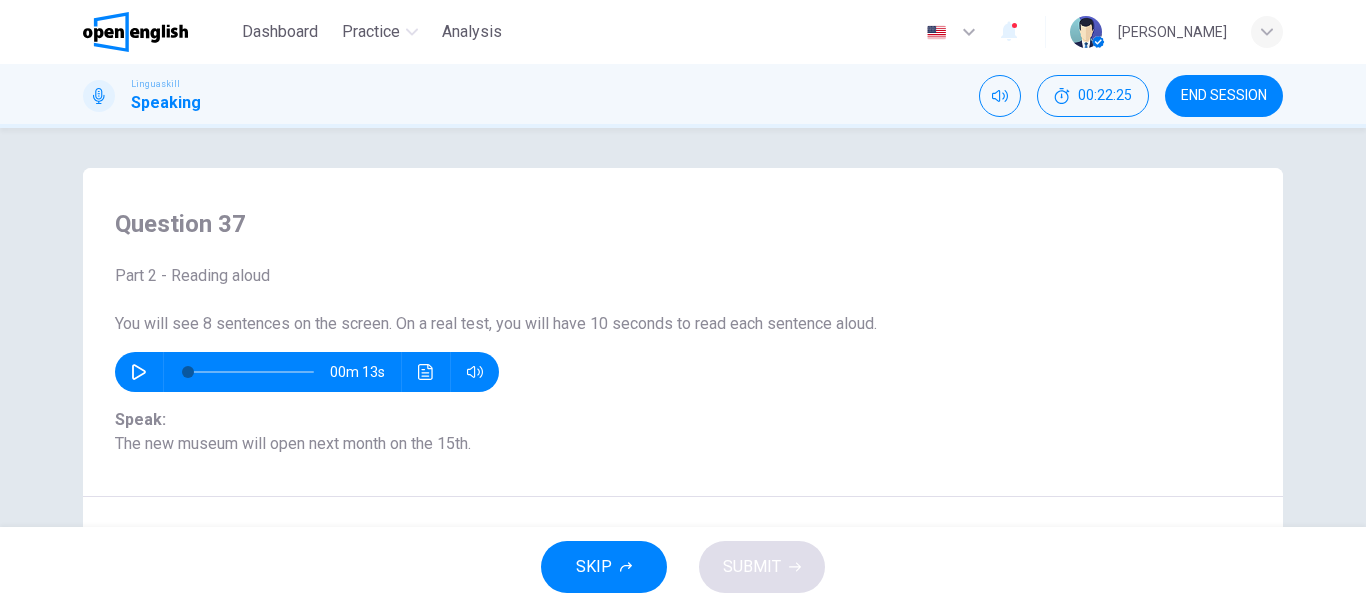 click on "END SESSION" at bounding box center [1224, 96] 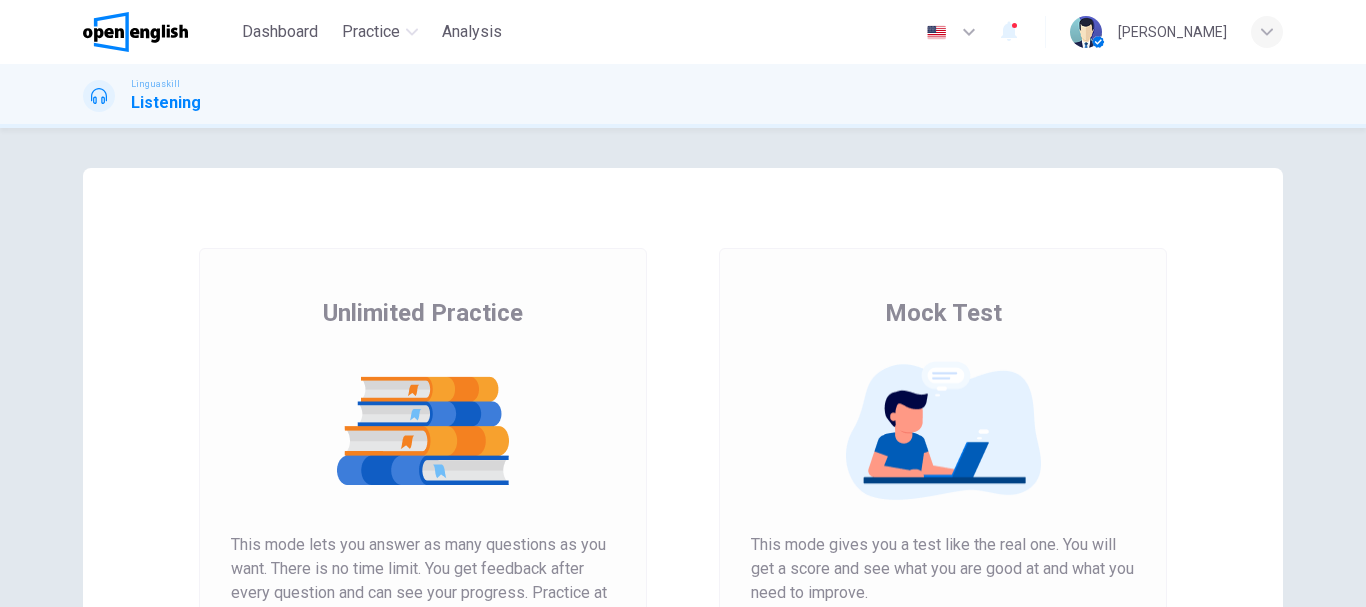 scroll, scrollTop: 0, scrollLeft: 0, axis: both 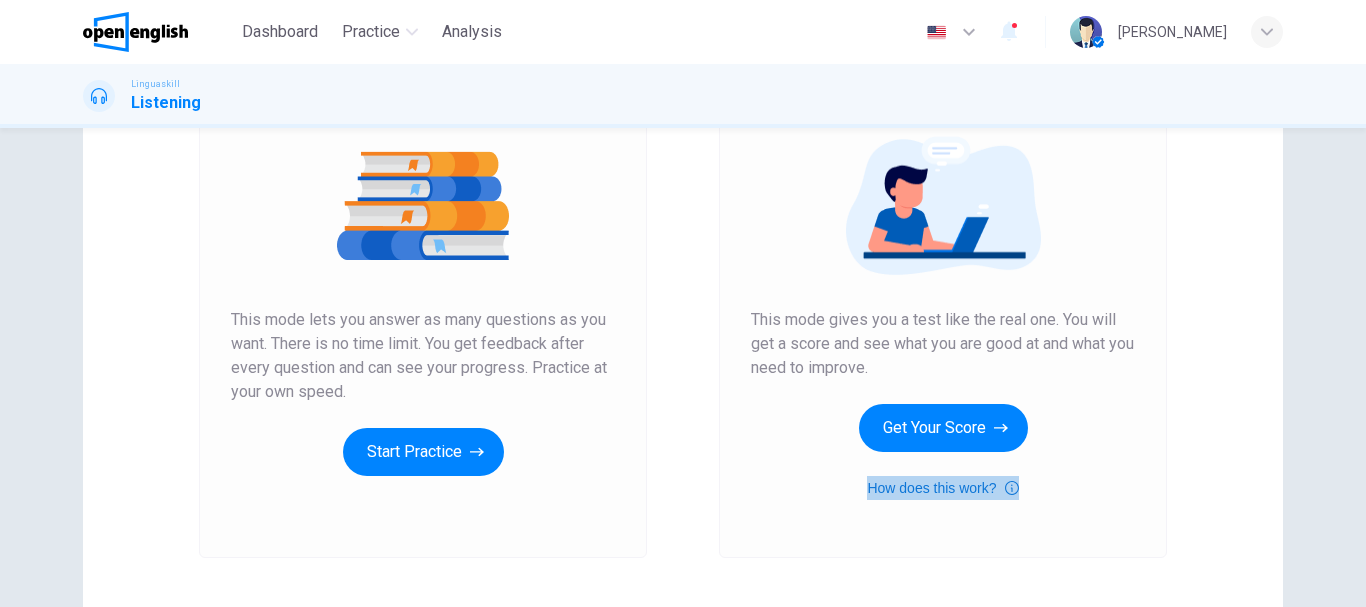 click on "How does this work?" at bounding box center [942, 488] 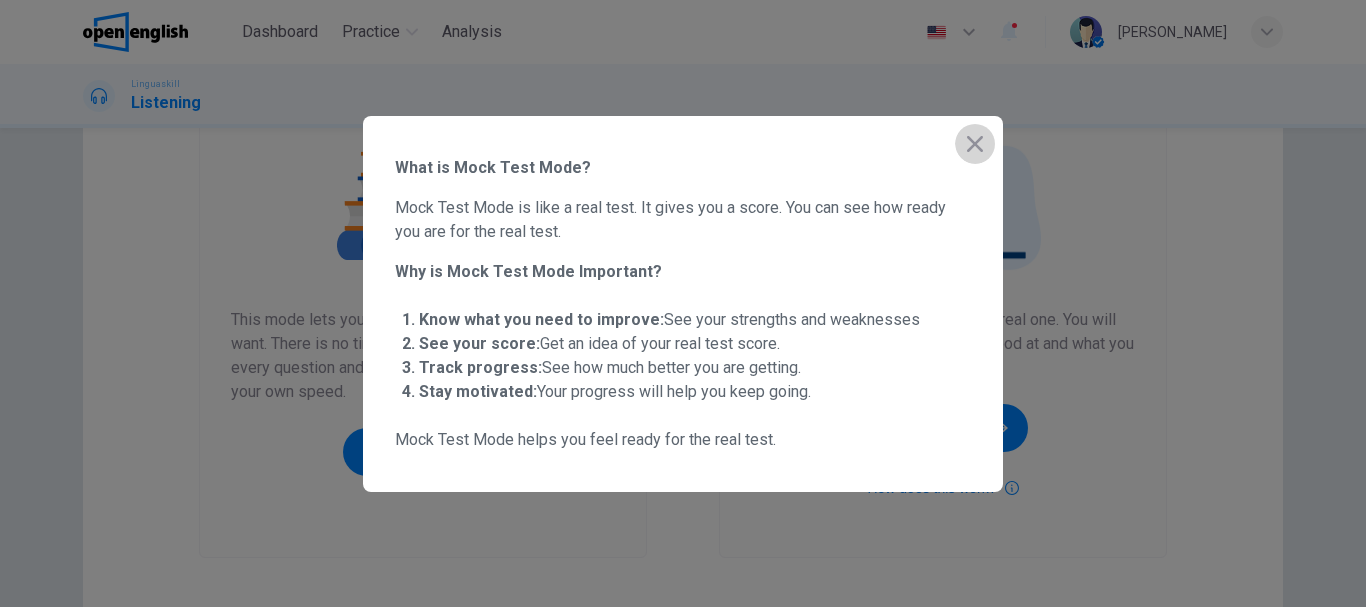 click 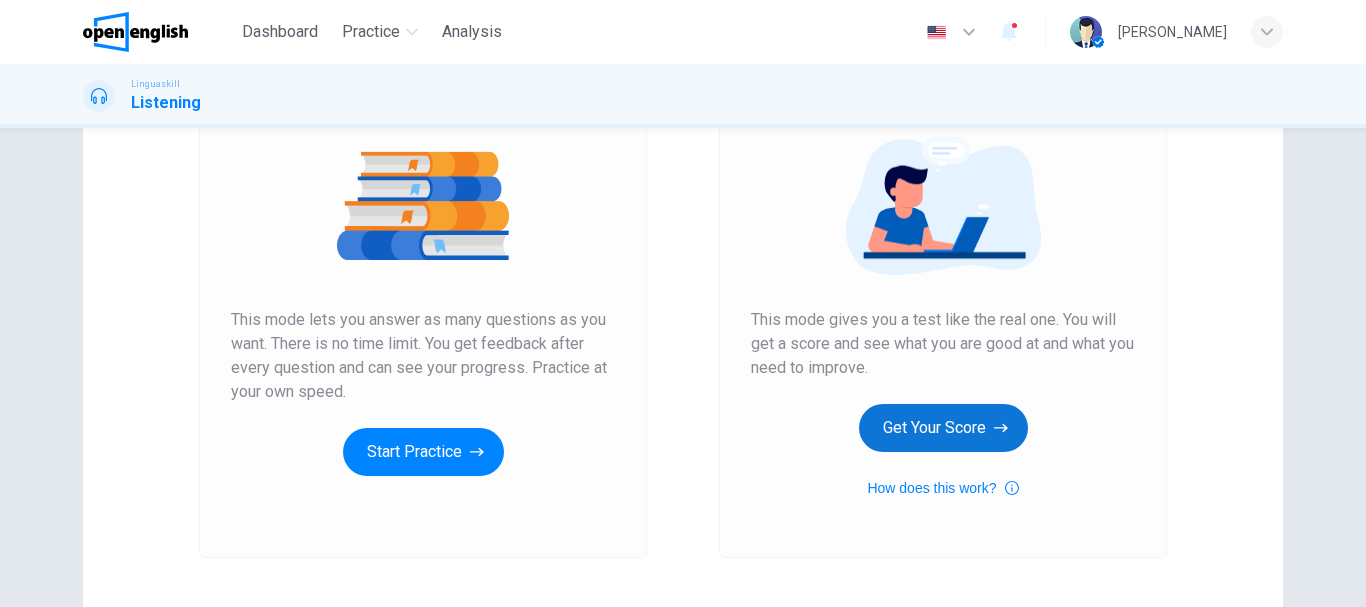 click on "Get Your Score" at bounding box center [943, 428] 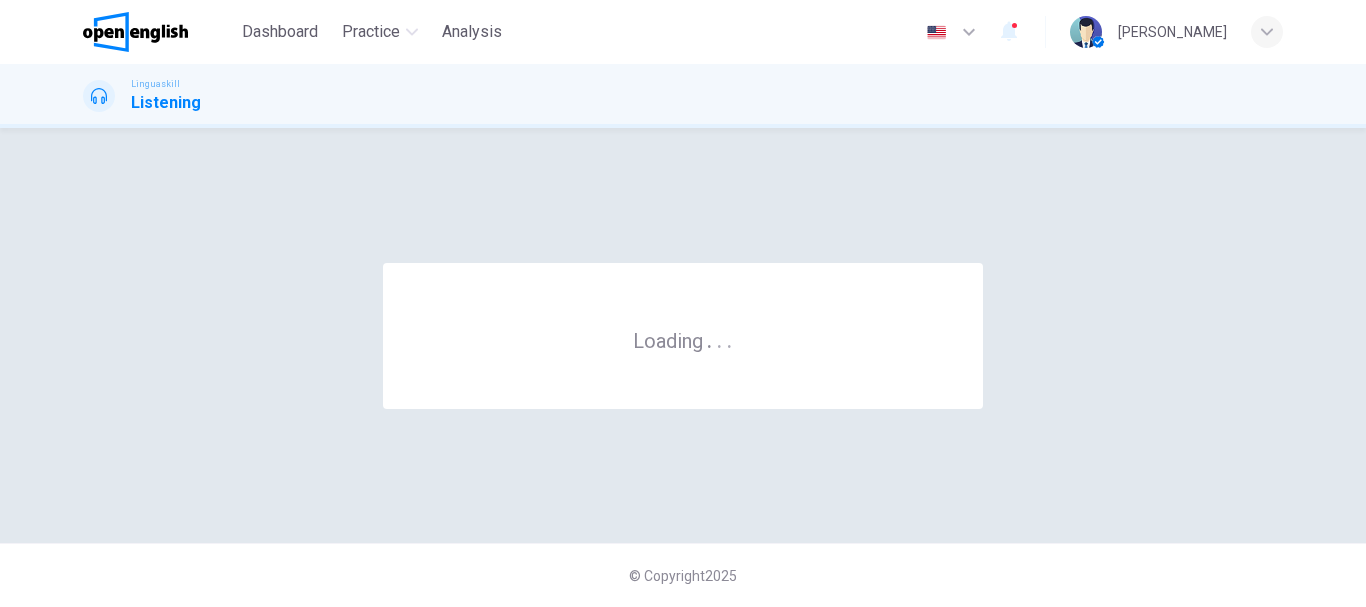 scroll, scrollTop: 0, scrollLeft: 0, axis: both 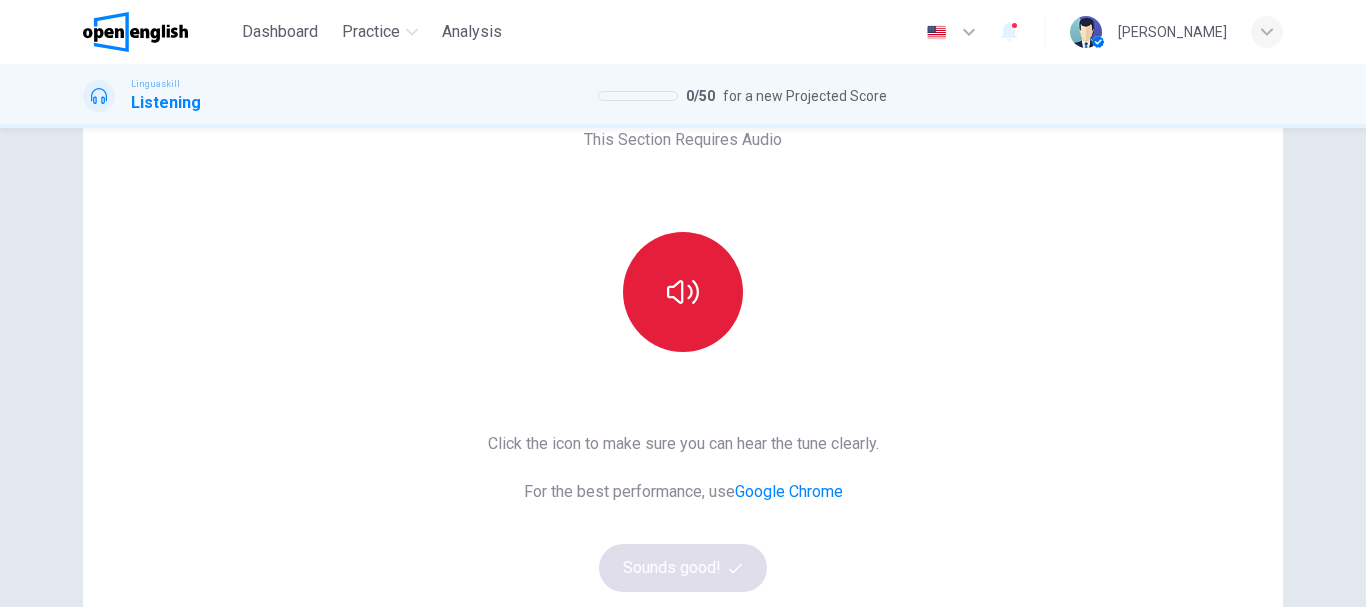click 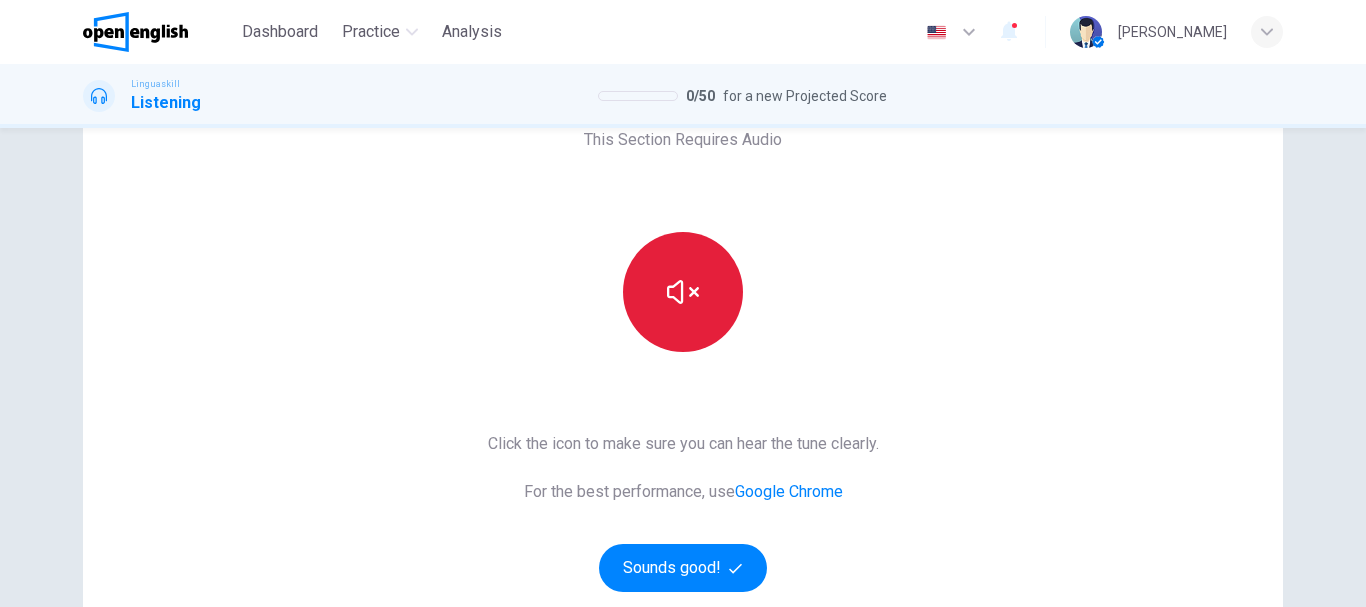 click at bounding box center (683, 292) 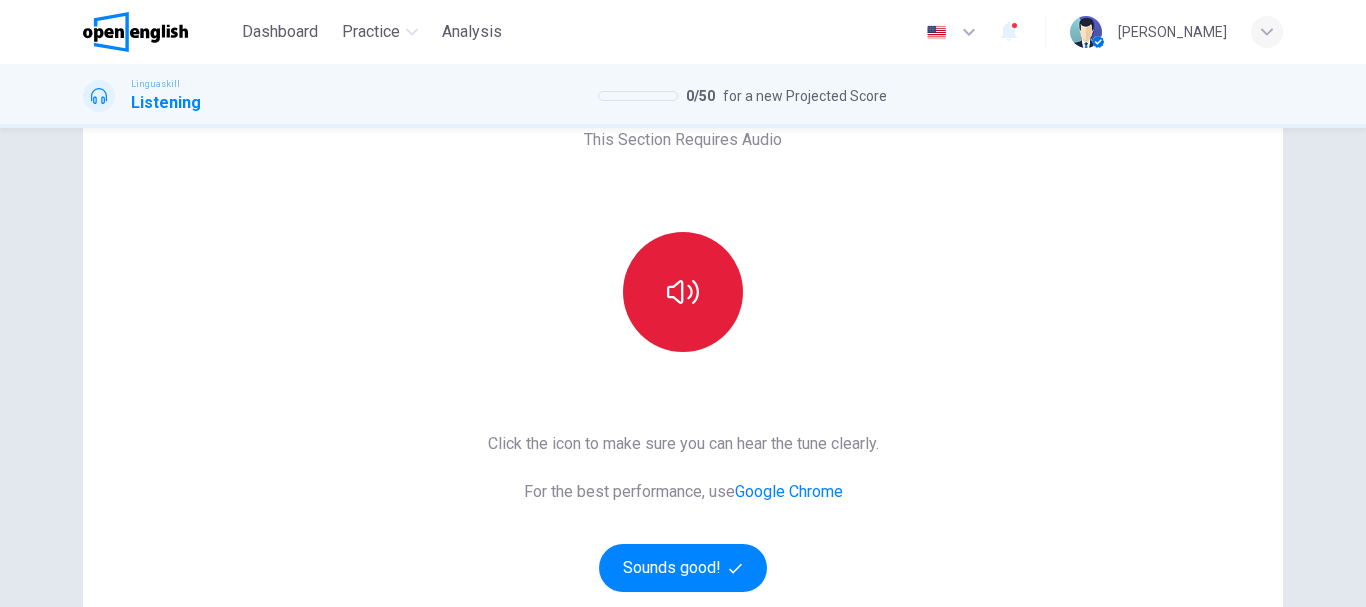 click at bounding box center [683, 292] 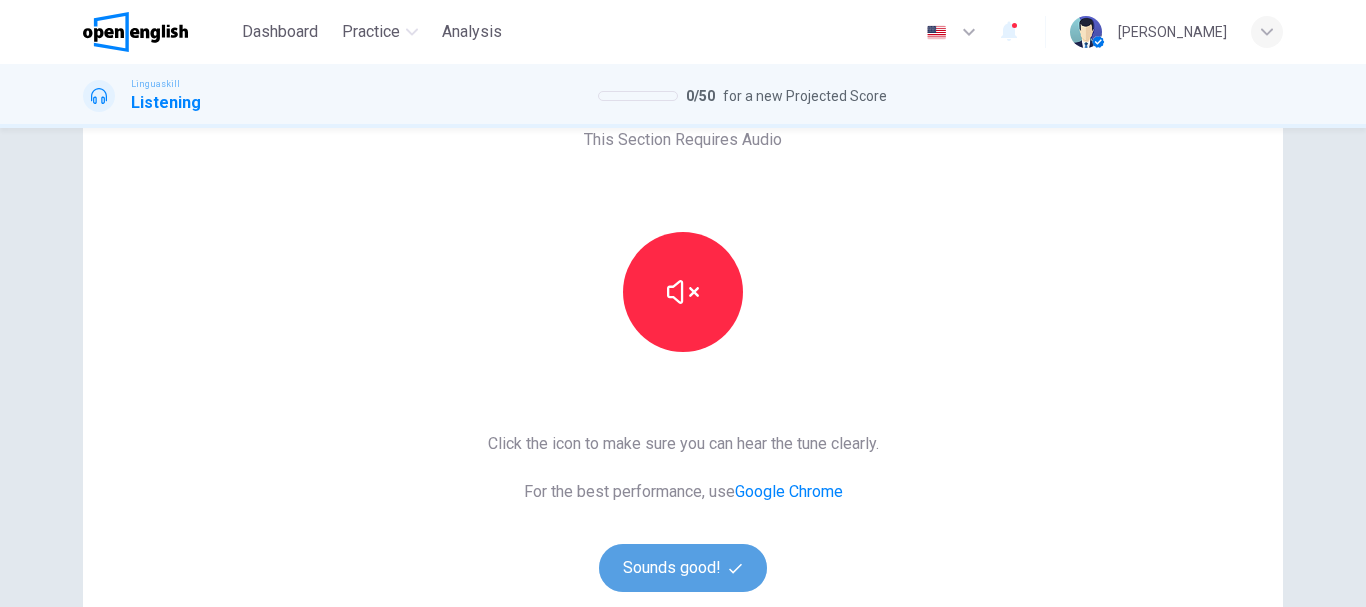 click on "Sounds good!" at bounding box center [683, 568] 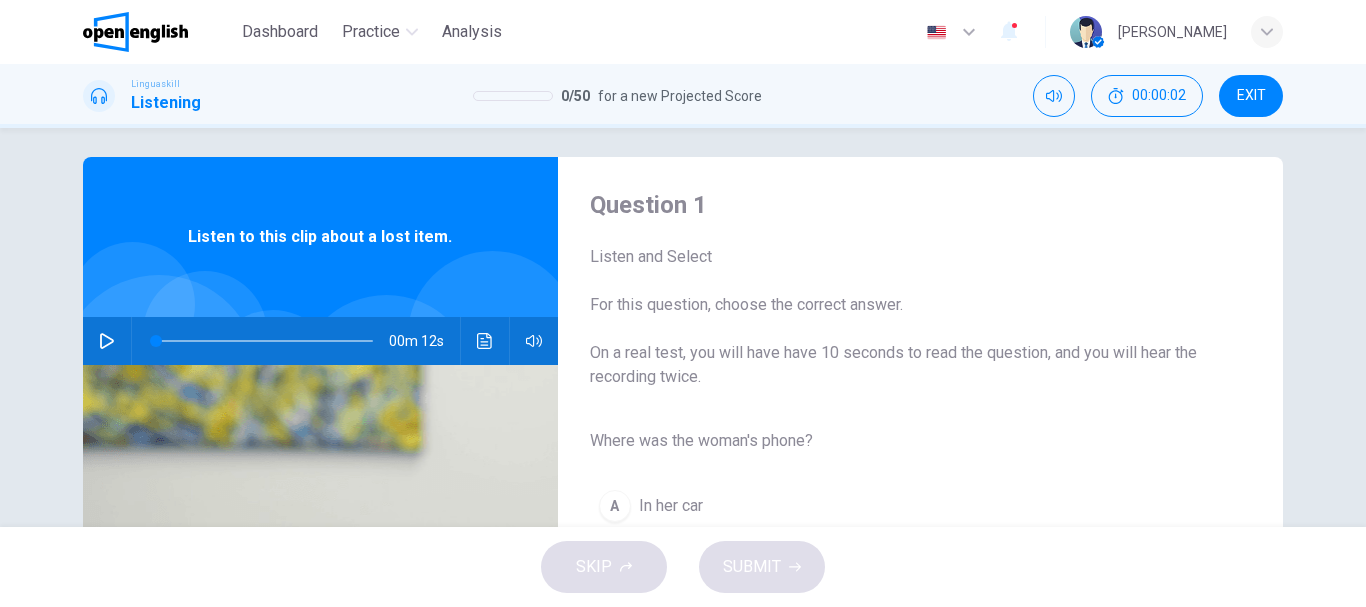 scroll, scrollTop: 0, scrollLeft: 0, axis: both 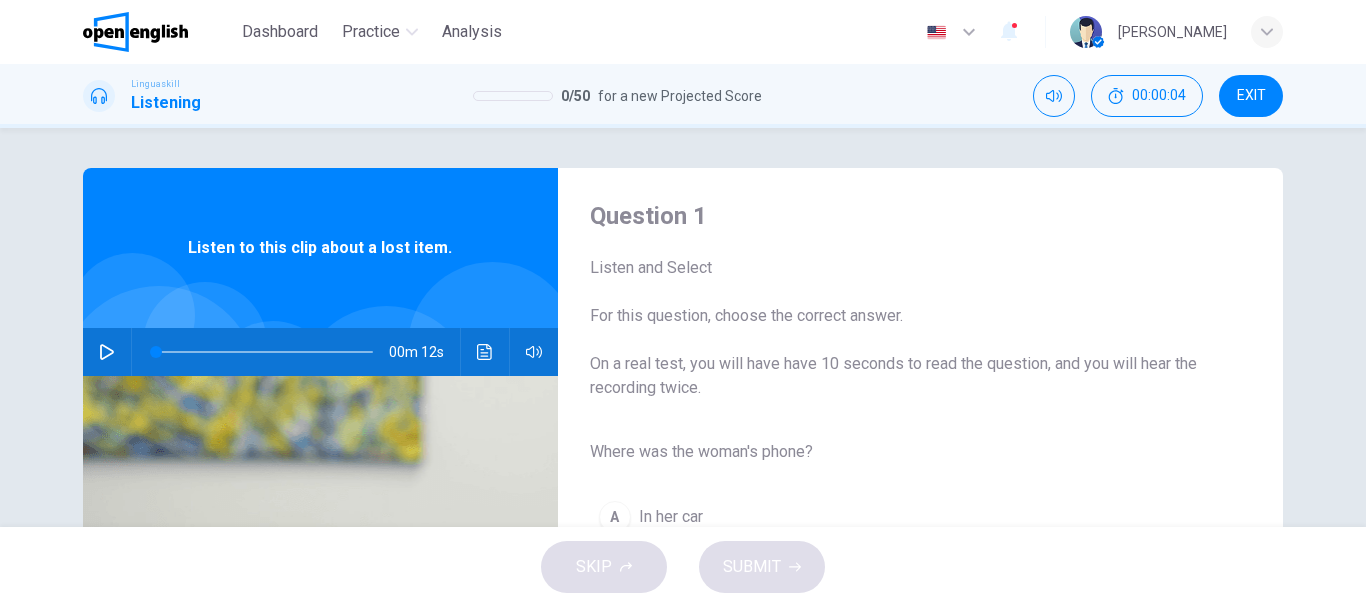 click 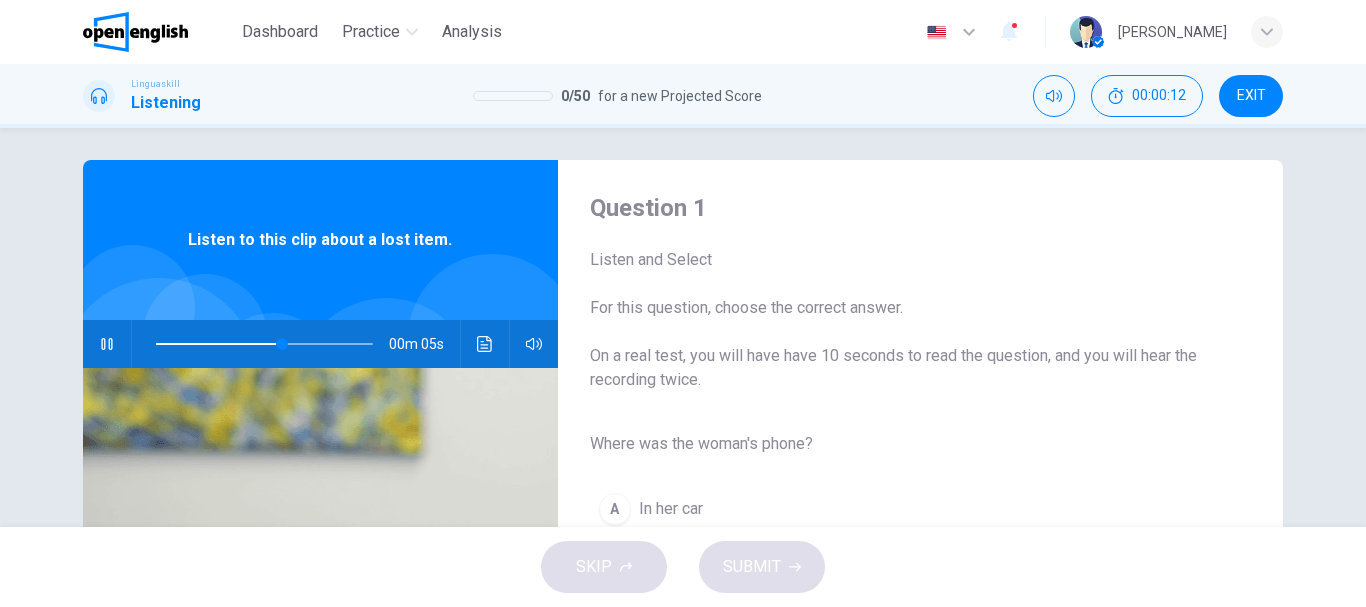 scroll, scrollTop: 2, scrollLeft: 0, axis: vertical 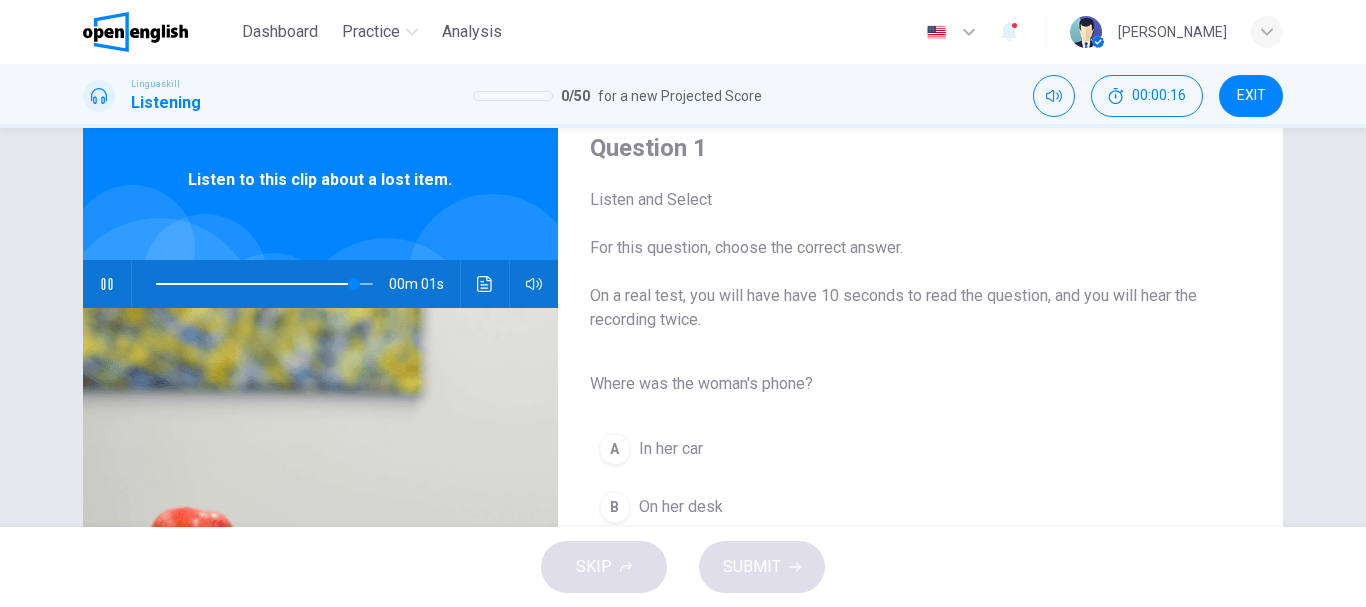 type on "*" 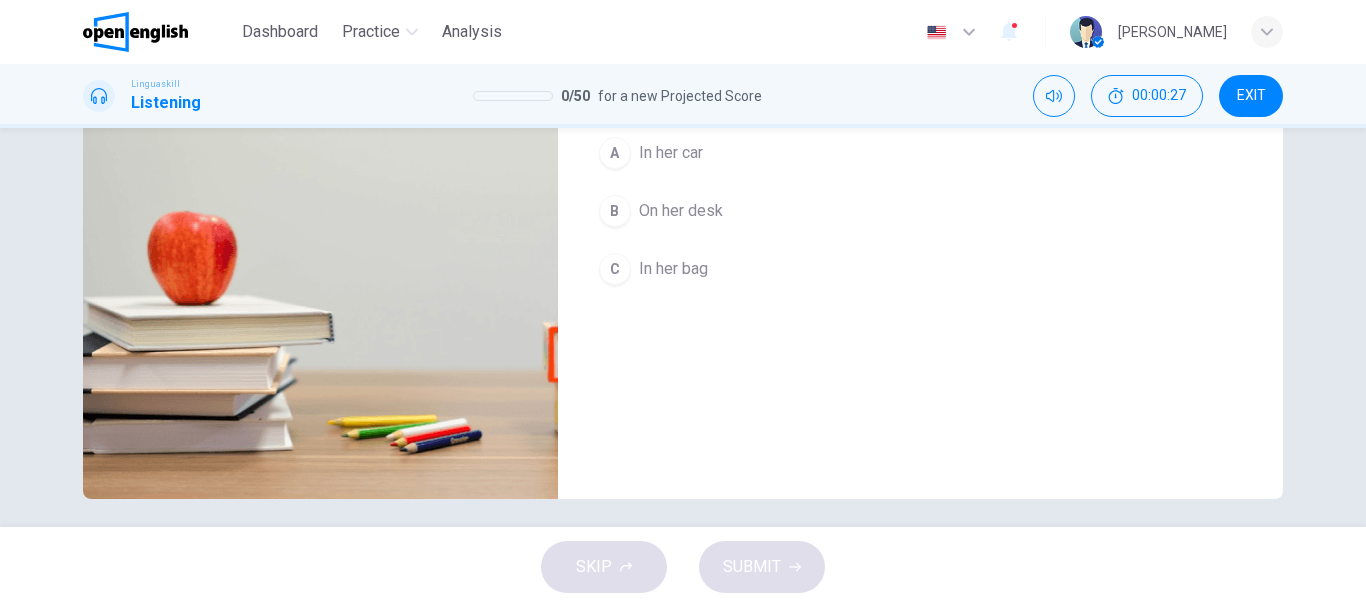 scroll, scrollTop: 376, scrollLeft: 0, axis: vertical 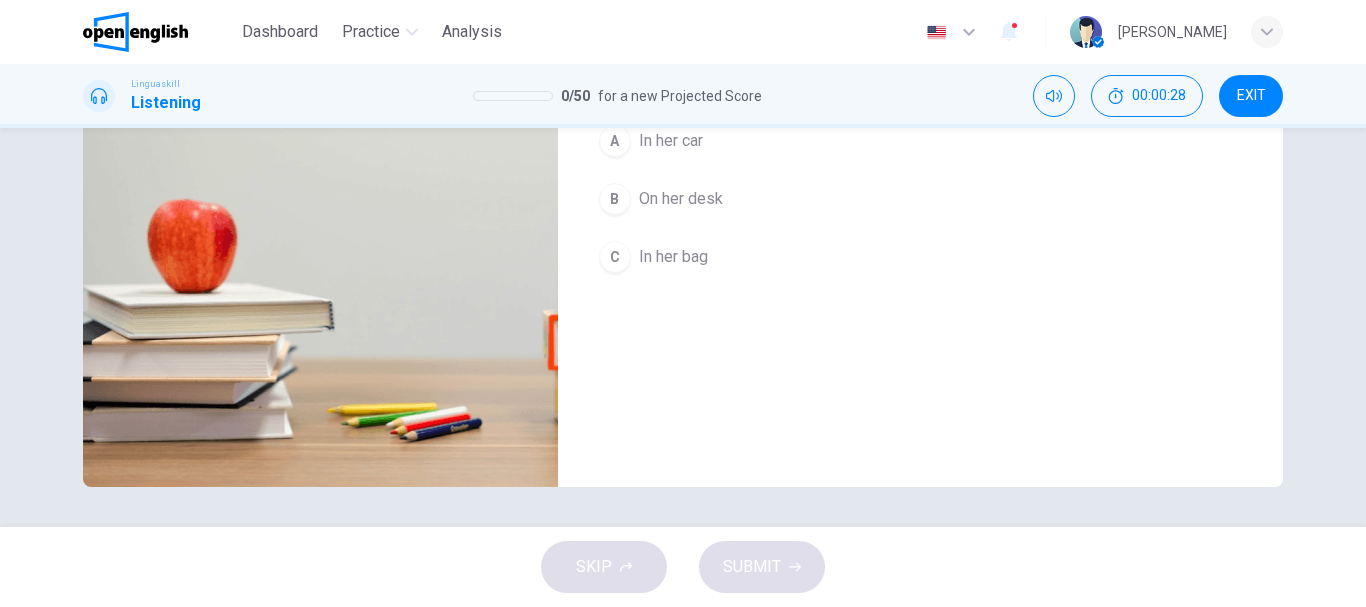 click on "C In her bag" at bounding box center (904, 257) 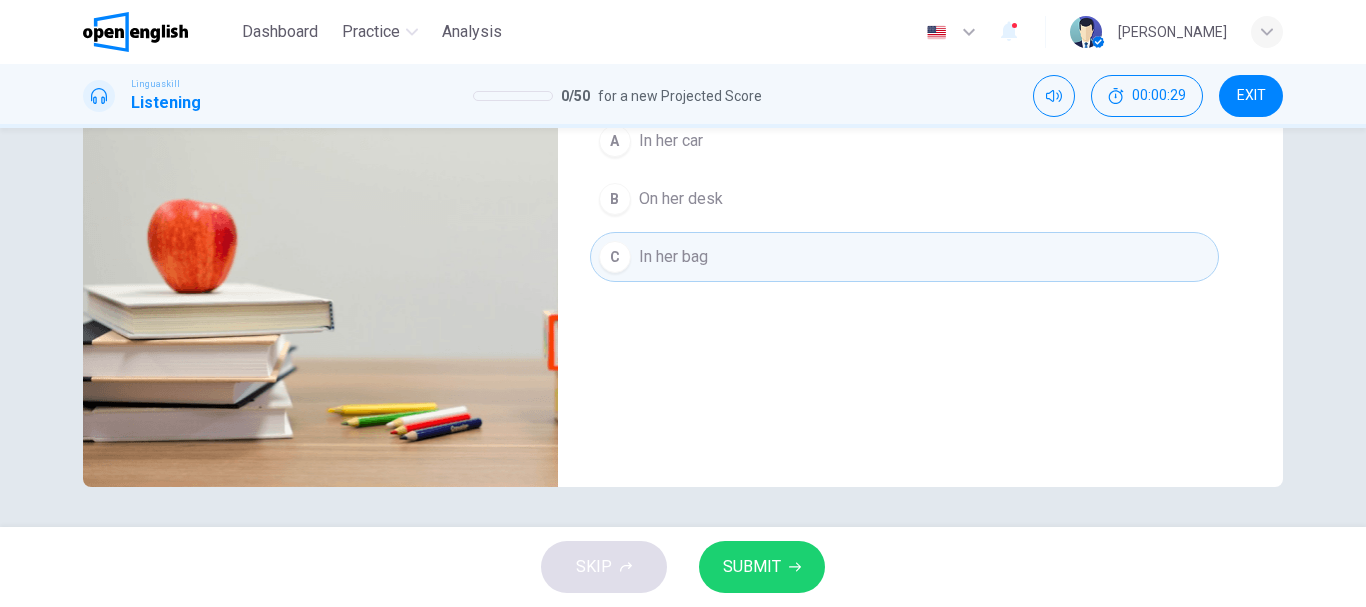 click on "SUBMIT" at bounding box center (752, 567) 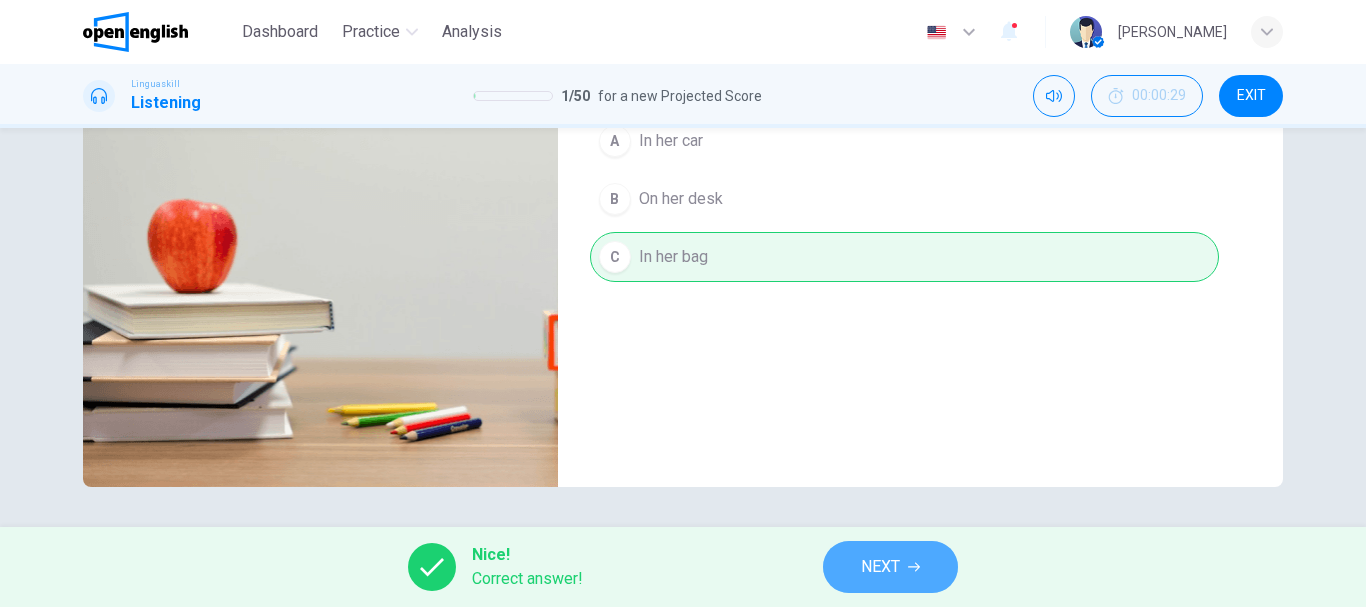 click 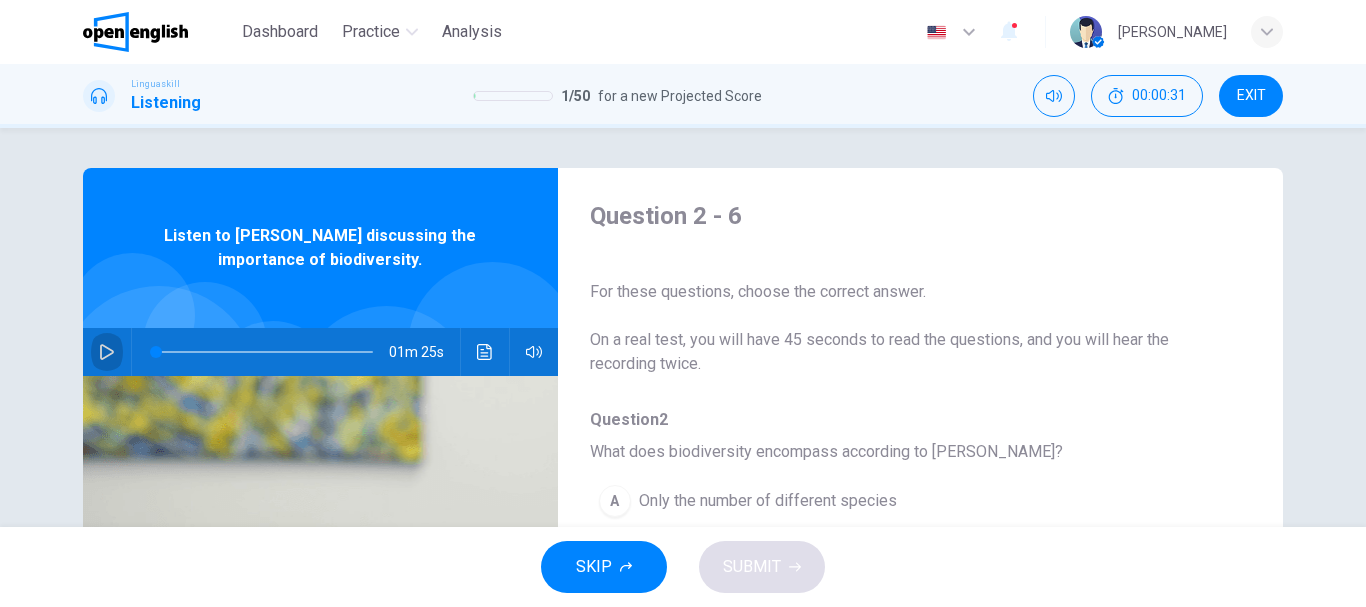 click 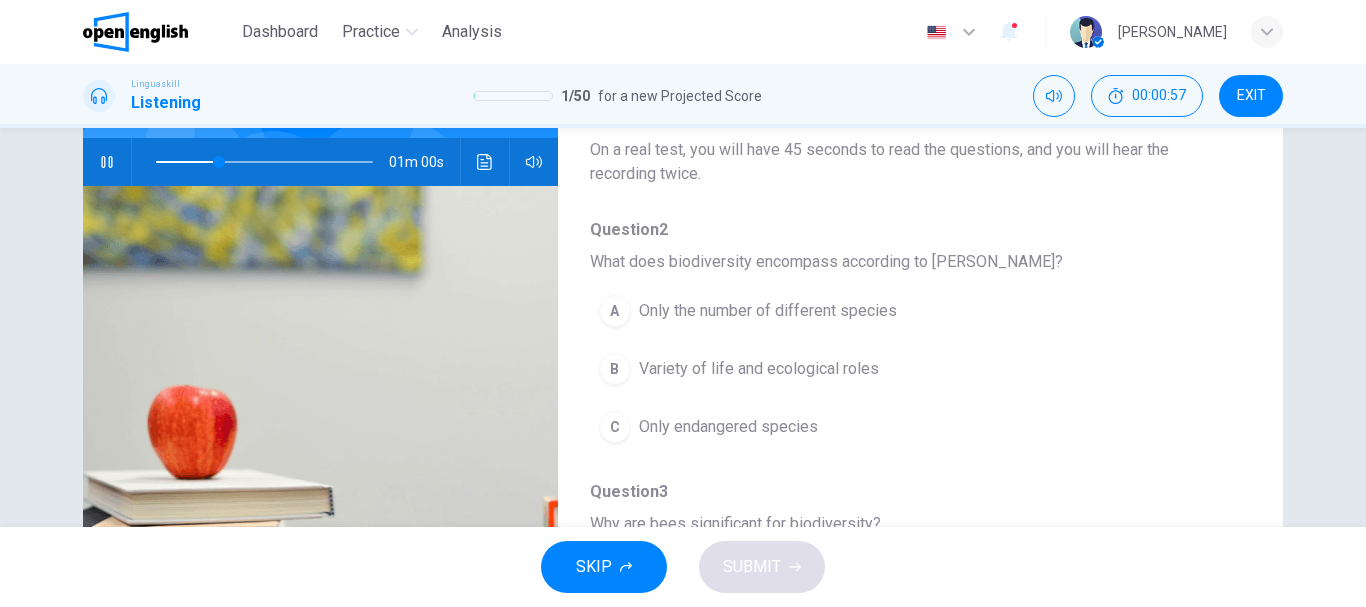 scroll, scrollTop: 194, scrollLeft: 0, axis: vertical 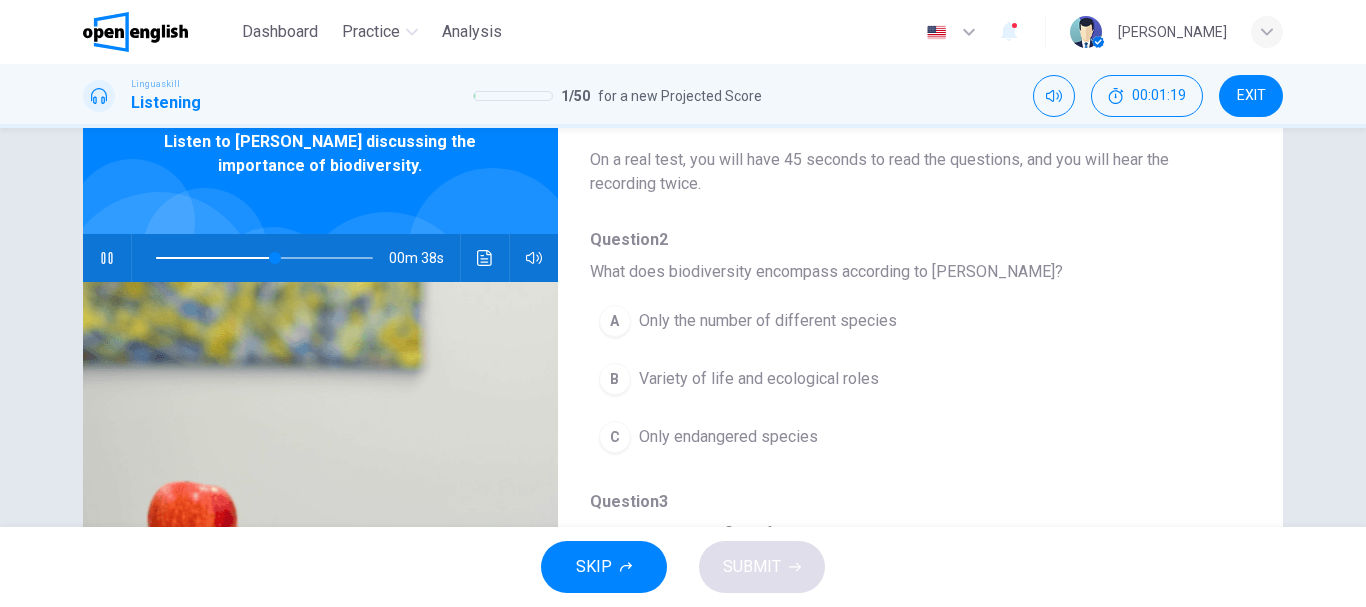 click on "B" at bounding box center (615, 379) 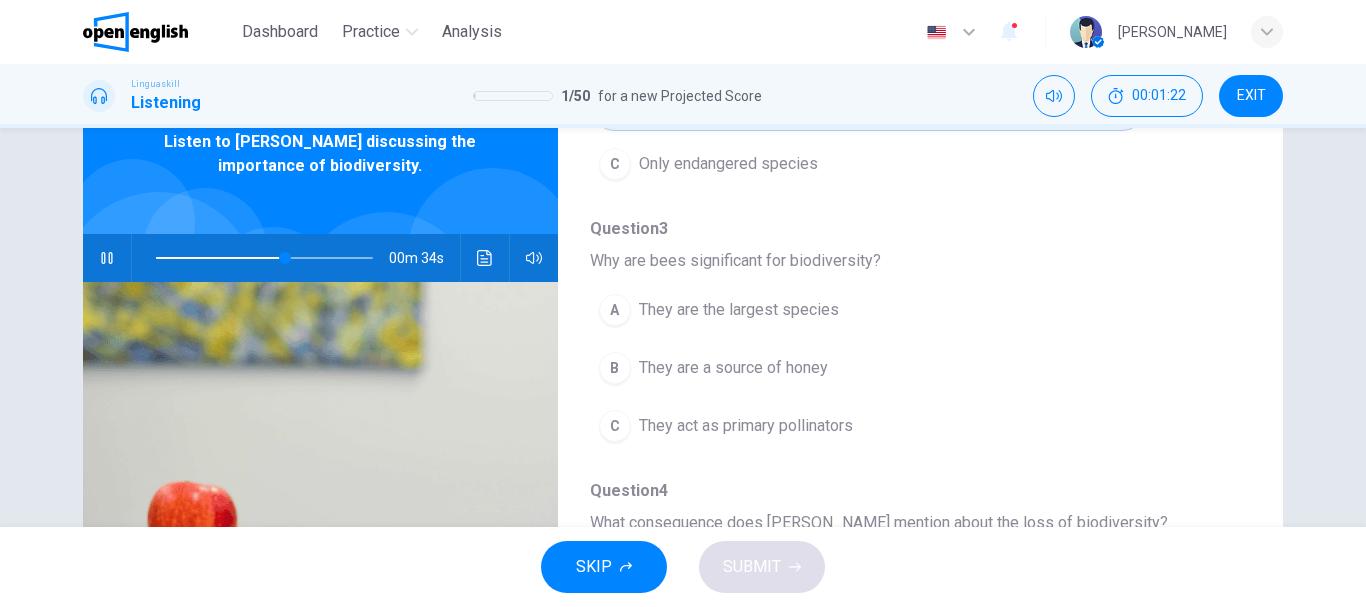 scroll, scrollTop: 384, scrollLeft: 0, axis: vertical 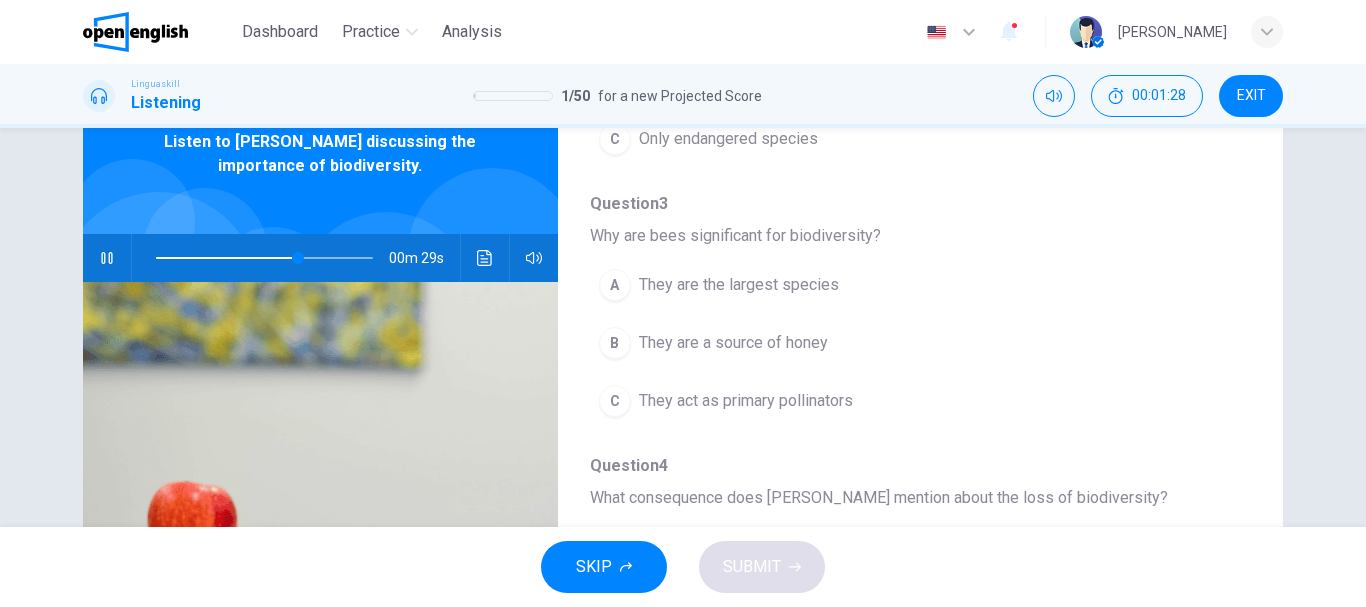 click on "They act as primary pollinators" at bounding box center [746, 401] 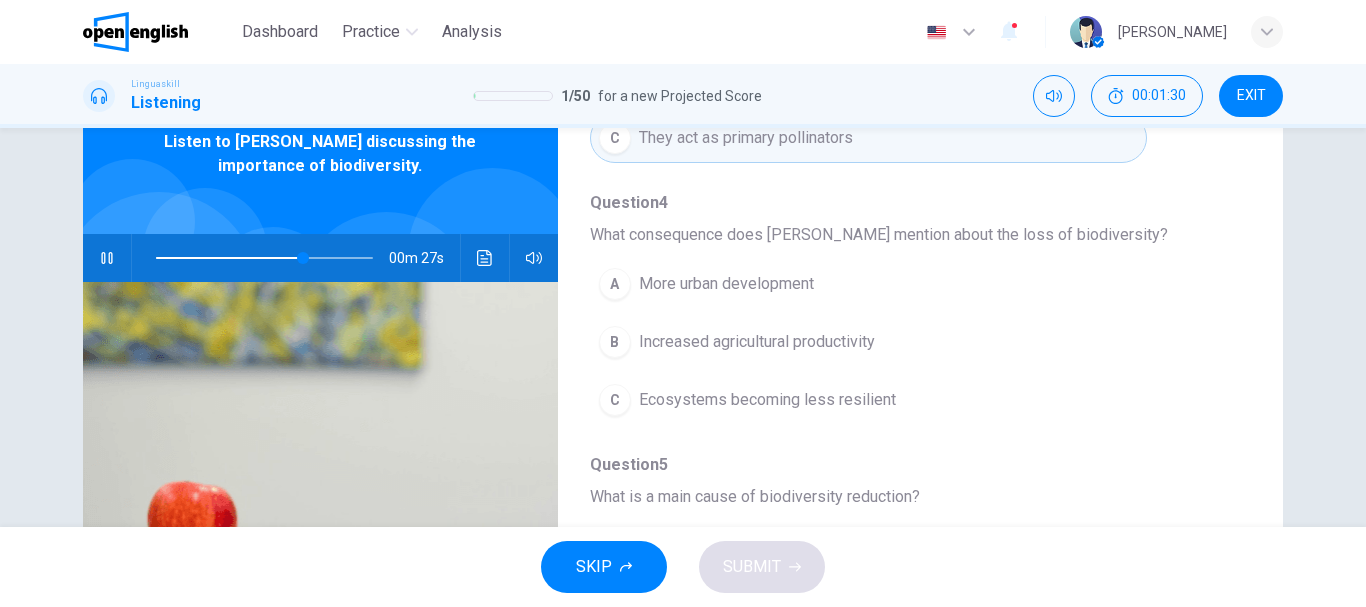 scroll, scrollTop: 649, scrollLeft: 0, axis: vertical 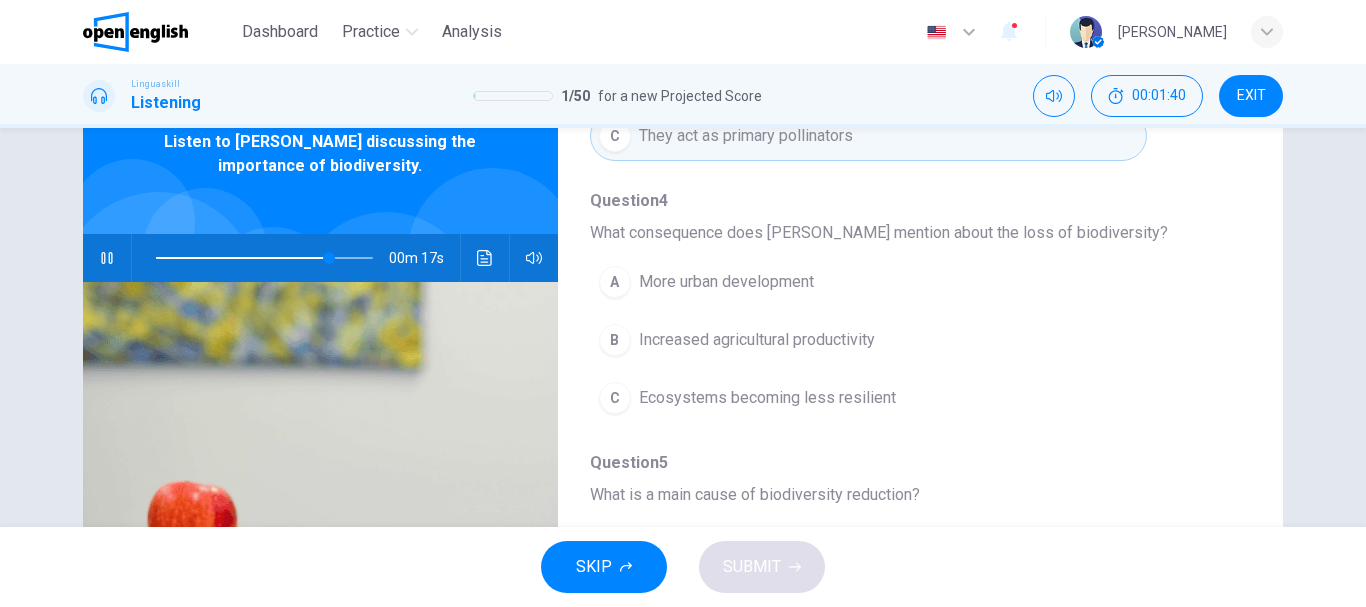 click on "Ecosystems becoming less resilient" at bounding box center (767, 398) 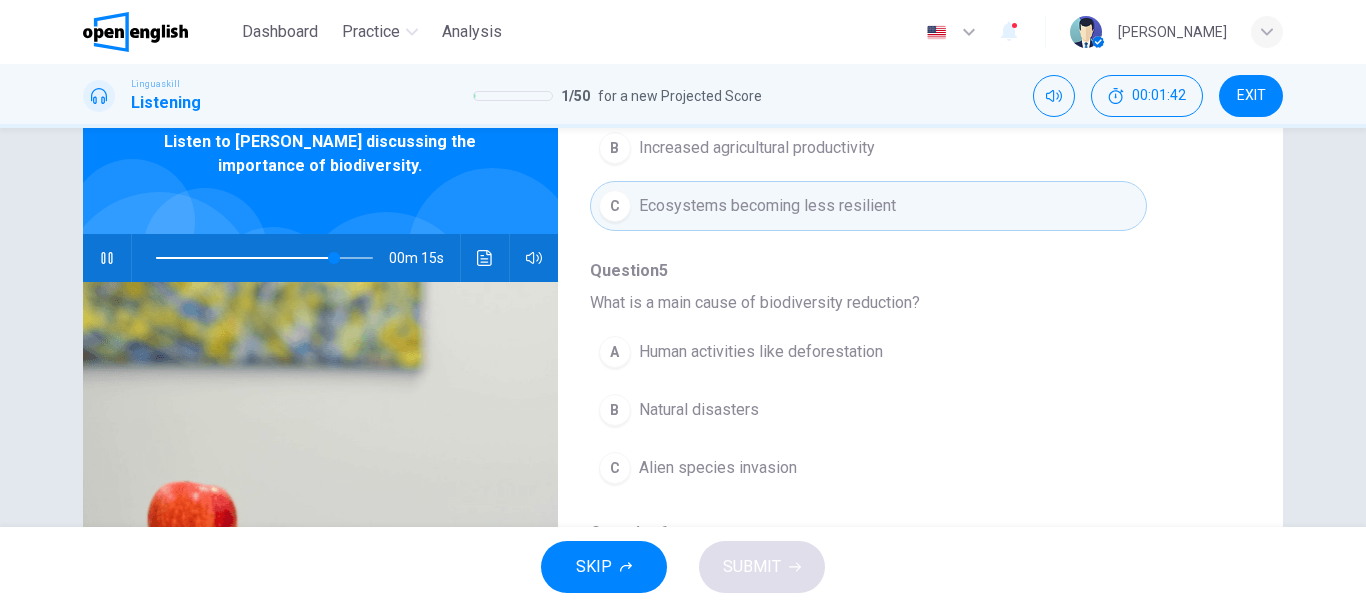 scroll, scrollTop: 863, scrollLeft: 0, axis: vertical 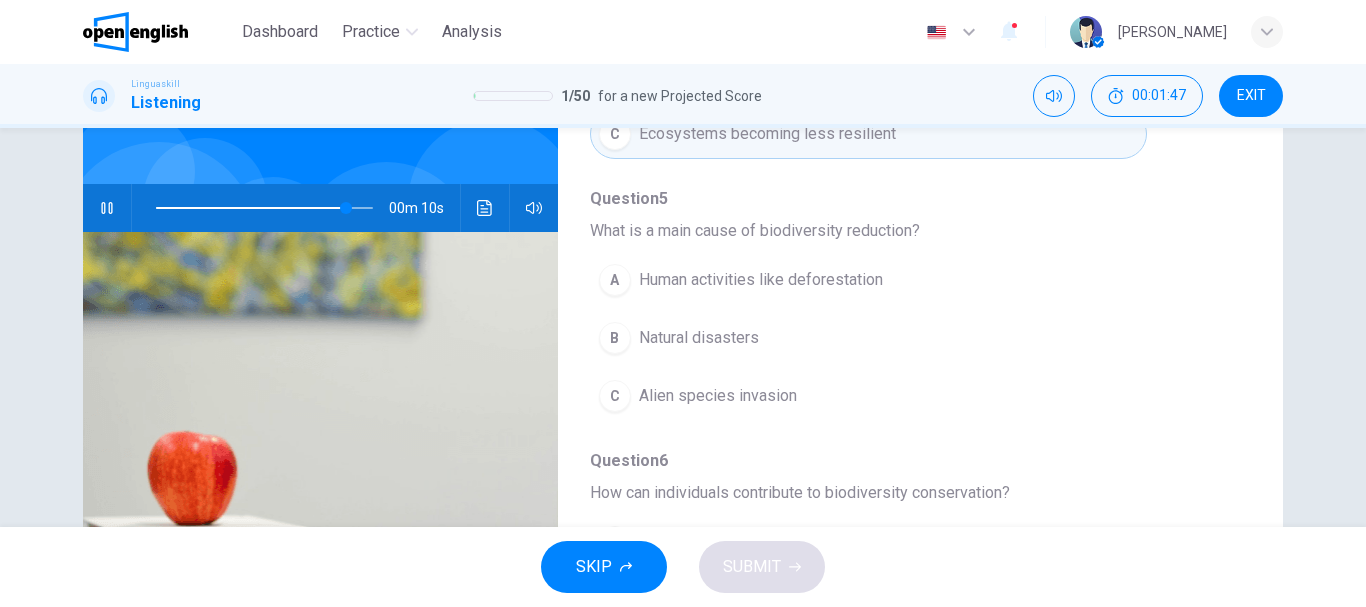click on "B" at bounding box center [615, 338] 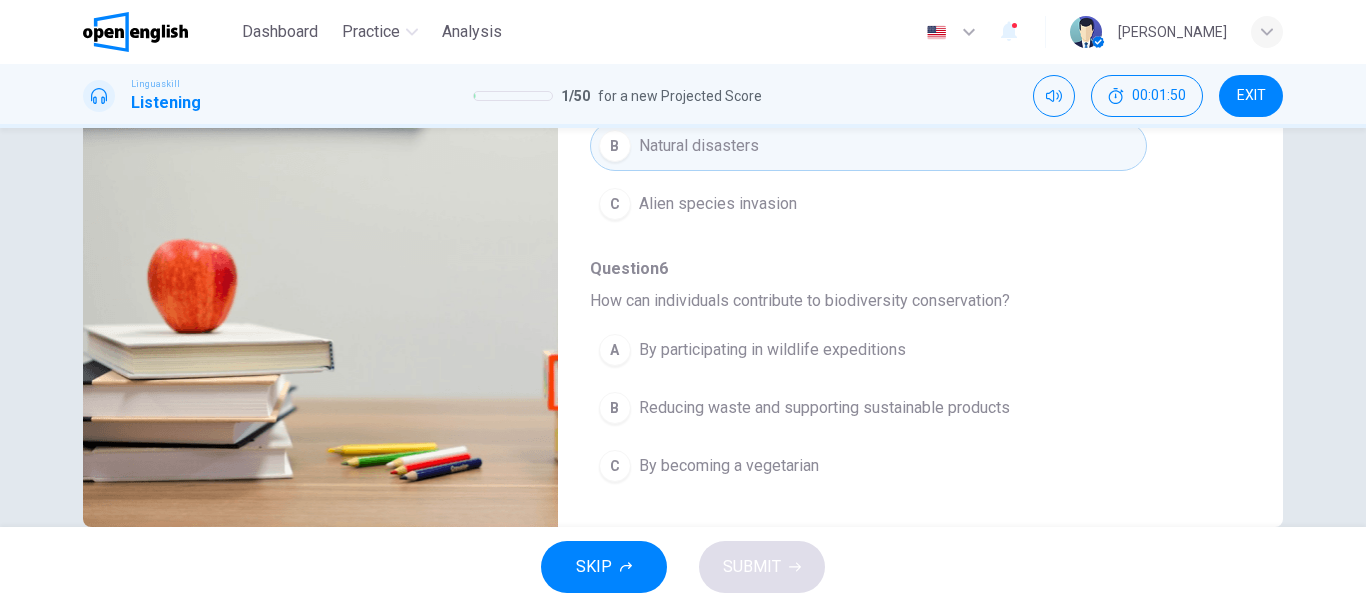 scroll, scrollTop: 346, scrollLeft: 0, axis: vertical 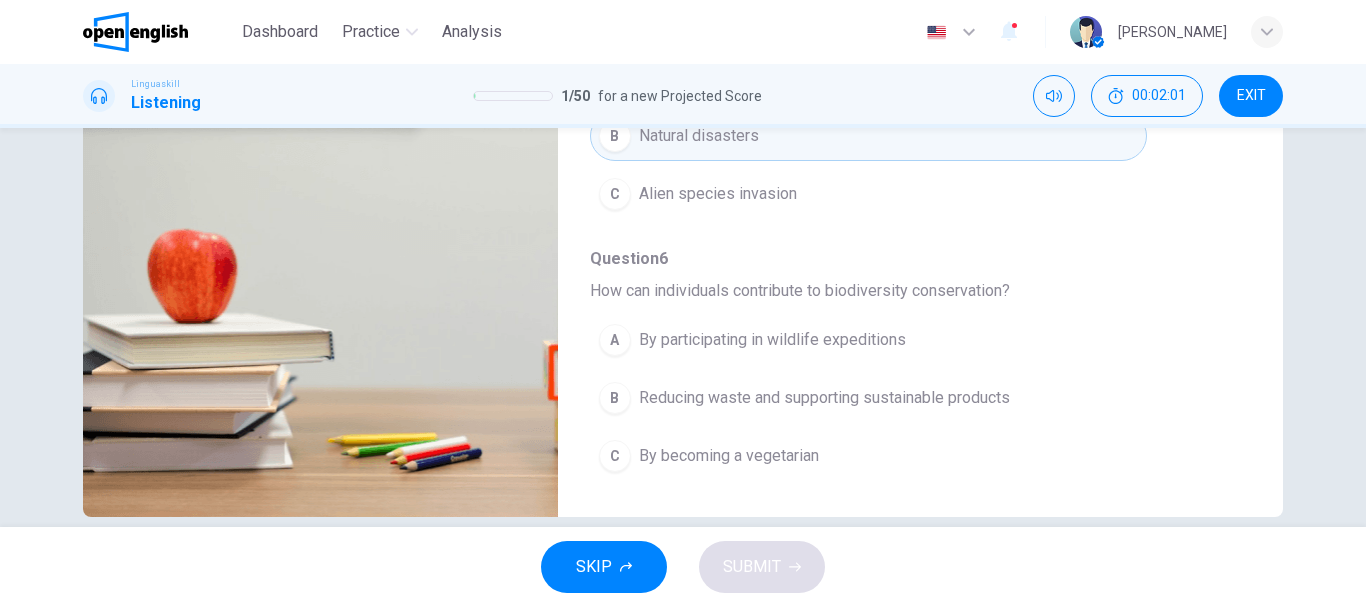 click on "Reducing waste and supporting sustainable products" at bounding box center [824, 398] 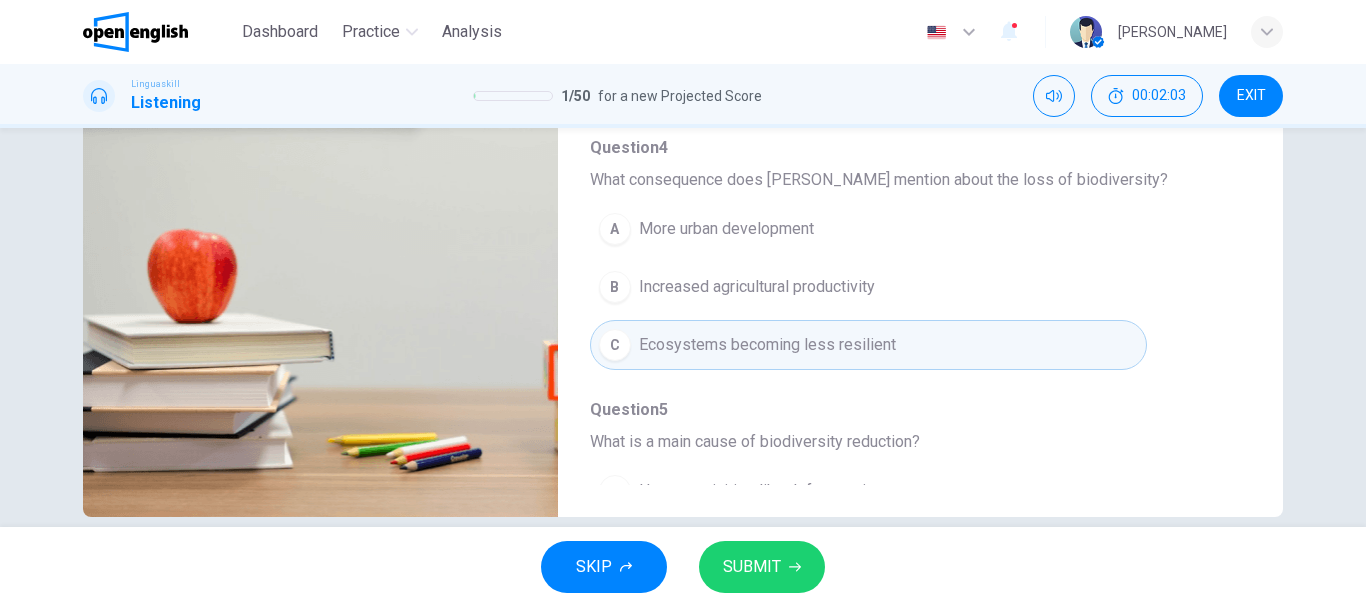 scroll, scrollTop: 428, scrollLeft: 0, axis: vertical 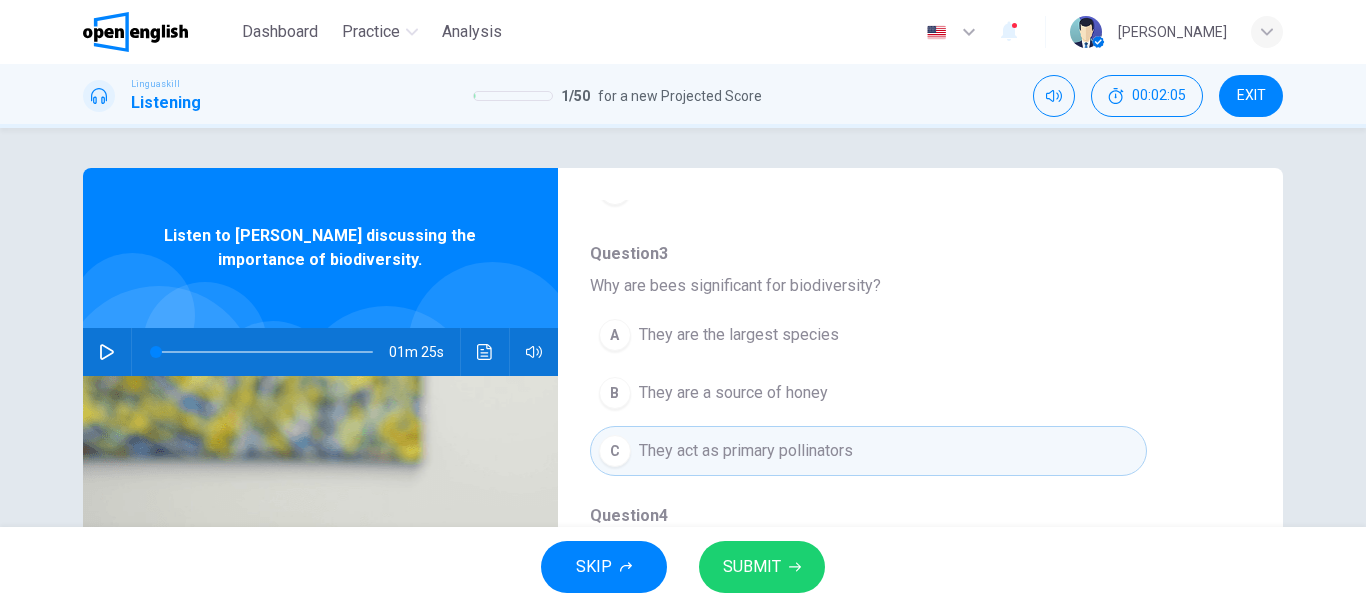 click 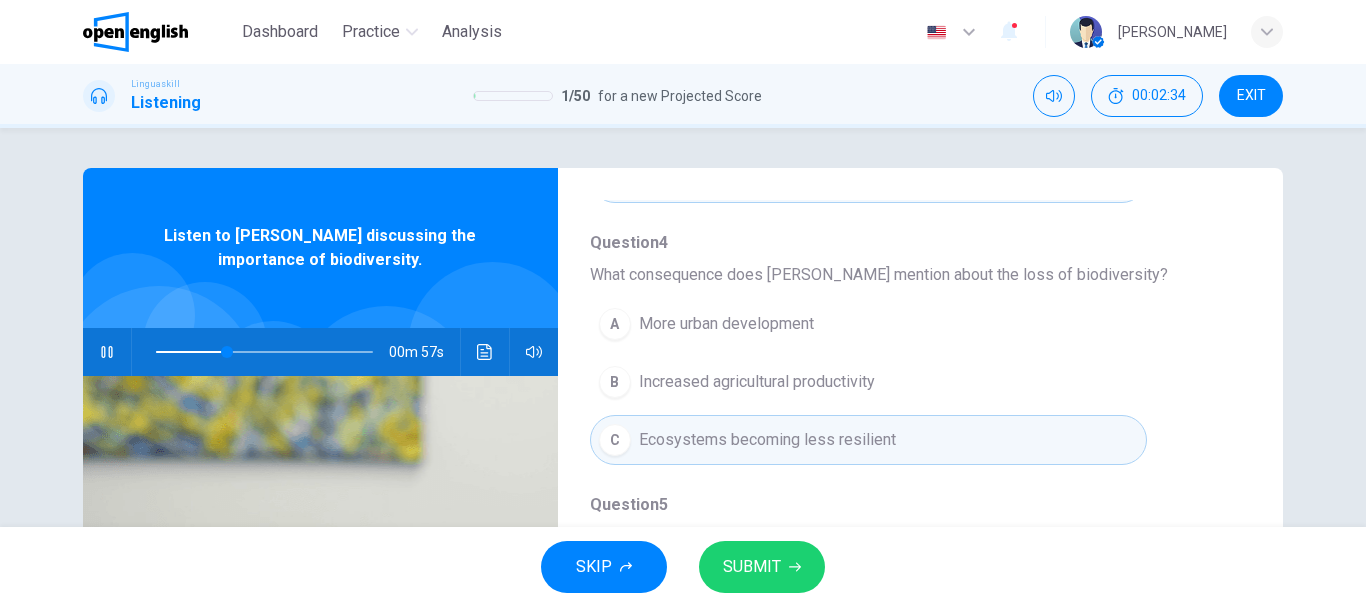 scroll, scrollTop: 703, scrollLeft: 0, axis: vertical 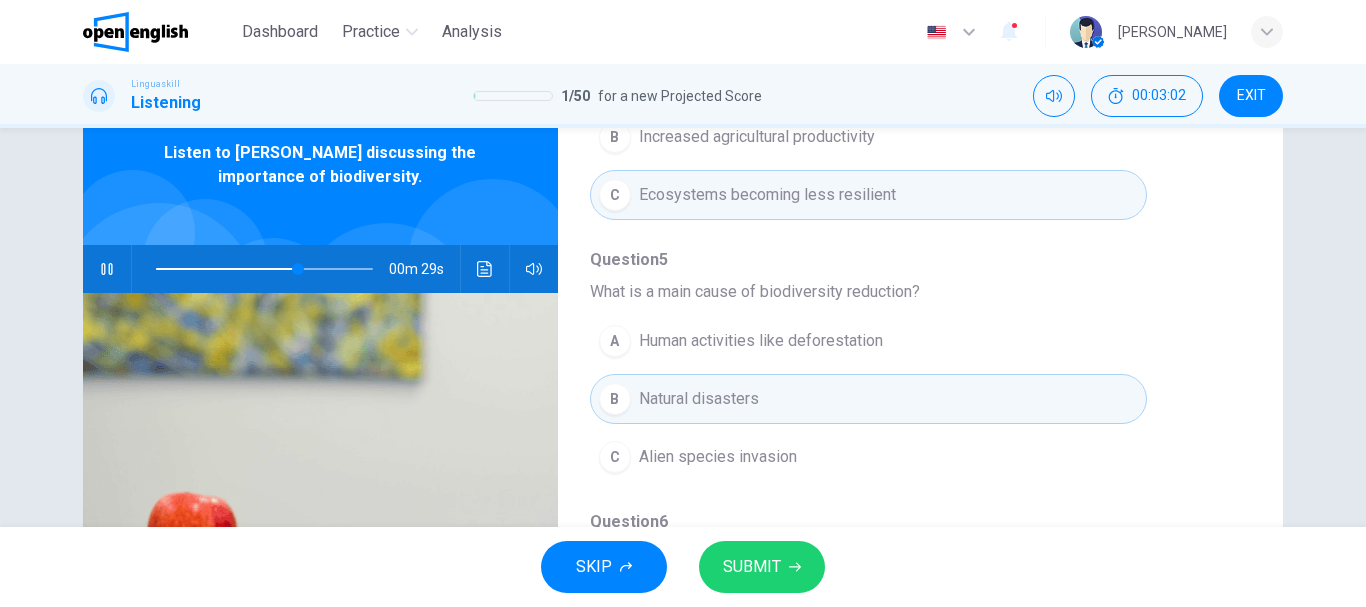 click on "Human activities like deforestation" at bounding box center (761, 341) 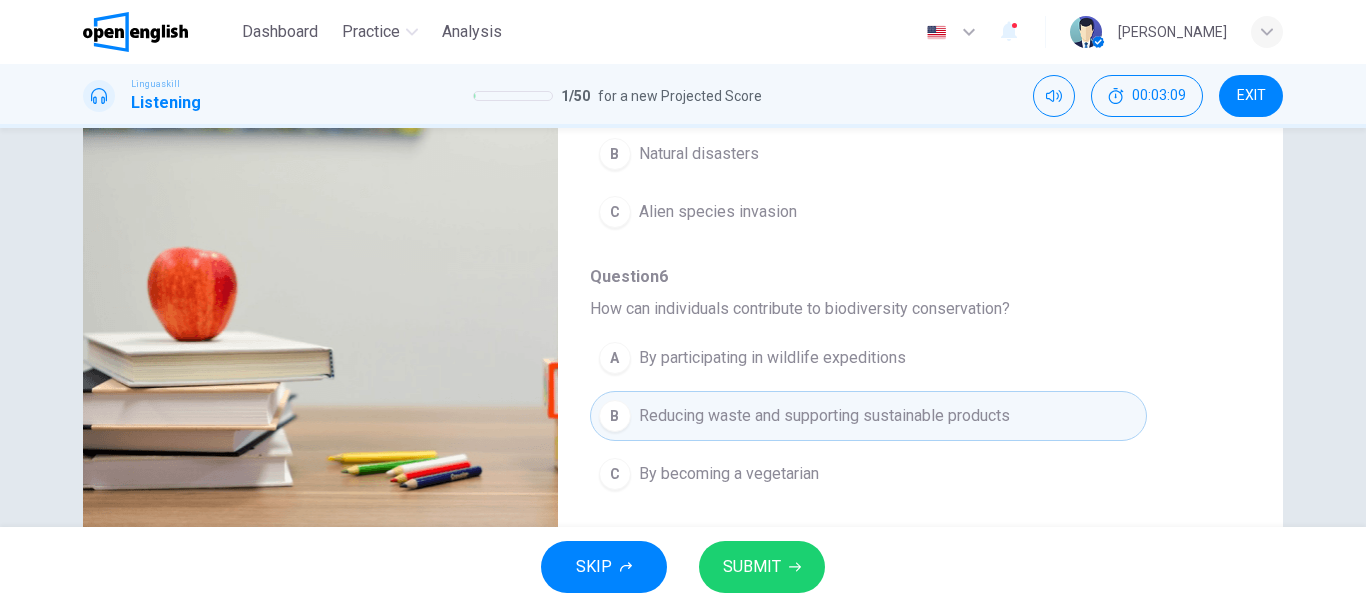 scroll, scrollTop: 355, scrollLeft: 0, axis: vertical 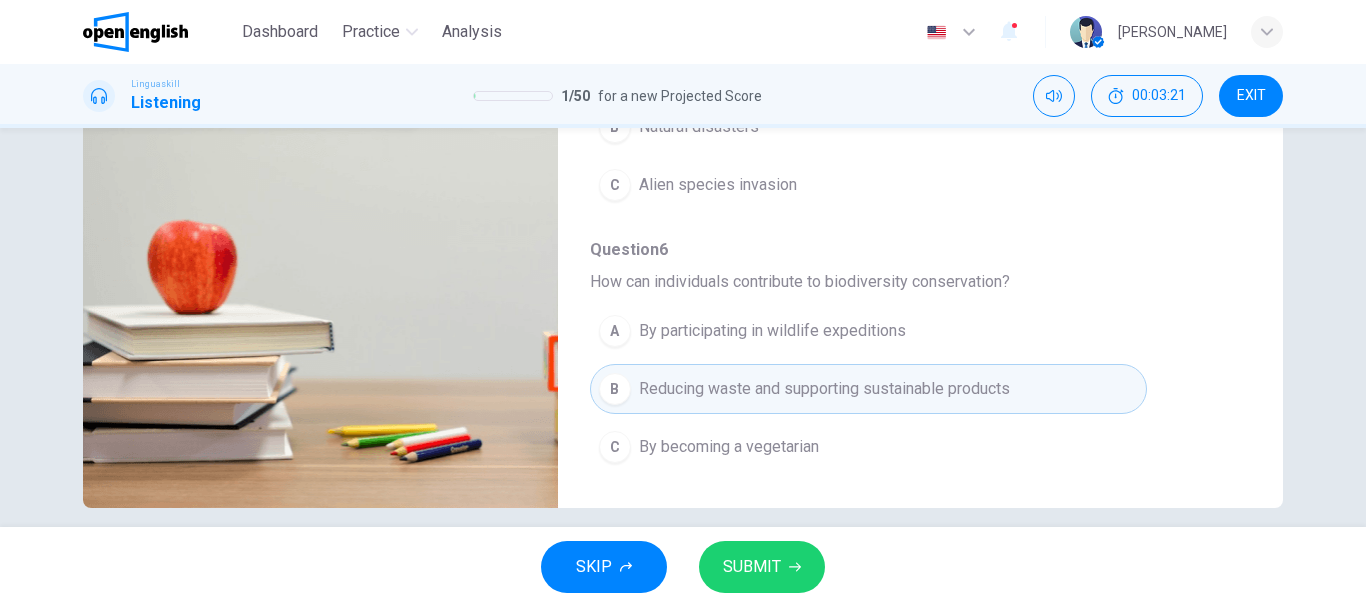 click on "SUBMIT" at bounding box center [752, 567] 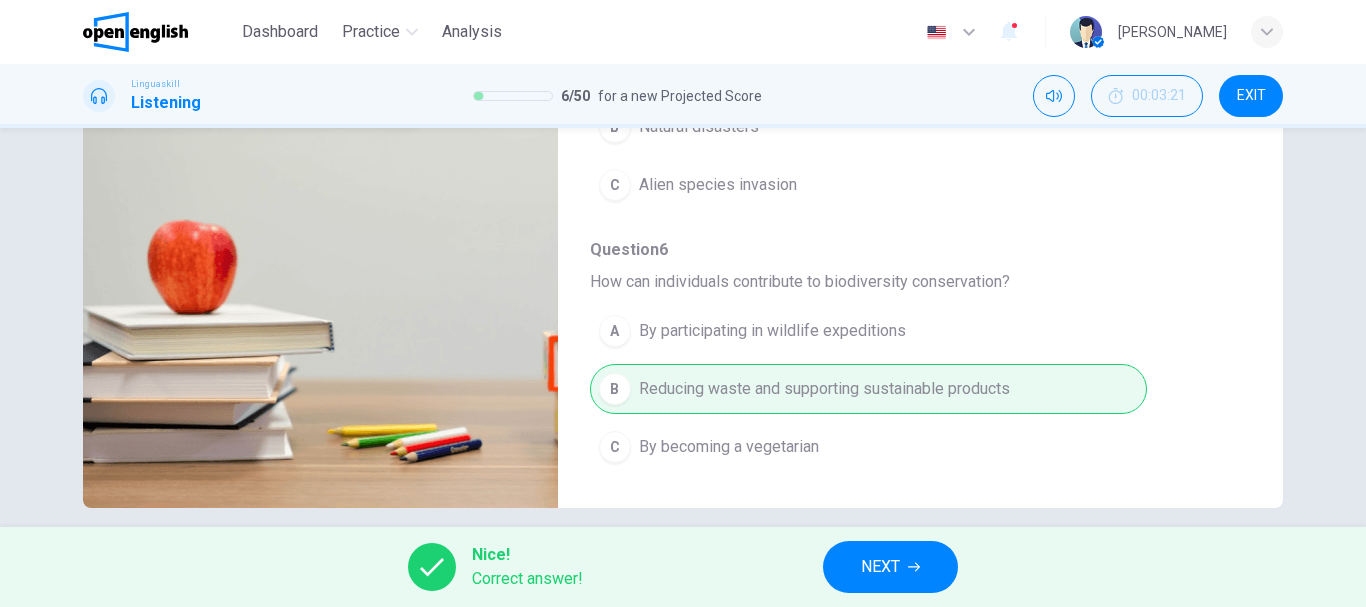 type on "**" 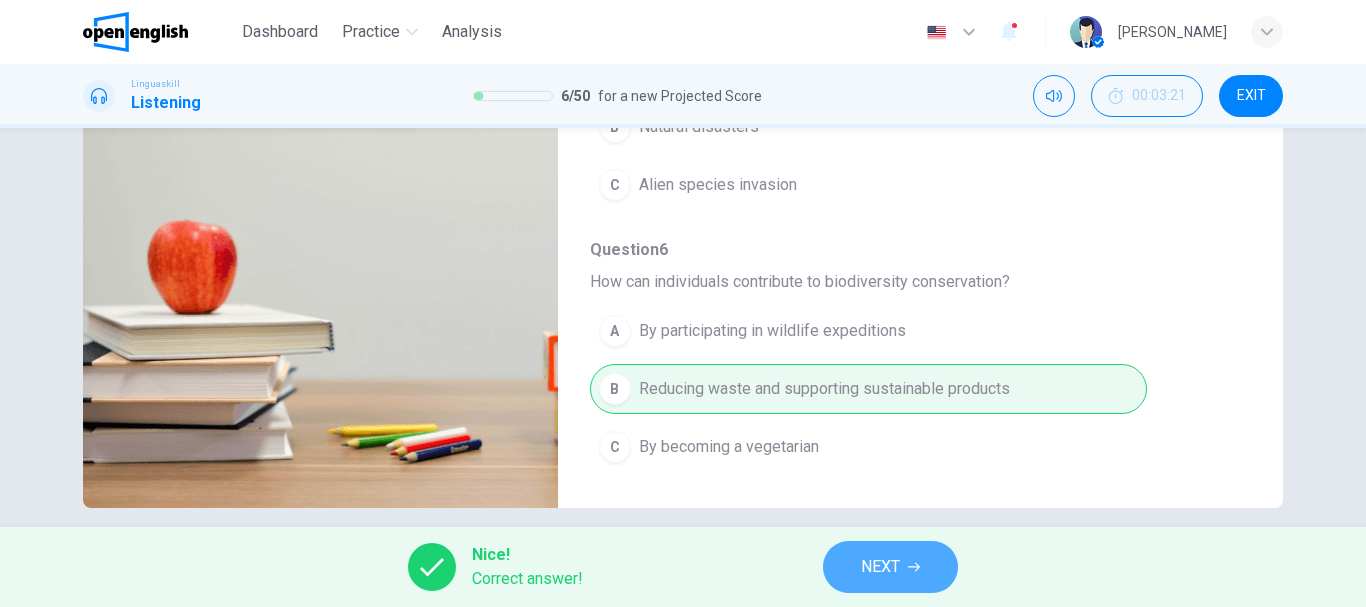 click on "NEXT" at bounding box center [880, 567] 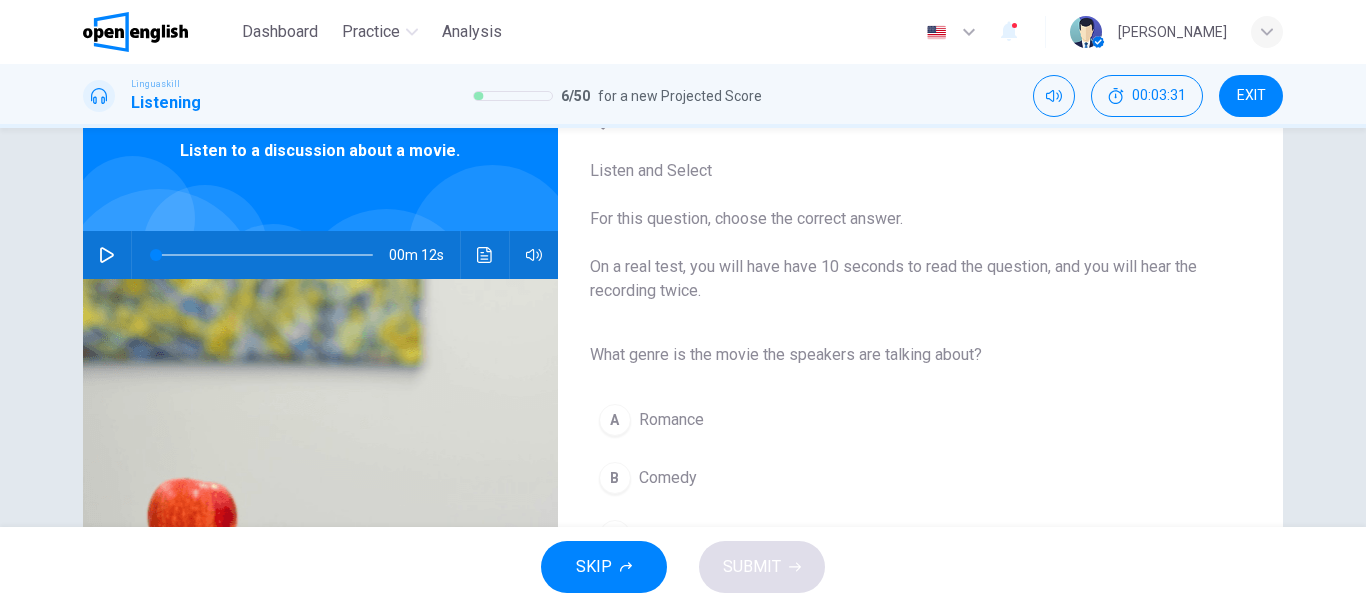 scroll, scrollTop: 95, scrollLeft: 0, axis: vertical 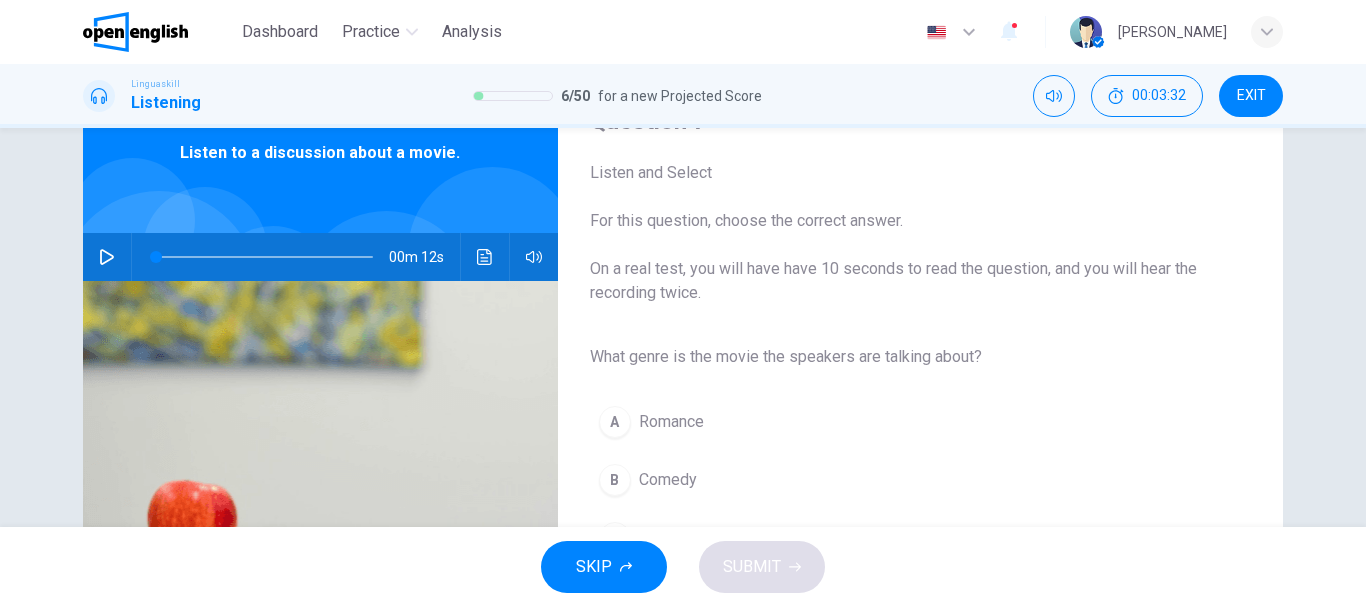 click 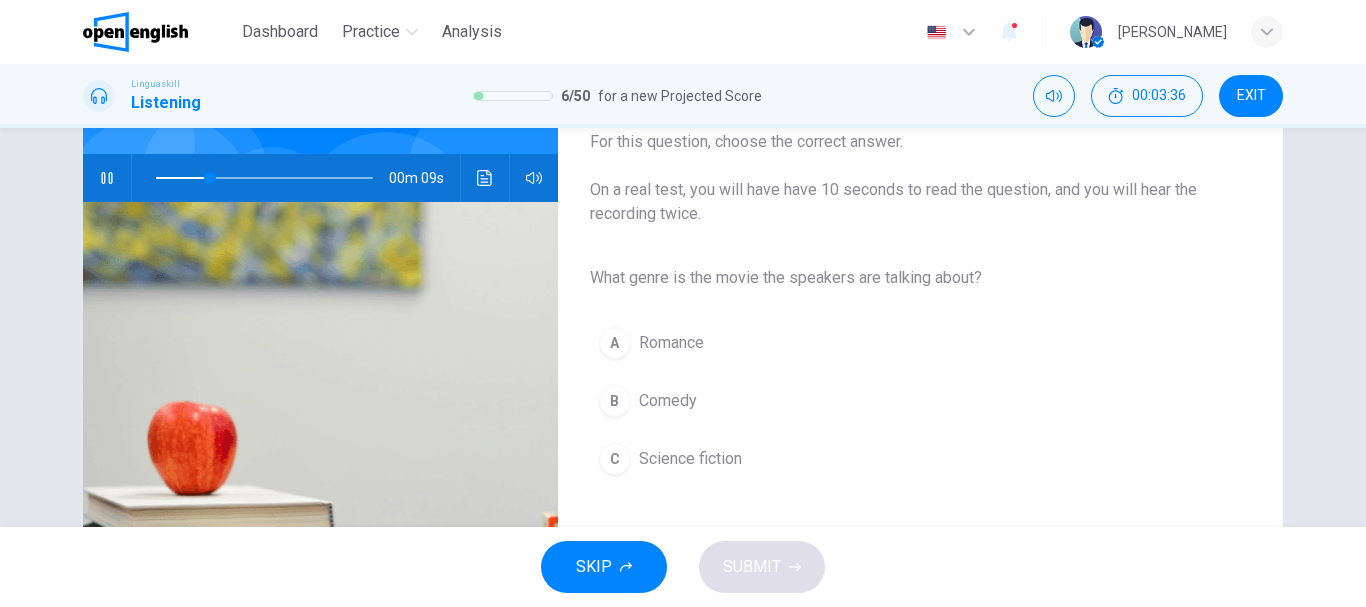 scroll, scrollTop: 202, scrollLeft: 0, axis: vertical 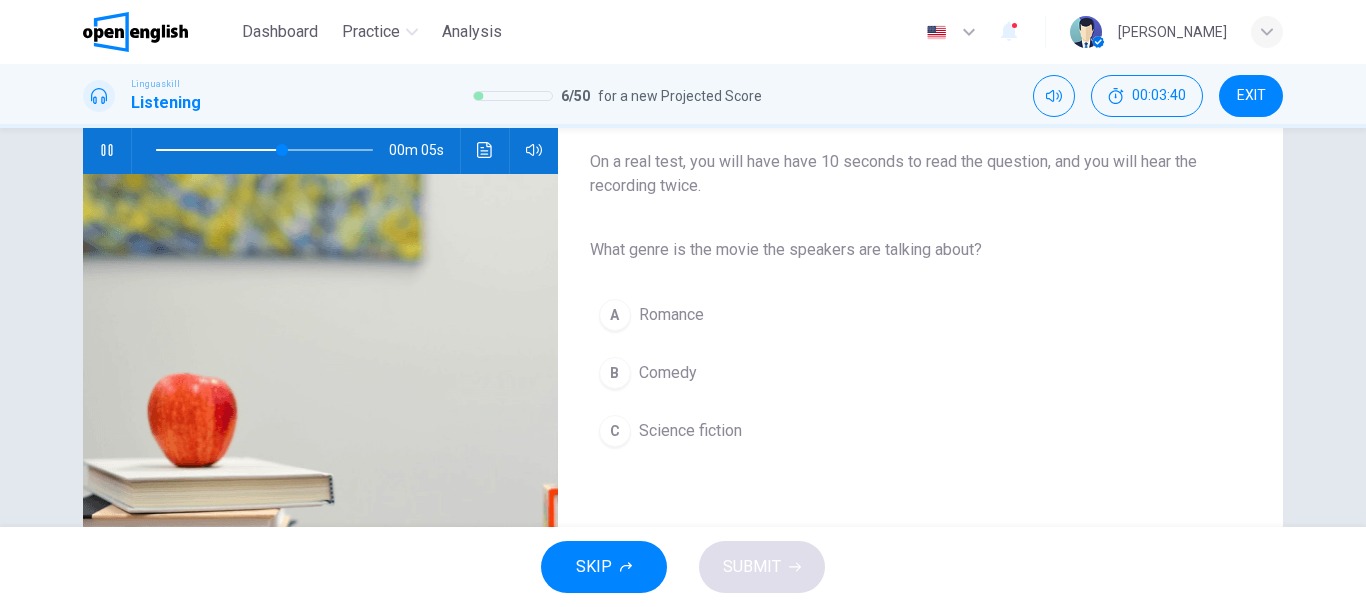 click on "Science fiction" at bounding box center (690, 431) 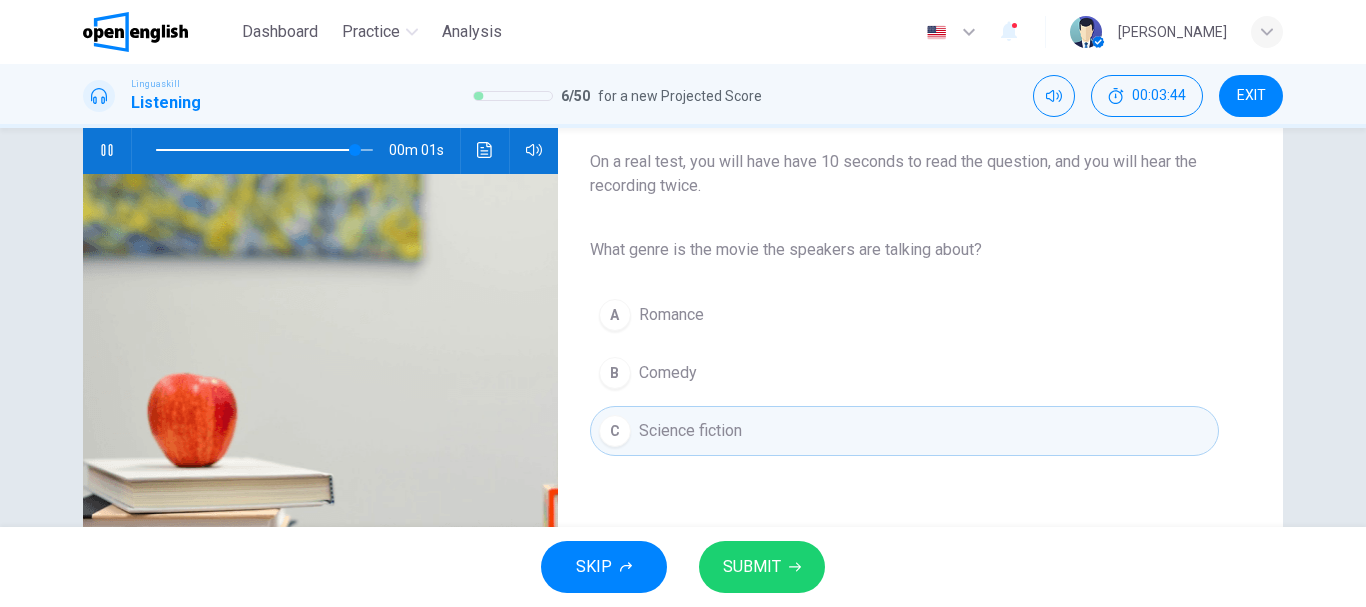 type on "*" 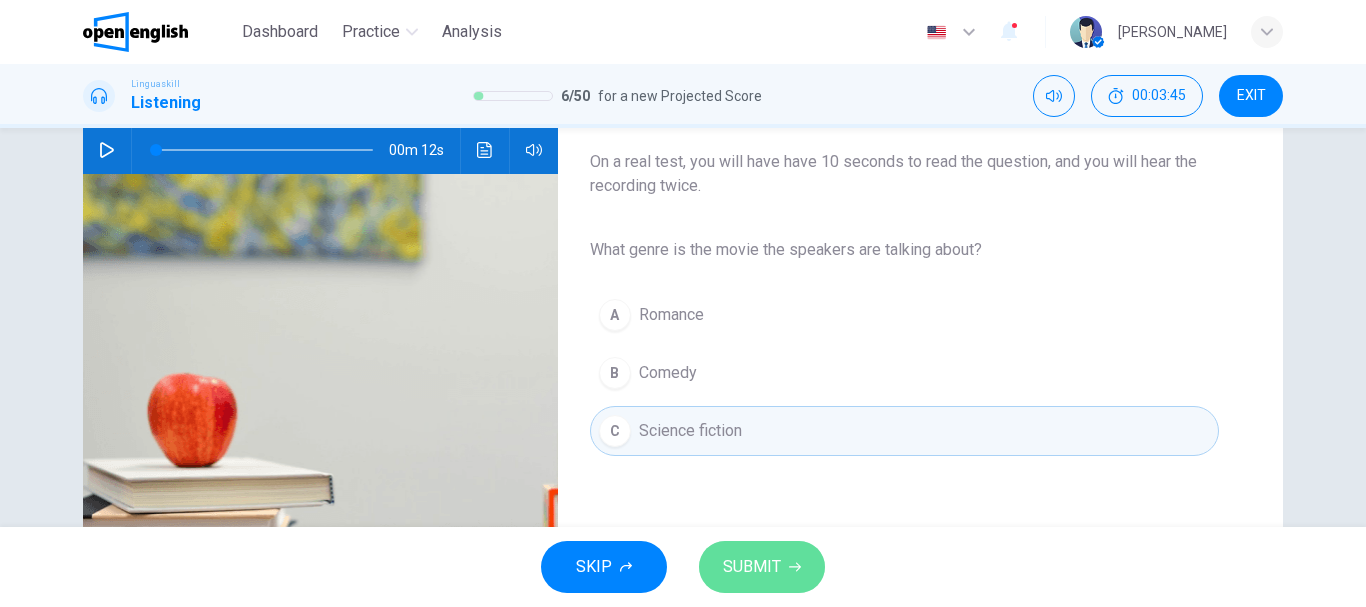 click on "SUBMIT" at bounding box center [752, 567] 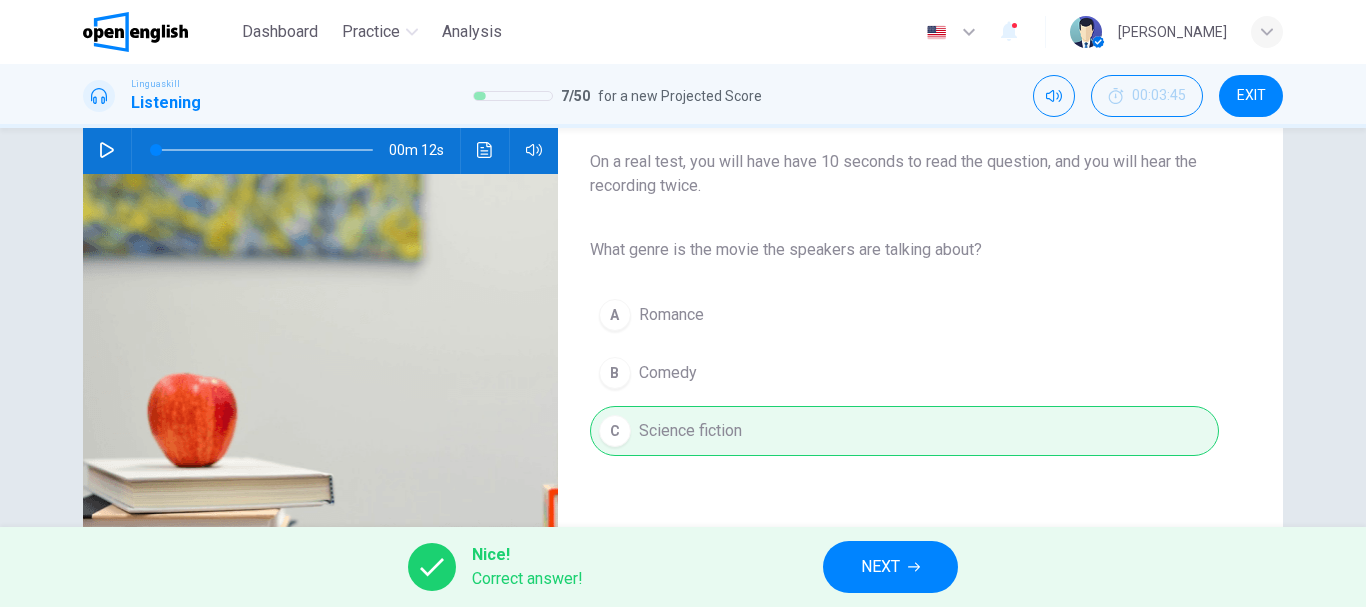 click on "NEXT" at bounding box center [890, 567] 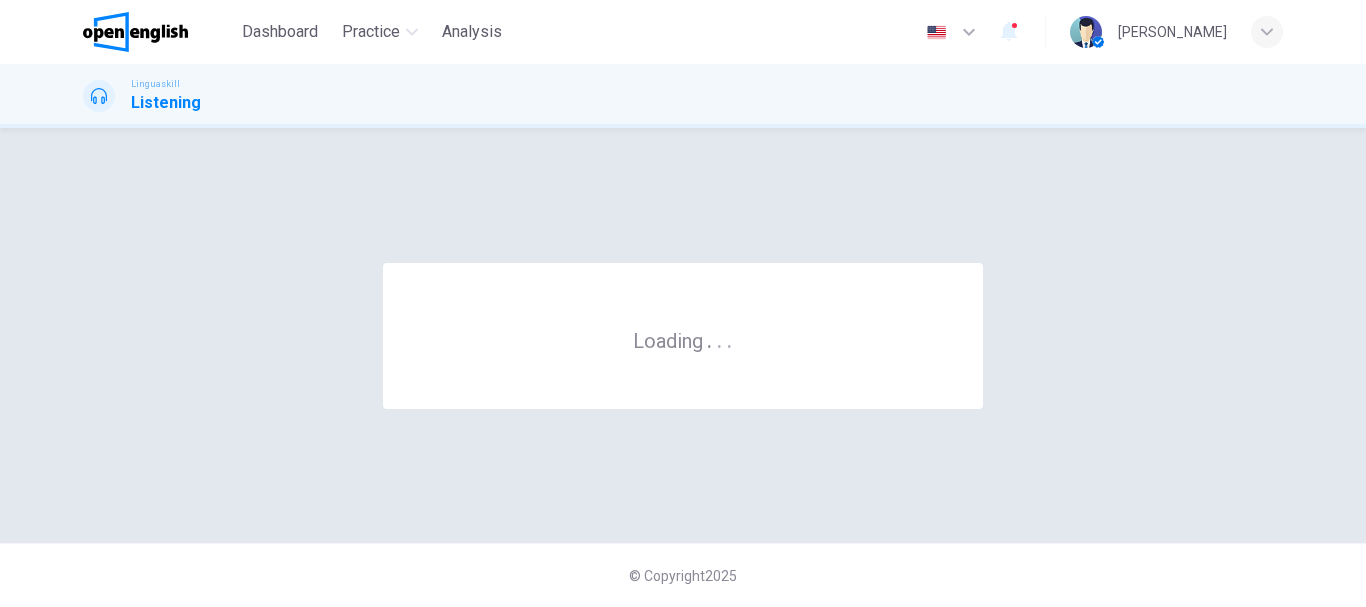 scroll, scrollTop: 0, scrollLeft: 0, axis: both 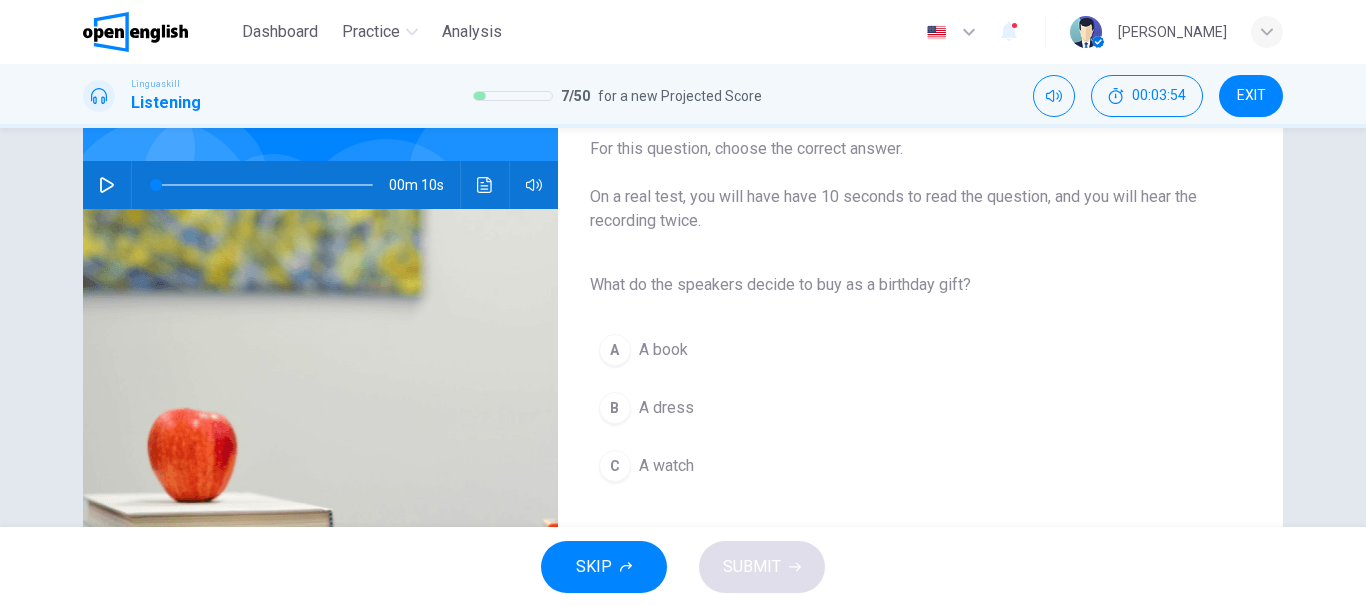 click 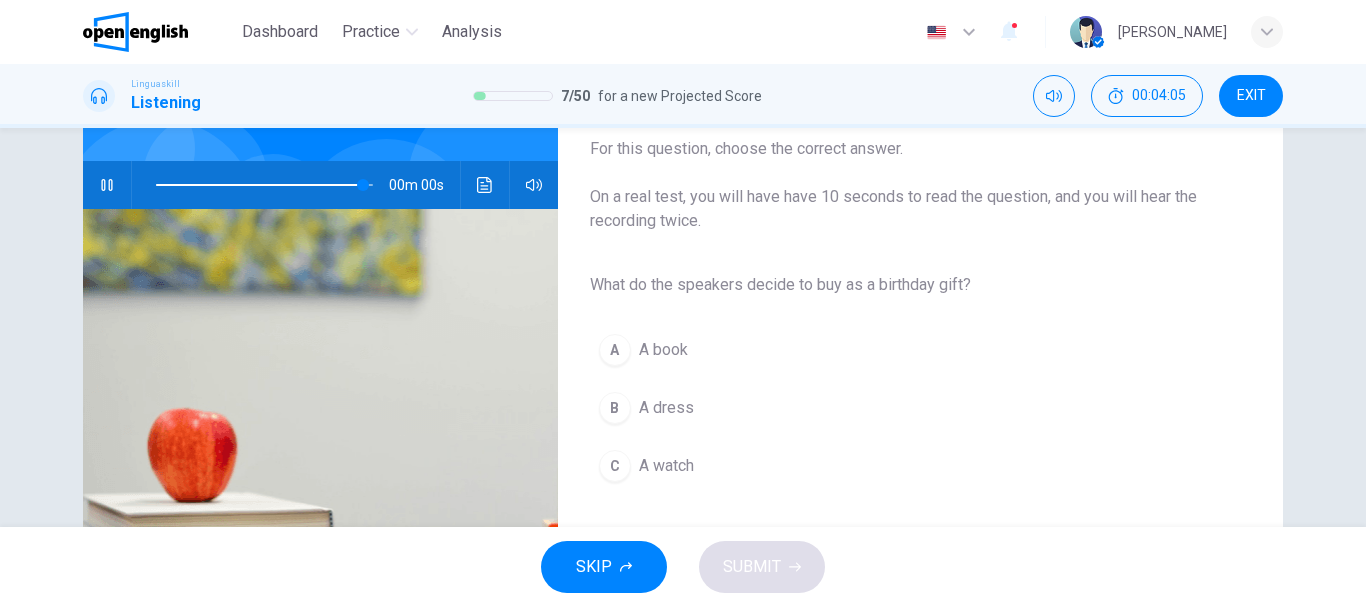 type on "*" 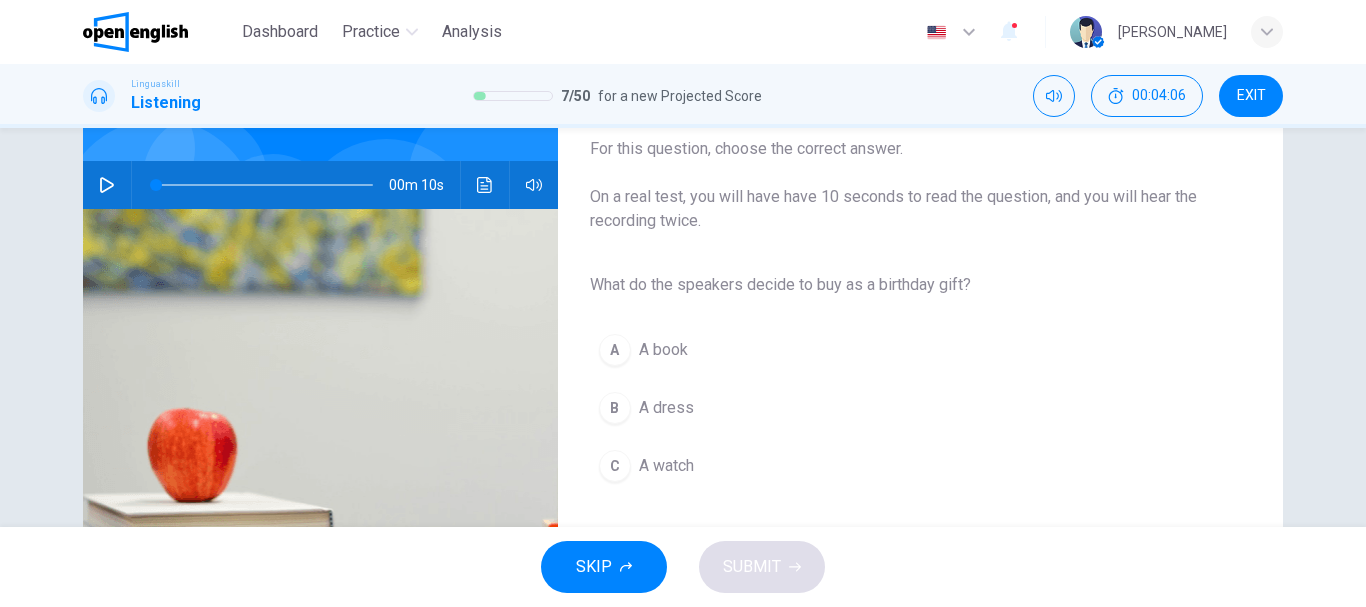 click on "A book" at bounding box center [663, 350] 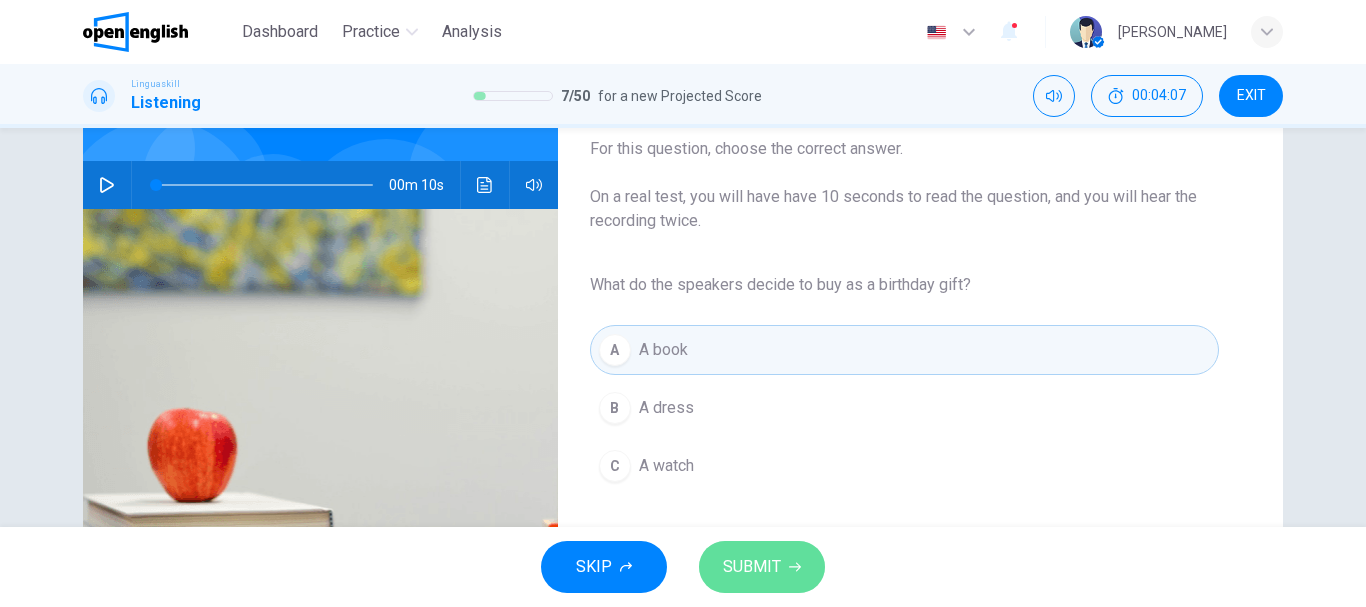 click on "SUBMIT" at bounding box center [752, 567] 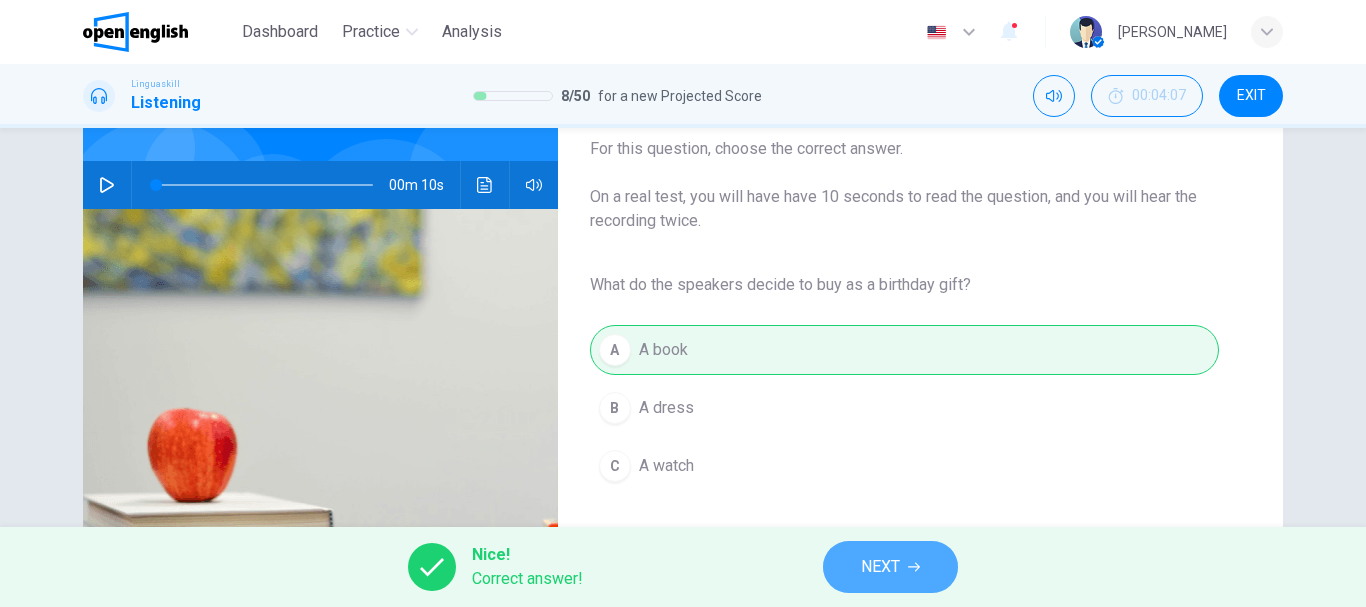 click on "NEXT" at bounding box center (890, 567) 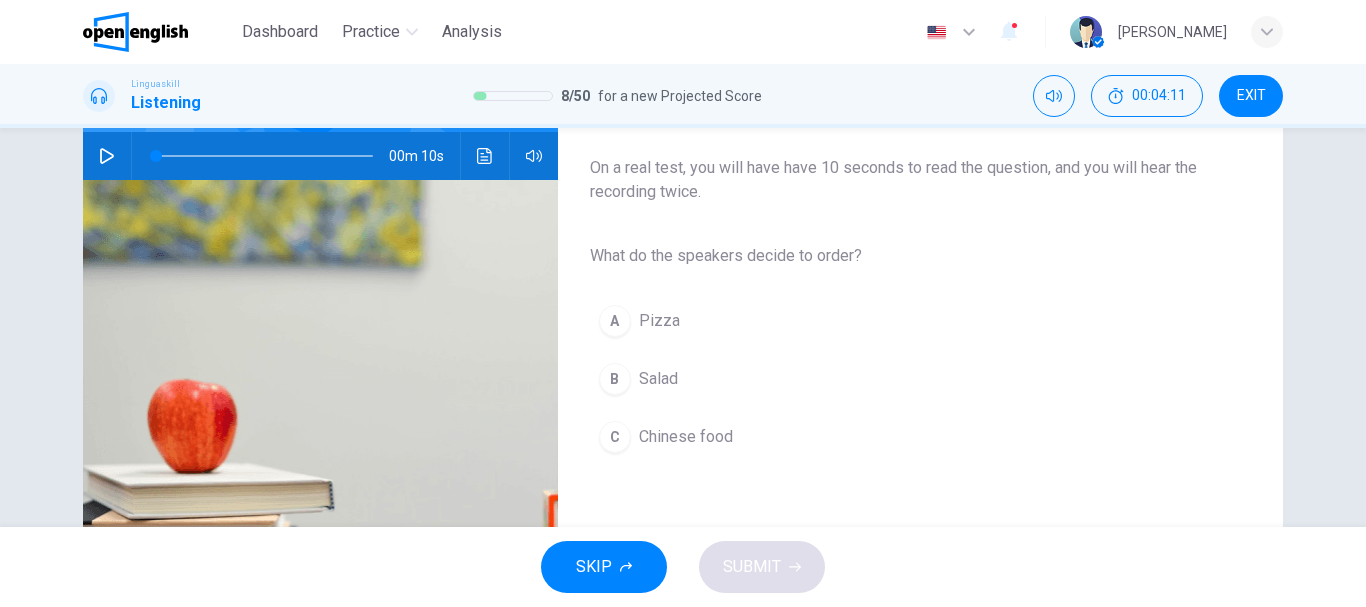 scroll, scrollTop: 171, scrollLeft: 0, axis: vertical 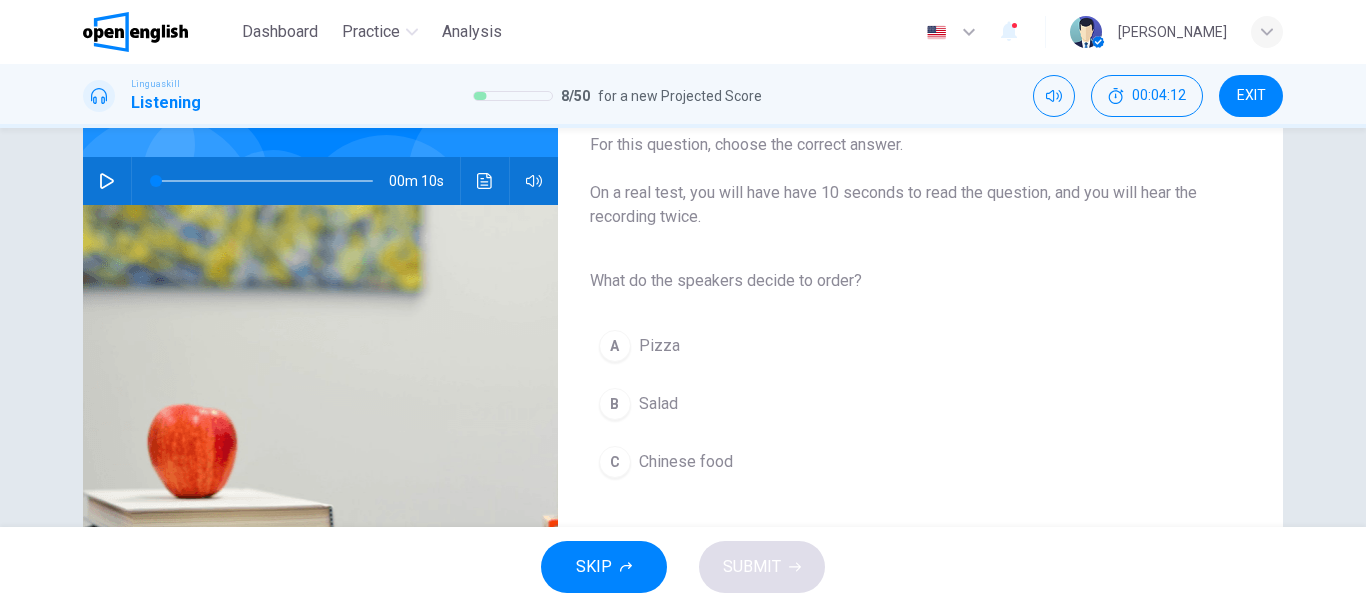 click at bounding box center [107, 181] 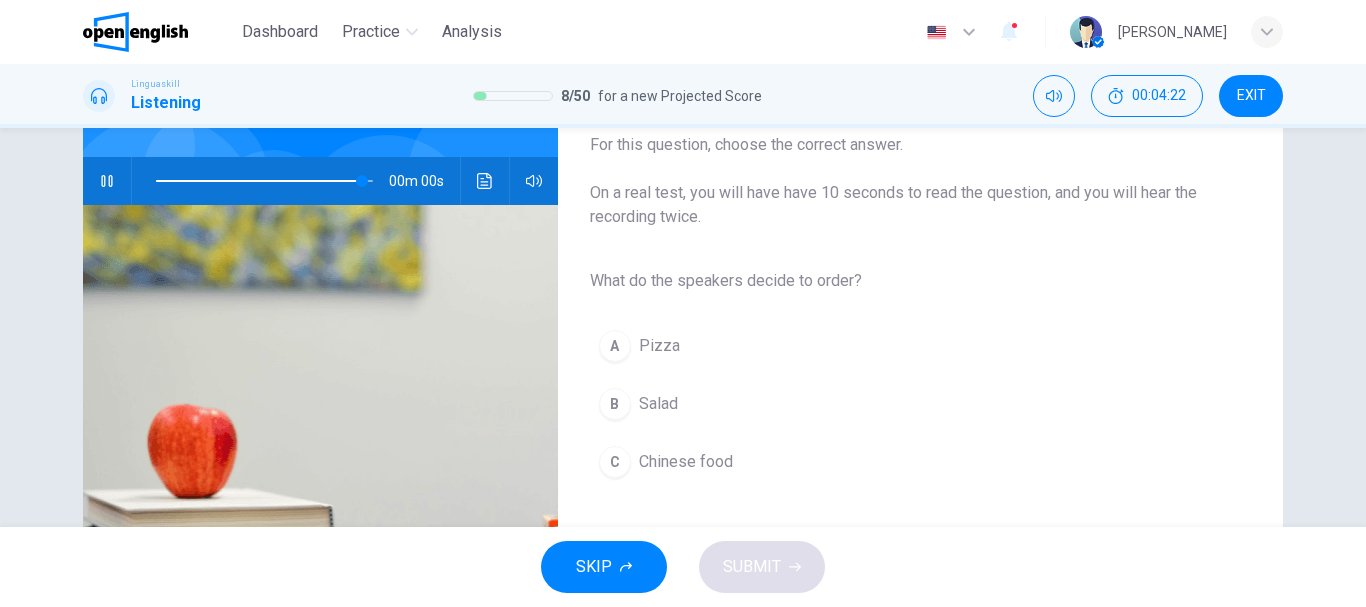 type on "*" 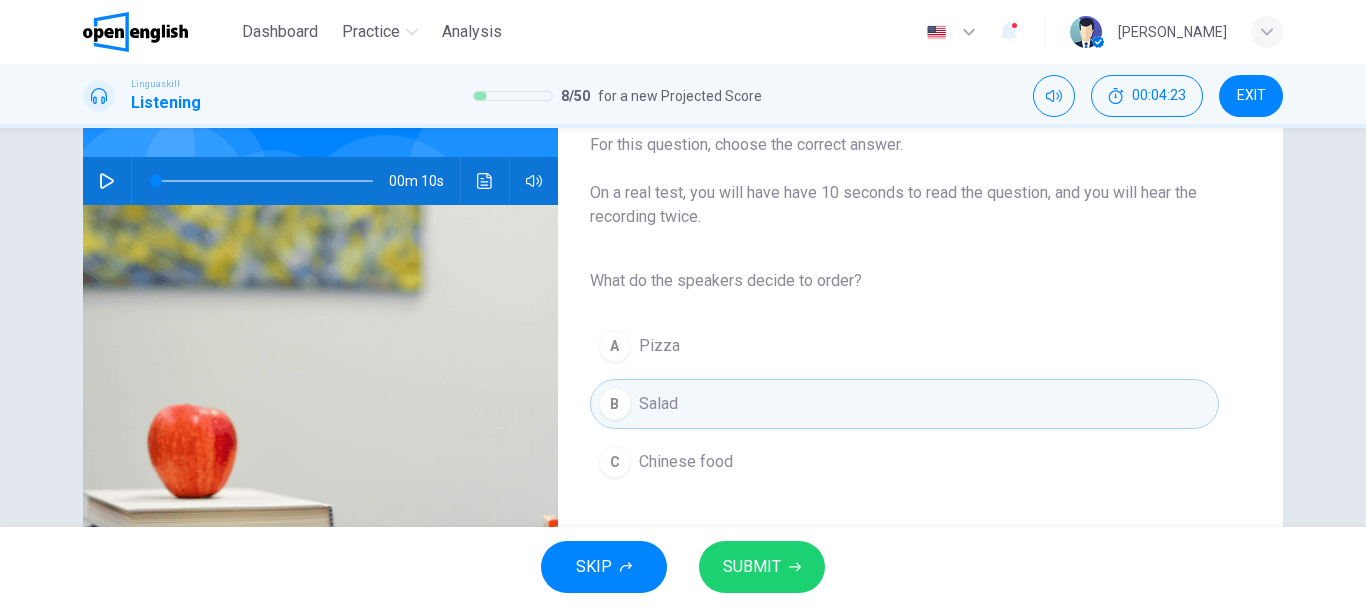 click on "SUBMIT" at bounding box center [752, 567] 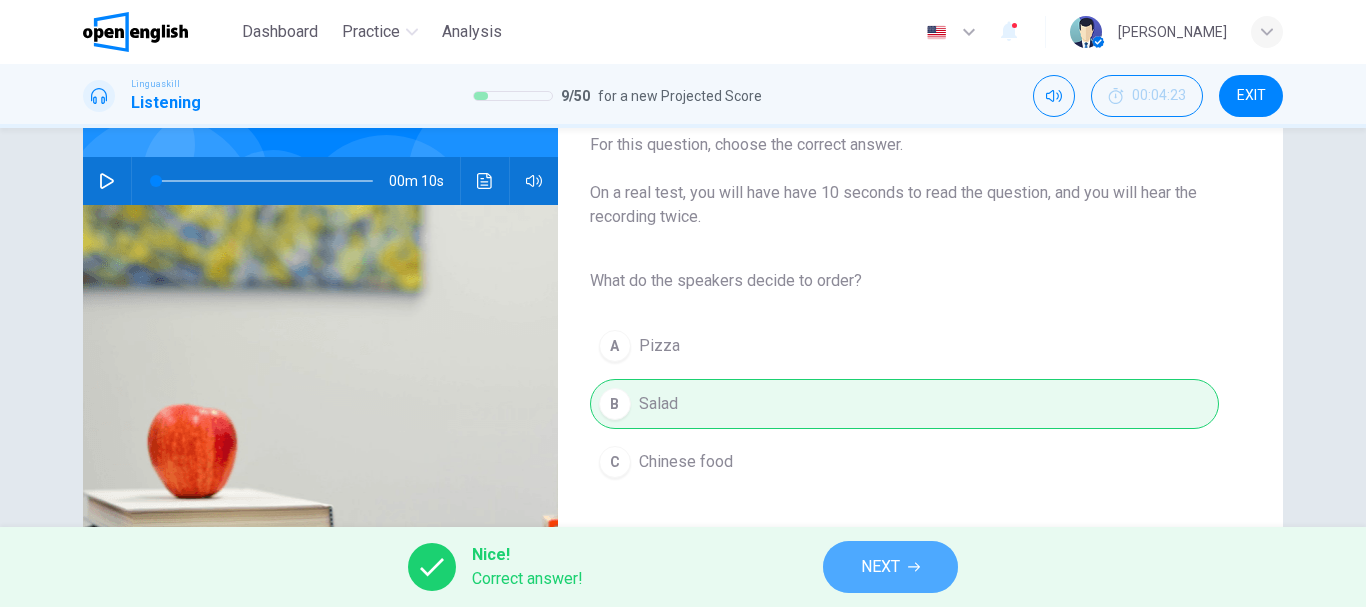 click on "NEXT" at bounding box center [880, 567] 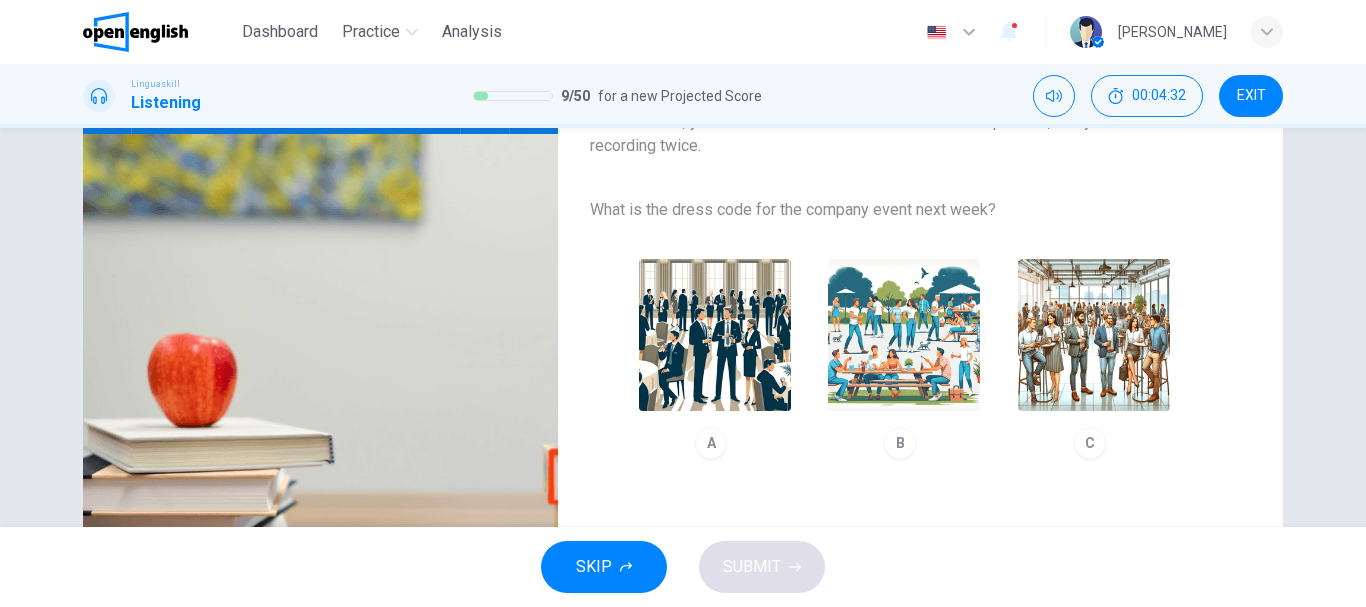 scroll, scrollTop: 167, scrollLeft: 0, axis: vertical 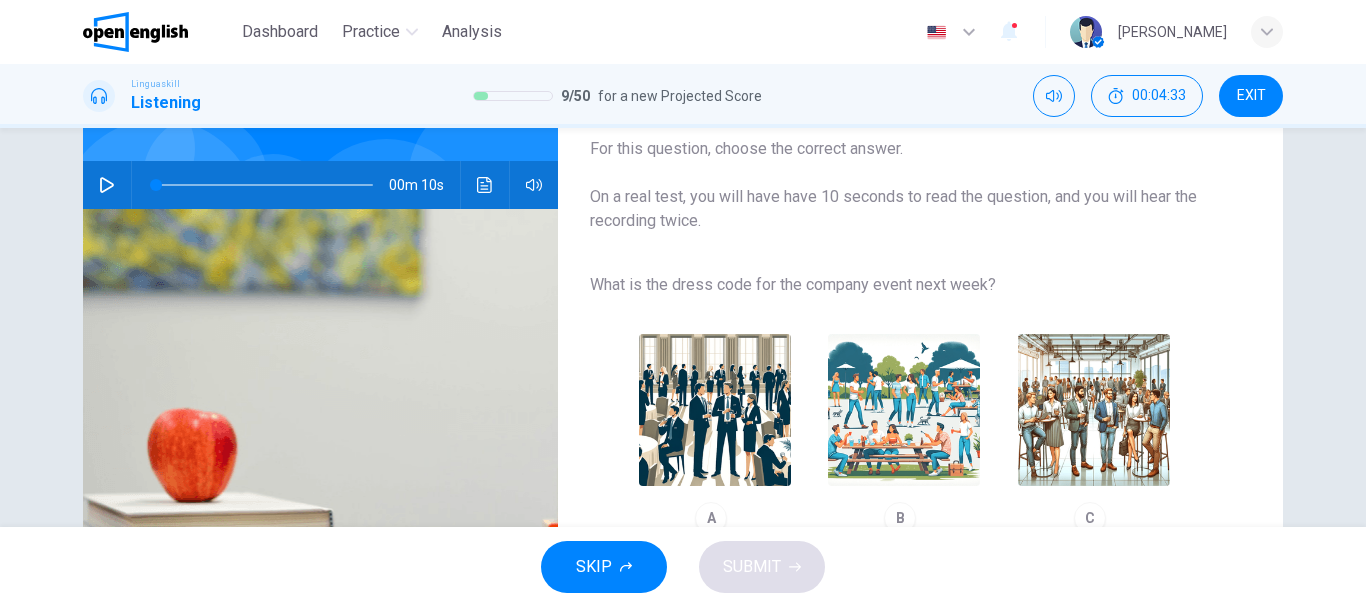 click 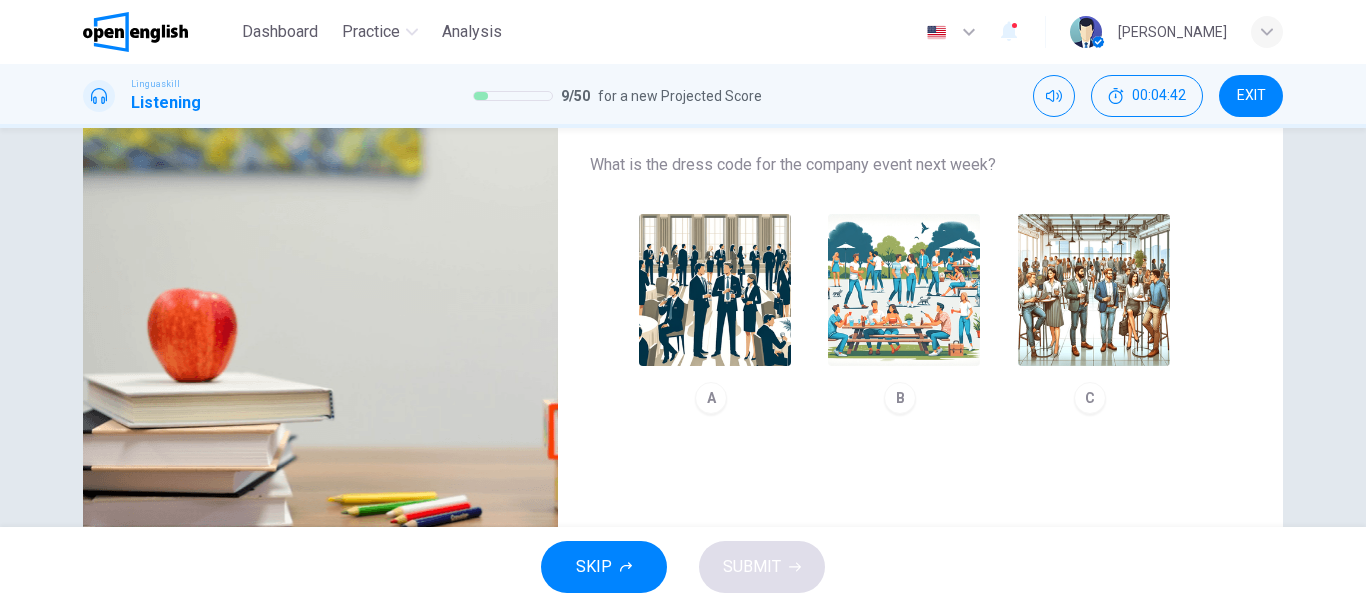 scroll, scrollTop: 271, scrollLeft: 0, axis: vertical 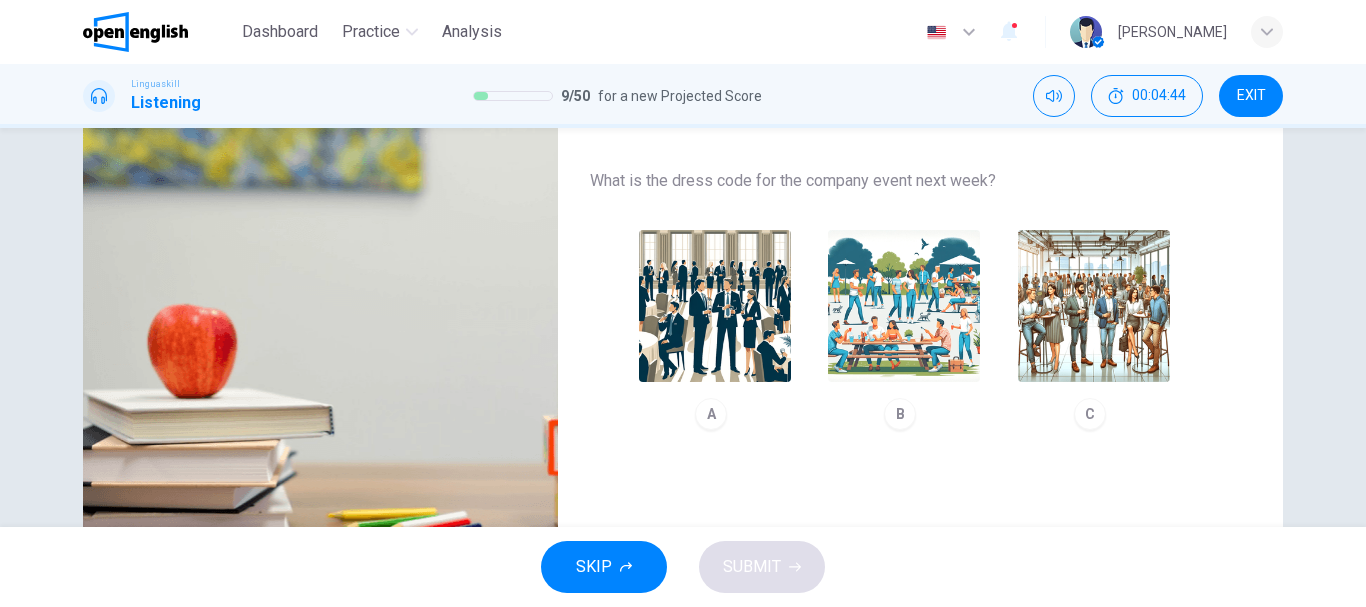type on "*" 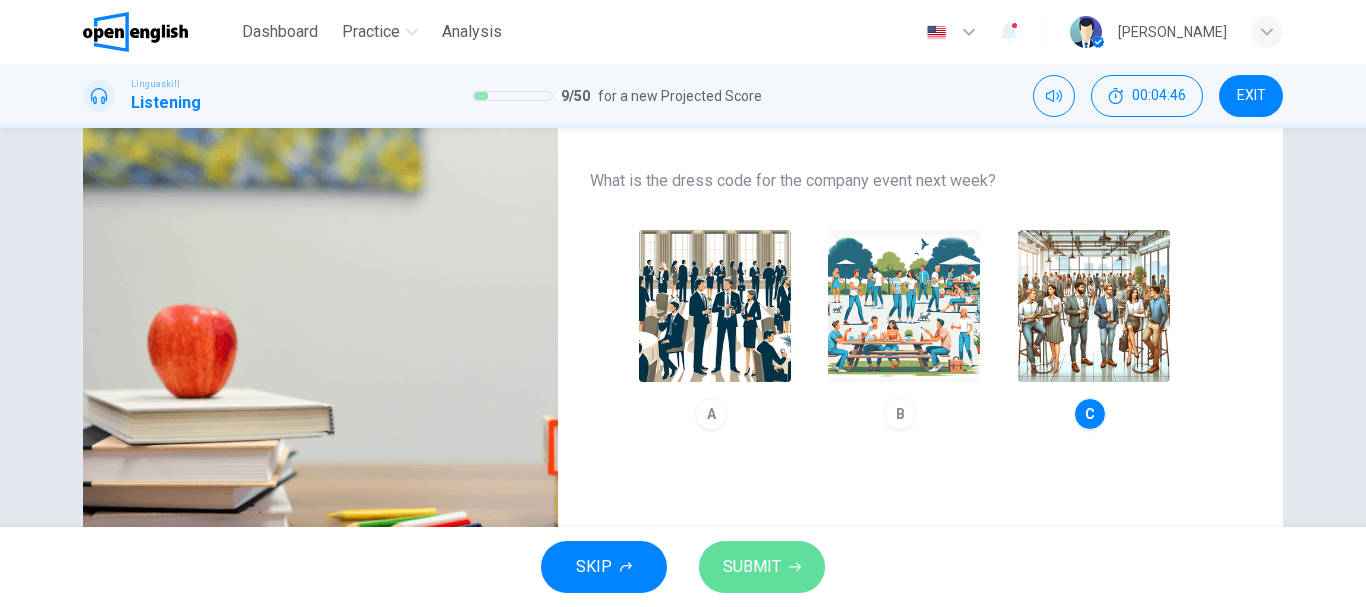 click on "SUBMIT" at bounding box center (752, 567) 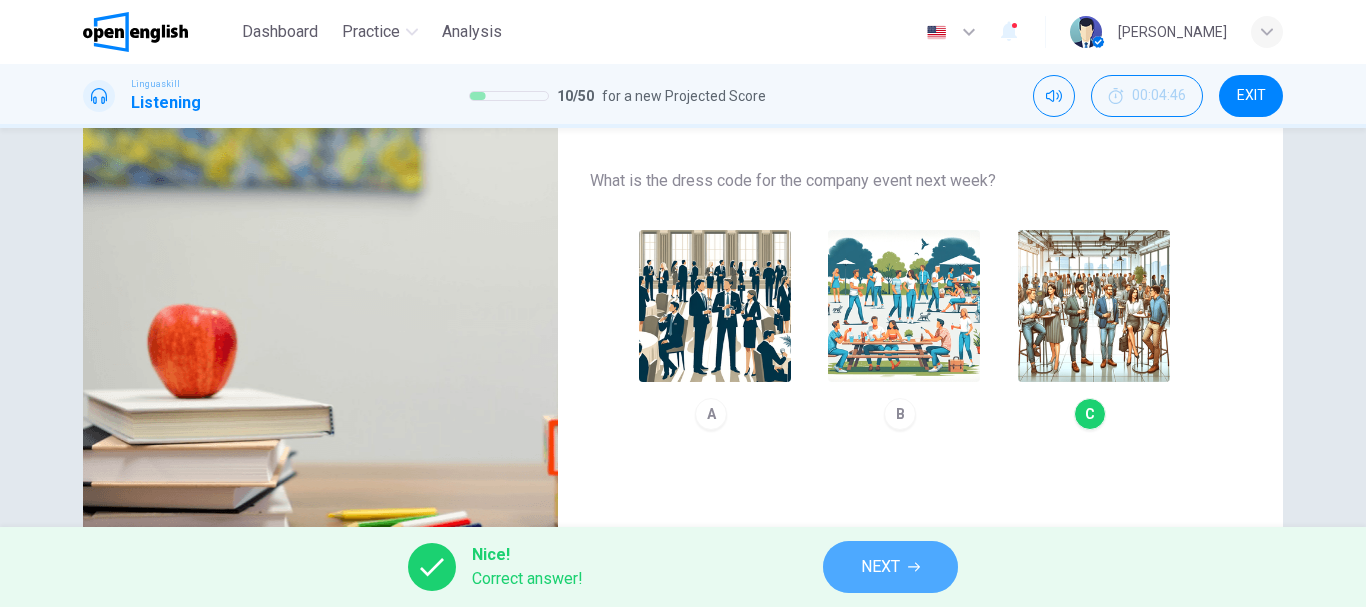 click on "NEXT" at bounding box center (880, 567) 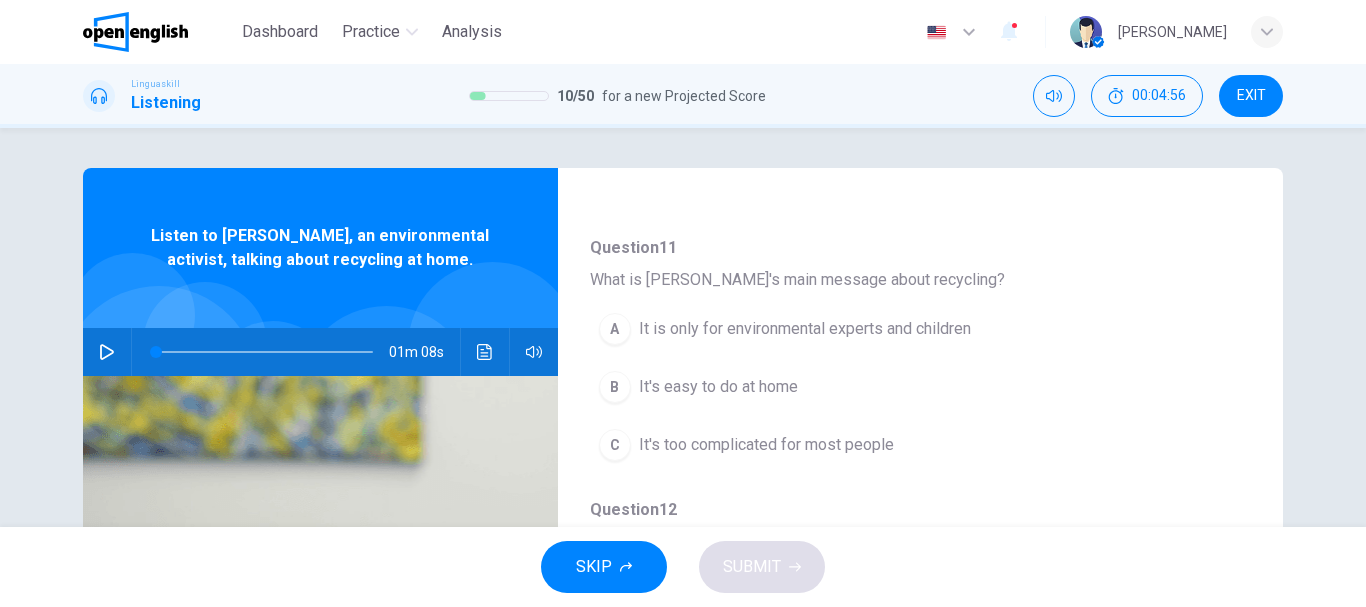 scroll, scrollTop: 175, scrollLeft: 0, axis: vertical 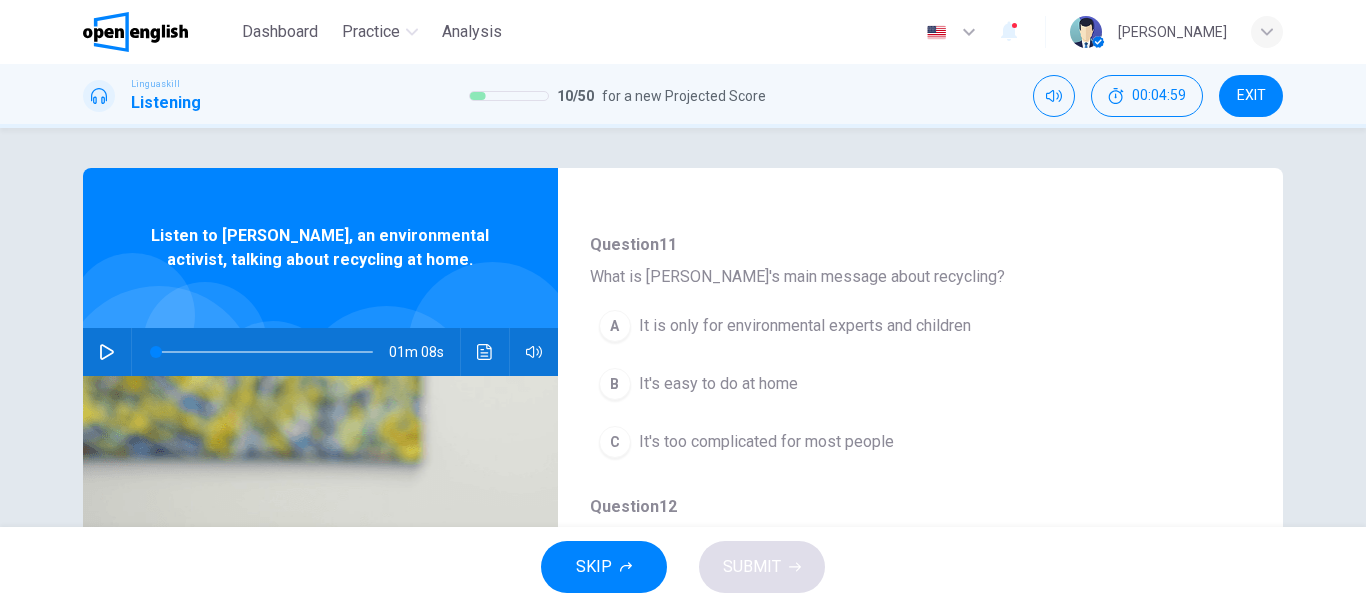 click at bounding box center (107, 352) 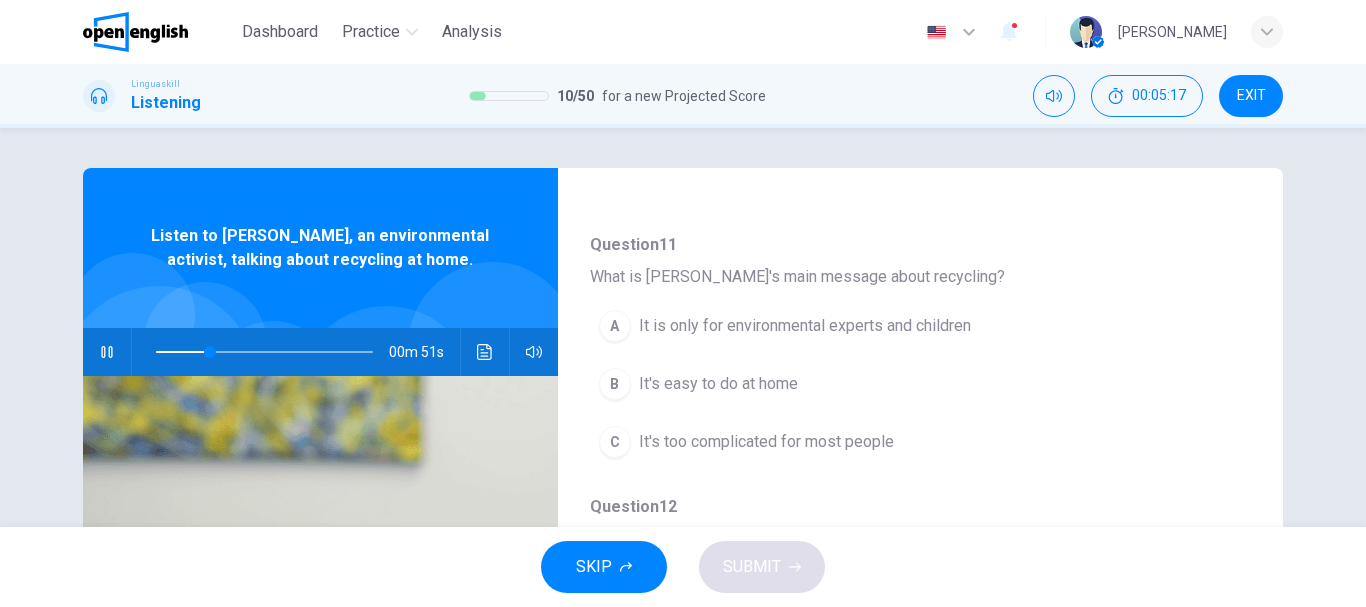 click on "It's easy to do at home" at bounding box center (718, 384) 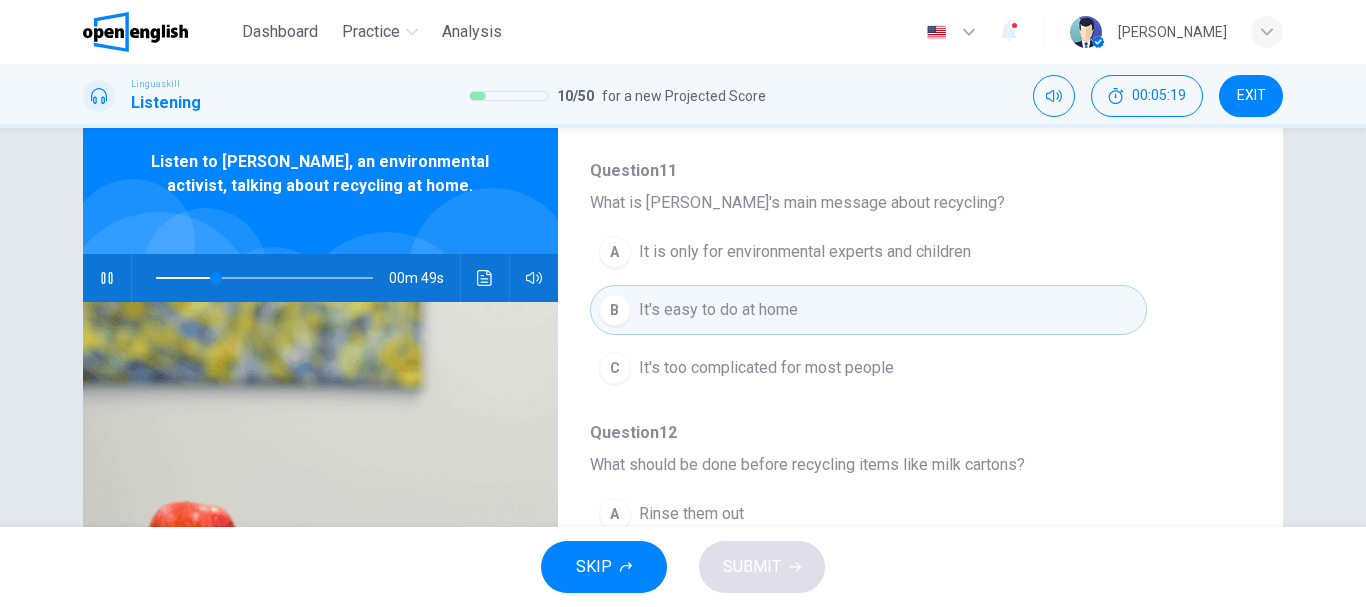 scroll, scrollTop: 109, scrollLeft: 0, axis: vertical 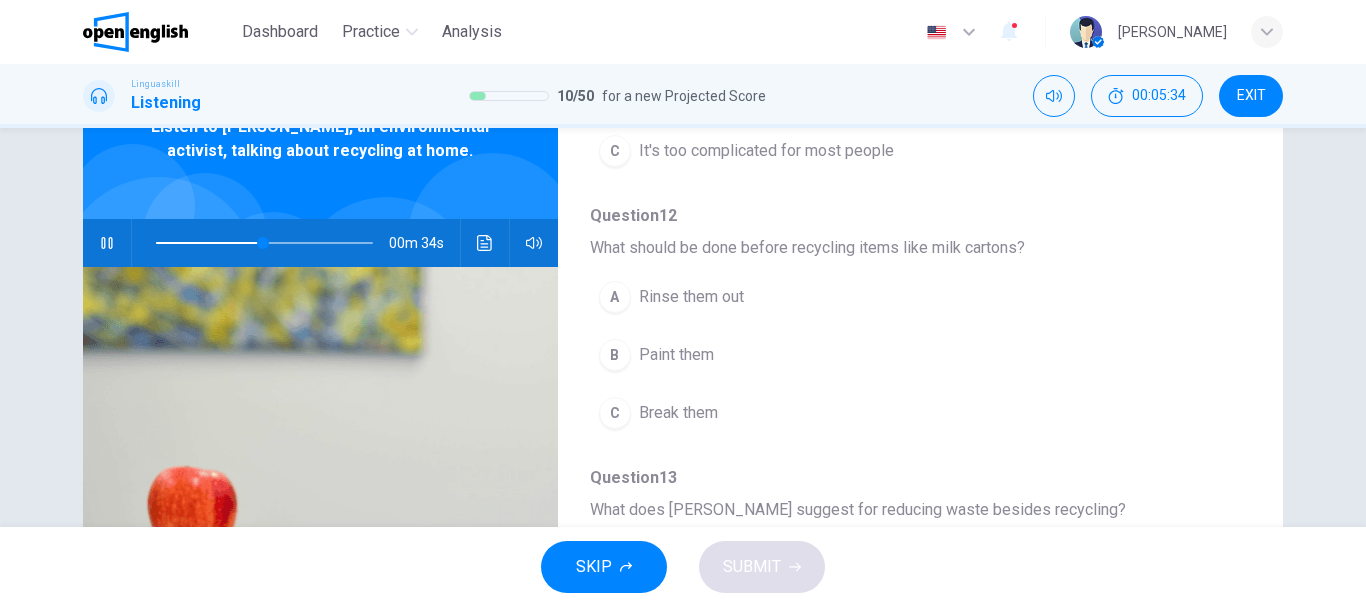 click on "A Rinse them out" at bounding box center [868, 297] 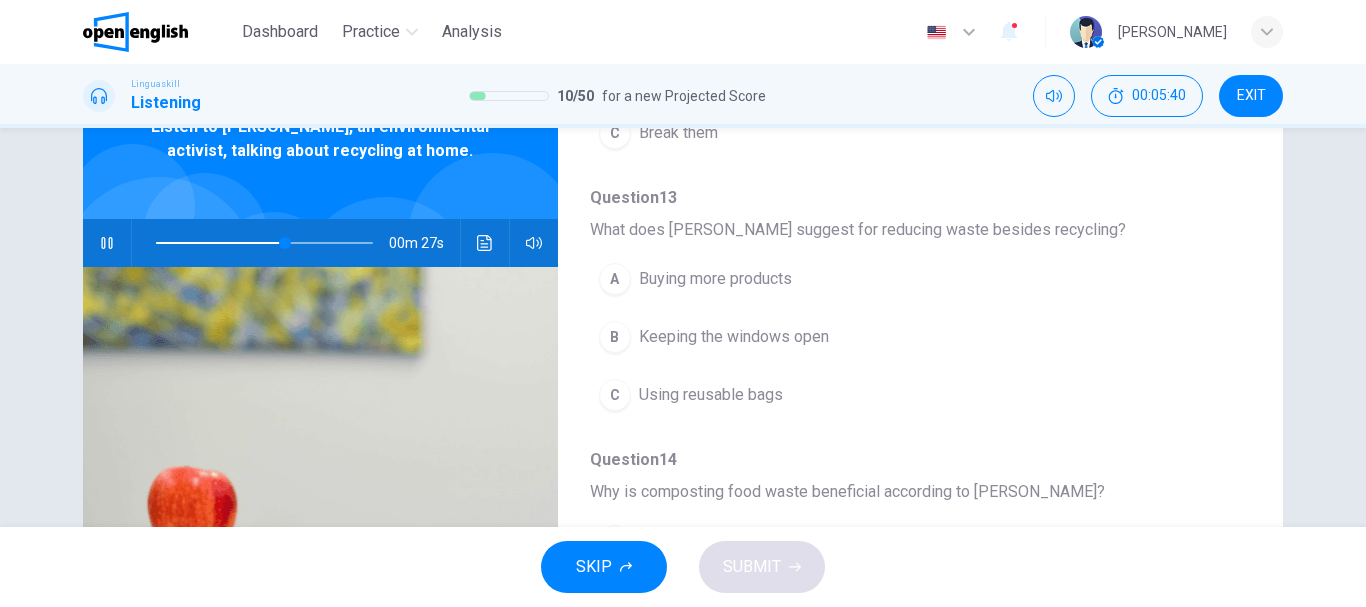 scroll, scrollTop: 639, scrollLeft: 0, axis: vertical 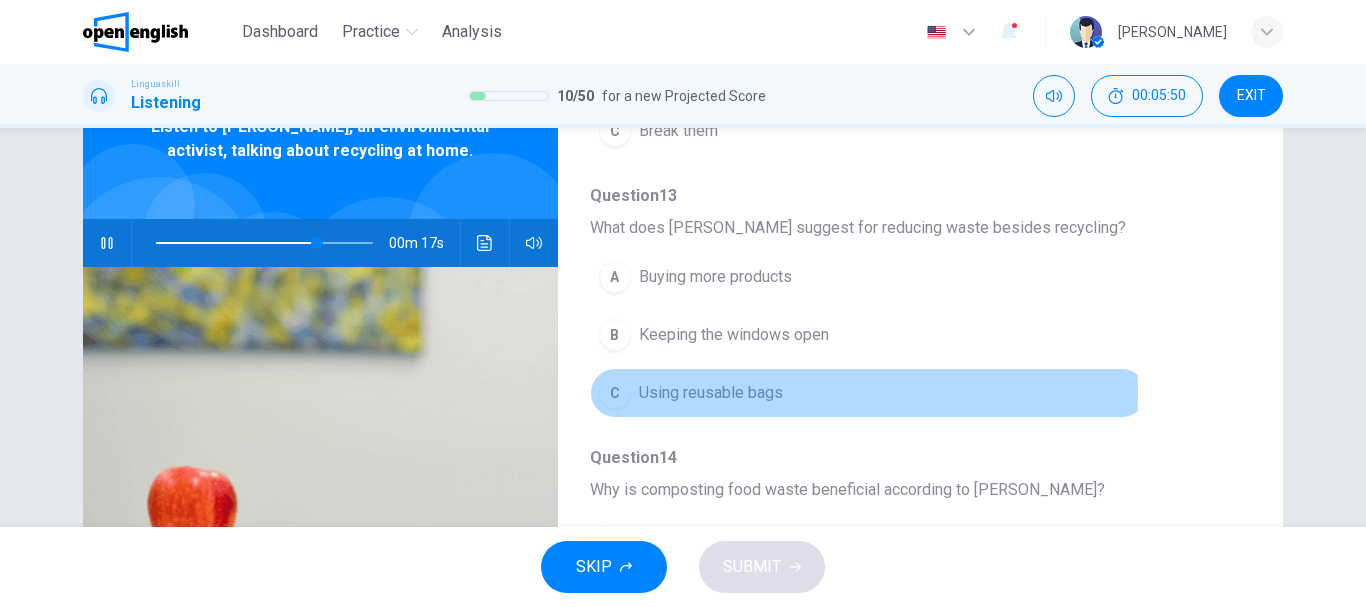 click on "Using reusable bags" at bounding box center (711, 393) 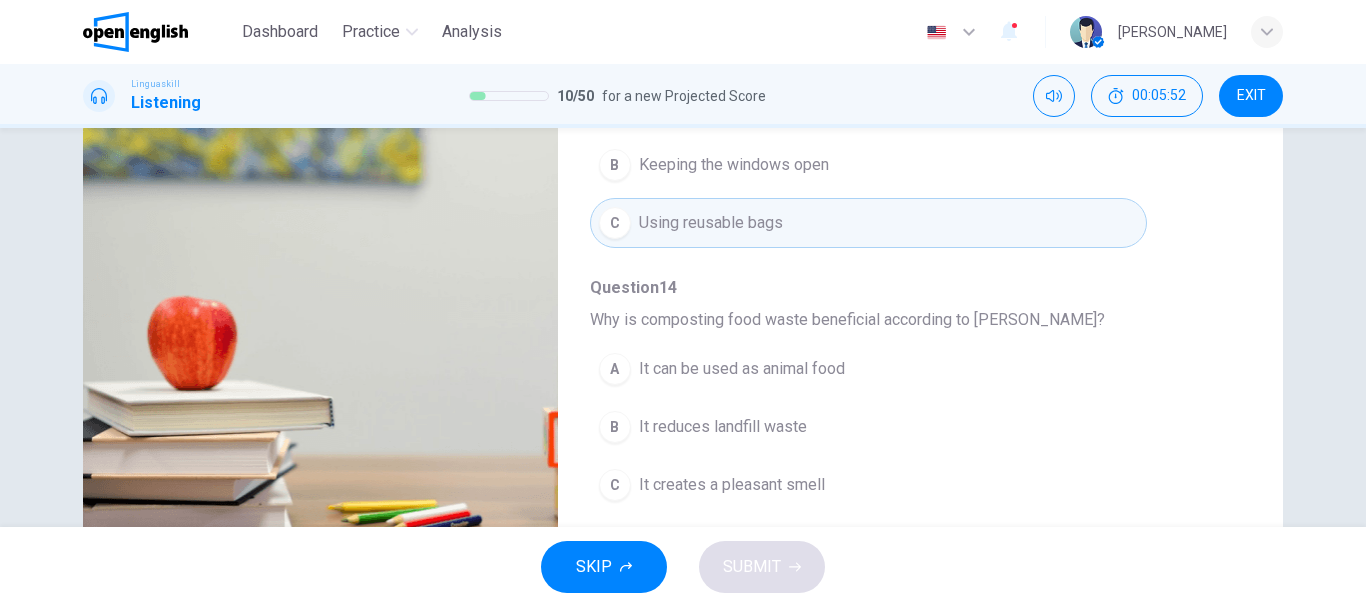 scroll, scrollTop: 285, scrollLeft: 0, axis: vertical 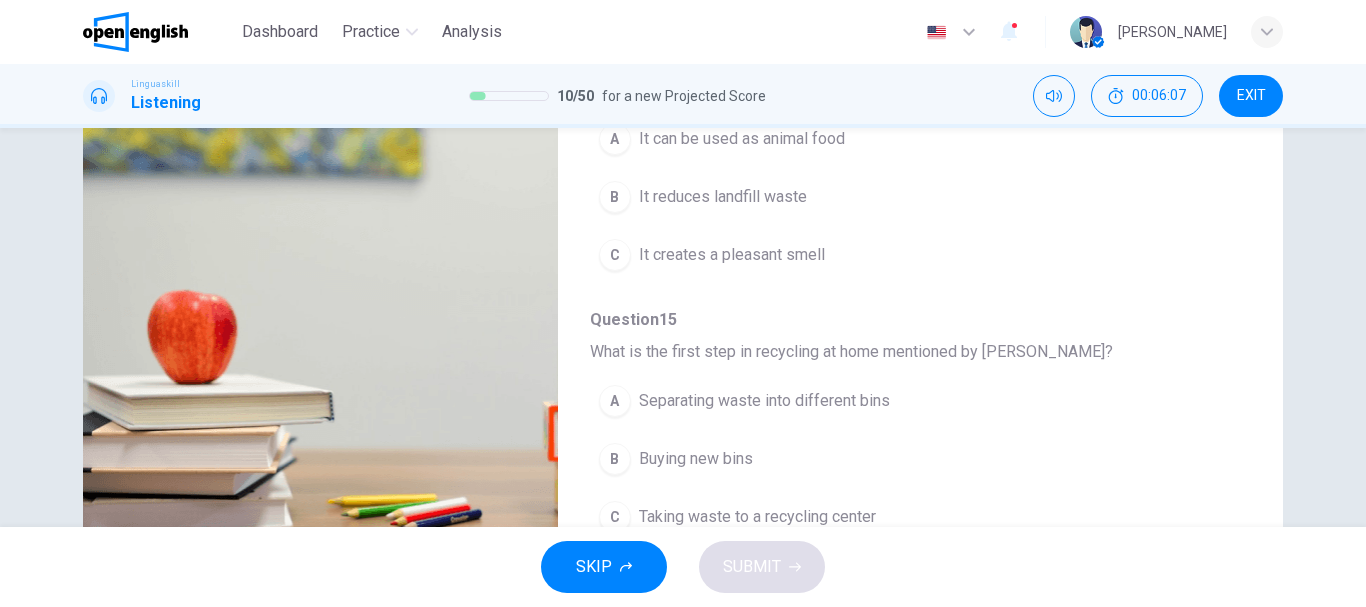 type on "*" 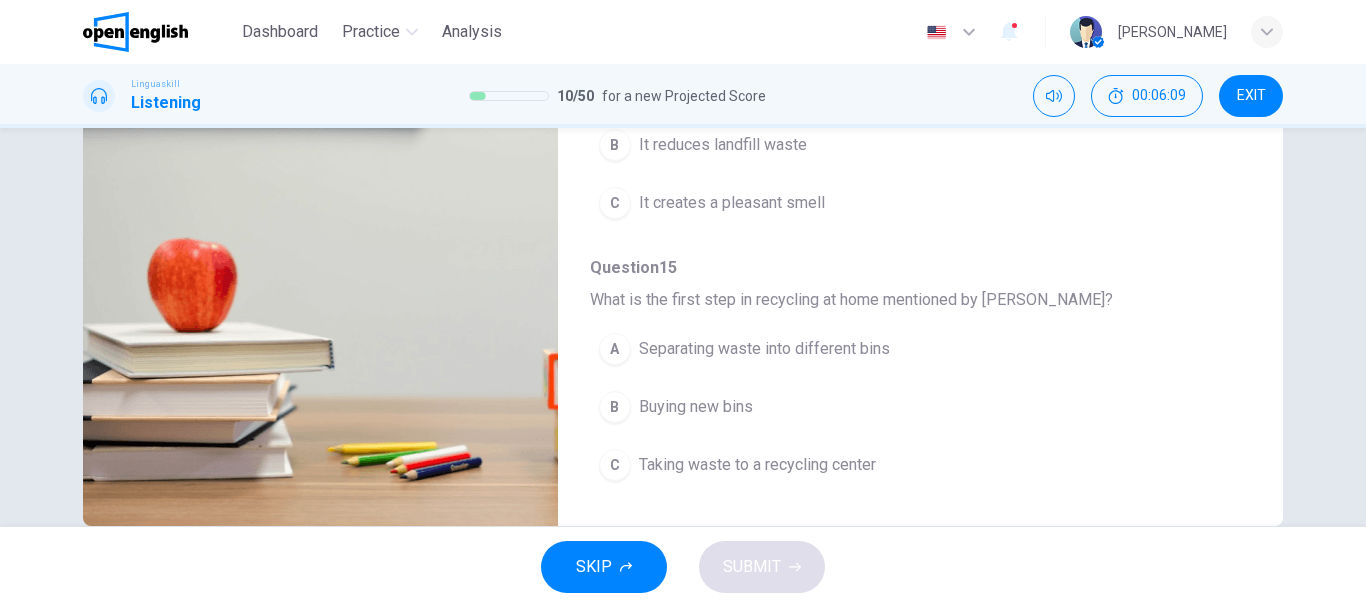 scroll, scrollTop: 364, scrollLeft: 0, axis: vertical 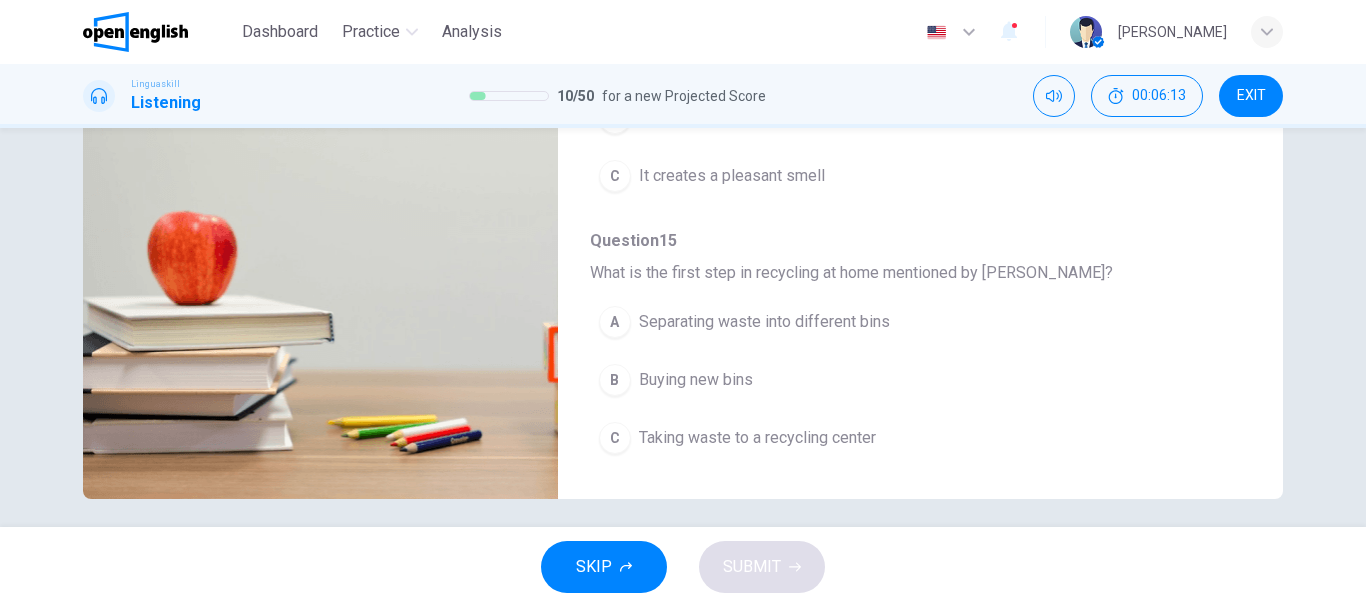click on "Separating waste into different bins" at bounding box center (764, 322) 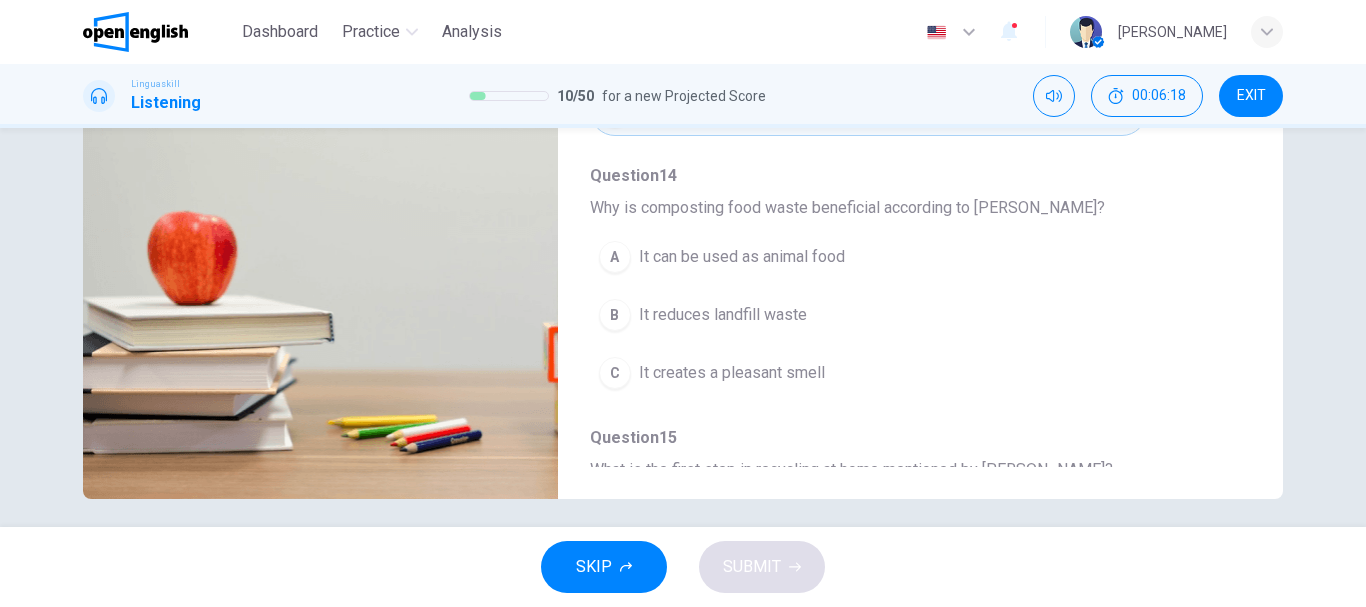 scroll, scrollTop: 661, scrollLeft: 0, axis: vertical 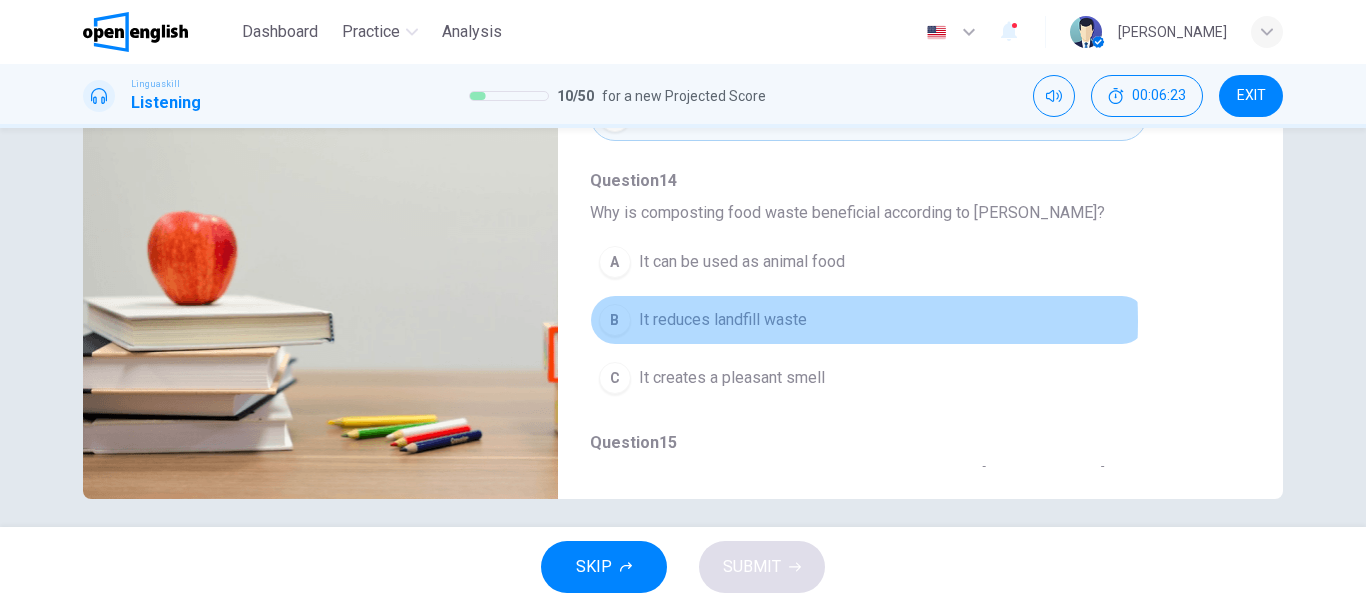 click on "It reduces landfill waste" at bounding box center (723, 320) 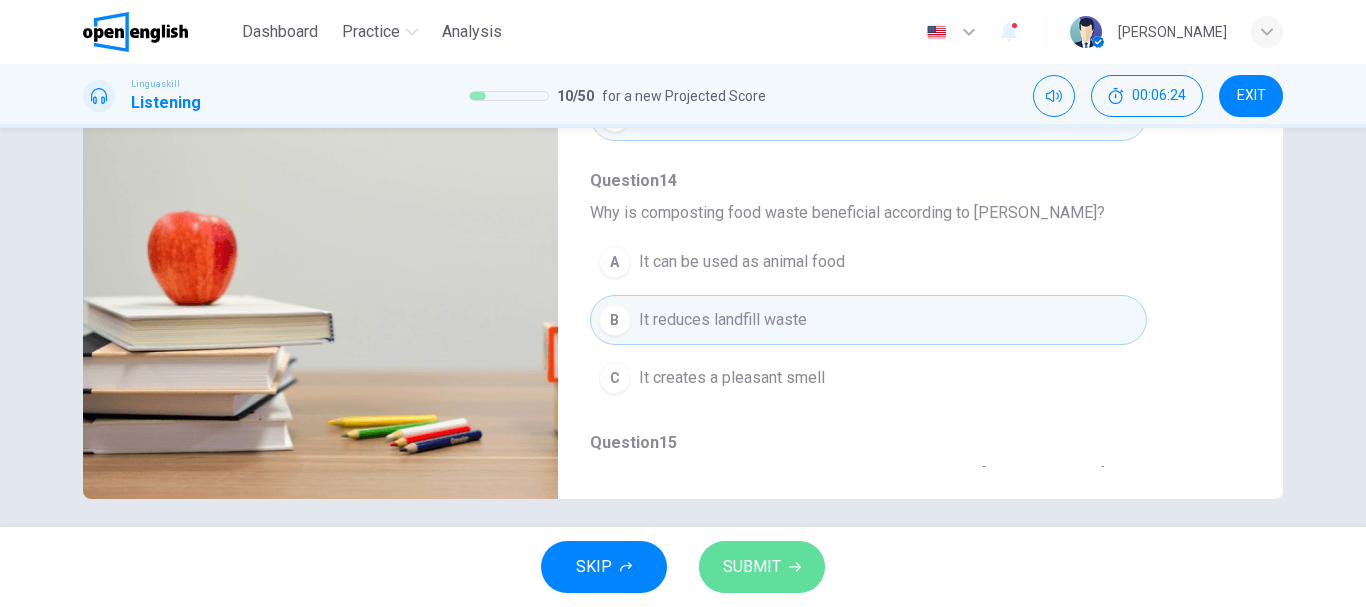 click on "SUBMIT" at bounding box center (752, 567) 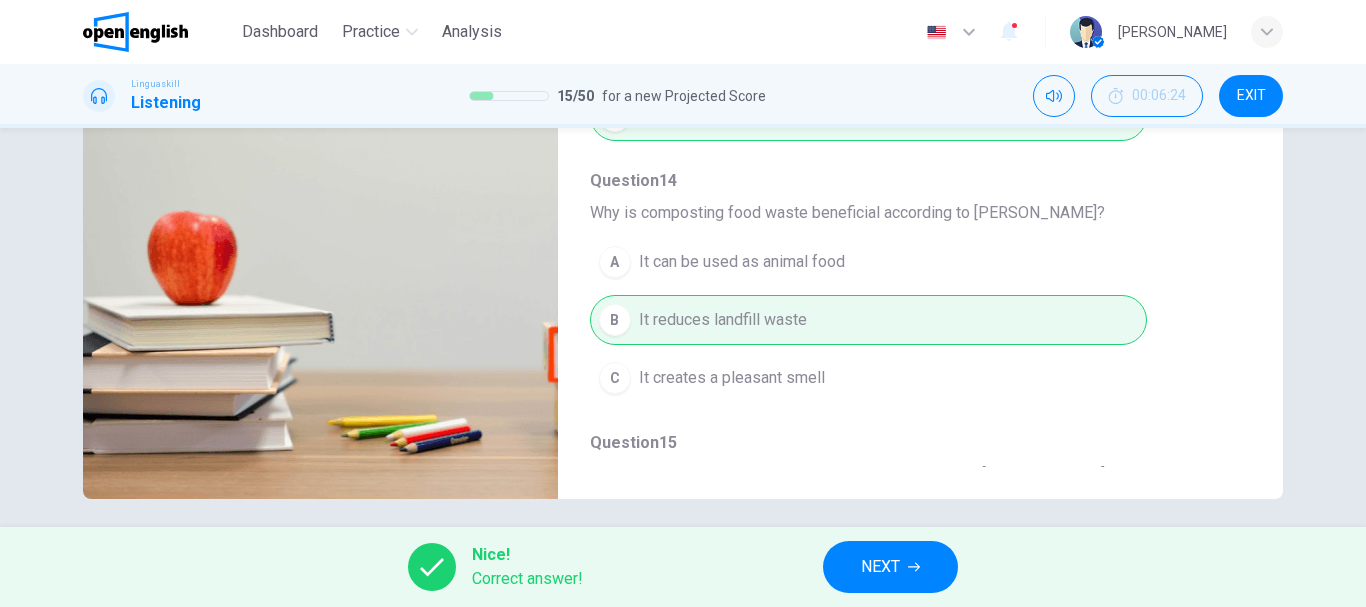 click on "NEXT" at bounding box center [880, 567] 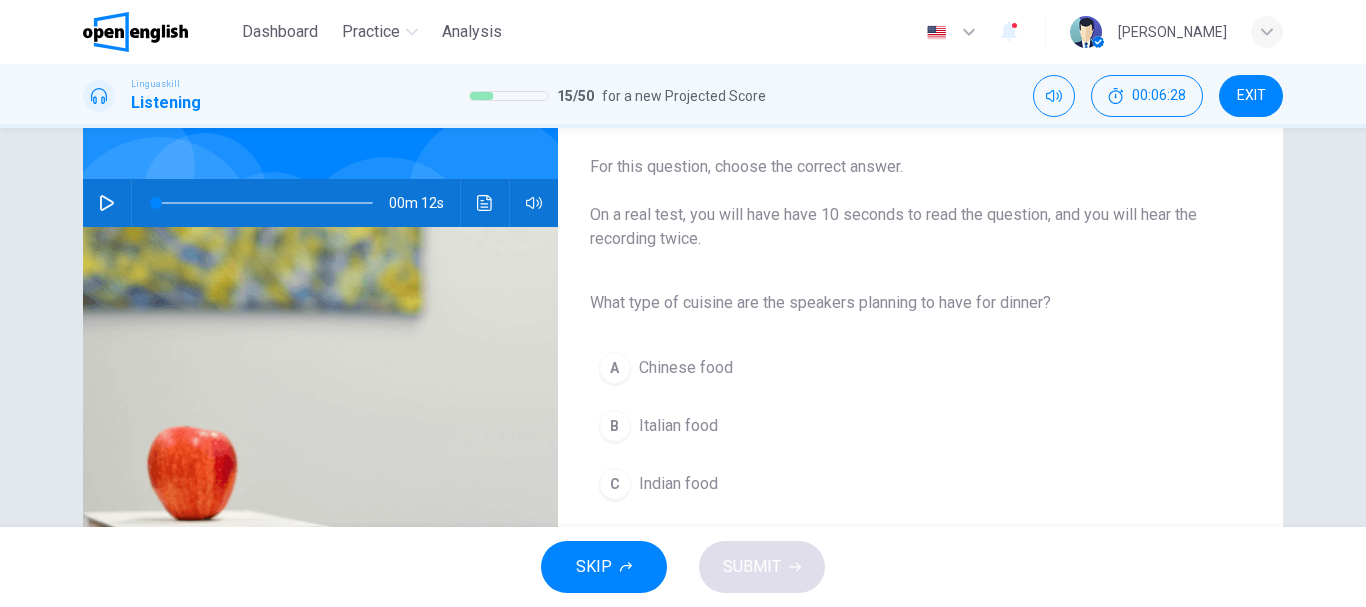 scroll, scrollTop: 165, scrollLeft: 0, axis: vertical 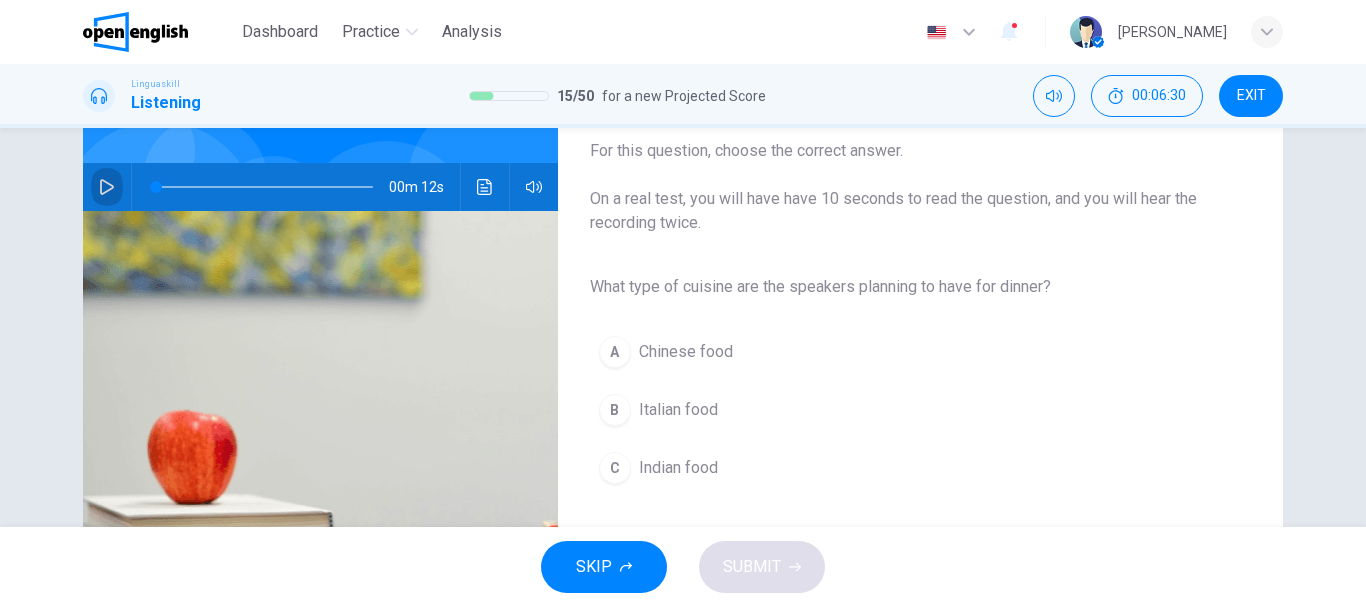 click at bounding box center [107, 187] 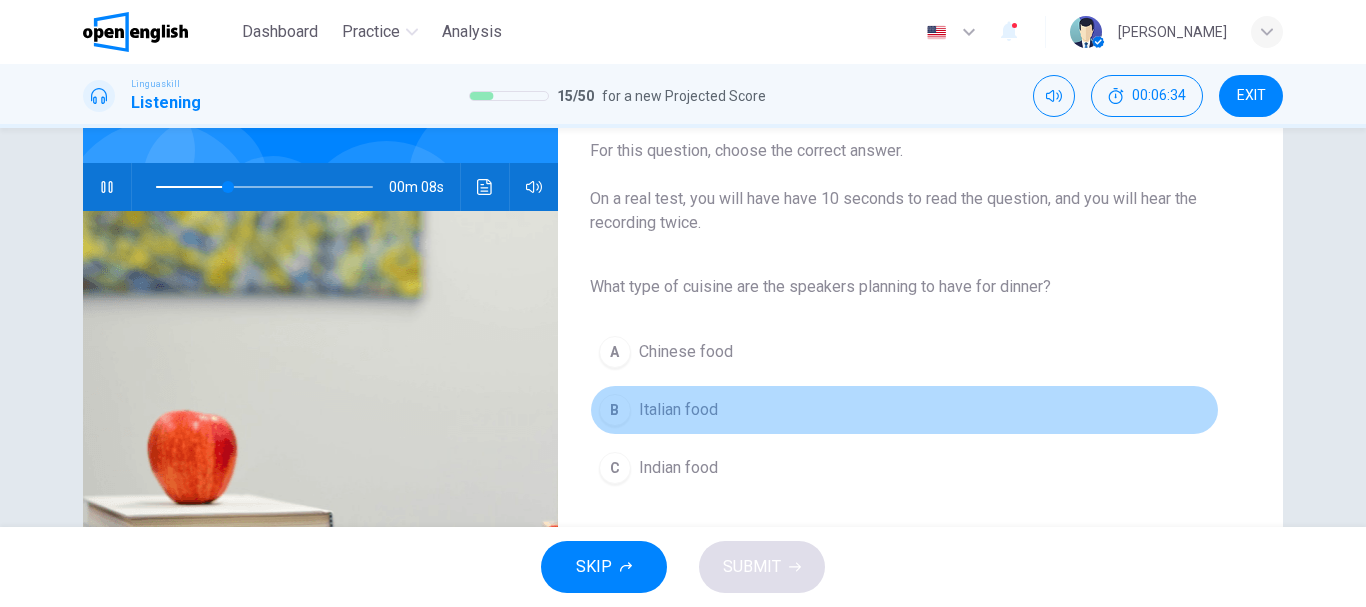 click on "Italian food" at bounding box center (678, 410) 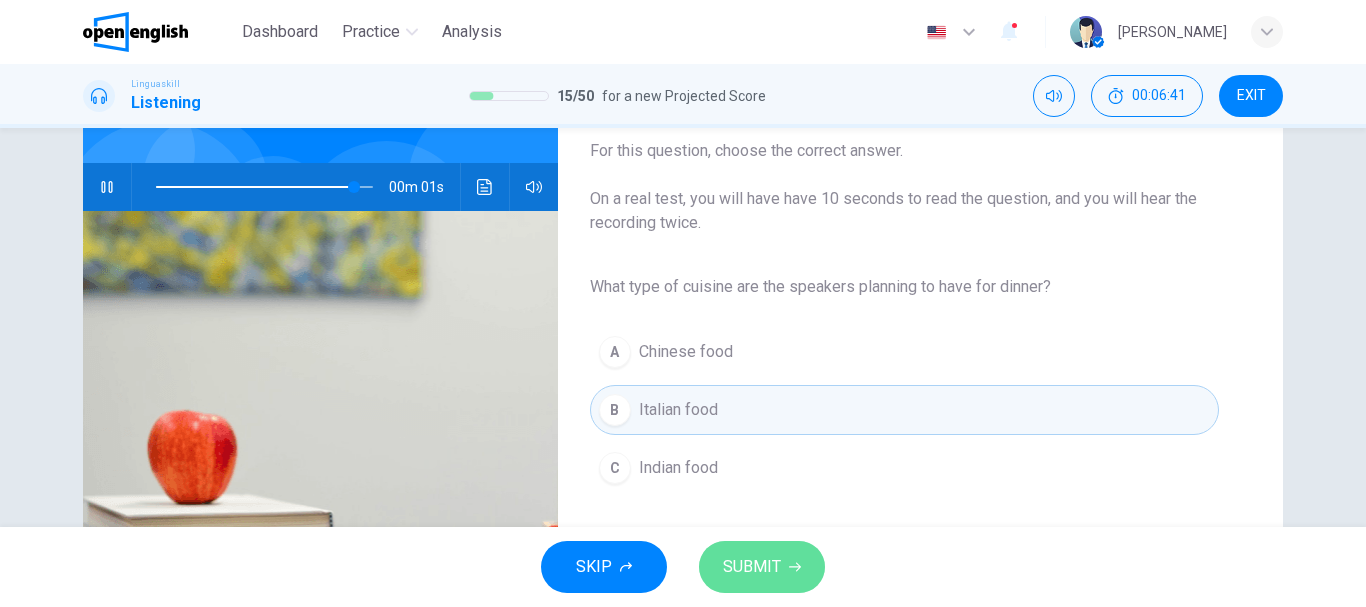 click on "SUBMIT" at bounding box center [752, 567] 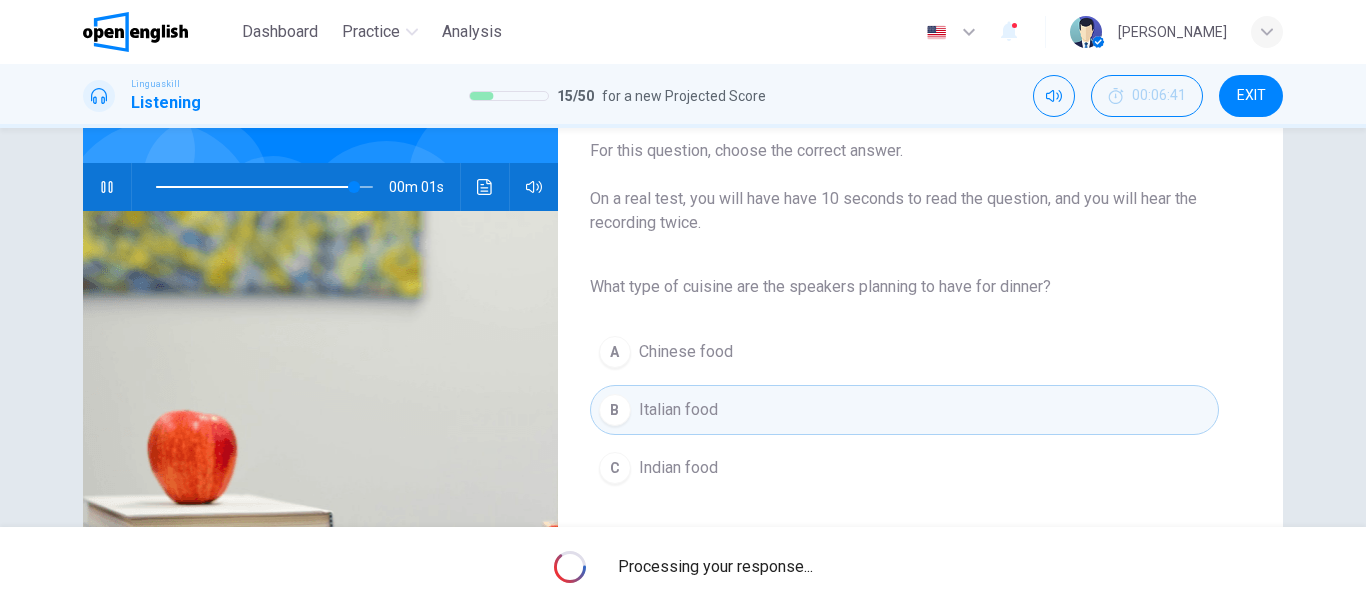 type on "*" 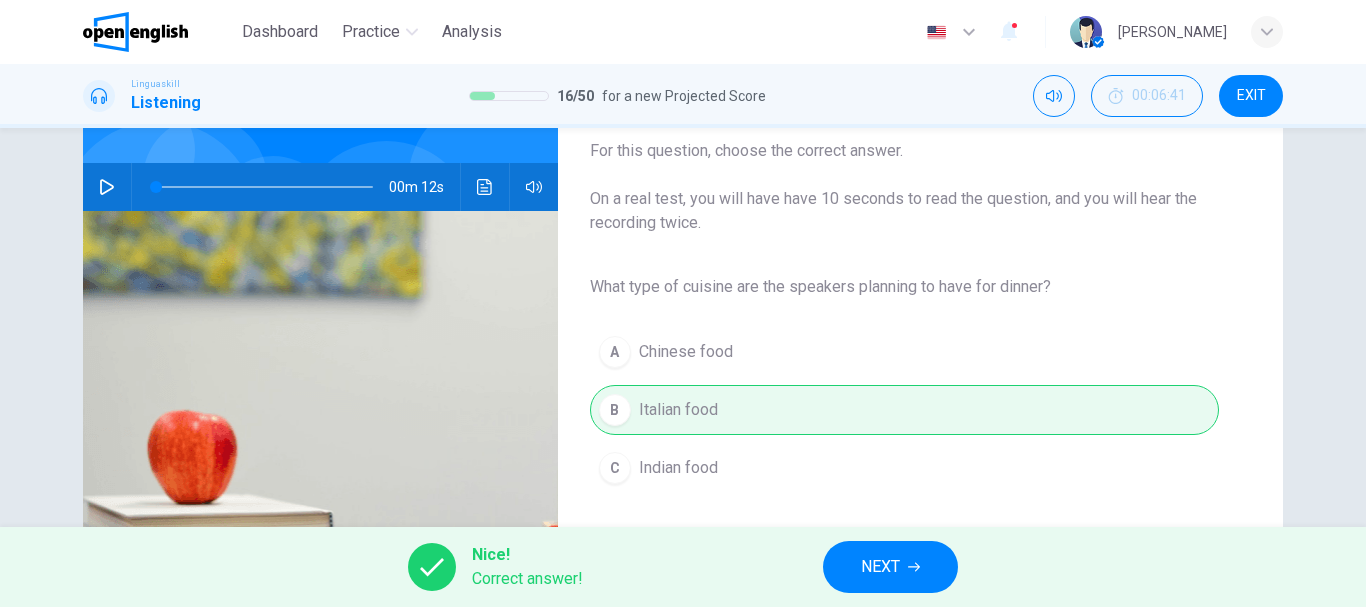 click on "NEXT" at bounding box center (890, 567) 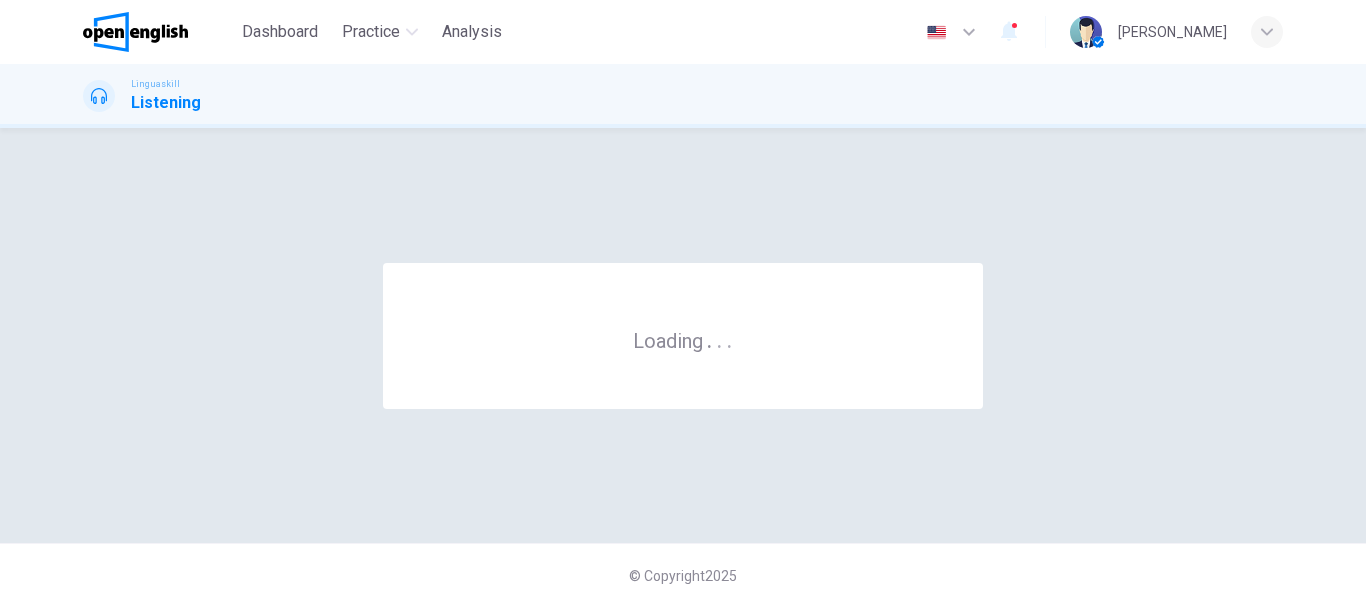 scroll, scrollTop: 0, scrollLeft: 0, axis: both 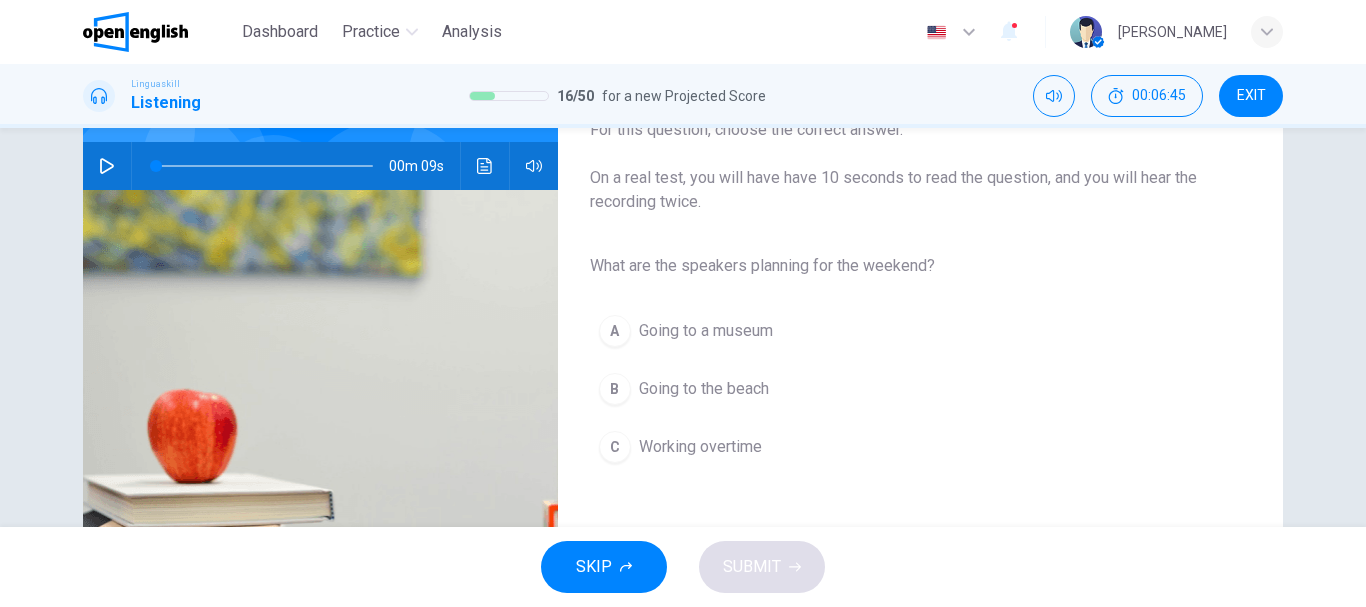 click 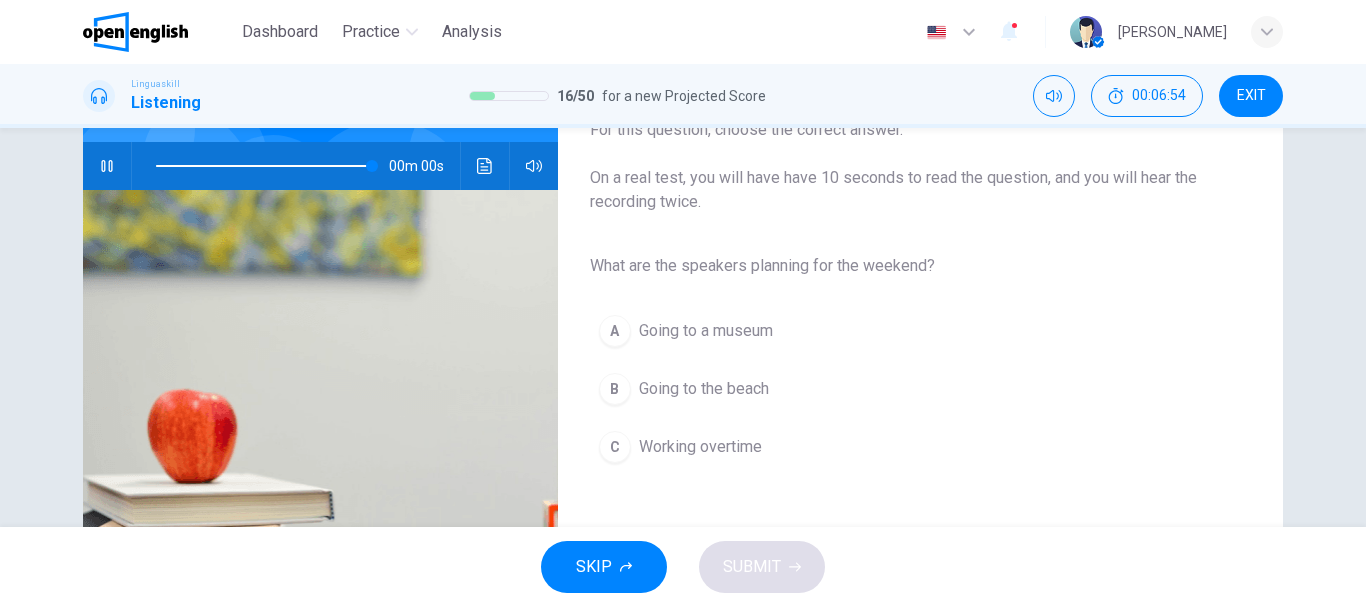 type on "*" 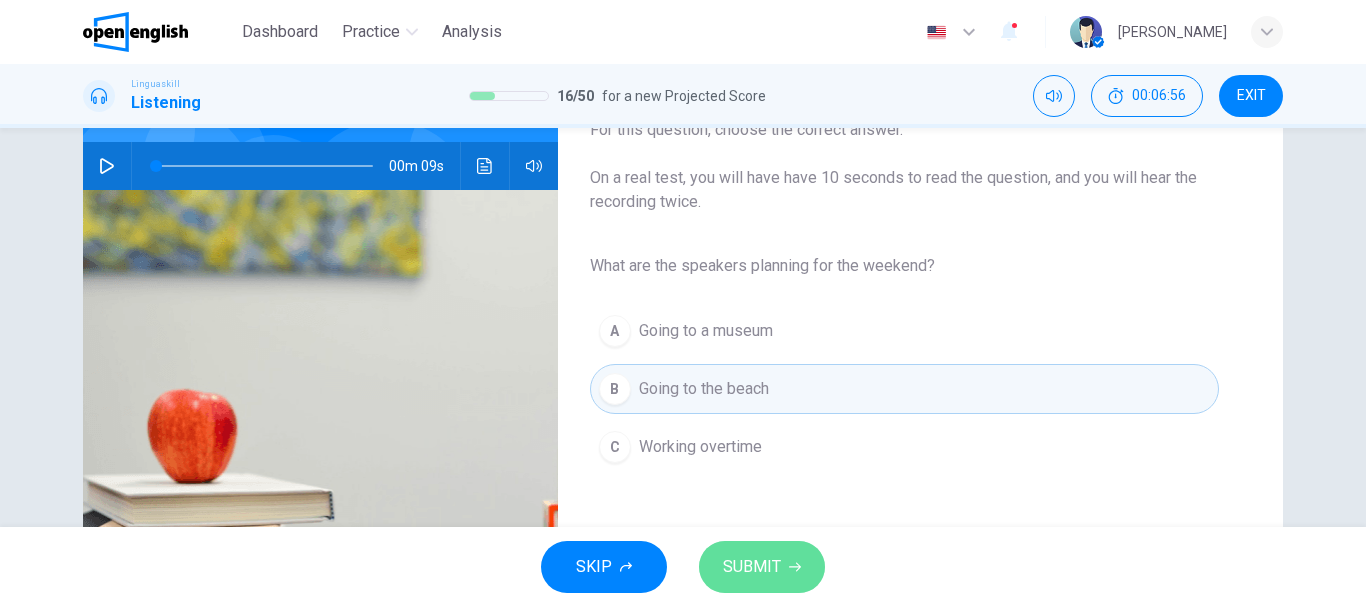 click on "SUBMIT" at bounding box center [752, 567] 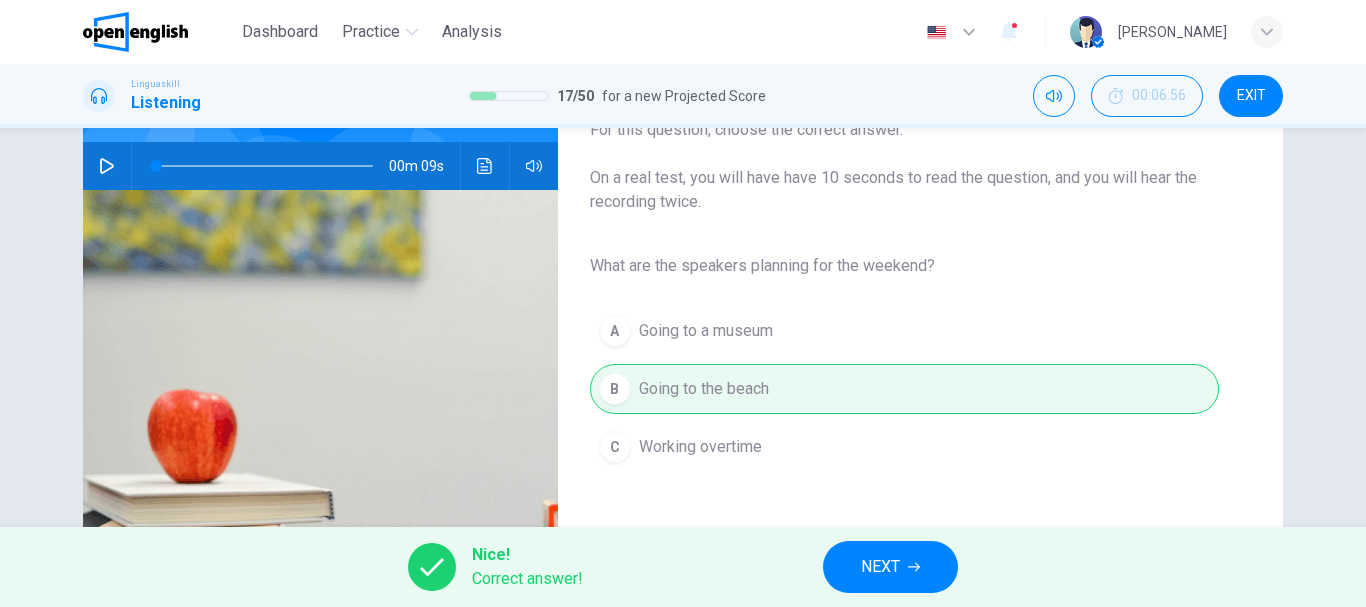 click on "NEXT" at bounding box center [890, 567] 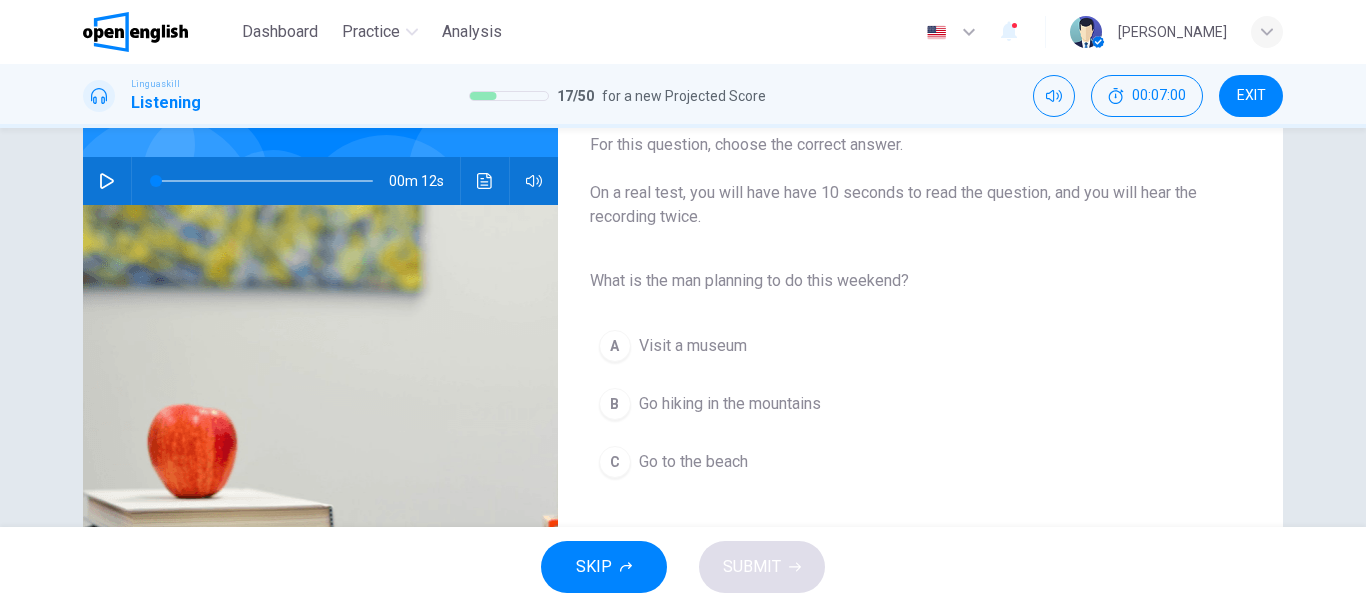 scroll, scrollTop: 159, scrollLeft: 0, axis: vertical 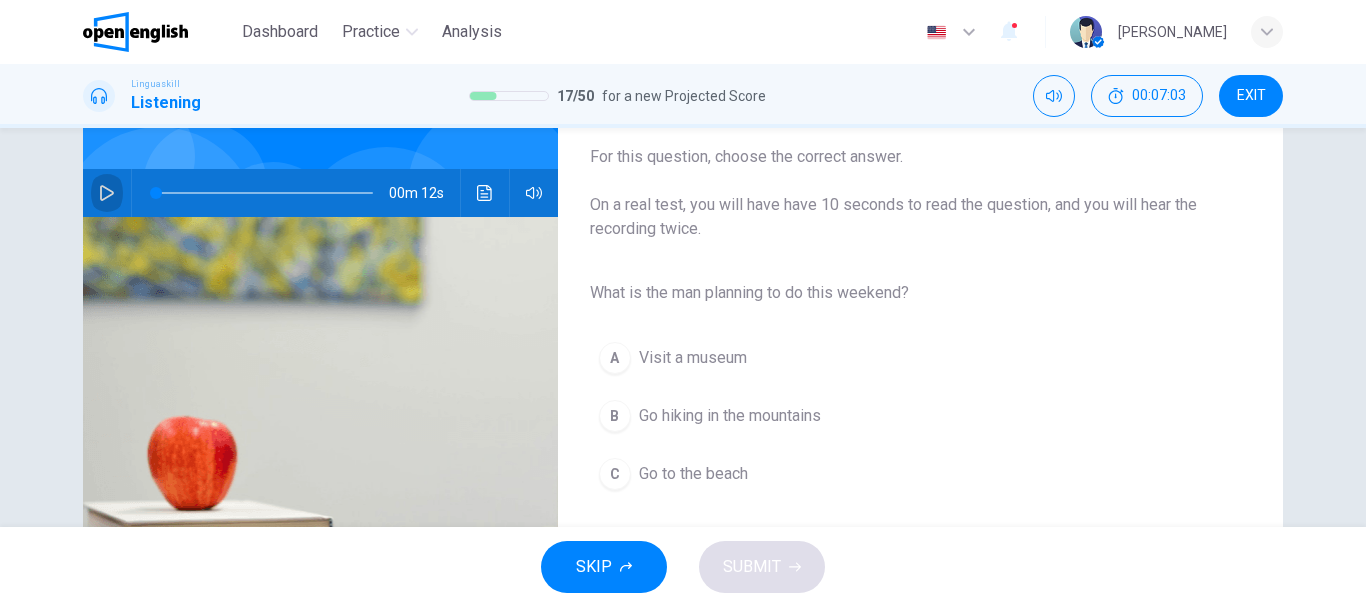 click 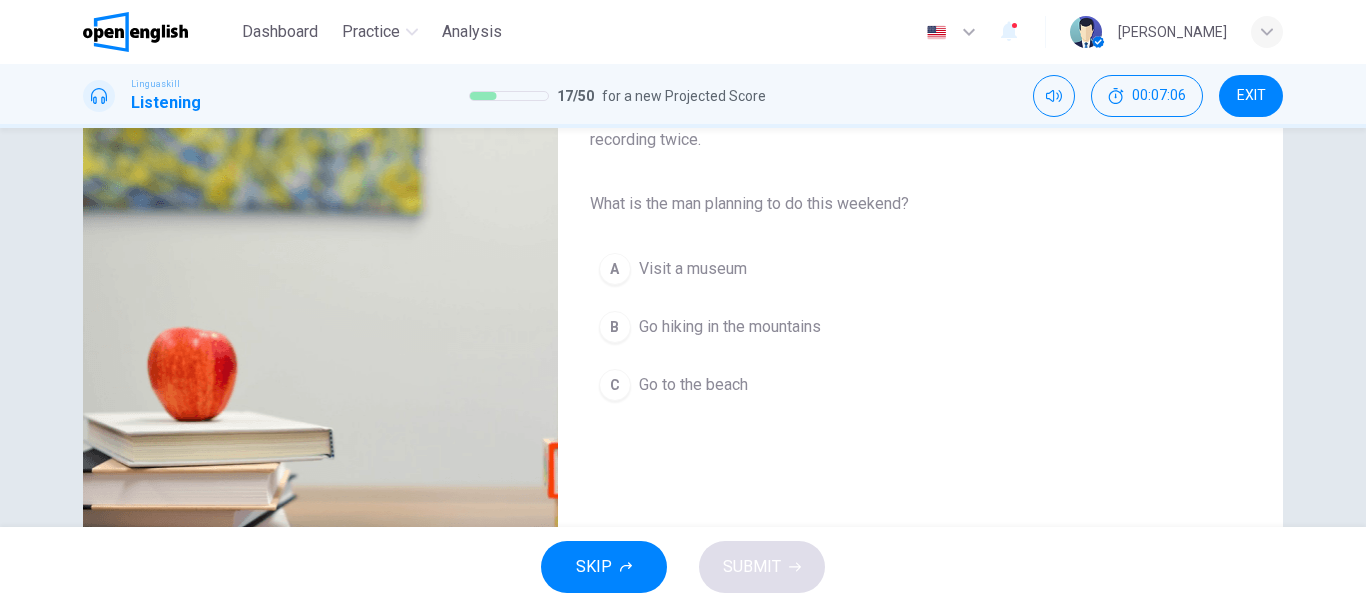 scroll, scrollTop: 258, scrollLeft: 0, axis: vertical 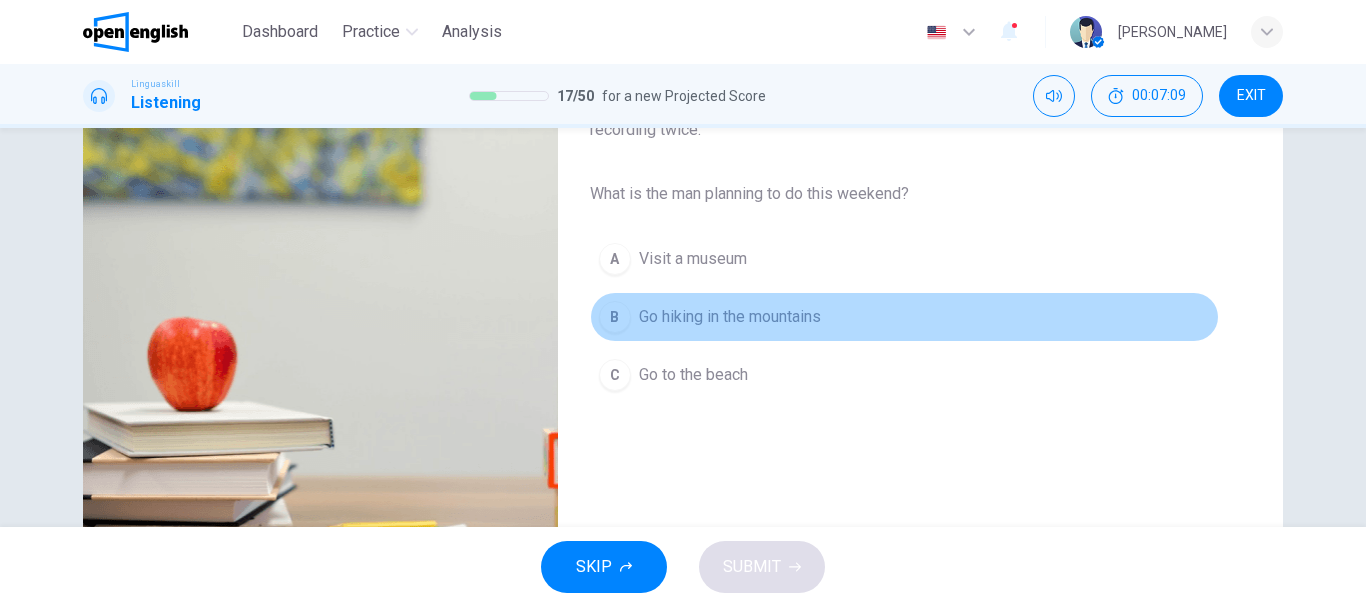 click on "Go hiking in the mountains" at bounding box center (730, 317) 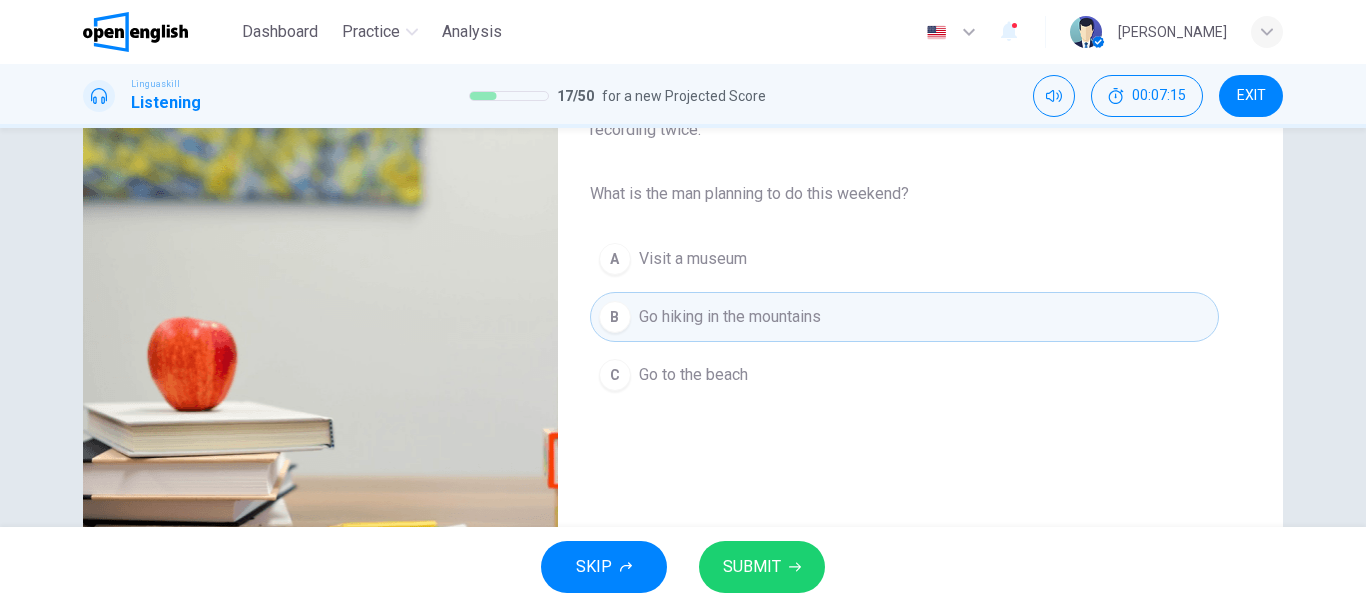 type on "*" 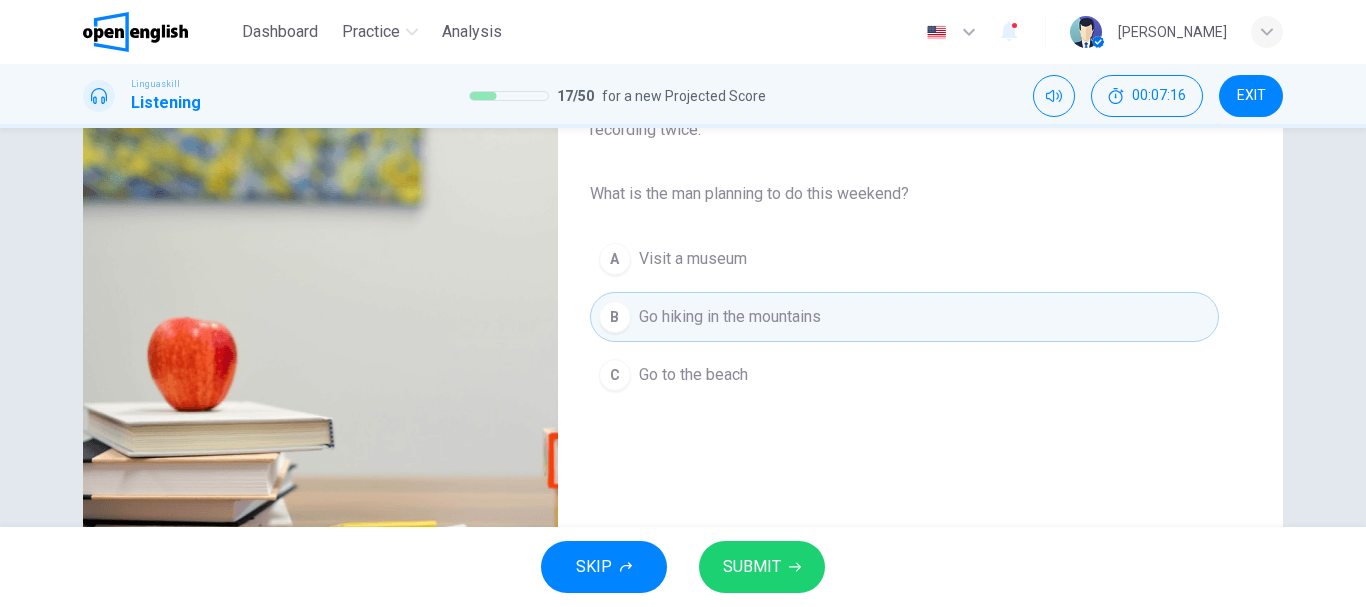 click on "SUBMIT" at bounding box center (752, 567) 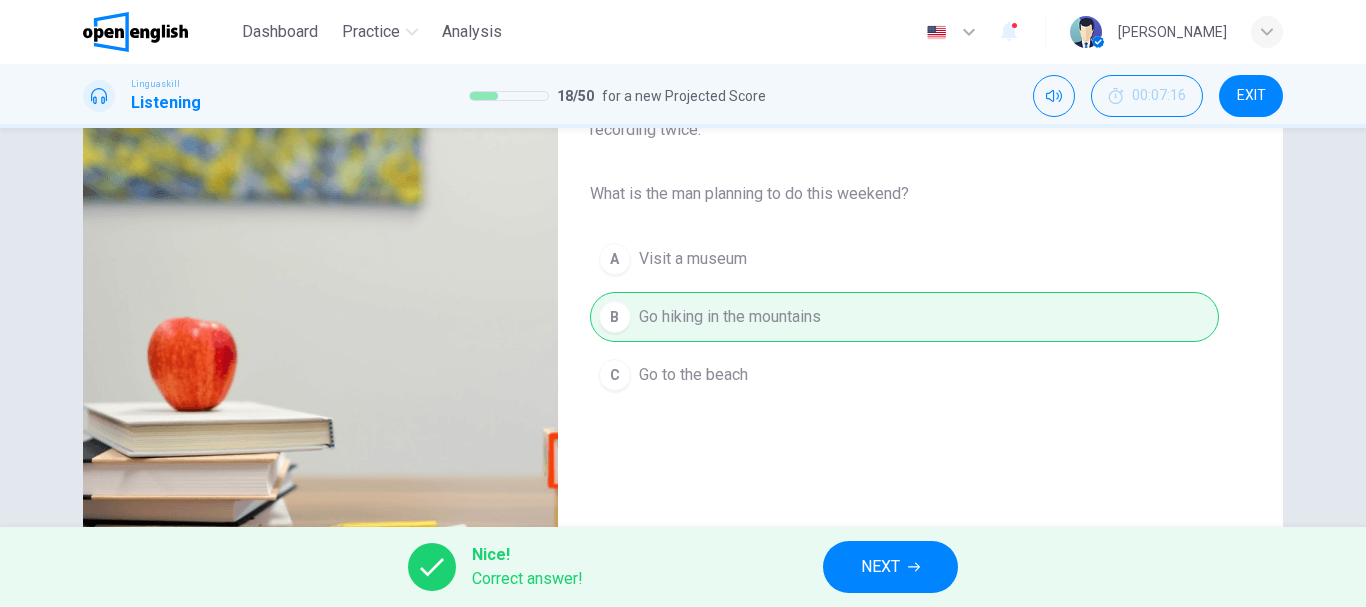 click on "NEXT" at bounding box center (890, 567) 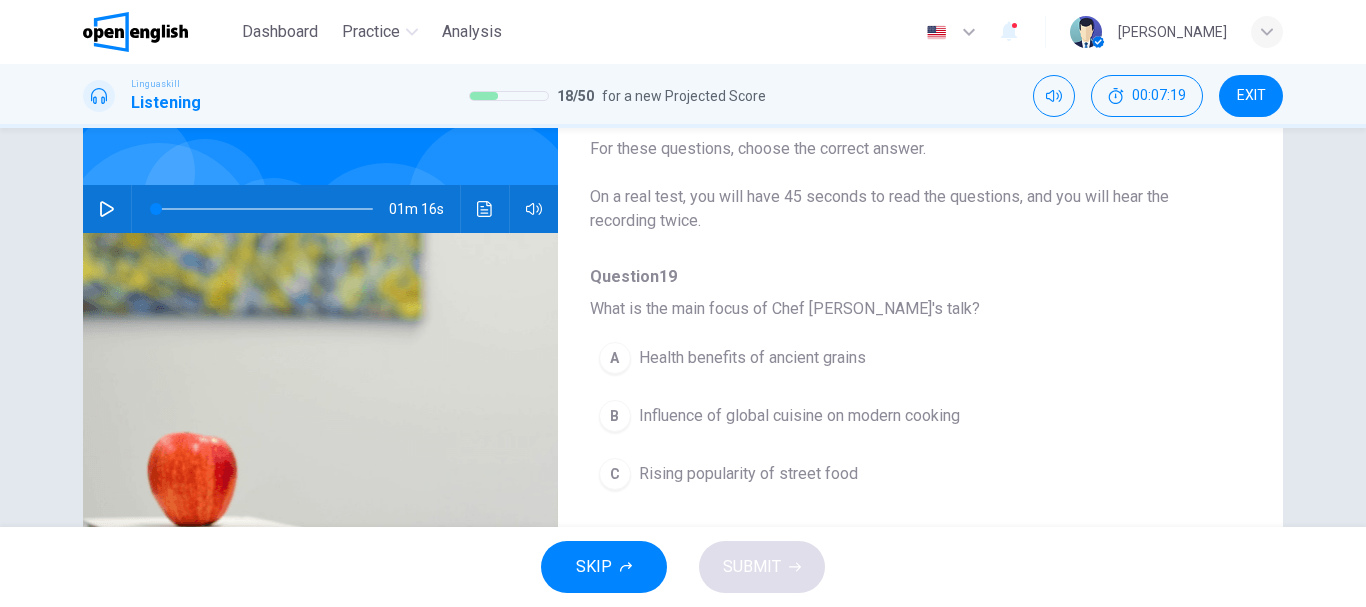 scroll, scrollTop: 145, scrollLeft: 0, axis: vertical 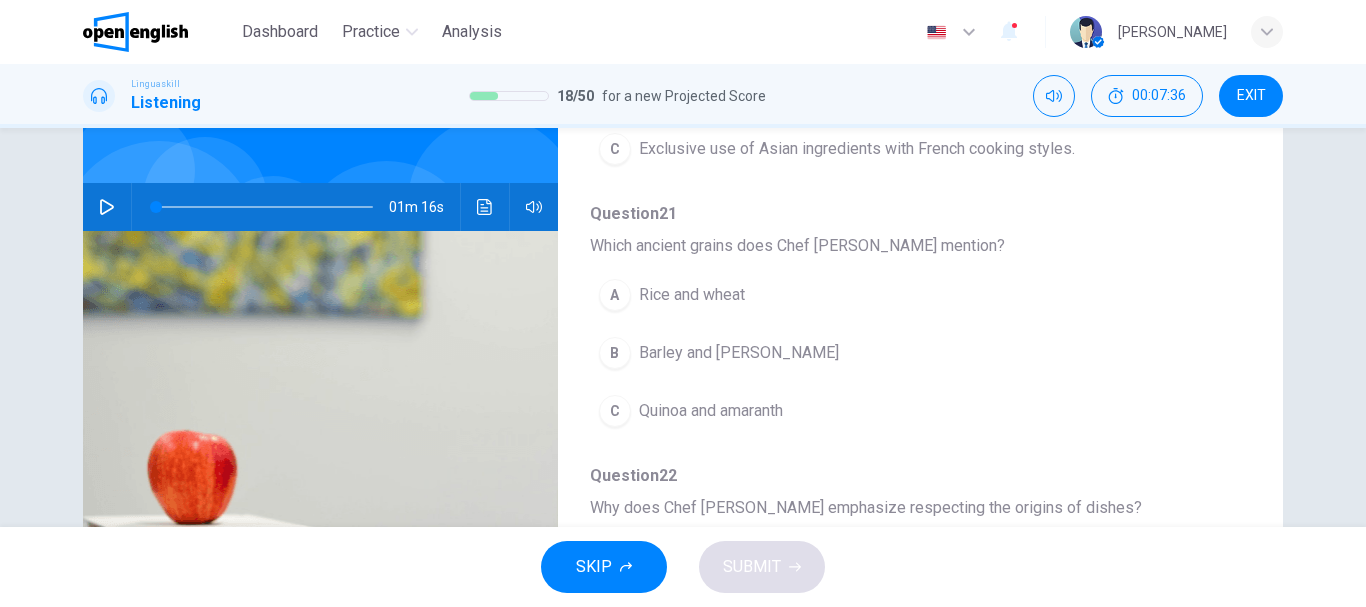 click 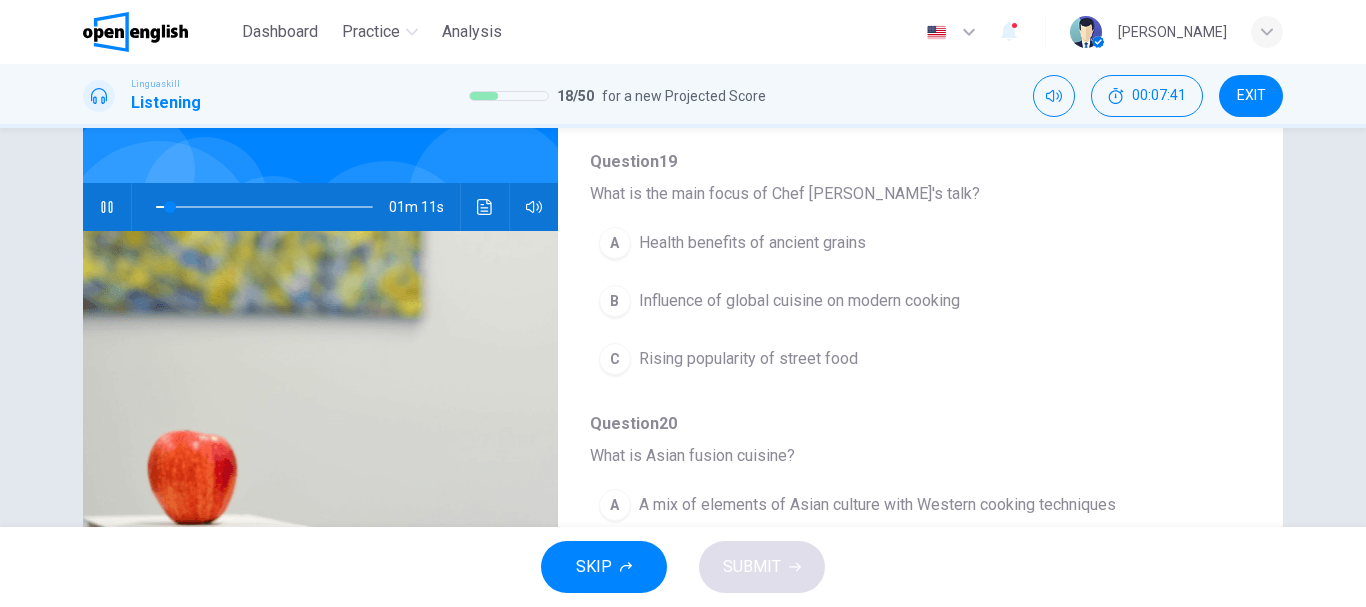scroll, scrollTop: 111, scrollLeft: 0, axis: vertical 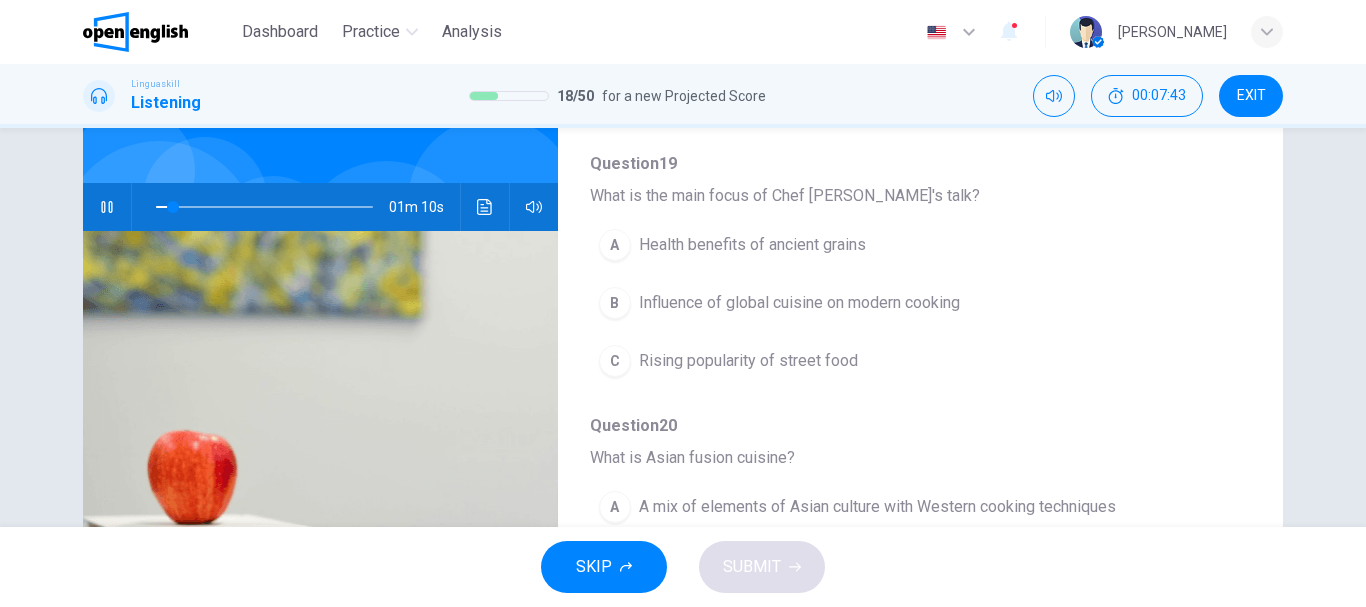 click on "Influence of global cuisine on modern cooking" at bounding box center [799, 303] 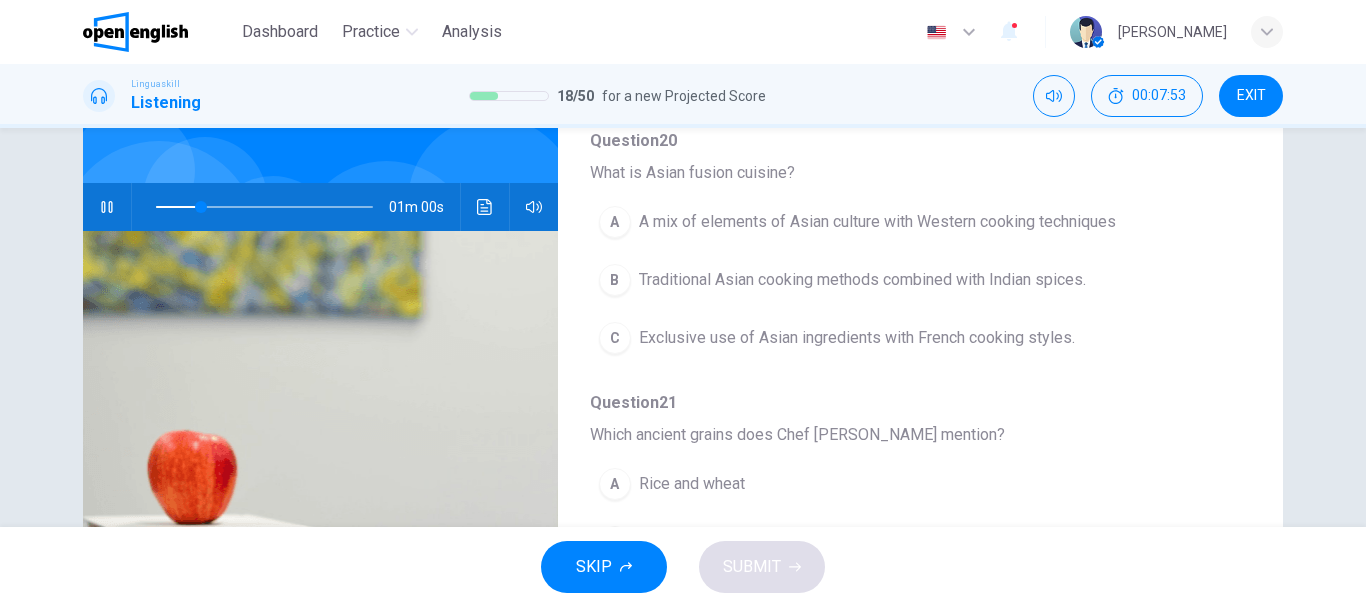 scroll, scrollTop: 423, scrollLeft: 0, axis: vertical 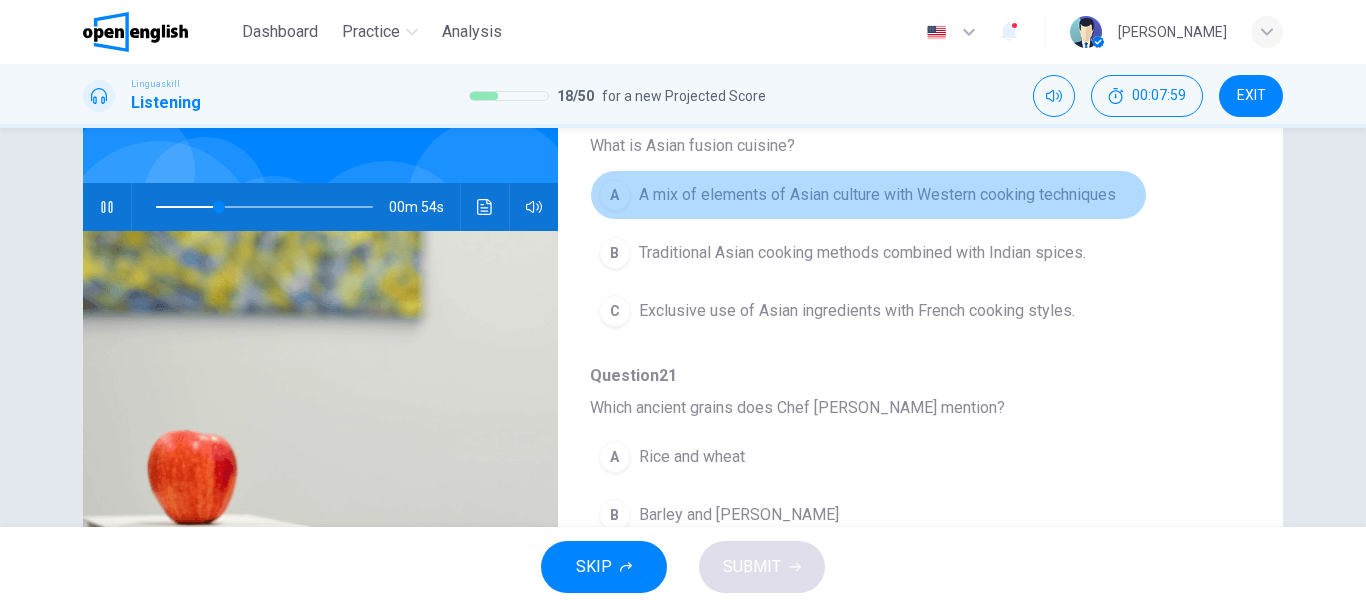 click on "A mix of elements of Asian culture with Western cooking techniques" at bounding box center (877, 195) 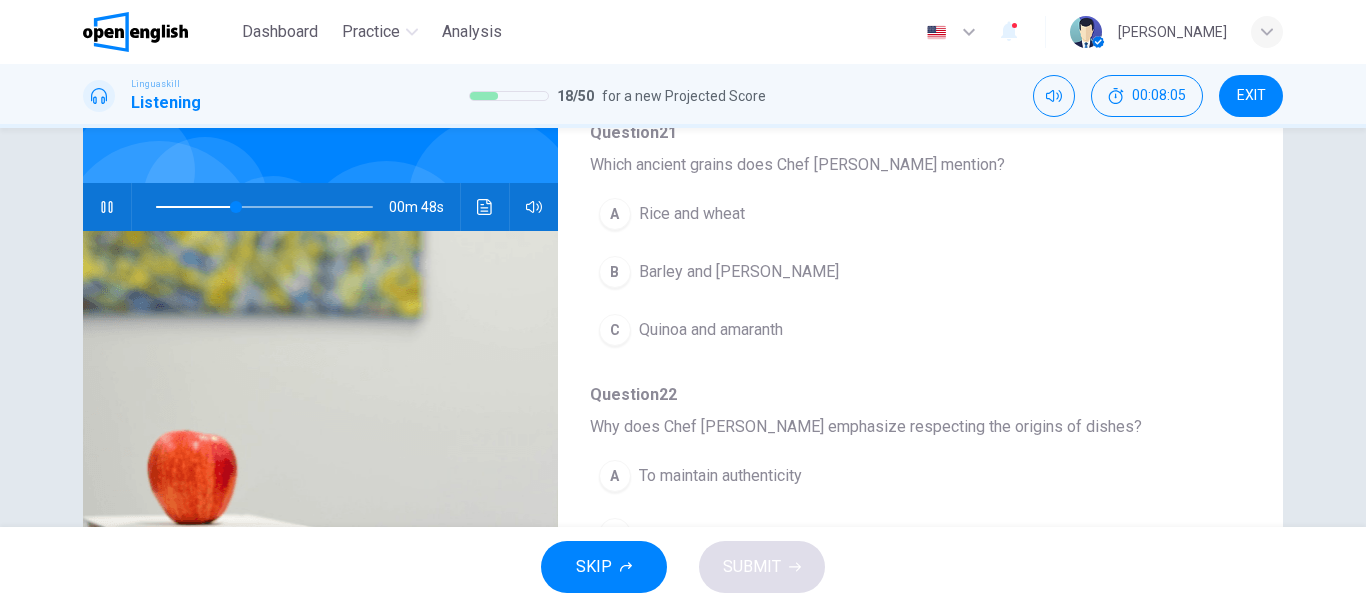 scroll, scrollTop: 669, scrollLeft: 0, axis: vertical 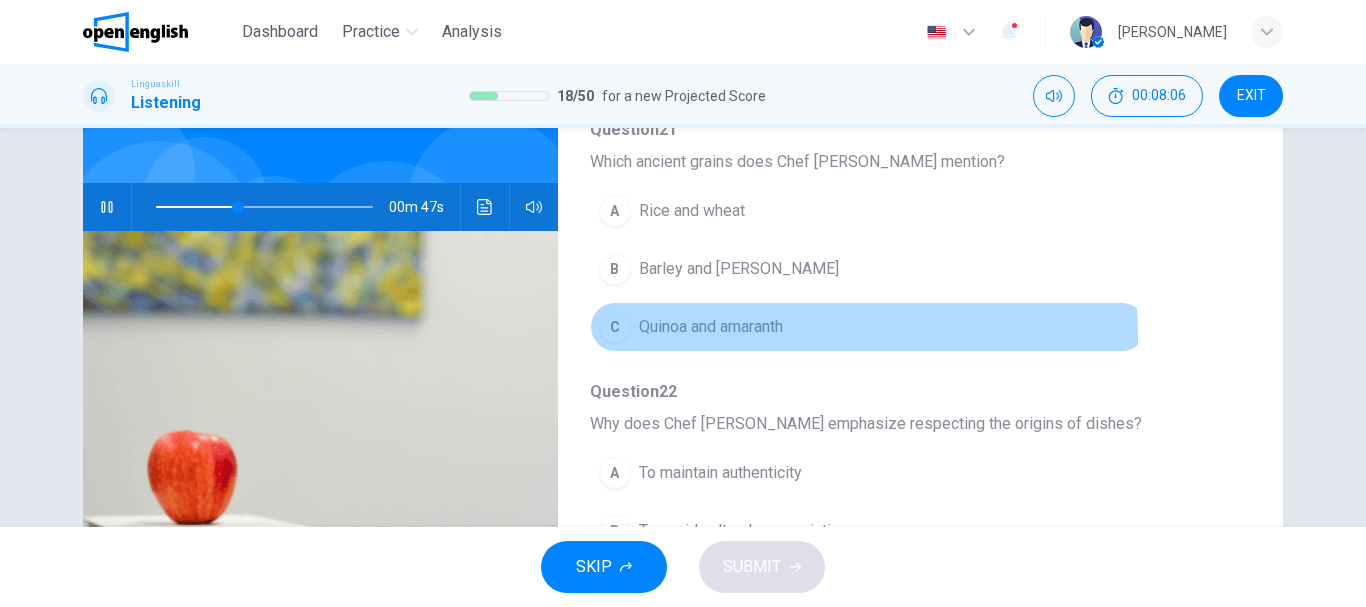click on "Quinoa and amaranth" at bounding box center [711, 327] 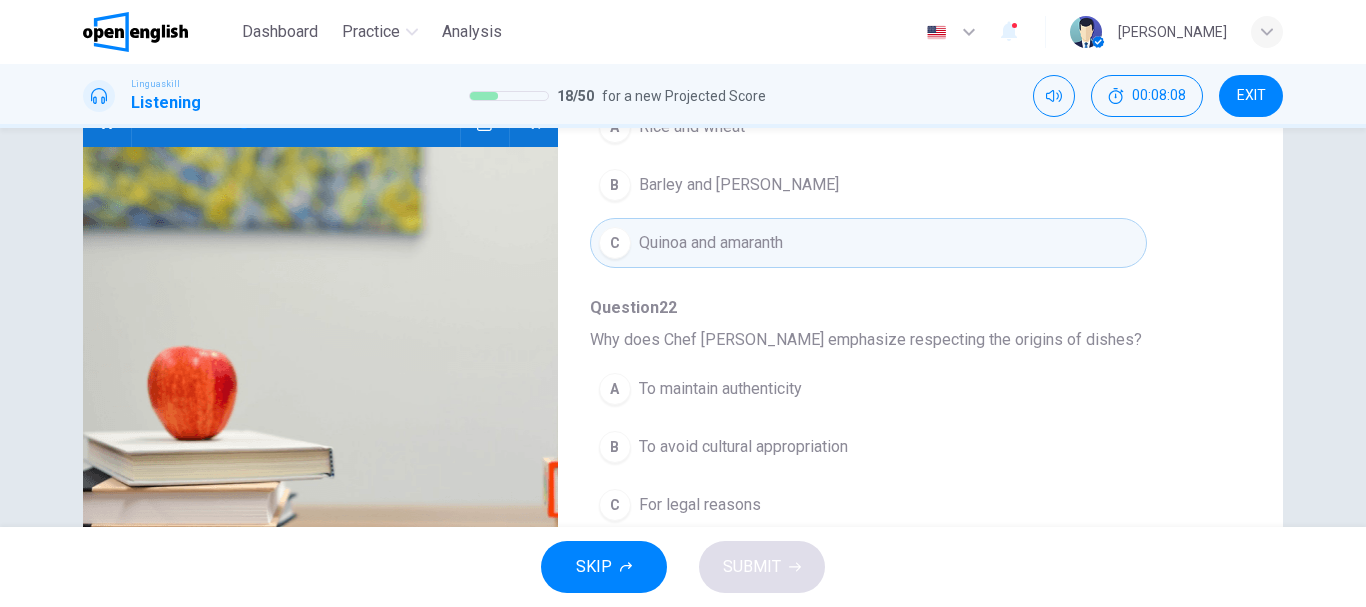 scroll, scrollTop: 262, scrollLeft: 0, axis: vertical 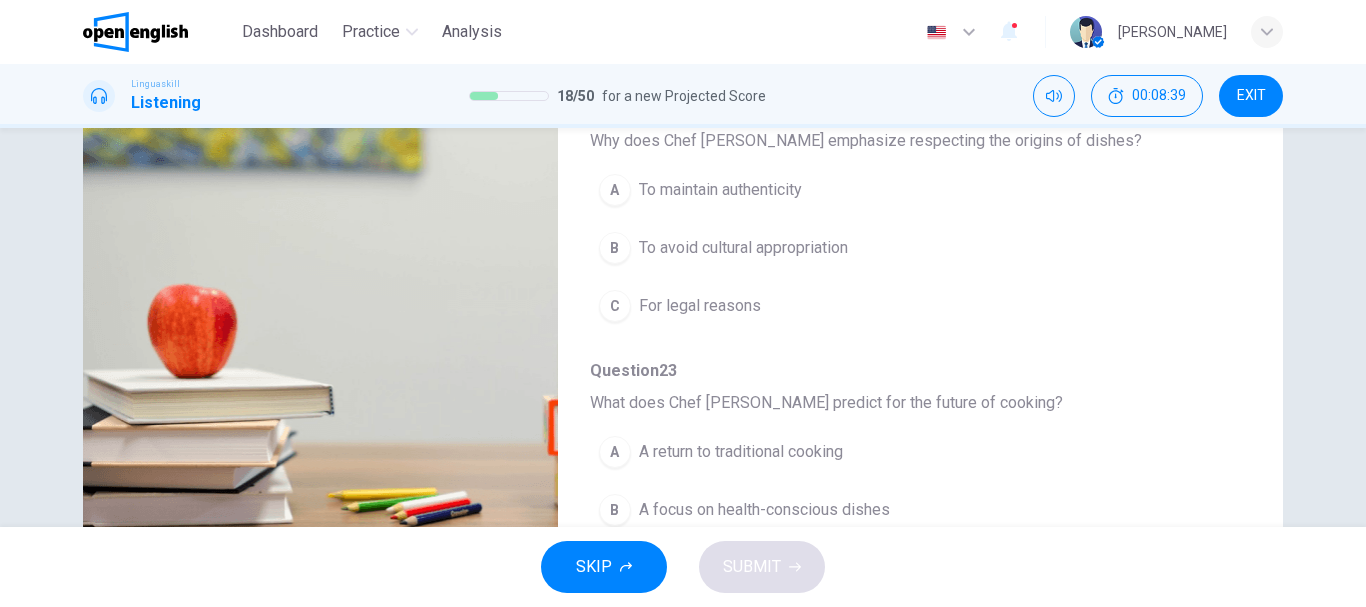 click on "To avoid cultural appropriation" at bounding box center [743, 248] 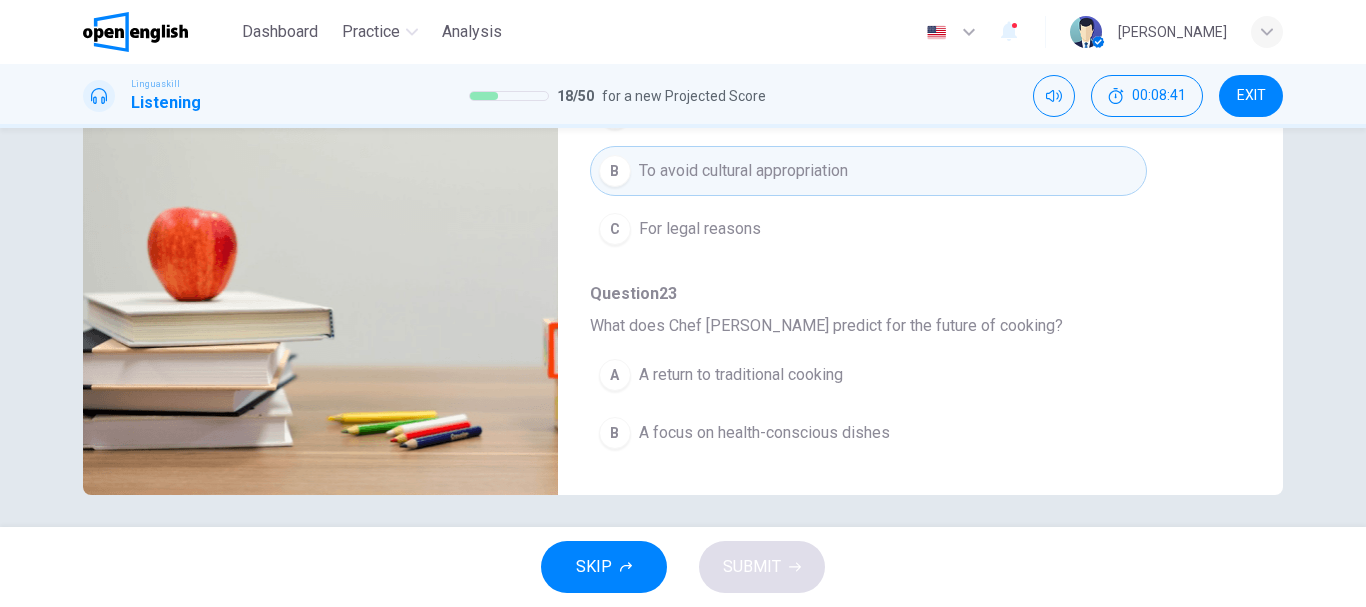 scroll, scrollTop: 376, scrollLeft: 0, axis: vertical 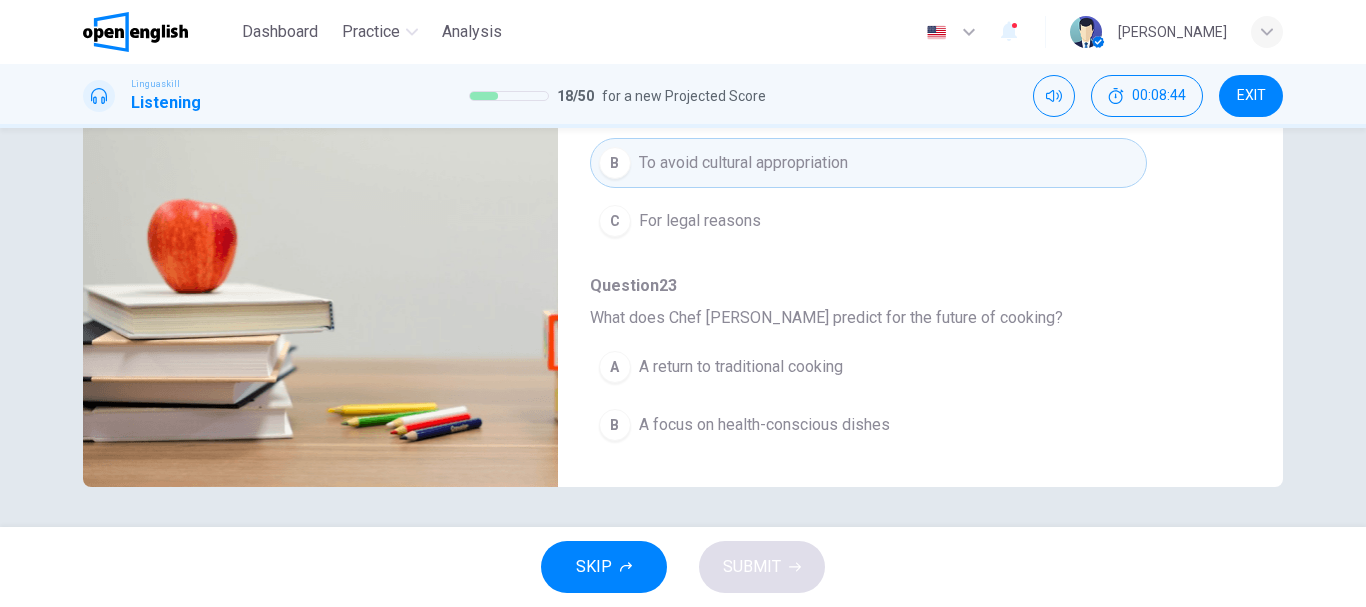 drag, startPoint x: 1235, startPoint y: 306, endPoint x: 1233, endPoint y: 347, distance: 41.04875 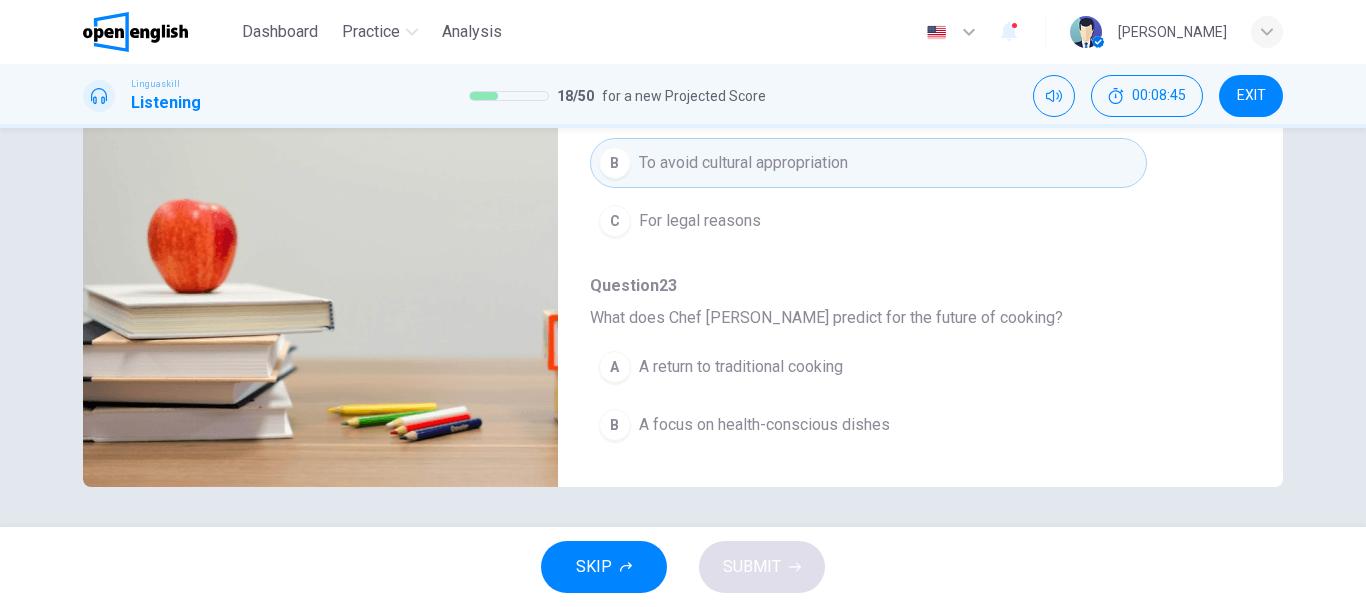 scroll, scrollTop: 863, scrollLeft: 0, axis: vertical 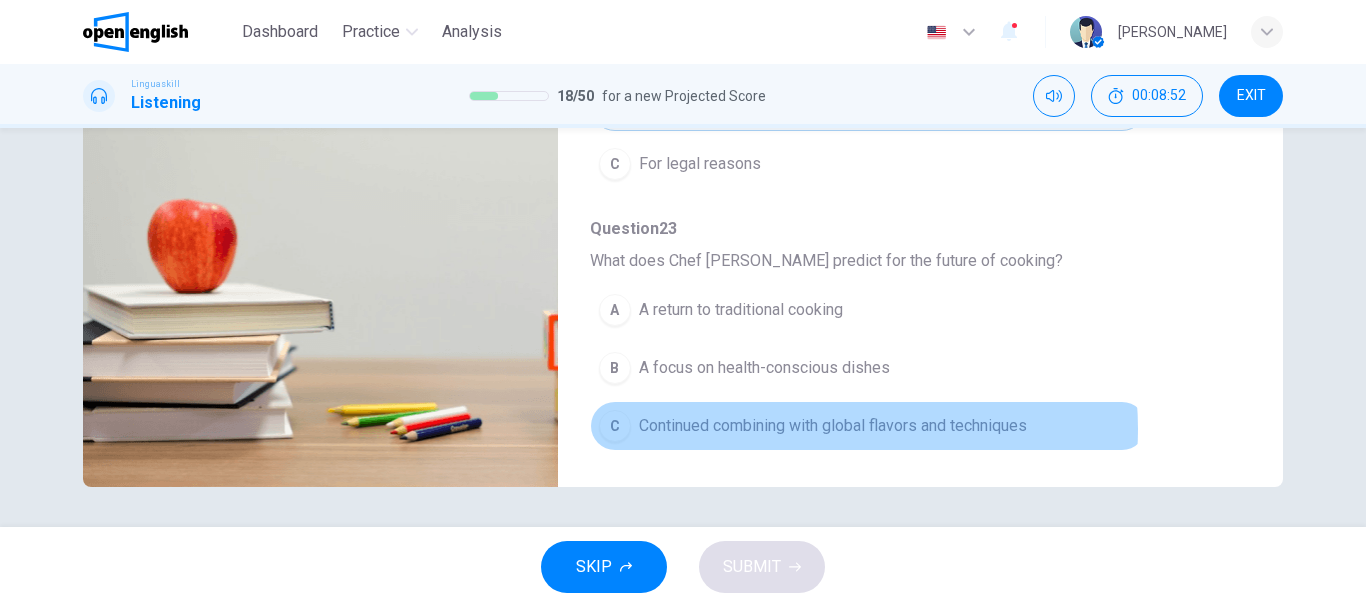 click on "Continued combining with global flavors and techniques" at bounding box center (833, 426) 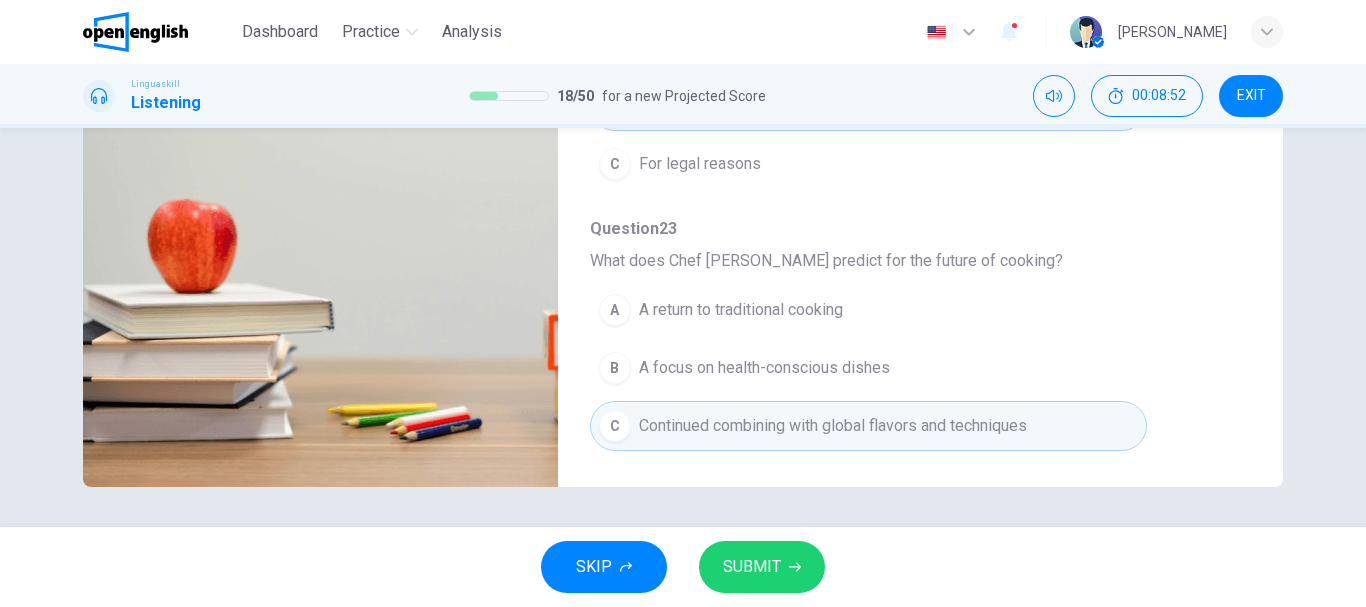 type on "*" 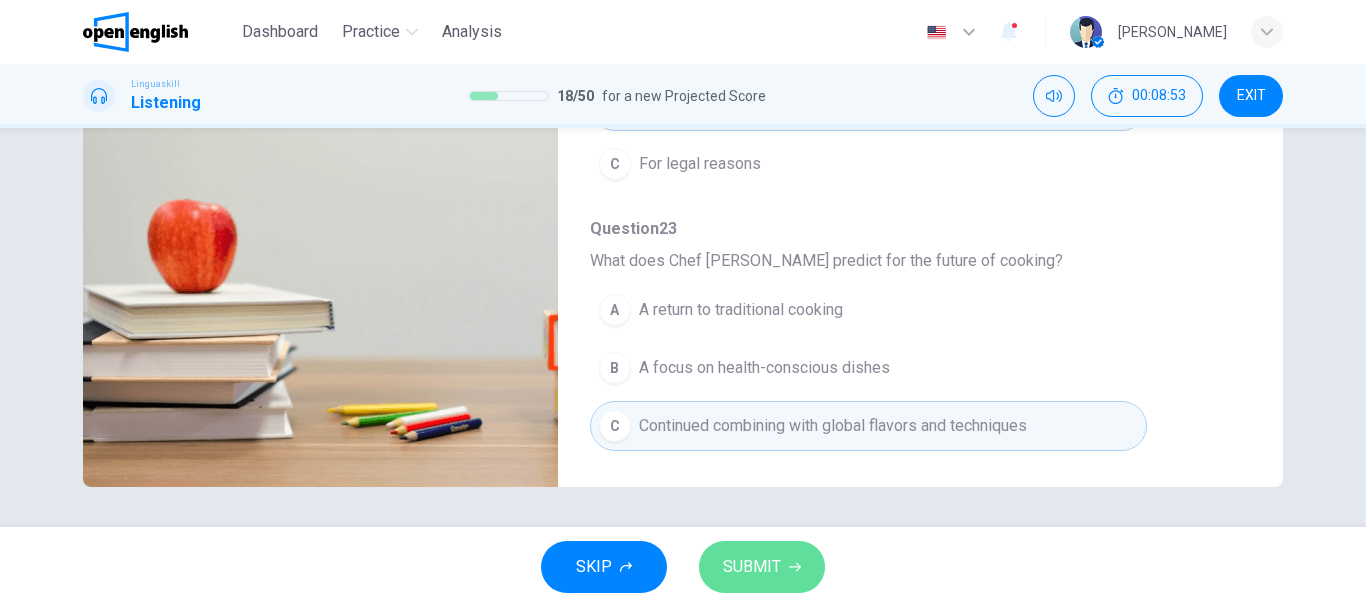 click on "SUBMIT" at bounding box center [752, 567] 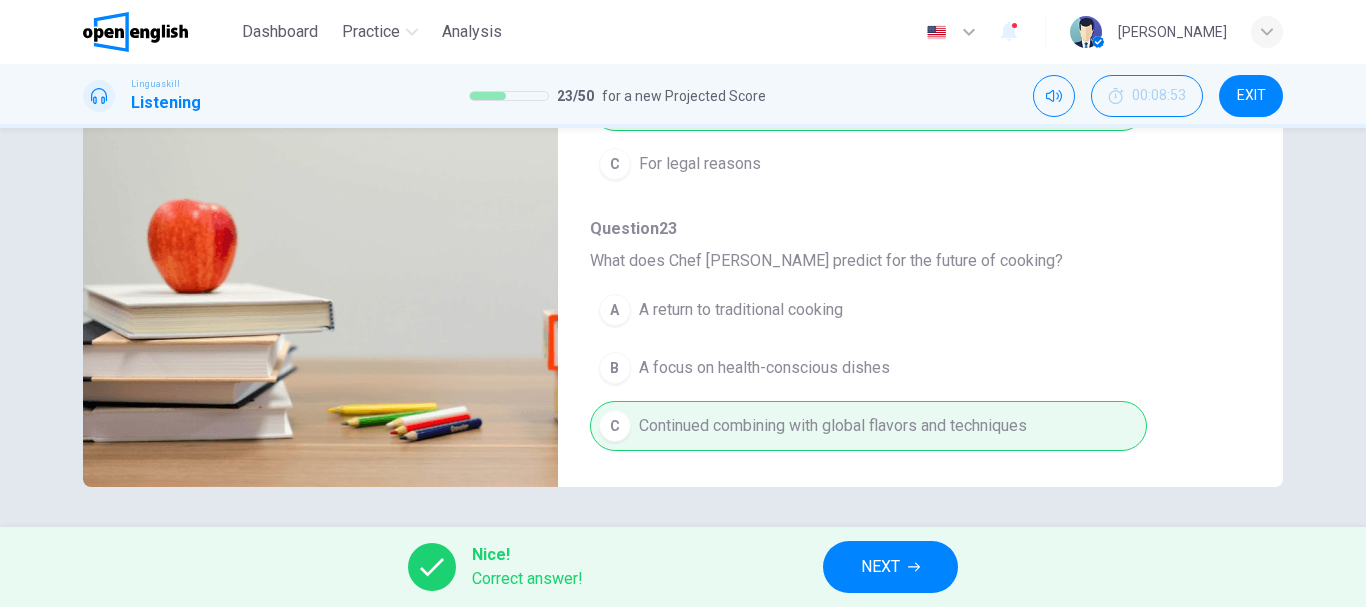 click on "NEXT" at bounding box center [880, 567] 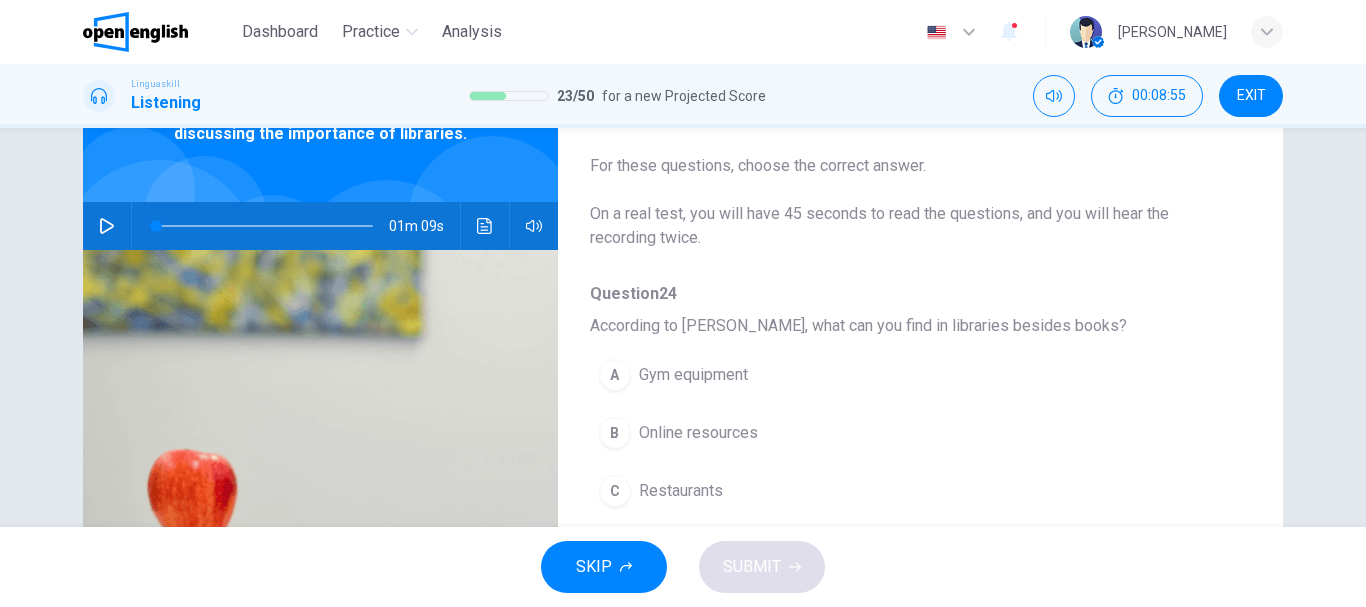 scroll, scrollTop: 136, scrollLeft: 0, axis: vertical 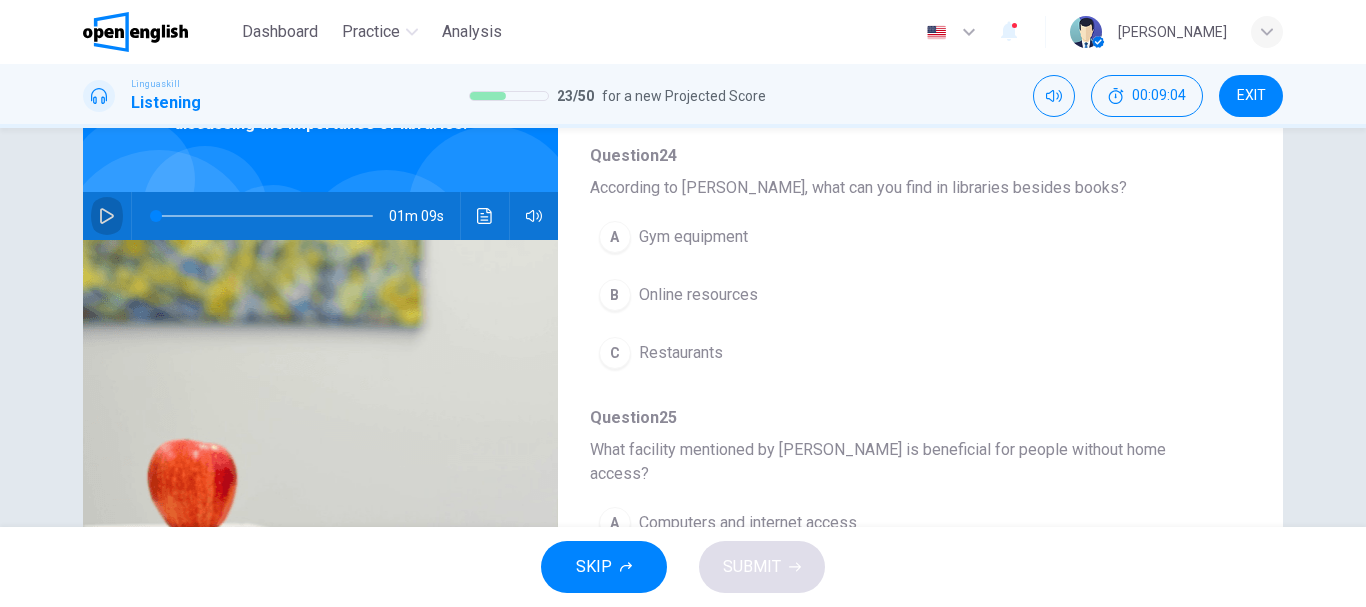 click 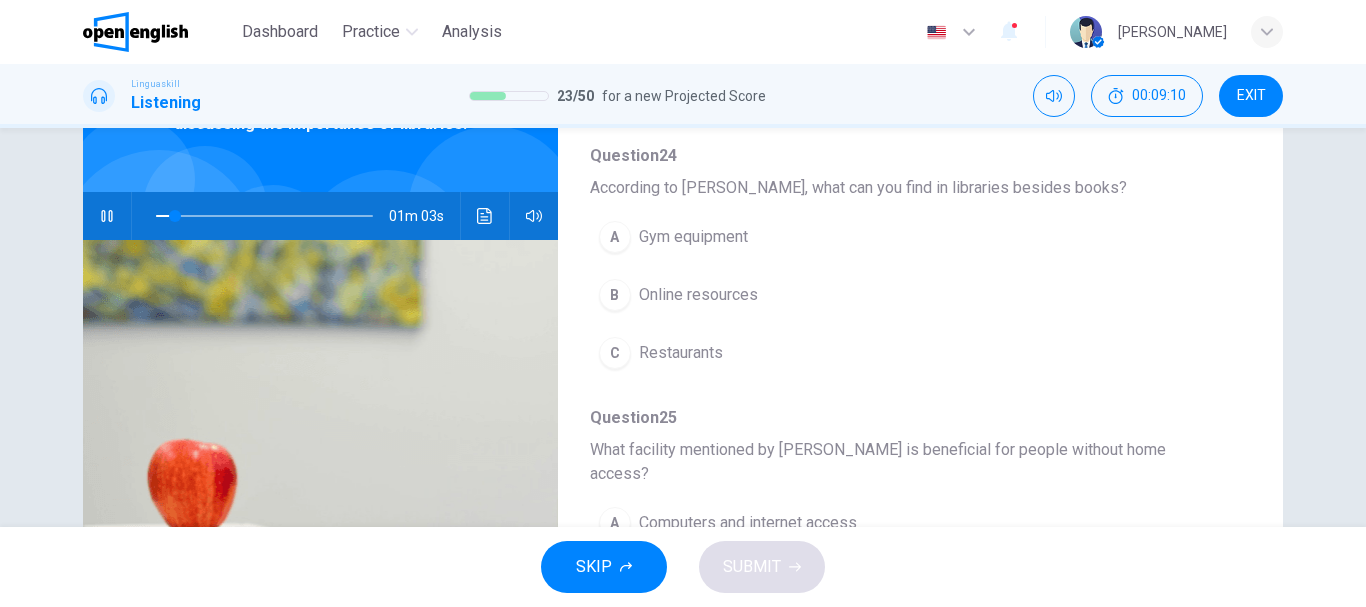 scroll, scrollTop: 130, scrollLeft: 0, axis: vertical 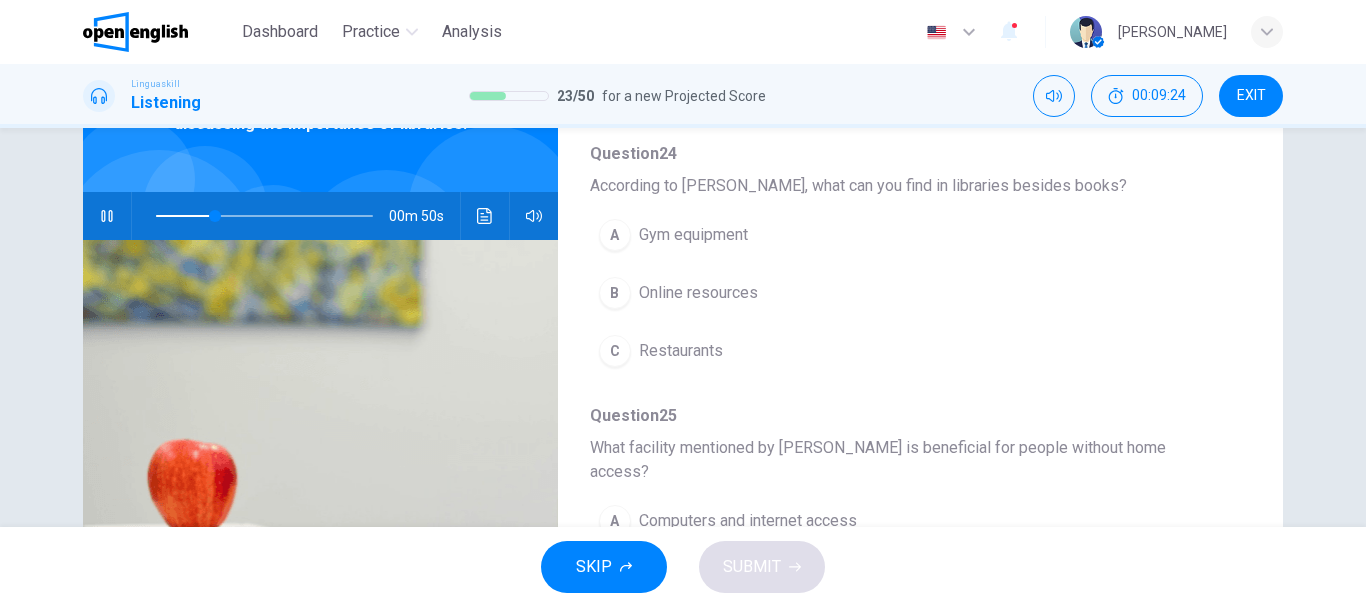 click on "B" at bounding box center (615, 293) 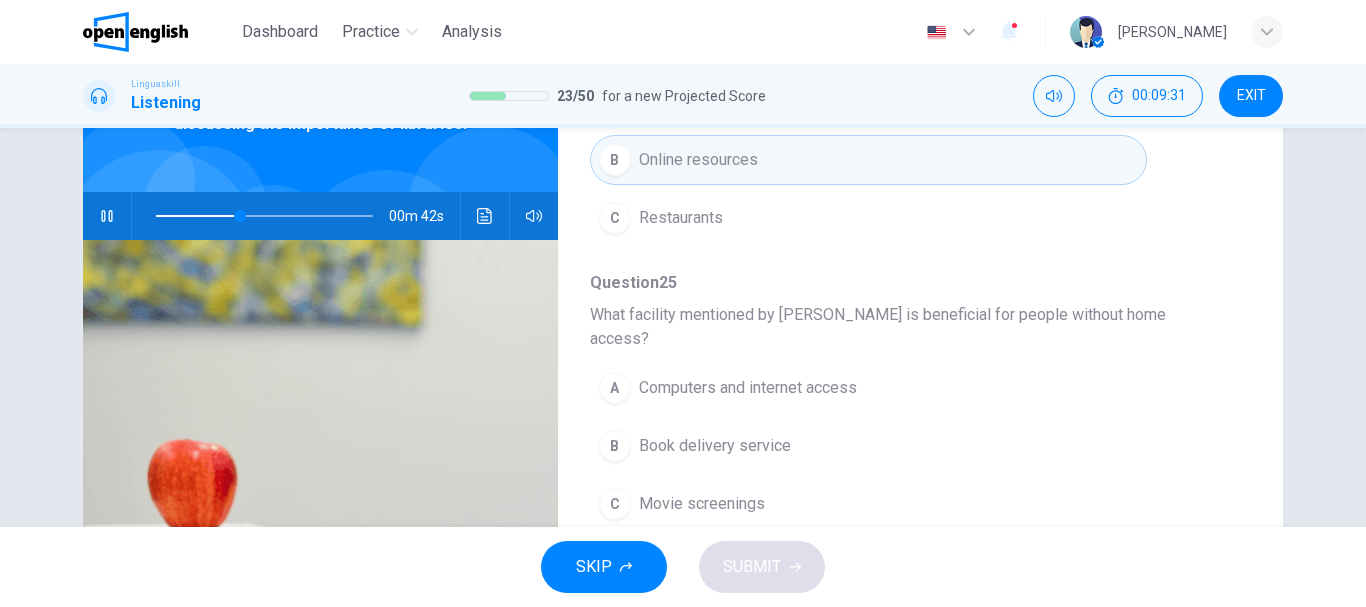 scroll, scrollTop: 290, scrollLeft: 0, axis: vertical 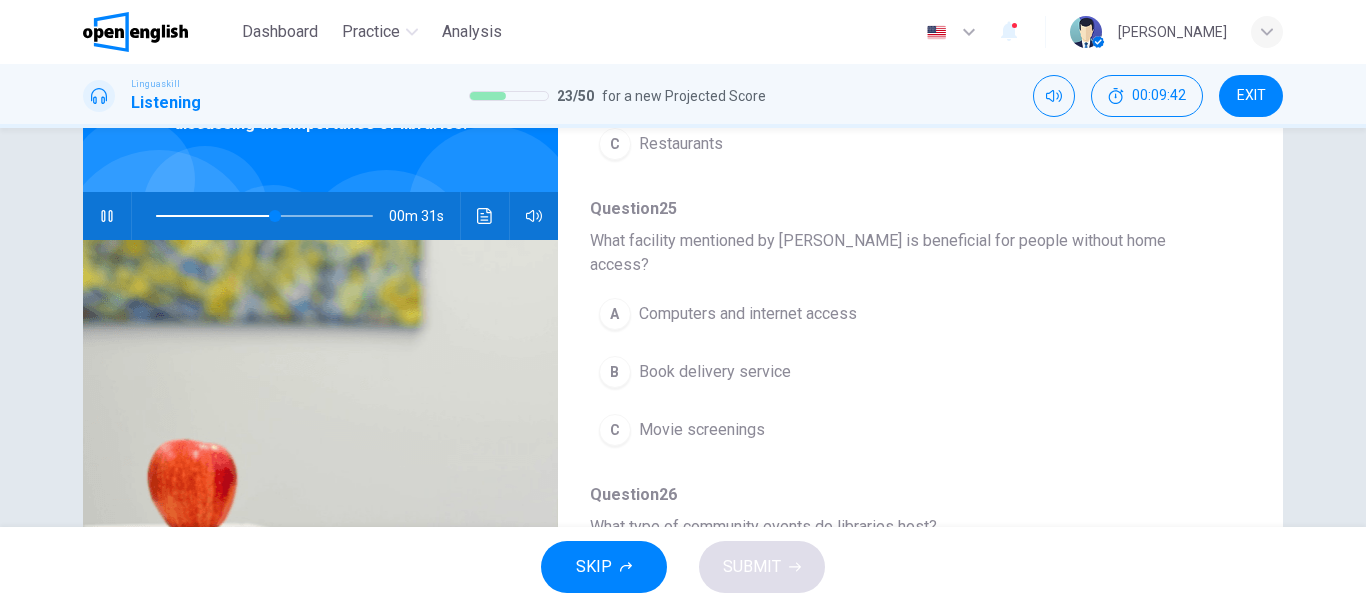 click on "Computers and internet access" at bounding box center (748, 314) 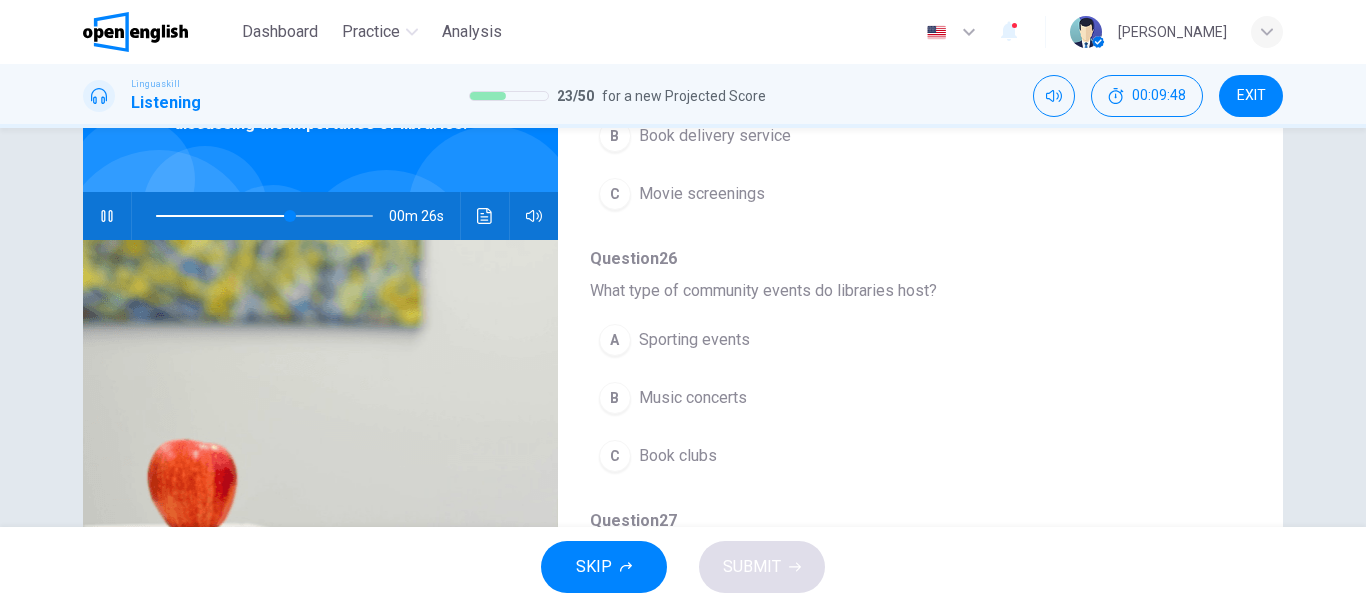 scroll, scrollTop: 583, scrollLeft: 0, axis: vertical 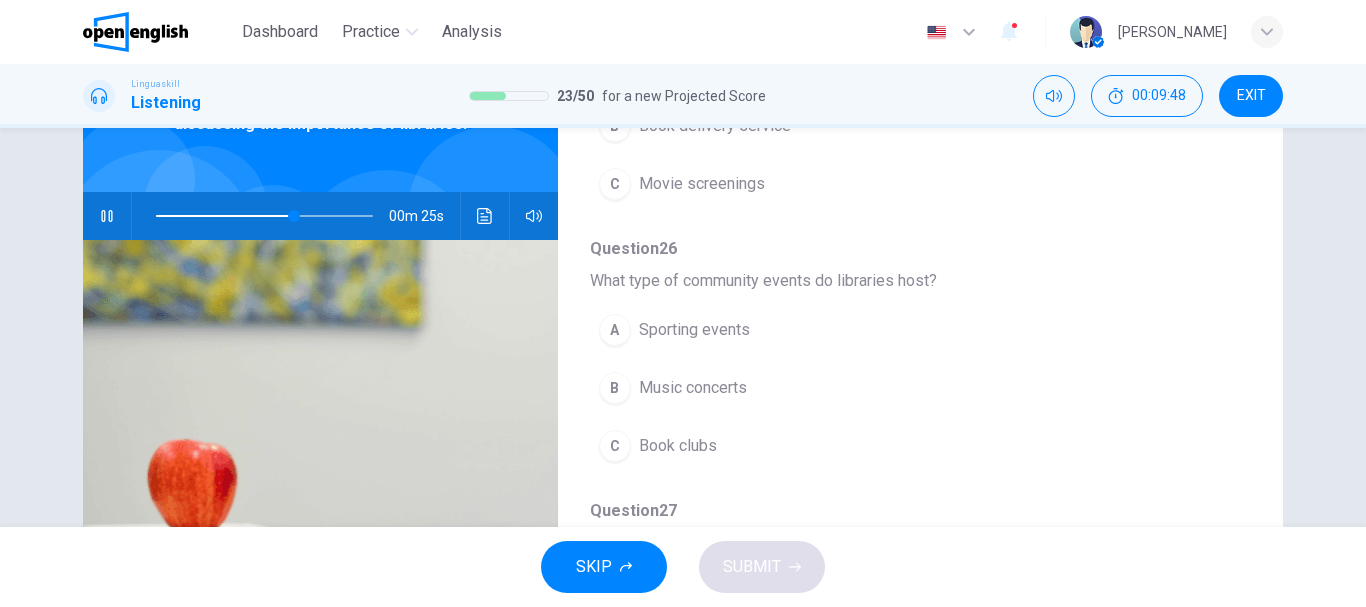 click on "Book clubs" at bounding box center (678, 446) 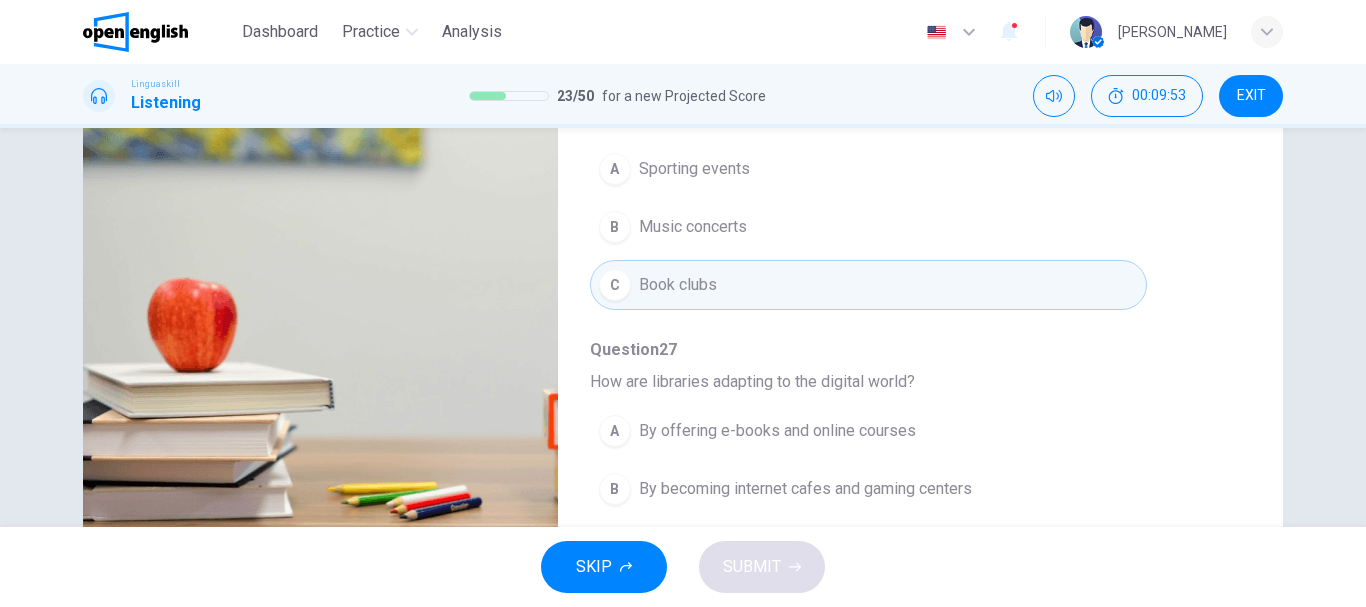 scroll, scrollTop: 324, scrollLeft: 0, axis: vertical 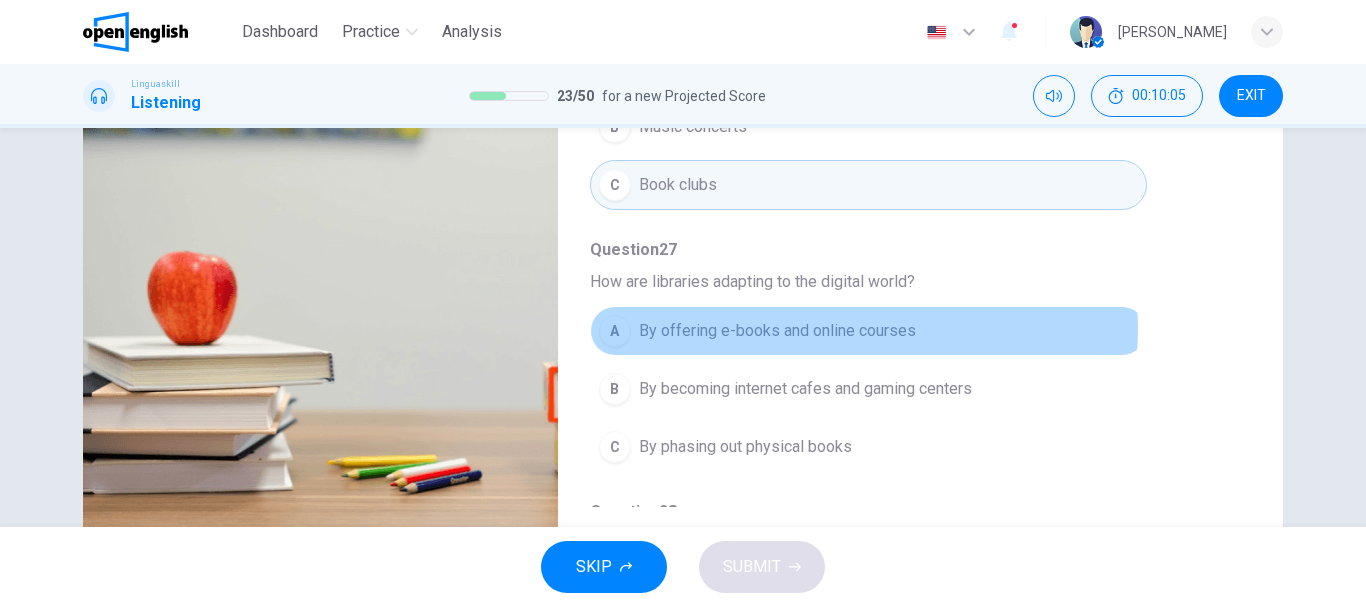 click on "By offering e-books and online courses" at bounding box center (777, 331) 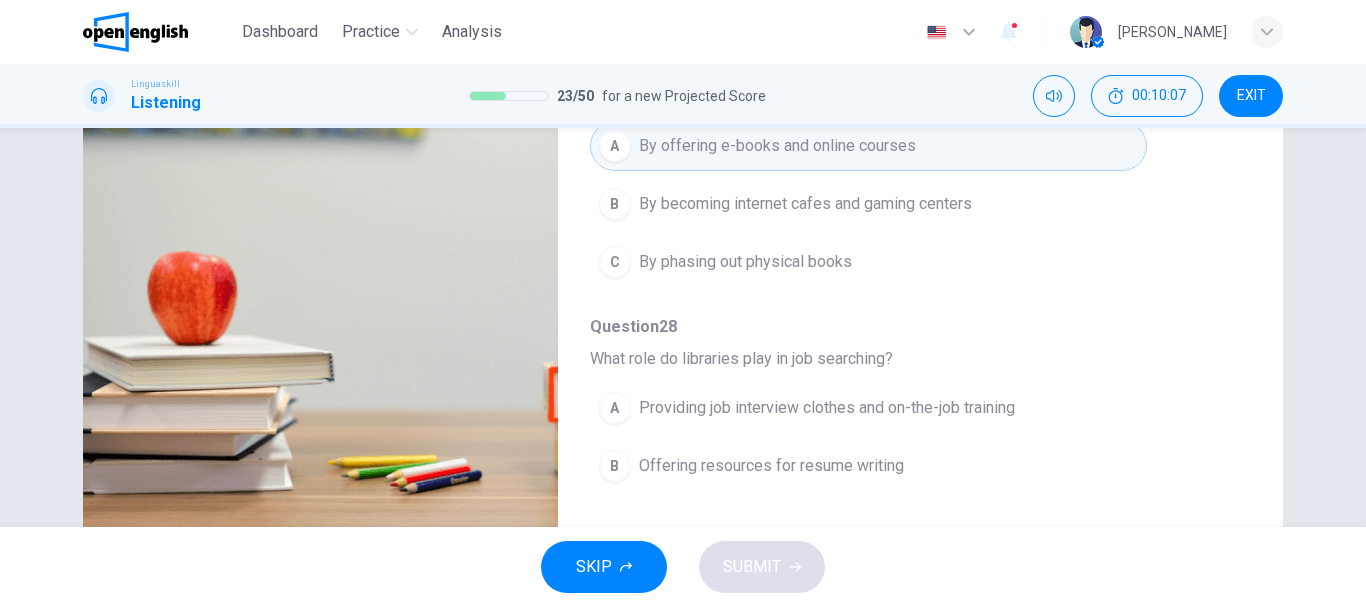scroll, scrollTop: 863, scrollLeft: 0, axis: vertical 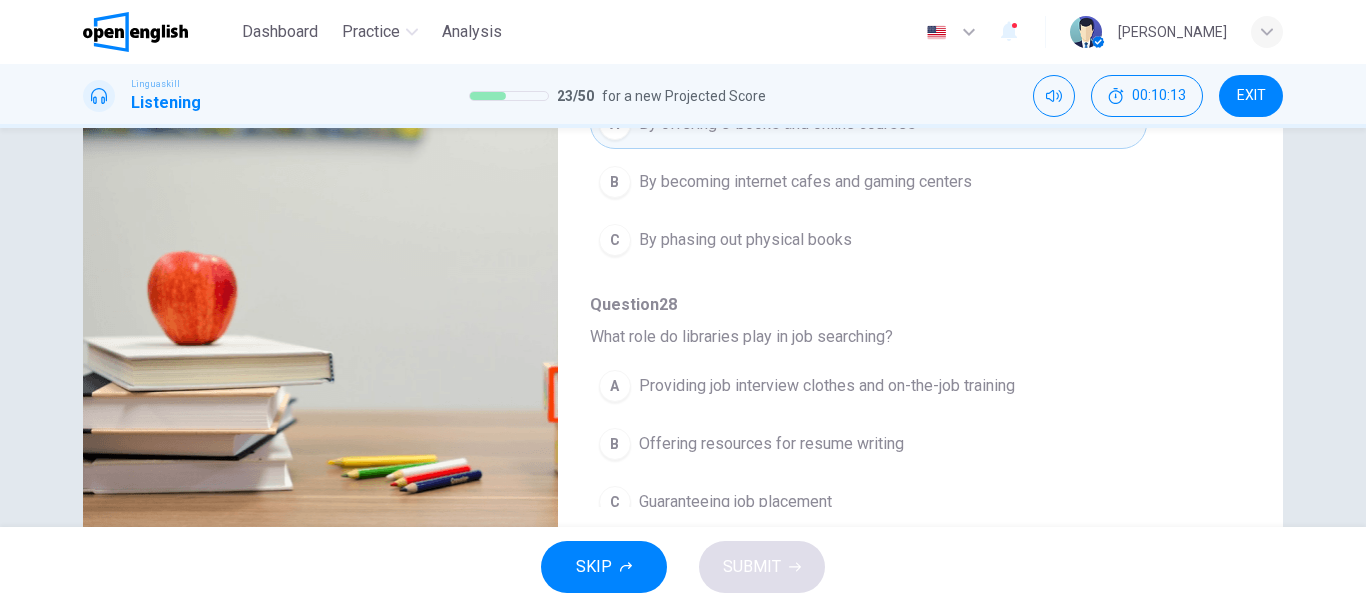 type on "*" 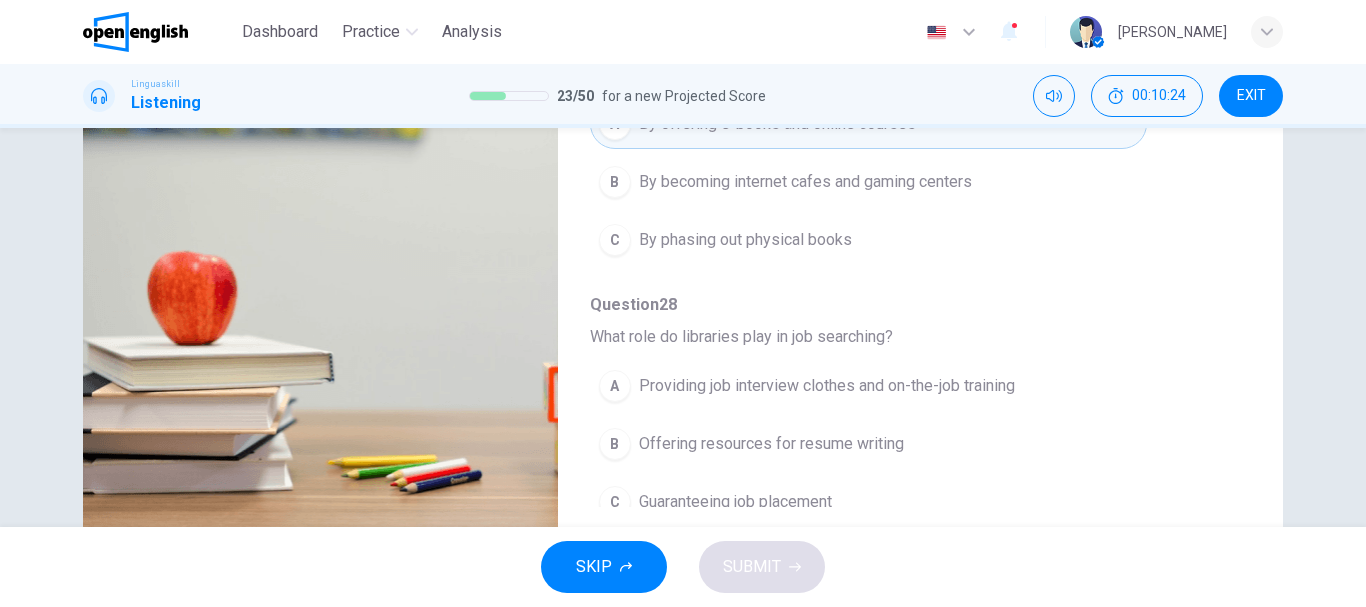 click on "Offering resources for resume writing" at bounding box center (771, 444) 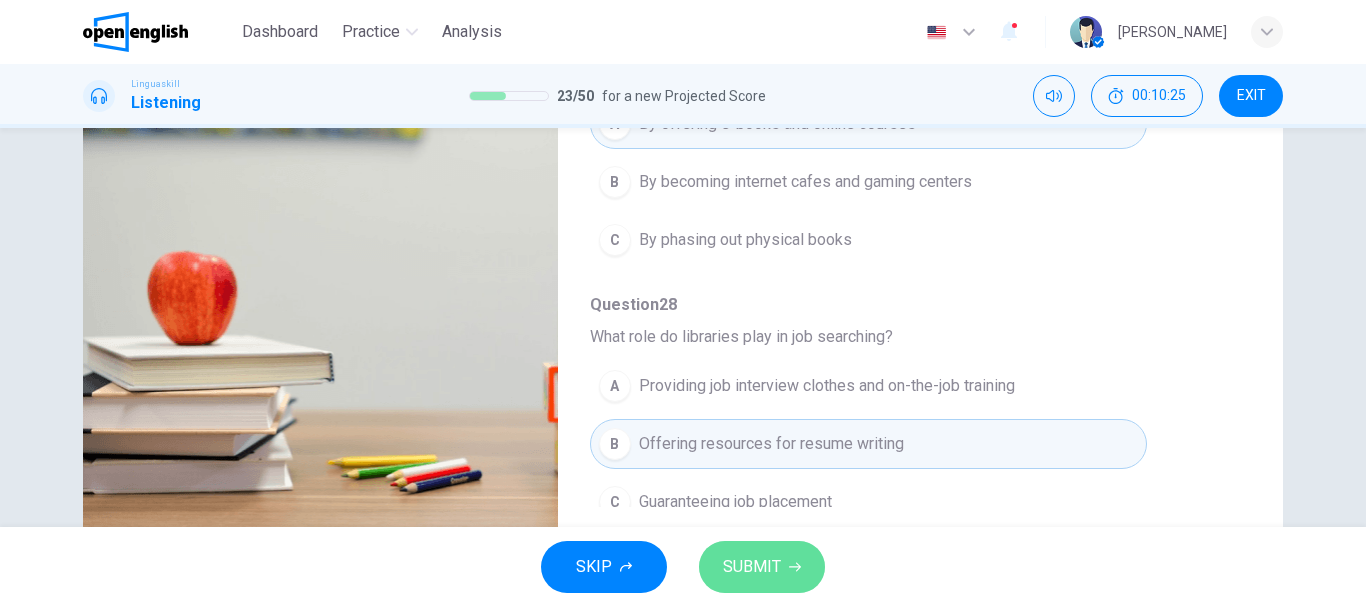 click on "SUBMIT" at bounding box center [762, 567] 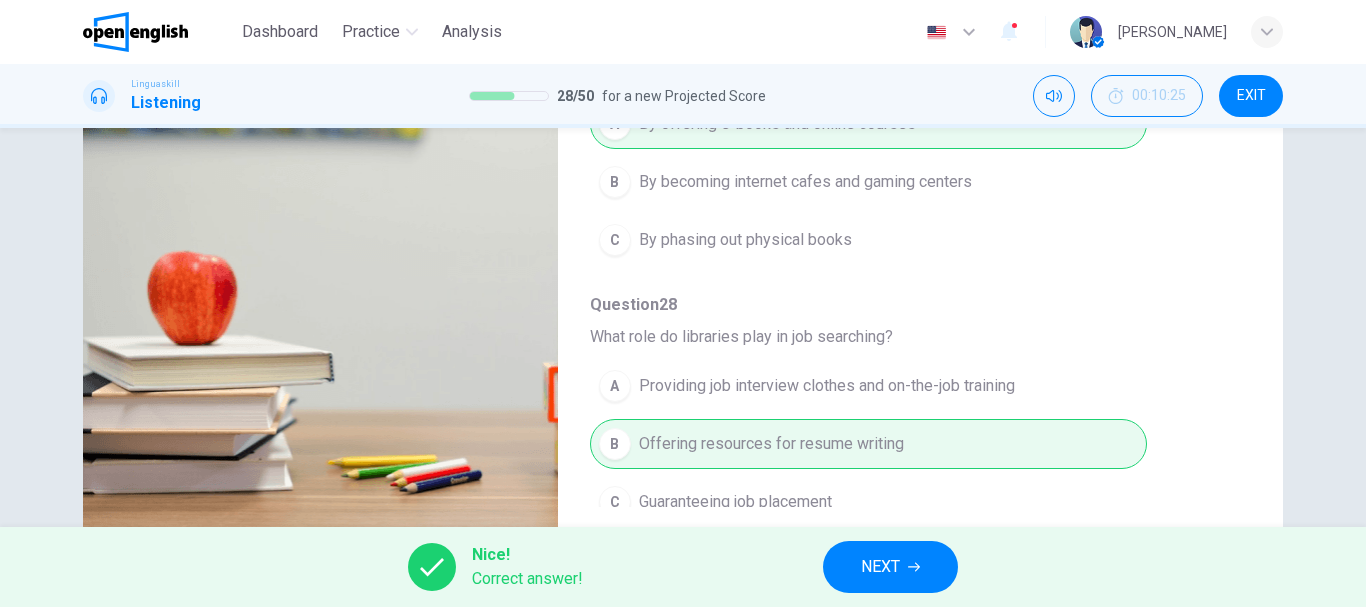 click 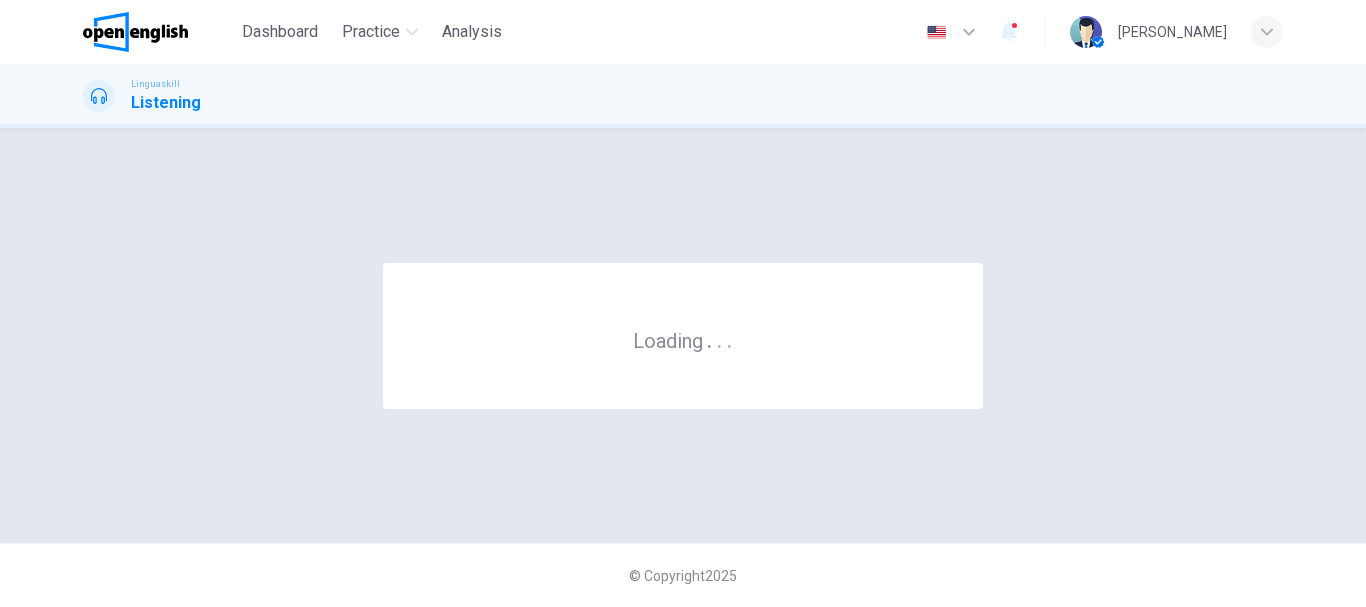 scroll, scrollTop: 0, scrollLeft: 0, axis: both 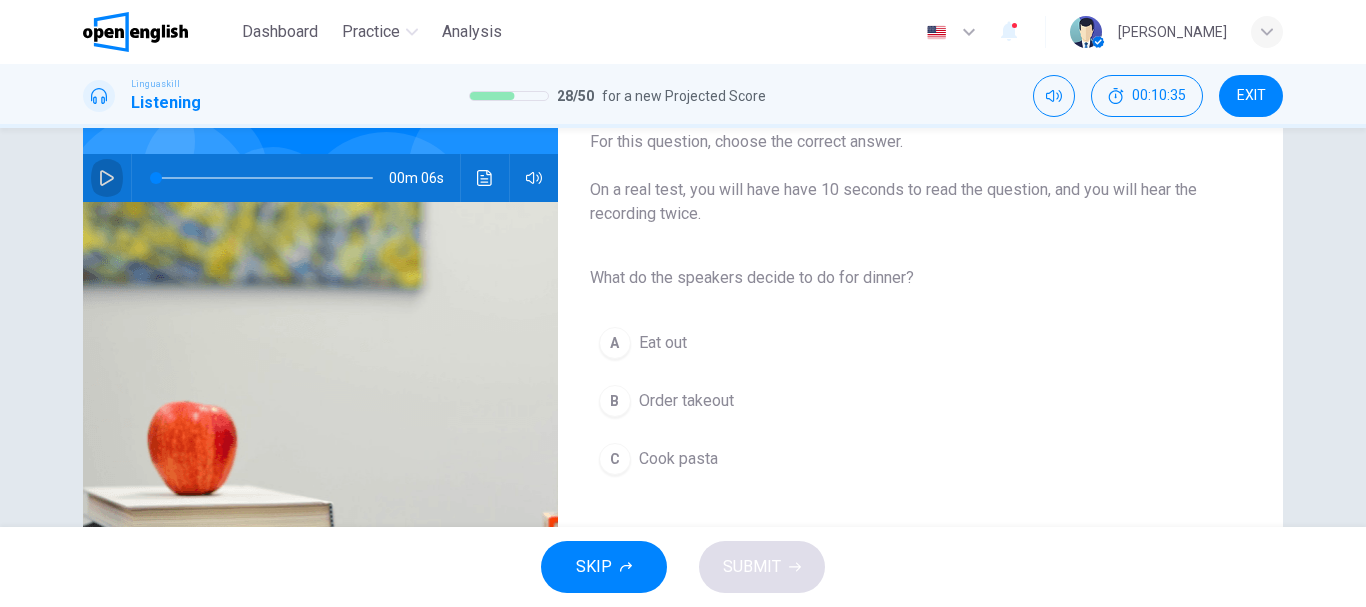click 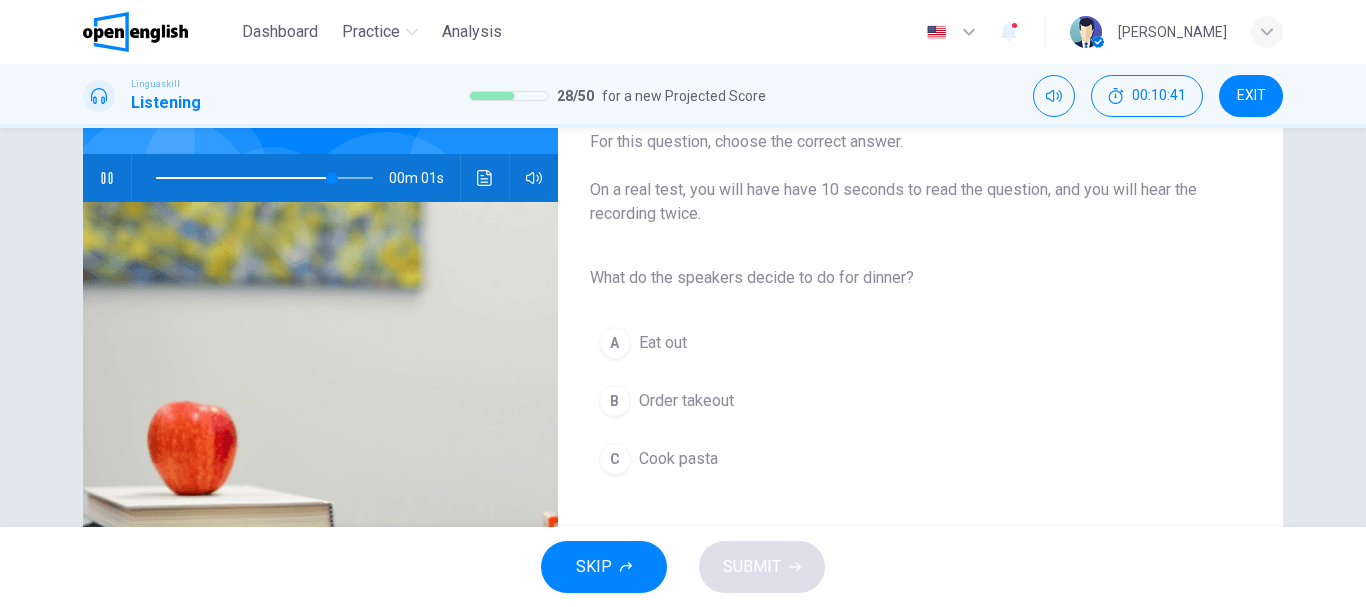 type on "*" 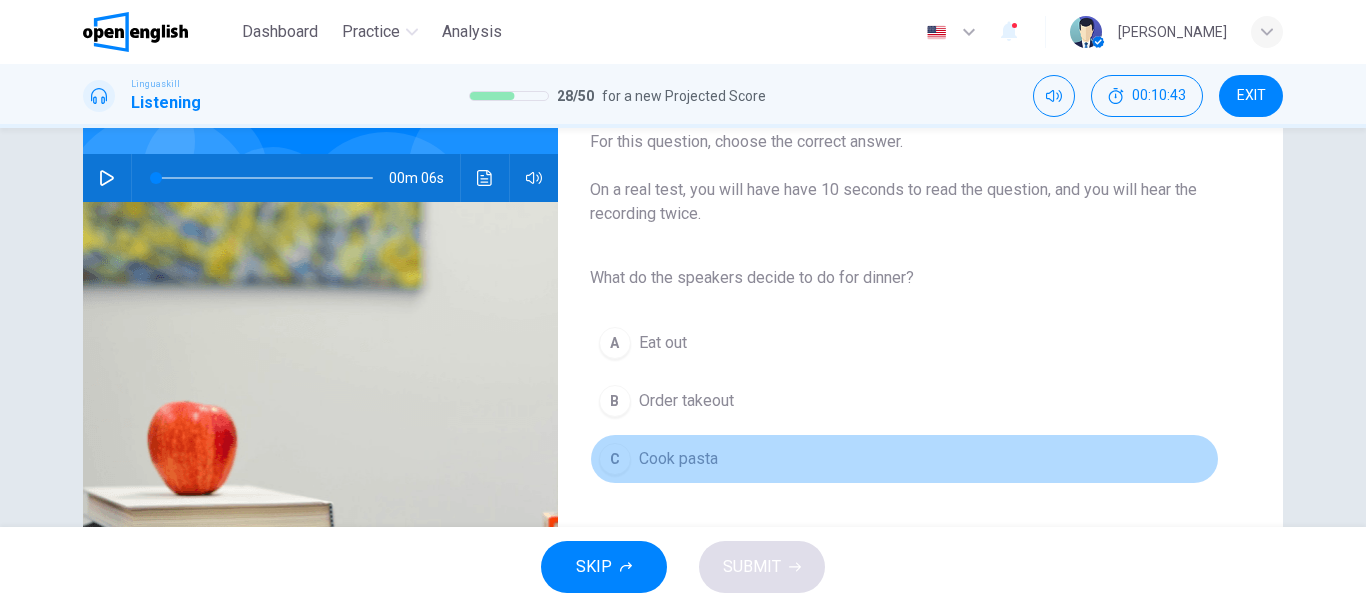 click on "Cook pasta" at bounding box center (678, 459) 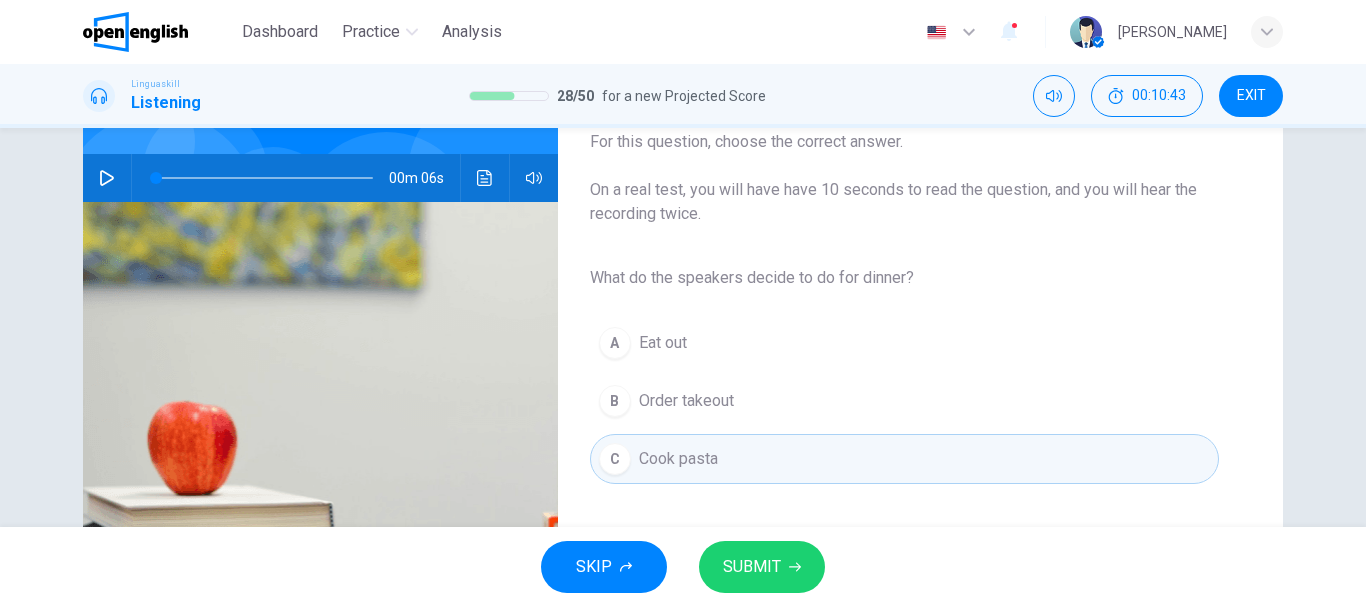 click on "SUBMIT" at bounding box center (752, 567) 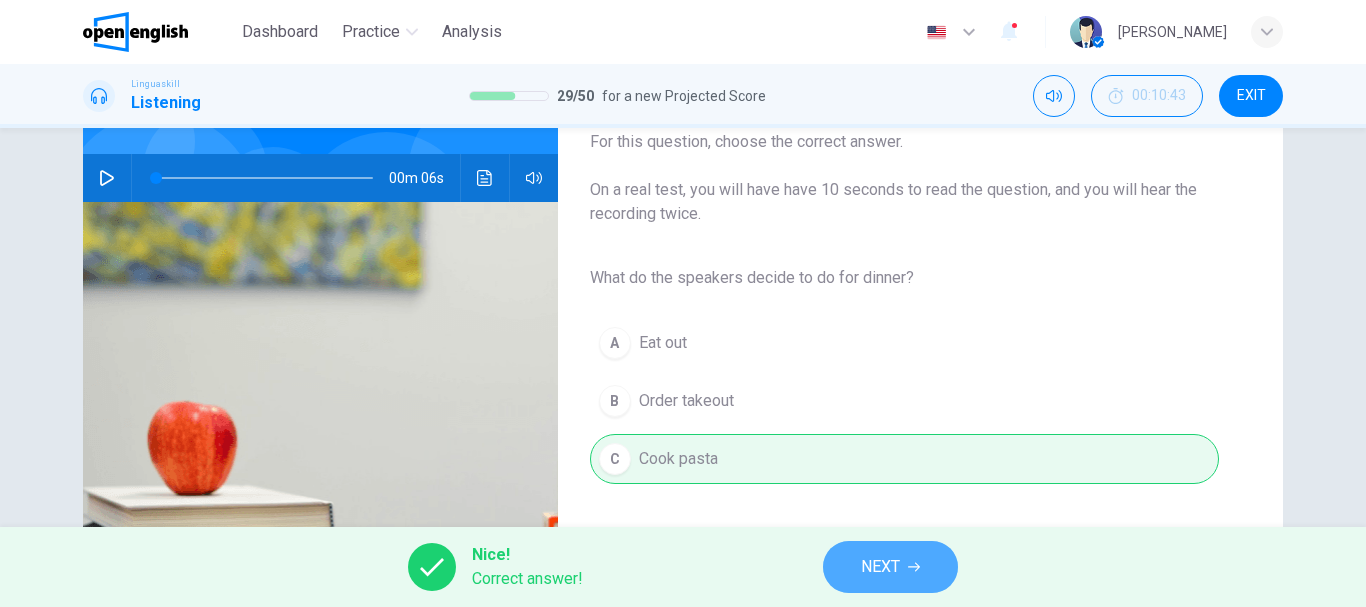click on "NEXT" at bounding box center [880, 567] 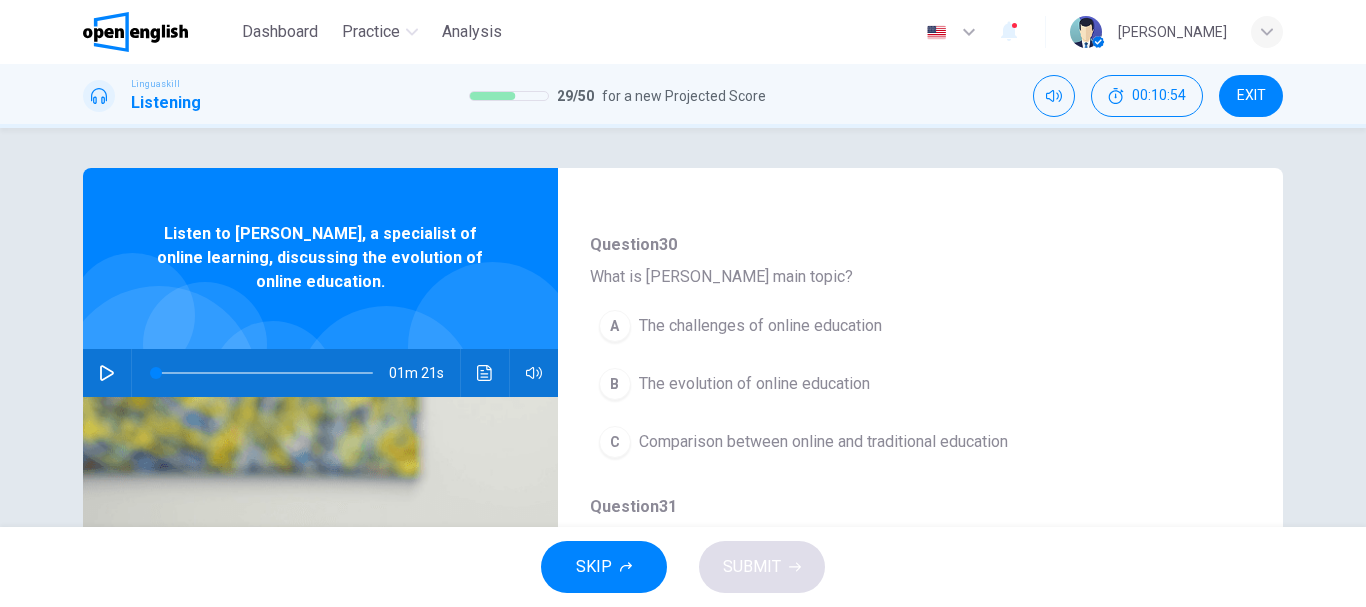scroll, scrollTop: 189, scrollLeft: 0, axis: vertical 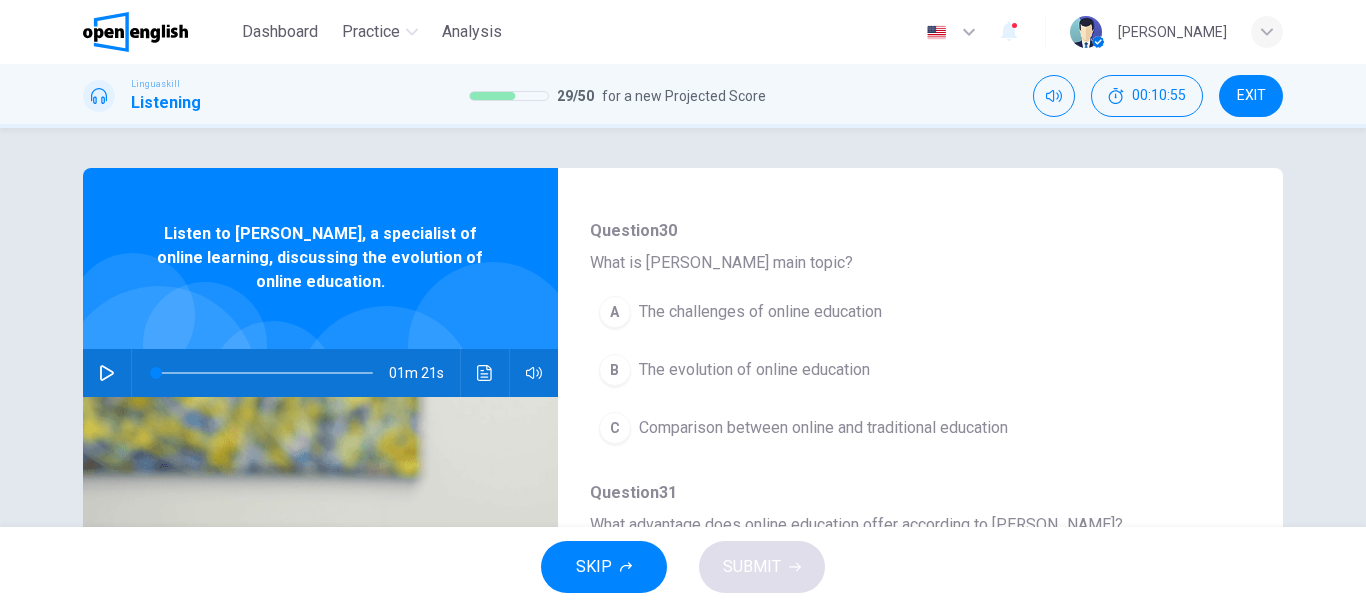 click at bounding box center (107, 373) 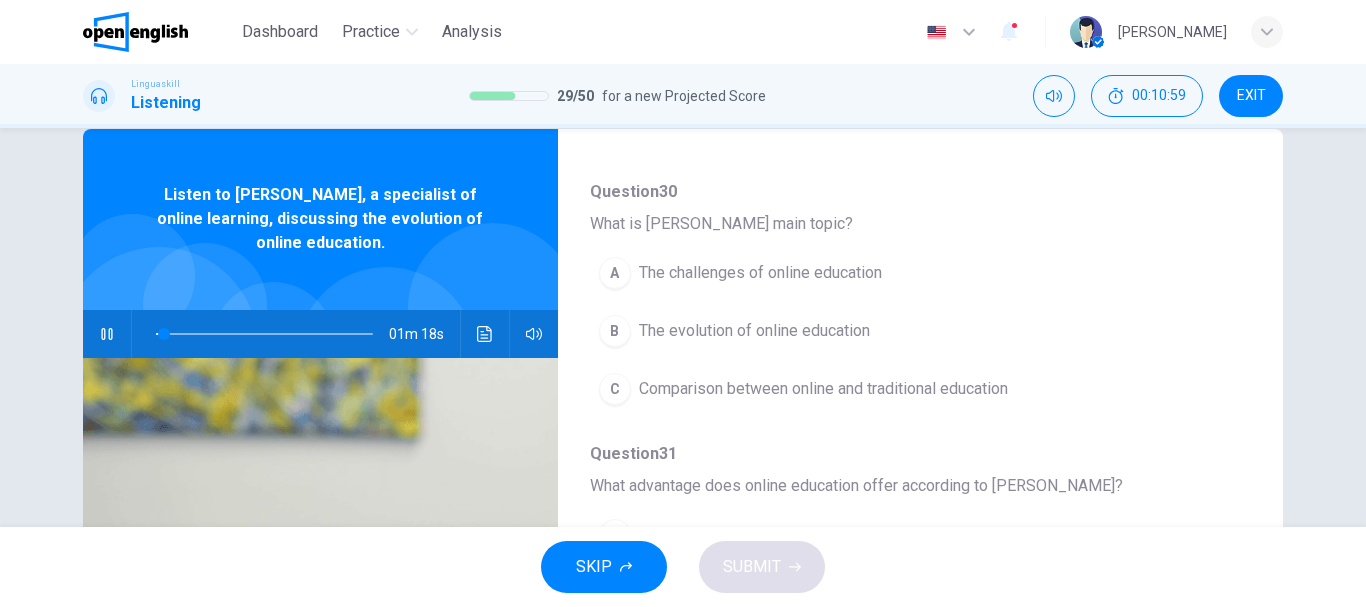 scroll, scrollTop: 50, scrollLeft: 0, axis: vertical 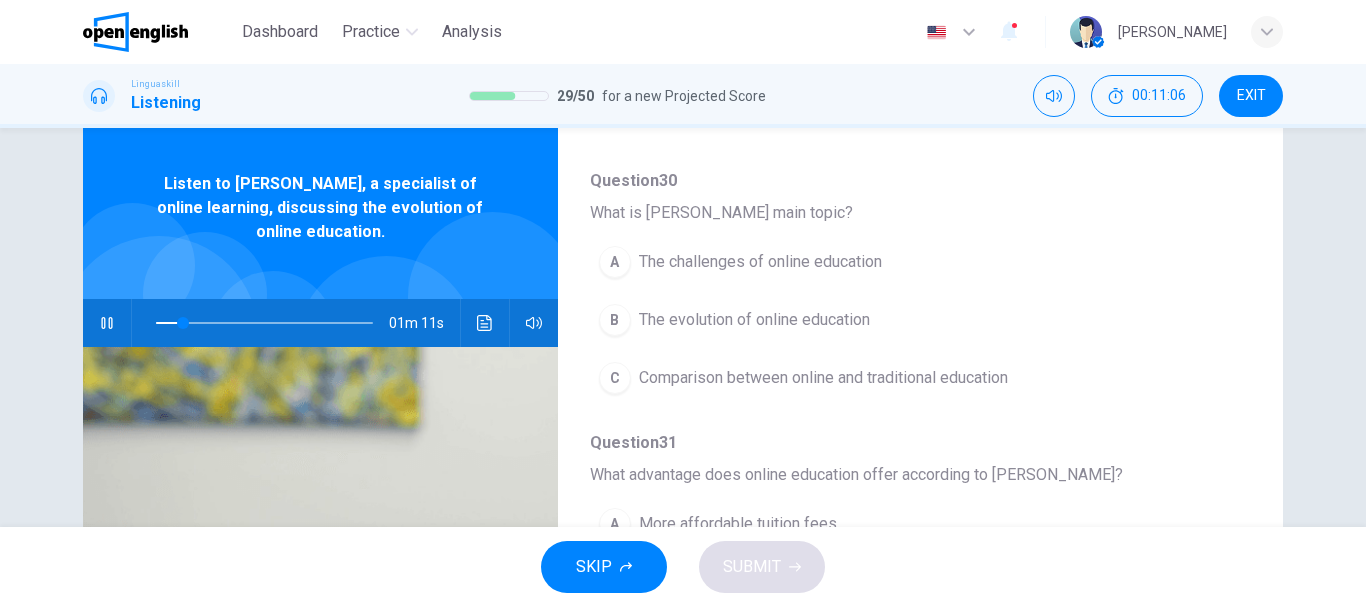 click on "The evolution of online education" at bounding box center [754, 320] 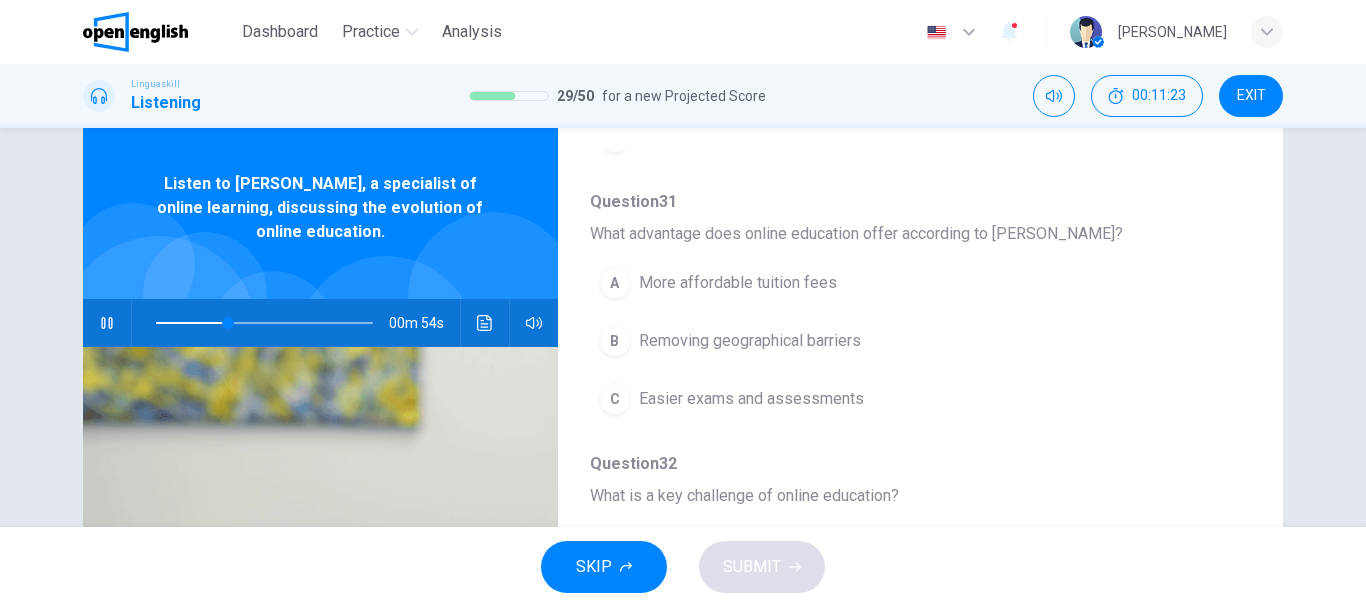 scroll, scrollTop: 450, scrollLeft: 0, axis: vertical 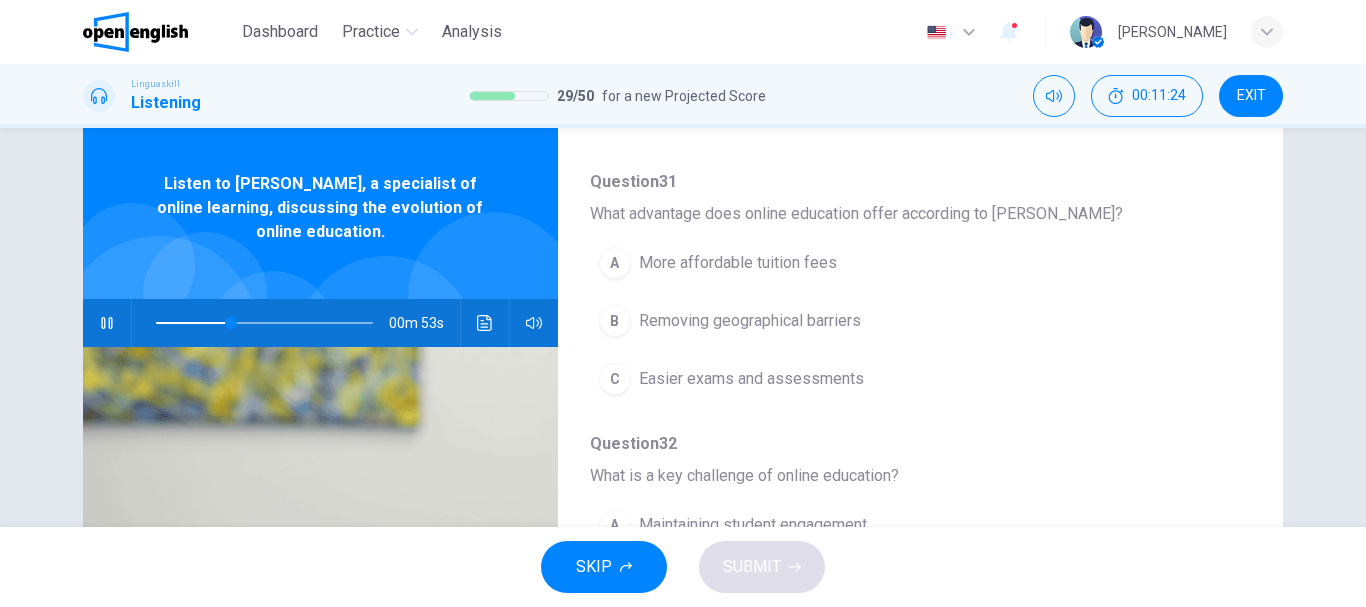 click on "More affordable tuition fees" at bounding box center [738, 263] 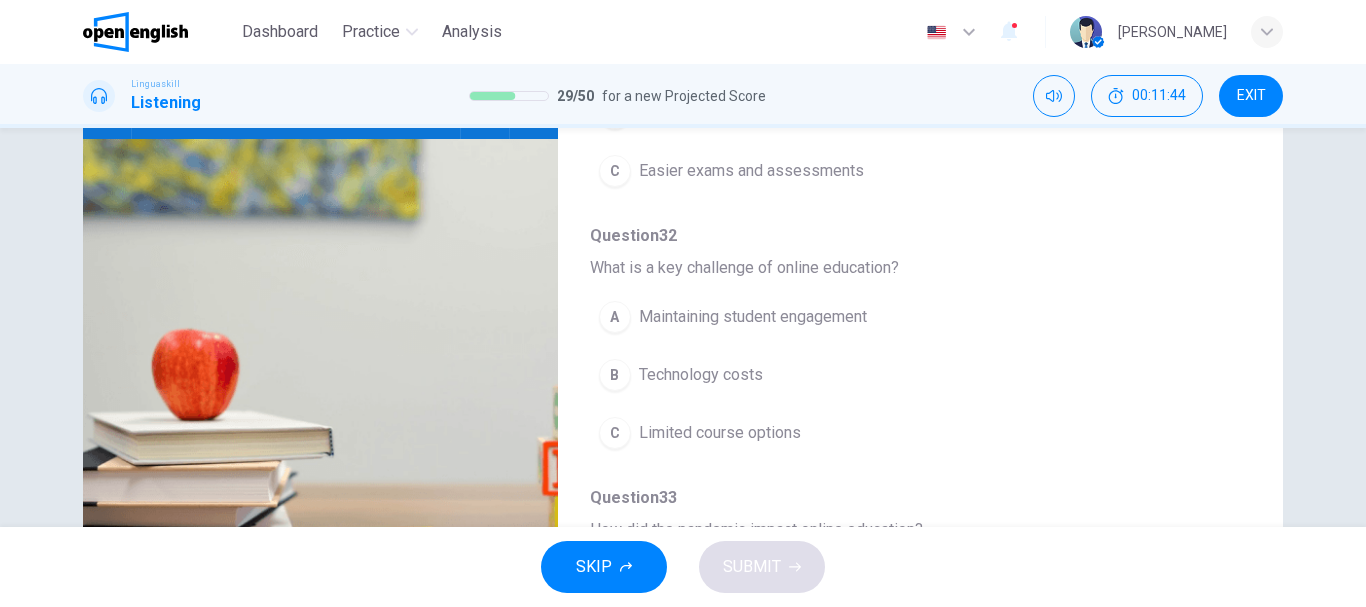 scroll, scrollTop: 273, scrollLeft: 0, axis: vertical 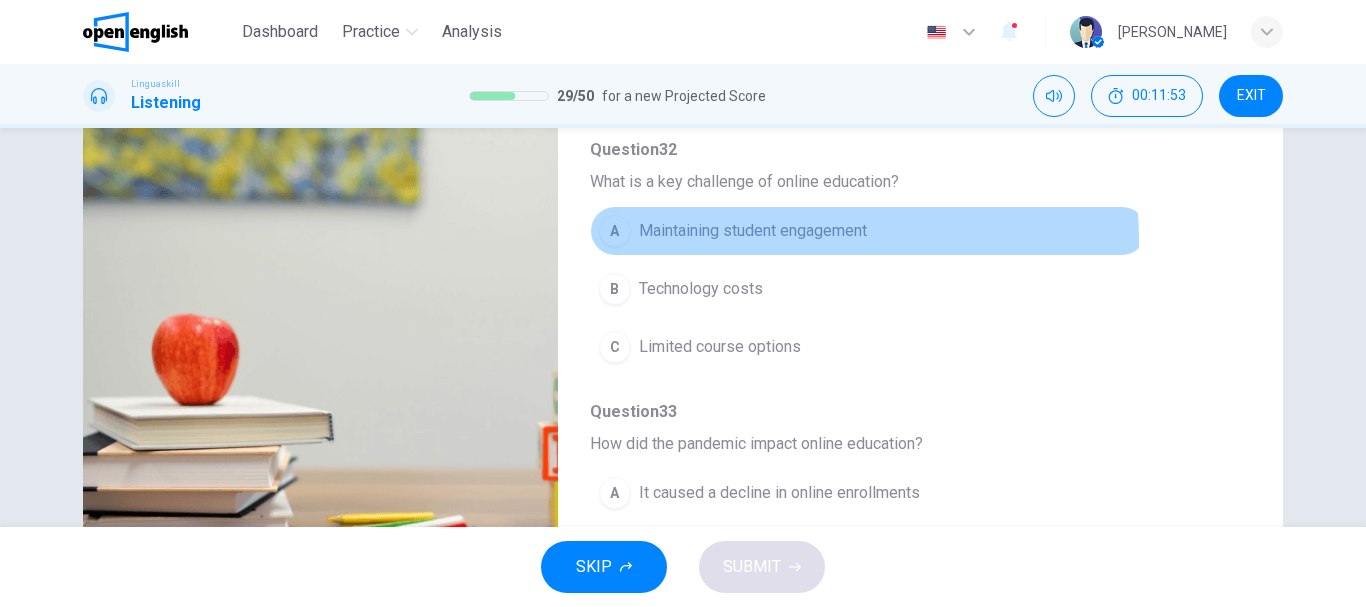 click on "Maintaining student engagement" at bounding box center [753, 231] 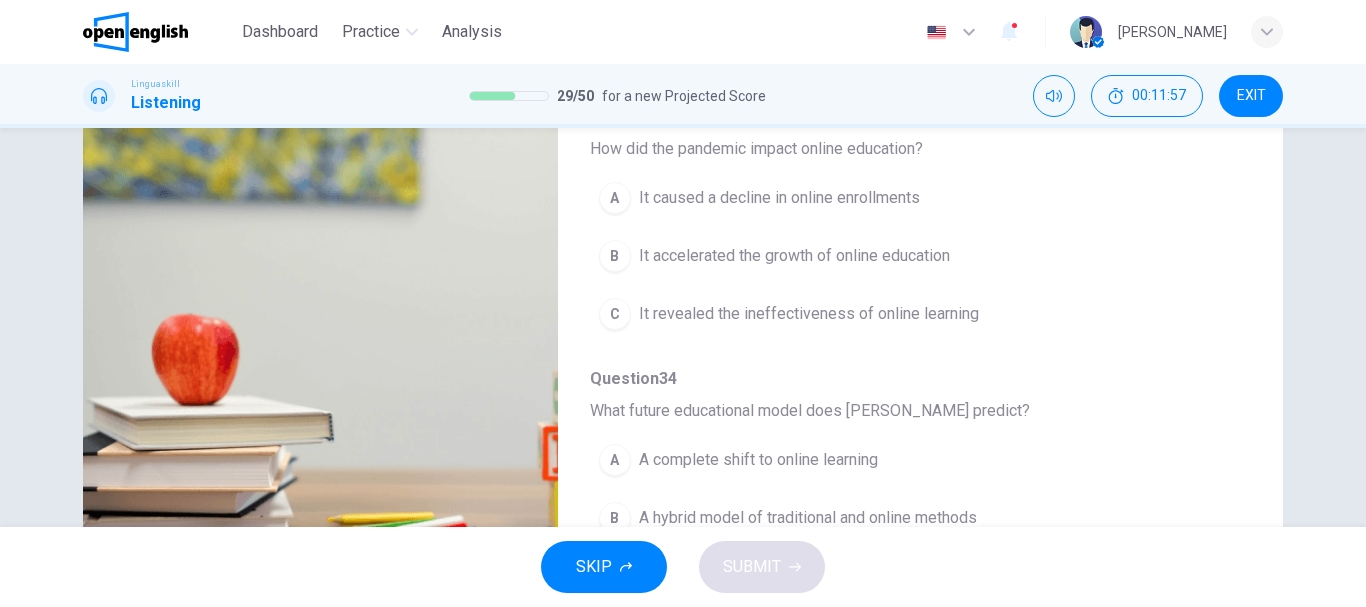 scroll, scrollTop: 787, scrollLeft: 0, axis: vertical 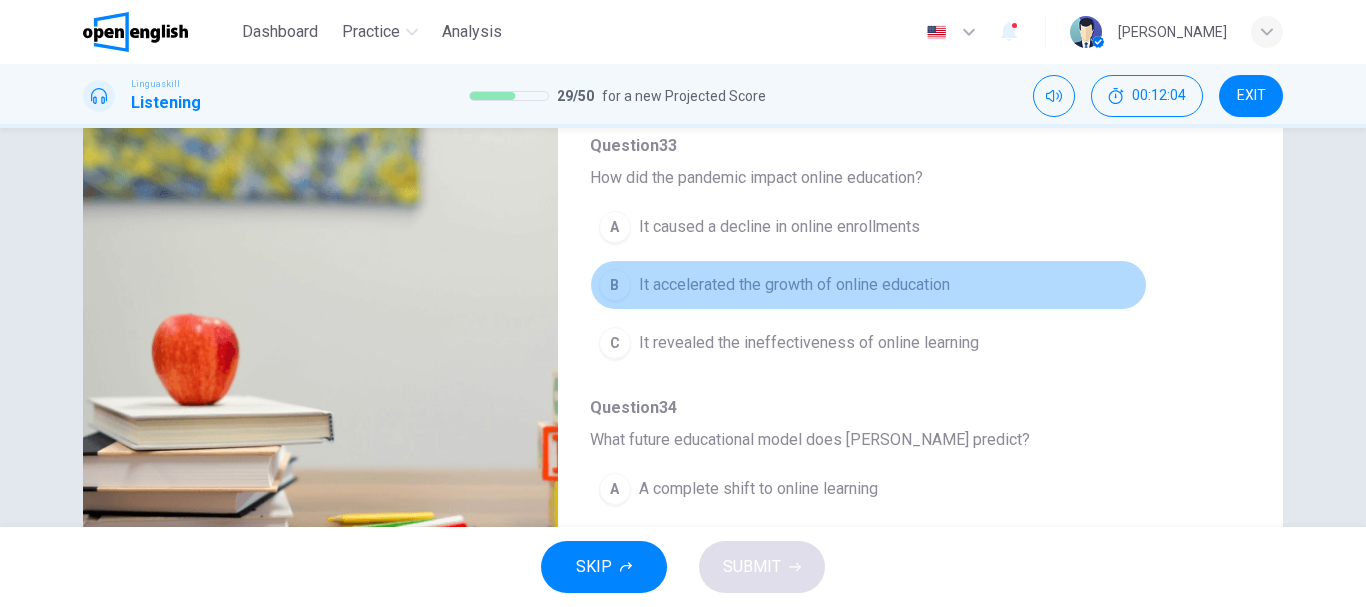 click on "It accelerated the growth of online education" at bounding box center (794, 285) 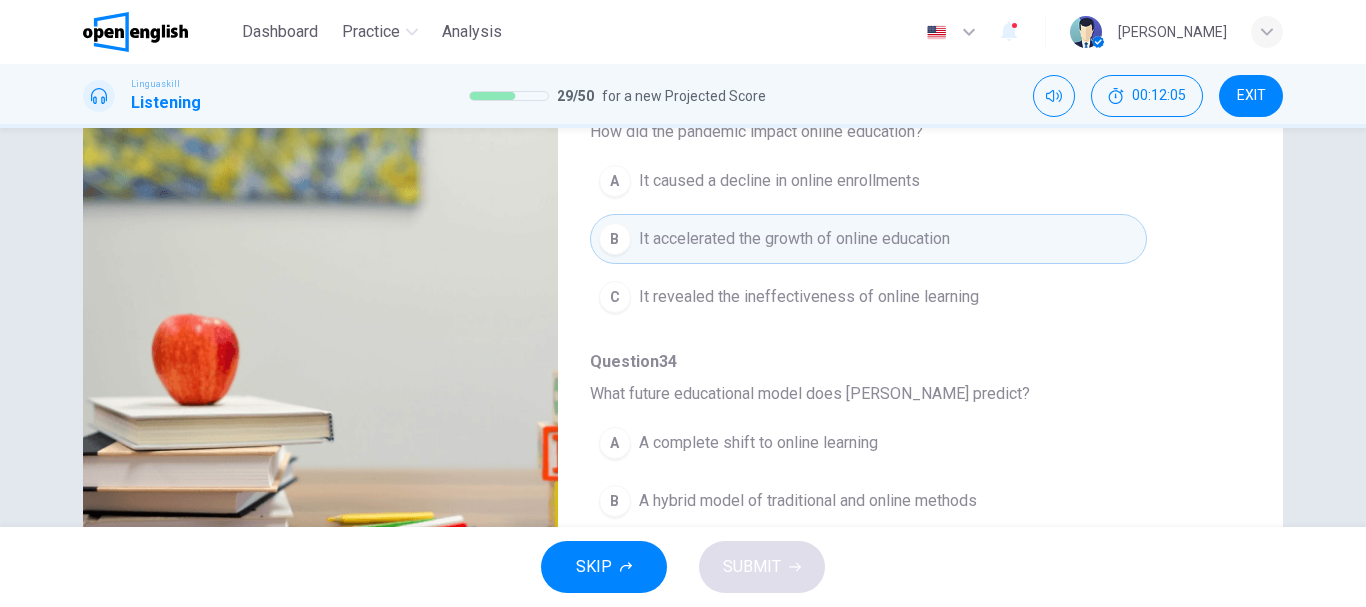 scroll, scrollTop: 863, scrollLeft: 0, axis: vertical 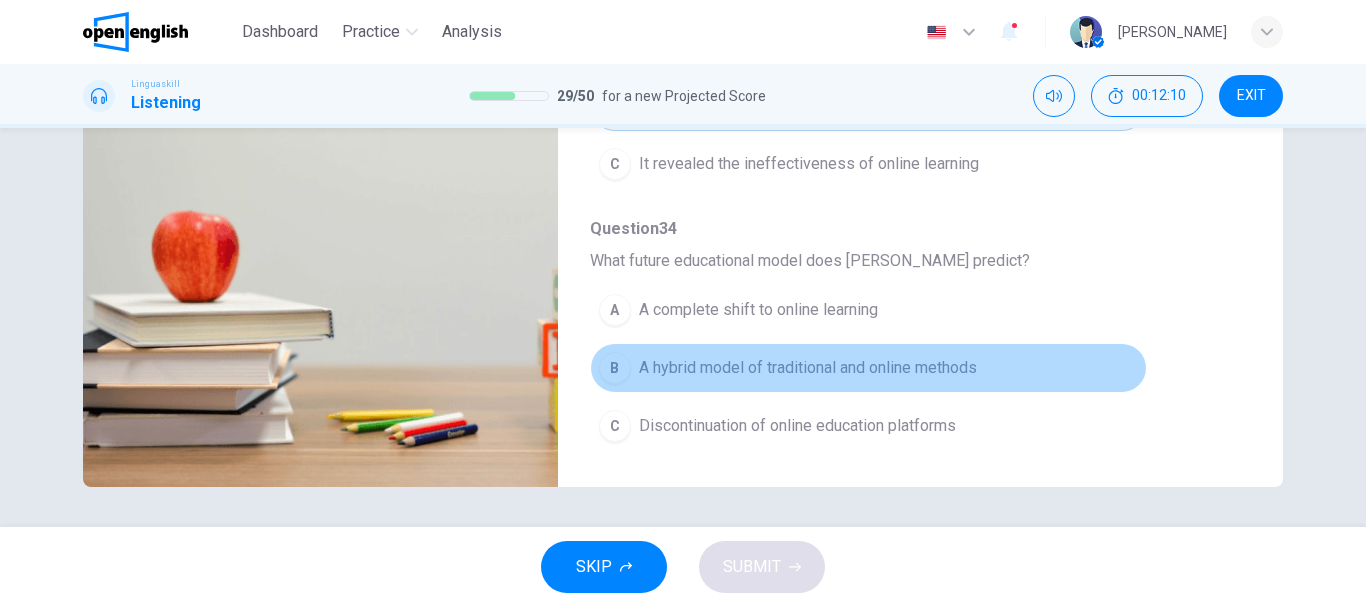 click on "A hybrid model of traditional and online methods" at bounding box center [808, 368] 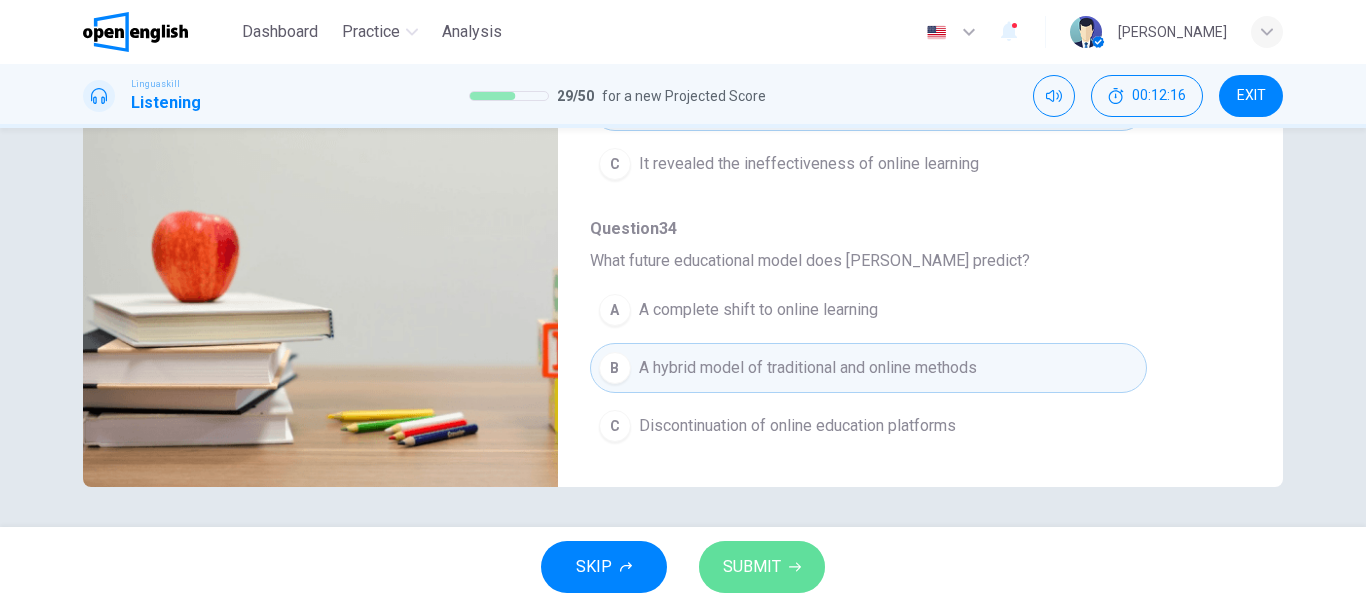 click on "SUBMIT" at bounding box center [752, 567] 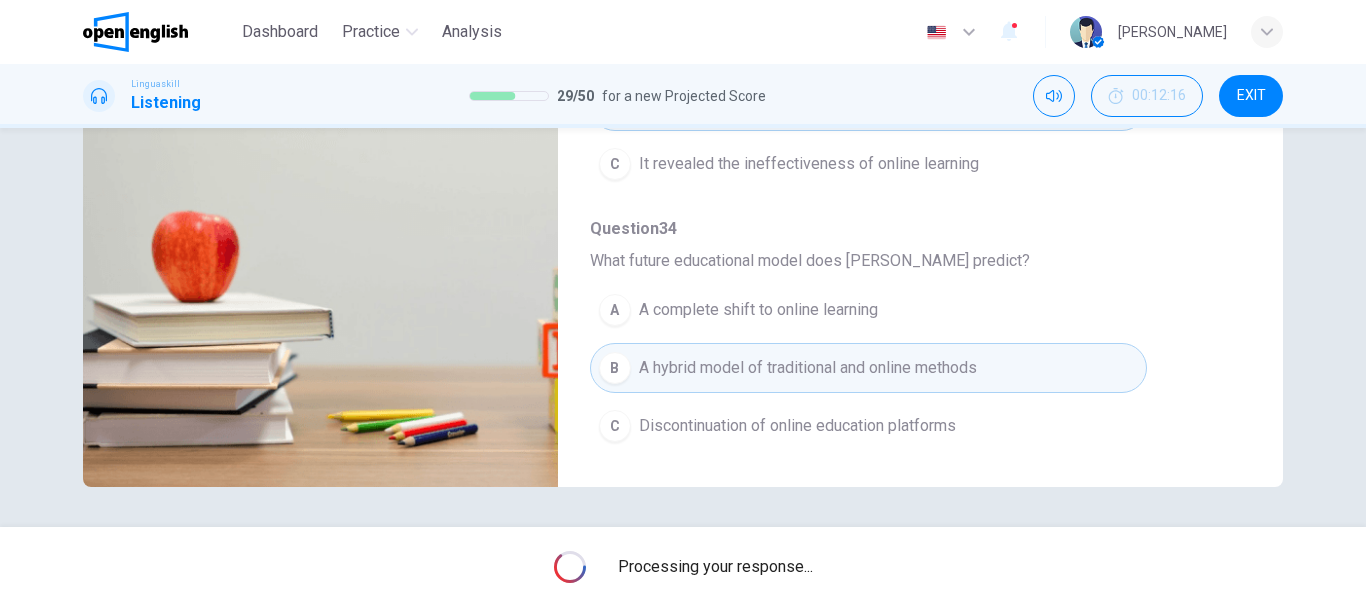 type on "*" 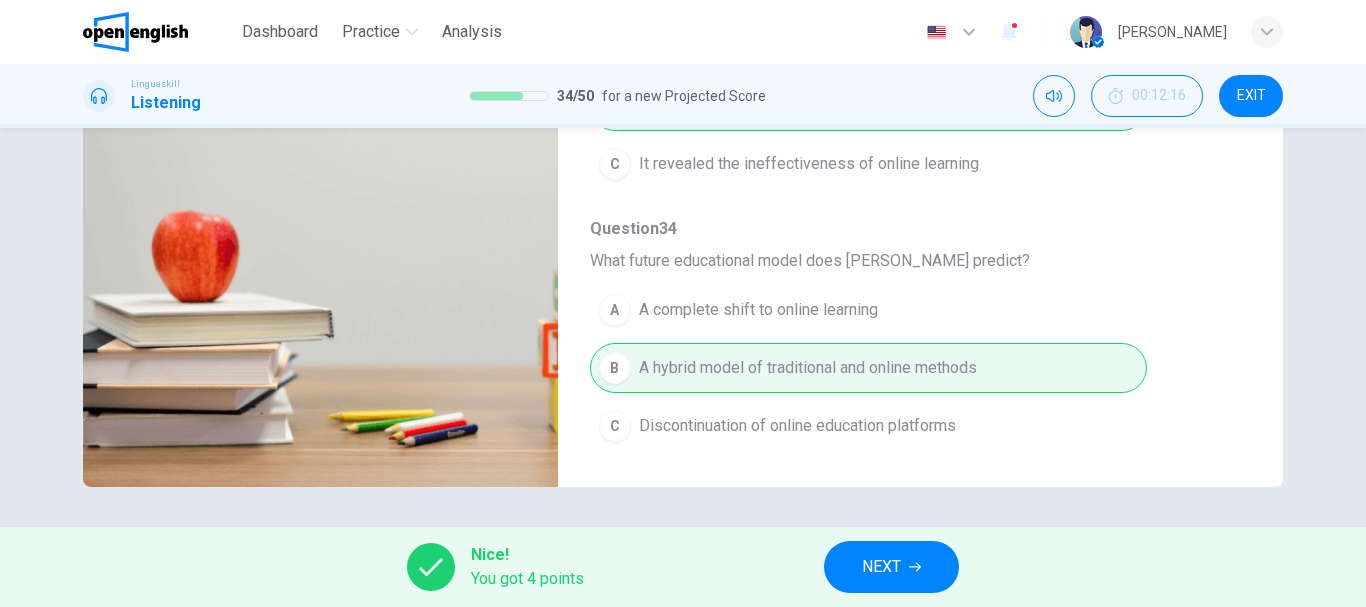 click on "NEXT" at bounding box center (881, 567) 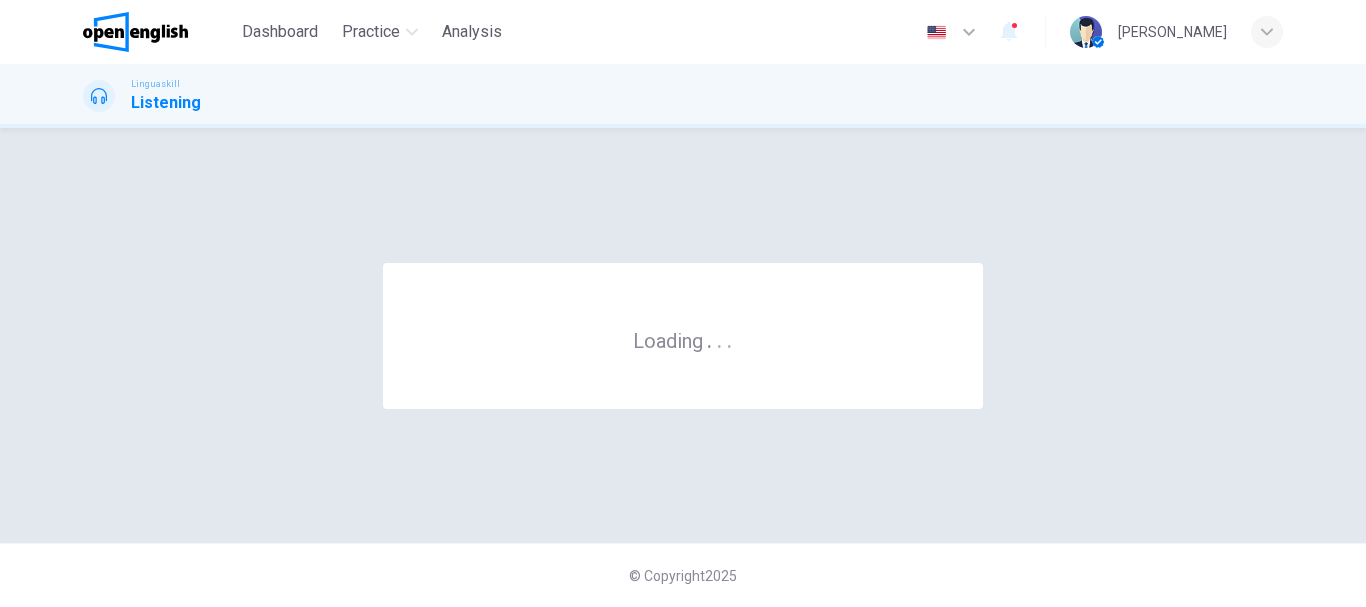 scroll, scrollTop: 0, scrollLeft: 0, axis: both 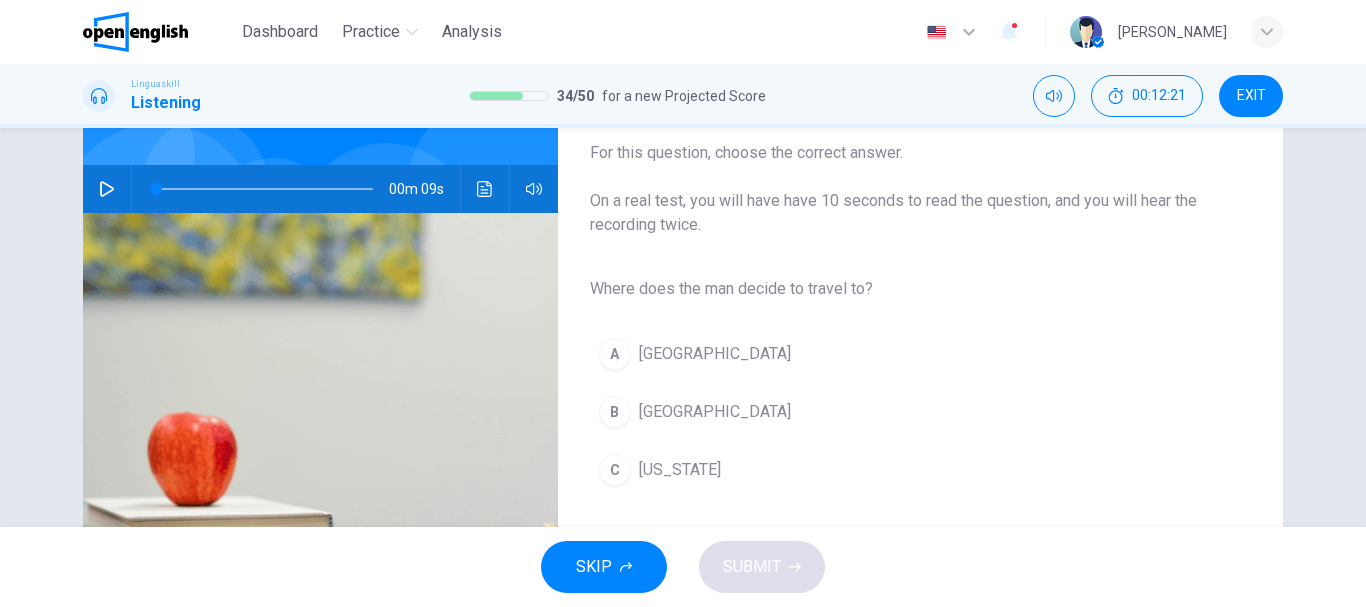 click at bounding box center [107, 189] 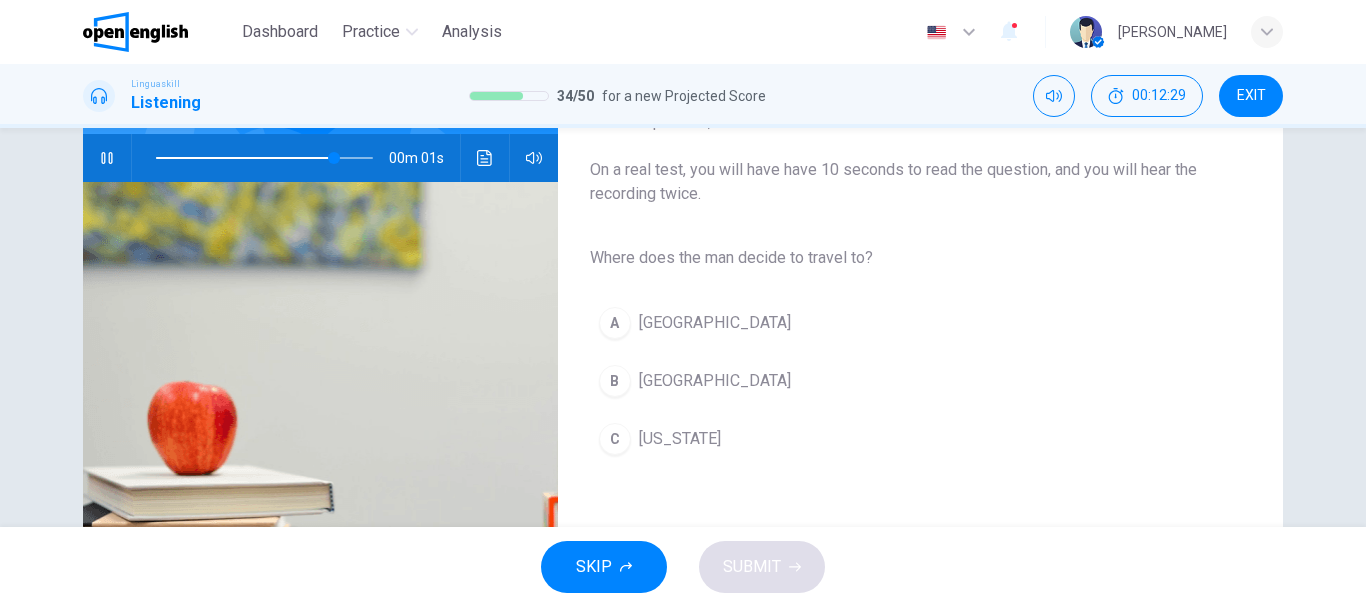 scroll, scrollTop: 219, scrollLeft: 0, axis: vertical 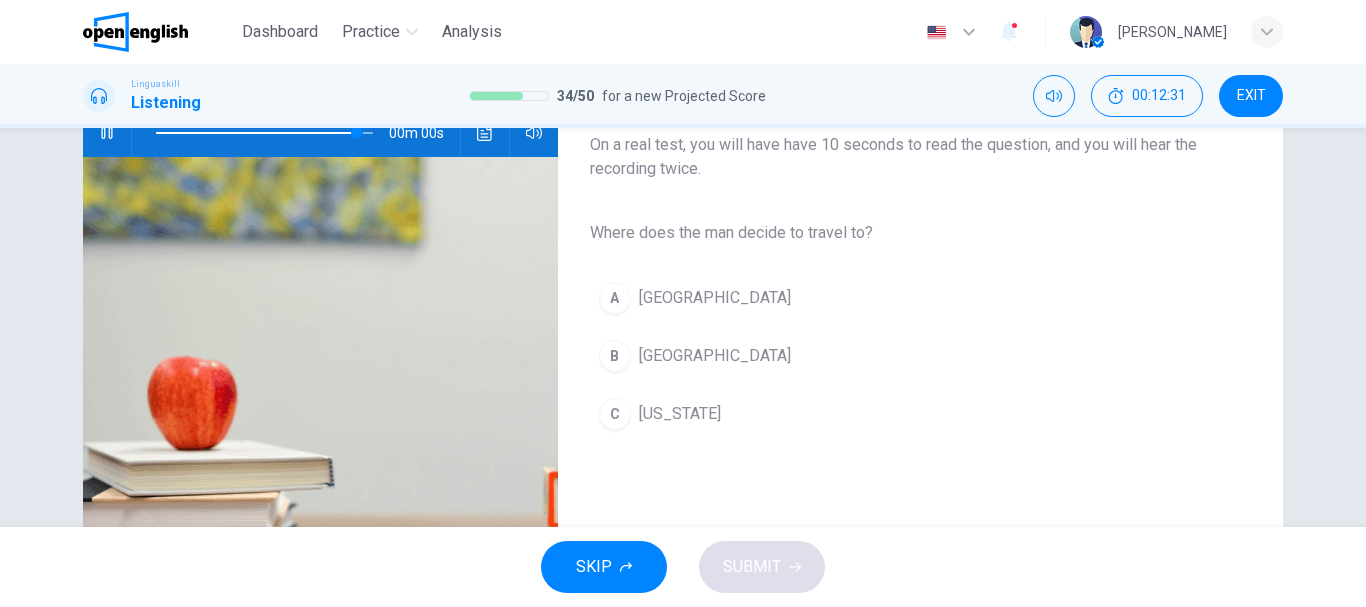 type on "*" 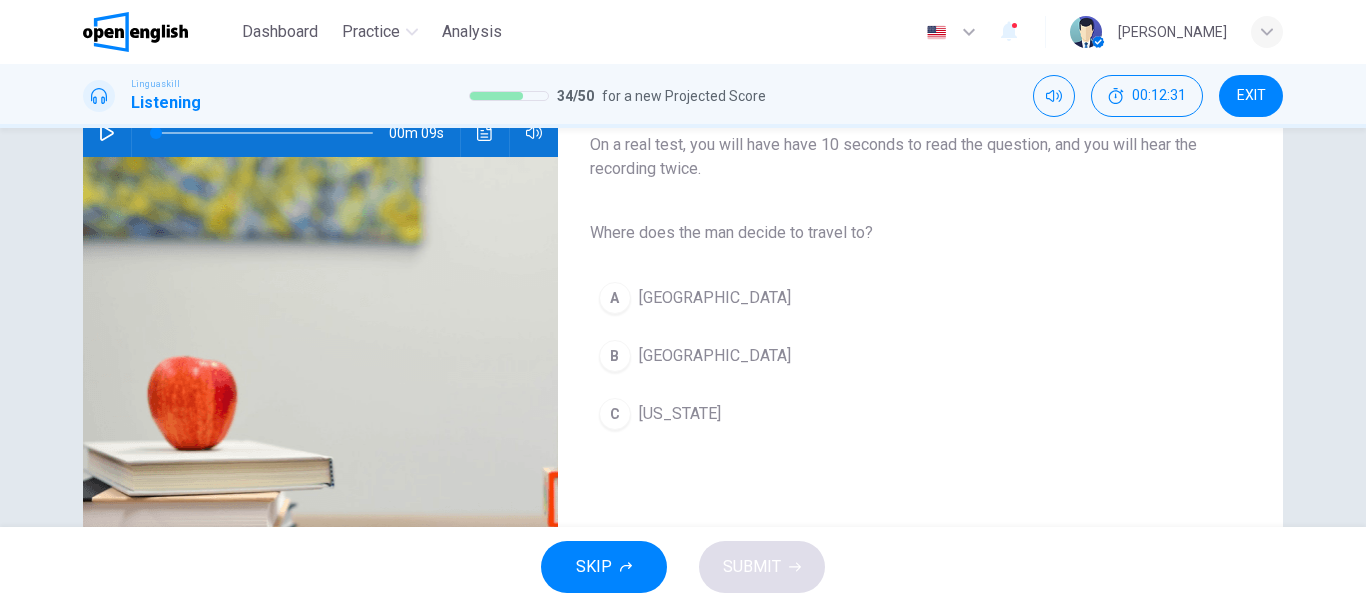 click on "B" at bounding box center (615, 356) 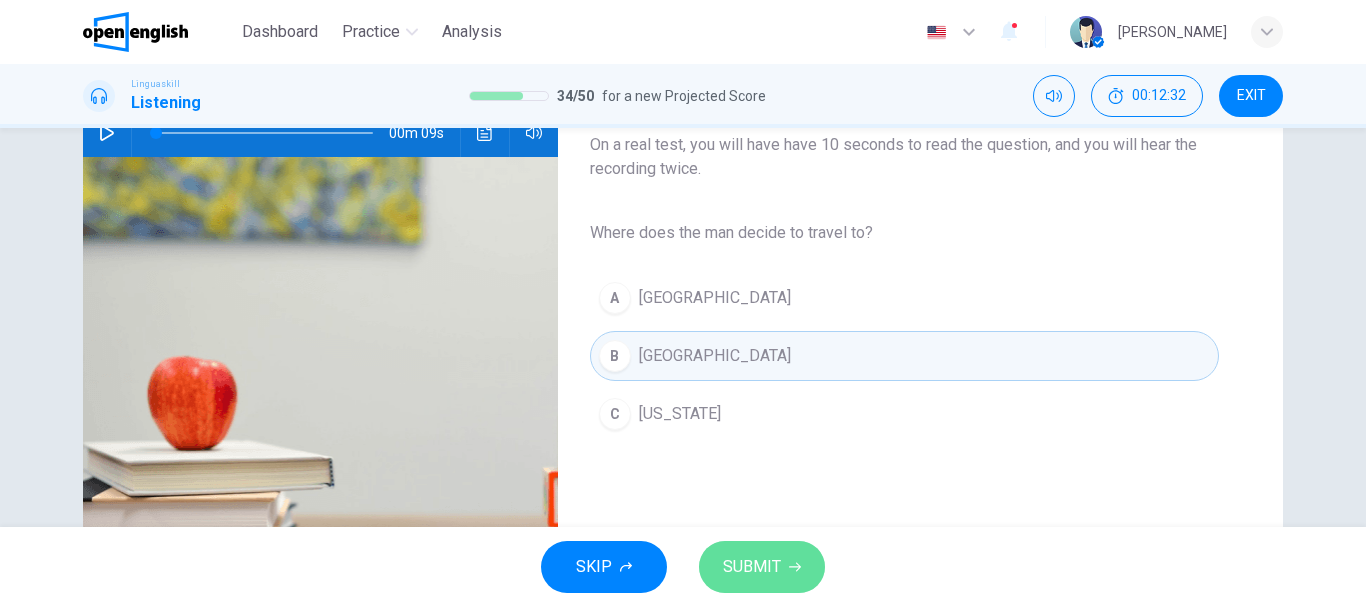 click on "SUBMIT" at bounding box center (752, 567) 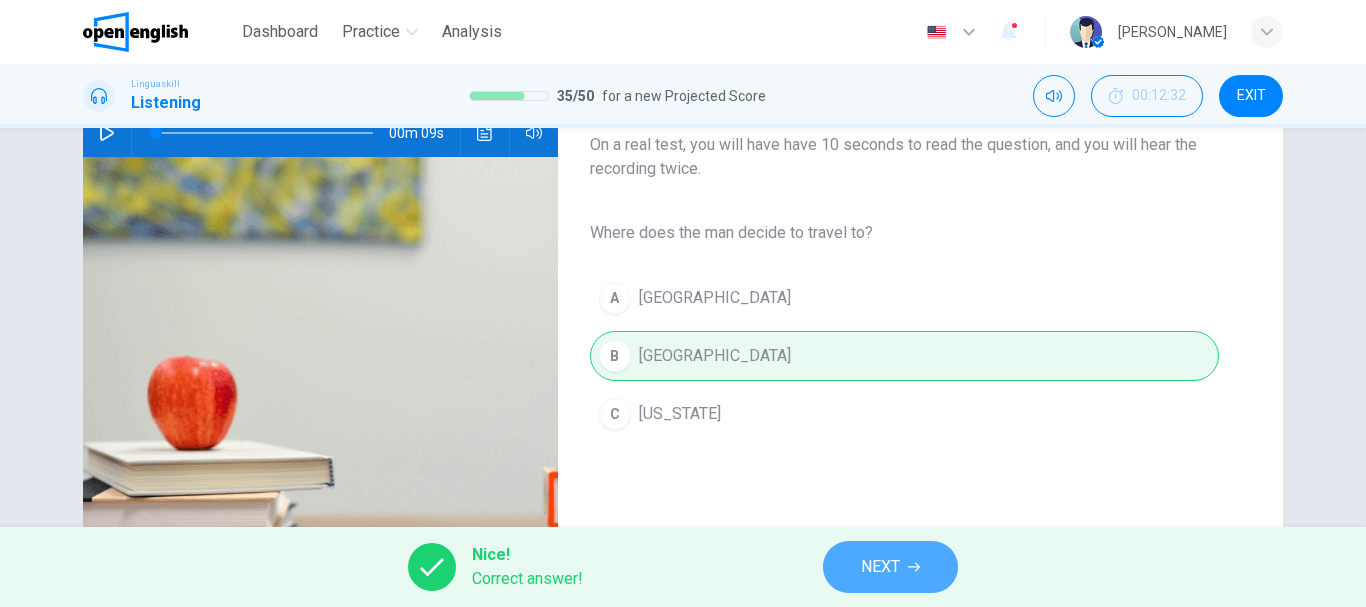 click on "NEXT" at bounding box center [880, 567] 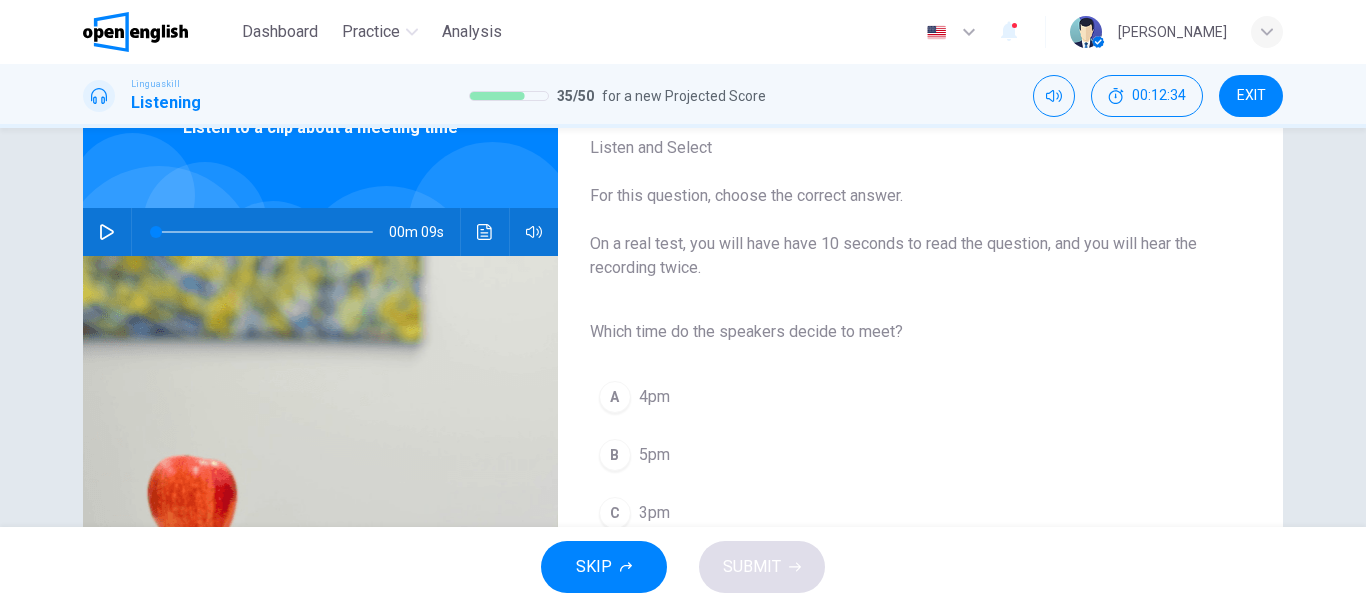 scroll, scrollTop: 188, scrollLeft: 0, axis: vertical 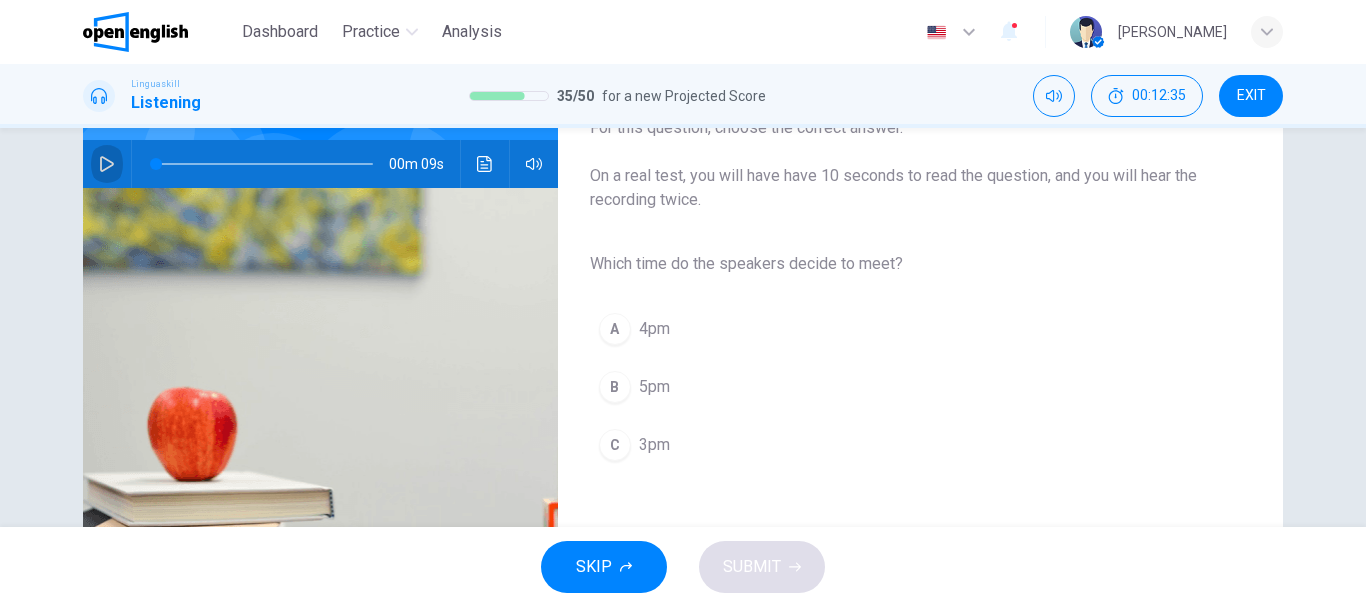 click at bounding box center [107, 164] 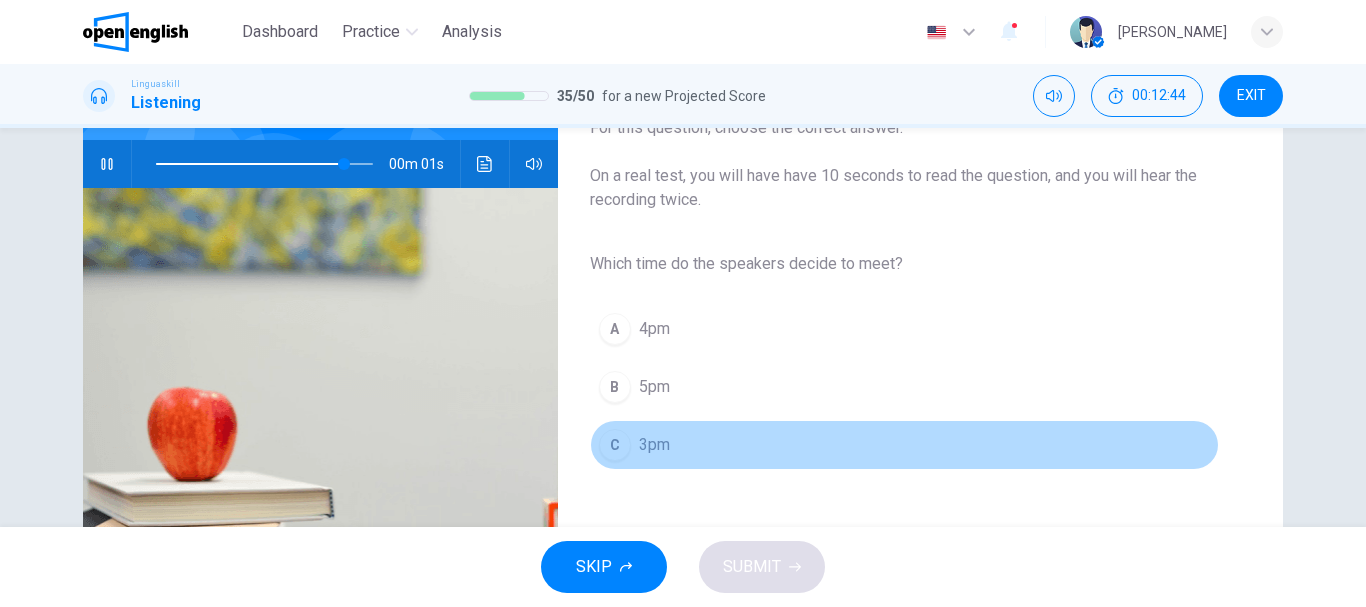 click on "3pm" at bounding box center (654, 445) 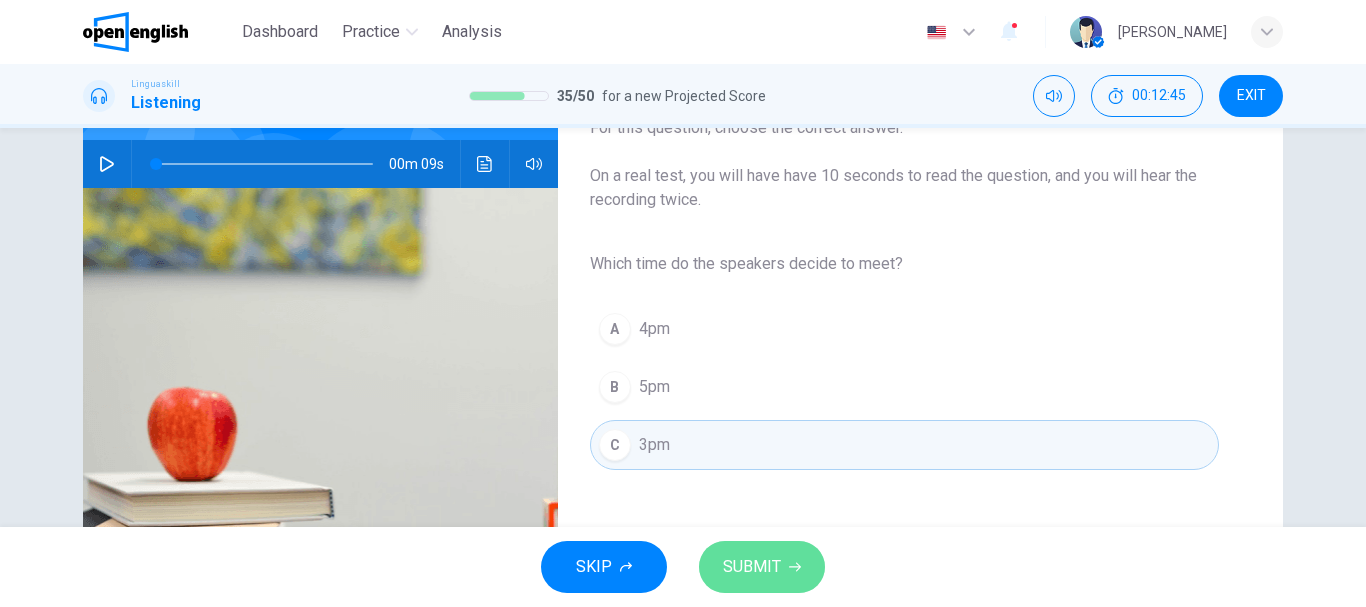 click on "SUBMIT" at bounding box center (762, 567) 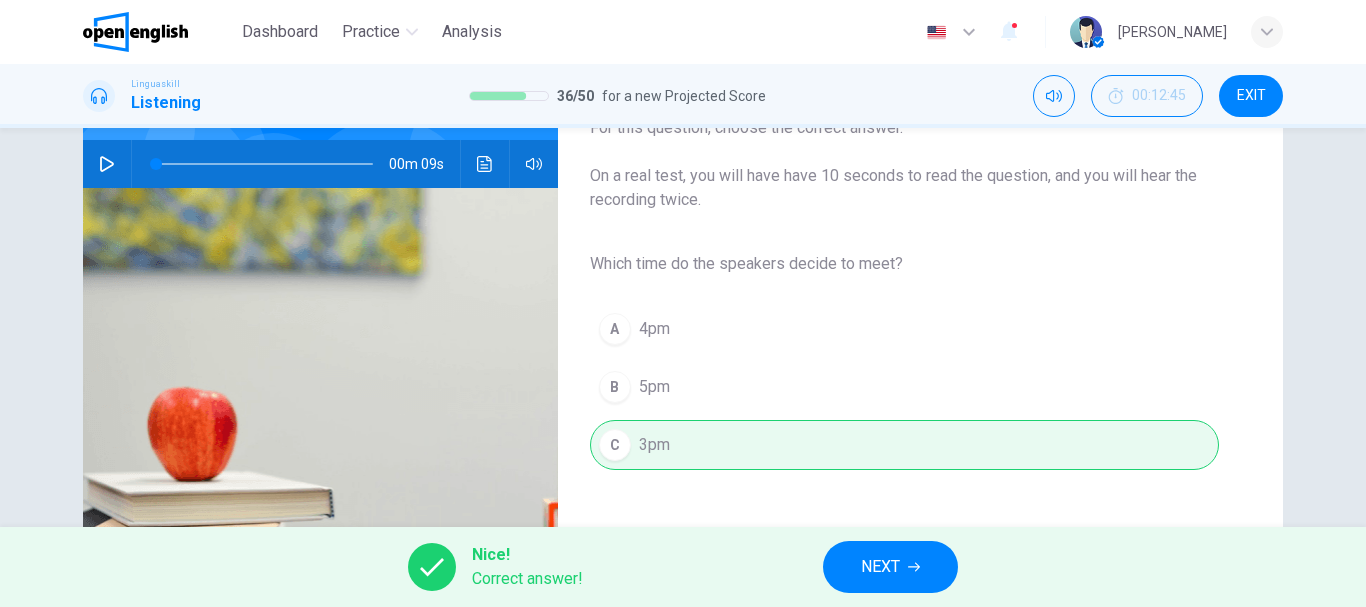 click on "NEXT" at bounding box center [890, 567] 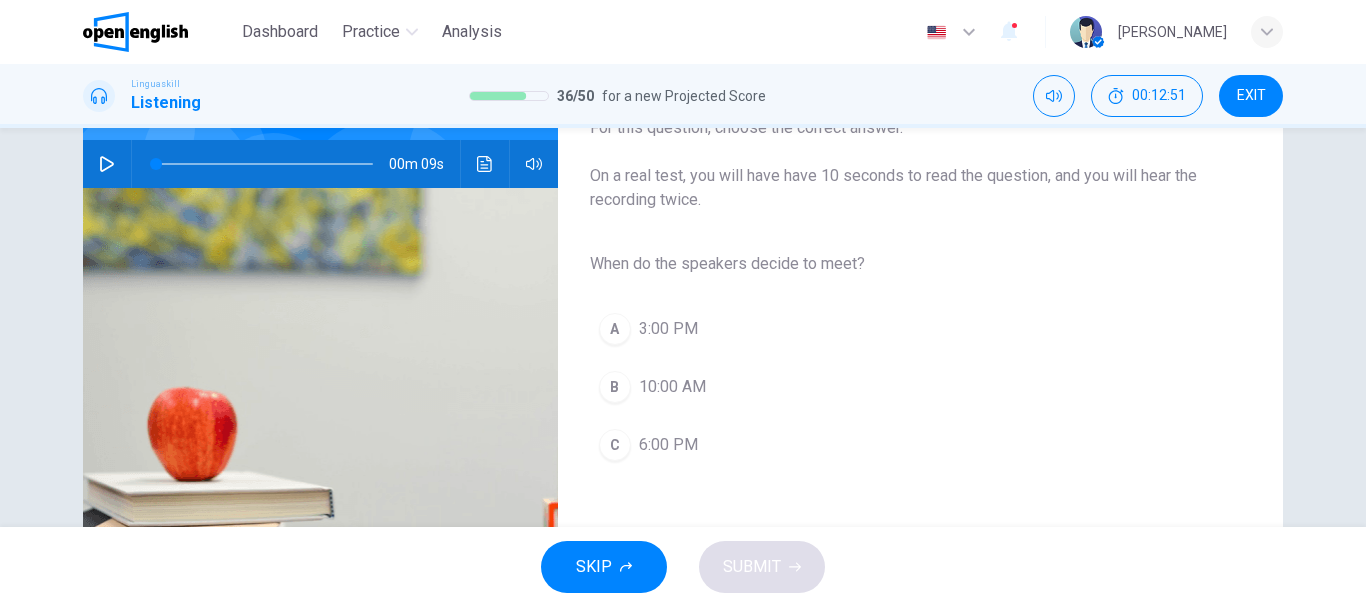 click at bounding box center [107, 164] 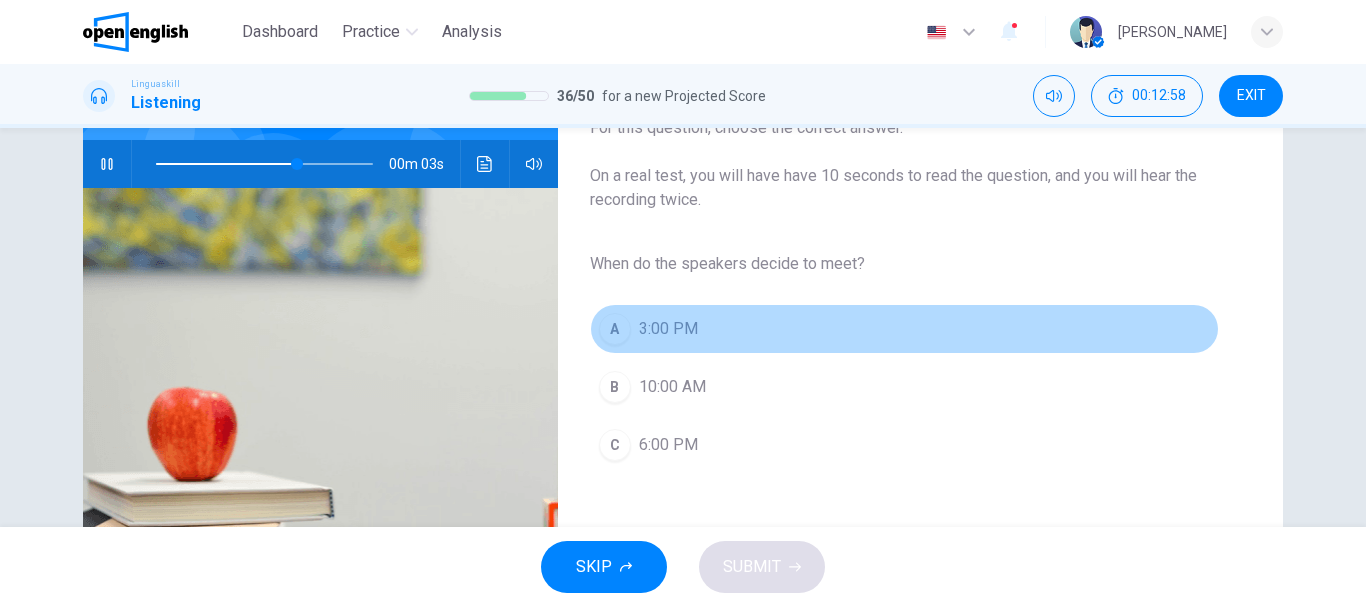 click on "3:00 PM" at bounding box center [668, 329] 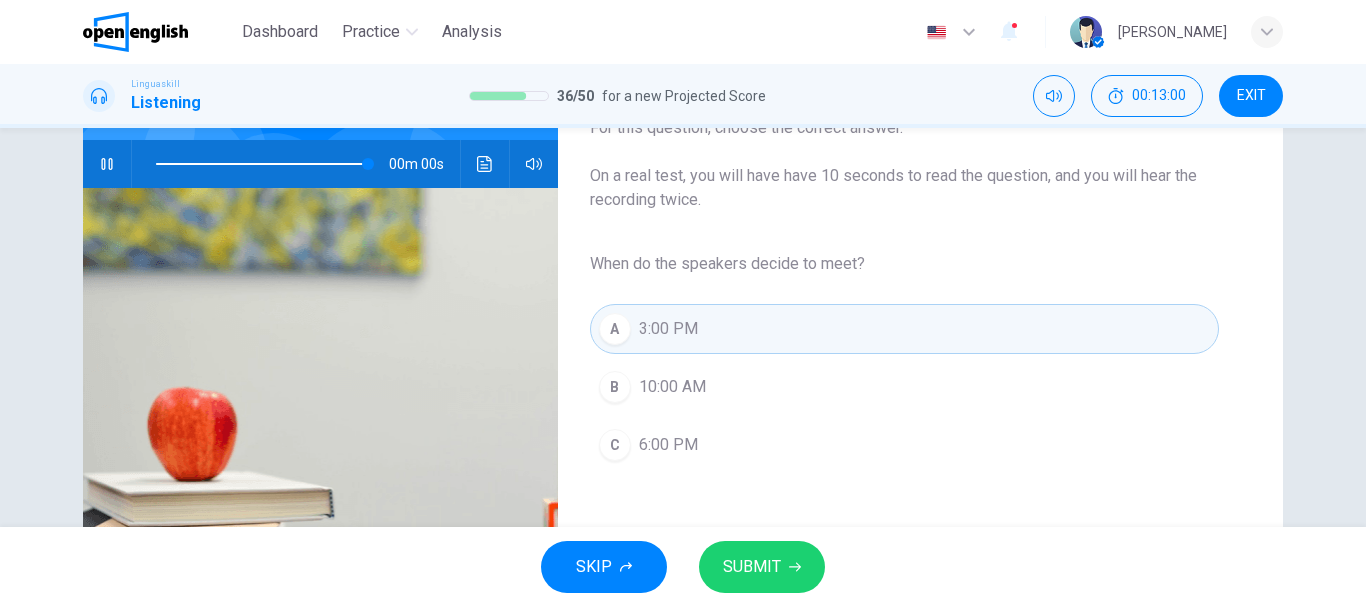 type on "*" 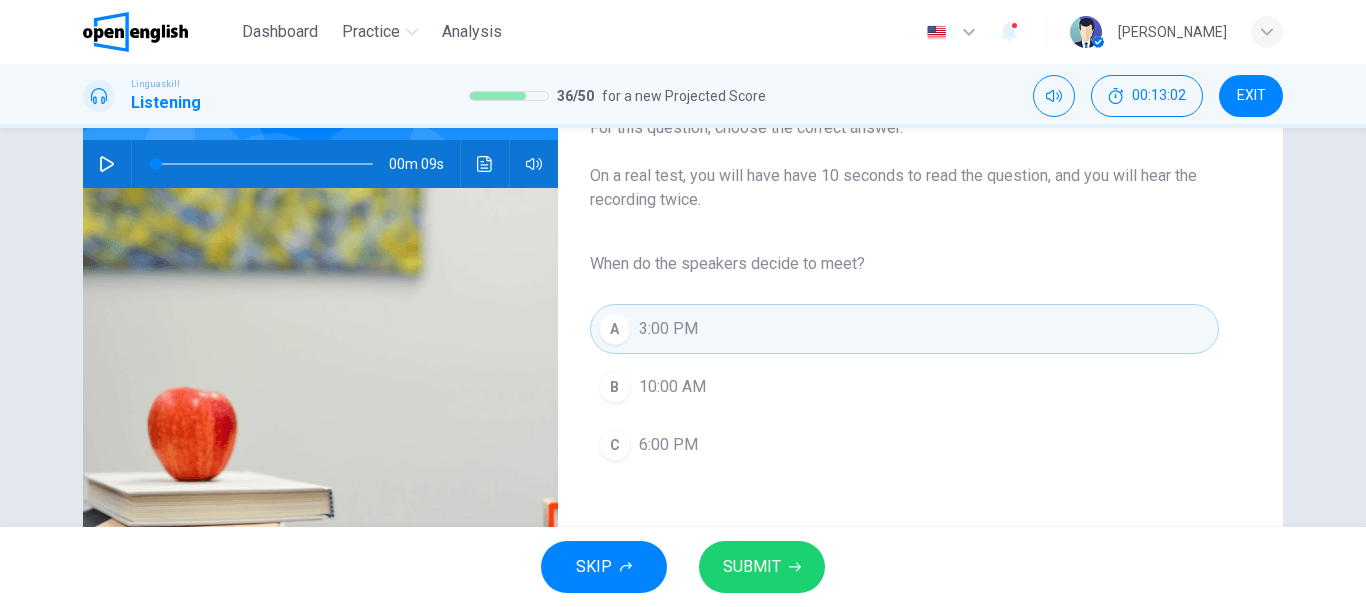 click on "SUBMIT" at bounding box center [752, 567] 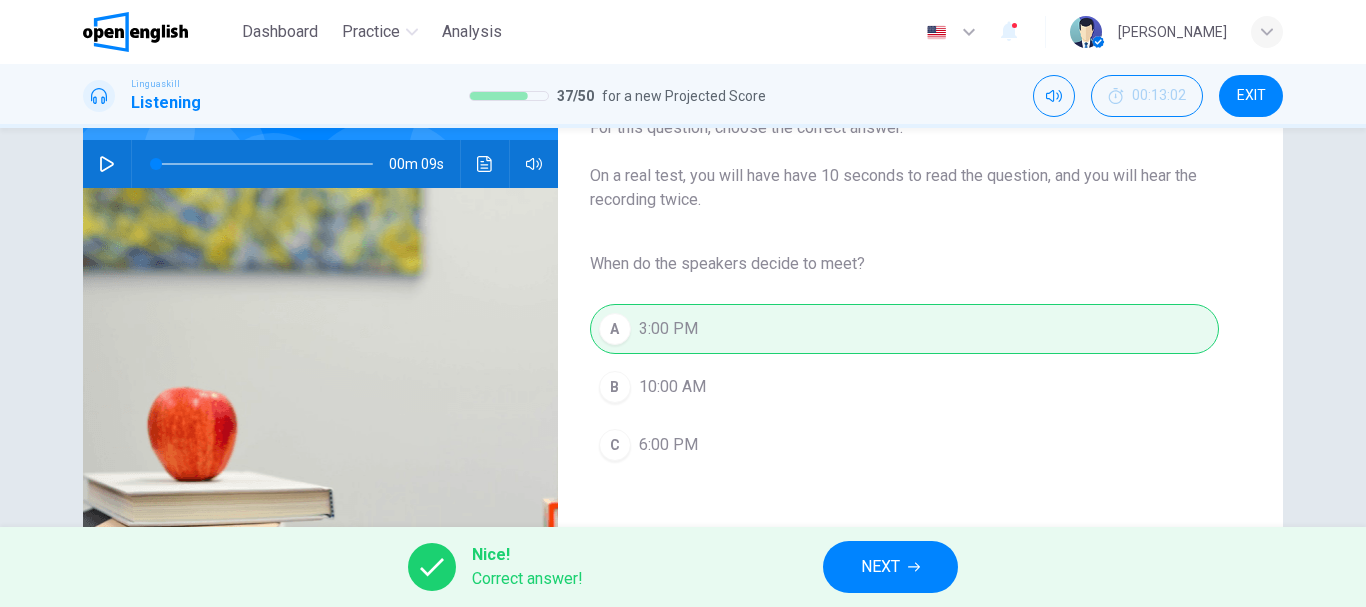 click on "NEXT" at bounding box center [880, 567] 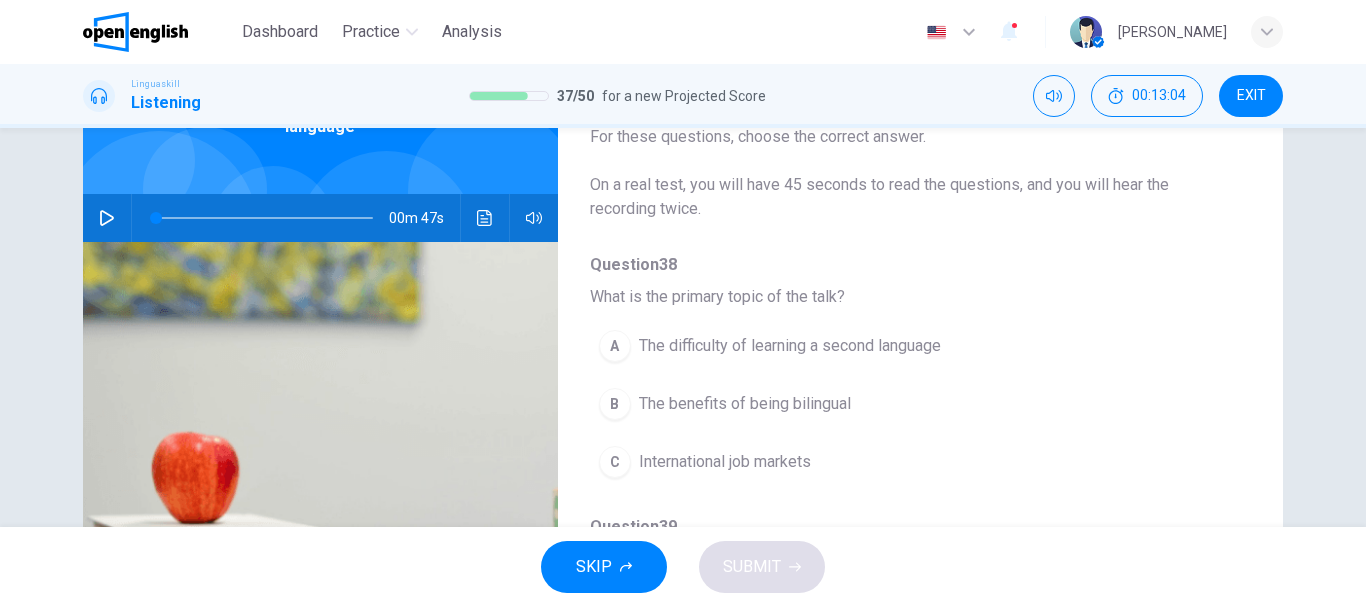 scroll, scrollTop: 161, scrollLeft: 0, axis: vertical 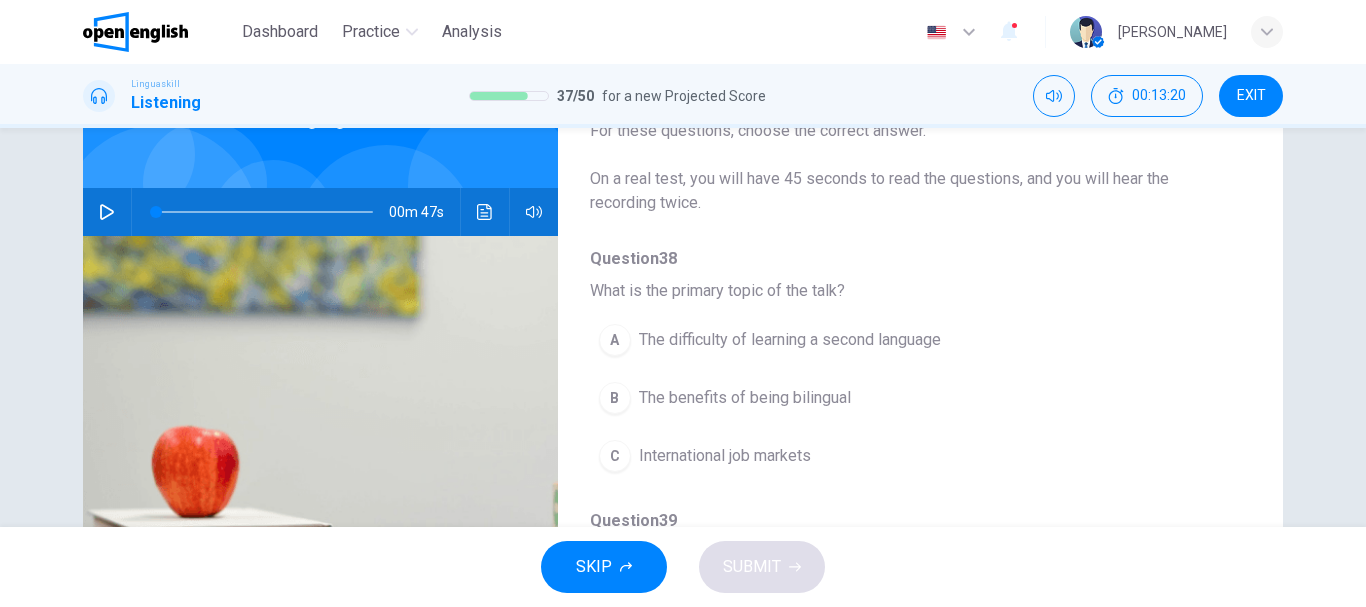 click 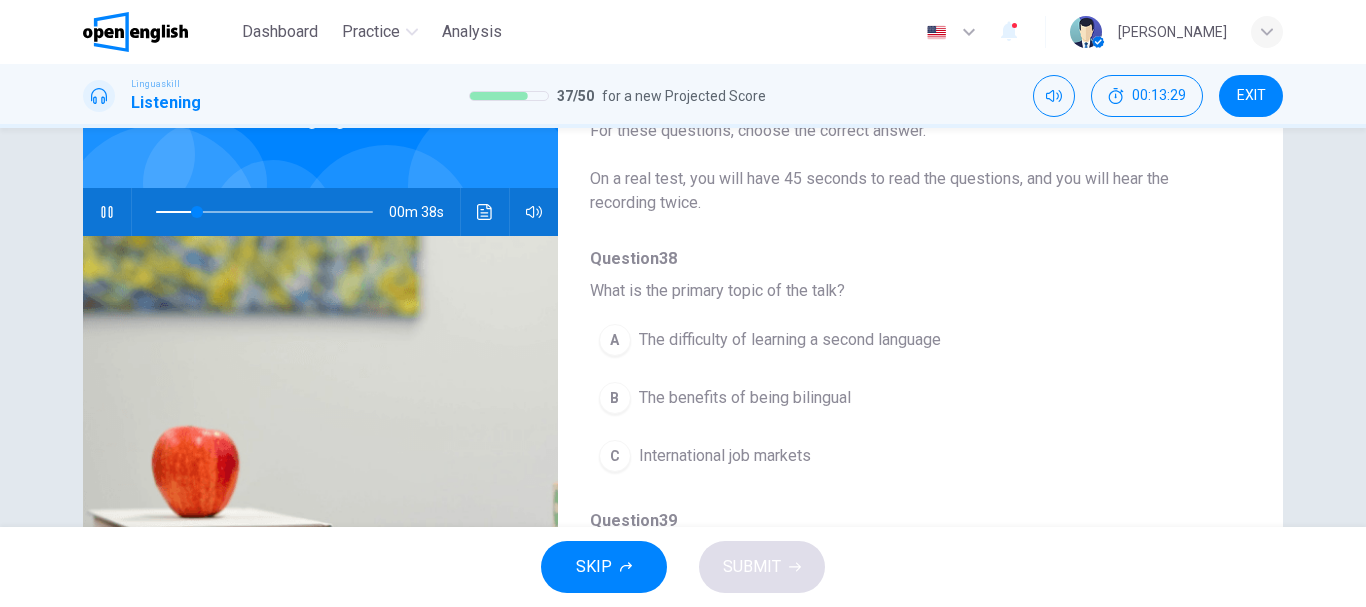 click on "The benefits of being bilingual" at bounding box center [745, 398] 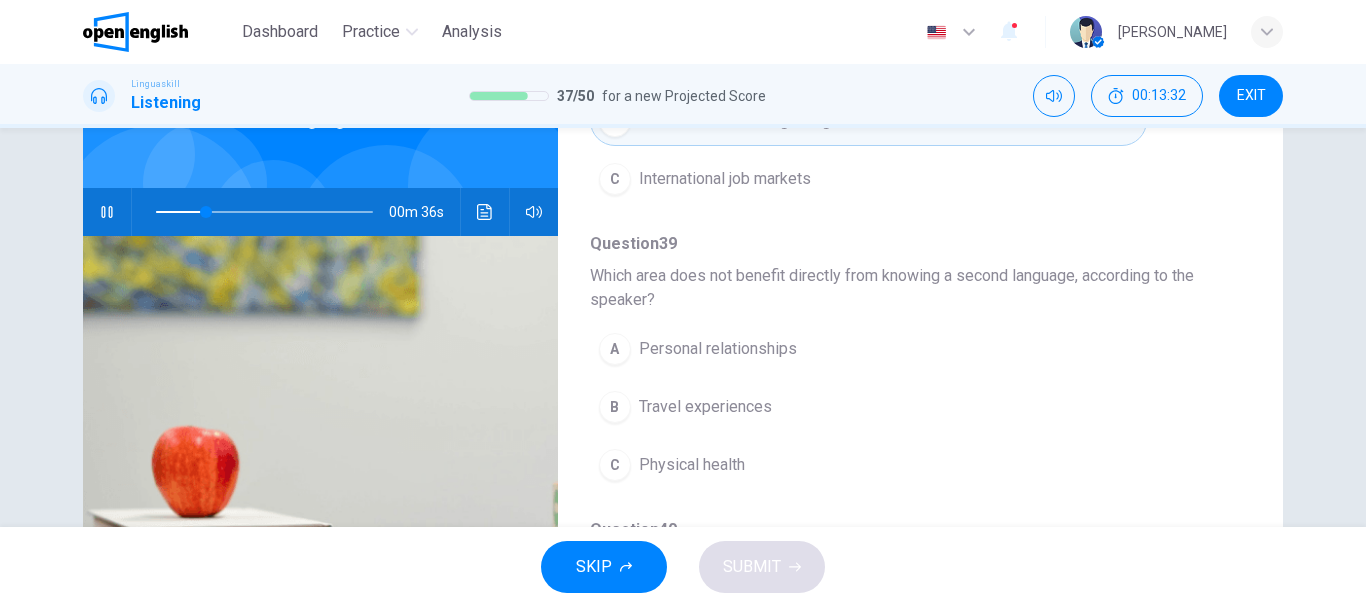 scroll, scrollTop: 310, scrollLeft: 0, axis: vertical 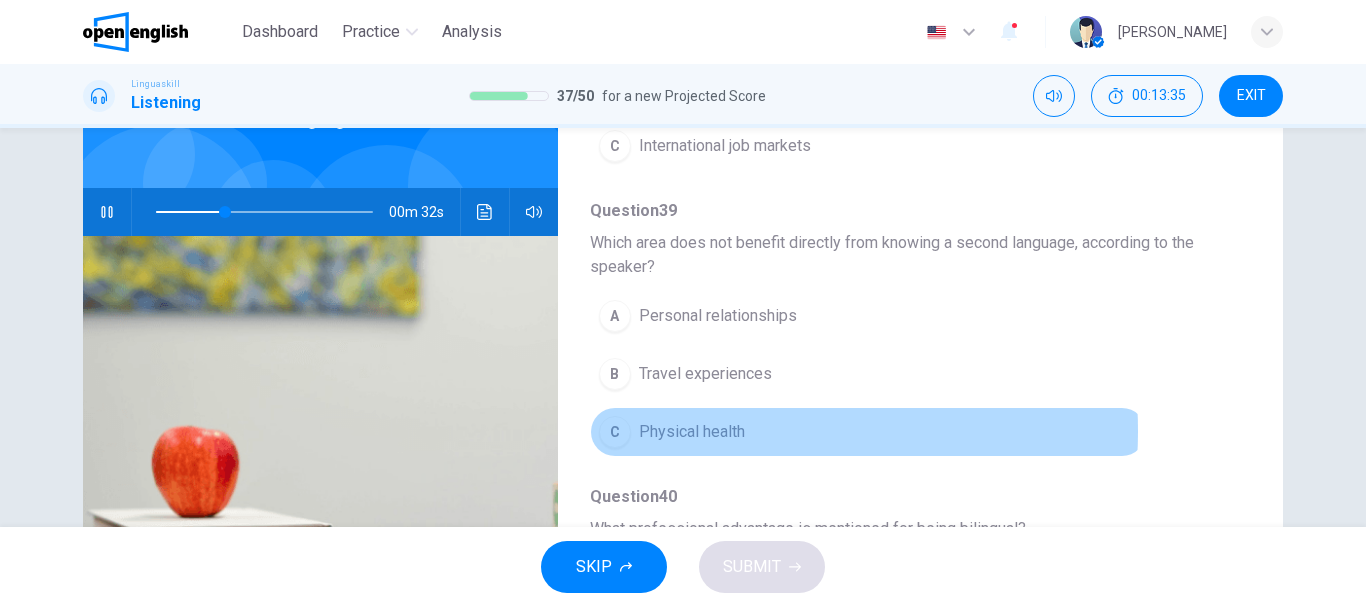 click on "Physical health" at bounding box center (692, 432) 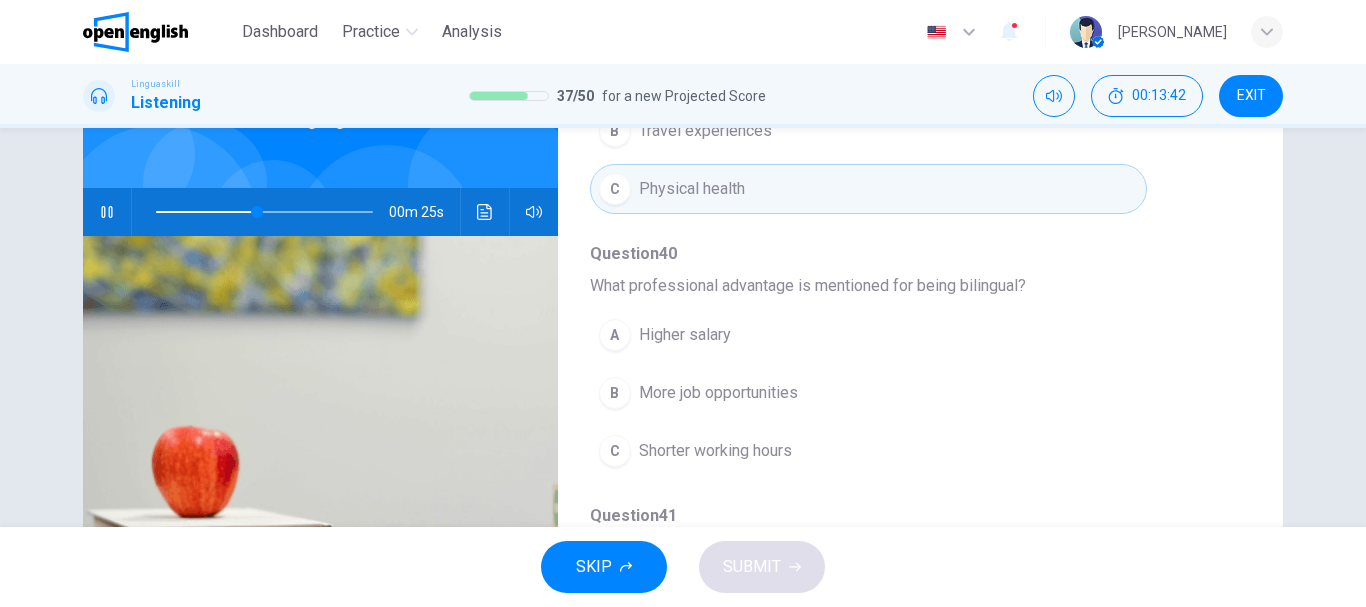 scroll, scrollTop: 627, scrollLeft: 0, axis: vertical 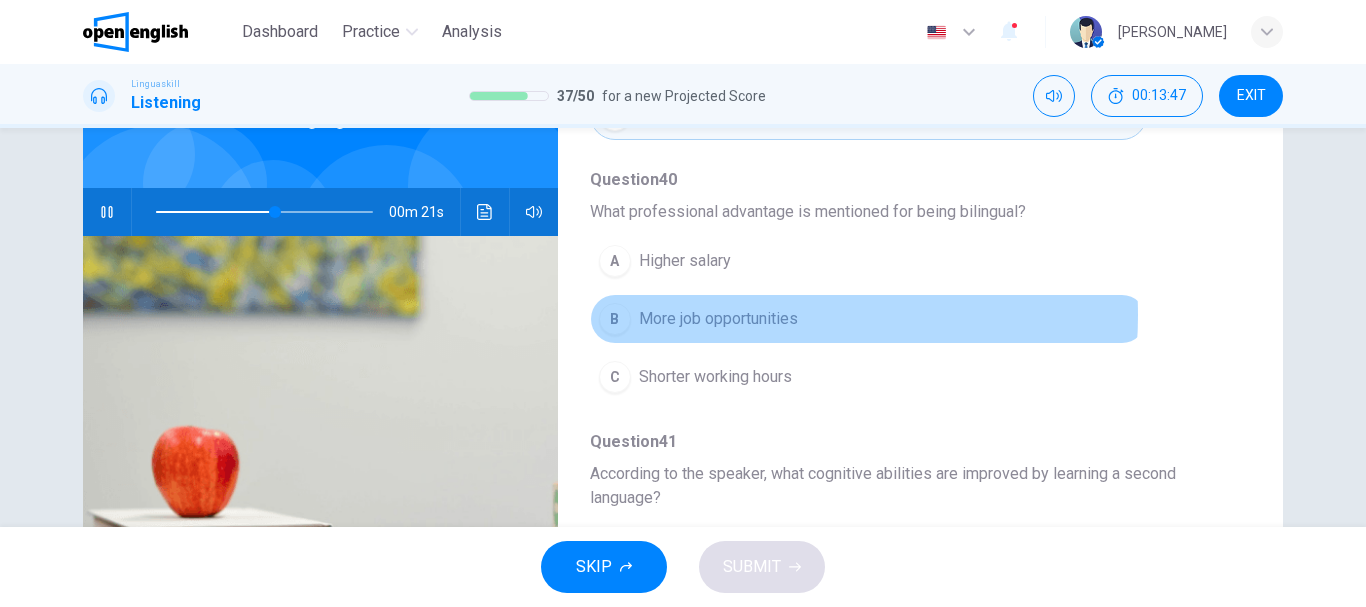 click on "More job opportunities" at bounding box center (718, 319) 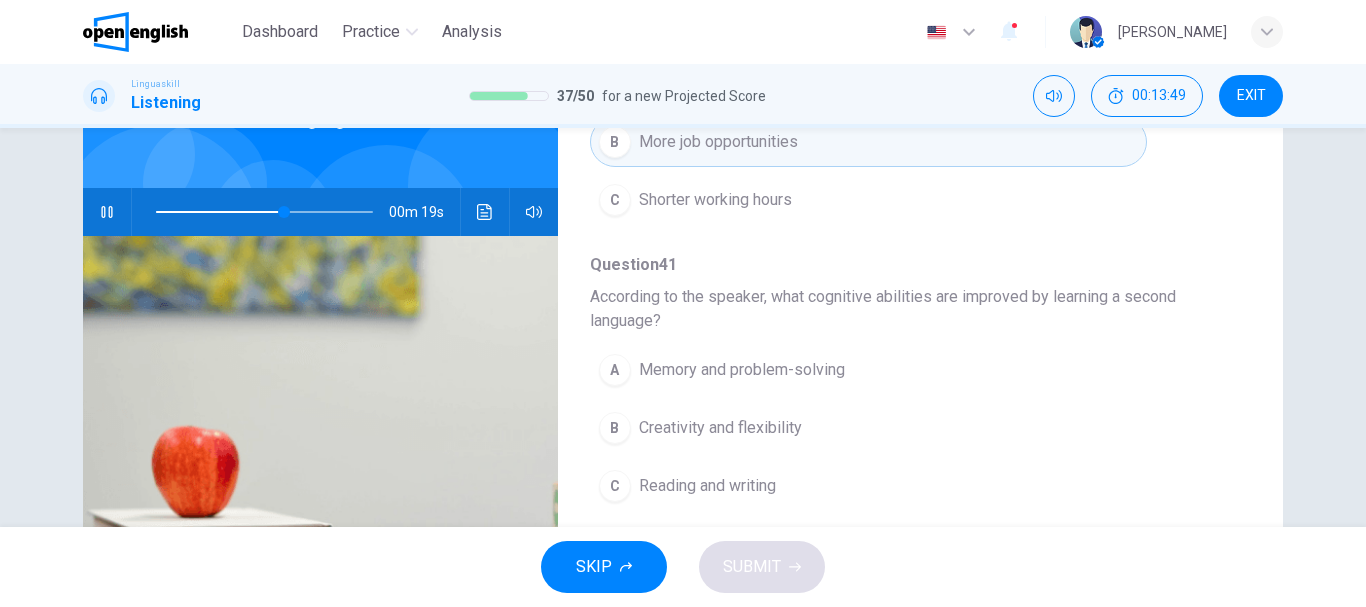 scroll, scrollTop: 911, scrollLeft: 0, axis: vertical 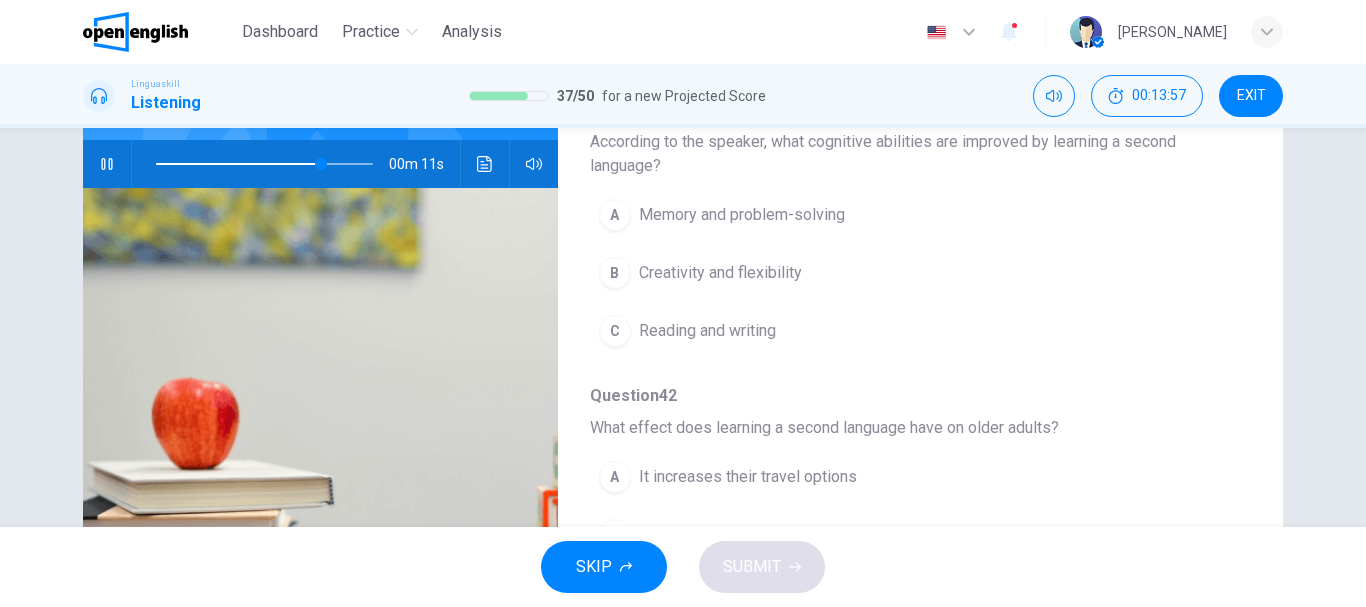 click on "Memory and problem-solving" at bounding box center [742, 215] 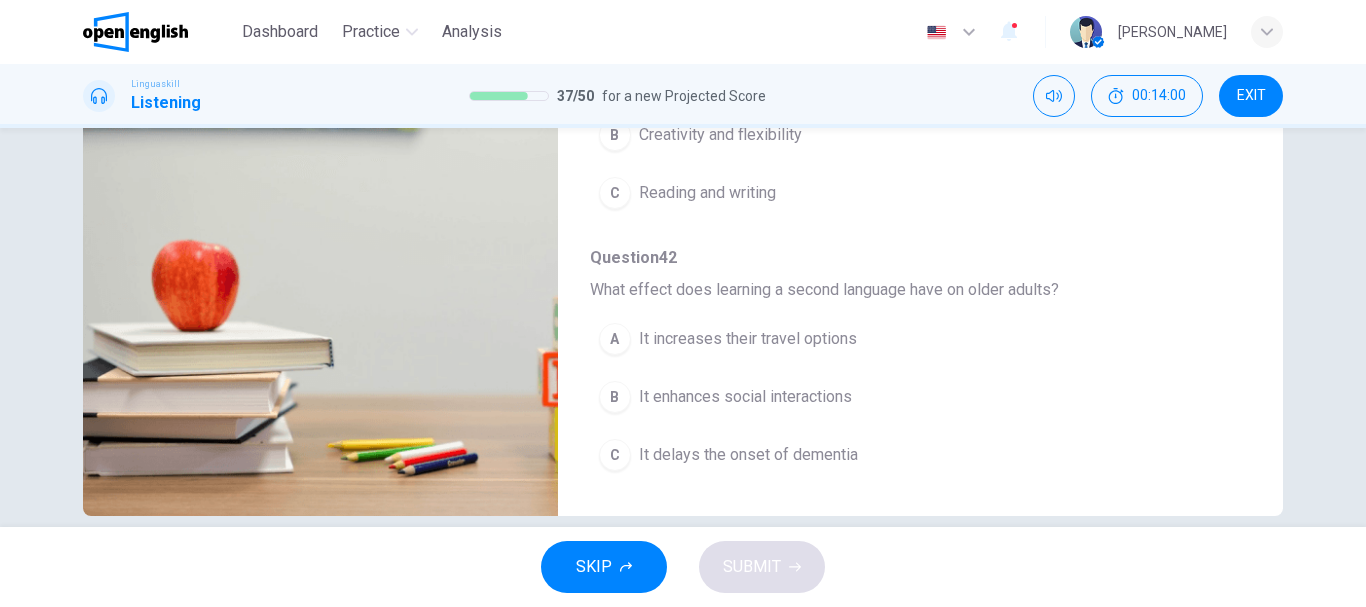 scroll, scrollTop: 349, scrollLeft: 0, axis: vertical 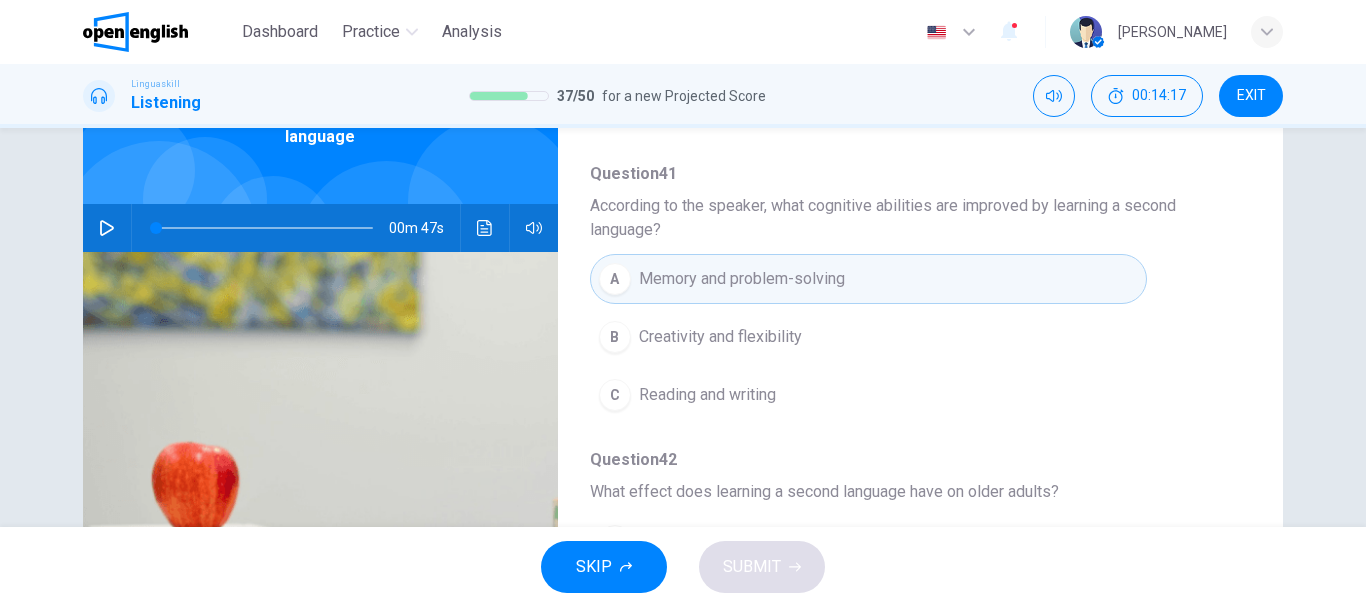 click at bounding box center (107, 228) 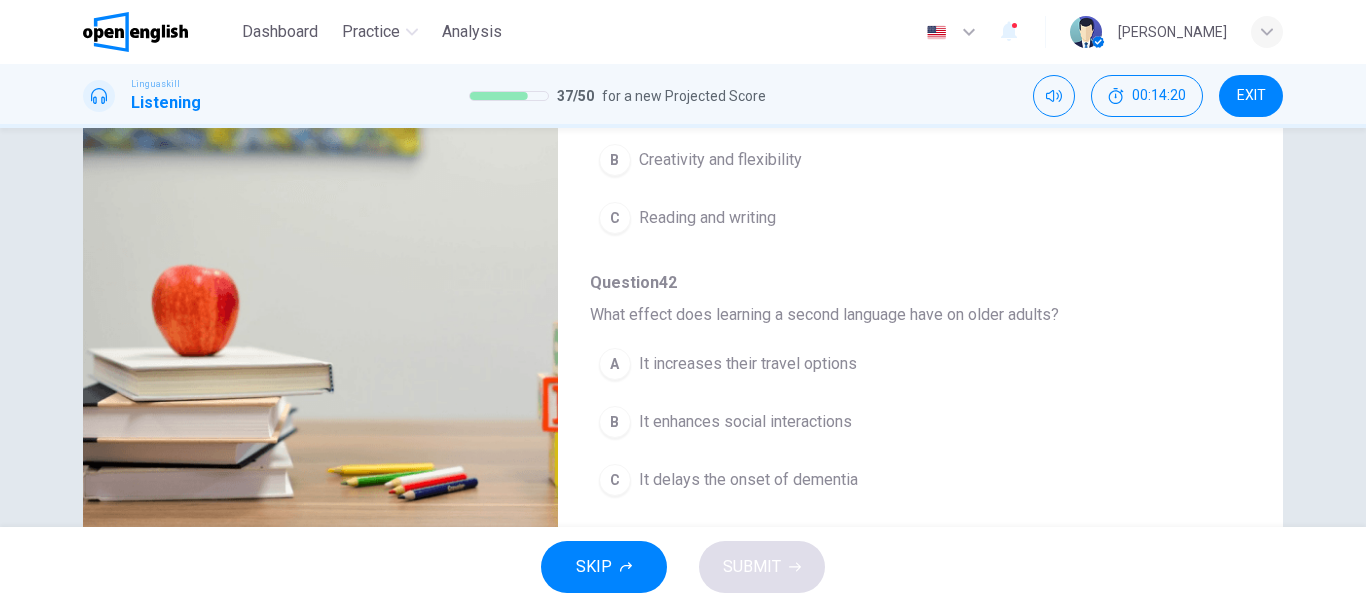 scroll, scrollTop: 376, scrollLeft: 0, axis: vertical 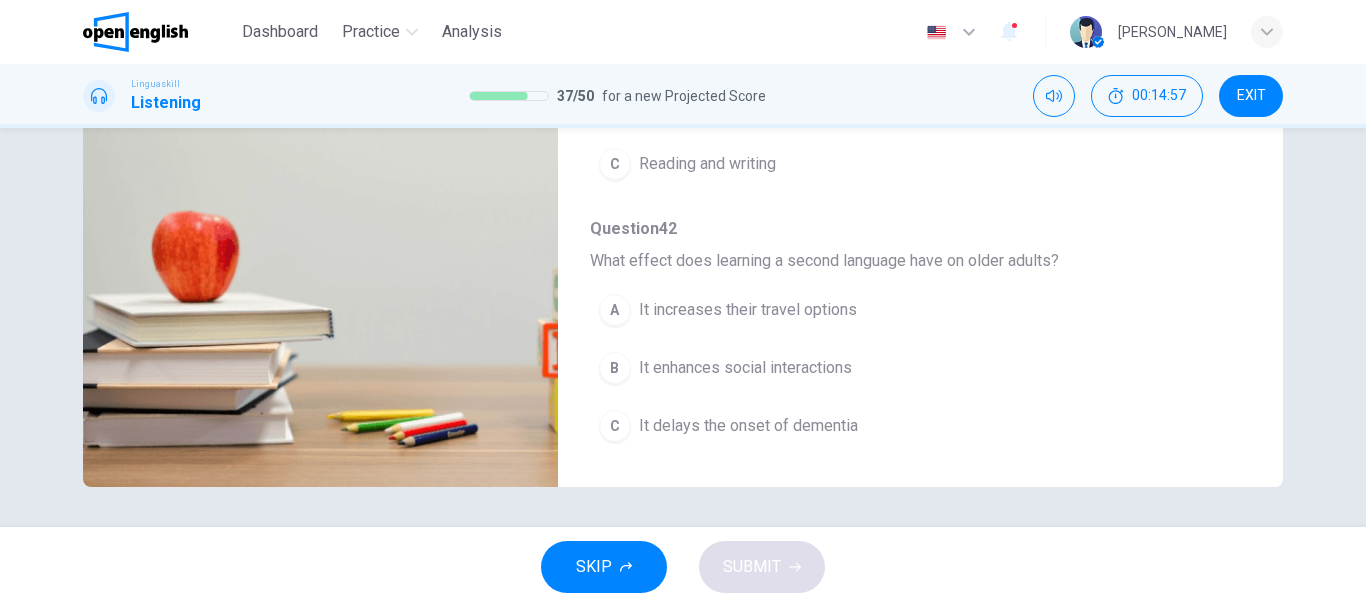 click on "It delays the onset of dementia" at bounding box center (748, 426) 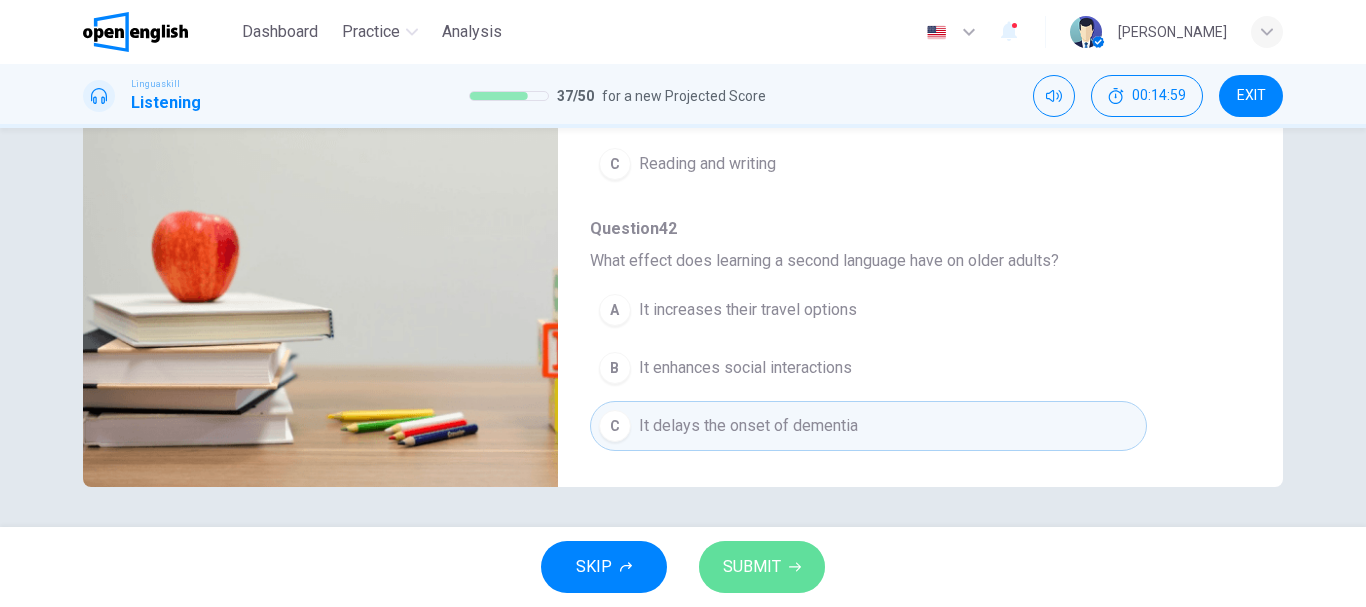 click on "SUBMIT" at bounding box center (752, 567) 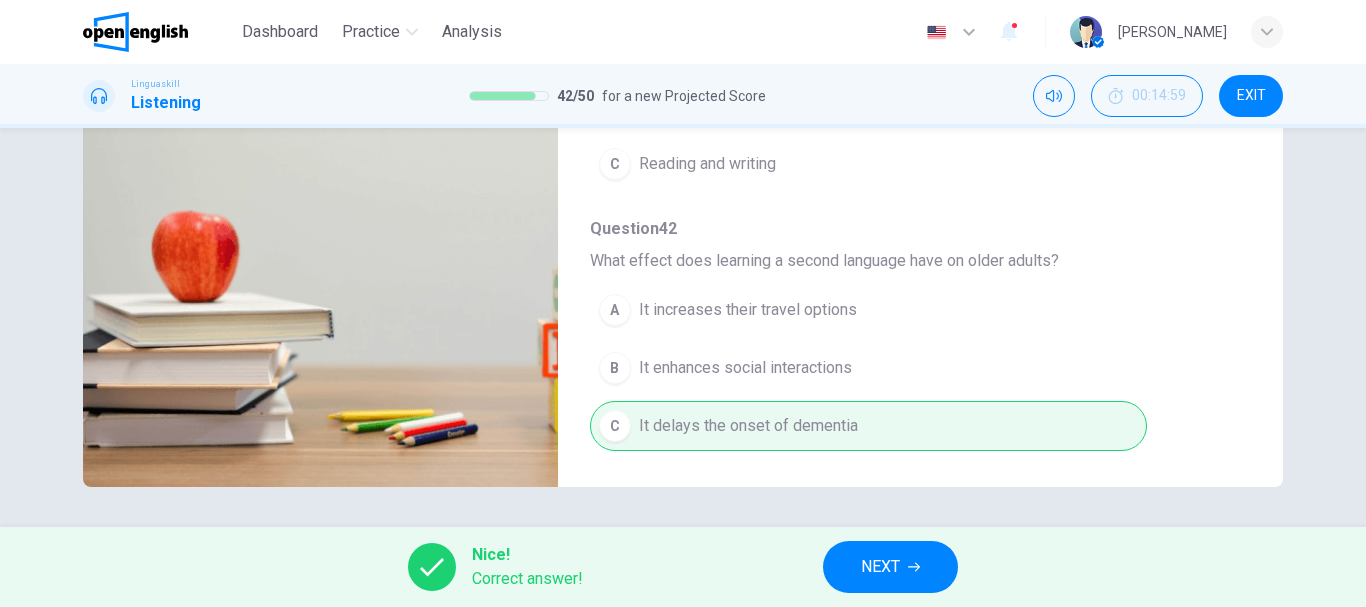 type on "**" 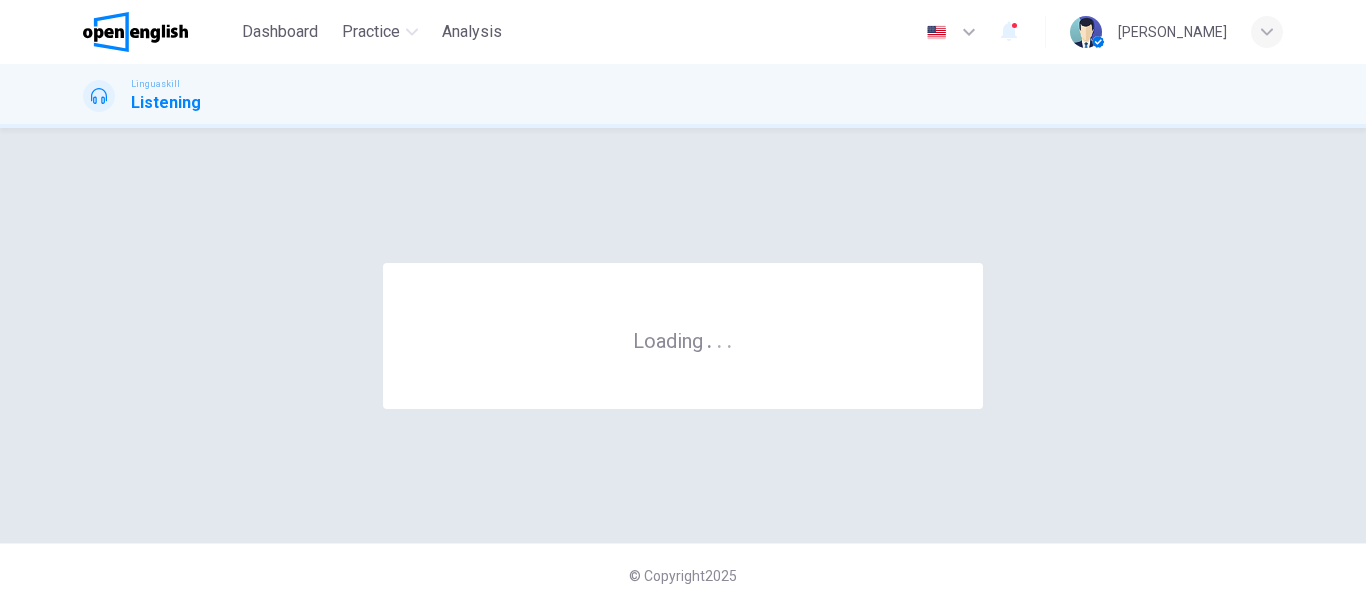 scroll, scrollTop: 0, scrollLeft: 0, axis: both 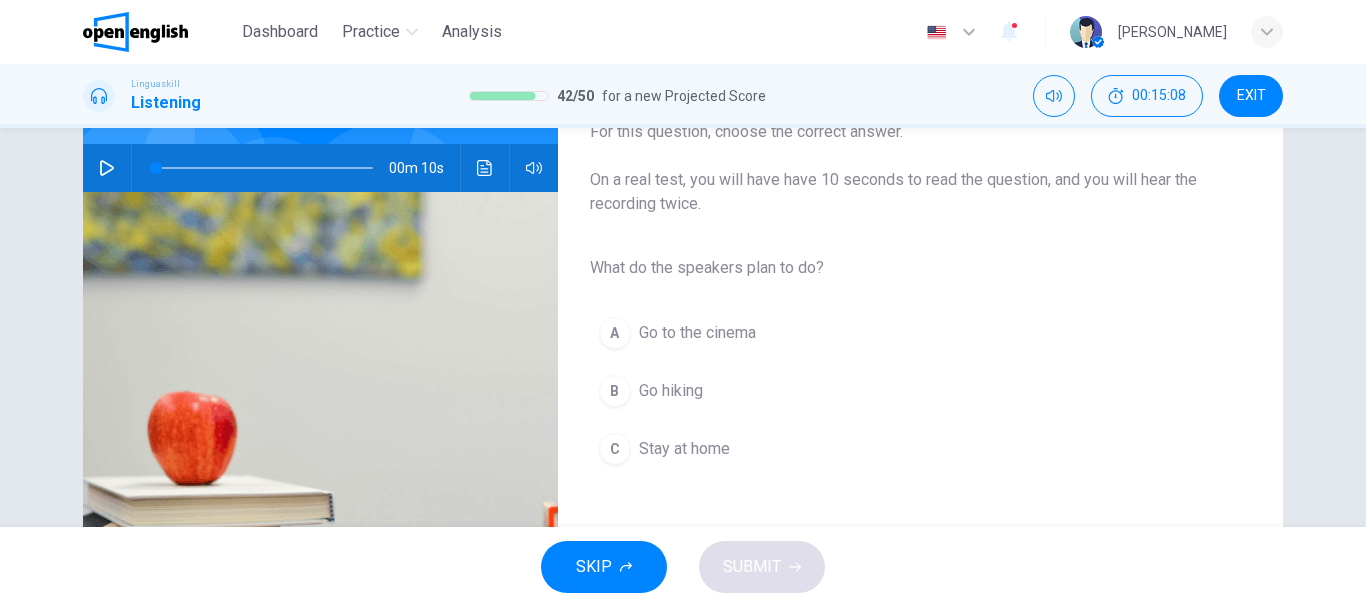 click at bounding box center (107, 168) 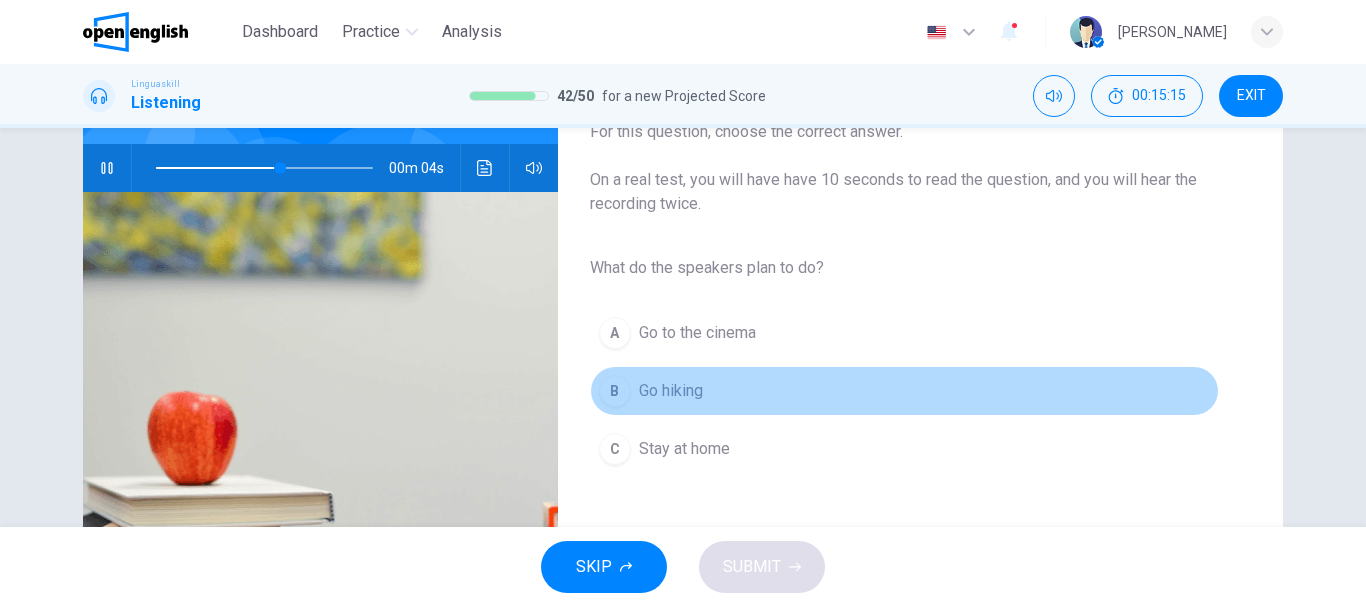 click on "Go hiking" at bounding box center [671, 391] 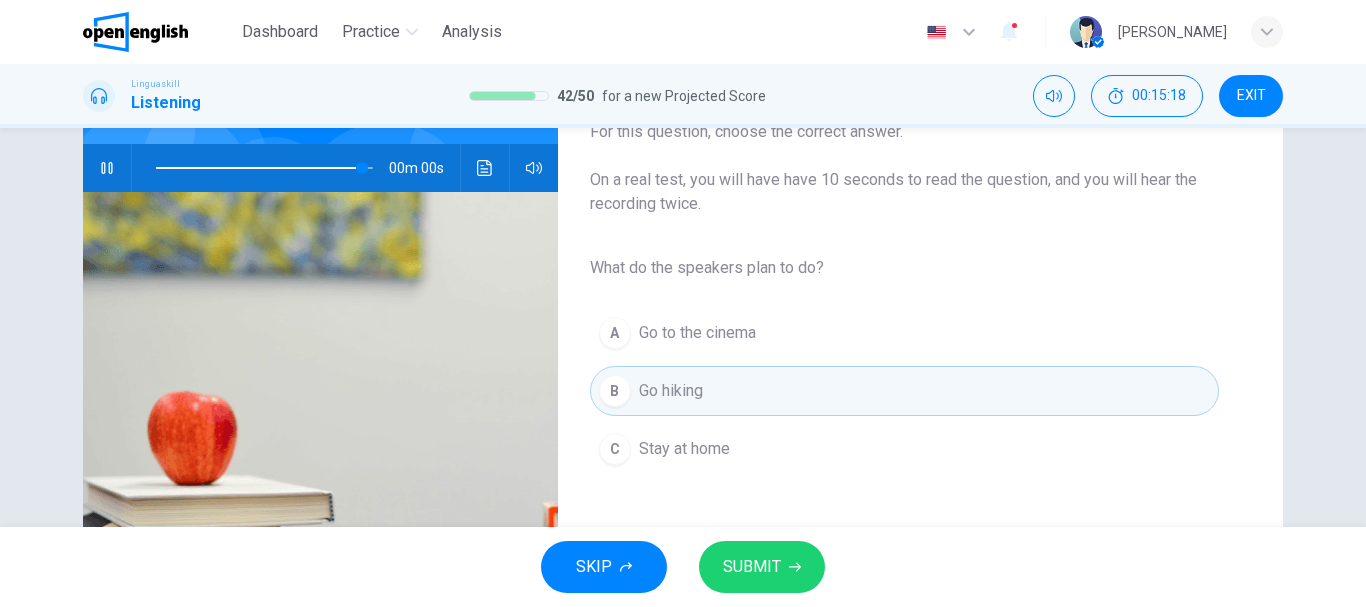 type on "*" 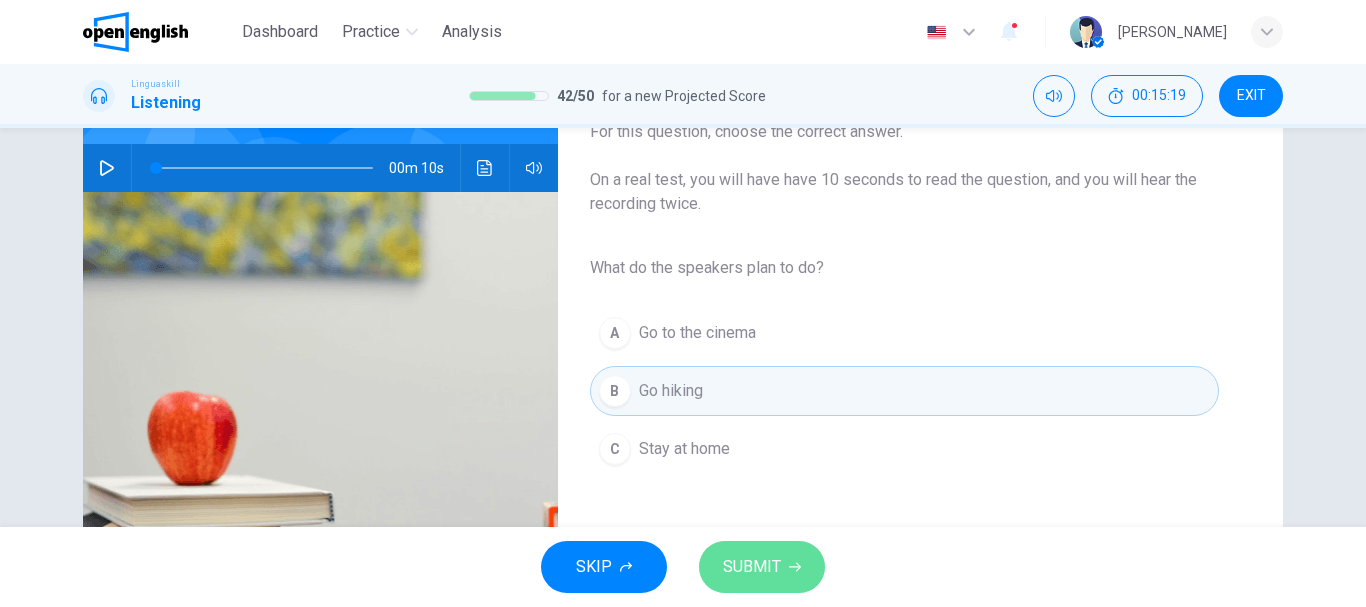 click on "SUBMIT" at bounding box center (752, 567) 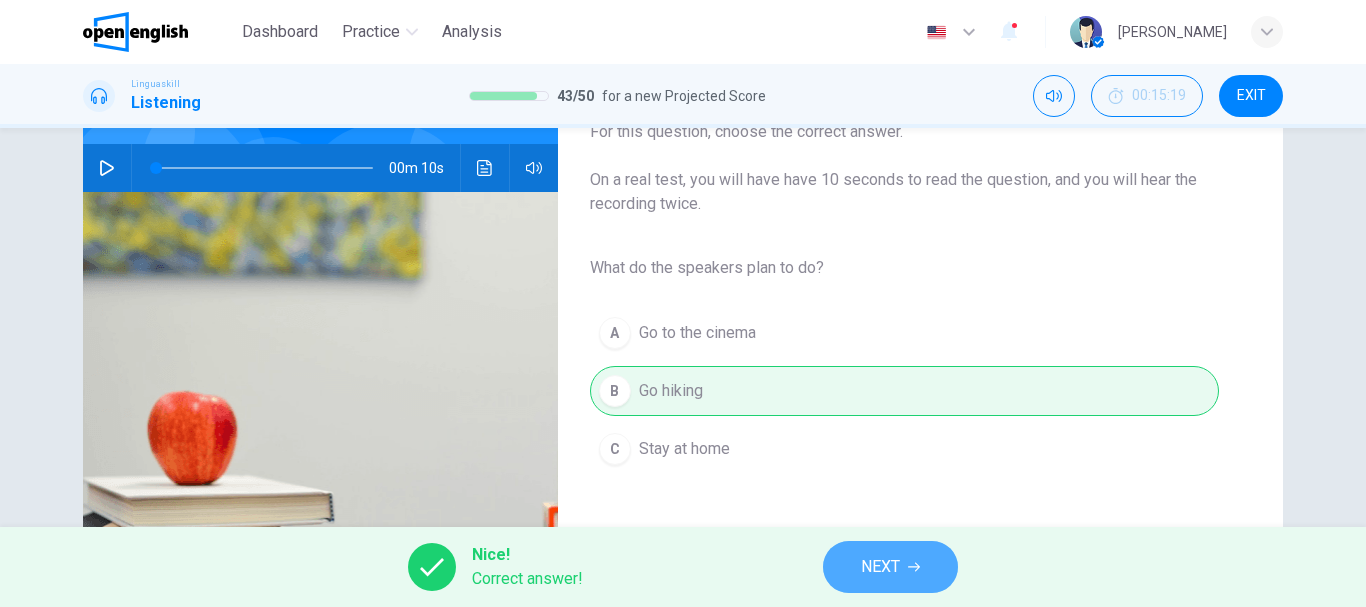 click on "NEXT" at bounding box center (880, 567) 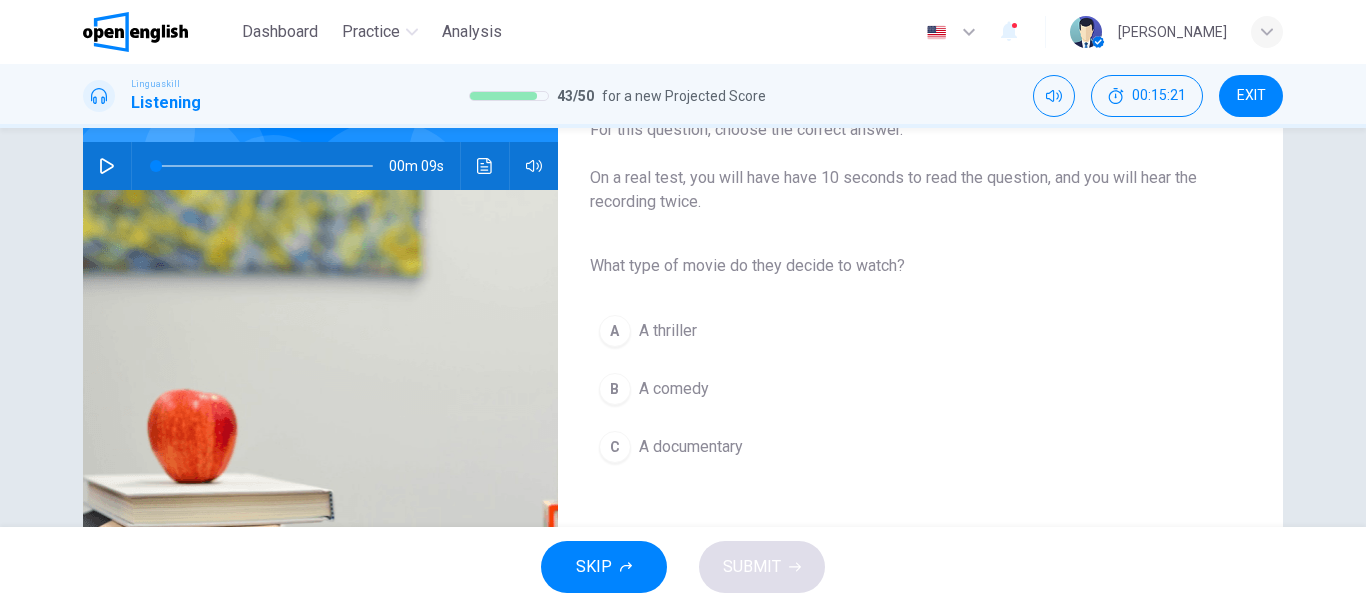 scroll, scrollTop: 194, scrollLeft: 0, axis: vertical 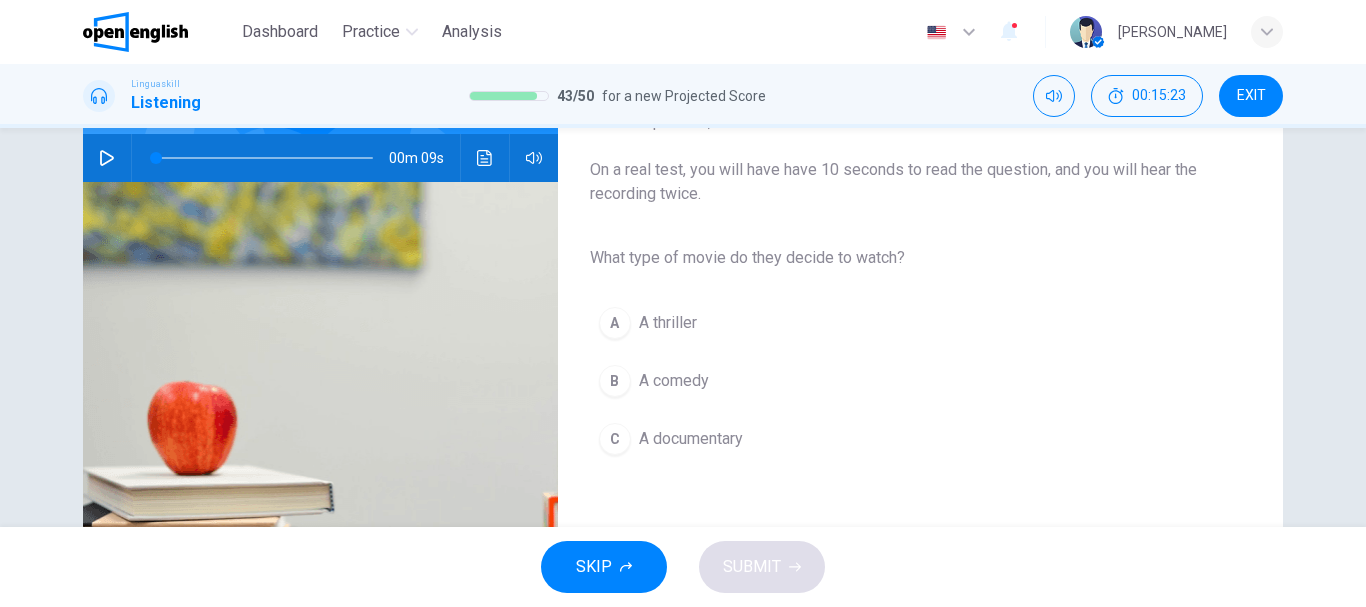 click 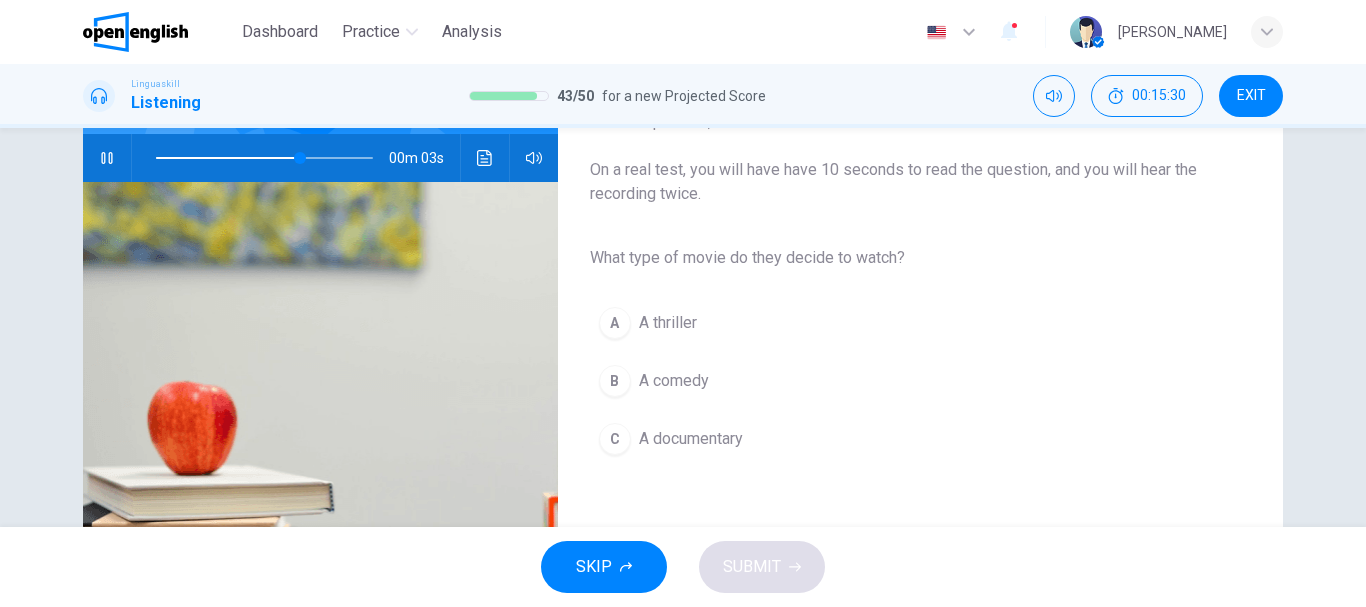click on "A comedy" at bounding box center [674, 381] 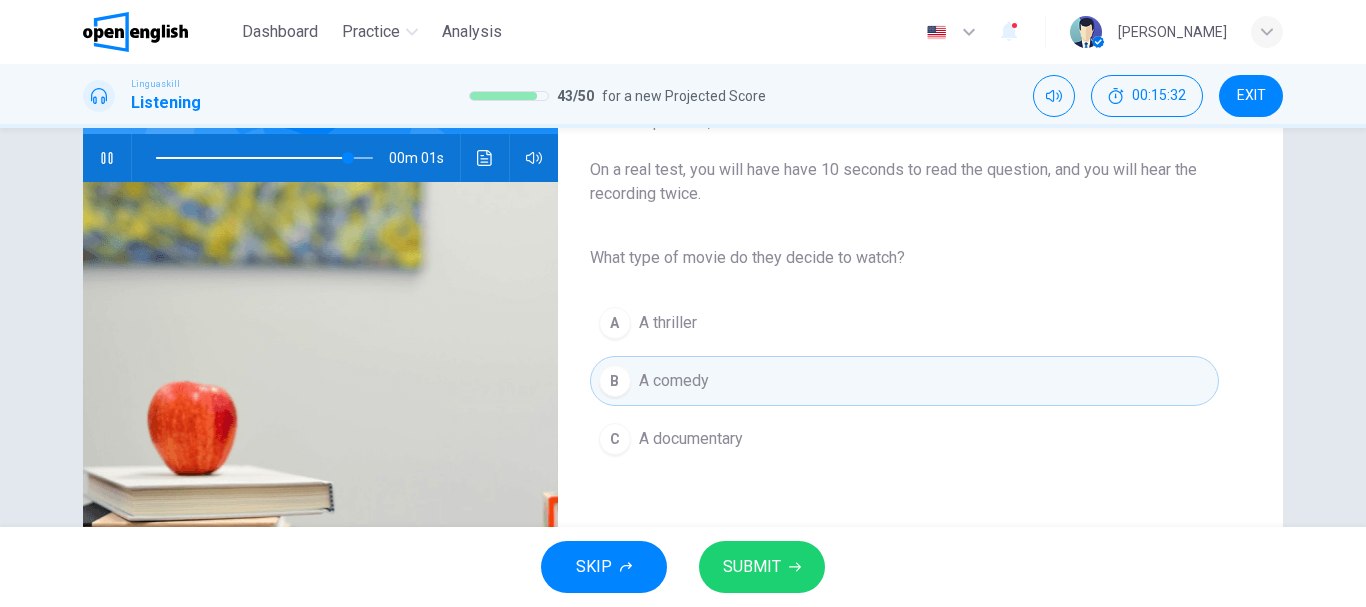 type on "*" 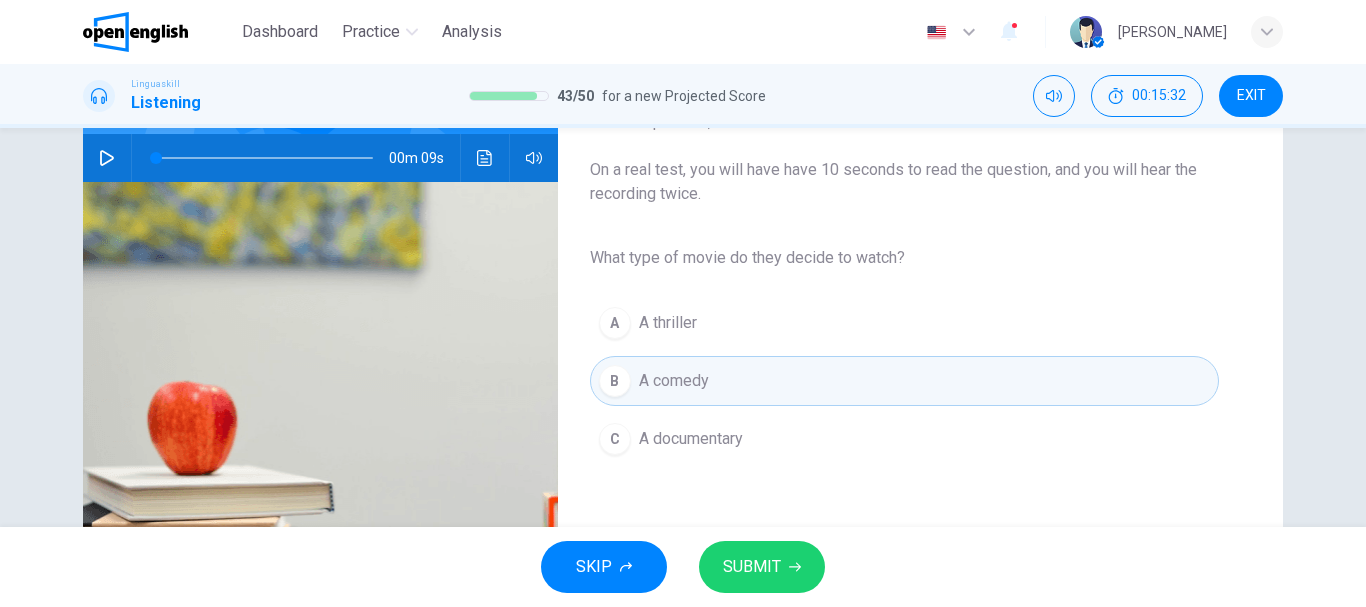 click on "SUBMIT" at bounding box center (752, 567) 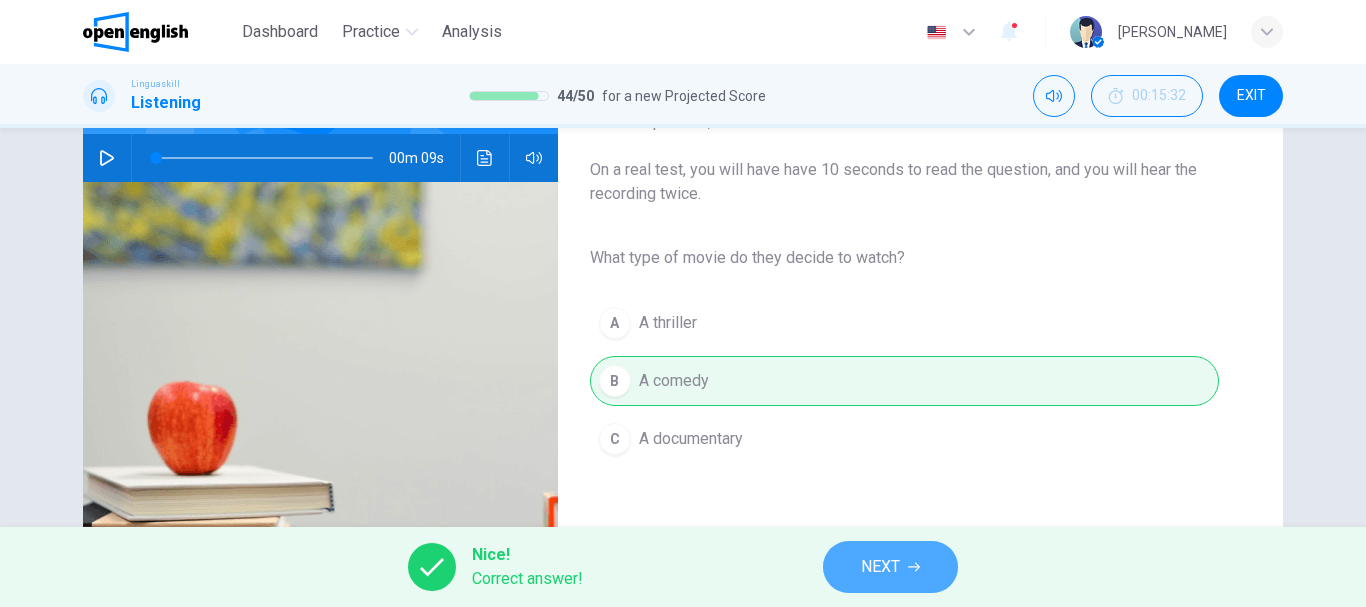 click on "NEXT" at bounding box center [890, 567] 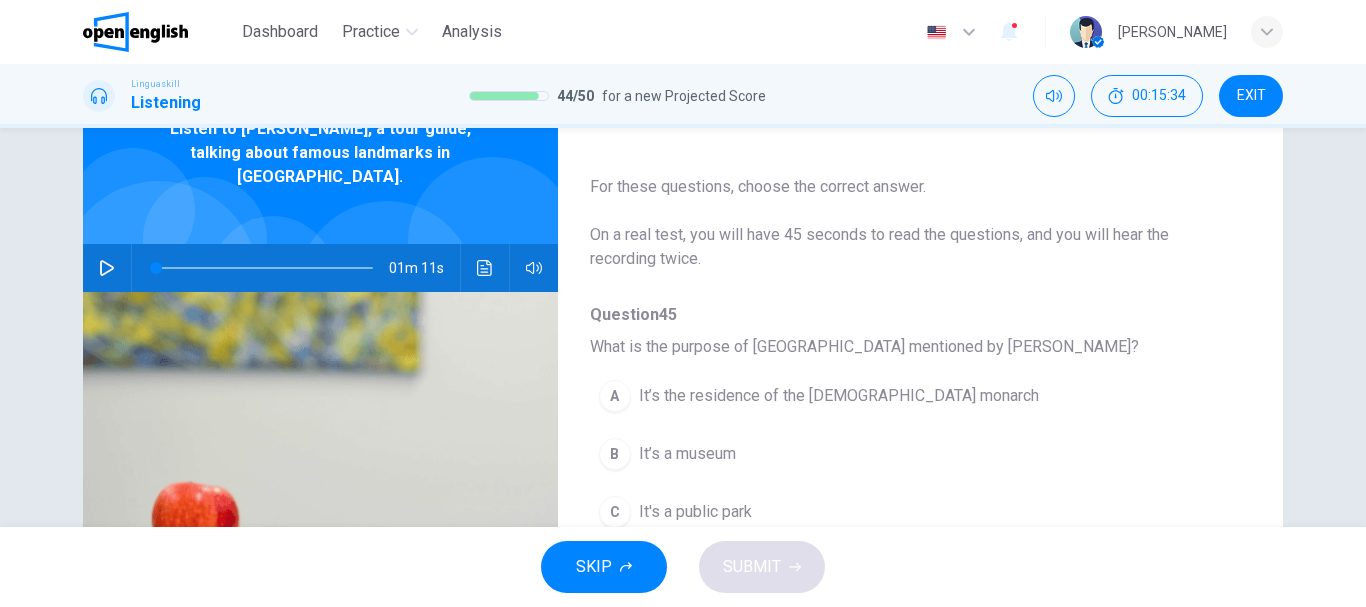 scroll, scrollTop: 107, scrollLeft: 0, axis: vertical 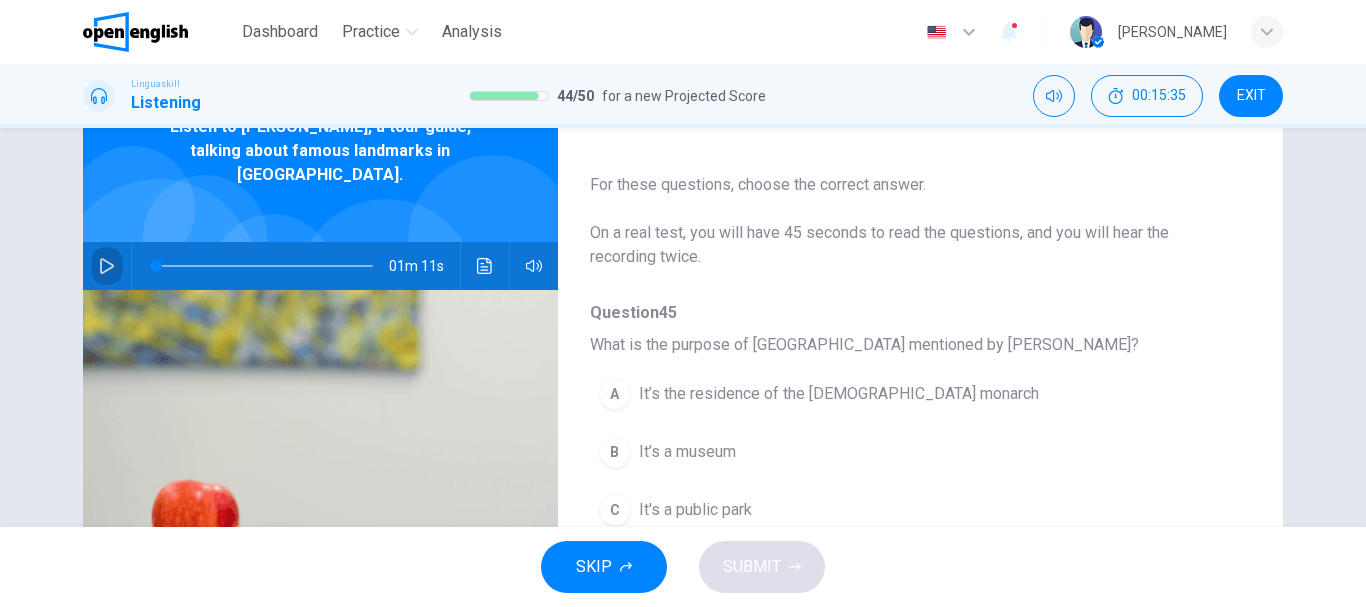 drag, startPoint x: 103, startPoint y: 250, endPoint x: 125, endPoint y: 249, distance: 22.022715 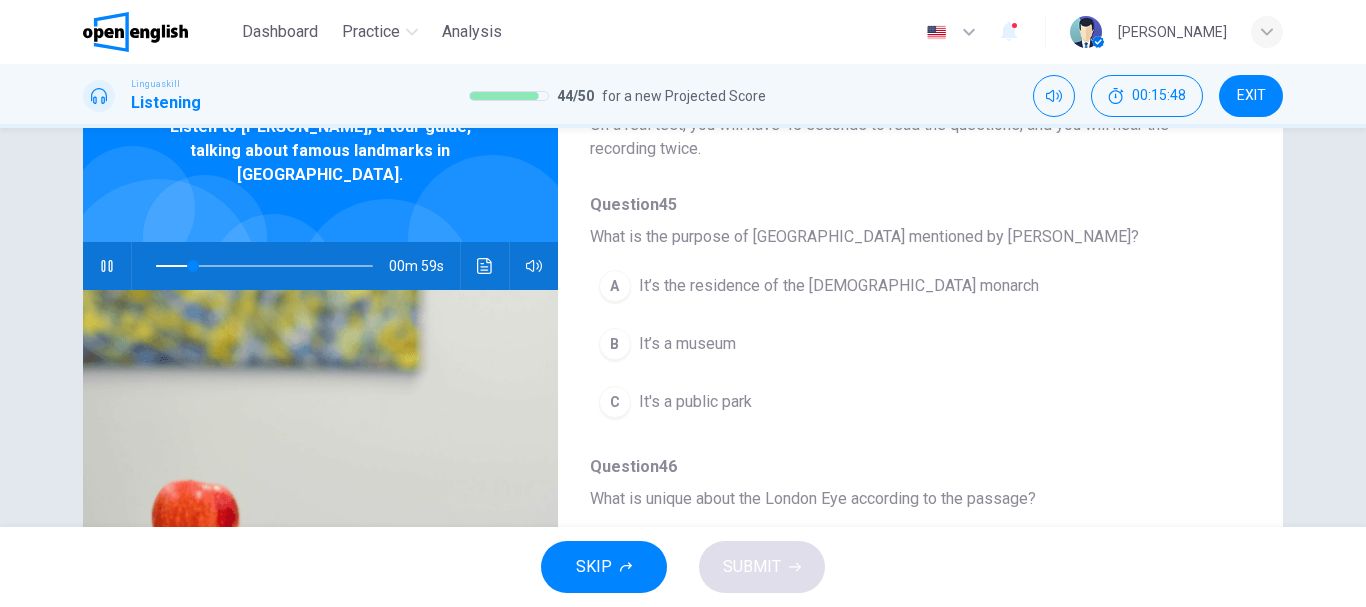scroll, scrollTop: 150, scrollLeft: 0, axis: vertical 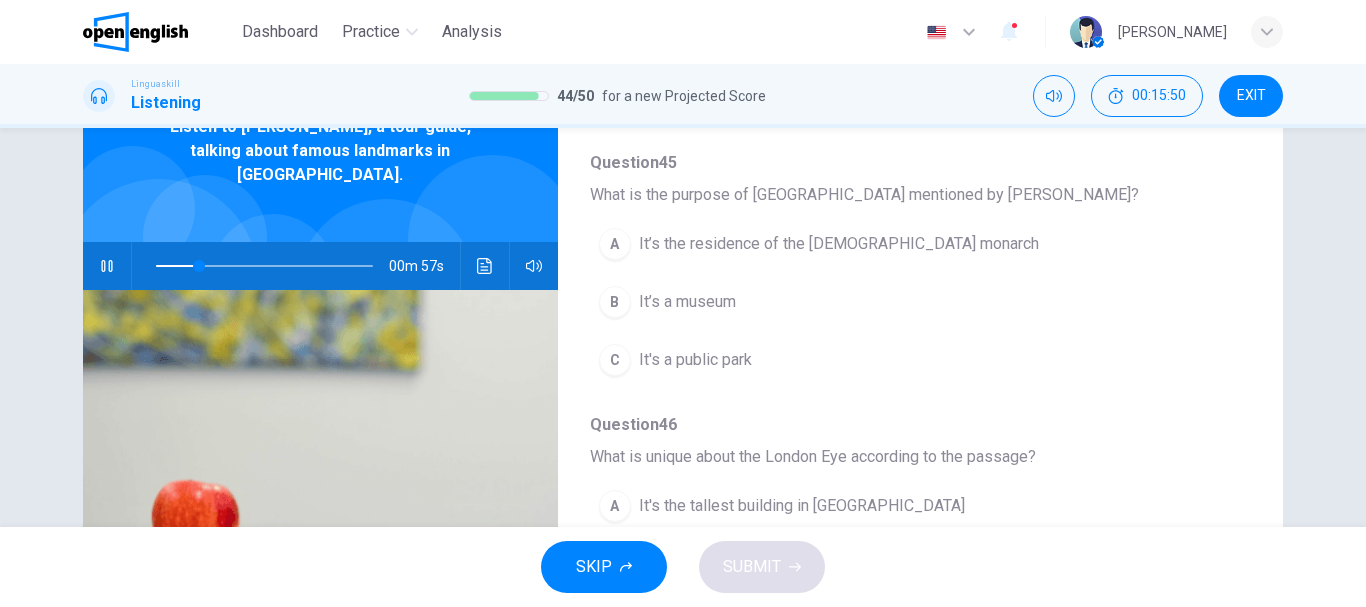 click on "It’s the residence of the British monarch" at bounding box center (839, 244) 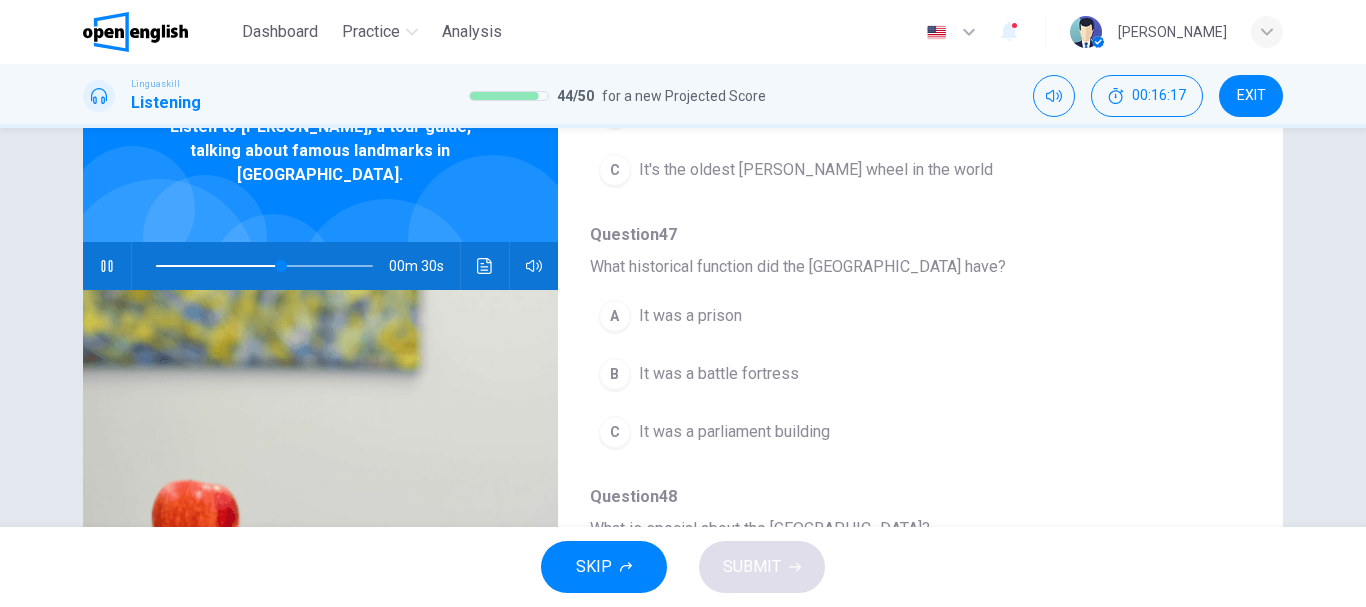 scroll, scrollTop: 610, scrollLeft: 0, axis: vertical 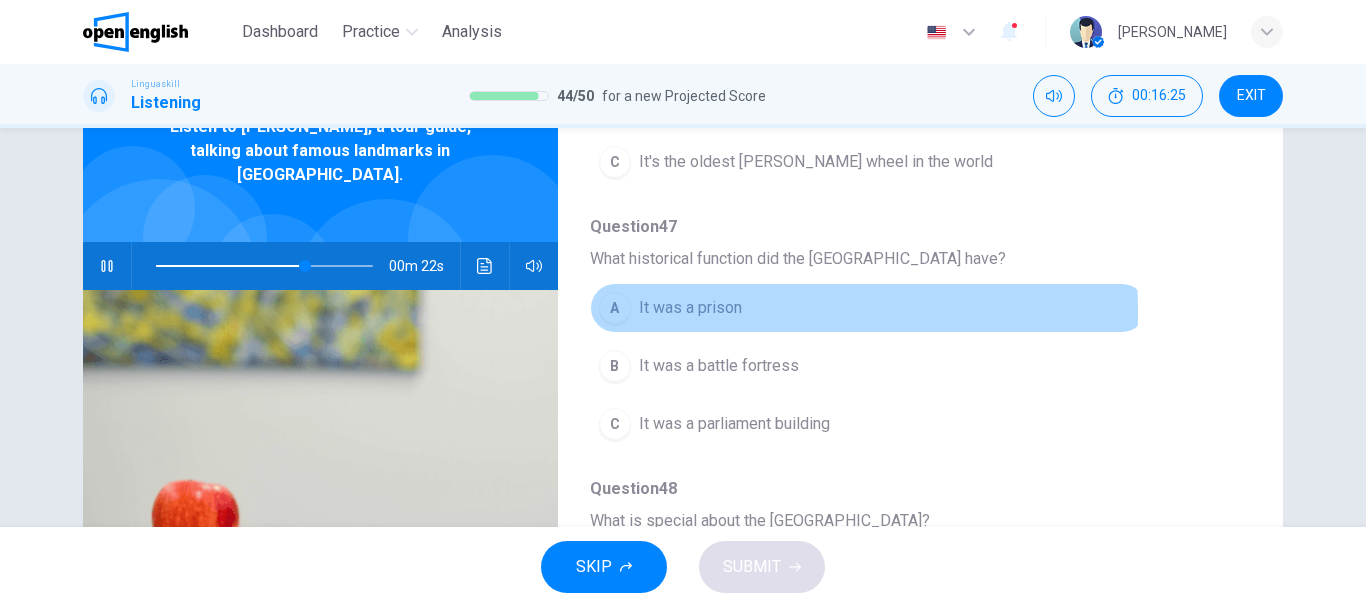 click on "It was a prison" at bounding box center [690, 308] 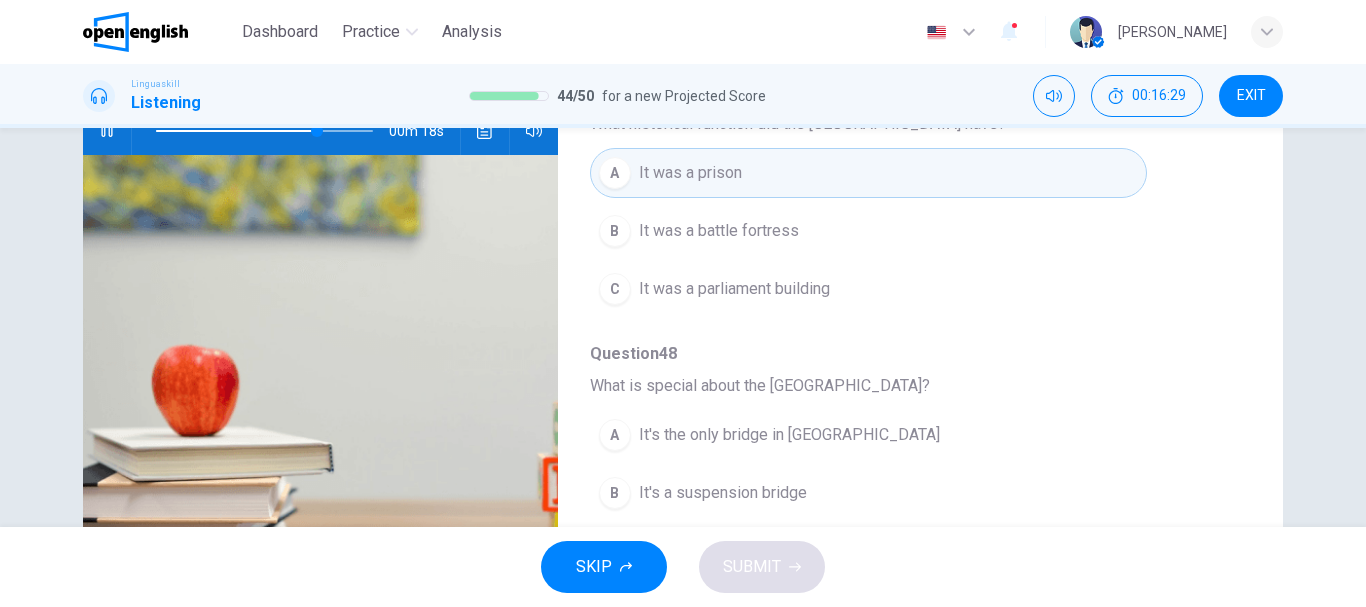 scroll, scrollTop: 250, scrollLeft: 0, axis: vertical 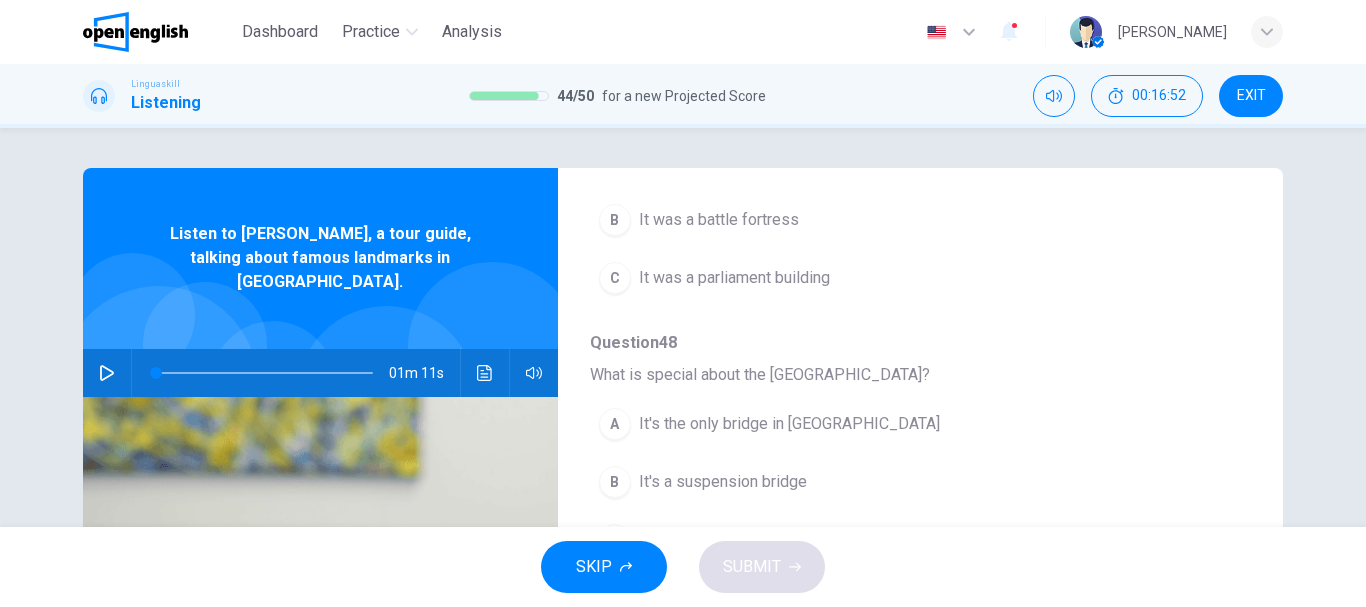 click 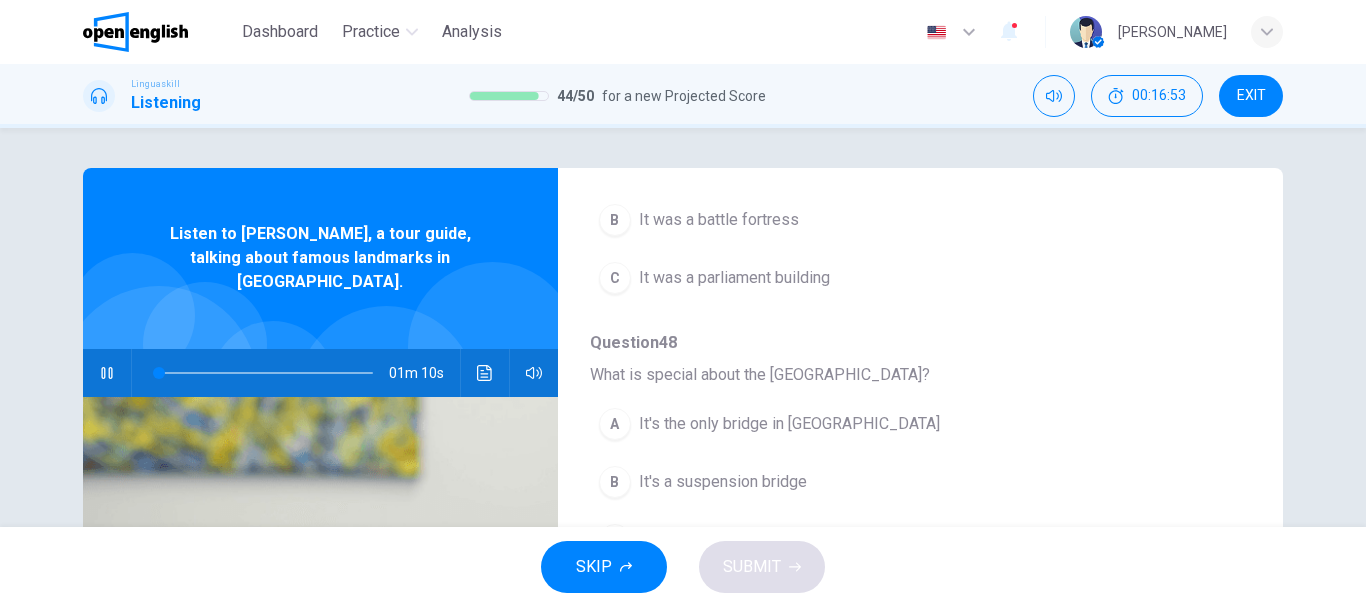 scroll, scrollTop: 311, scrollLeft: 0, axis: vertical 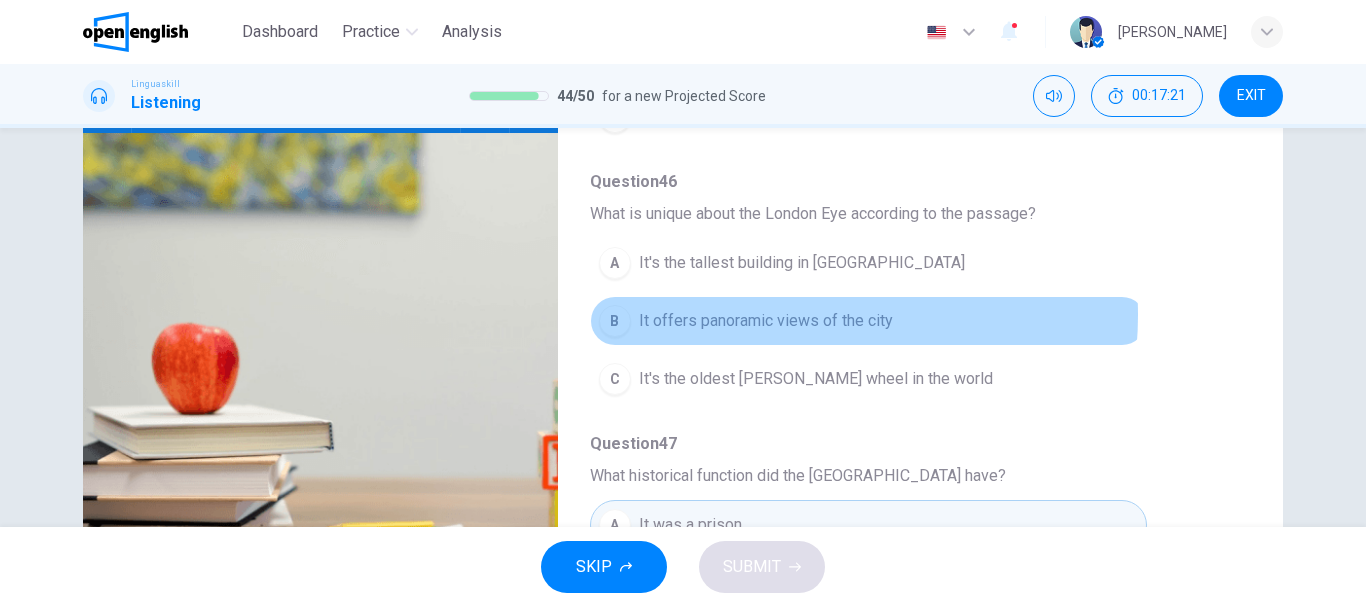 click on "It offers panoramic views of the city" at bounding box center [766, 321] 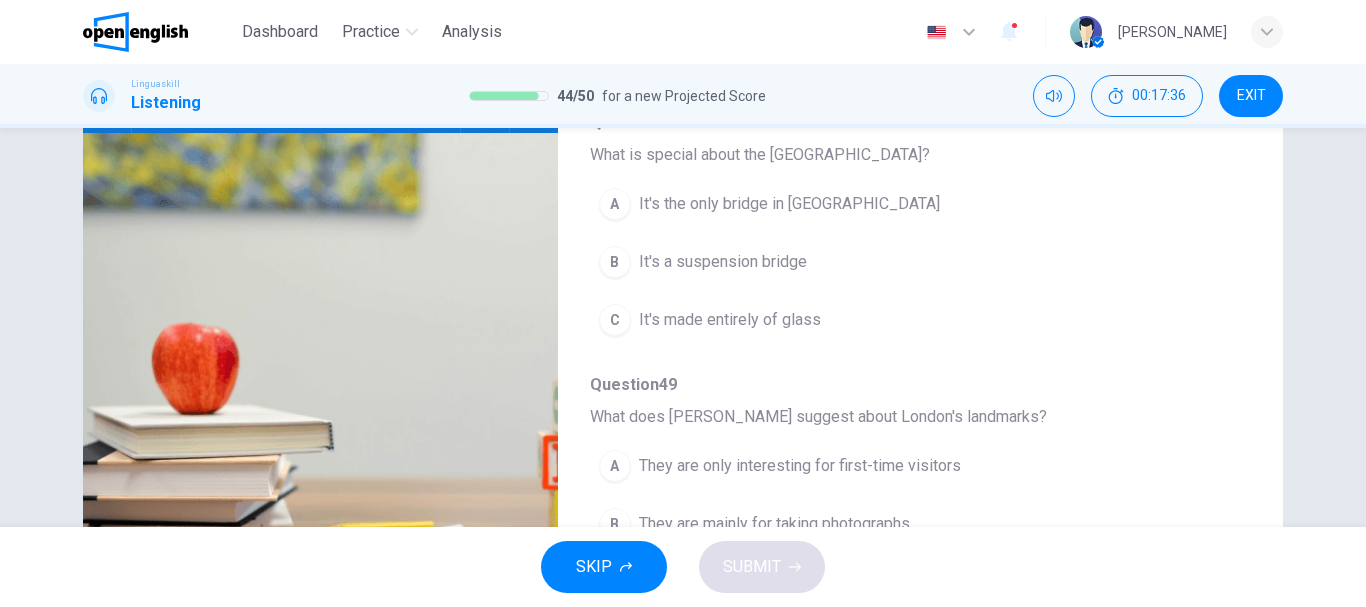 scroll, scrollTop: 811, scrollLeft: 0, axis: vertical 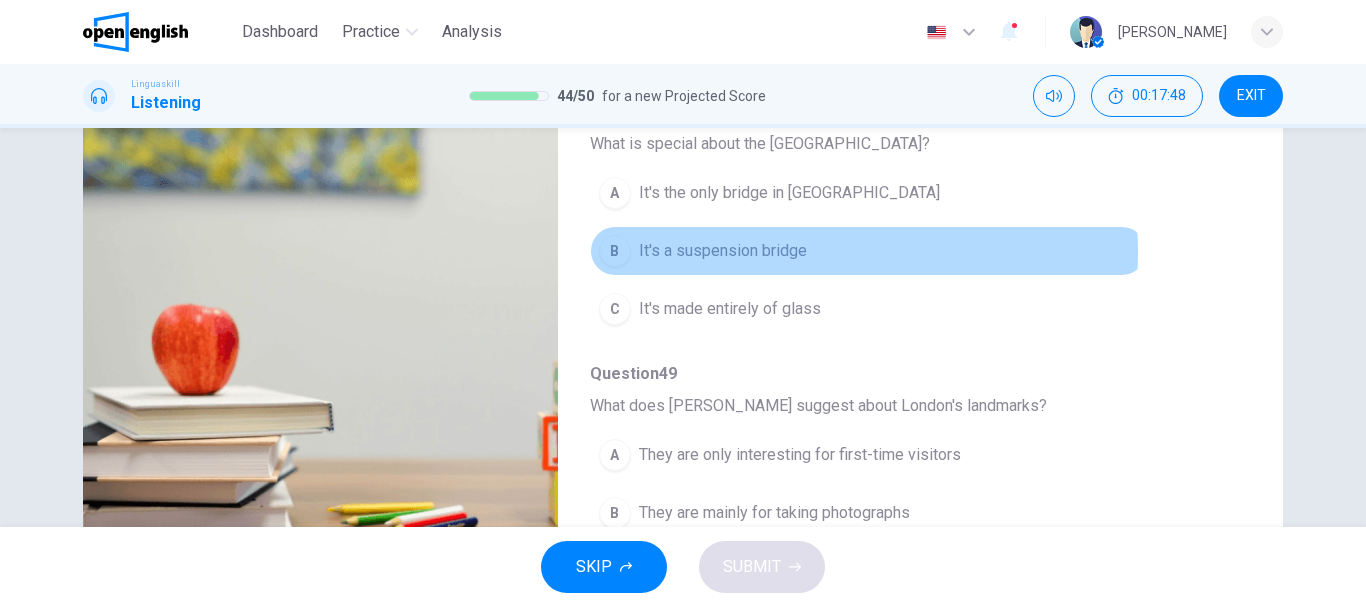 click on "It's a suspension bridge" at bounding box center (723, 251) 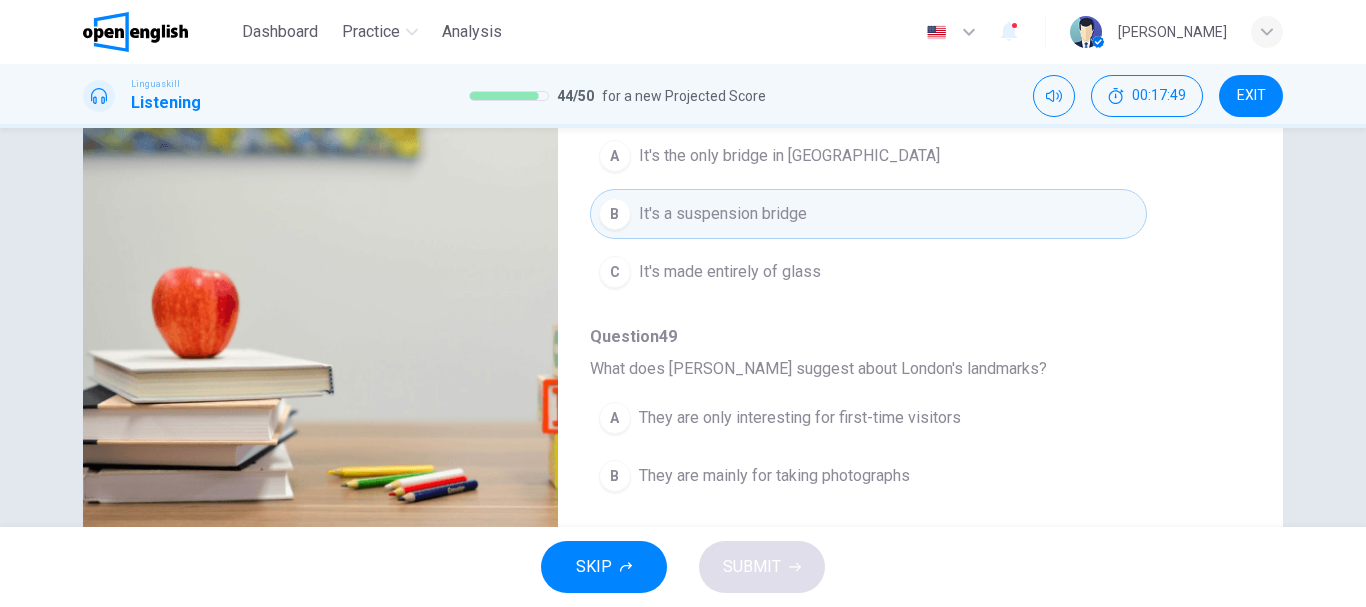 scroll, scrollTop: 376, scrollLeft: 0, axis: vertical 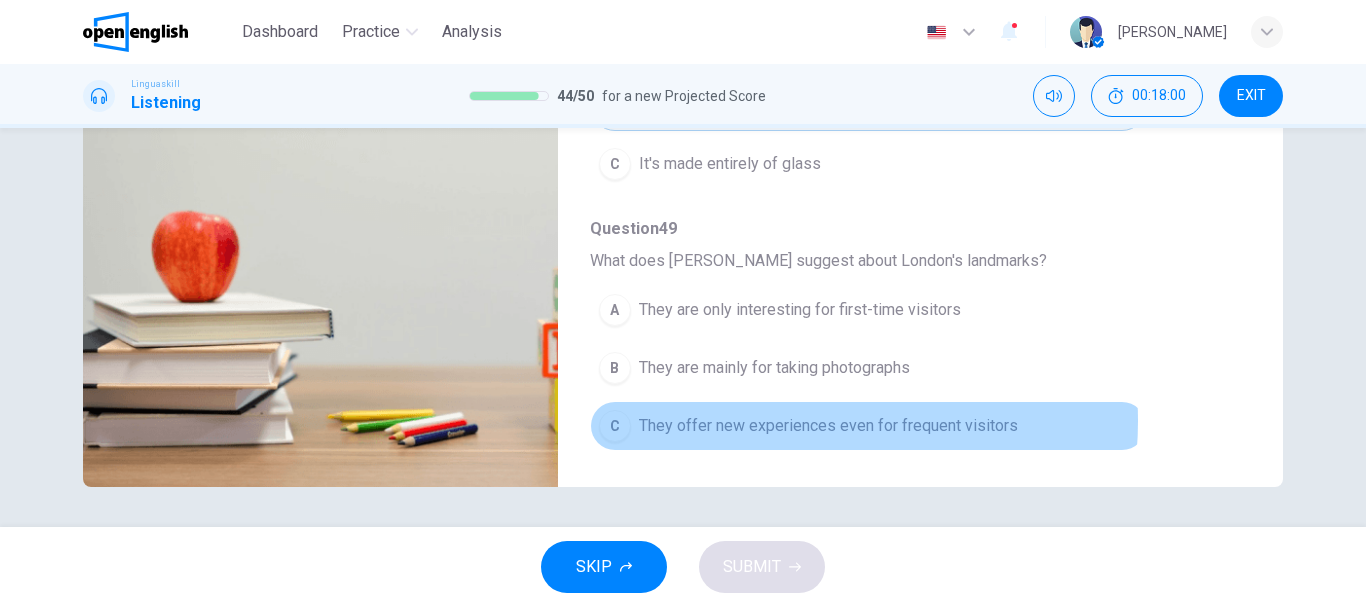 click on "They offer new experiences even for frequent visitors" at bounding box center [828, 426] 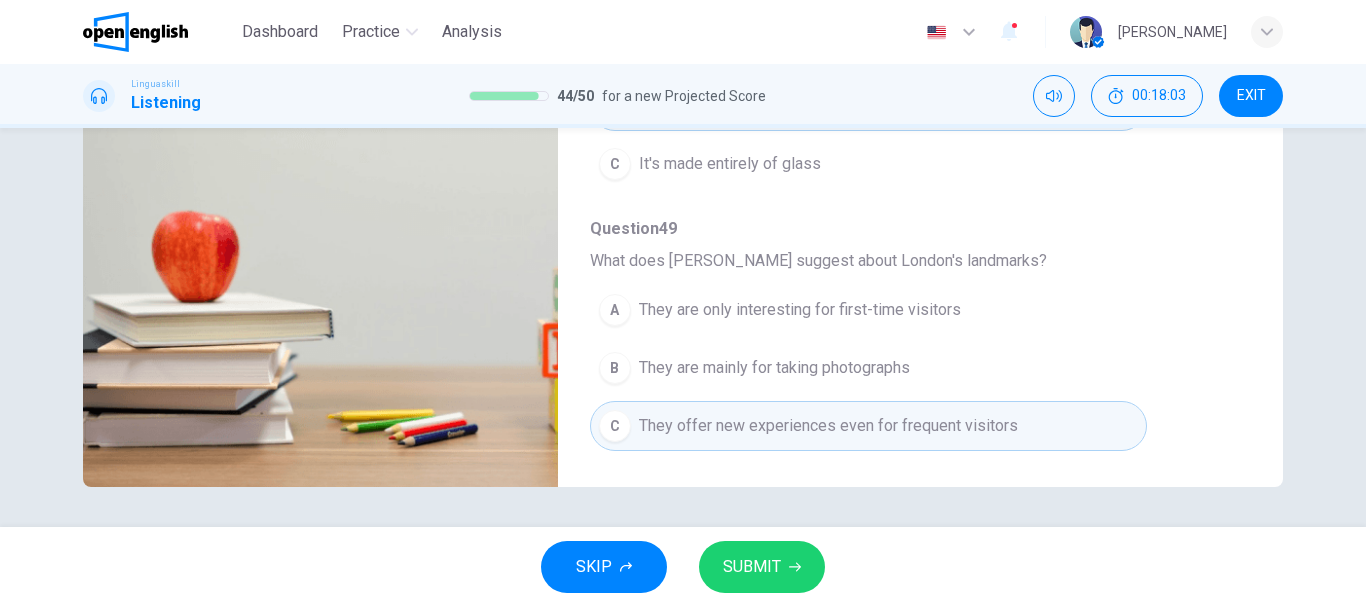 type on "*" 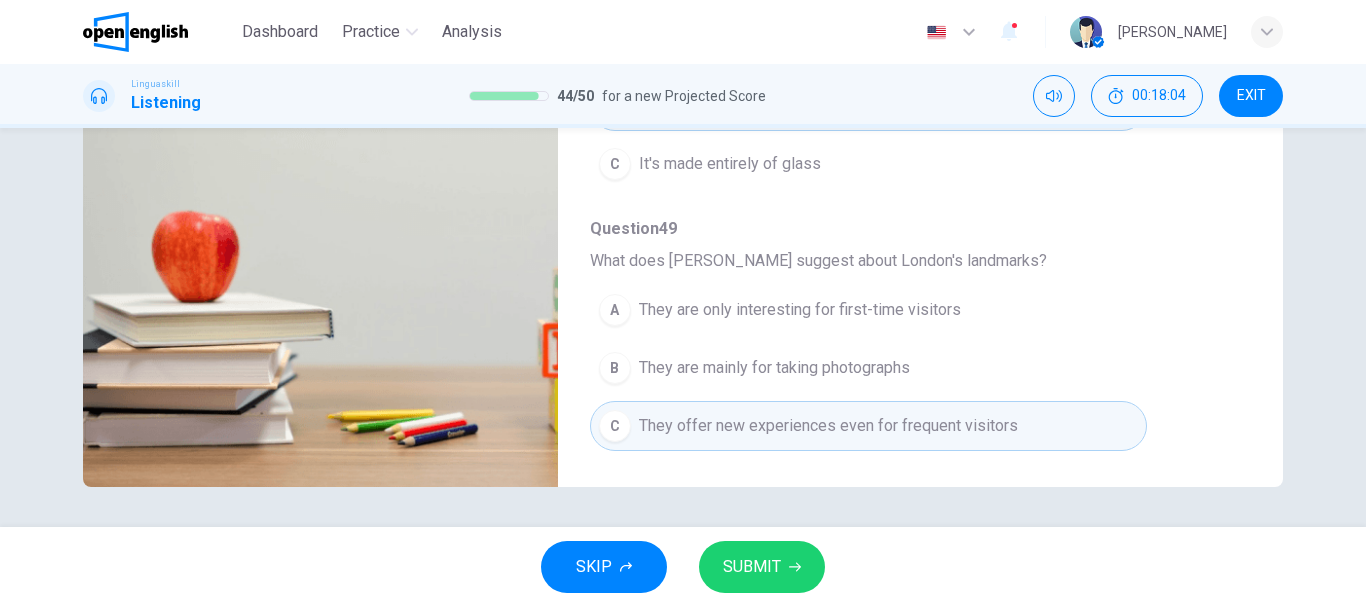 click on "SUBMIT" at bounding box center (752, 567) 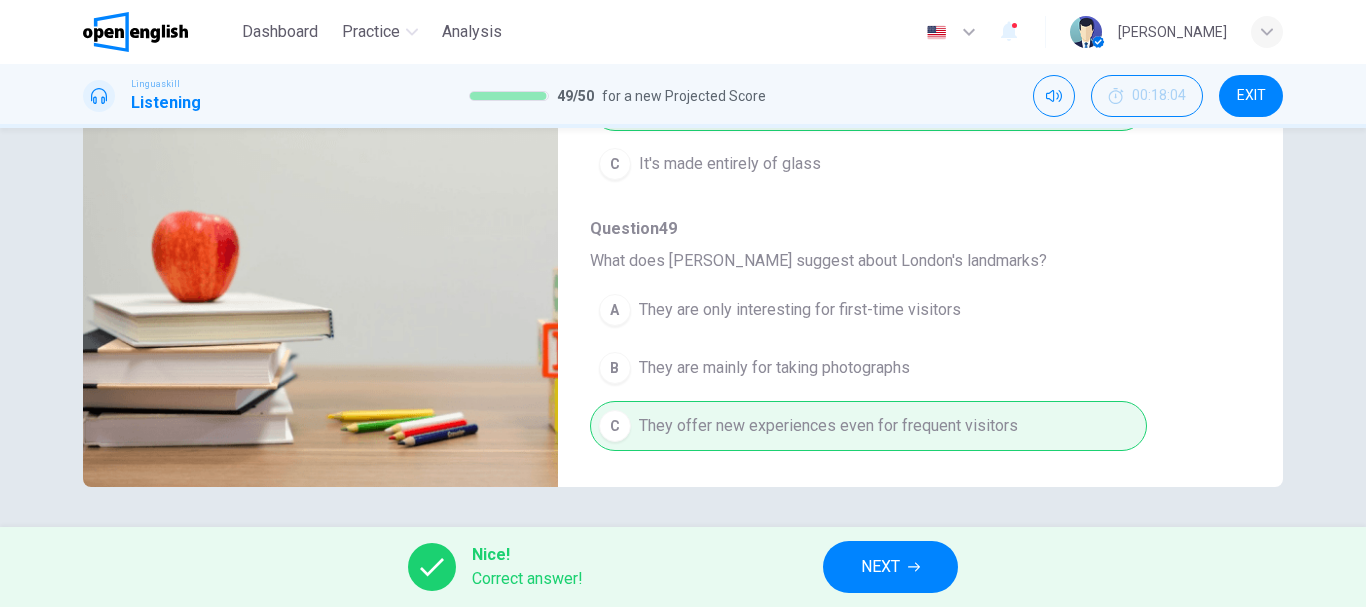 click on "NEXT" at bounding box center [880, 567] 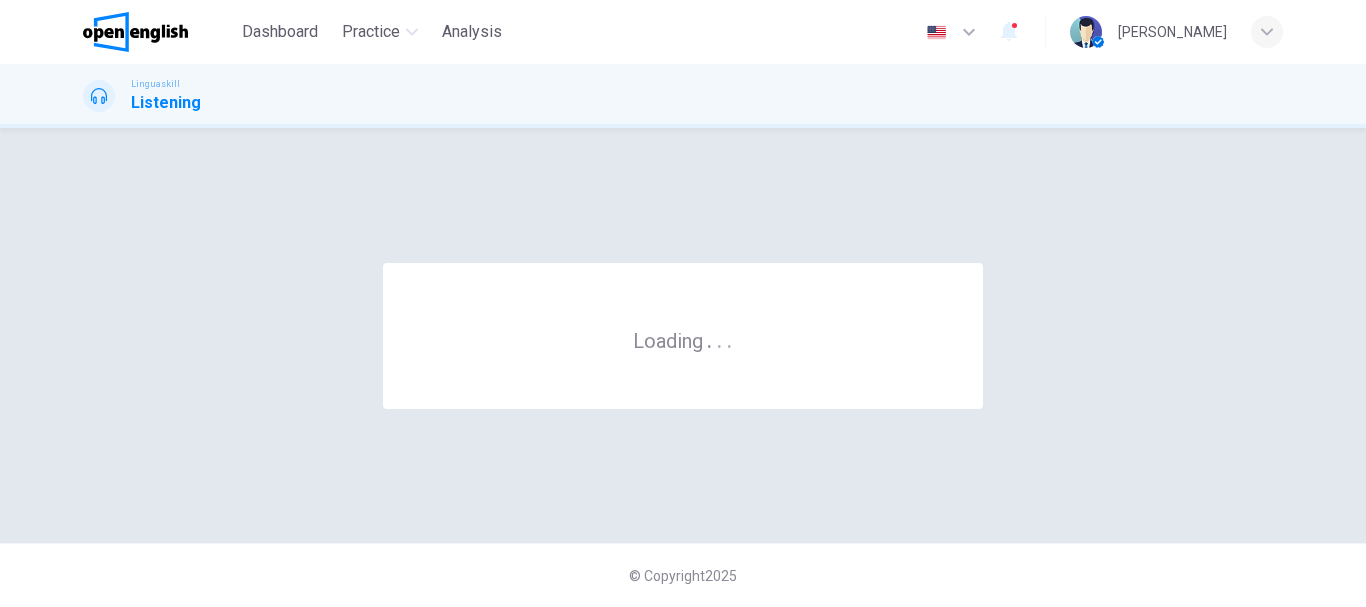 scroll, scrollTop: 0, scrollLeft: 0, axis: both 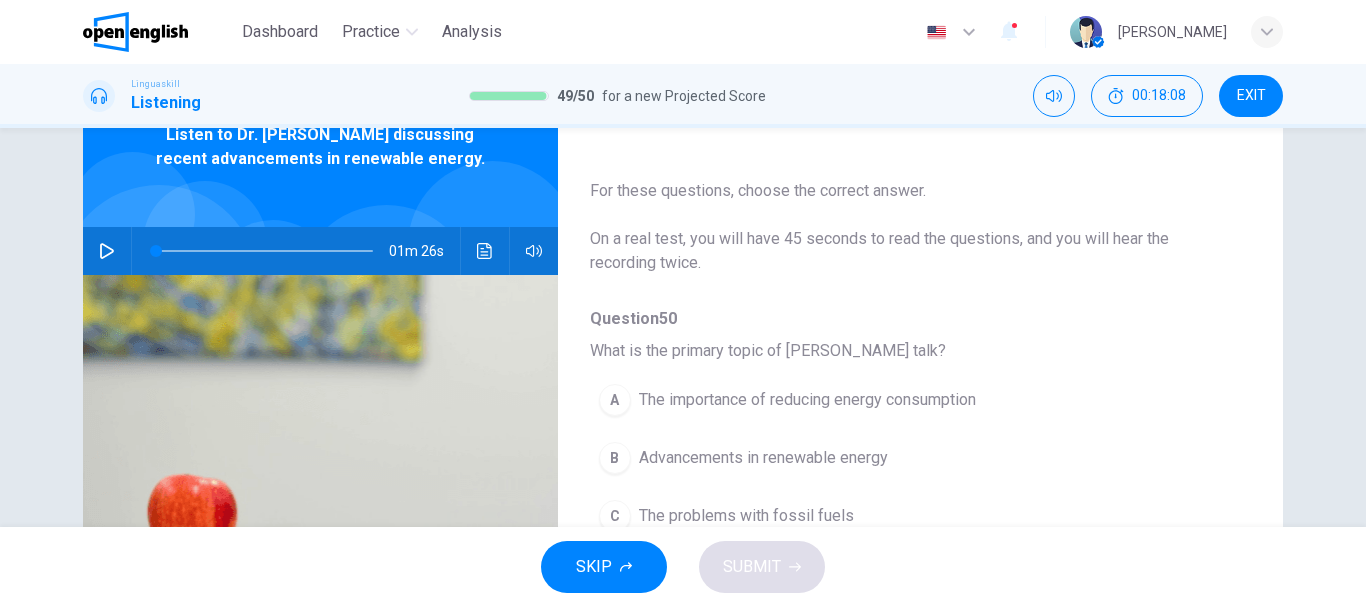 click at bounding box center [107, 251] 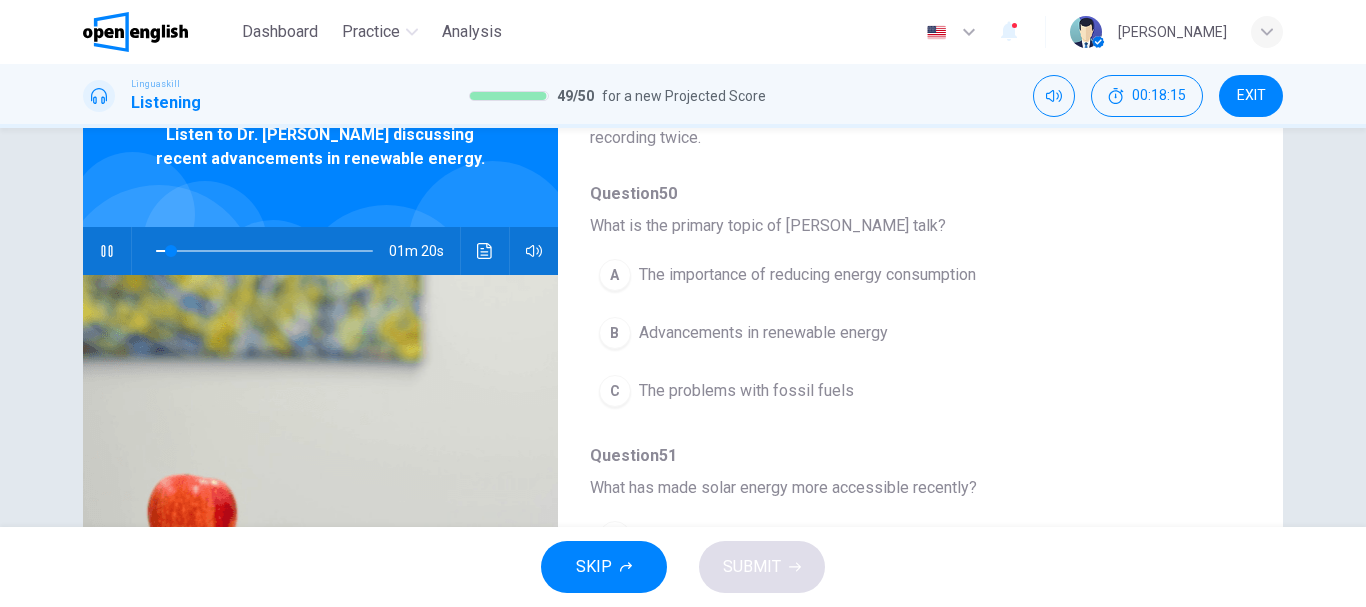 scroll, scrollTop: 135, scrollLeft: 0, axis: vertical 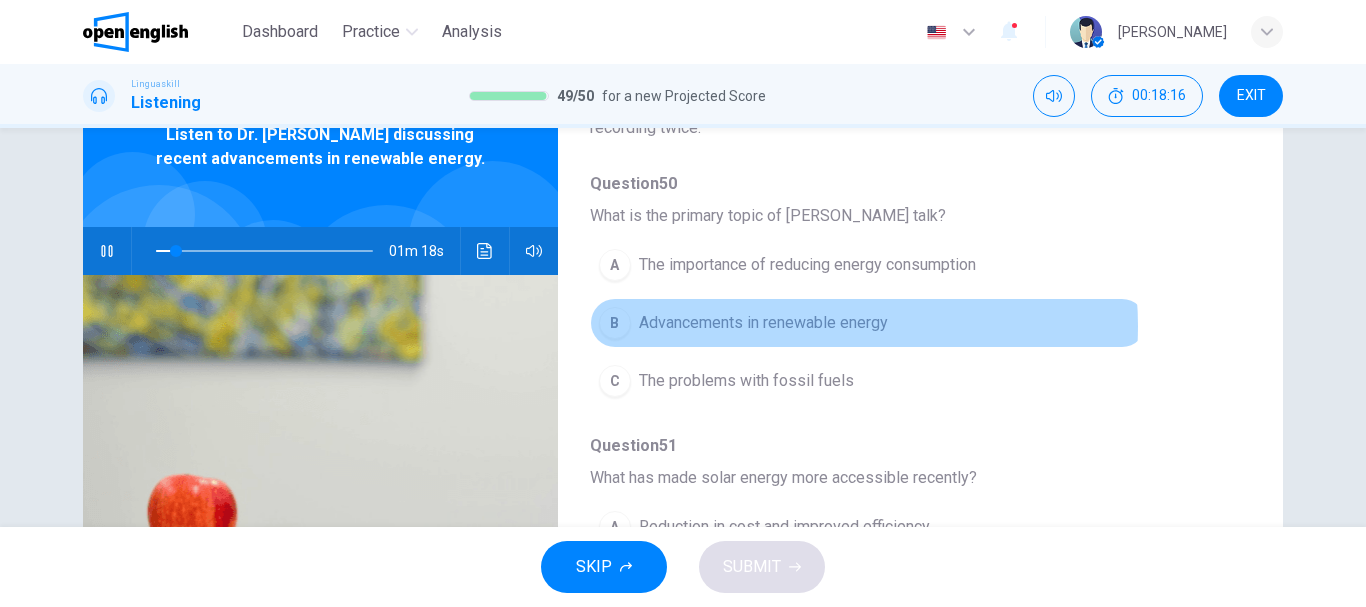 click on "Advancements in renewable energy" at bounding box center [763, 323] 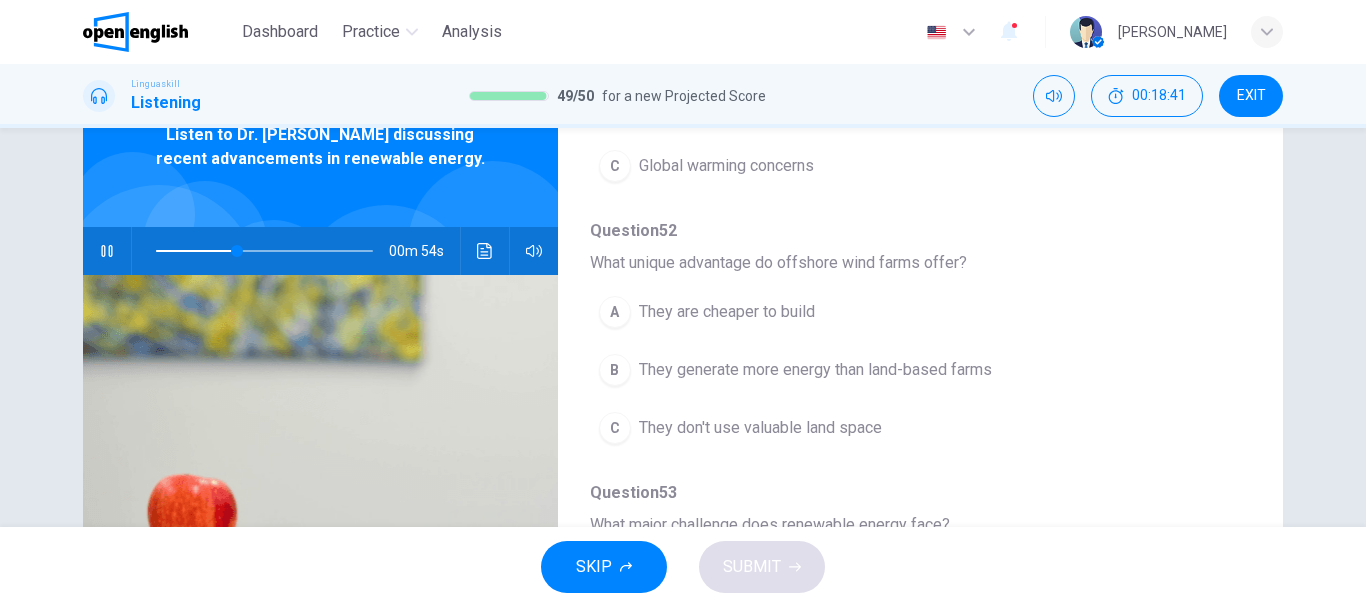 scroll, scrollTop: 610, scrollLeft: 0, axis: vertical 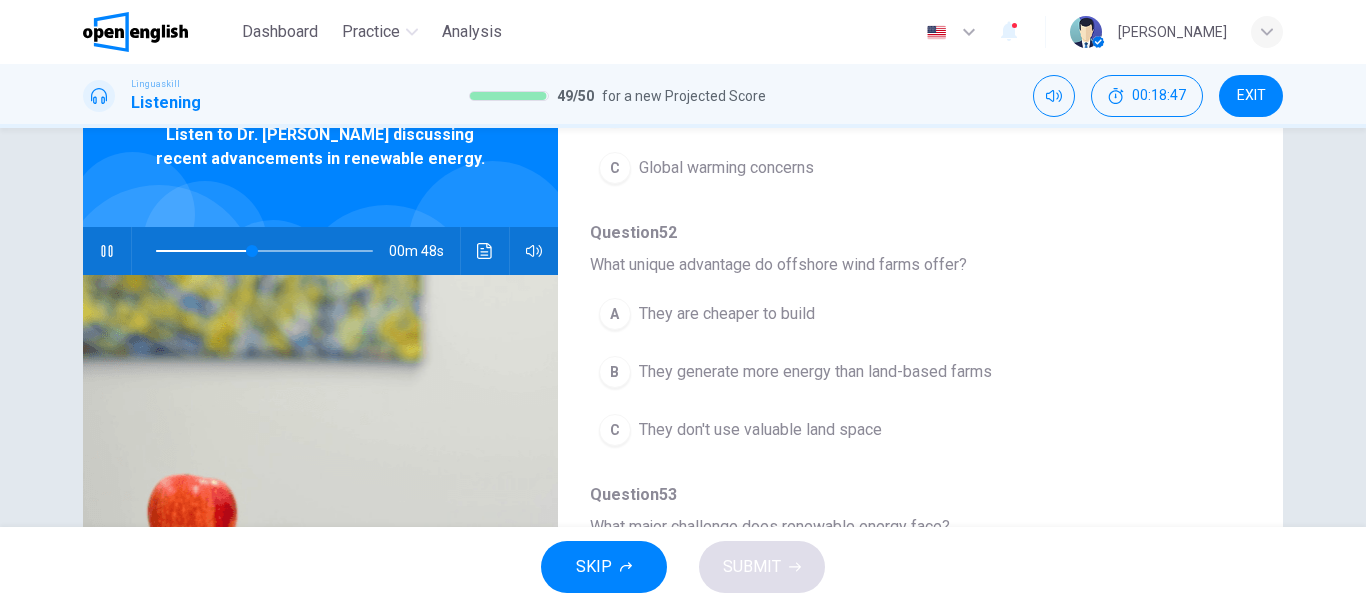 click on "They generate more energy than land-based farms" at bounding box center (815, 372) 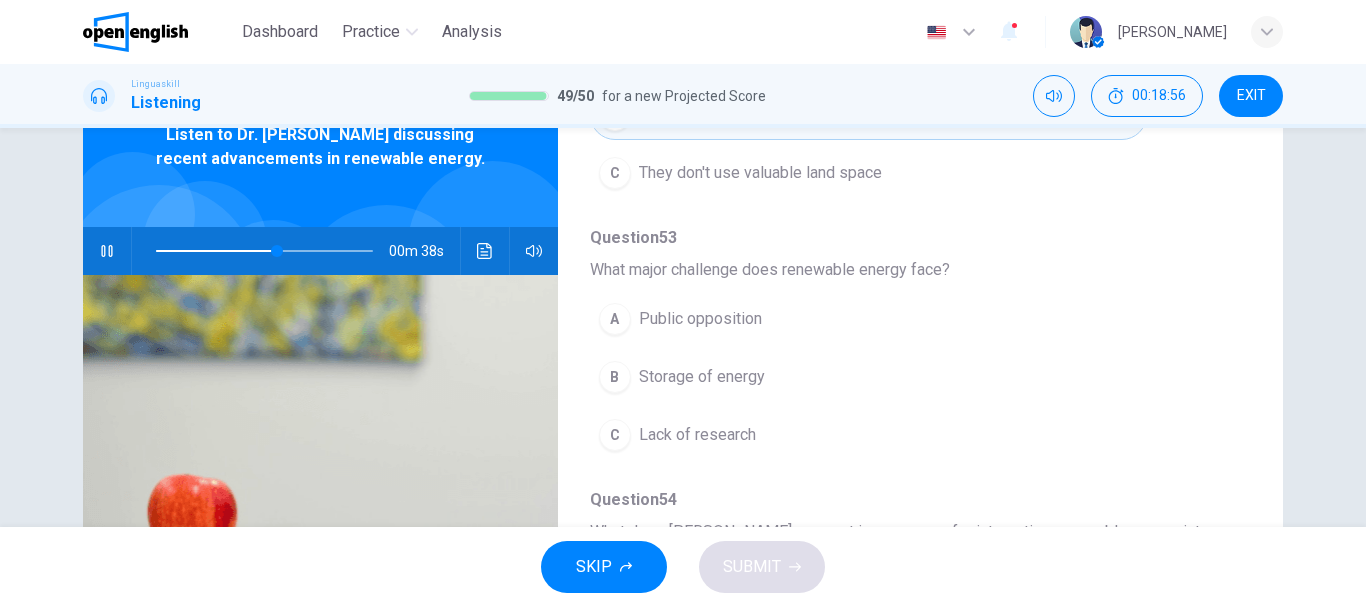 scroll, scrollTop: 887, scrollLeft: 0, axis: vertical 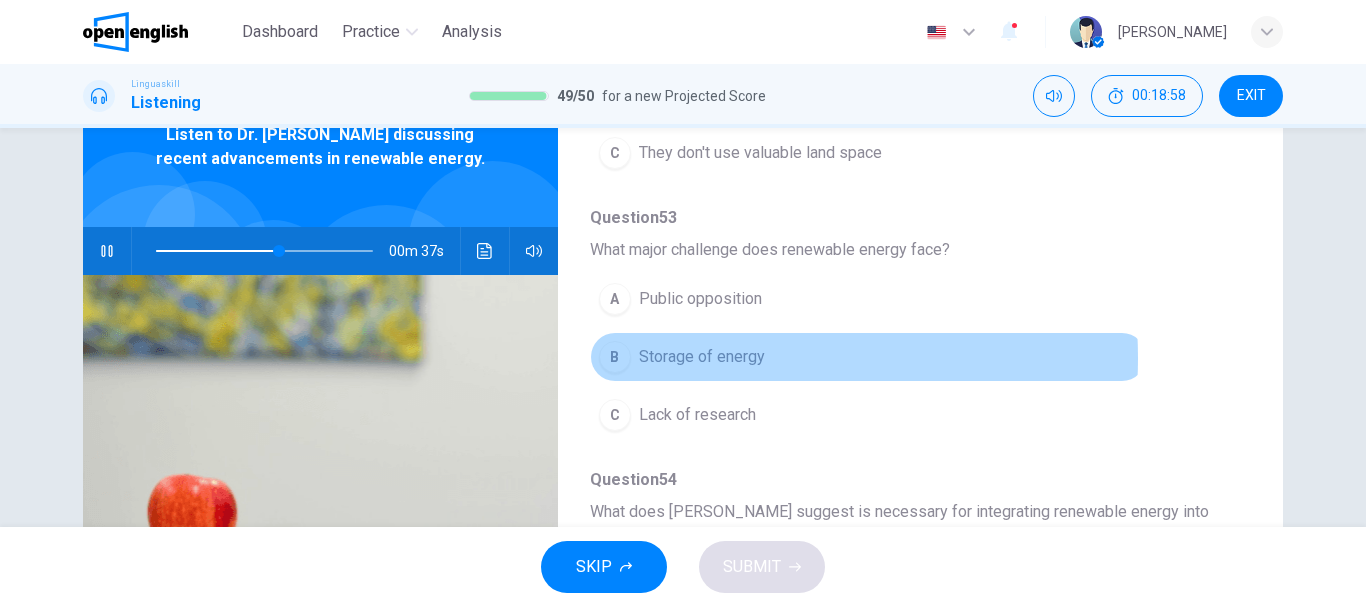 click on "Storage of energy" at bounding box center (702, 357) 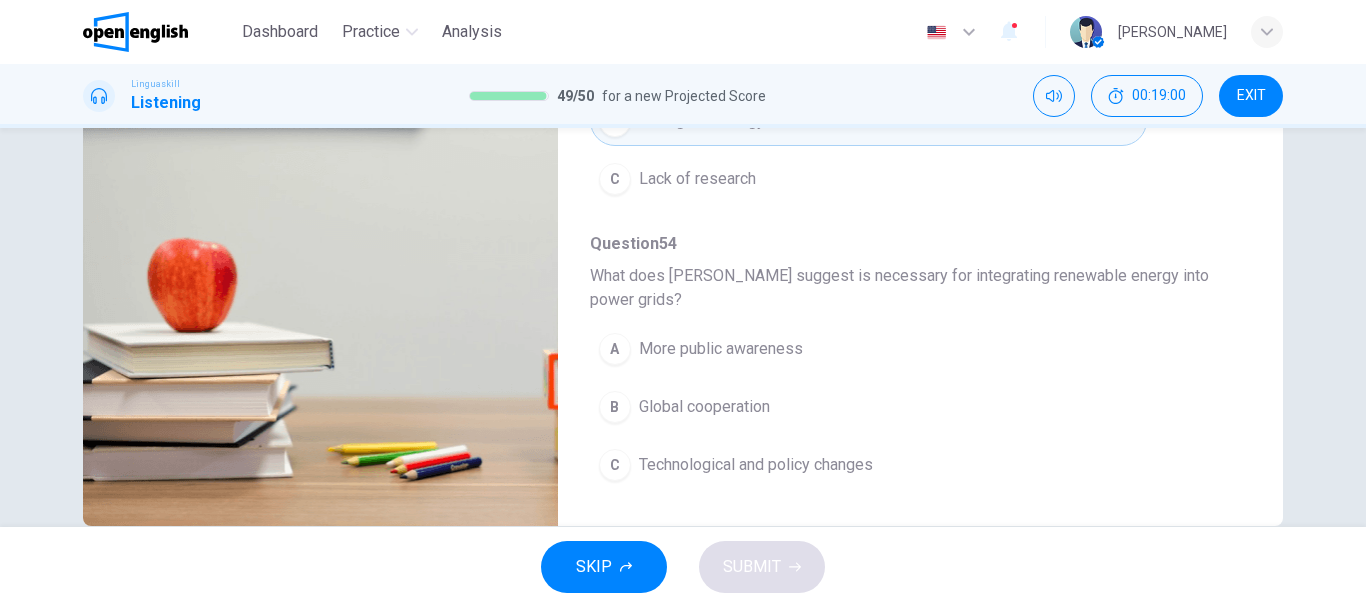 scroll, scrollTop: 349, scrollLeft: 0, axis: vertical 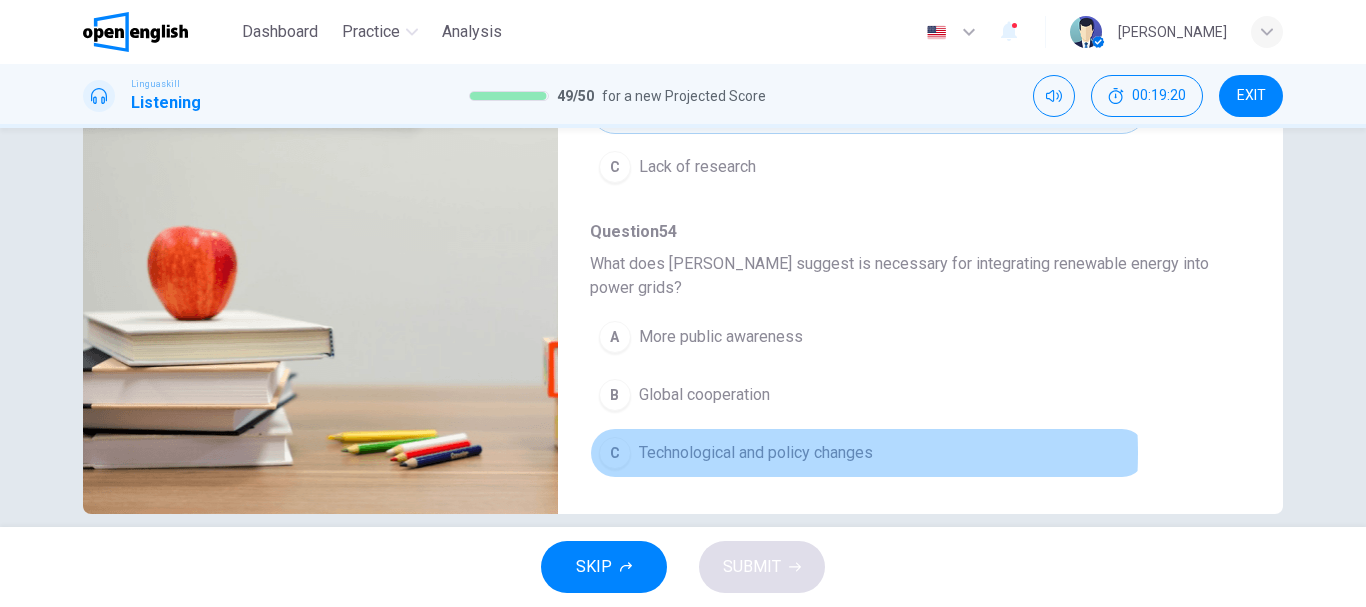 click on "Technological and policy changes" at bounding box center [756, 453] 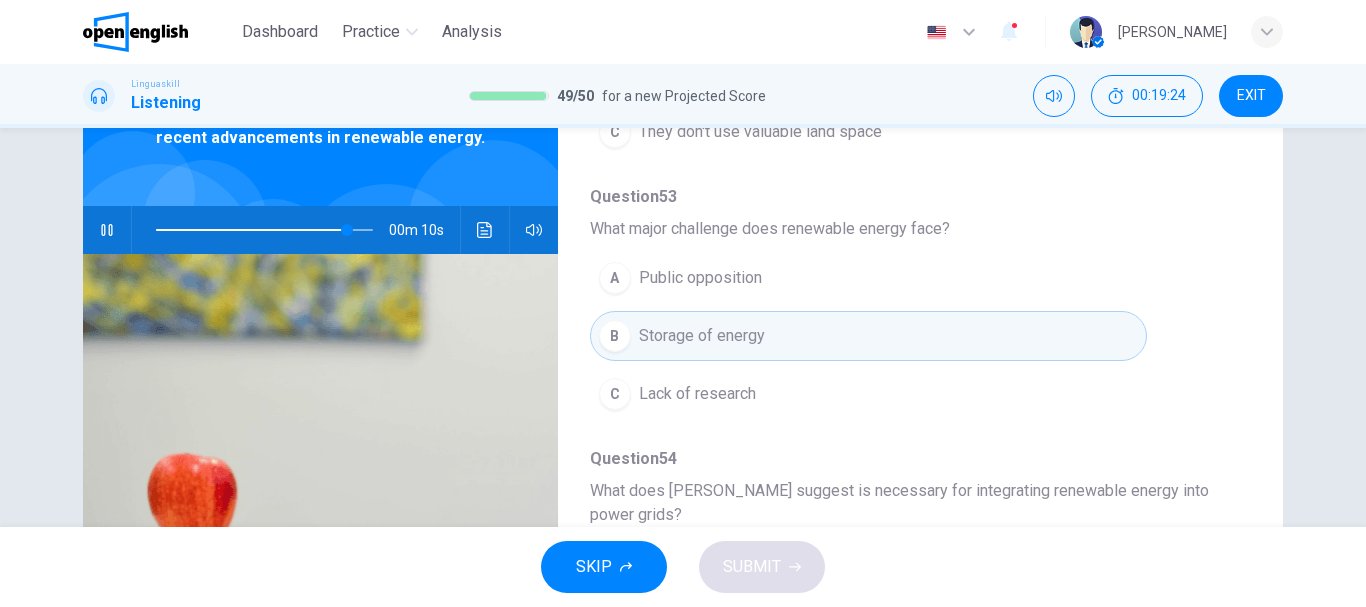 scroll, scrollTop: 169, scrollLeft: 0, axis: vertical 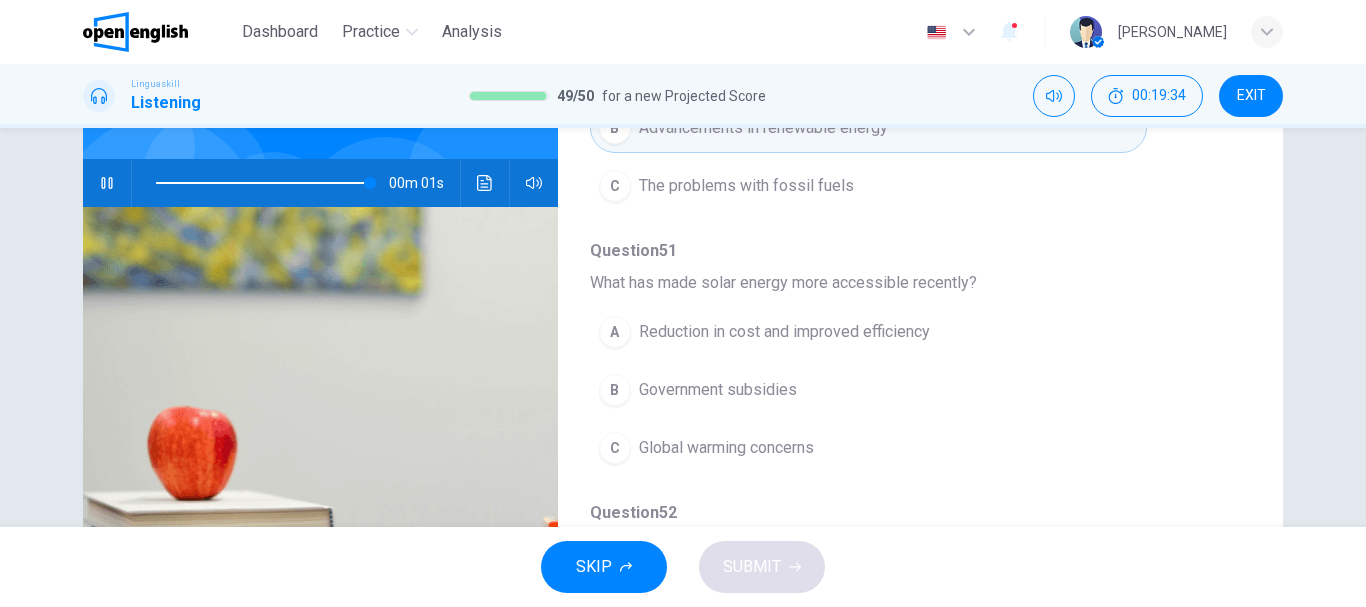 click on "Reduction in cost and improved efficiency" at bounding box center (784, 332) 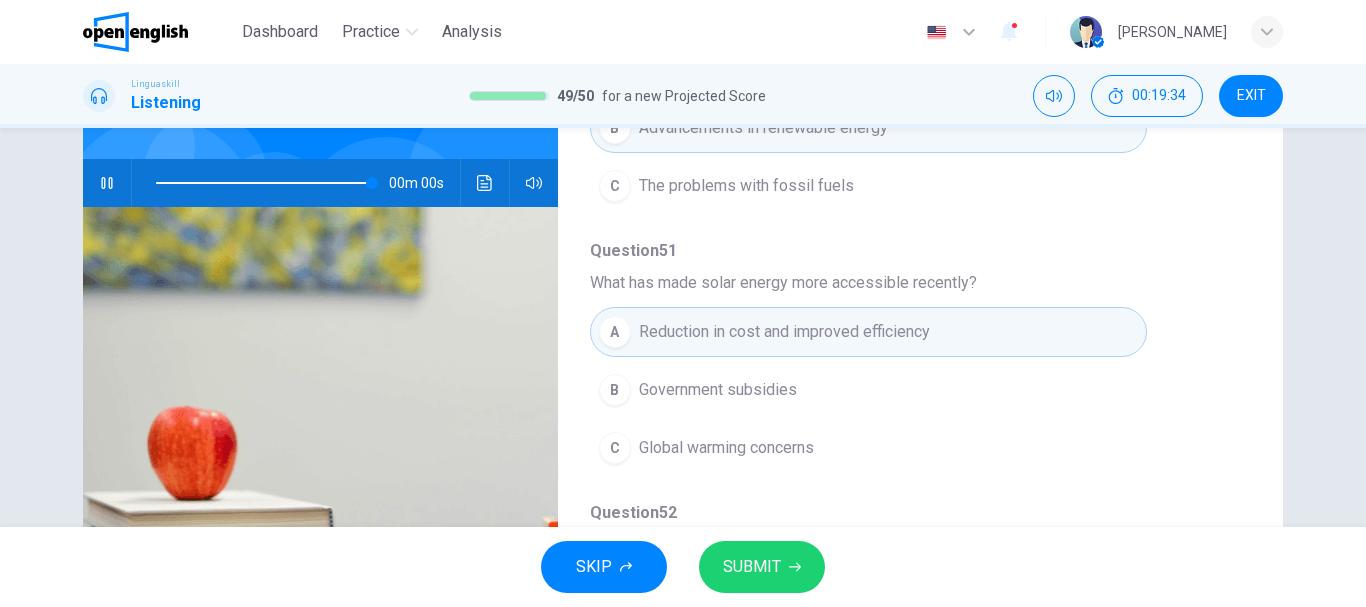 type on "*" 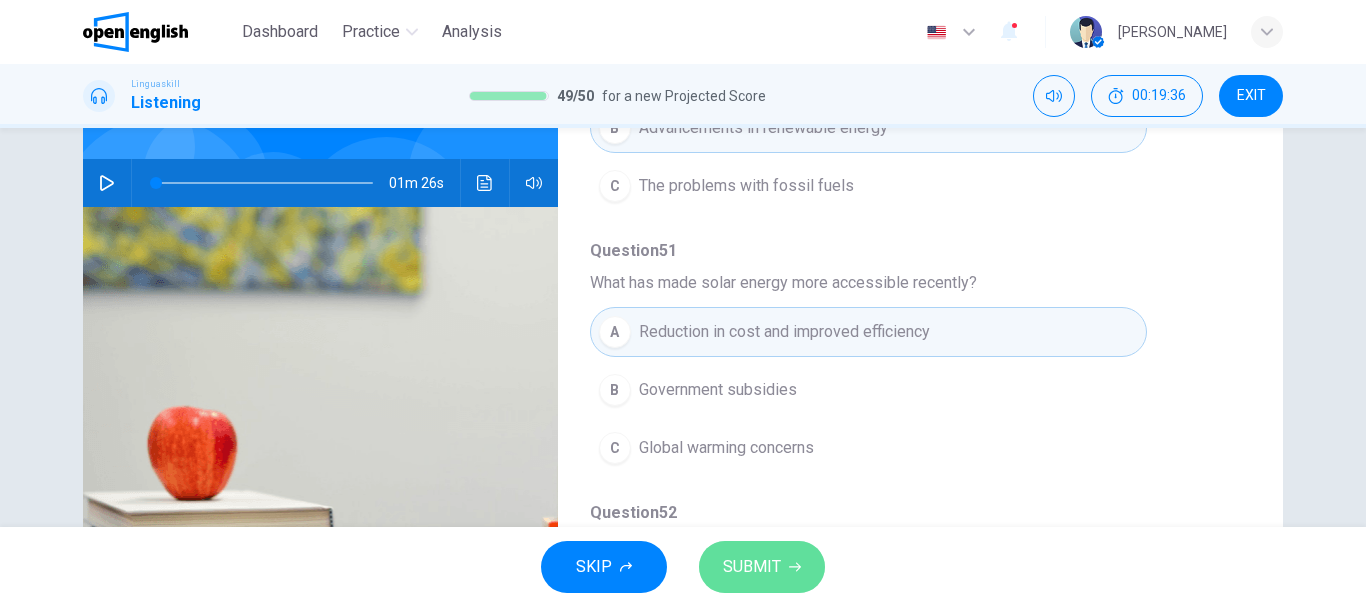 click on "SUBMIT" at bounding box center [752, 567] 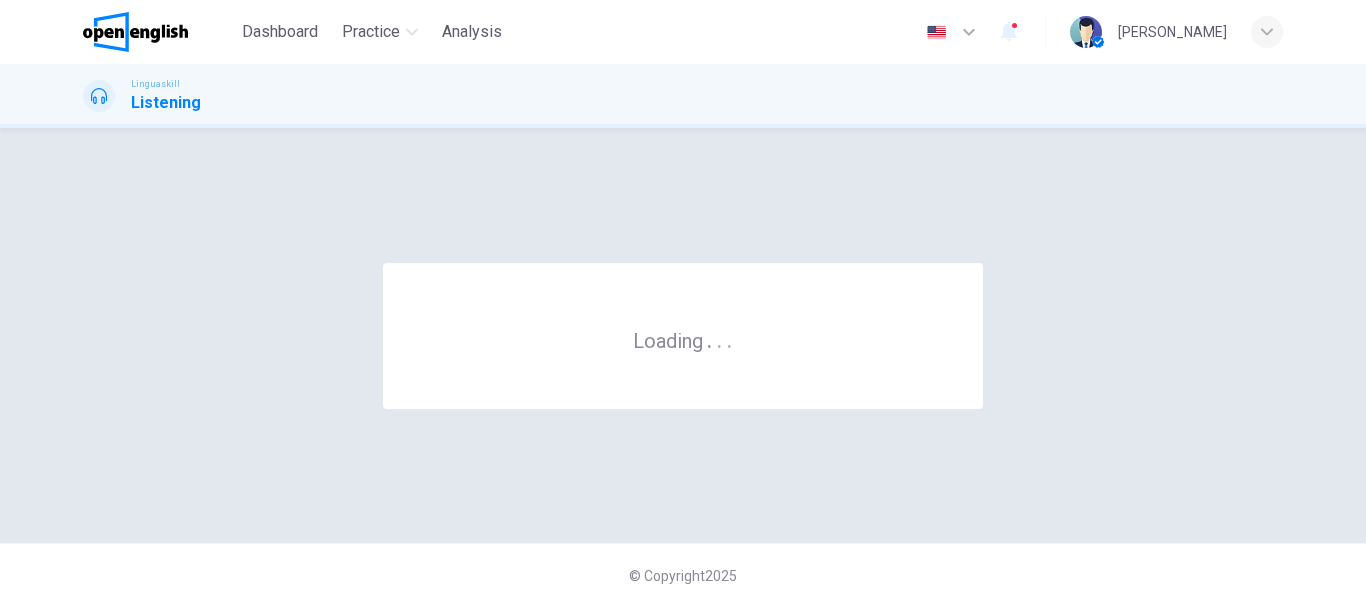 scroll, scrollTop: 0, scrollLeft: 0, axis: both 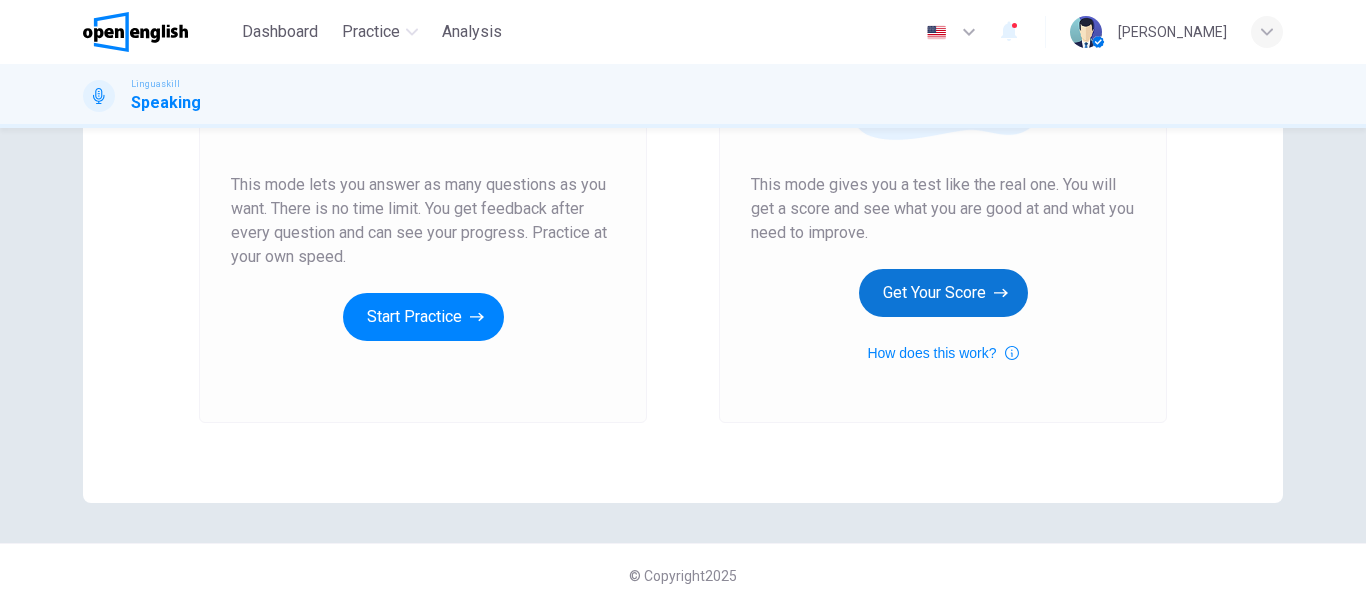 click on "Get Your Score" at bounding box center [943, 293] 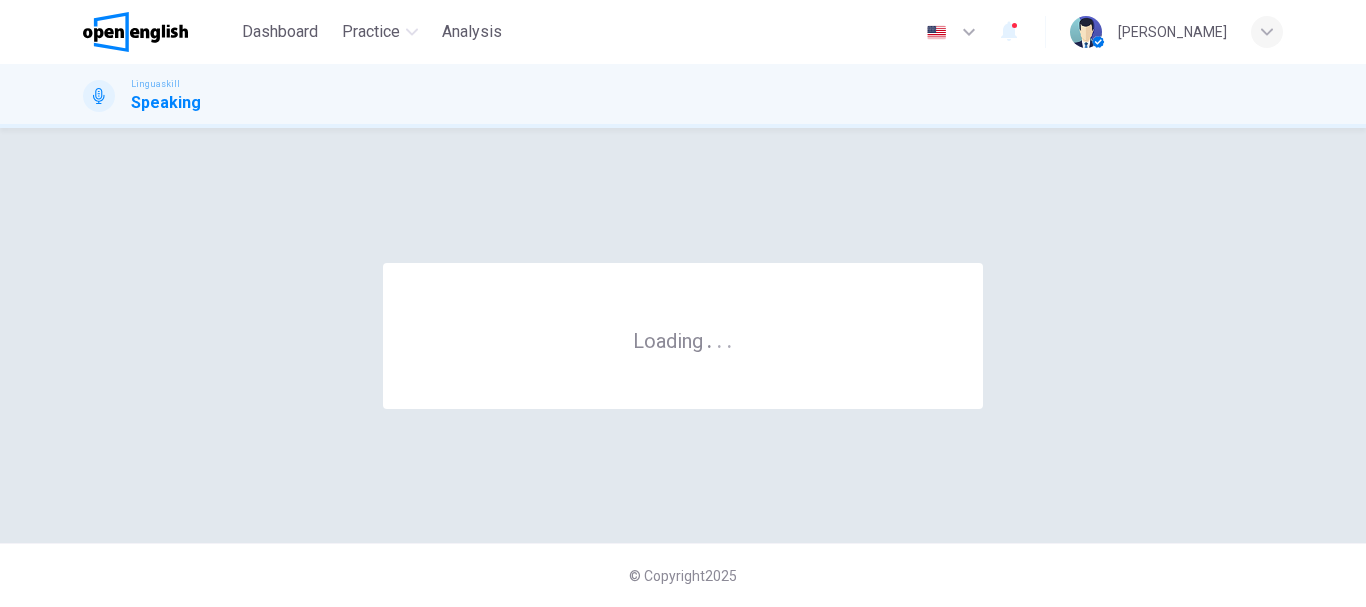 scroll, scrollTop: 0, scrollLeft: 0, axis: both 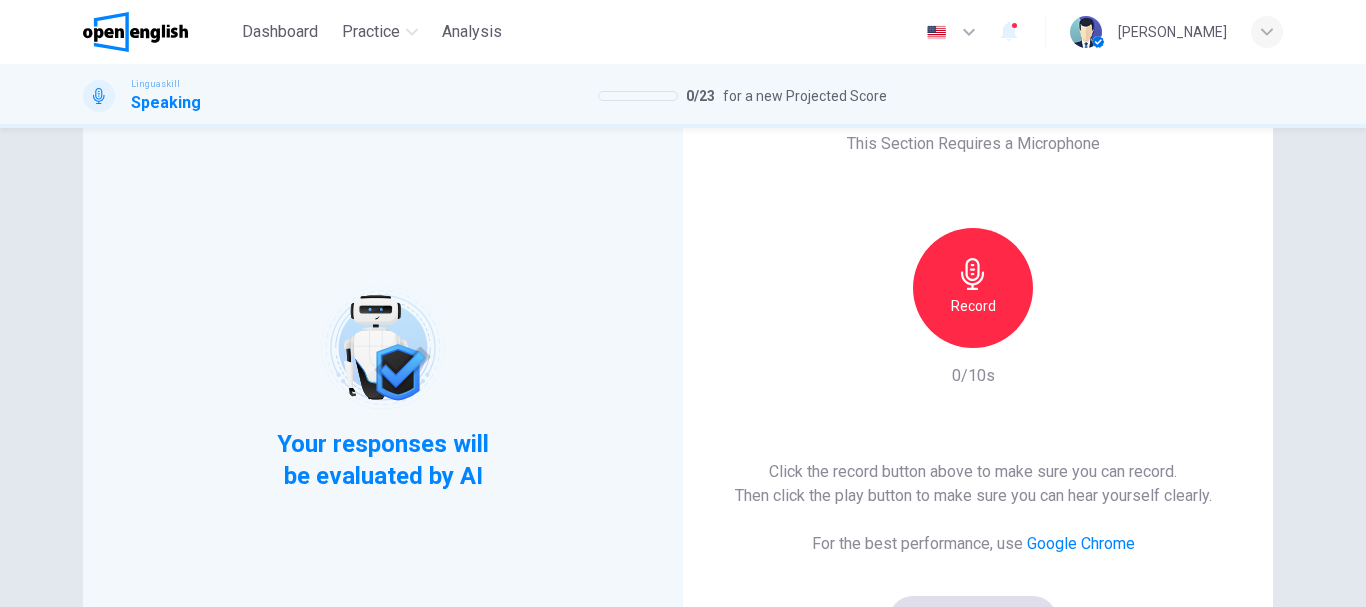 drag, startPoint x: 887, startPoint y: 285, endPoint x: 906, endPoint y: 295, distance: 21.470911 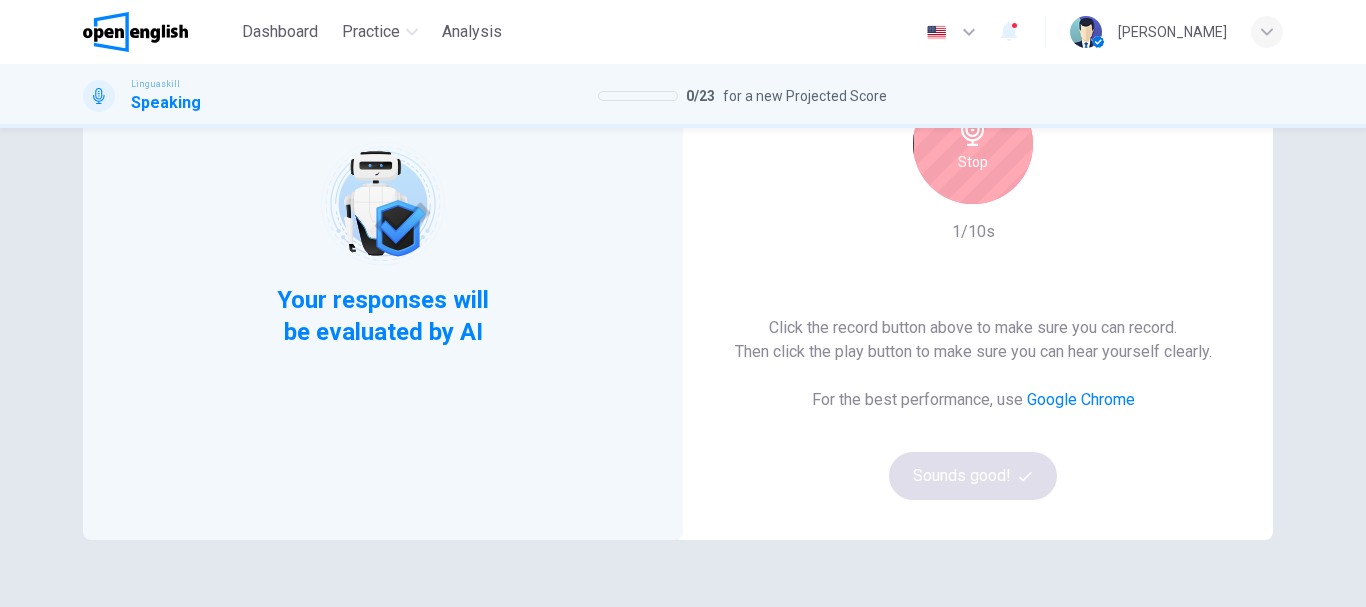 scroll, scrollTop: 227, scrollLeft: 0, axis: vertical 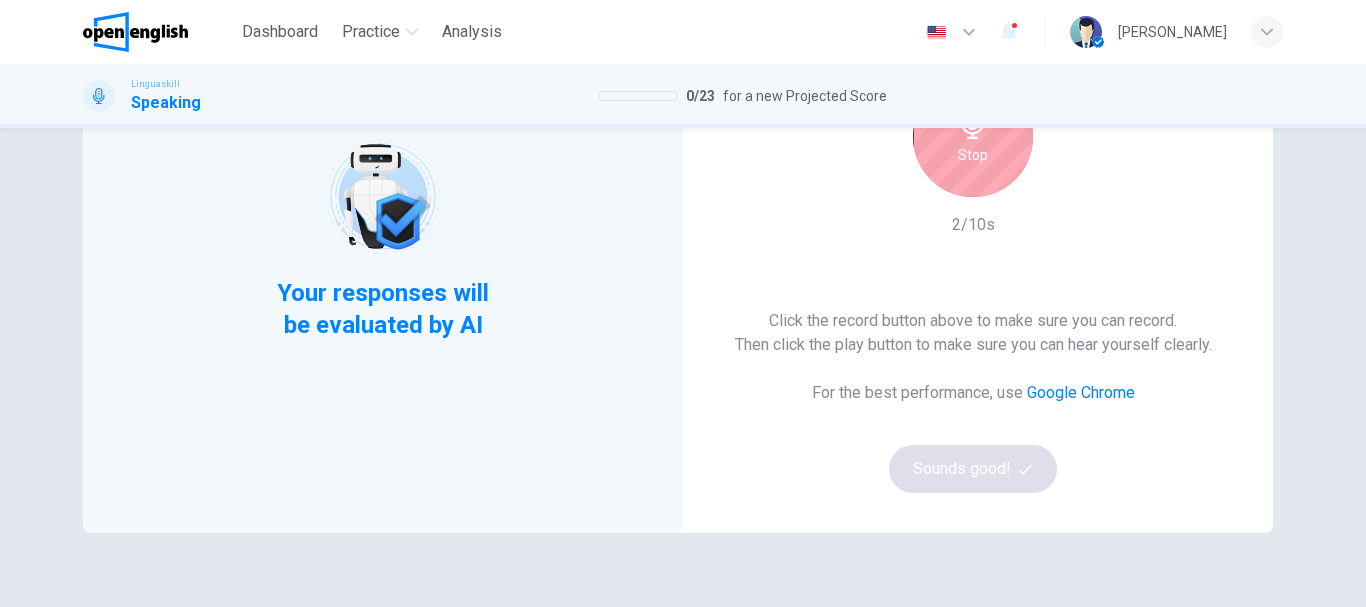 click on "Stop" at bounding box center (973, 155) 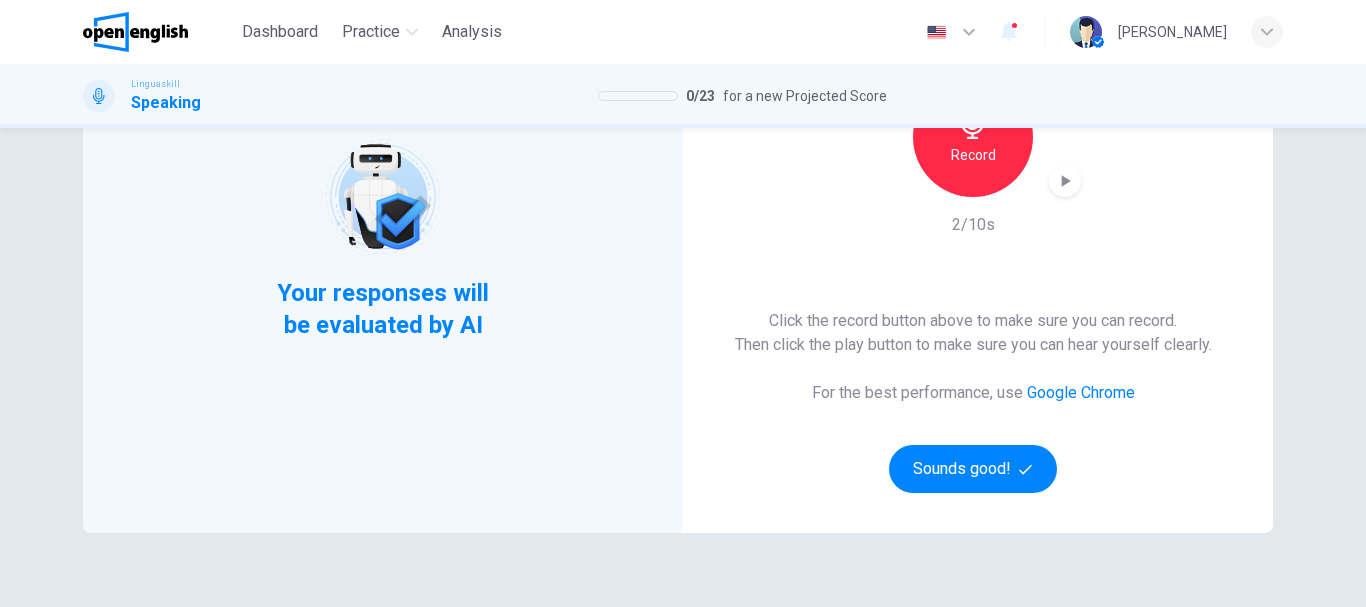 click on "Record 2/10s" at bounding box center [973, 157] 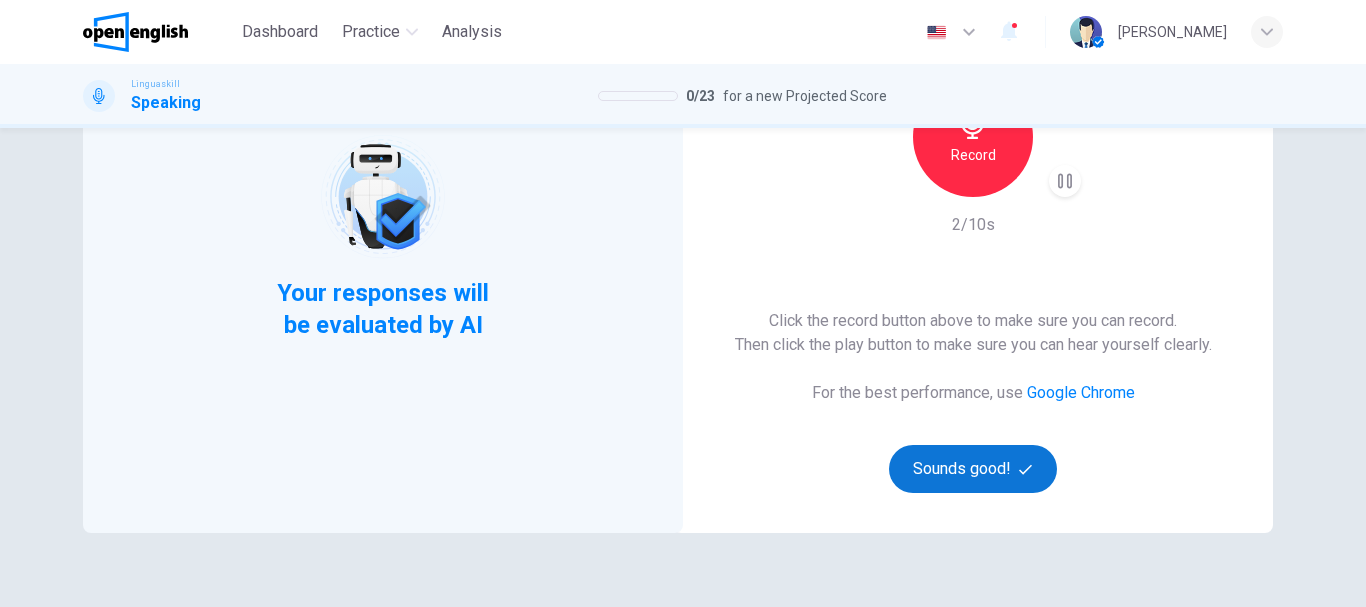 click on "Sounds good!" at bounding box center [973, 469] 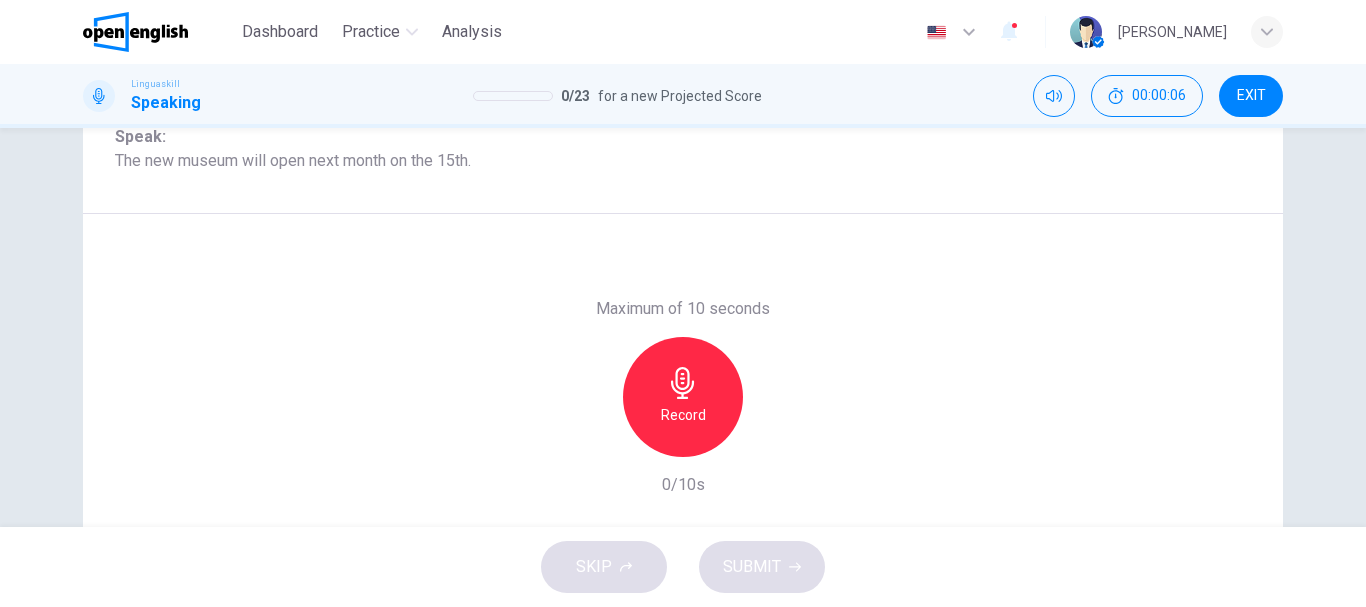 scroll, scrollTop: 281, scrollLeft: 0, axis: vertical 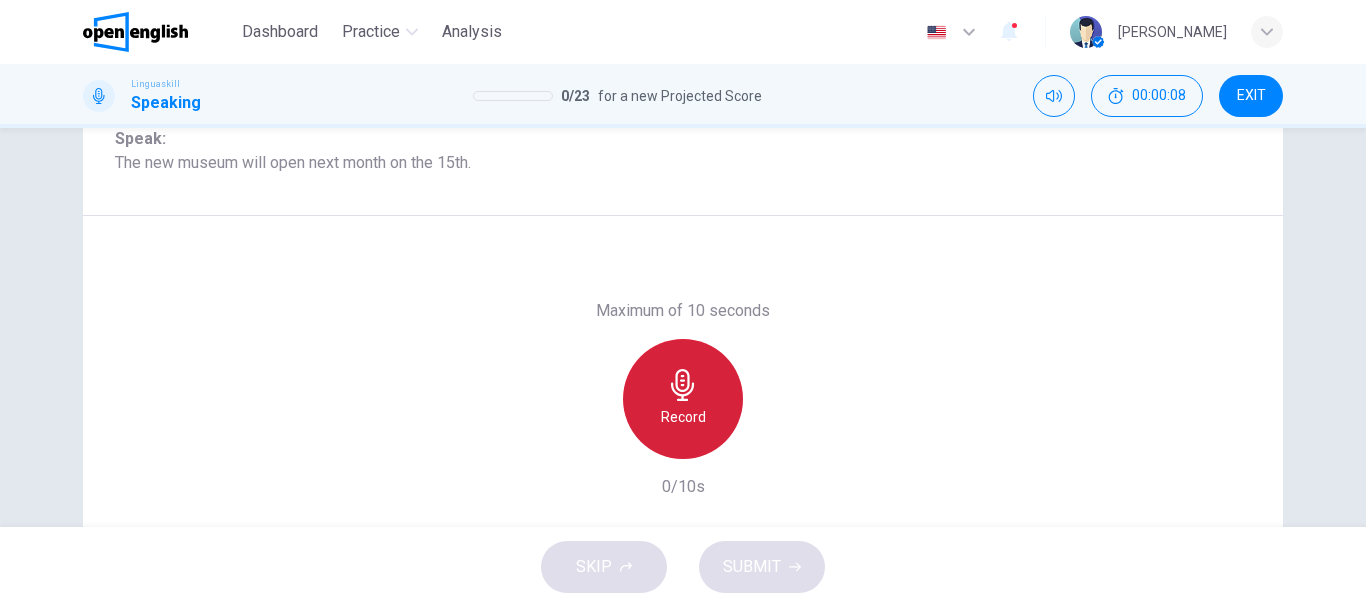 click 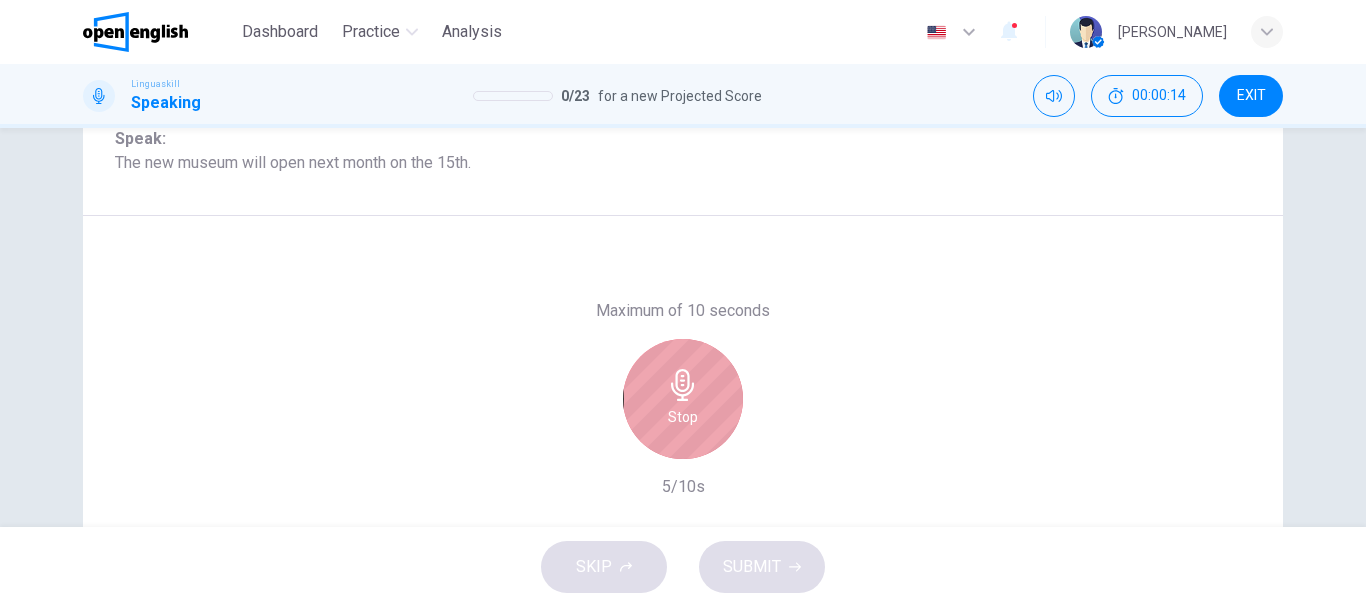 click 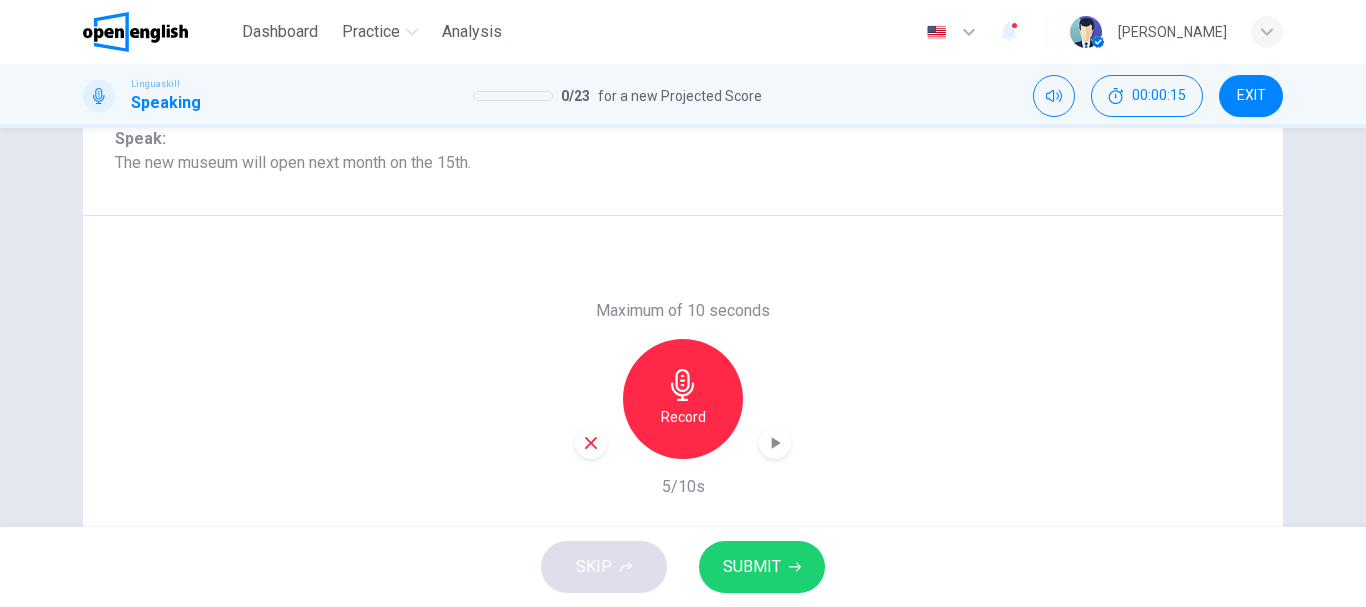 click on "SUBMIT" at bounding box center [752, 567] 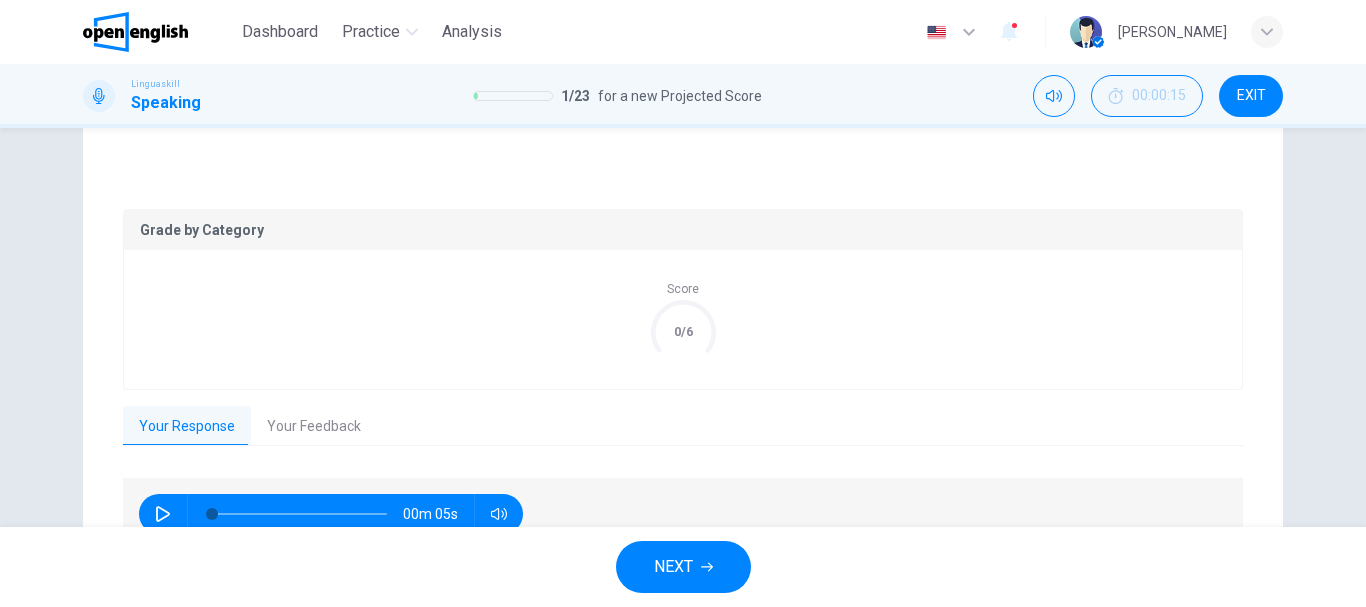 scroll, scrollTop: 433, scrollLeft: 0, axis: vertical 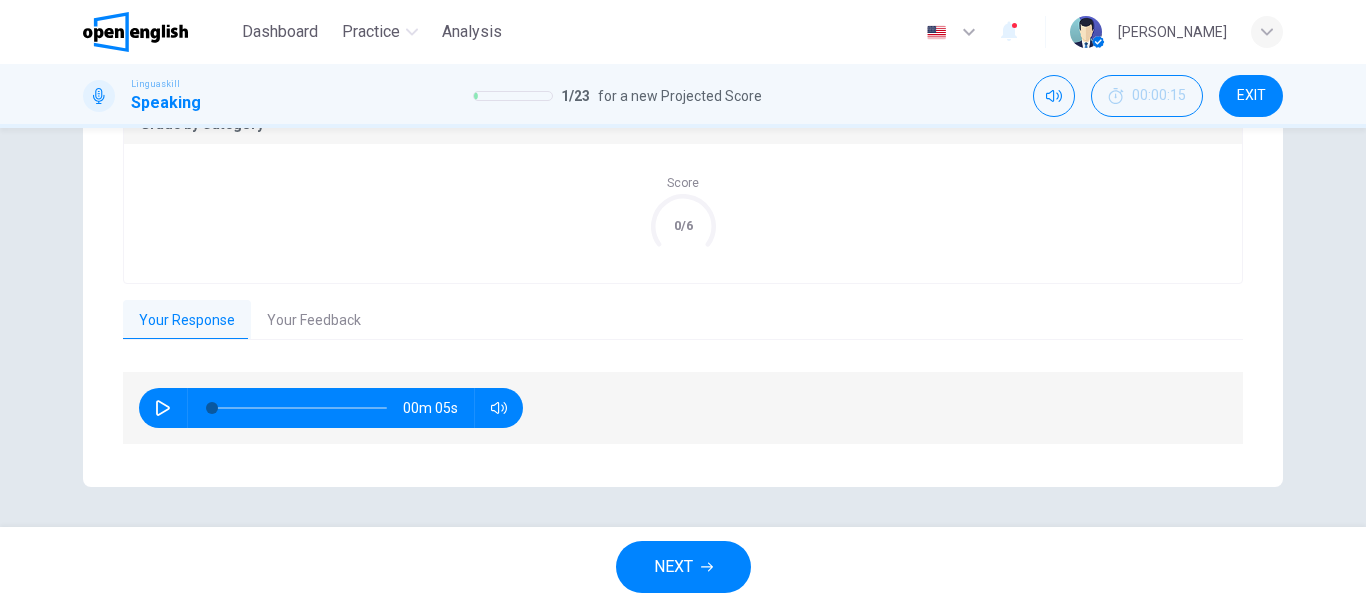click on "NEXT" at bounding box center (673, 567) 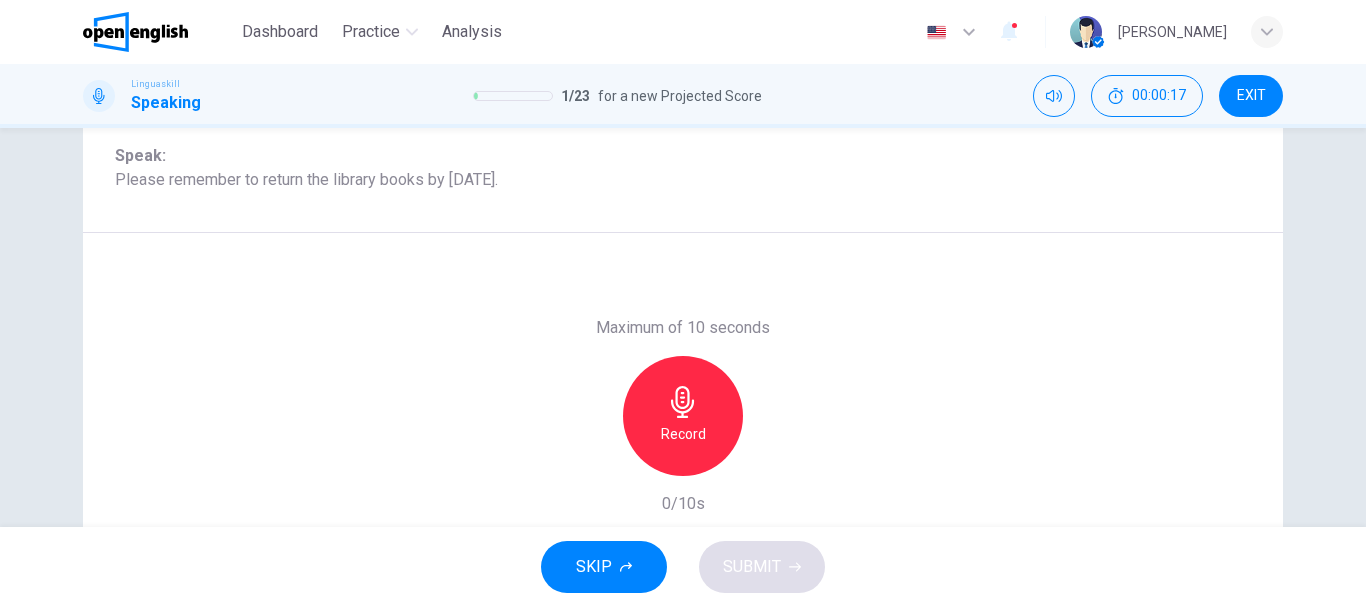 scroll, scrollTop: 267, scrollLeft: 0, axis: vertical 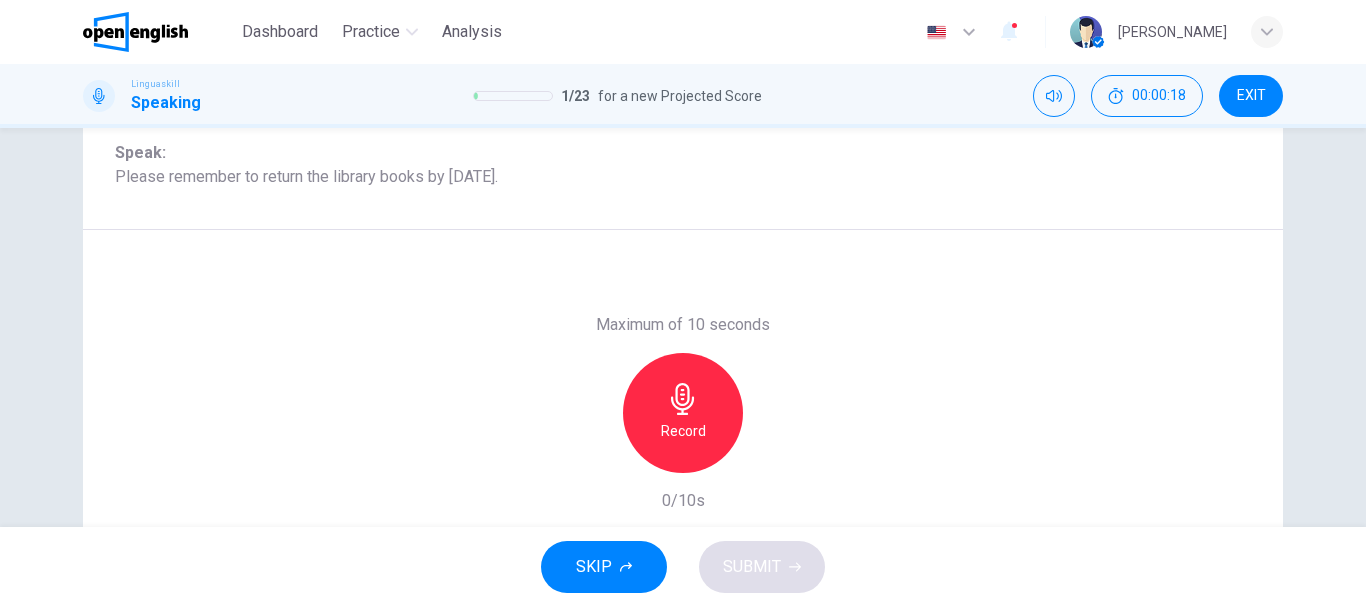 click 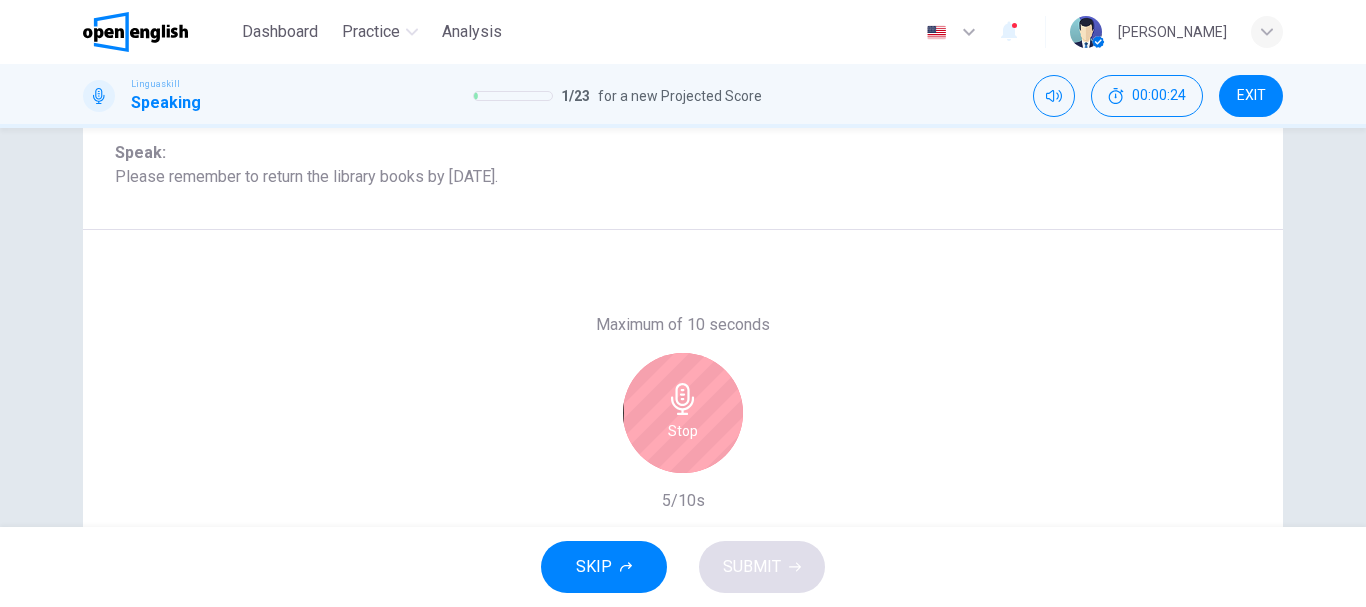 click on "Stop" at bounding box center (683, 413) 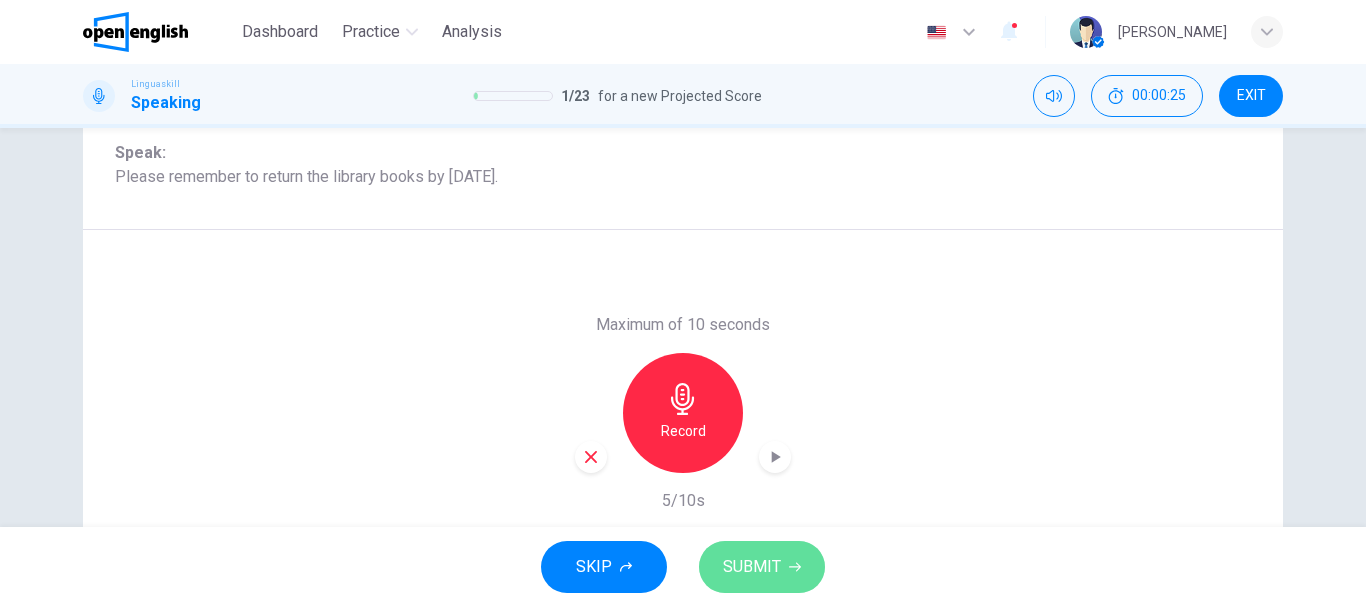 click on "SUBMIT" at bounding box center [752, 567] 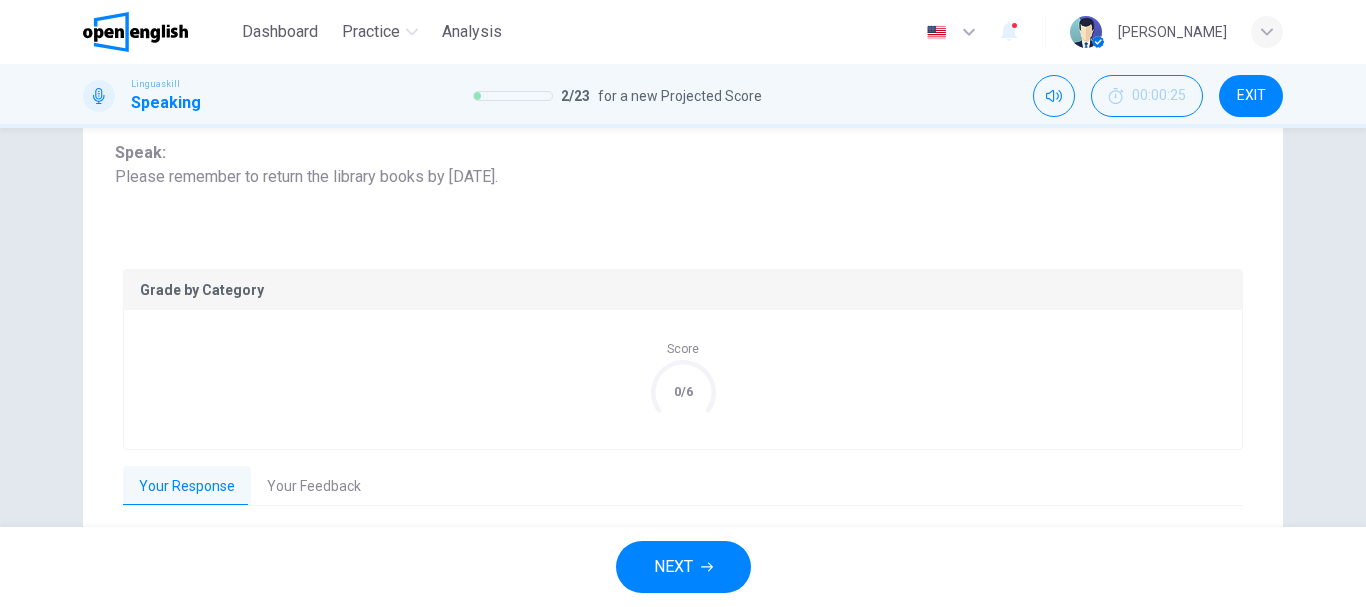 scroll, scrollTop: 433, scrollLeft: 0, axis: vertical 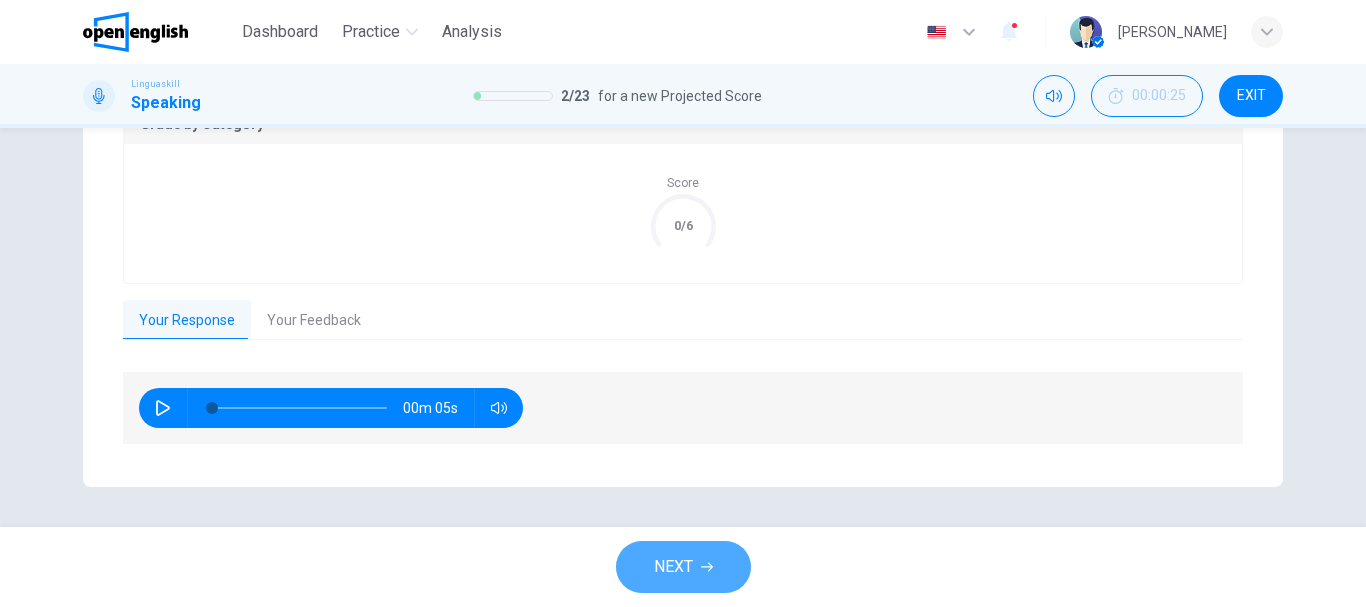 click on "NEXT" at bounding box center (683, 567) 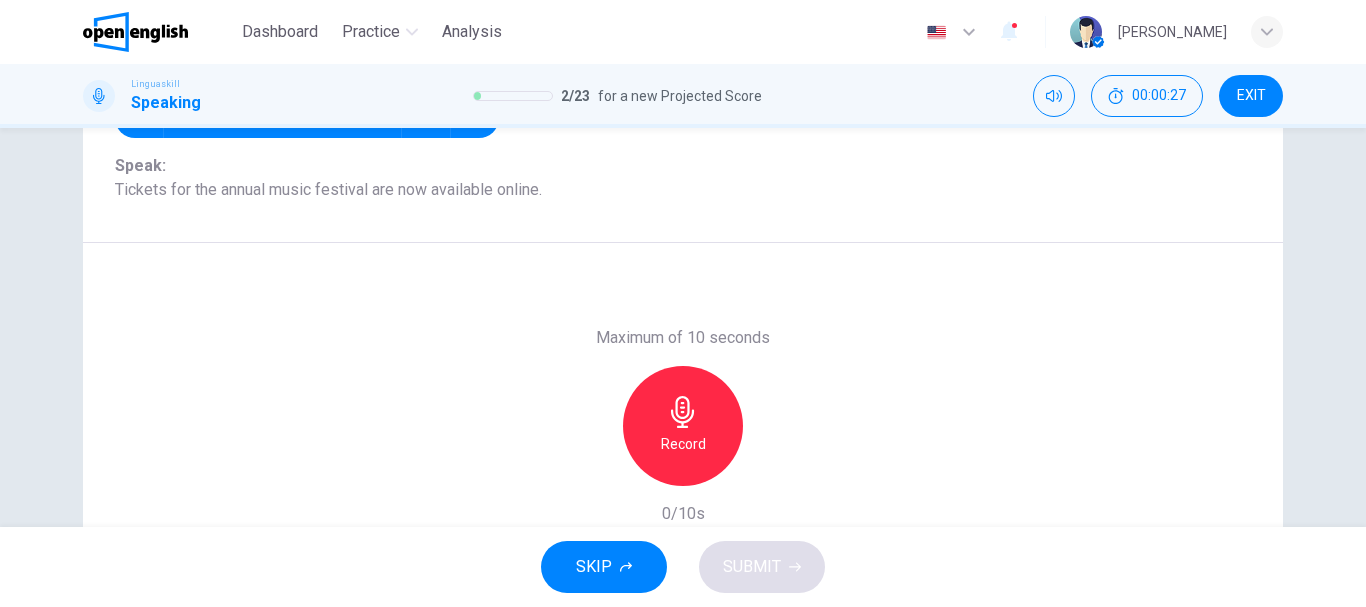 scroll, scrollTop: 258, scrollLeft: 0, axis: vertical 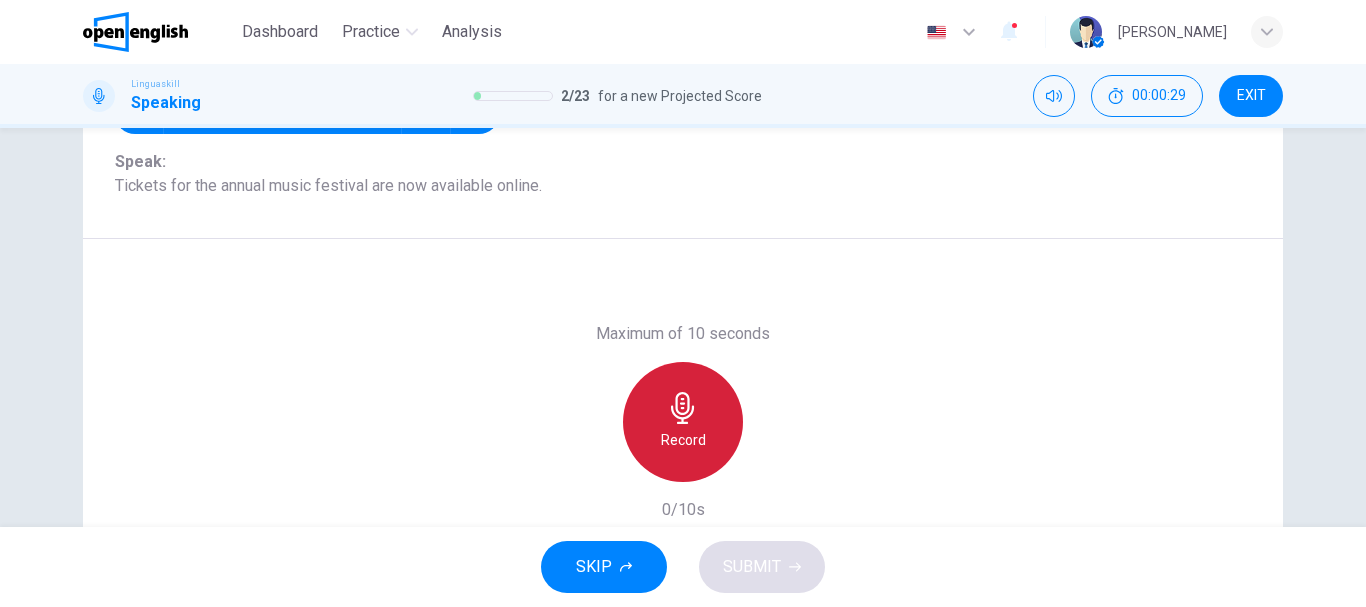 click 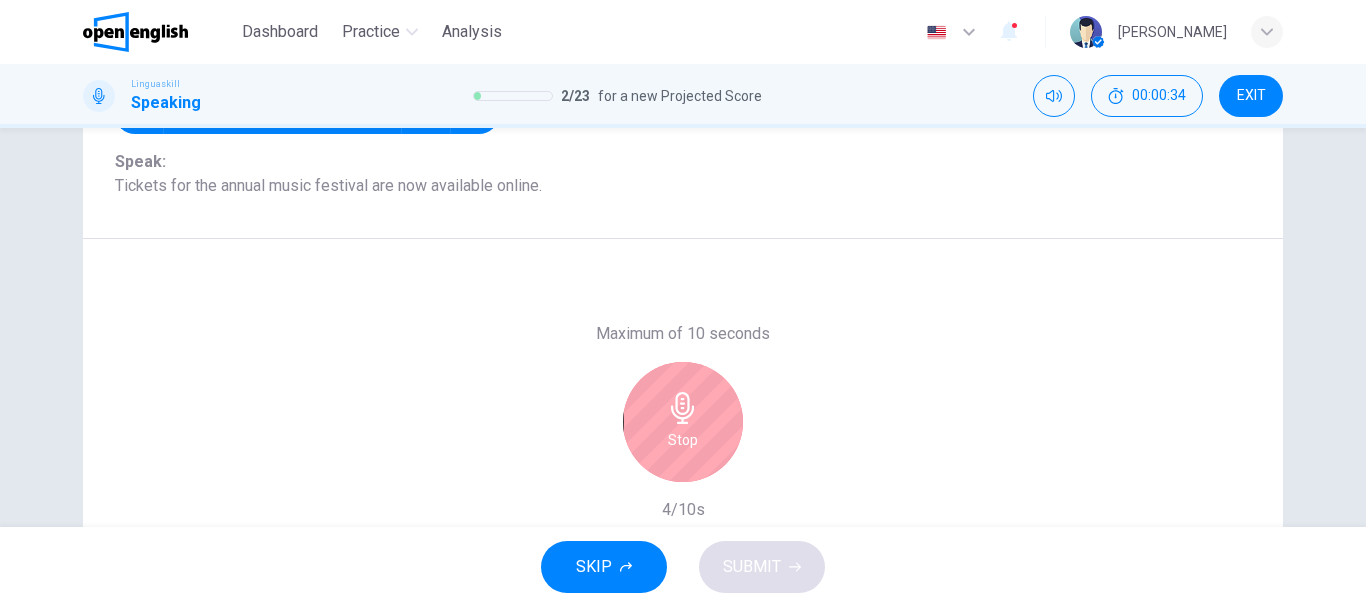 click on "Stop" at bounding box center (683, 440) 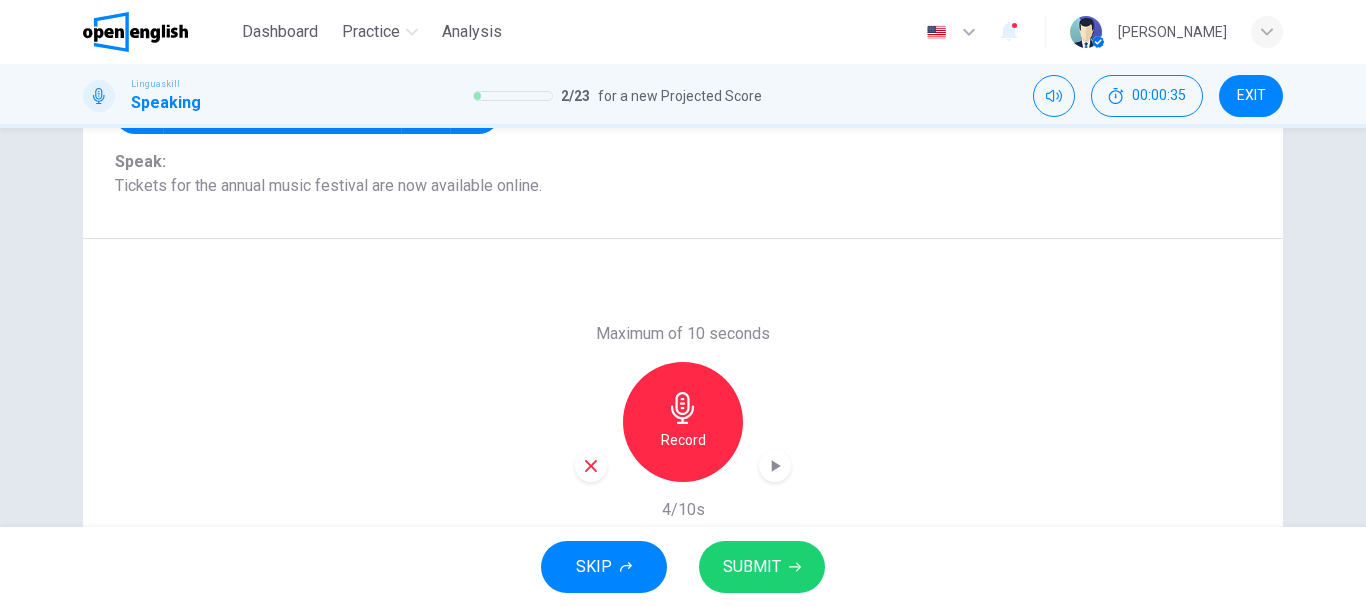 click on "SUBMIT" at bounding box center (752, 567) 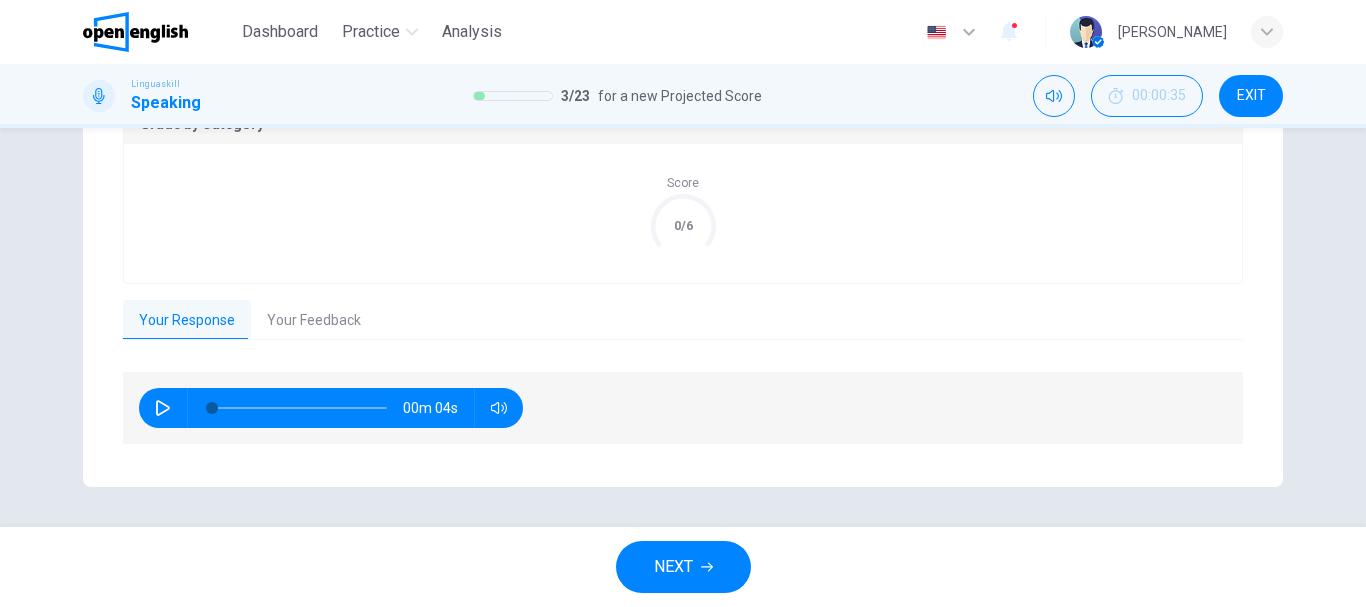 click on "NEXT" at bounding box center (673, 567) 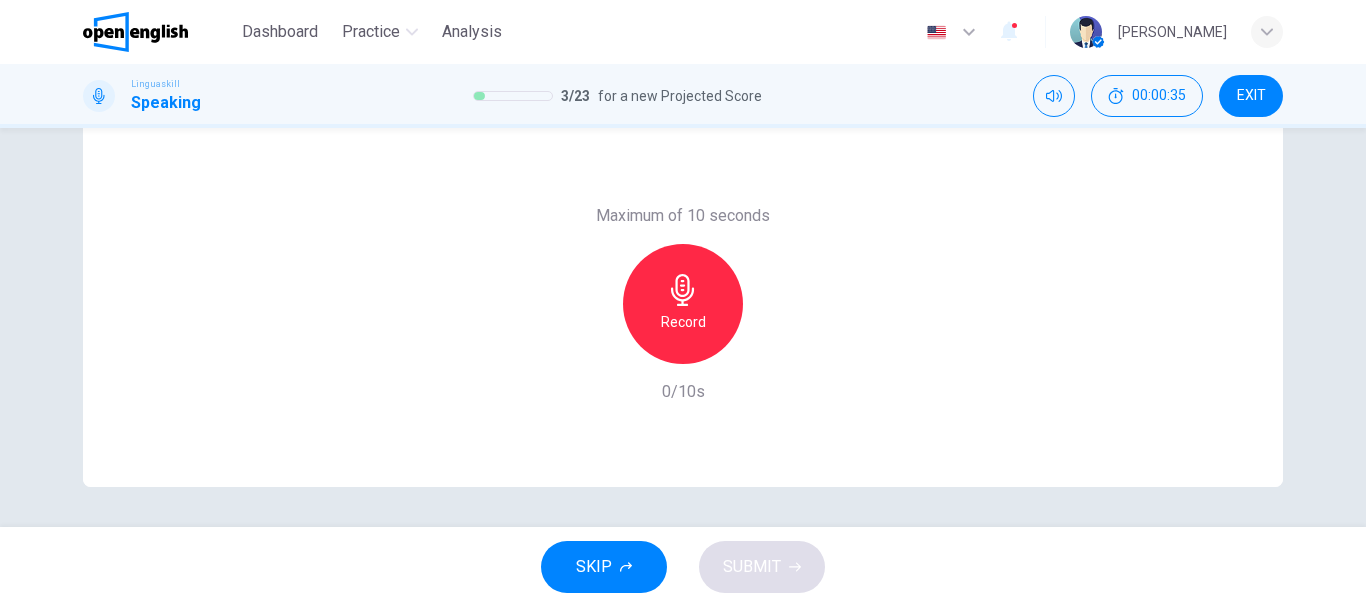 scroll, scrollTop: 376, scrollLeft: 0, axis: vertical 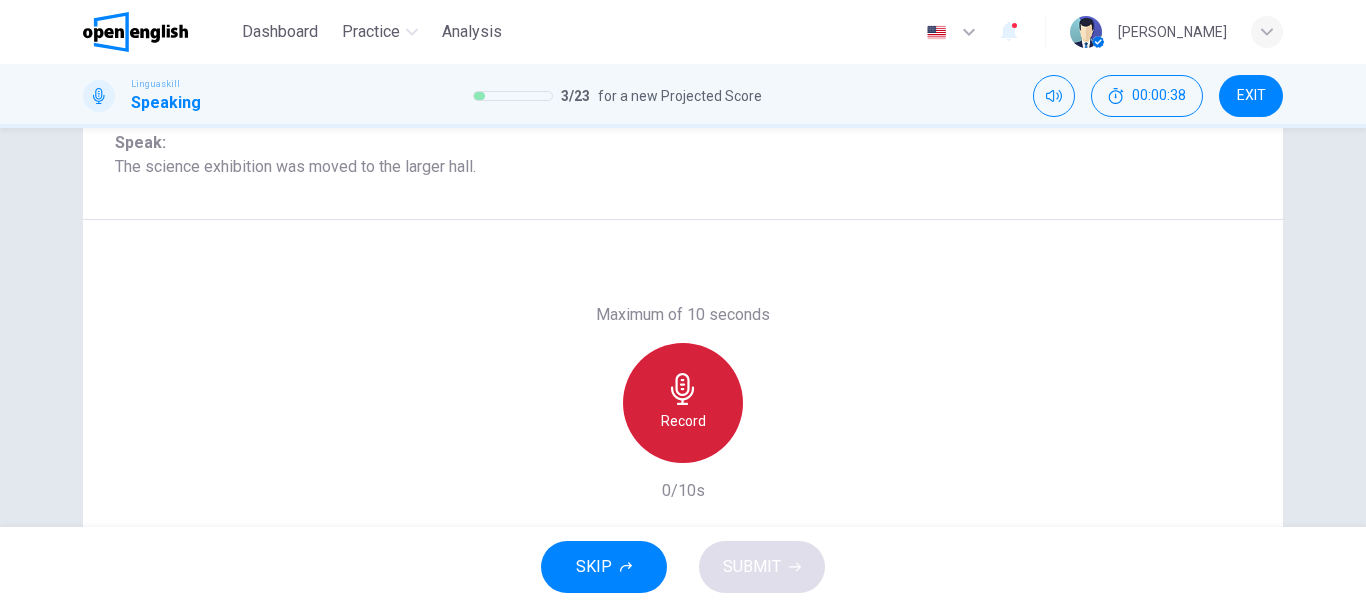 click 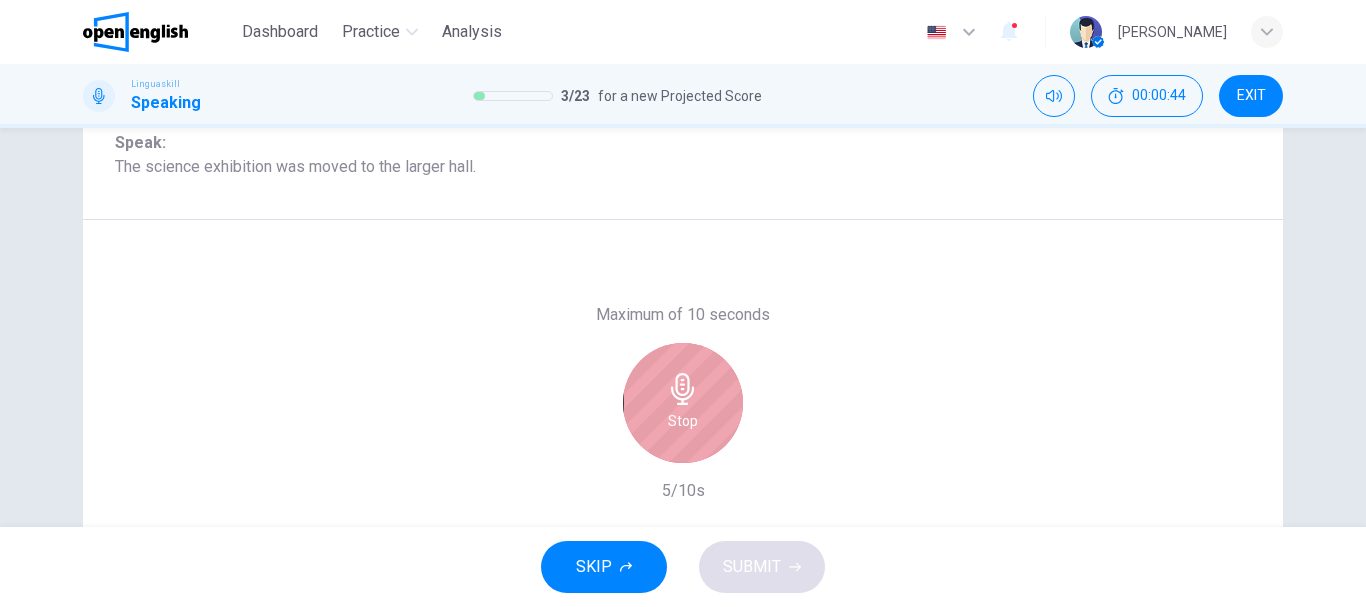 click on "Stop" at bounding box center [683, 421] 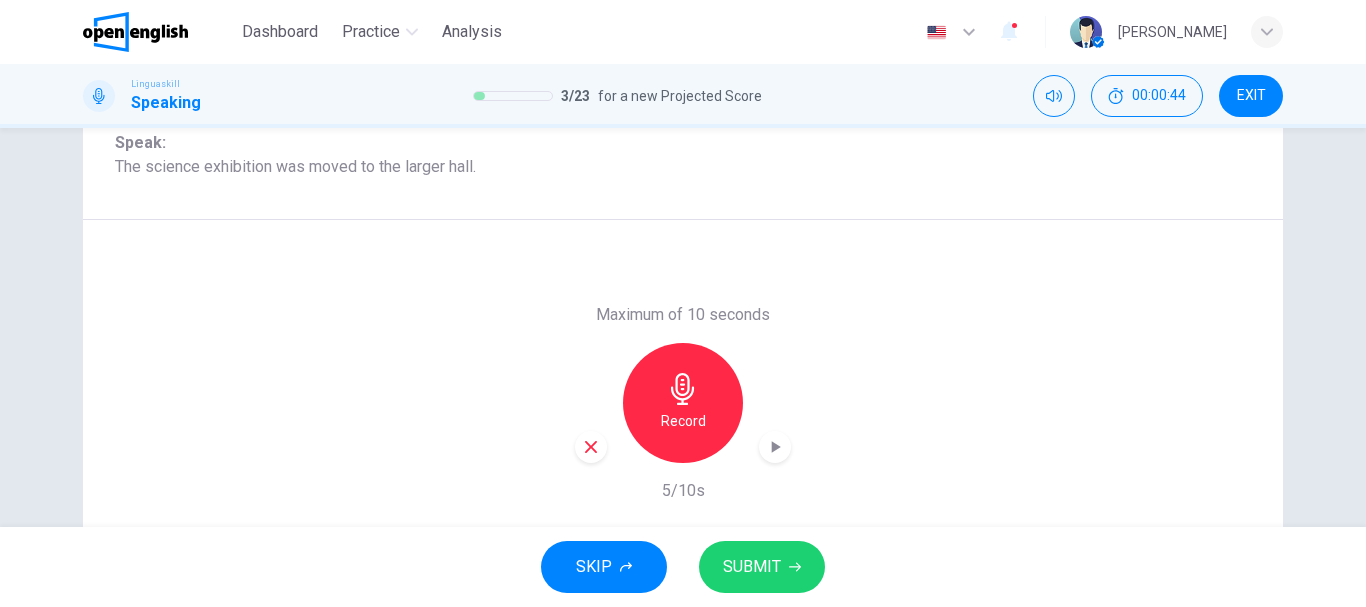 click on "SUBMIT" at bounding box center (762, 567) 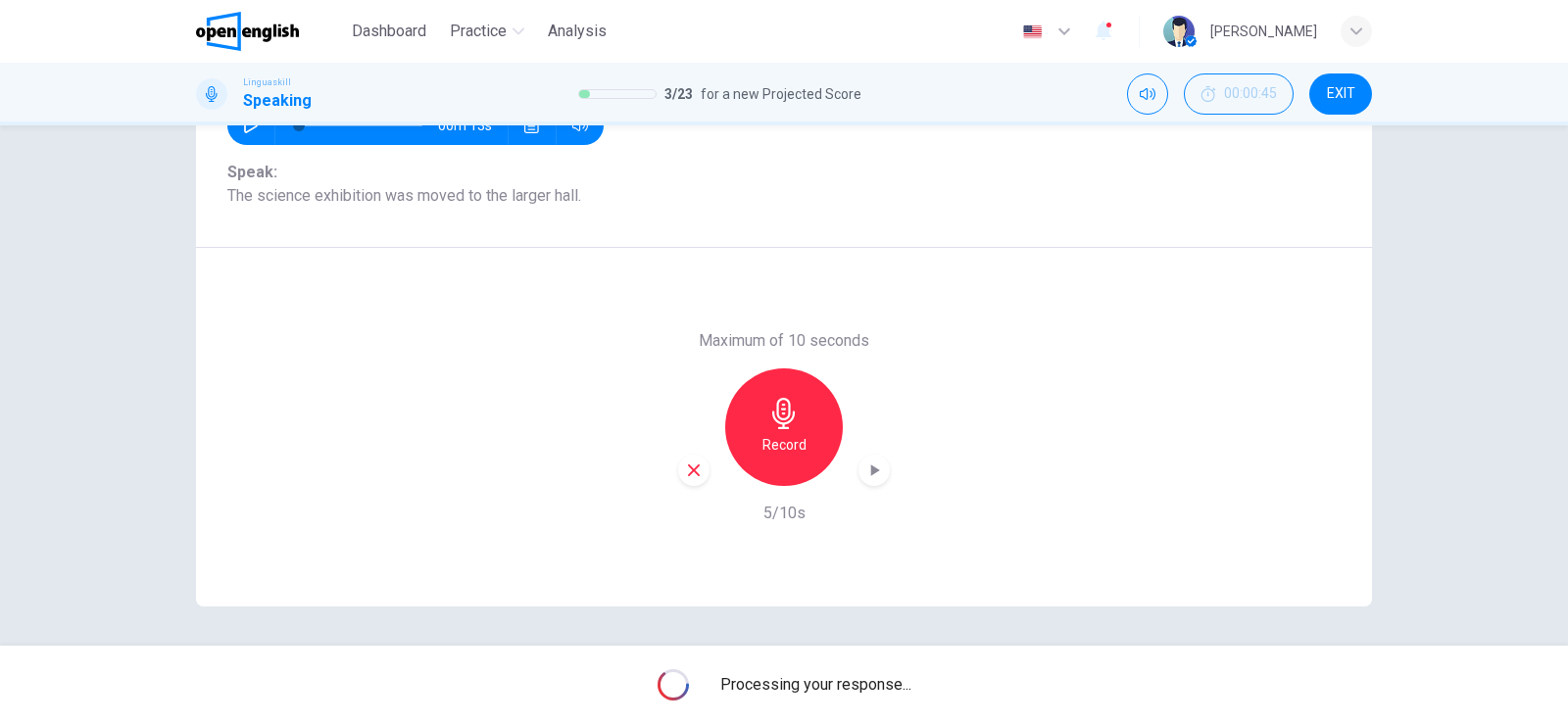 scroll, scrollTop: 271, scrollLeft: 0, axis: vertical 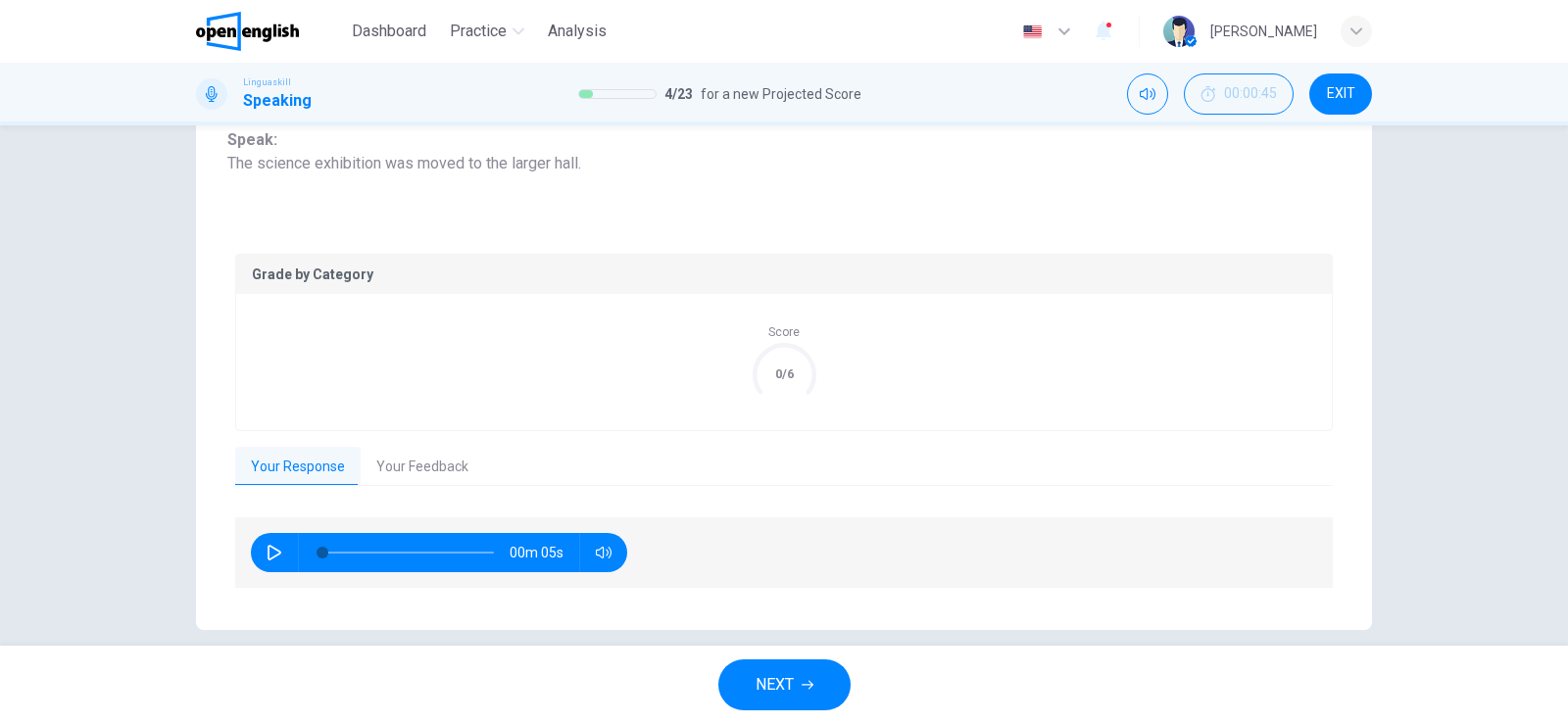 click 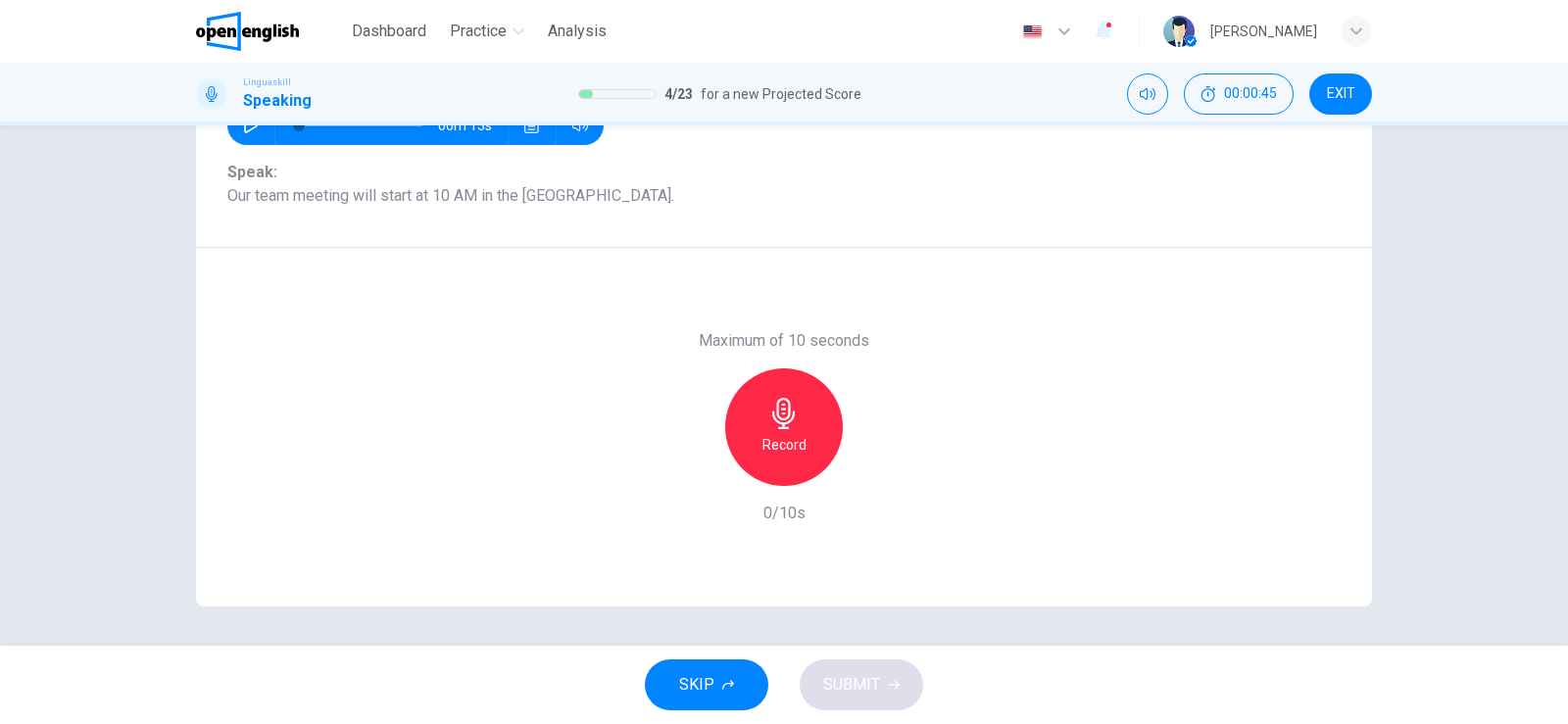 scroll, scrollTop: 239, scrollLeft: 0, axis: vertical 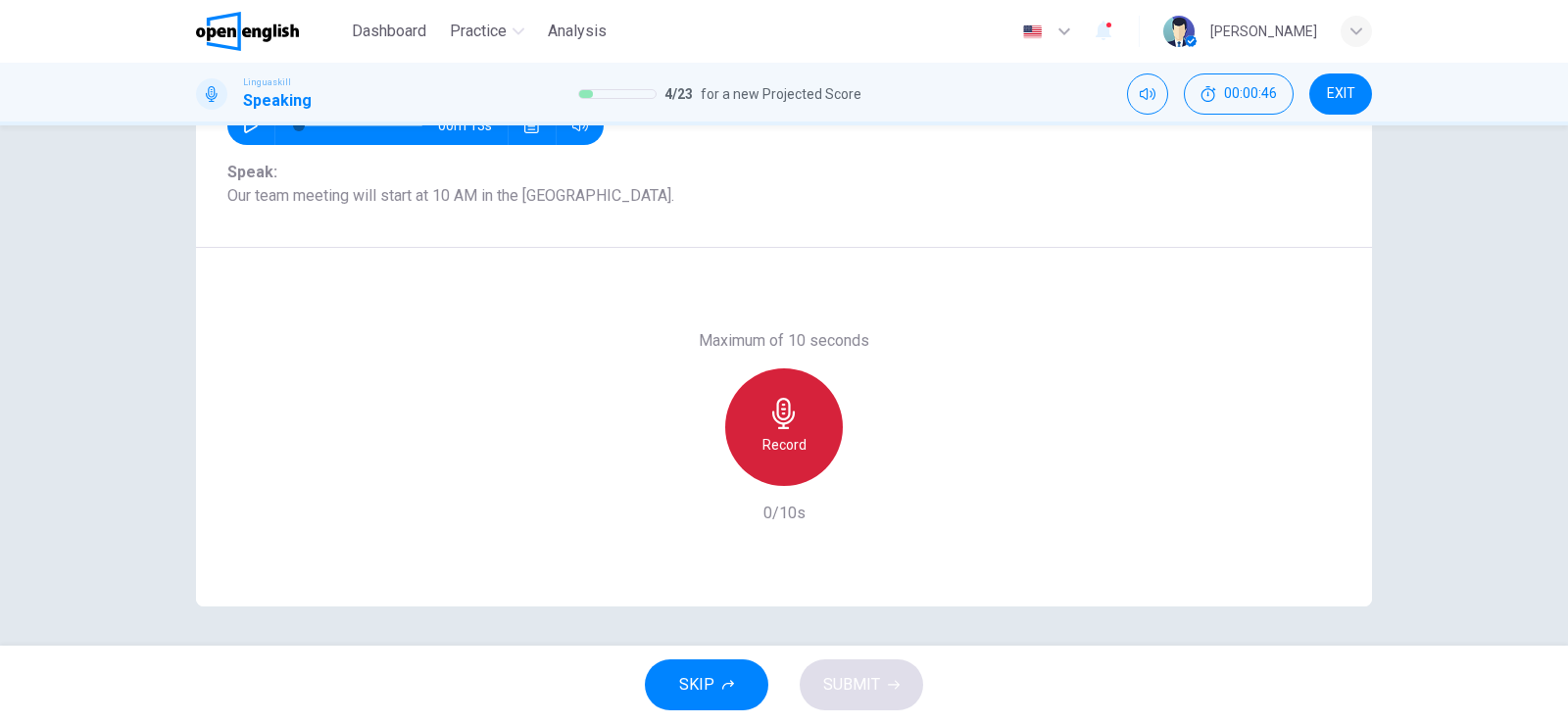 click 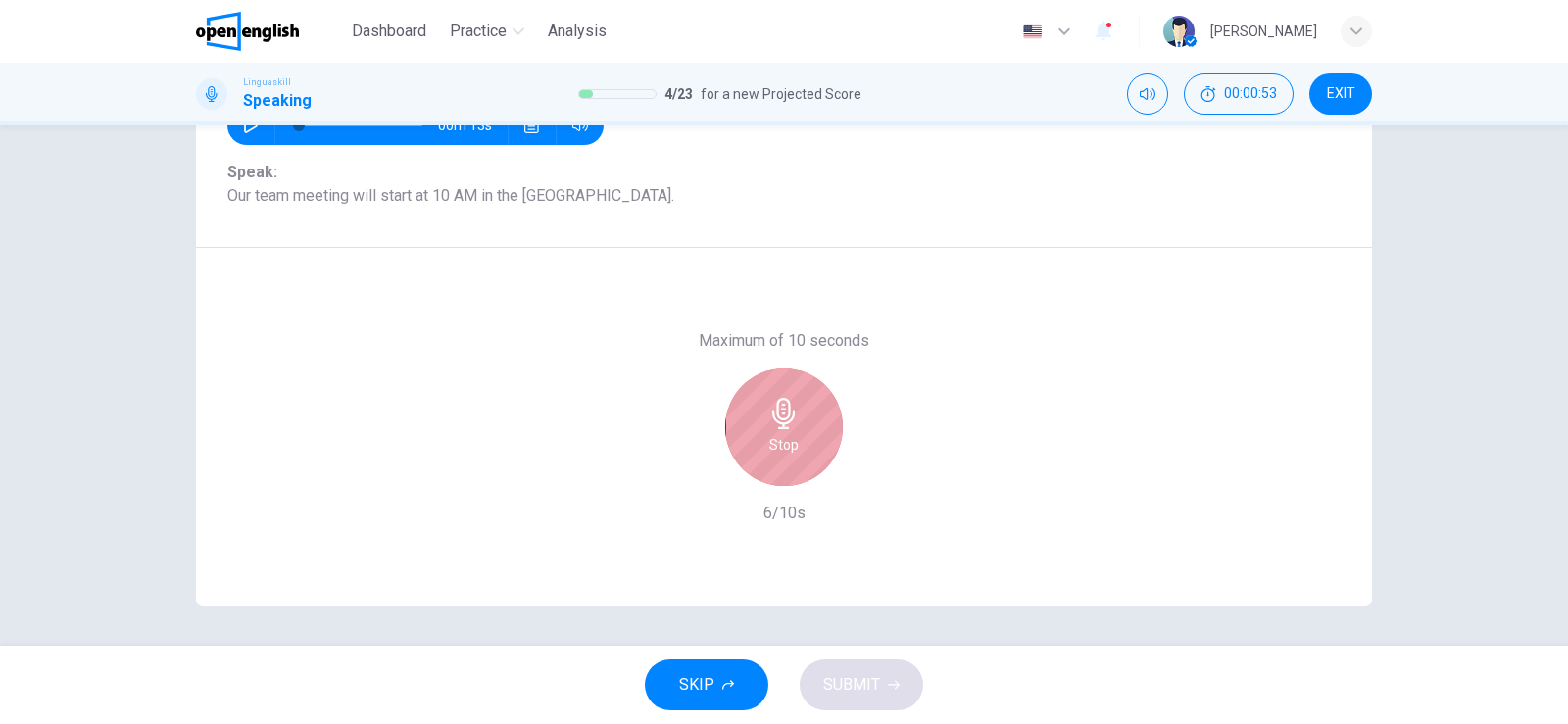 click on "Stop" at bounding box center [784, 427] 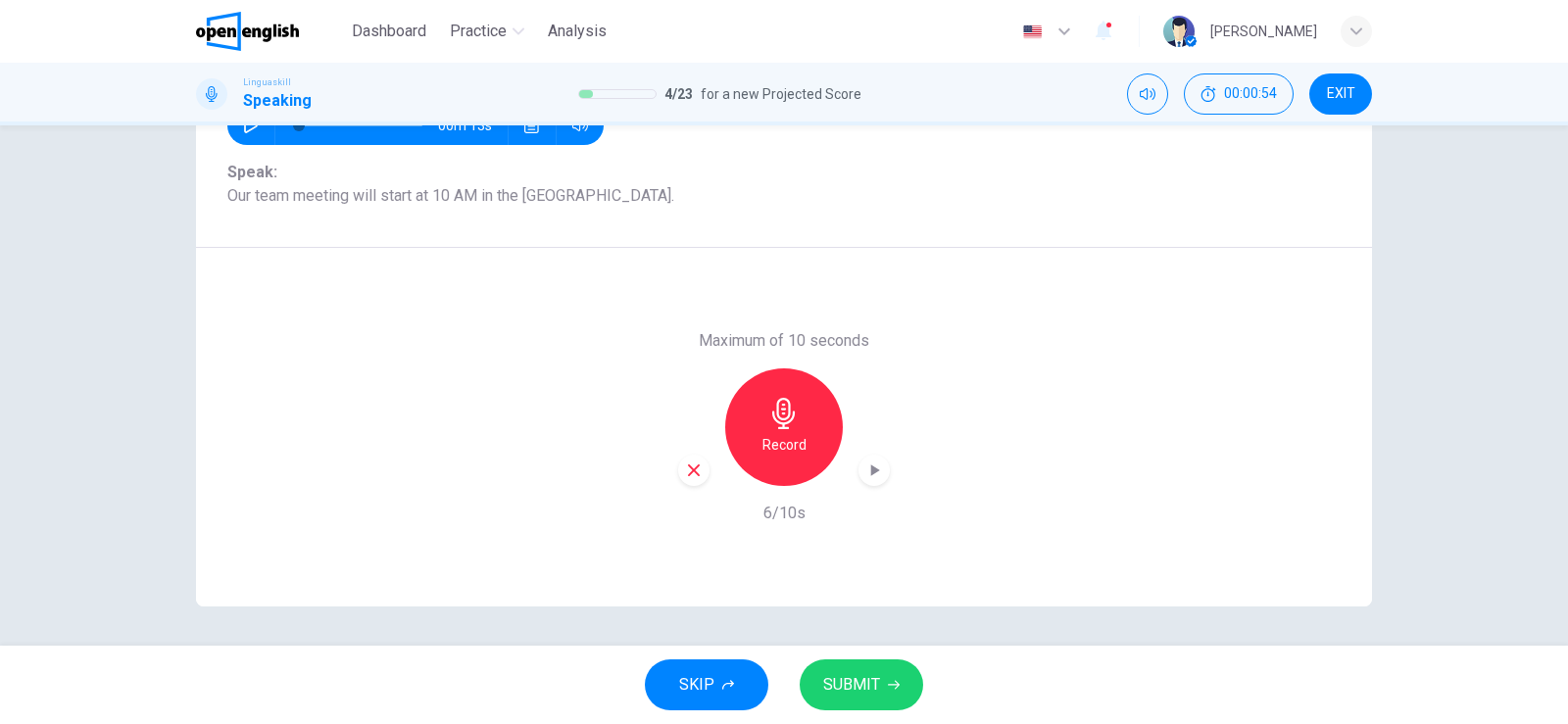 click on "SUBMIT" at bounding box center (852, 685) 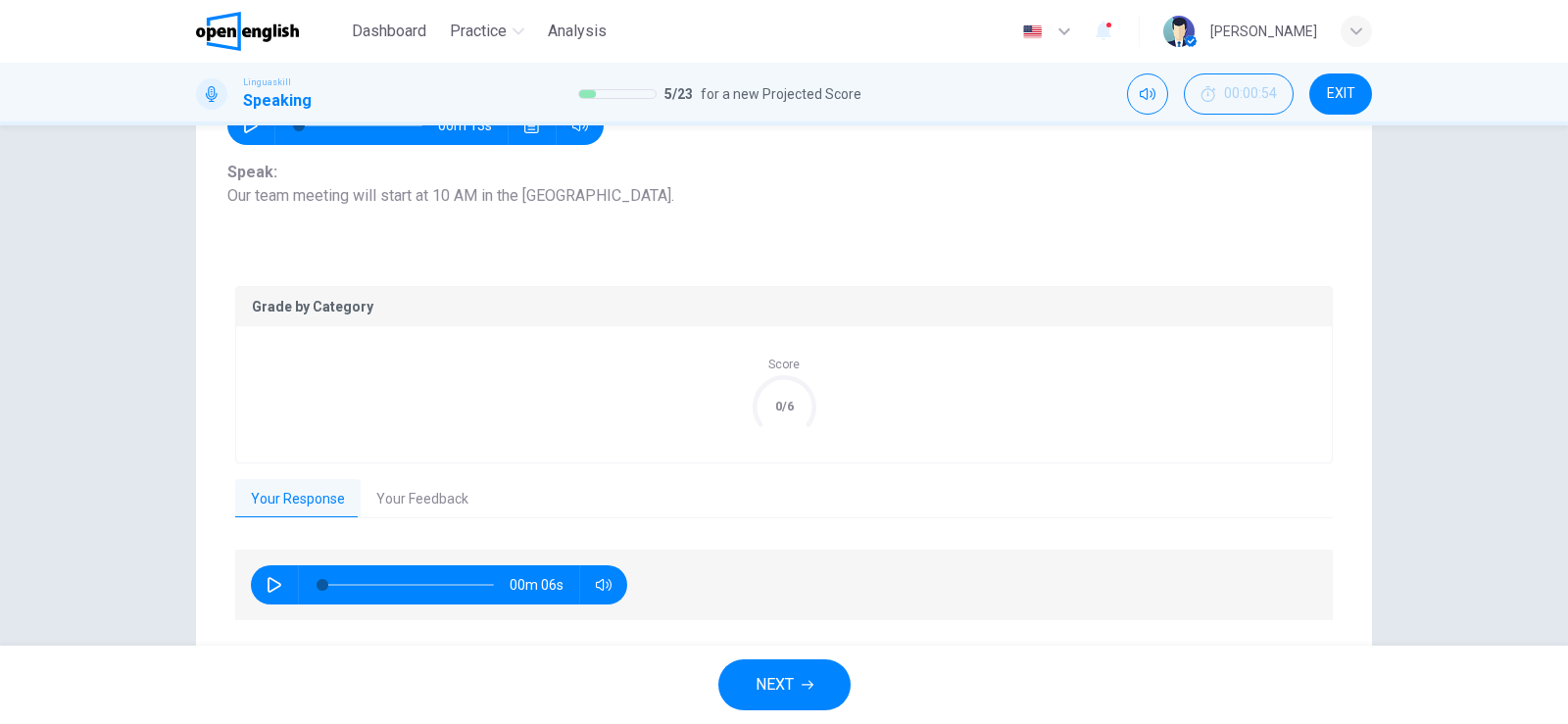 scroll, scrollTop: 295, scrollLeft: 0, axis: vertical 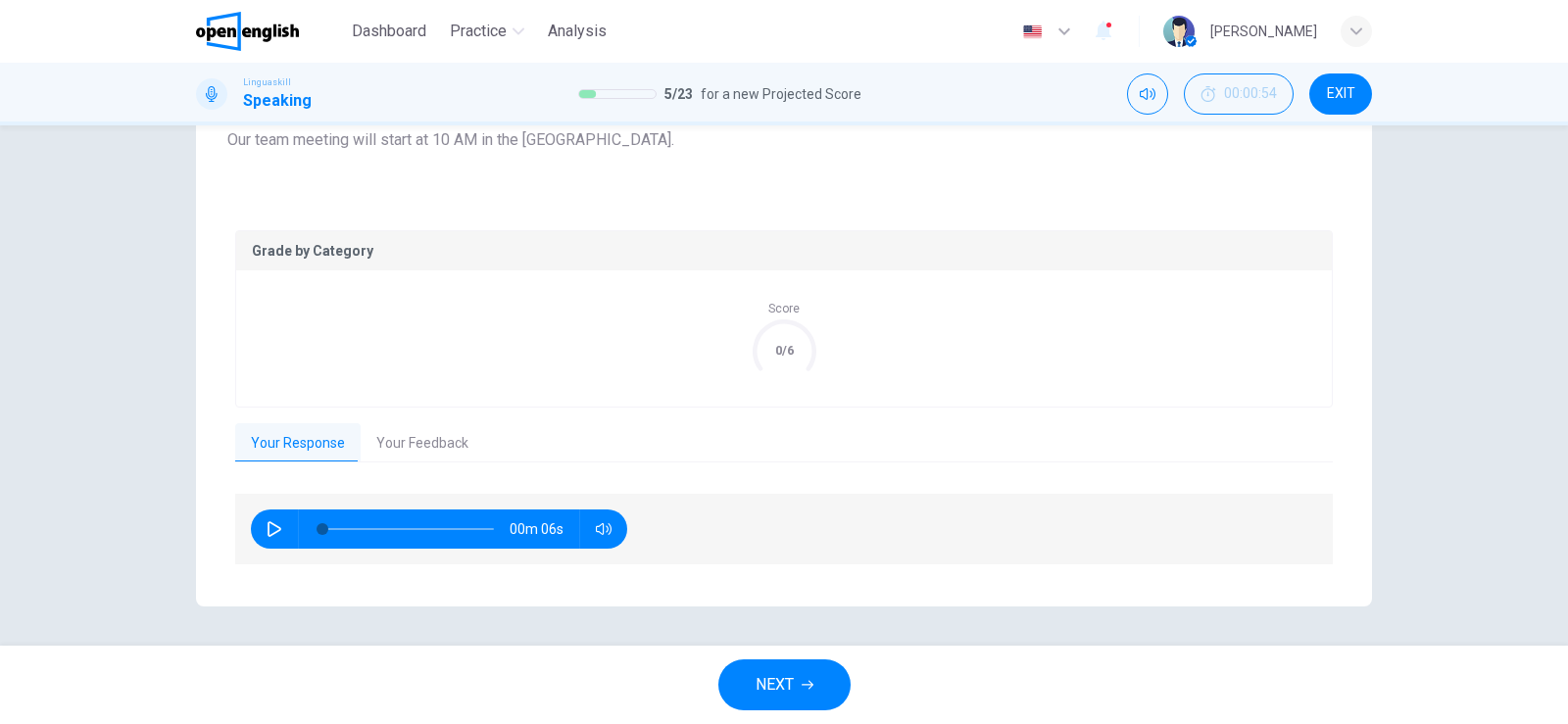 click on "NEXT" at bounding box center (774, 685) 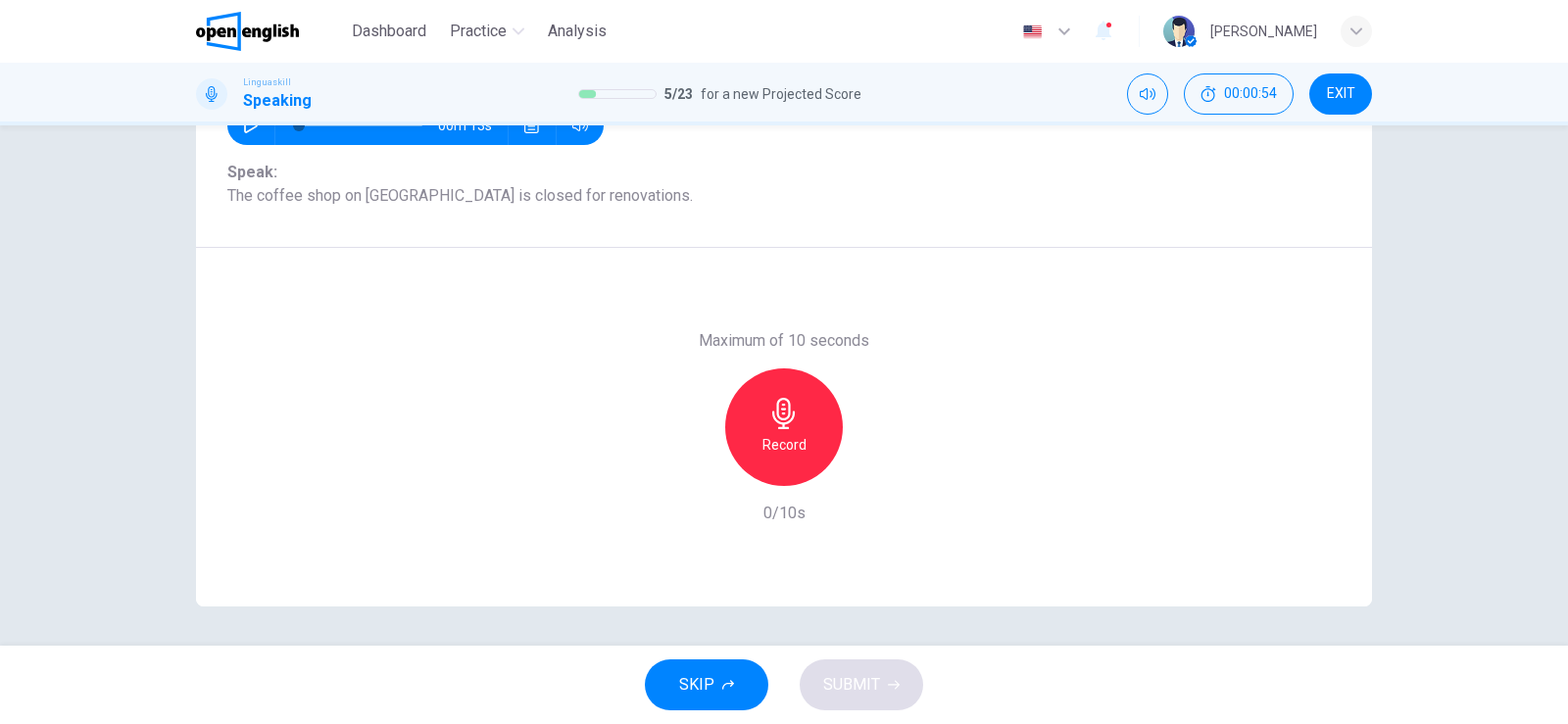 scroll, scrollTop: 239, scrollLeft: 0, axis: vertical 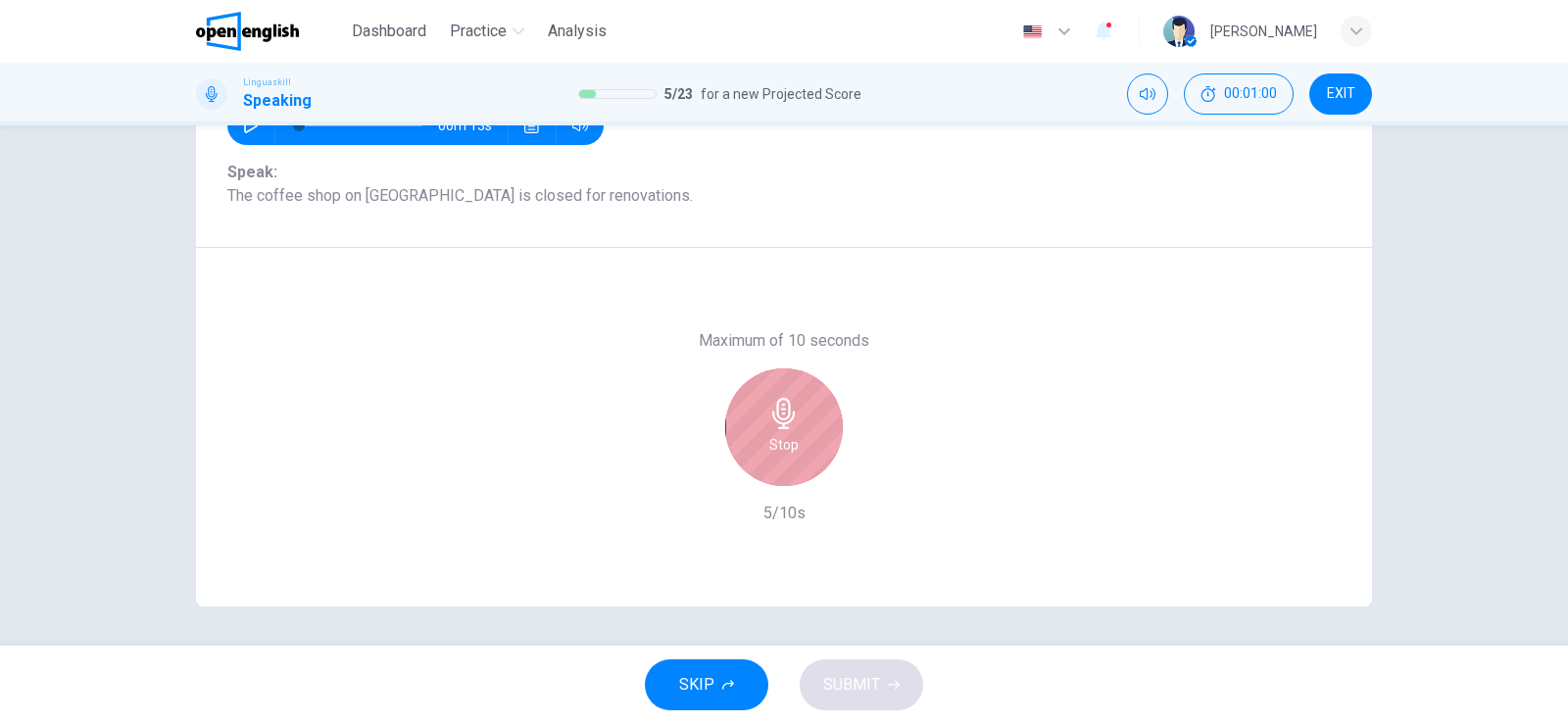 click on "Stop" at bounding box center [784, 445] 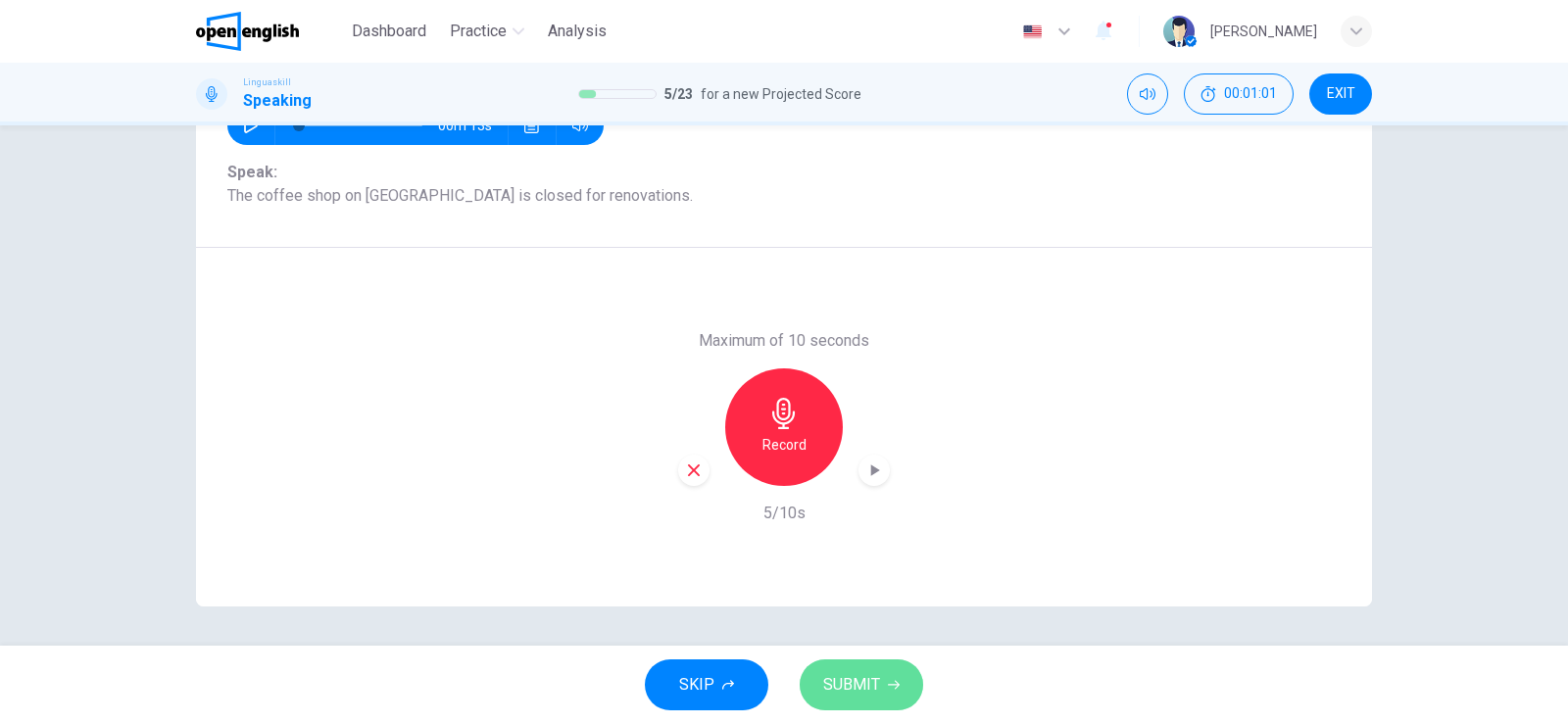 click on "SUBMIT" at bounding box center [852, 685] 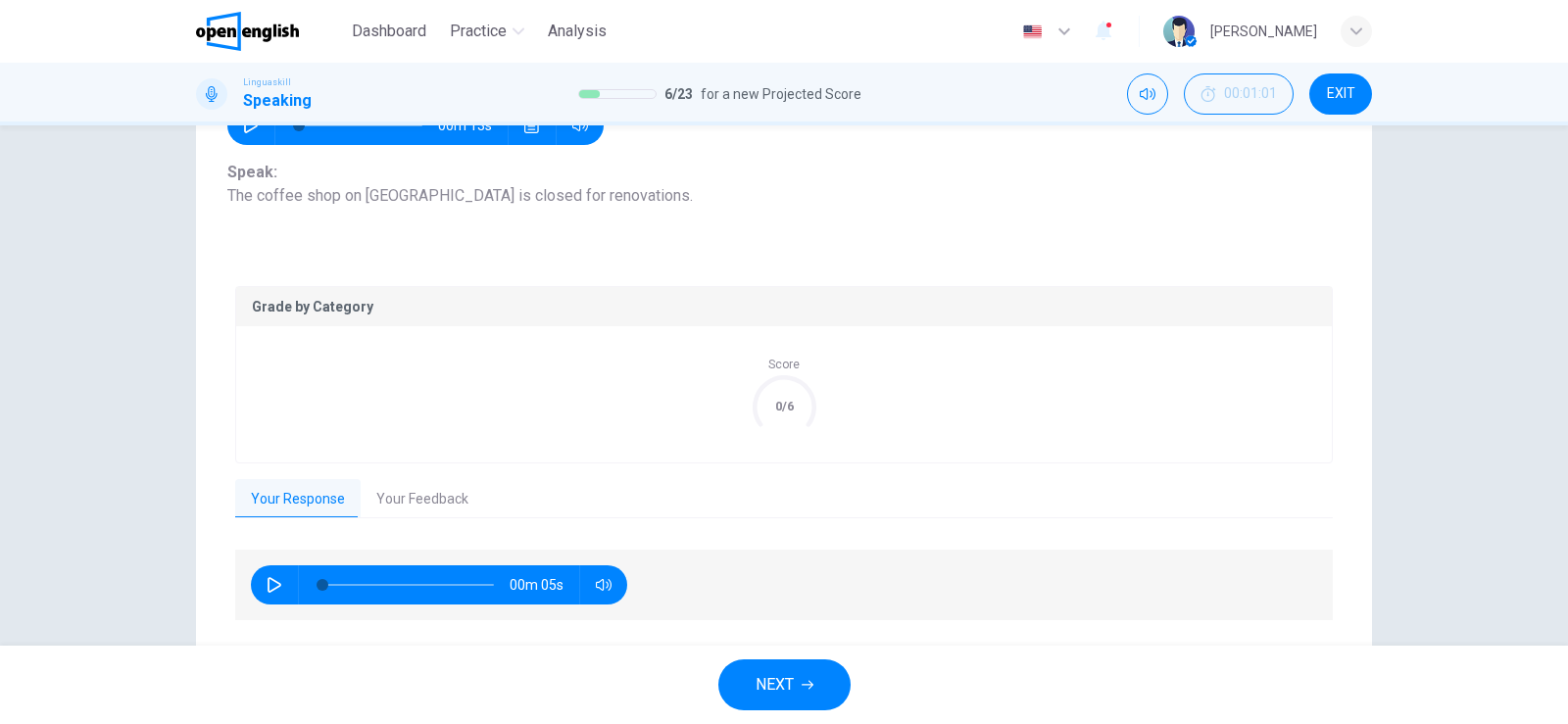 click on "NEXT" at bounding box center (774, 685) 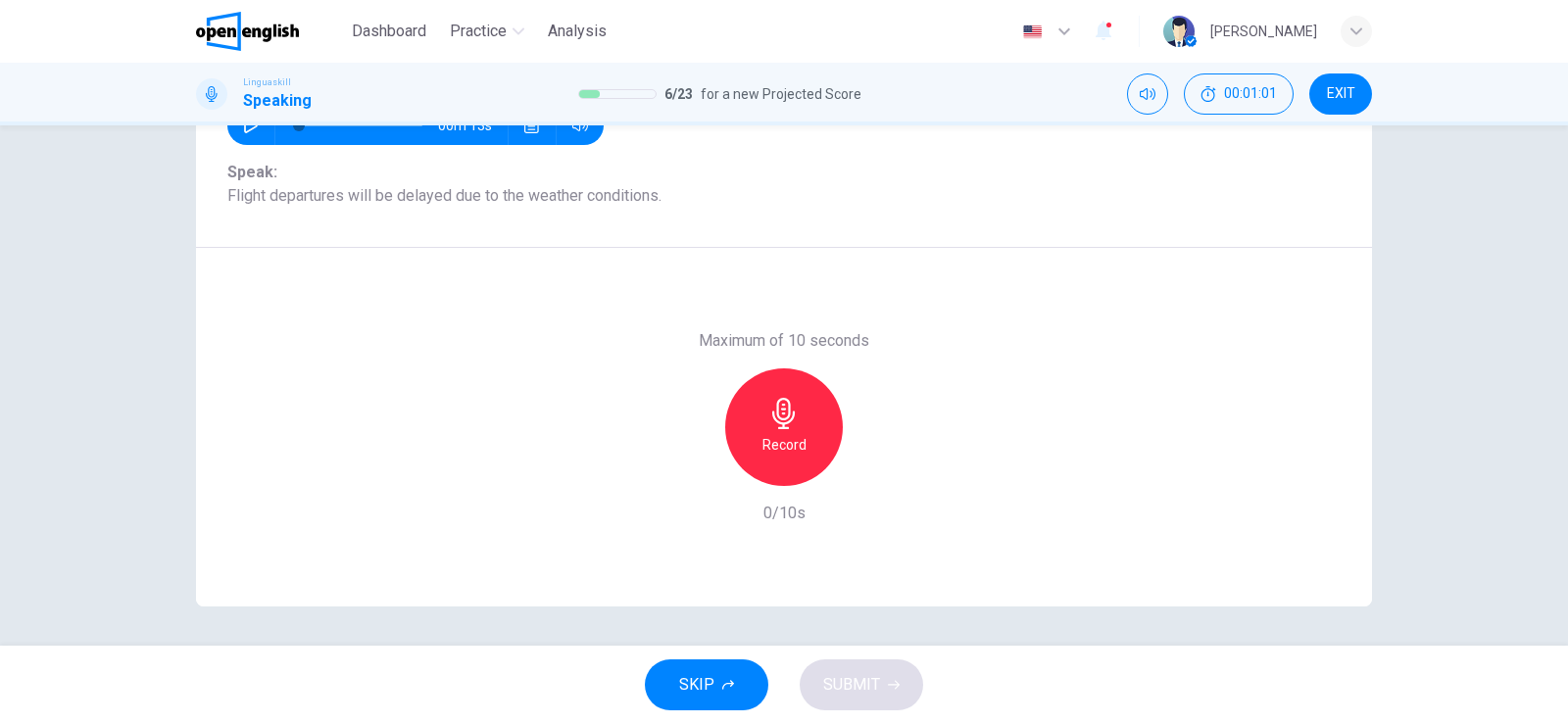 click on "Record" at bounding box center (784, 427) 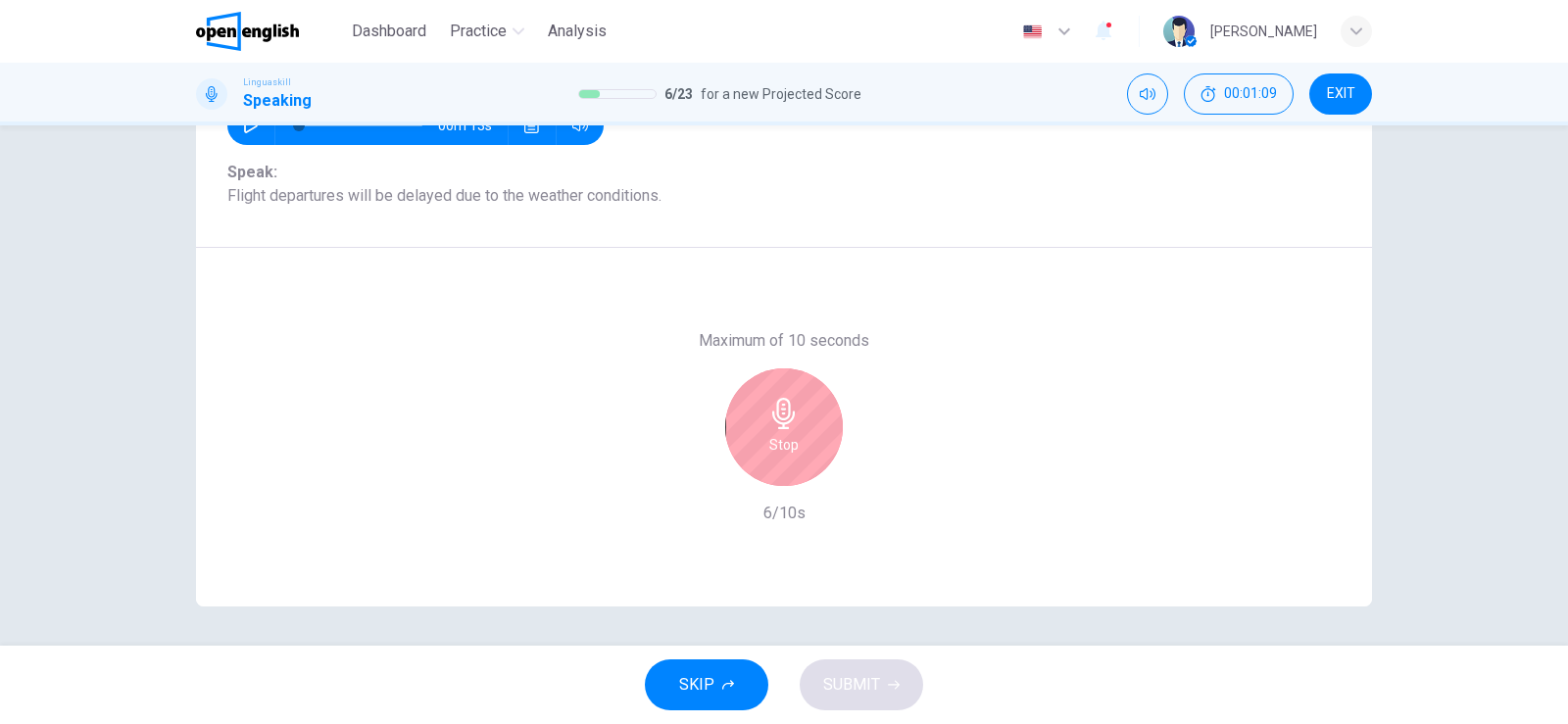 click 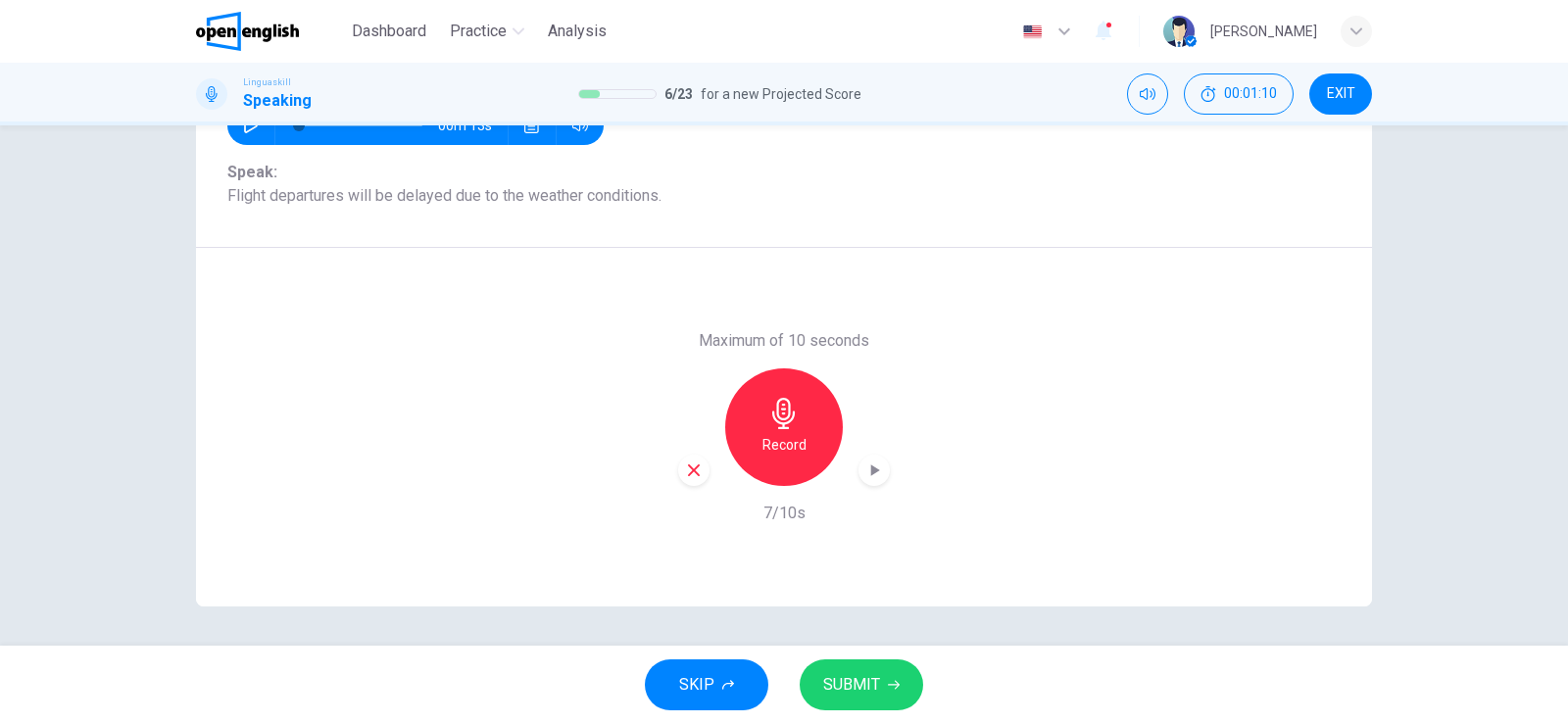 click on "SUBMIT" at bounding box center (861, 685) 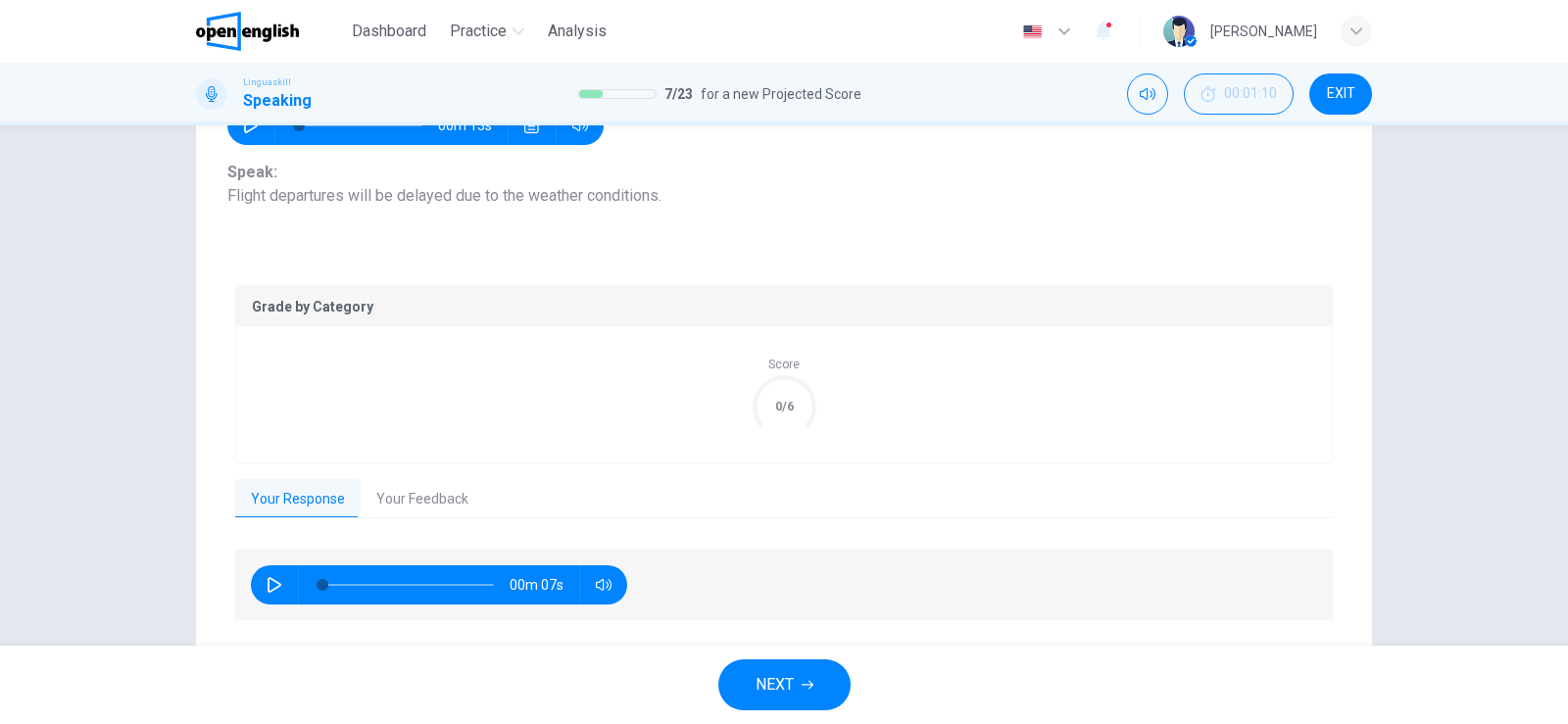 click on "NEXT" at bounding box center (784, 685) 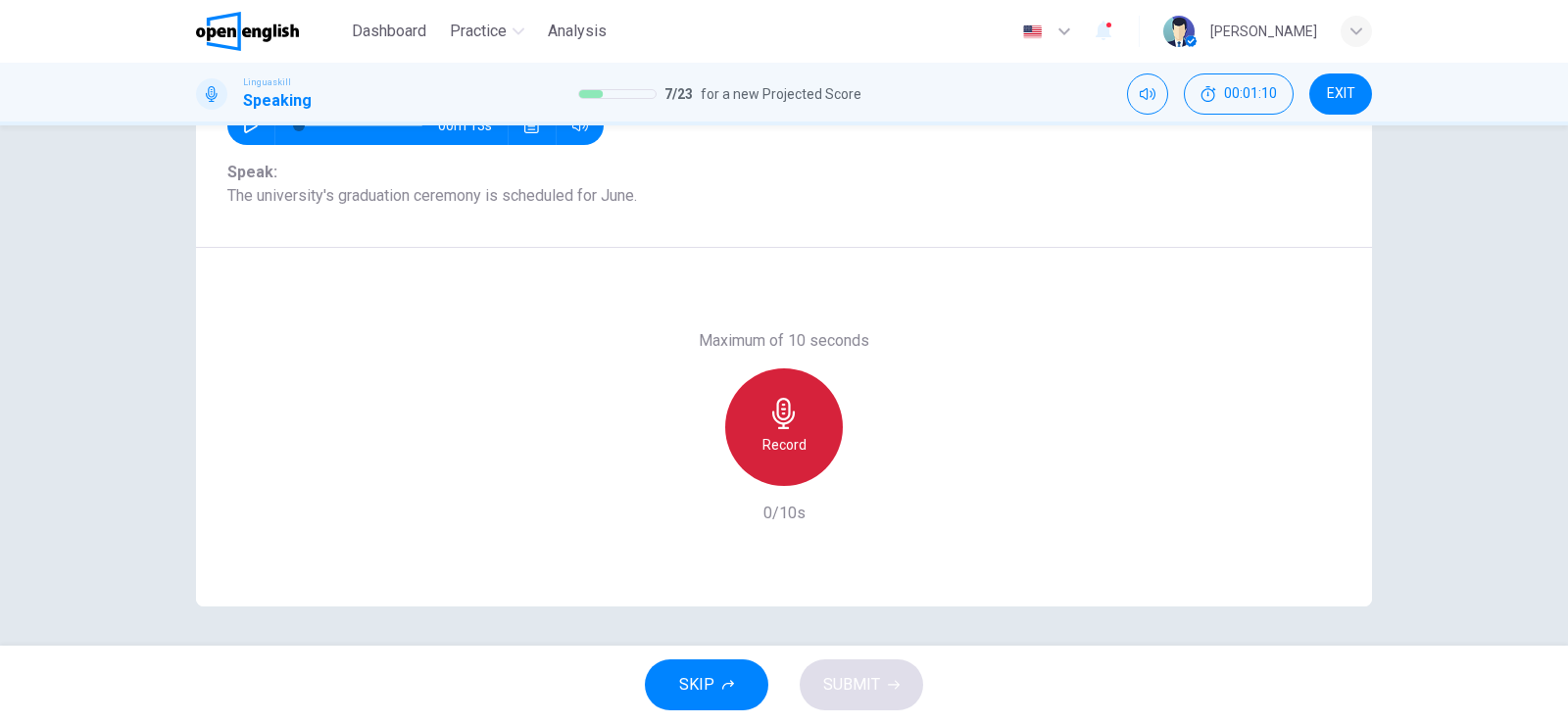 click 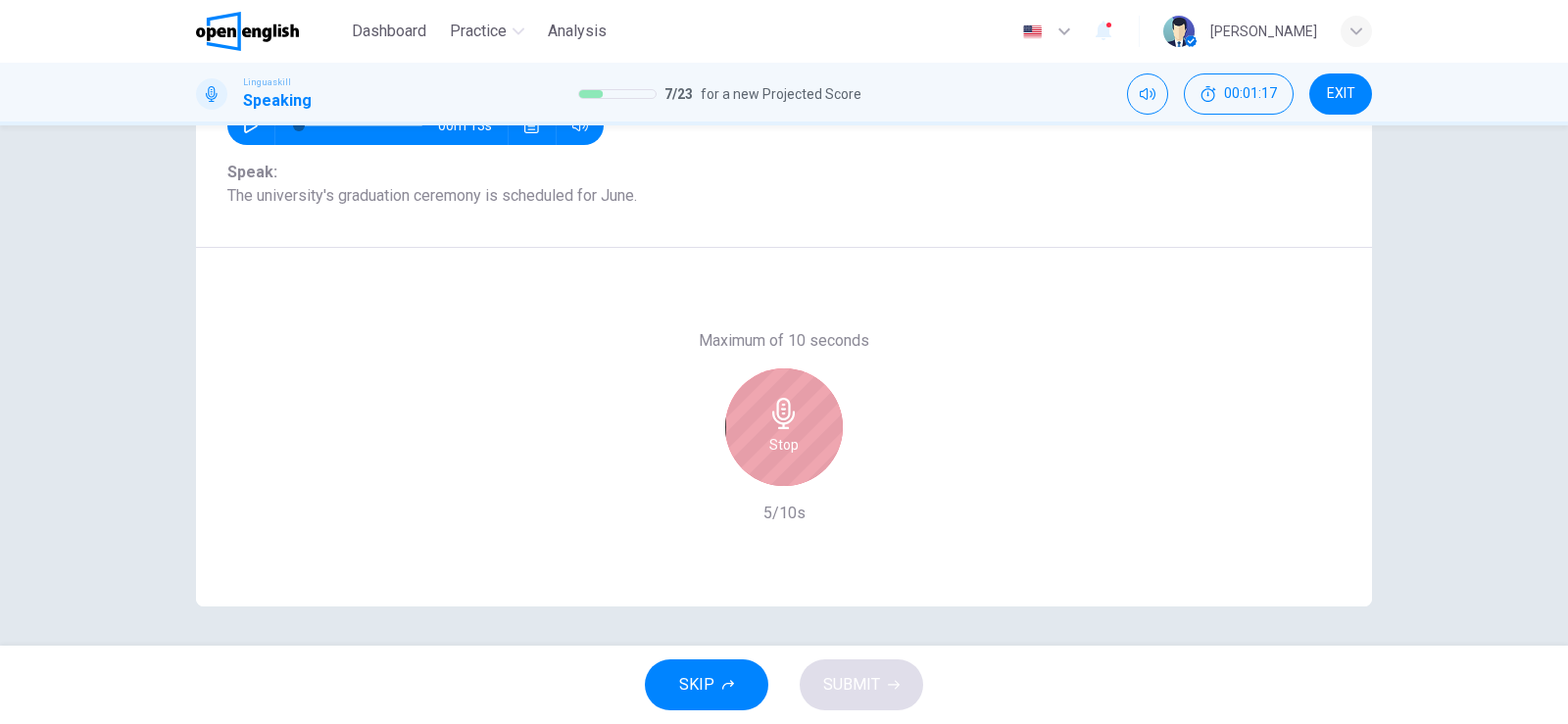 click on "Stop" at bounding box center (784, 427) 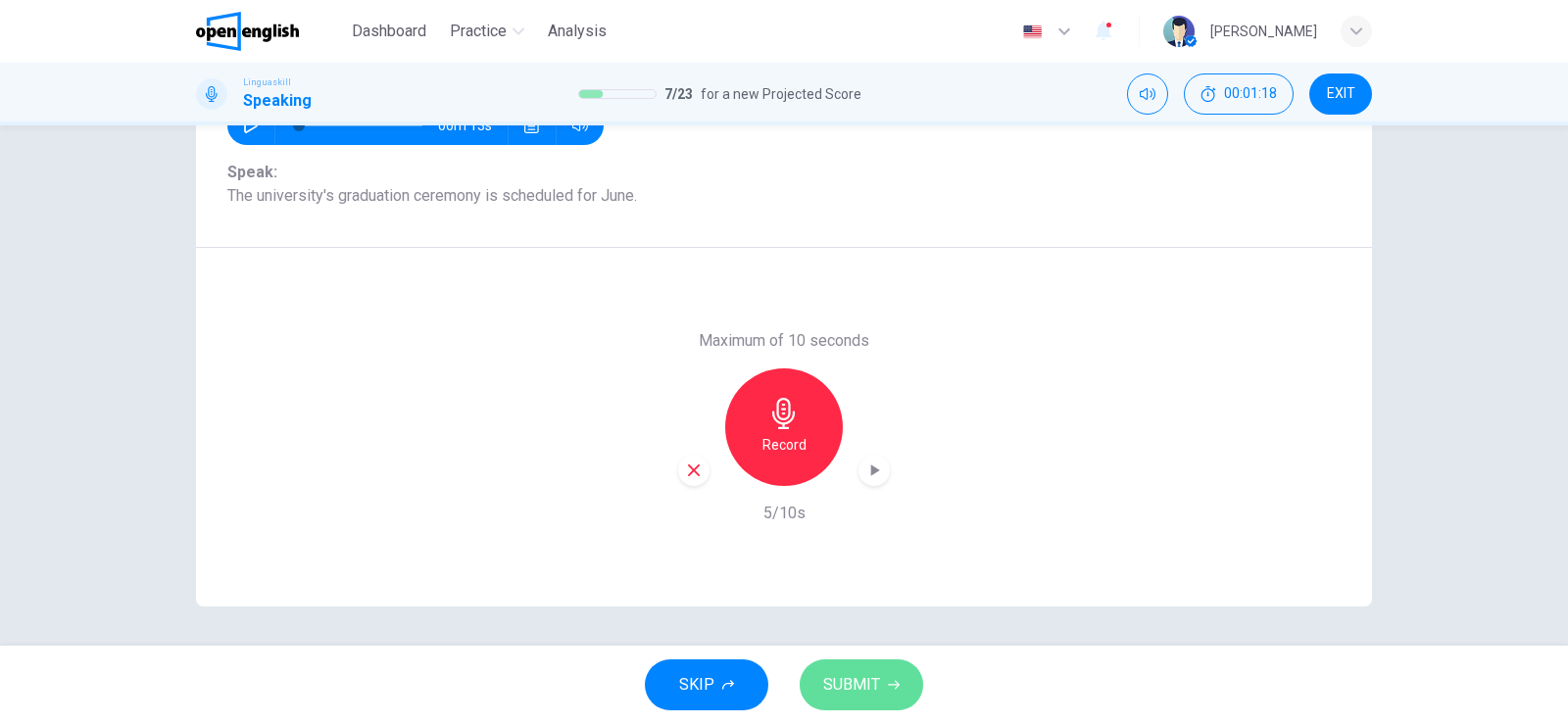 click on "SUBMIT" at bounding box center (852, 685) 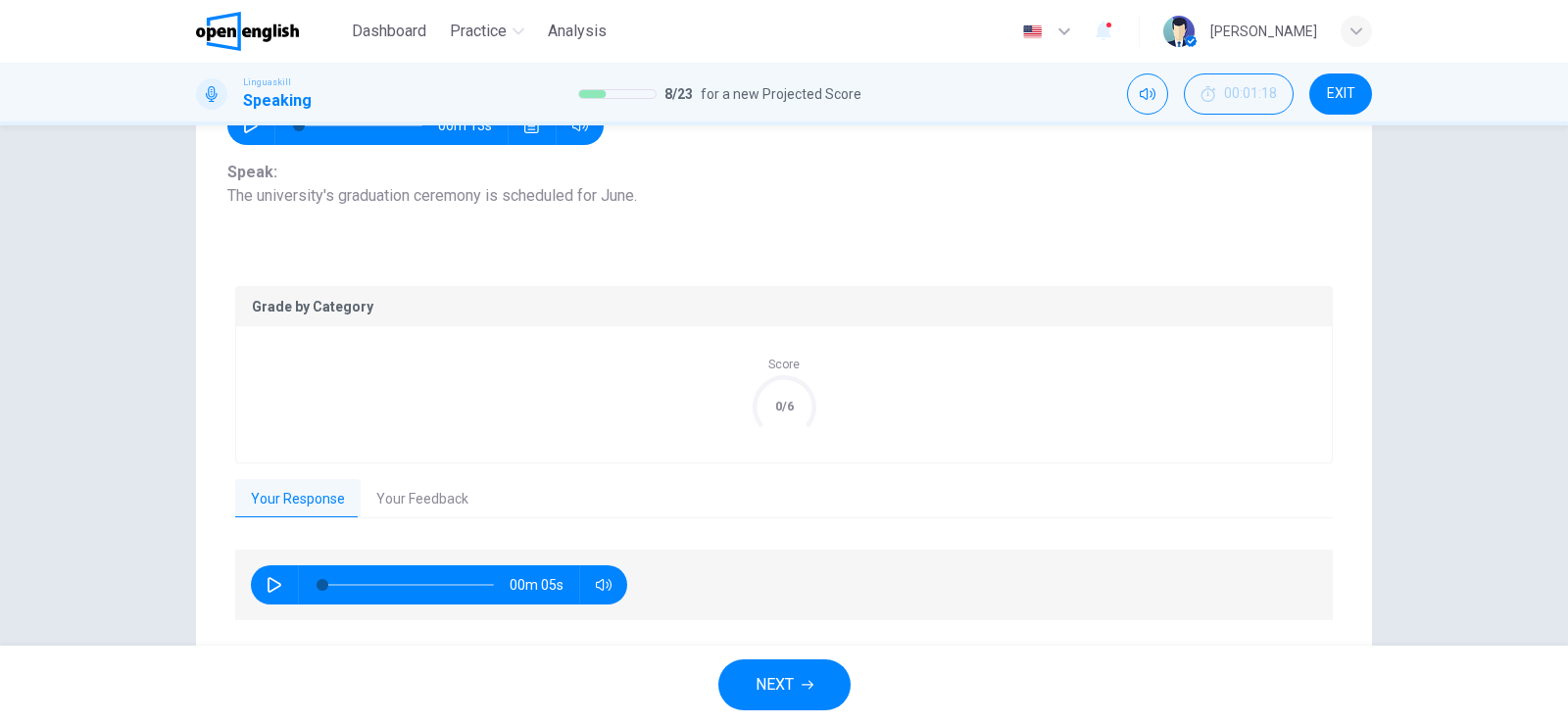 click on "NEXT" at bounding box center [774, 685] 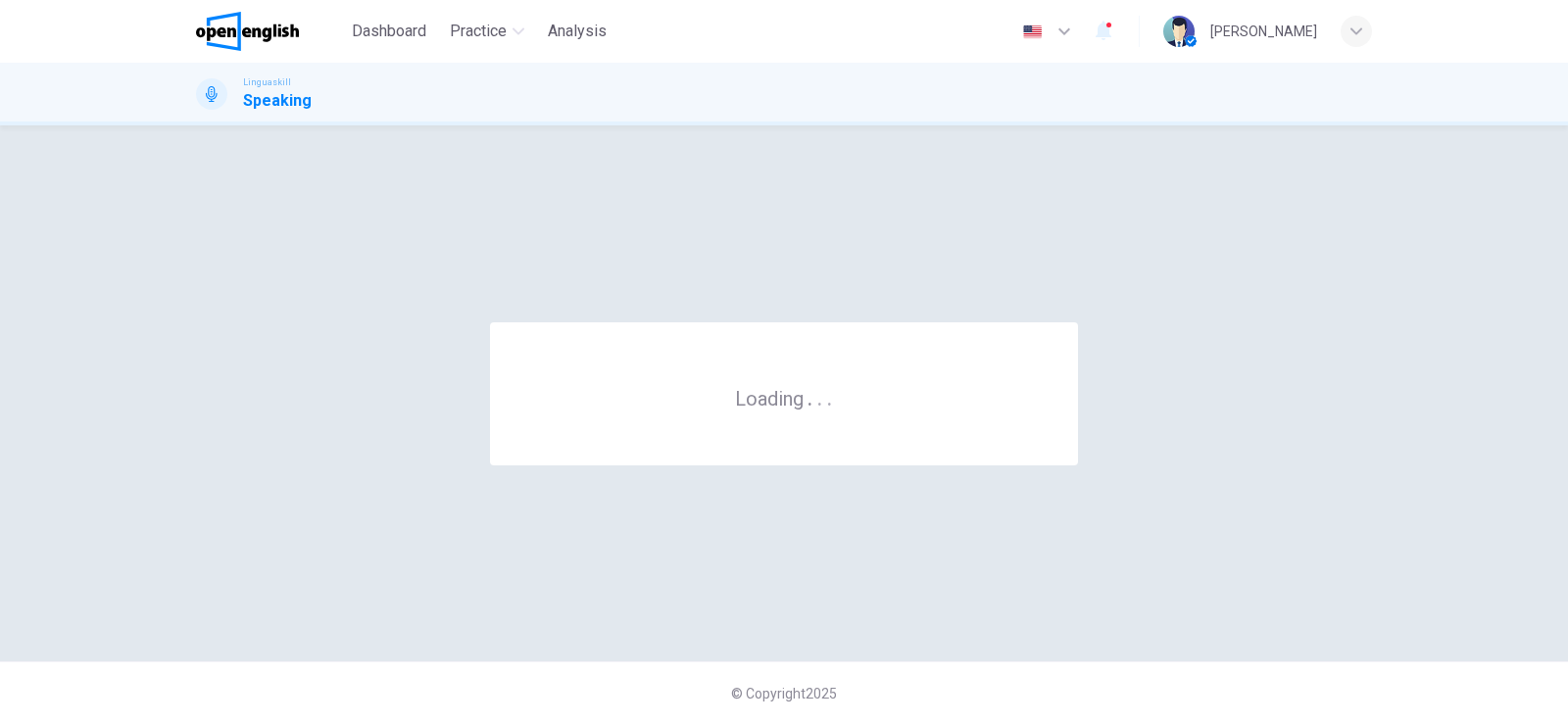 scroll, scrollTop: 0, scrollLeft: 0, axis: both 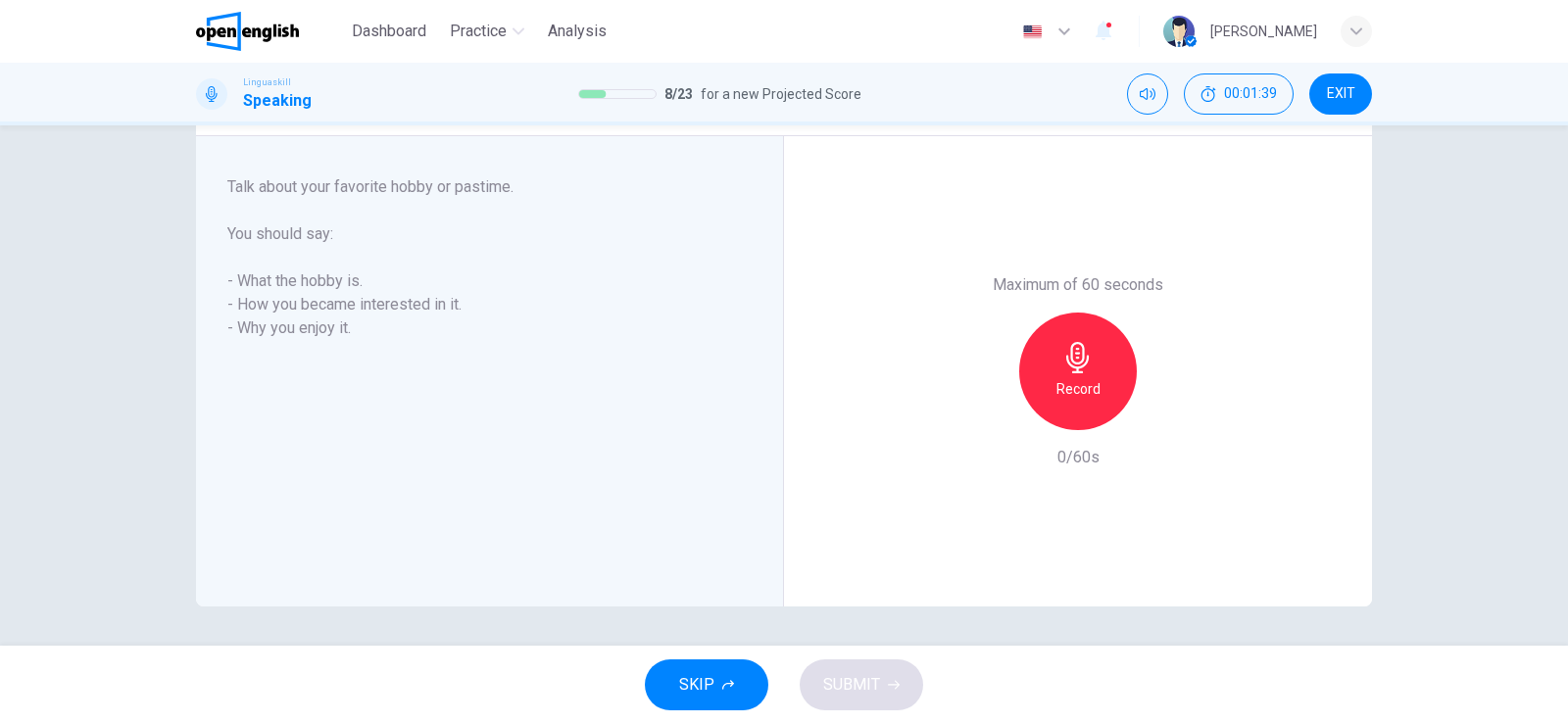 click on "Record" at bounding box center [1078, 389] 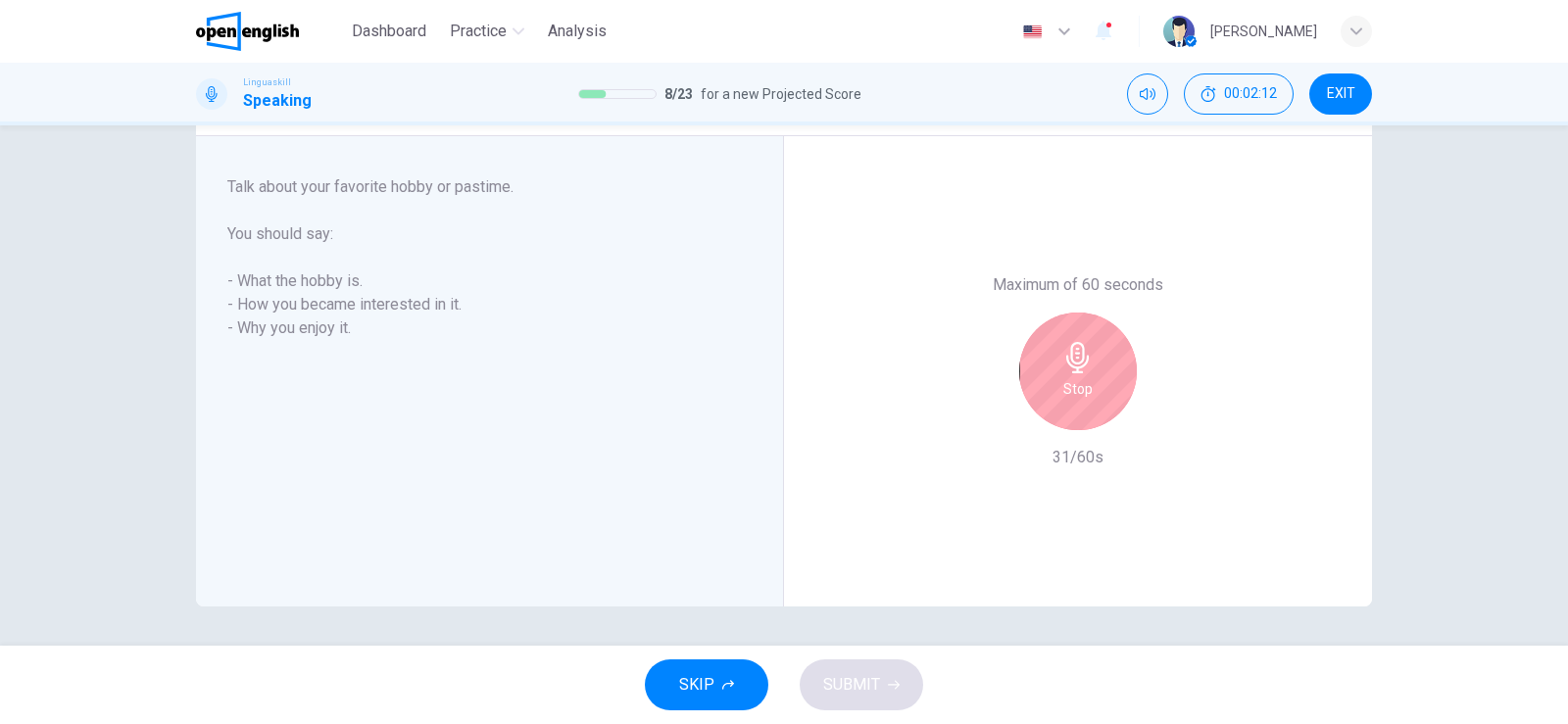 click on "Stop" at bounding box center [1078, 371] 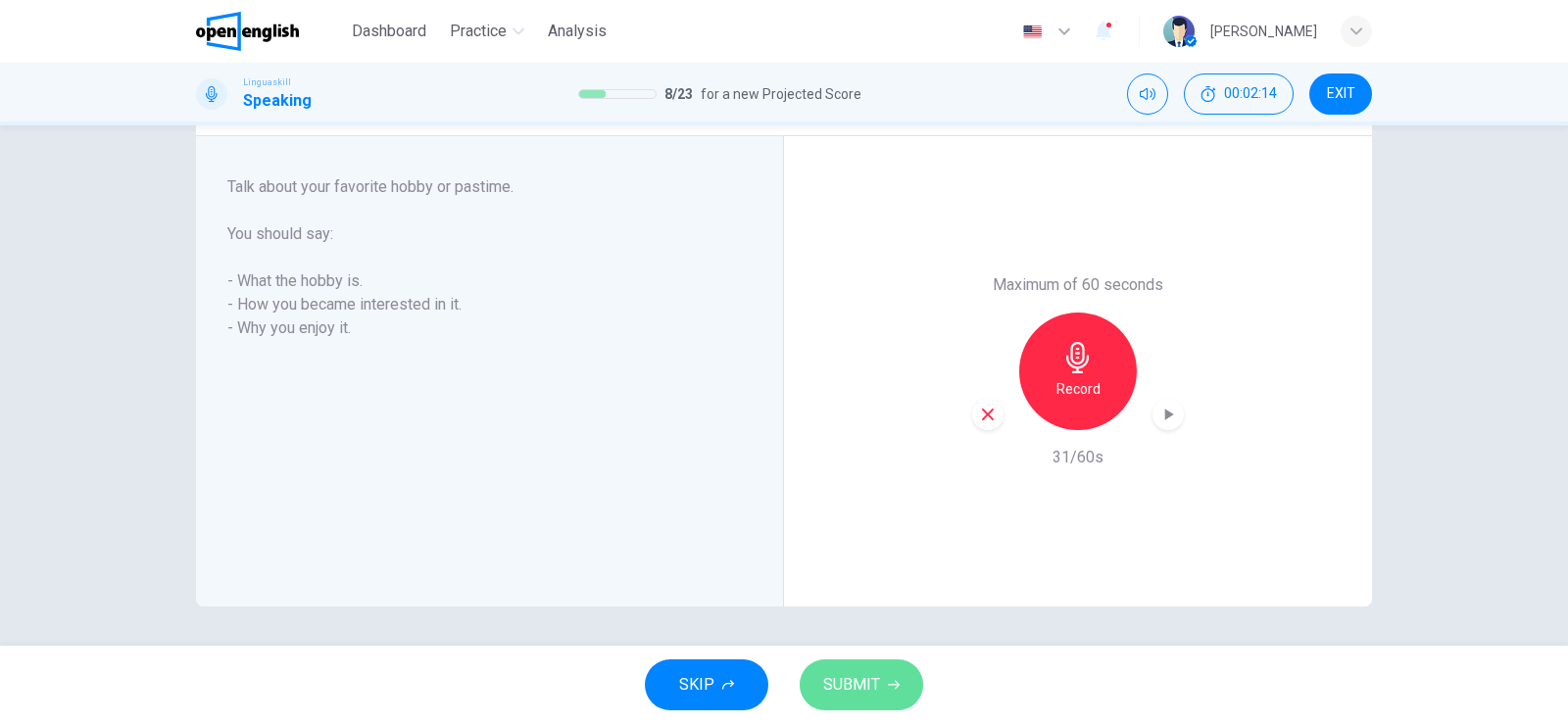 click on "SUBMIT" at bounding box center [852, 685] 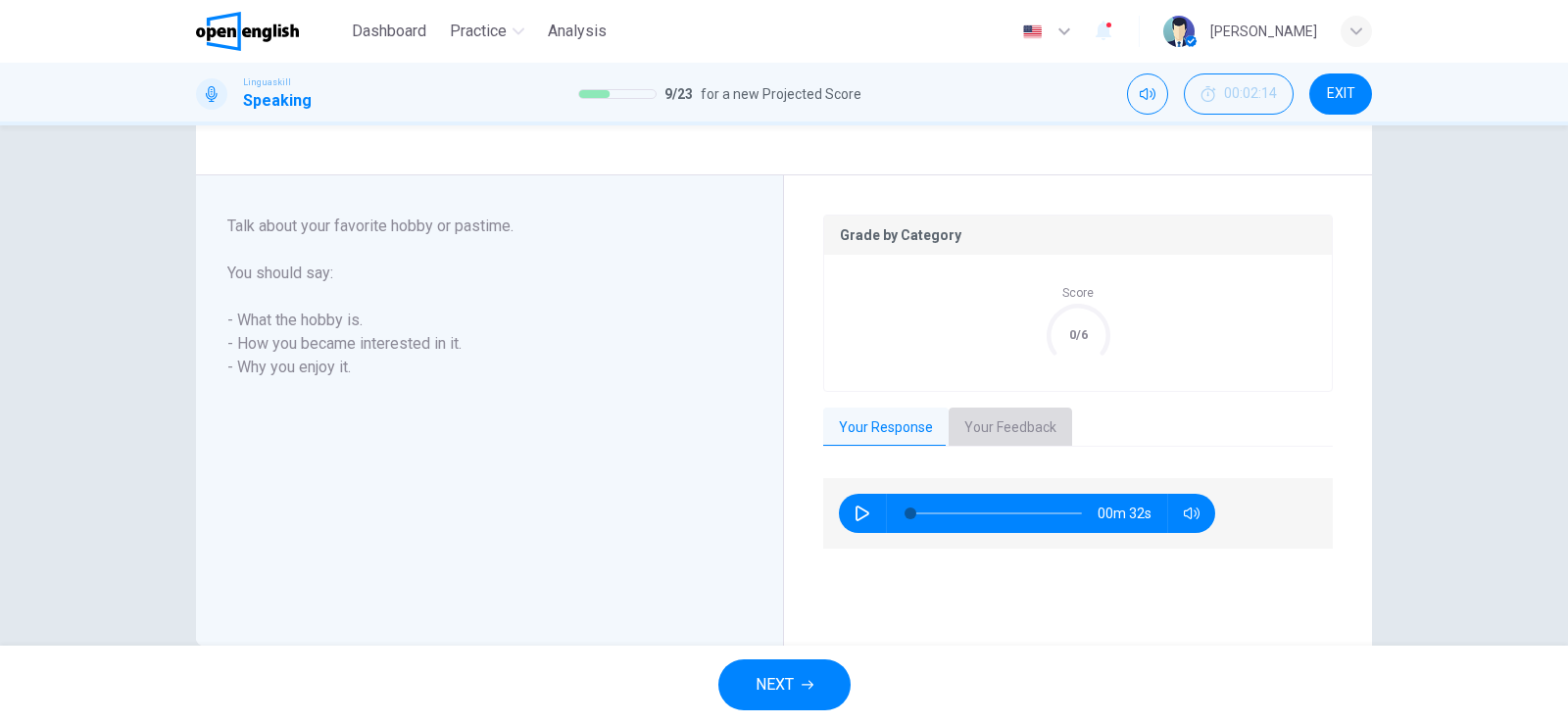 click on "Your Feedback" at bounding box center [1010, 428] 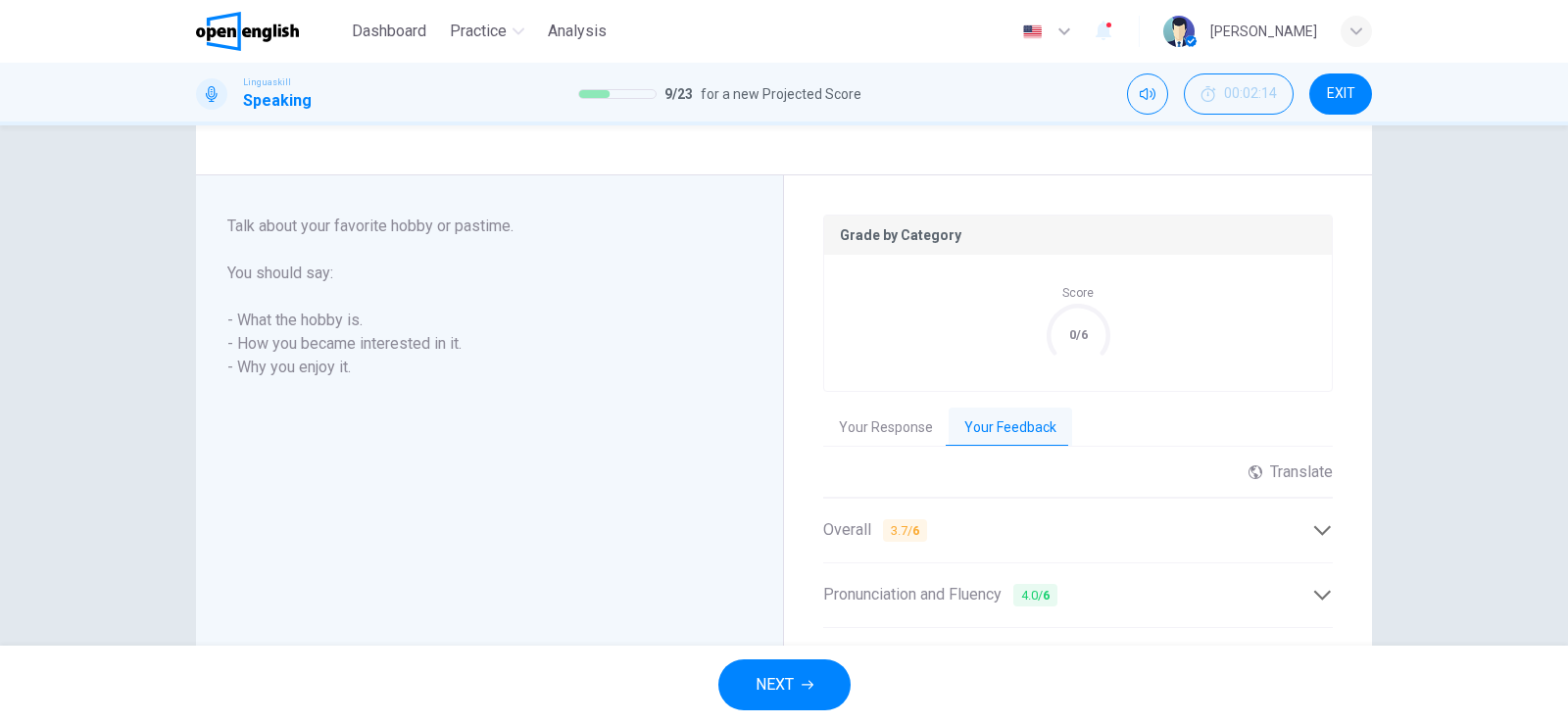 click on "NEXT" at bounding box center (784, 685) 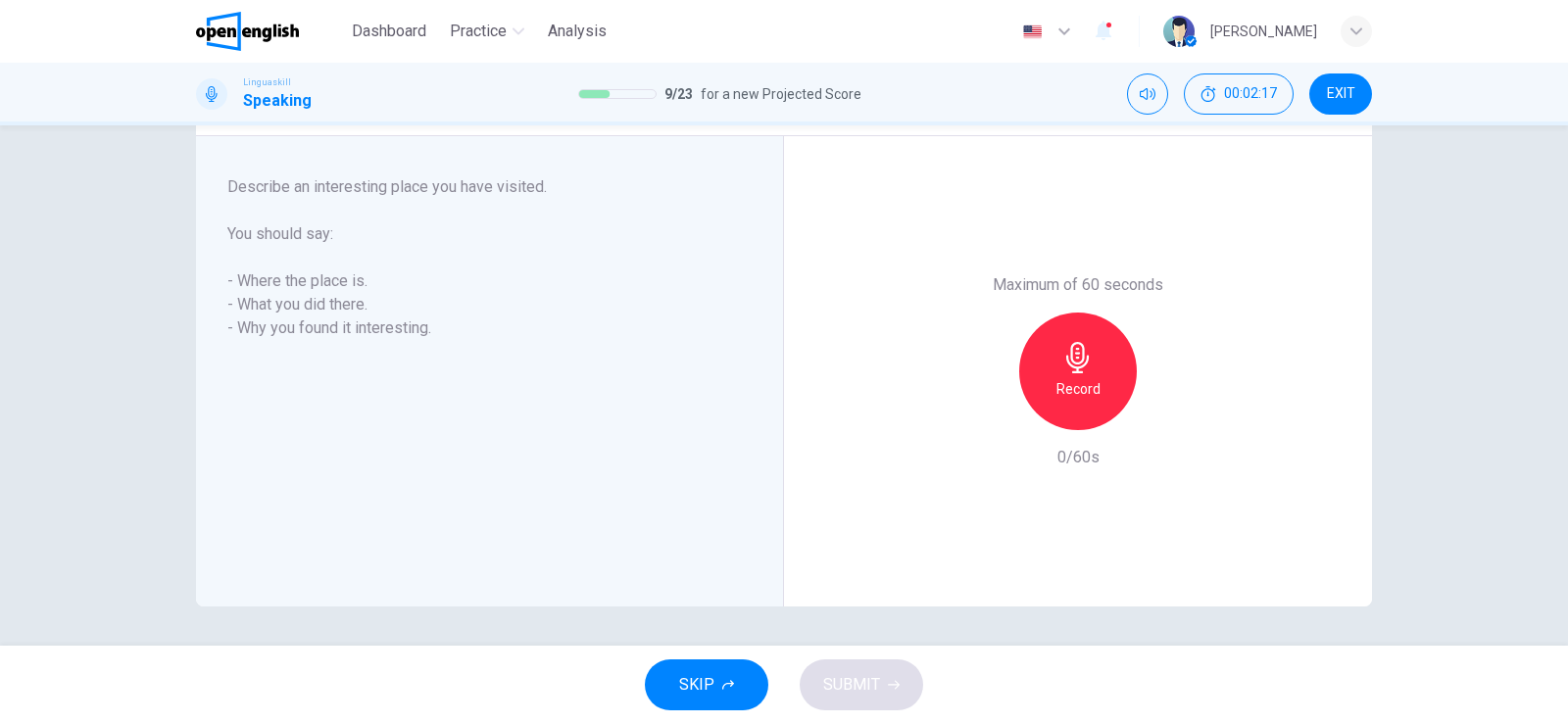 drag, startPoint x: 251, startPoint y: 193, endPoint x: 534, endPoint y: 188, distance: 283.04417 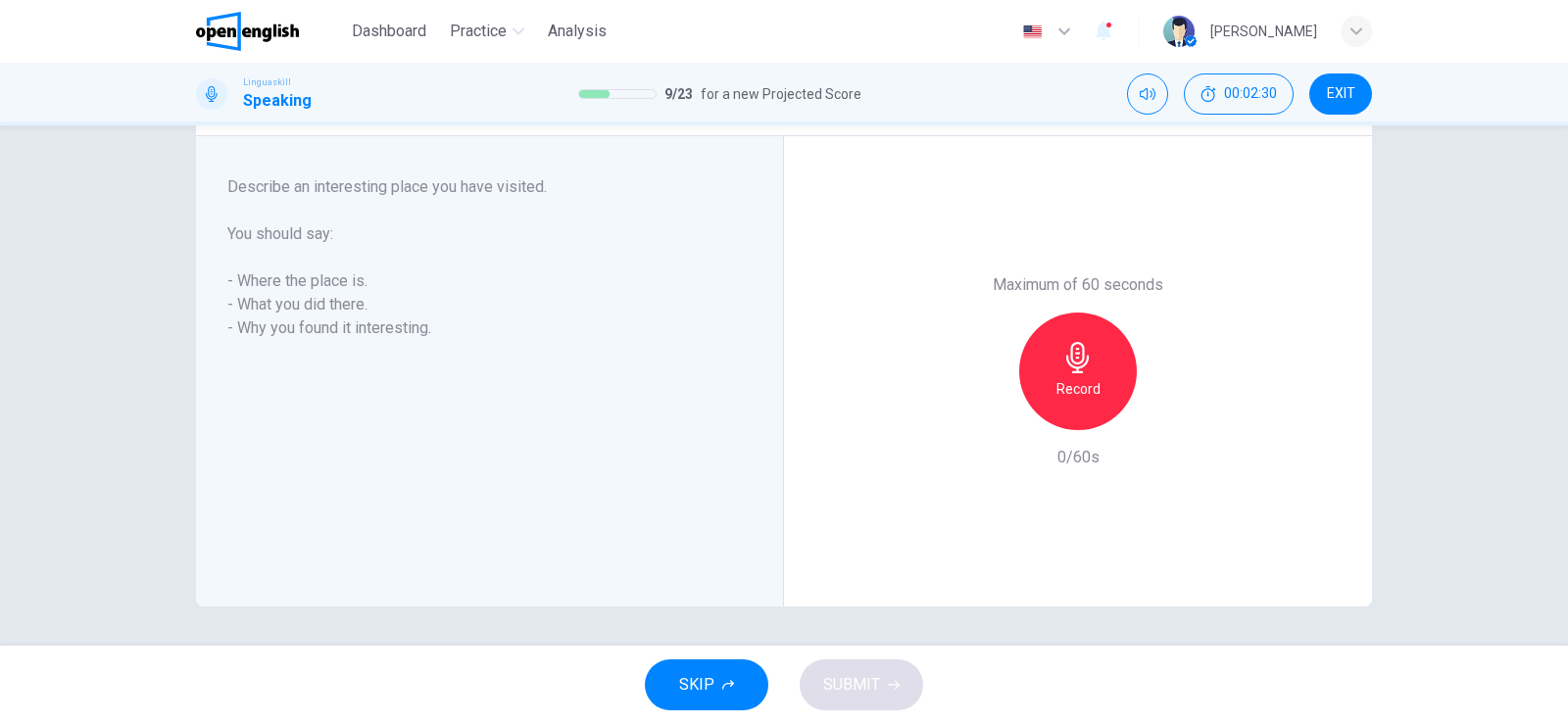 click on "Record" at bounding box center (1078, 389) 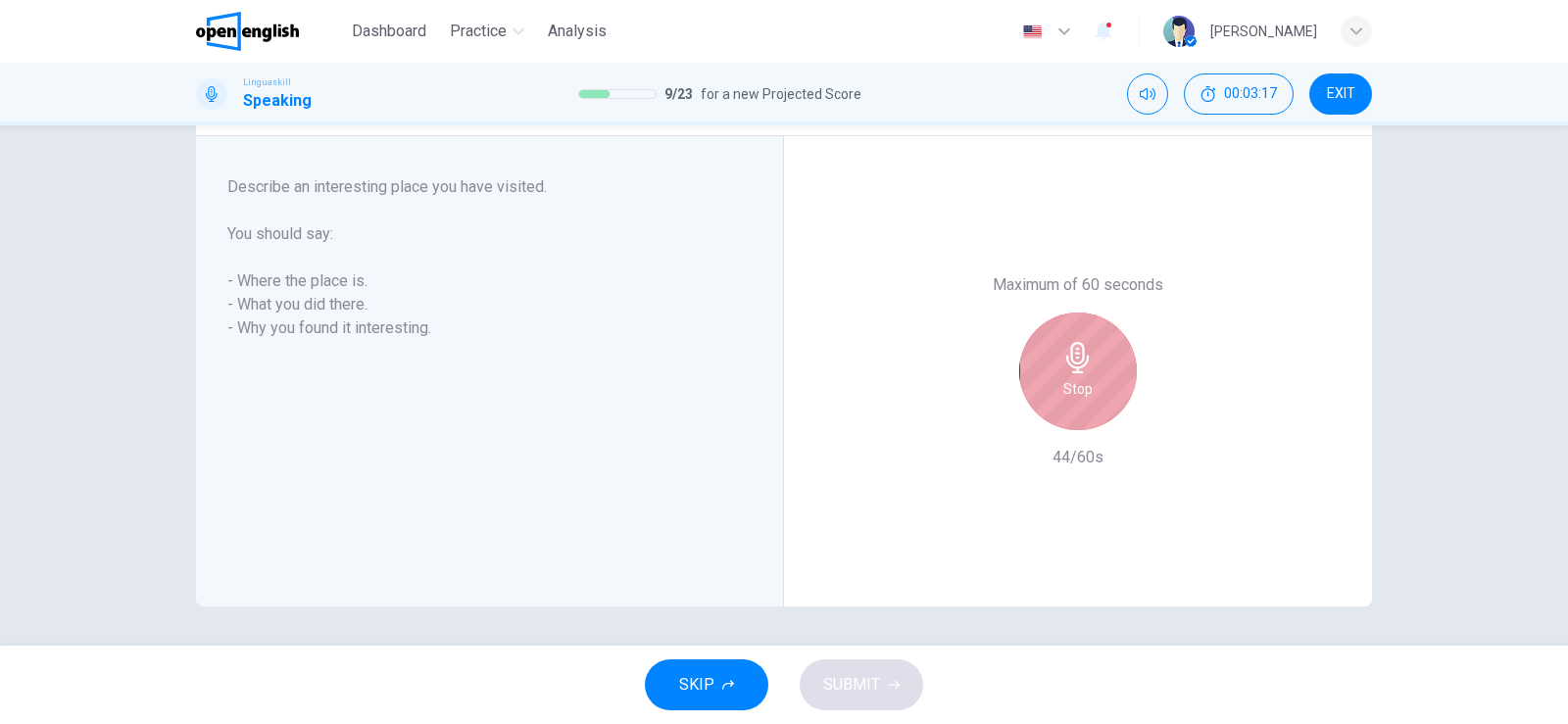 click on "Stop" at bounding box center (1078, 389) 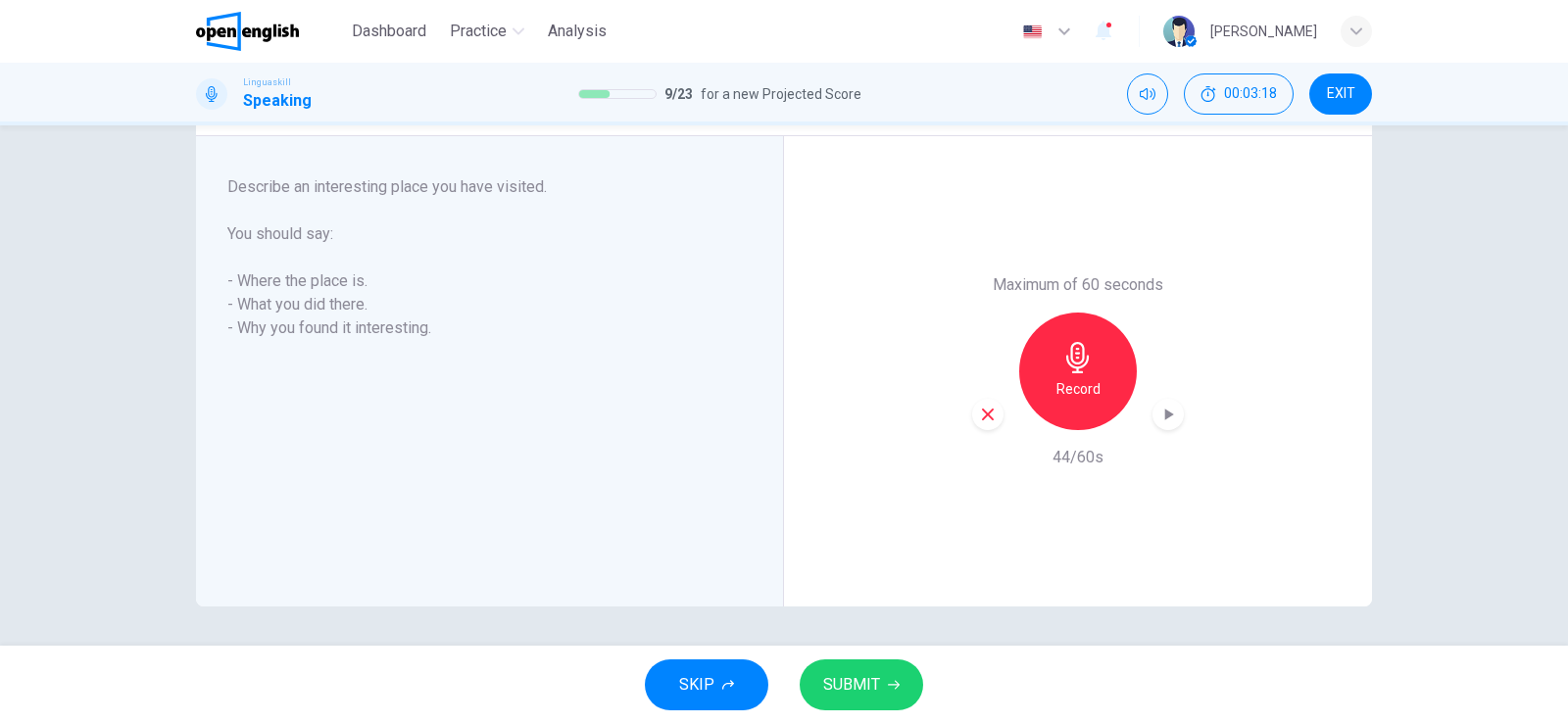 click on "SUBMIT" at bounding box center [852, 685] 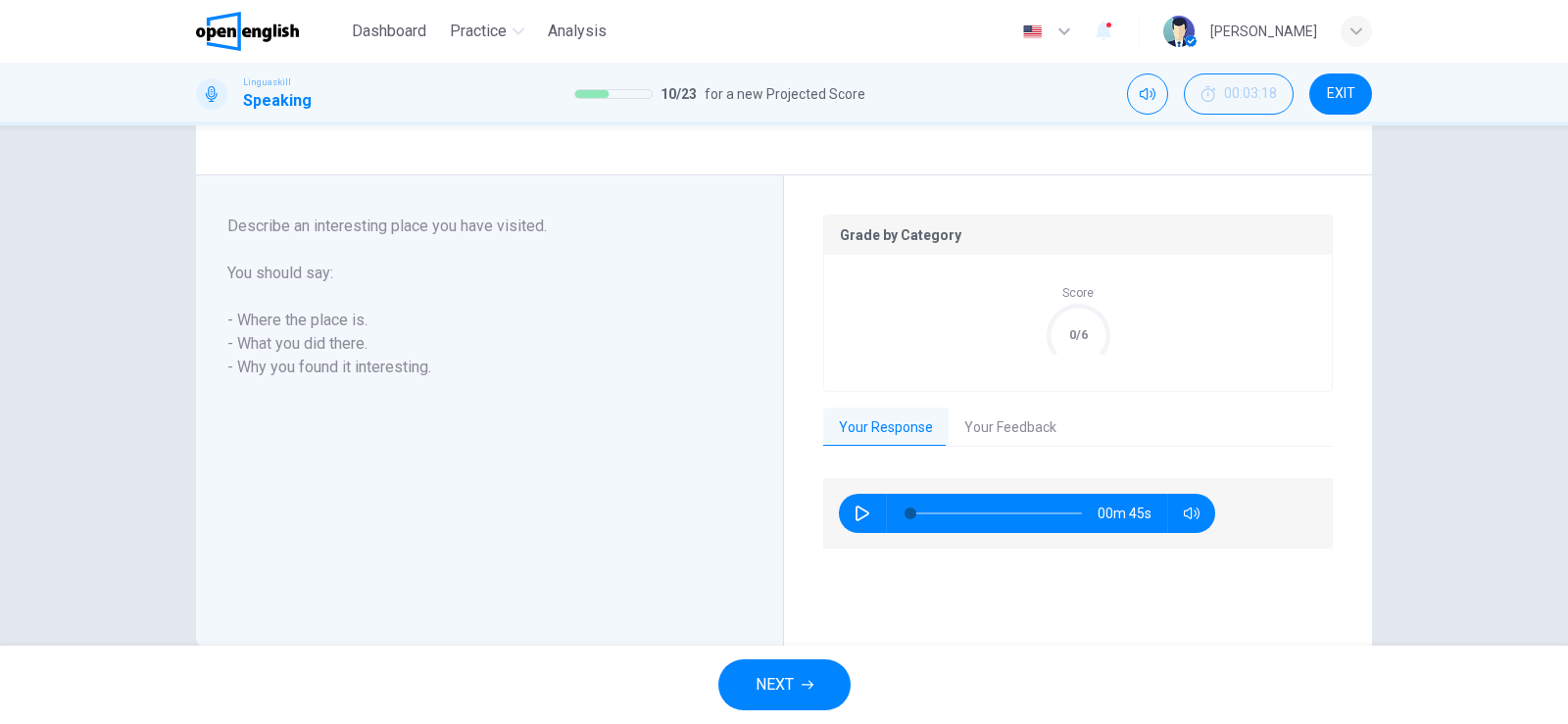 click on "Your Feedback" at bounding box center (1010, 428) 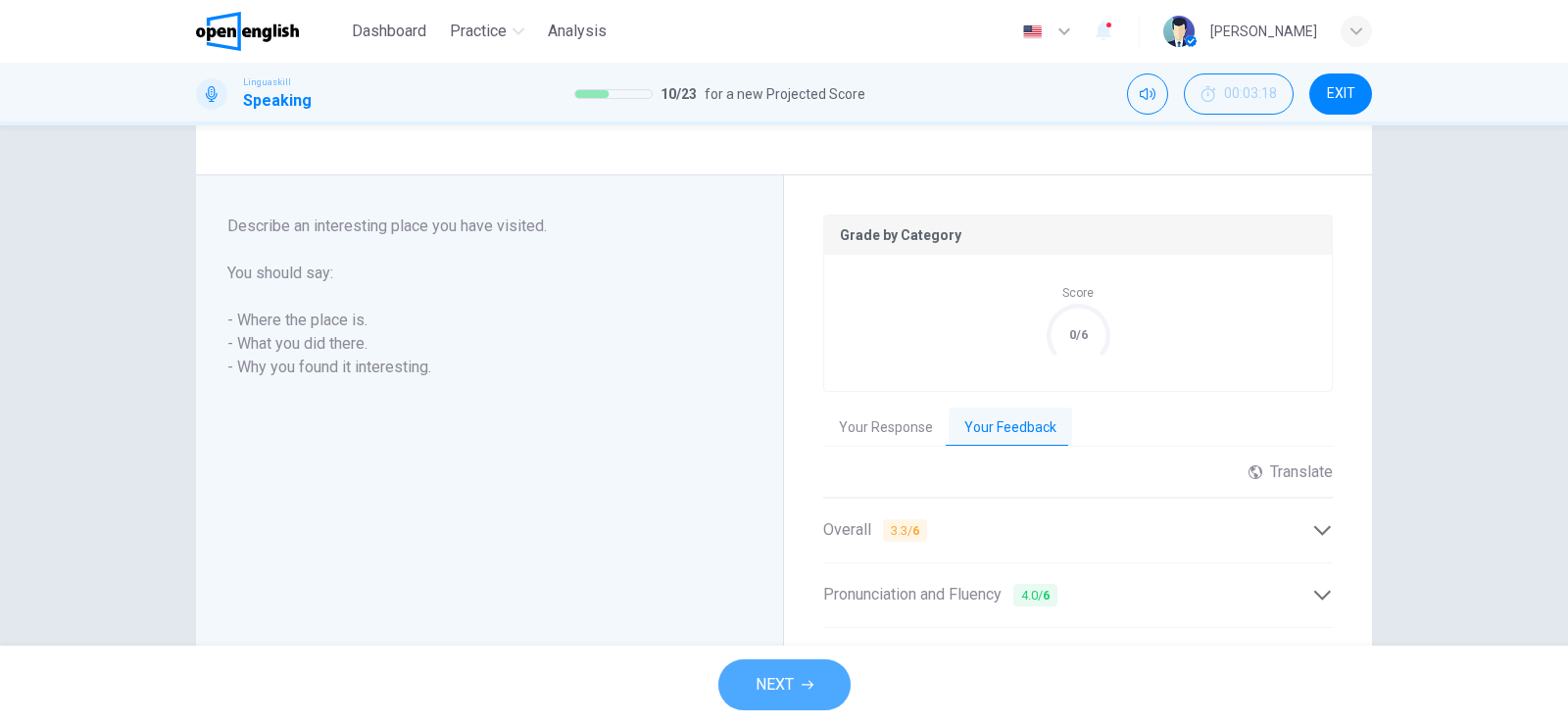 click 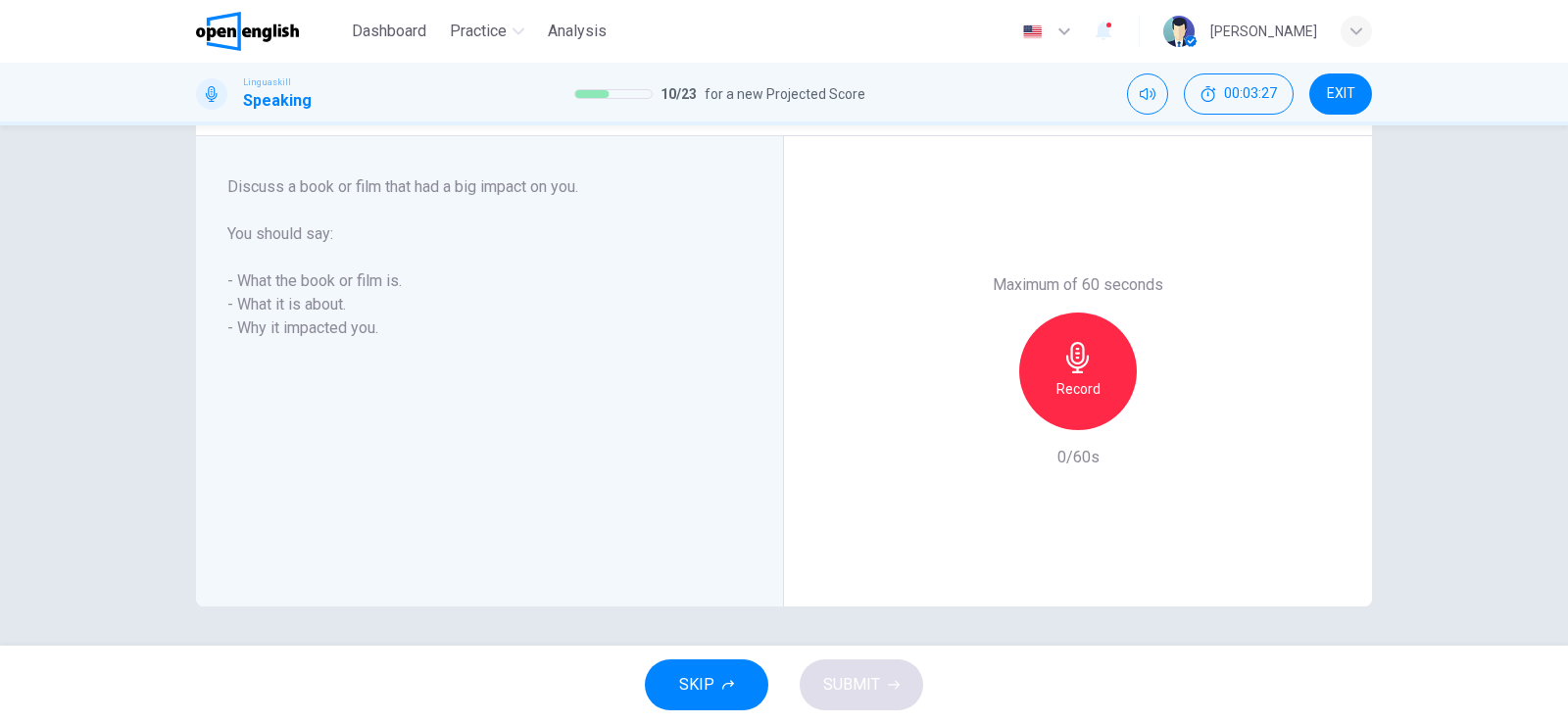 drag, startPoint x: 240, startPoint y: 281, endPoint x: 408, endPoint y: 287, distance: 168.10711 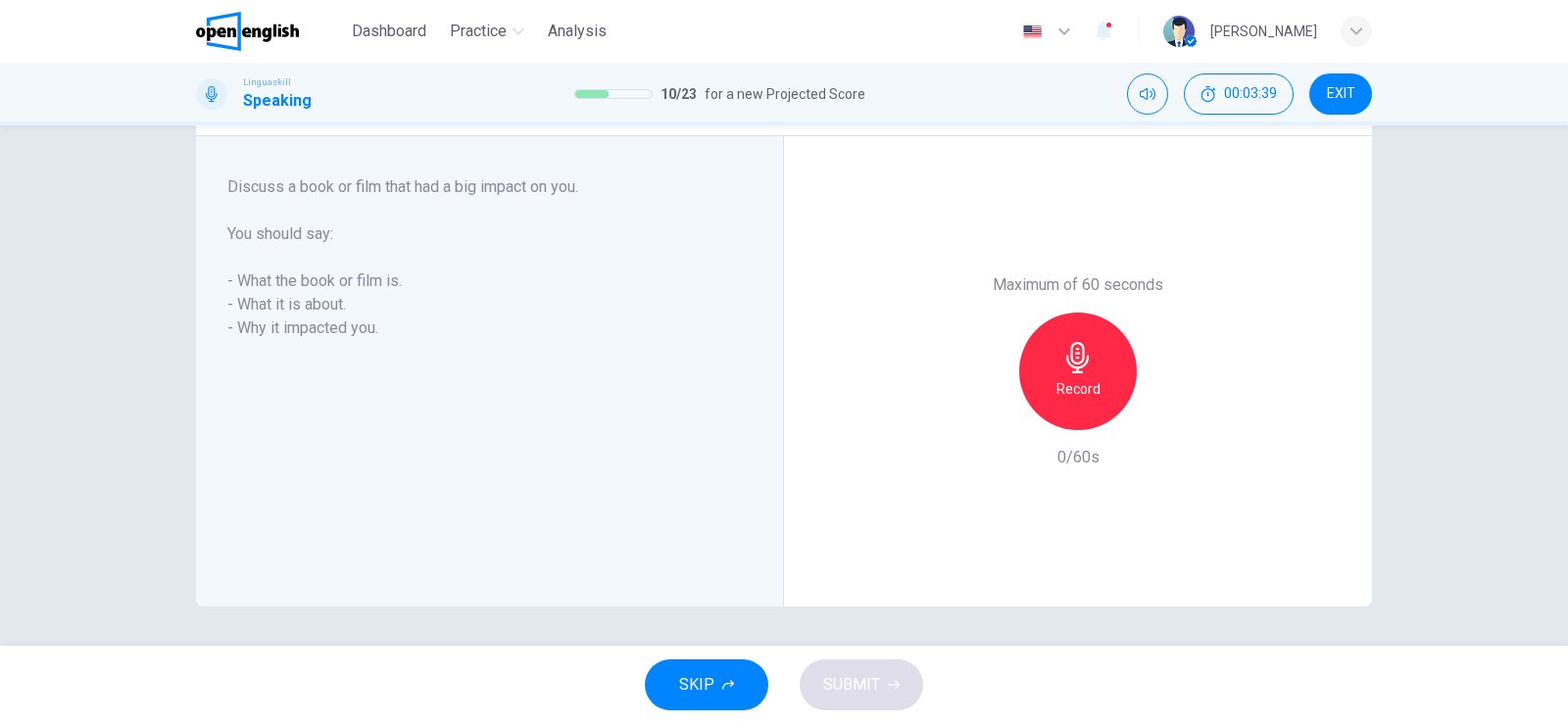 click on "Record" at bounding box center (1078, 371) 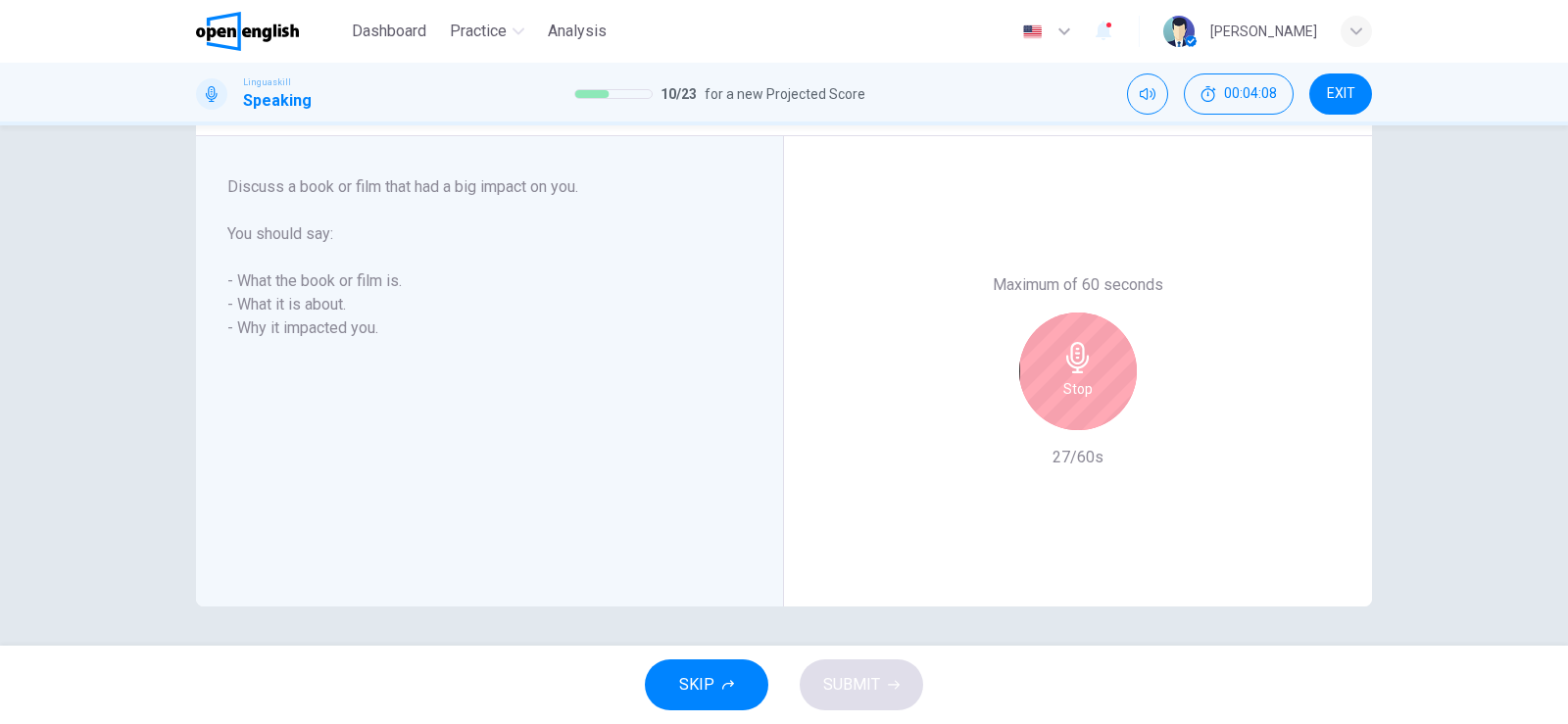 click on "Stop" at bounding box center [1078, 371] 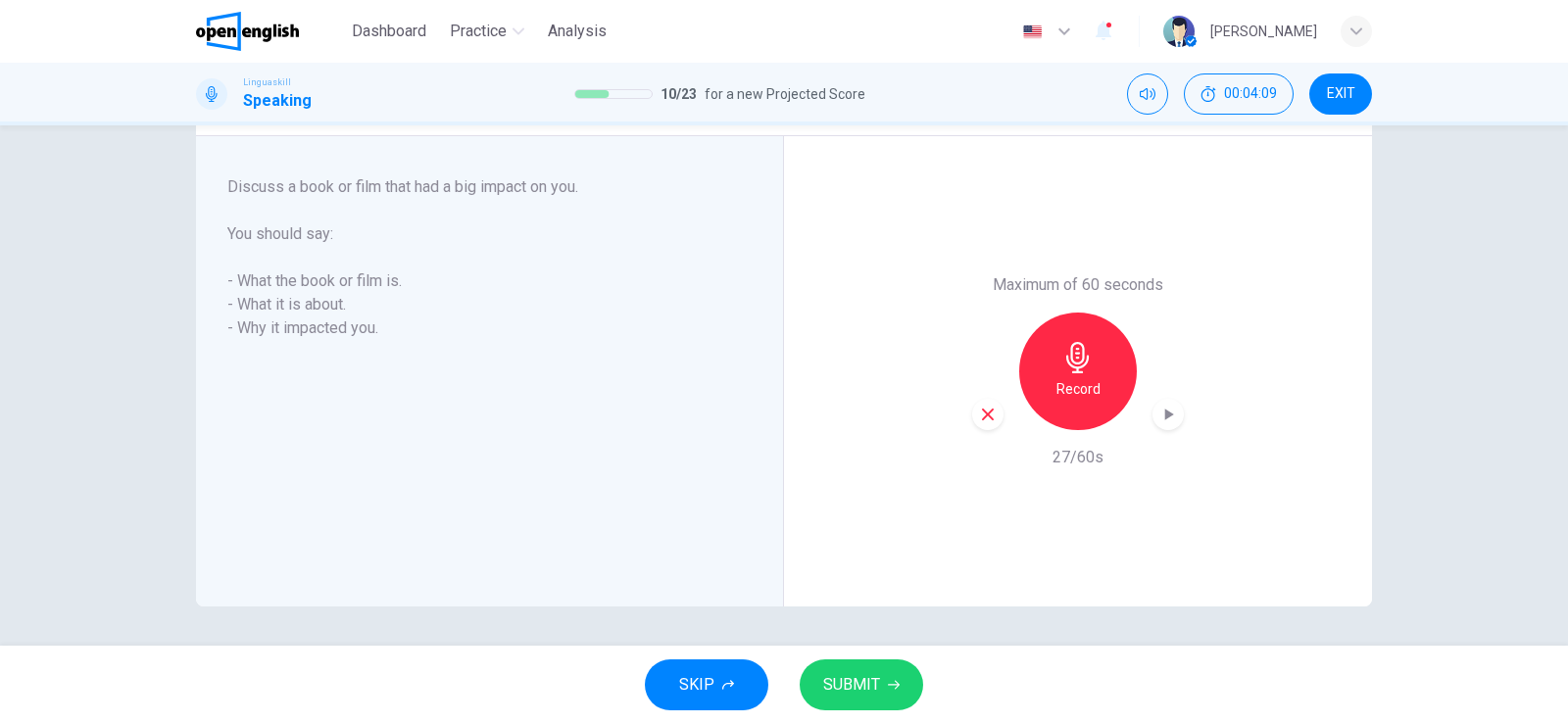 click on "SUBMIT" at bounding box center [852, 685] 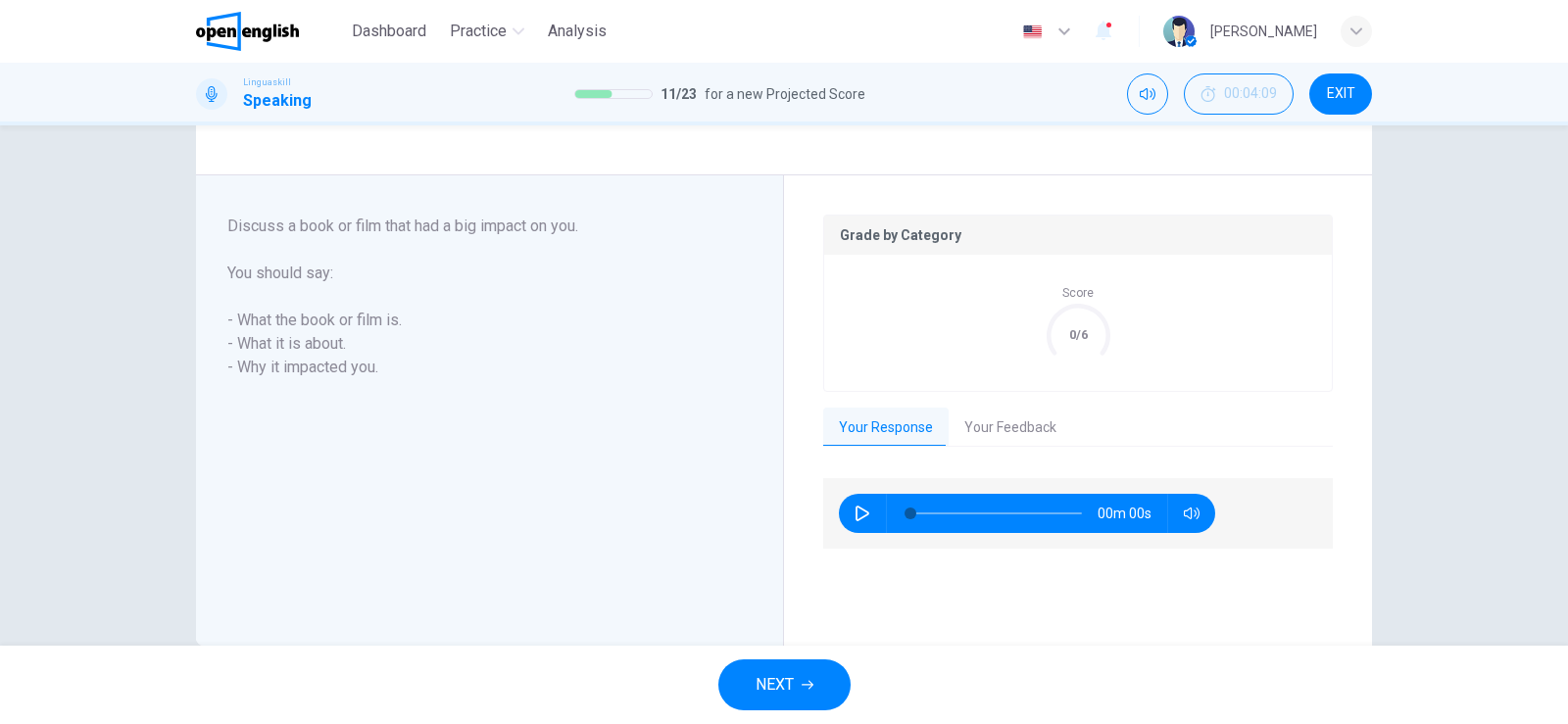 click on "Your Feedback" at bounding box center (1010, 428) 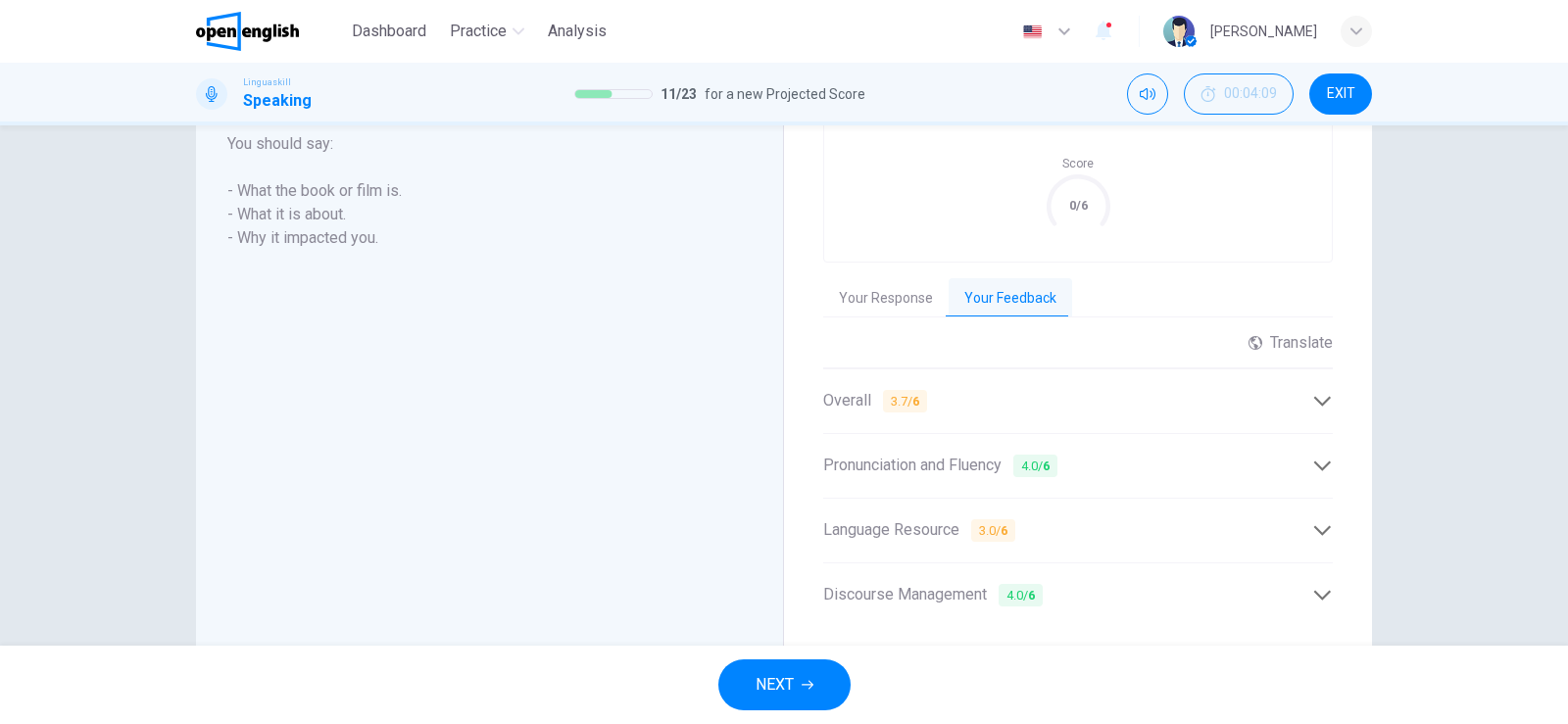 scroll, scrollTop: 504, scrollLeft: 0, axis: vertical 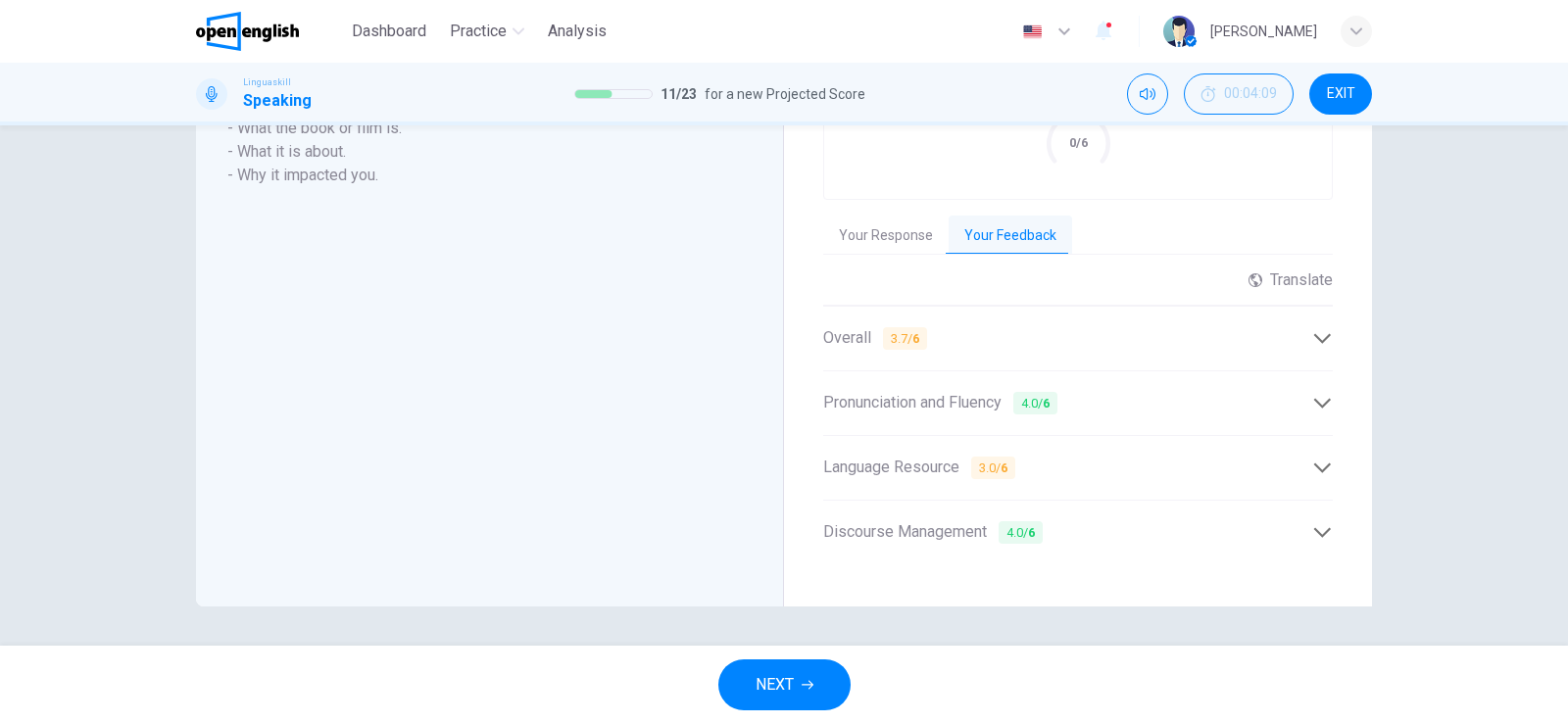 click on "Language Resource   3.0 / 6" at bounding box center (919, 467) 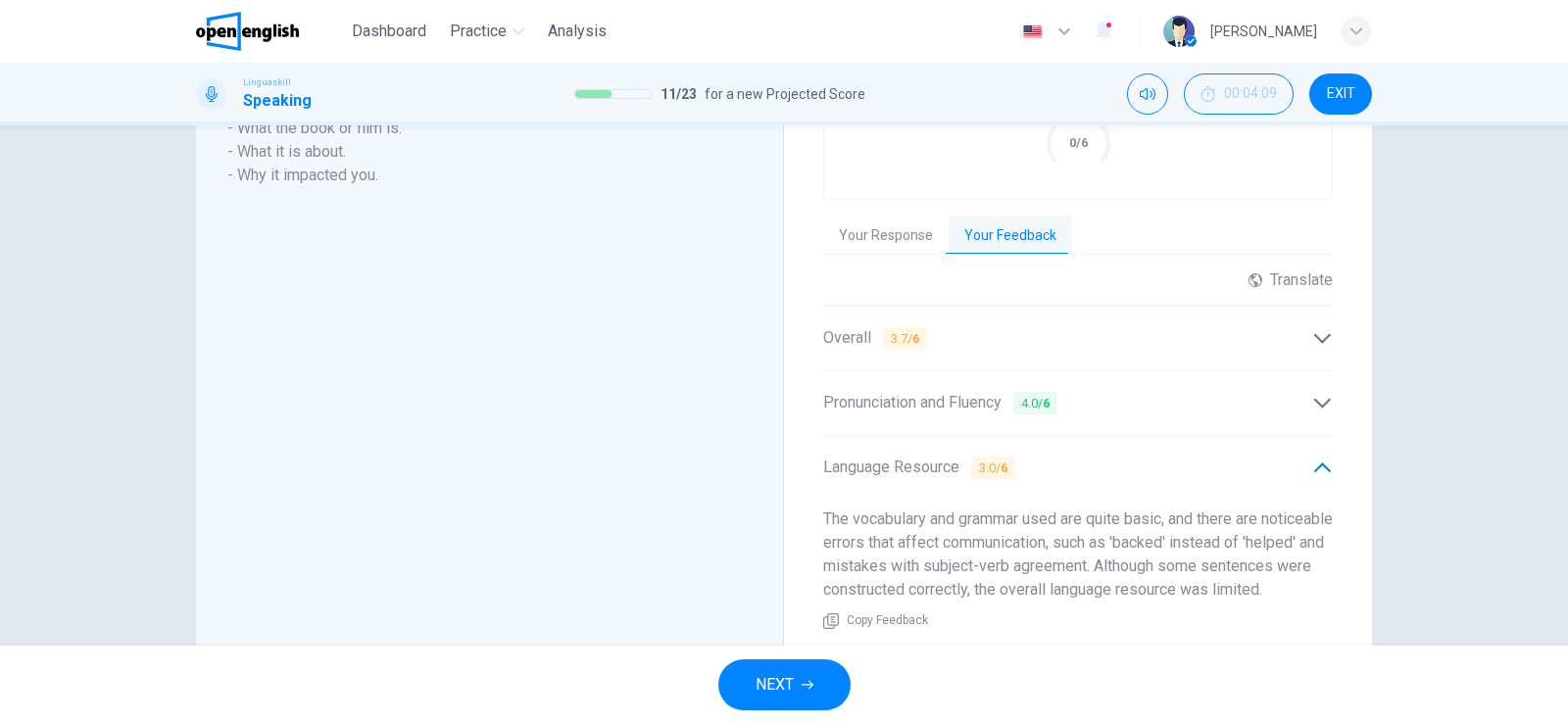 click on "Language Resource   3.0 / 6" at bounding box center [919, 467] 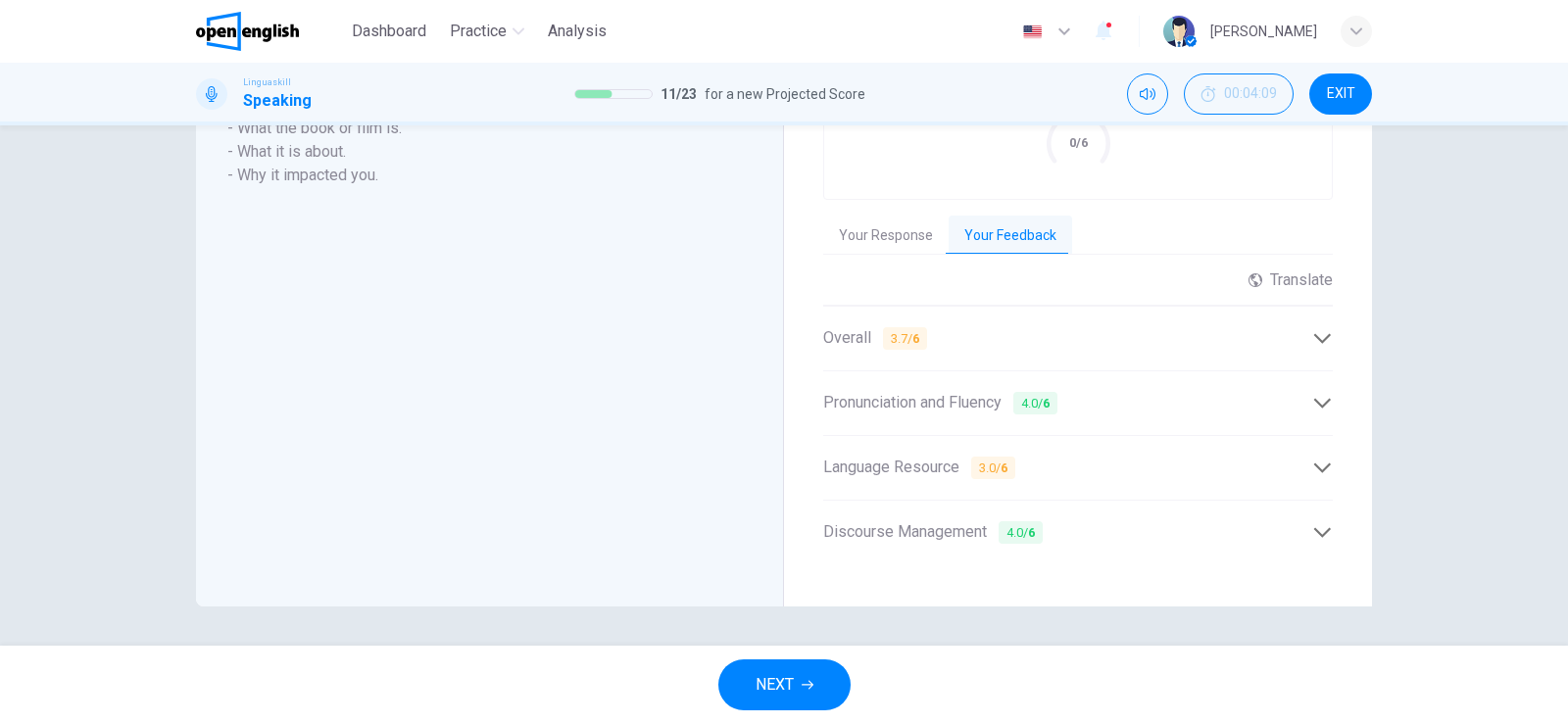 click on "NEXT" at bounding box center (784, 685) 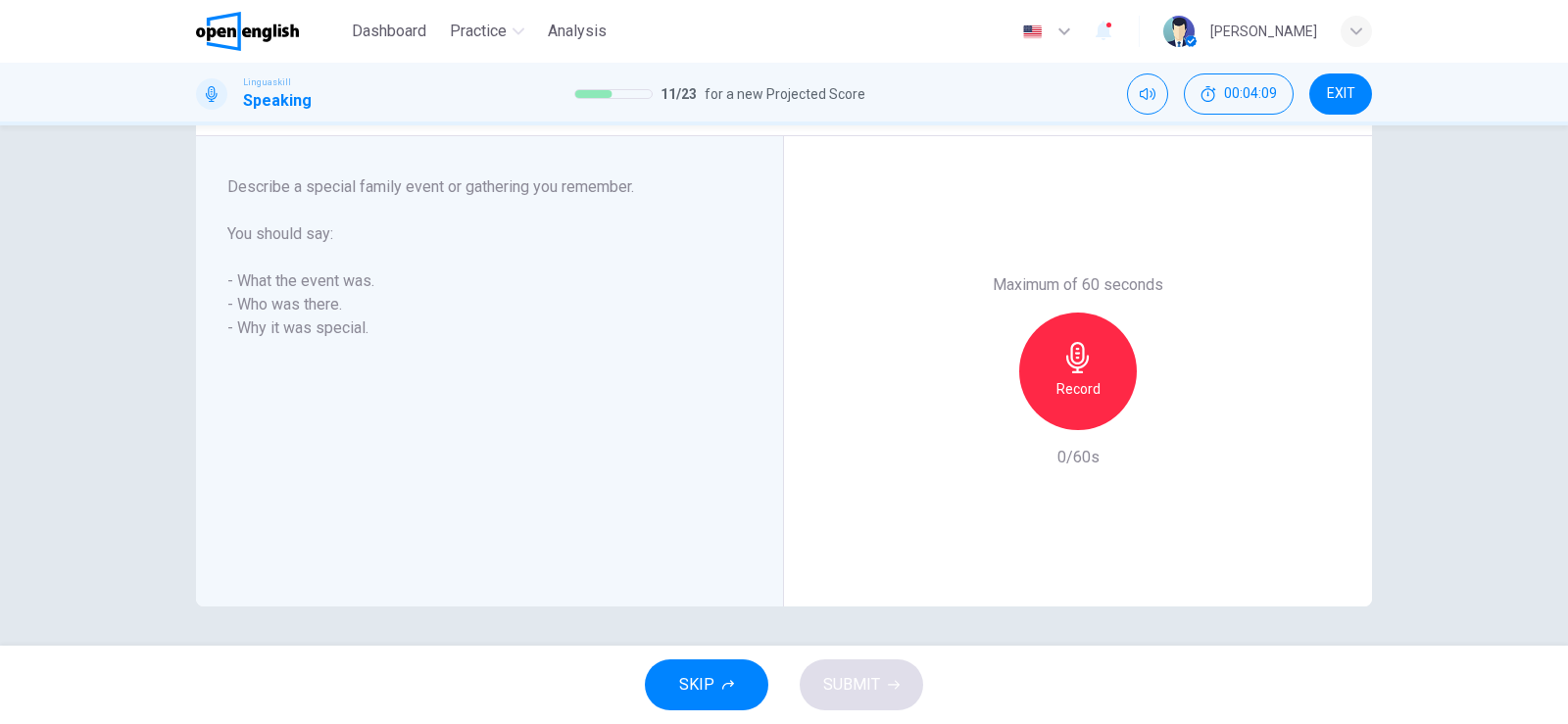 scroll, scrollTop: 312, scrollLeft: 0, axis: vertical 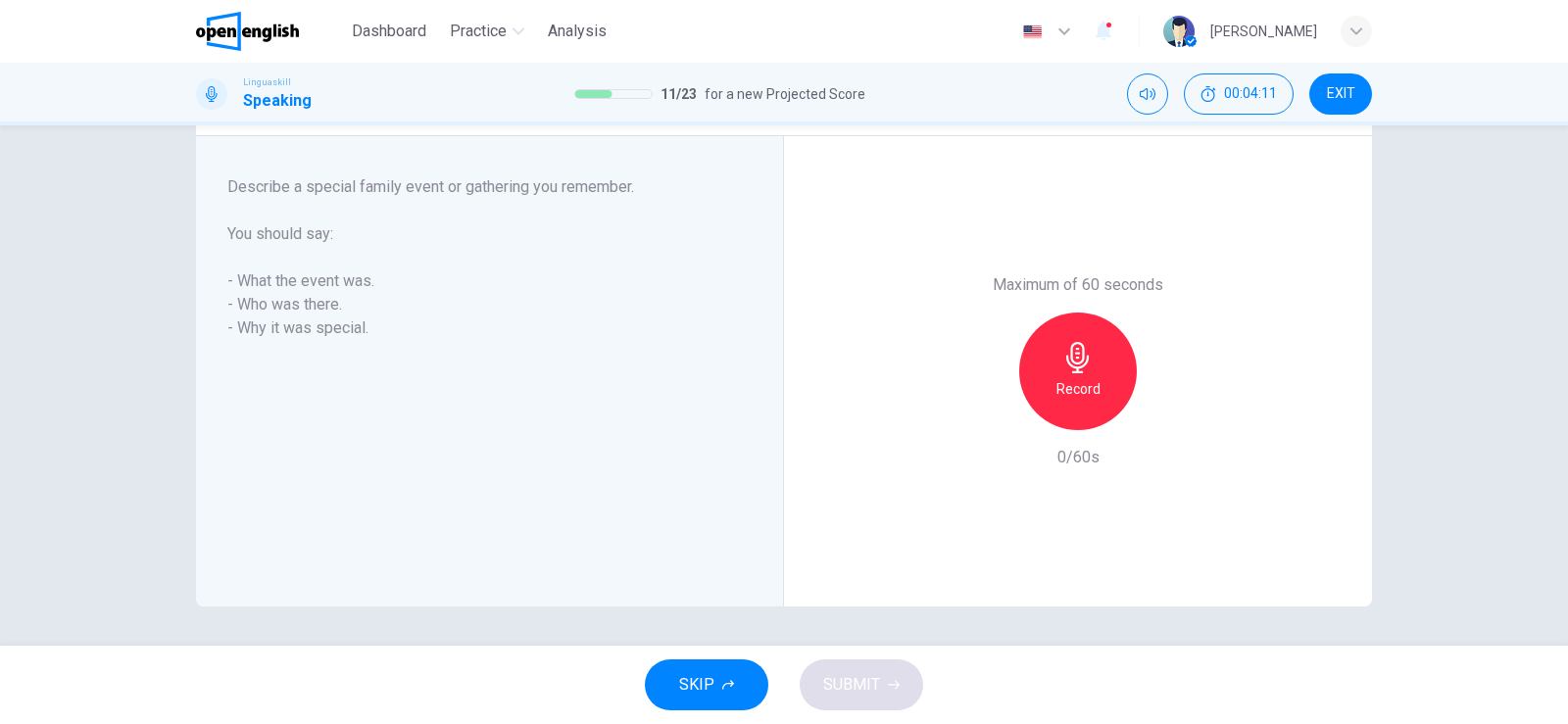drag, startPoint x: 321, startPoint y: 189, endPoint x: 597, endPoint y: 248, distance: 282.2357 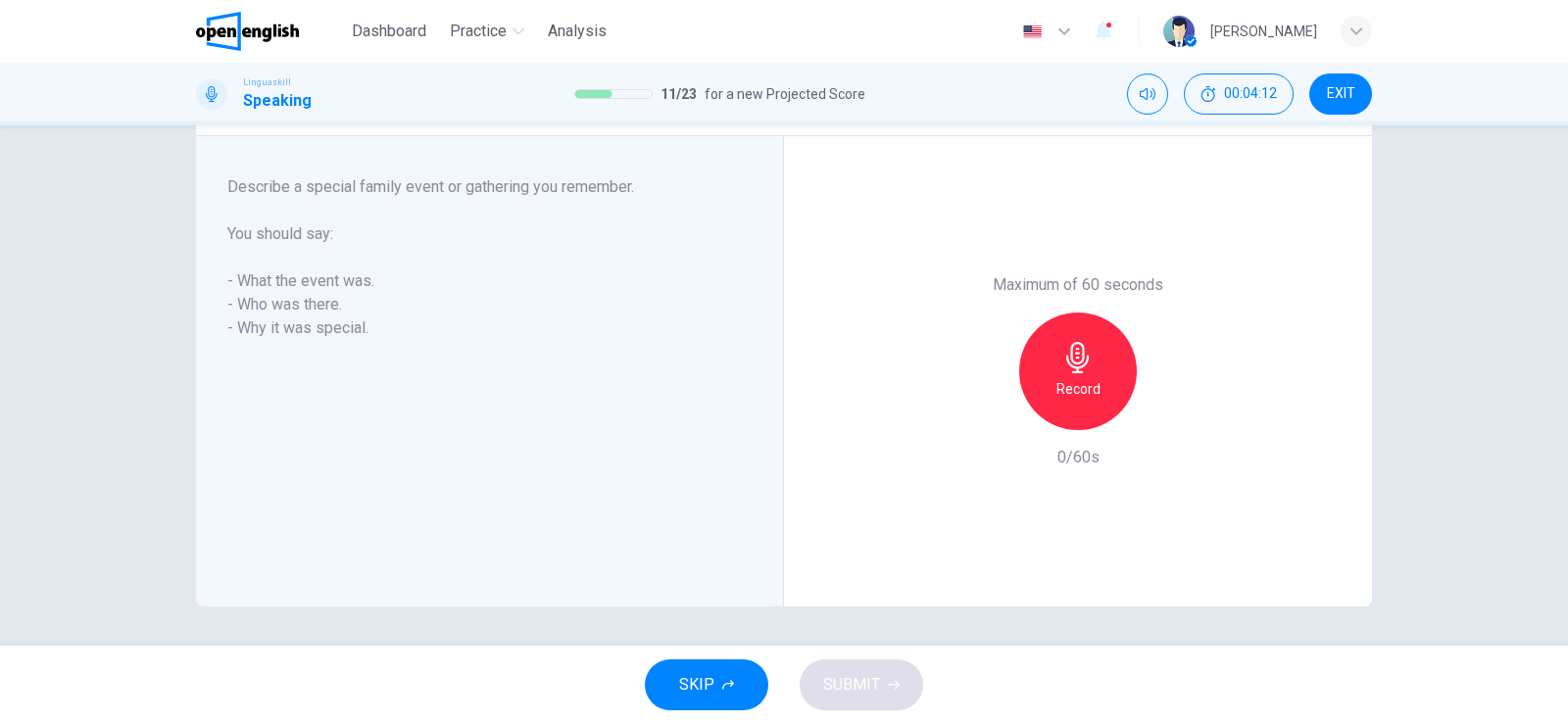 click on "Record" at bounding box center [1078, 389] 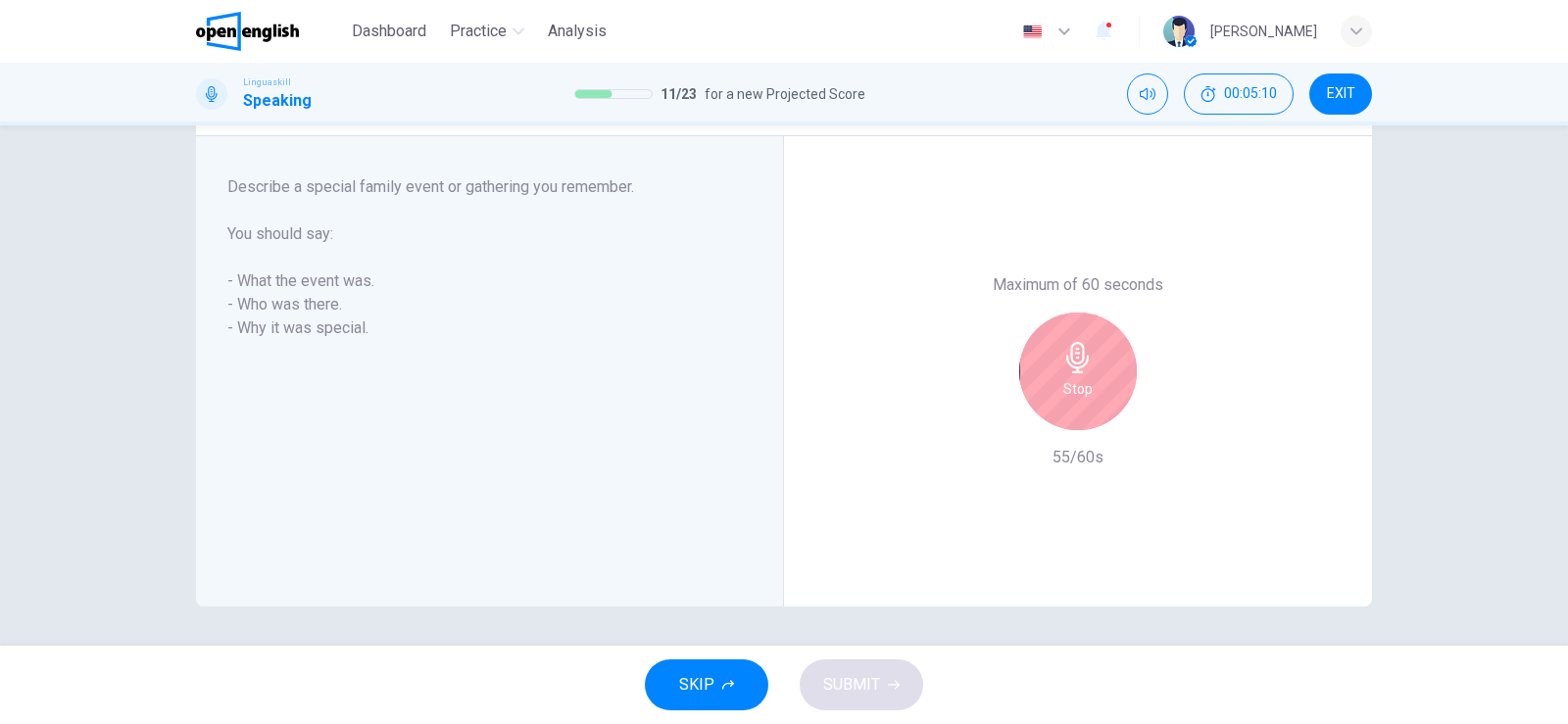 click on "Stop" at bounding box center (1078, 389) 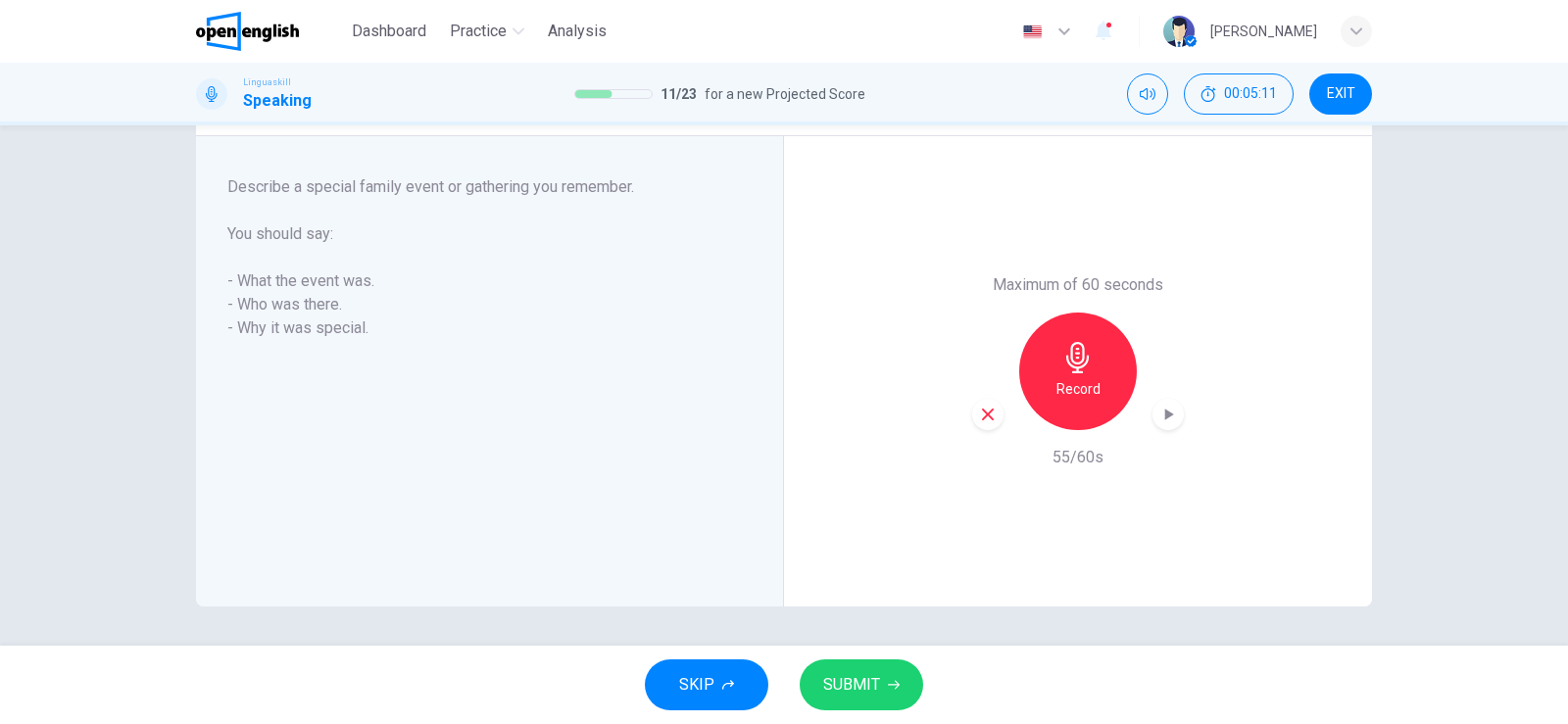 click on "SUBMIT" at bounding box center (852, 685) 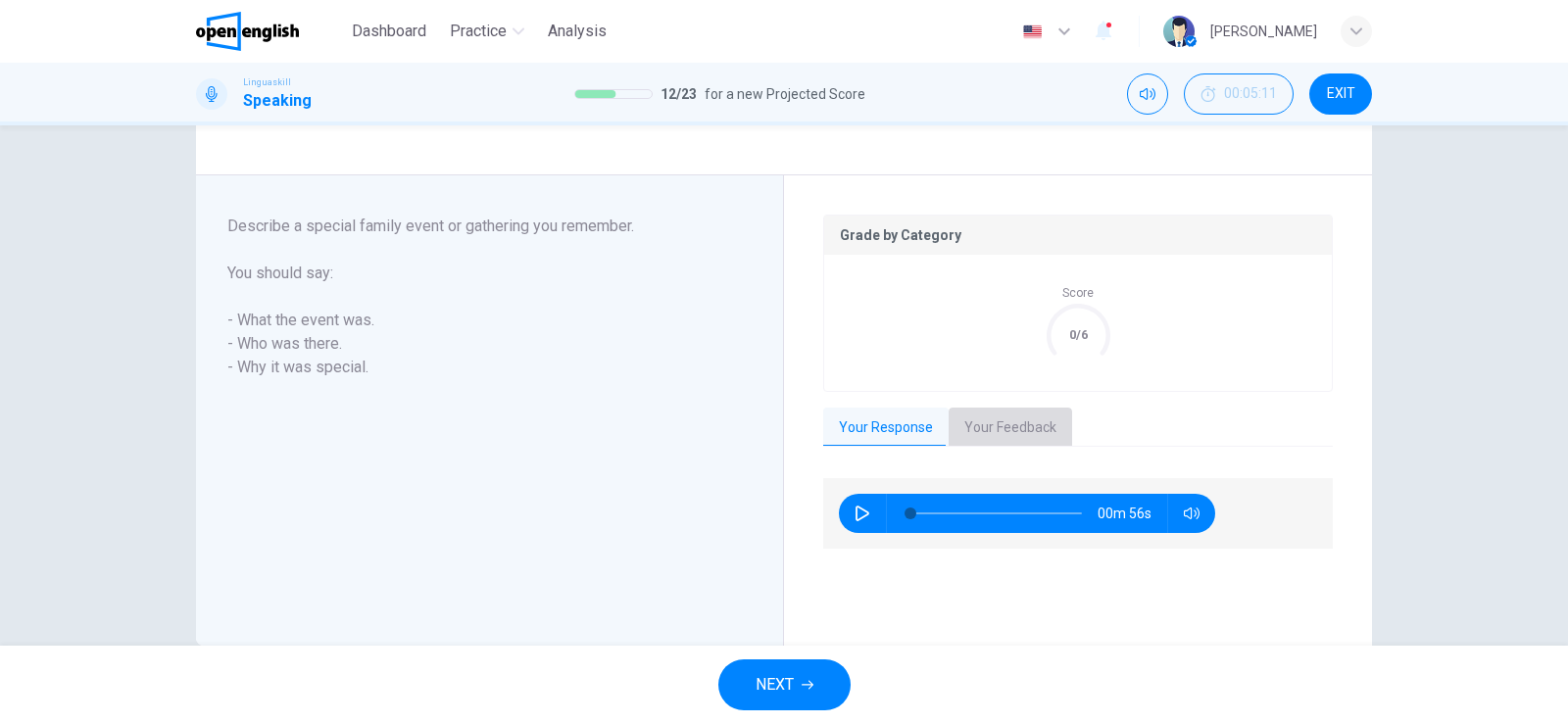 click on "Your Feedback" at bounding box center (1010, 428) 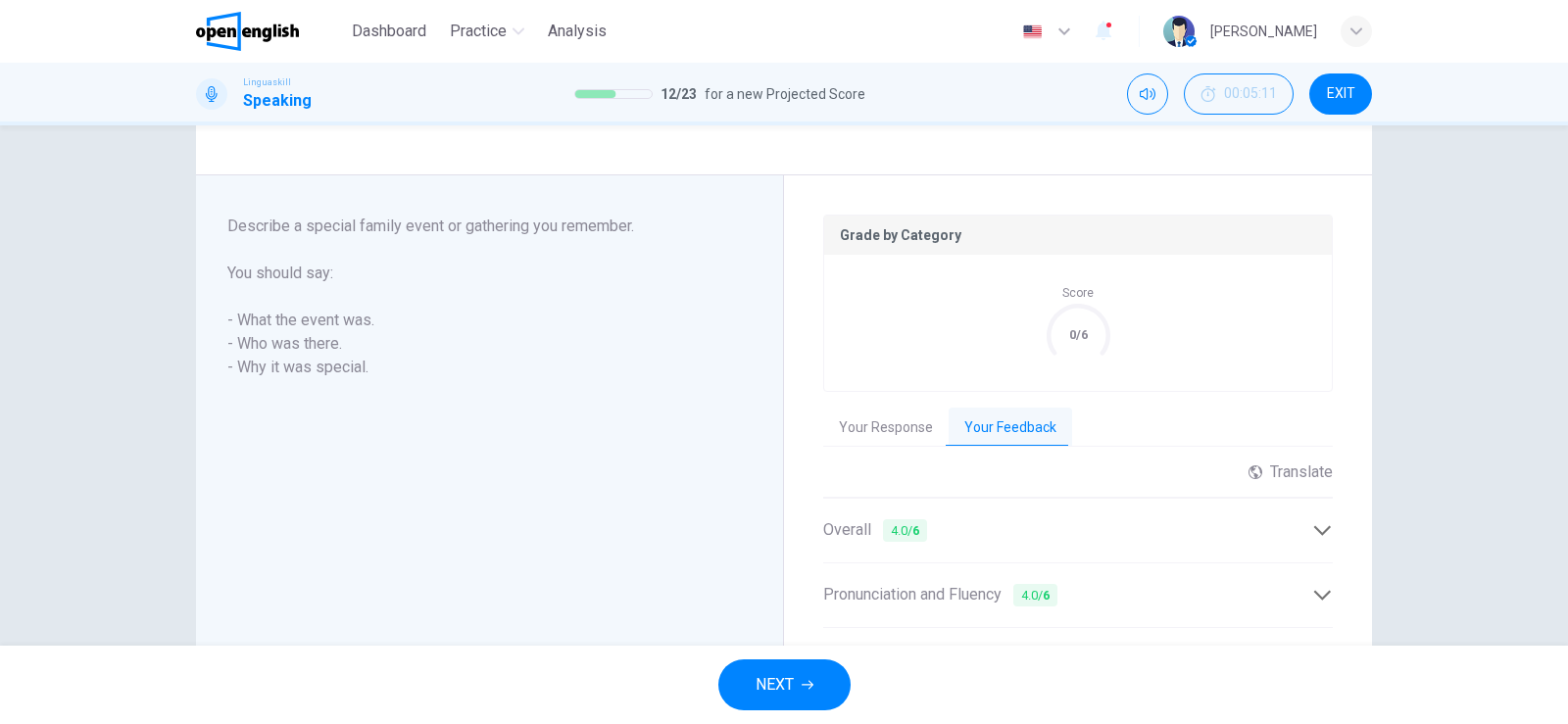 click on "NEXT" at bounding box center [784, 685] 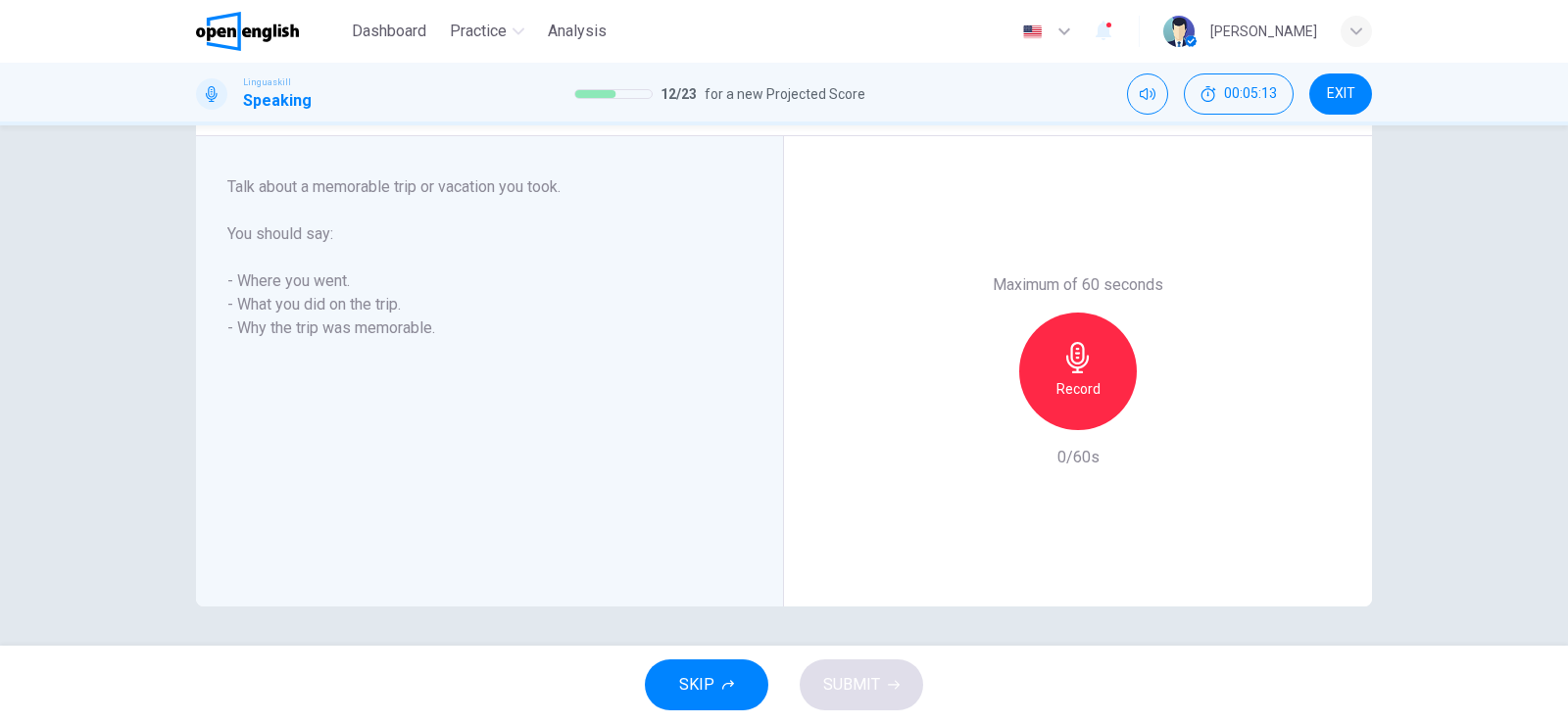 drag, startPoint x: 288, startPoint y: 182, endPoint x: 523, endPoint y: 191, distance: 235.17228 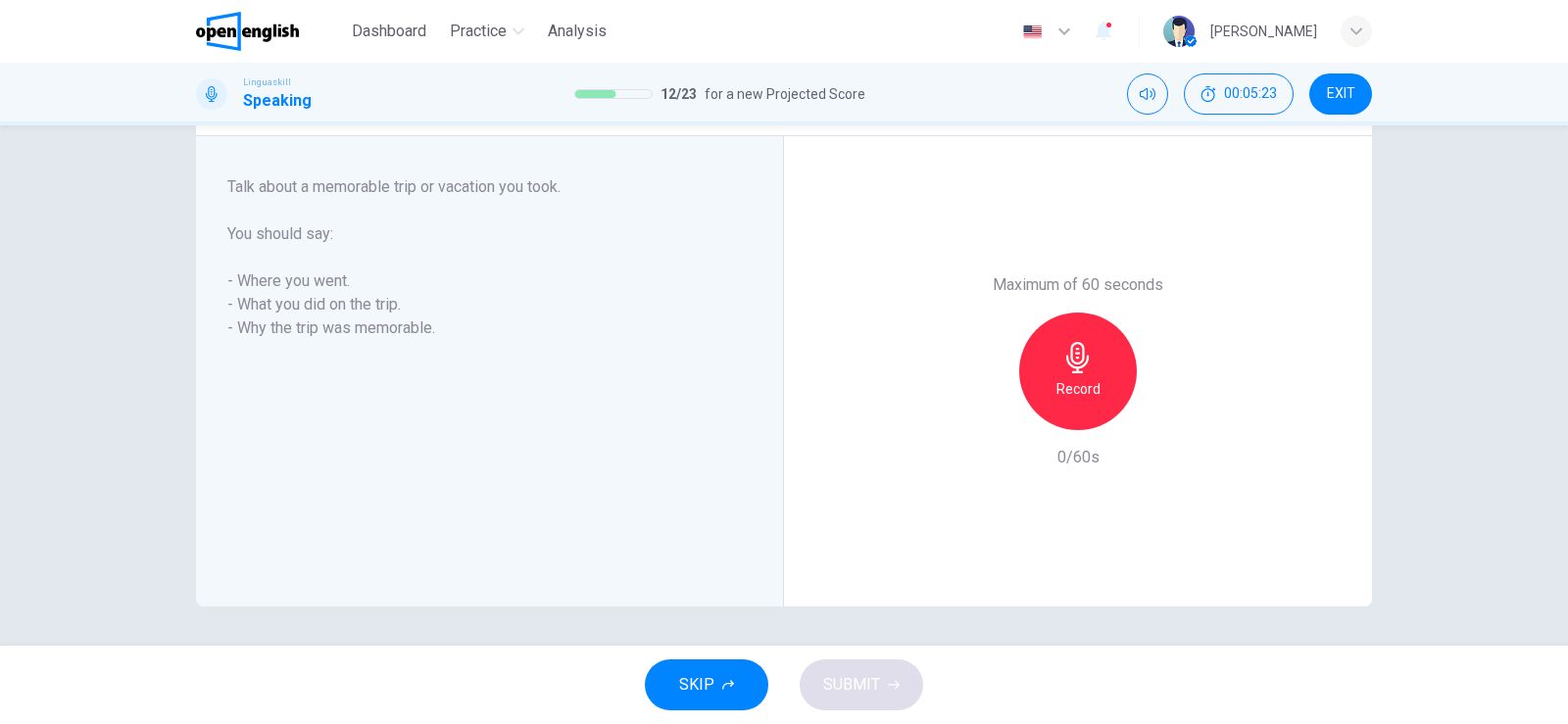 click on "Record" at bounding box center (1078, 389) 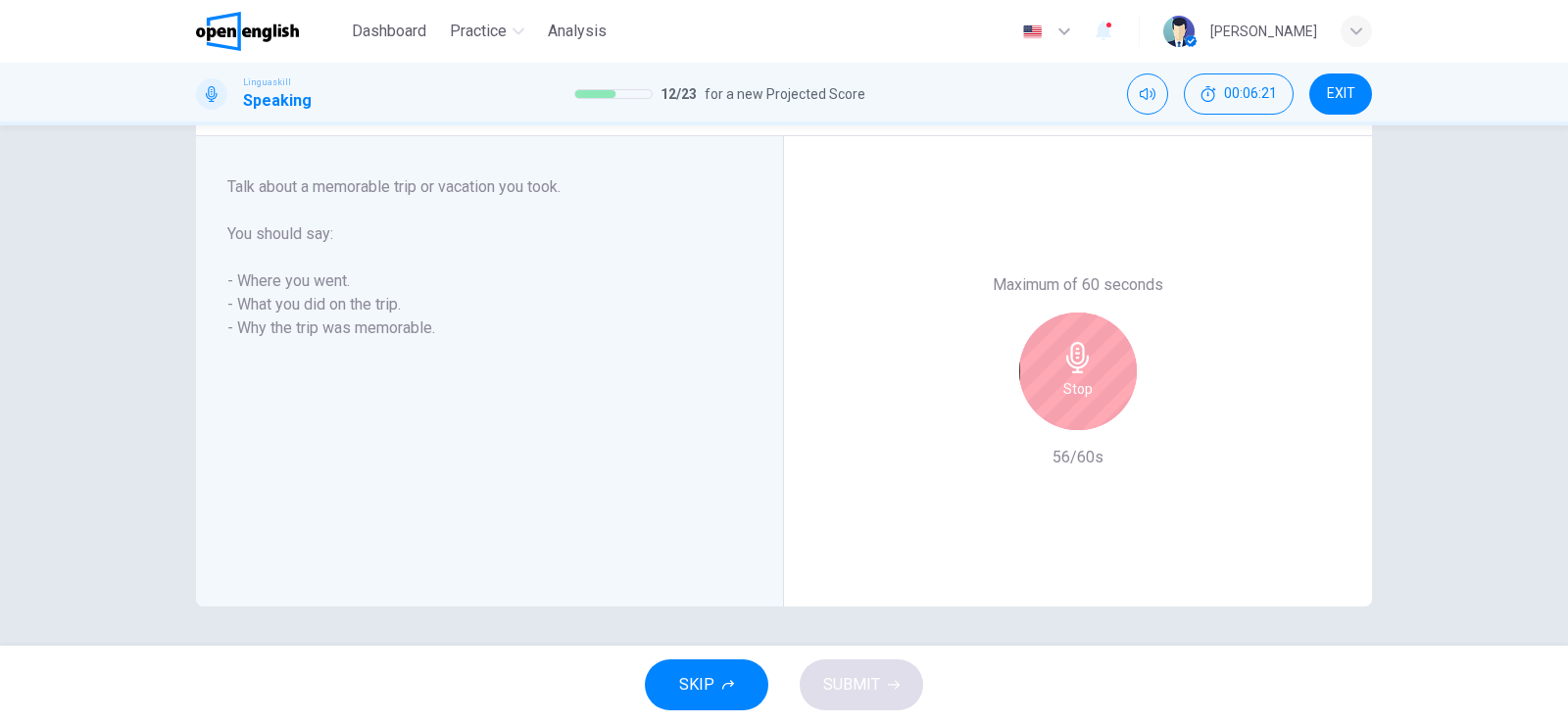 click on "Stop" at bounding box center (1078, 389) 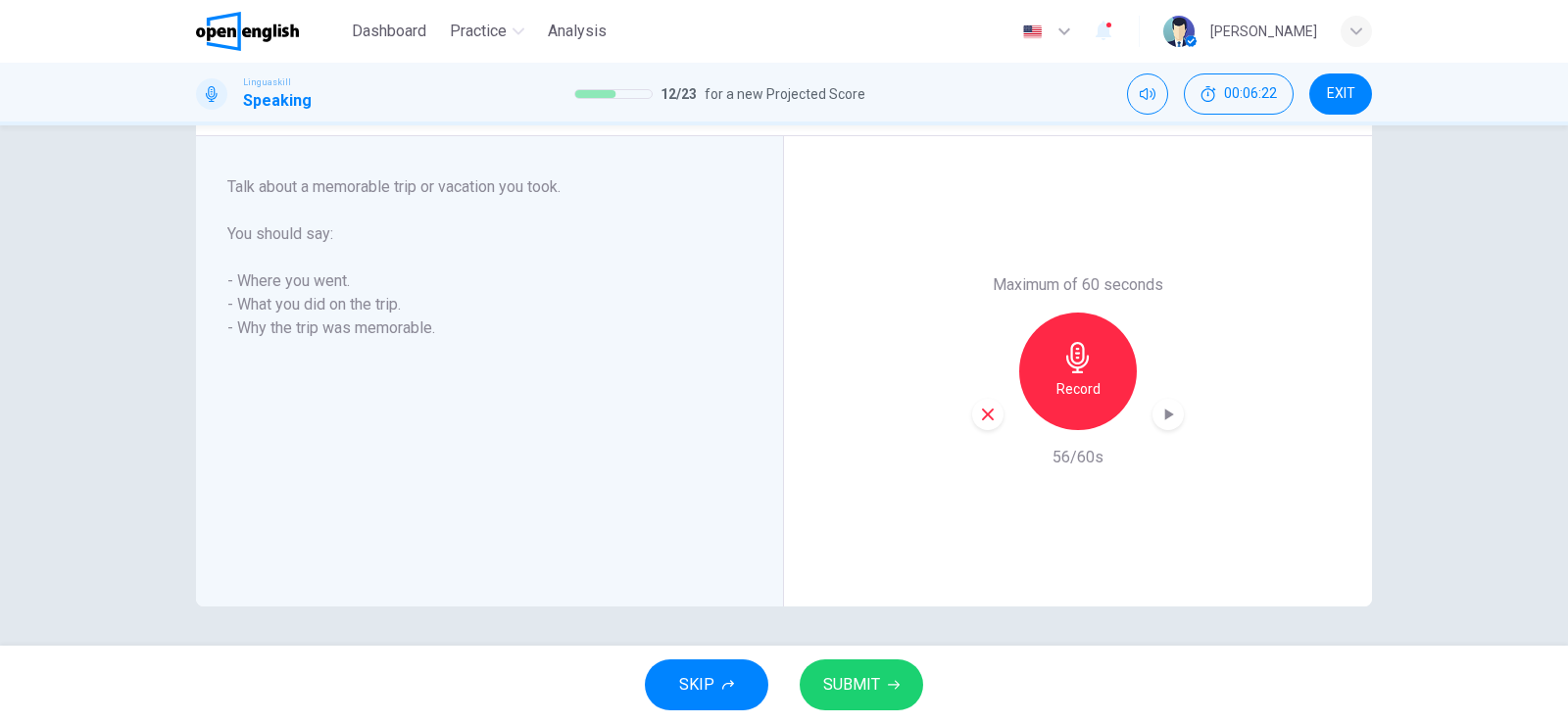 click on "SUBMIT" at bounding box center [852, 685] 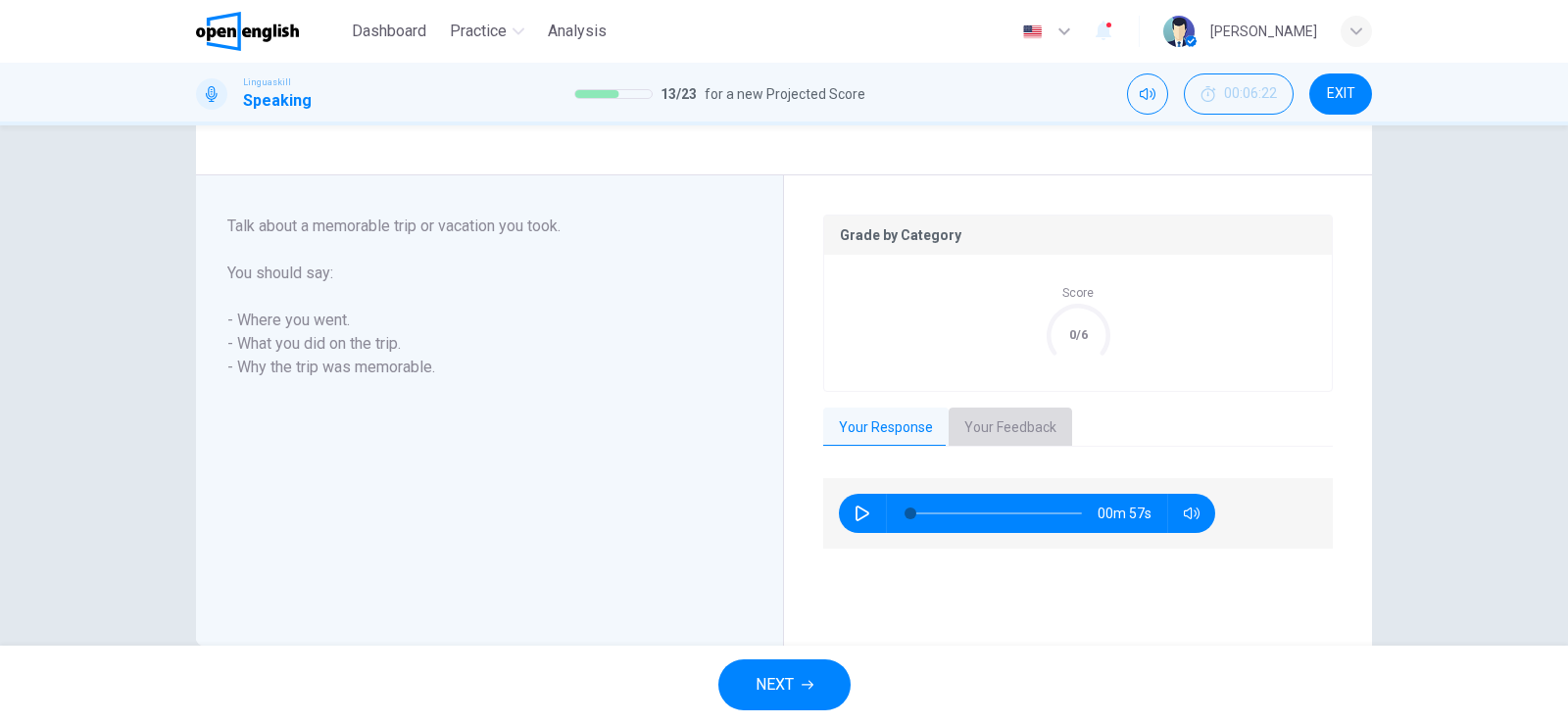 click on "Your Feedback" at bounding box center (1010, 428) 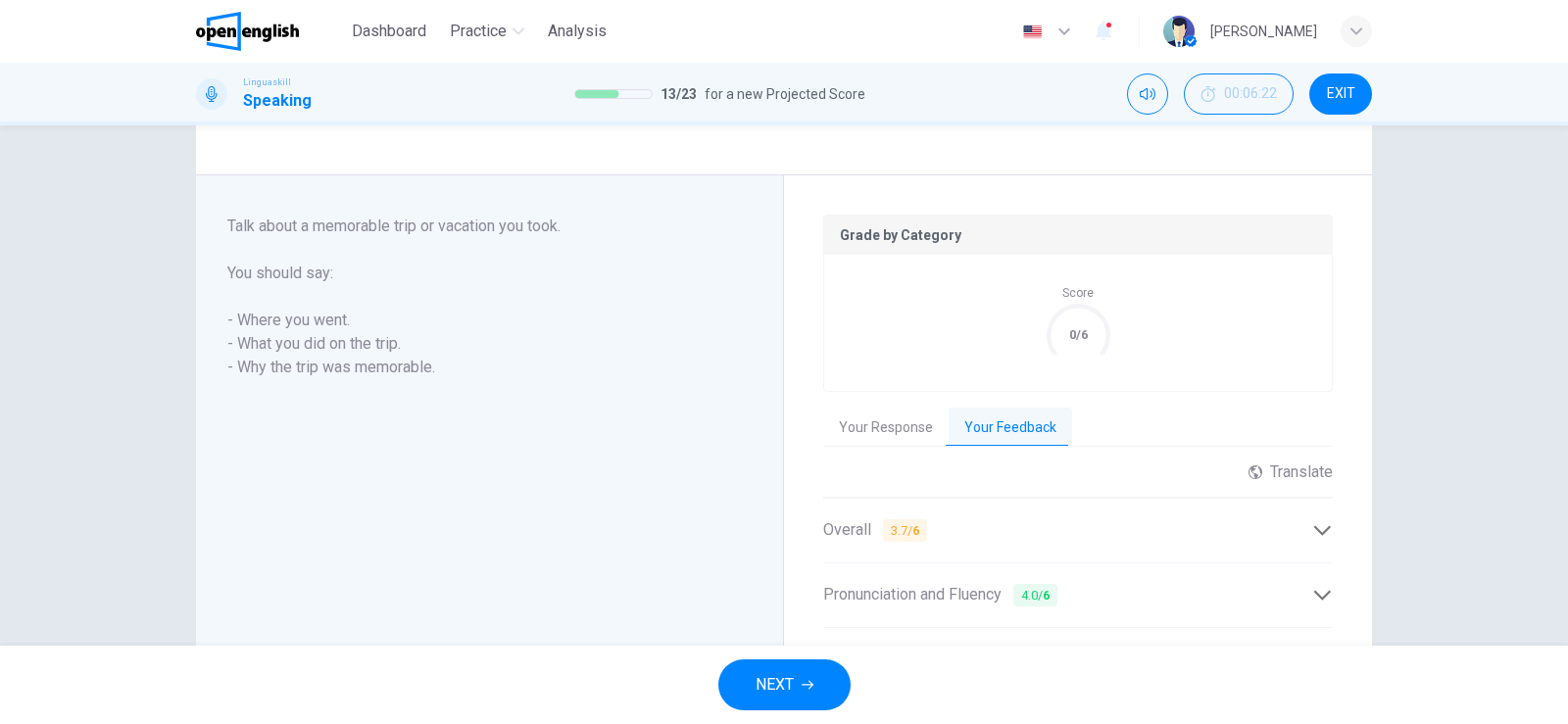 click on "NEXT" at bounding box center (784, 685) 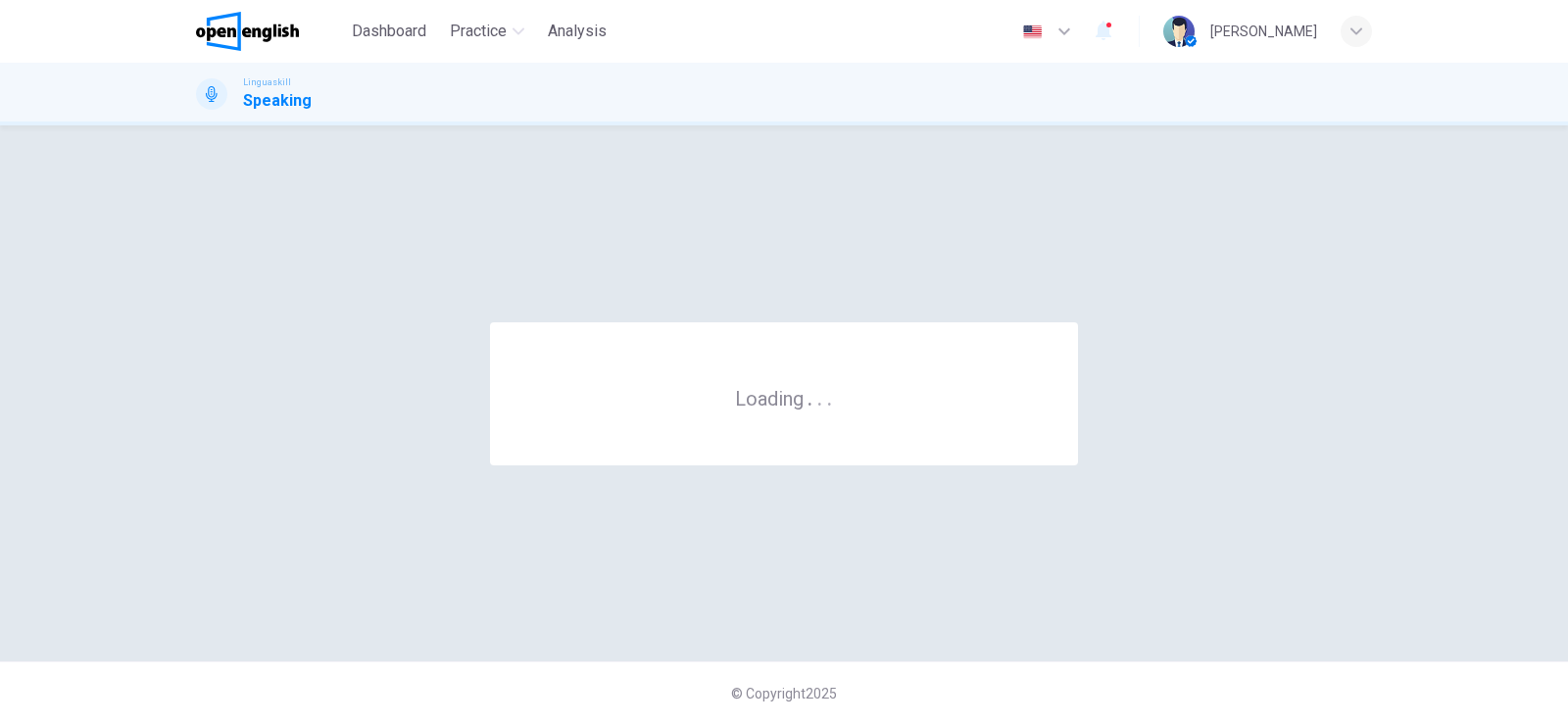 scroll, scrollTop: 0, scrollLeft: 0, axis: both 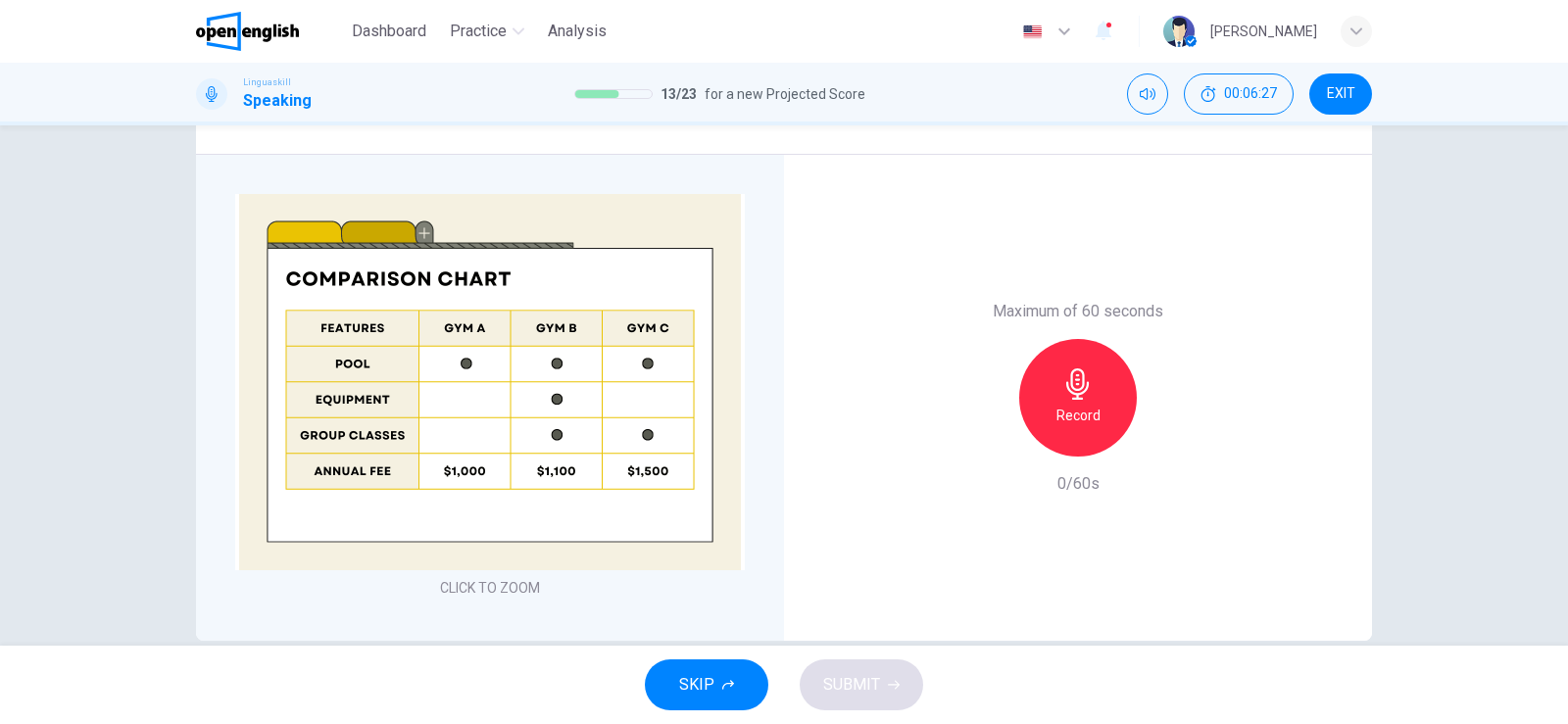 click on "Record" at bounding box center (1078, 415) 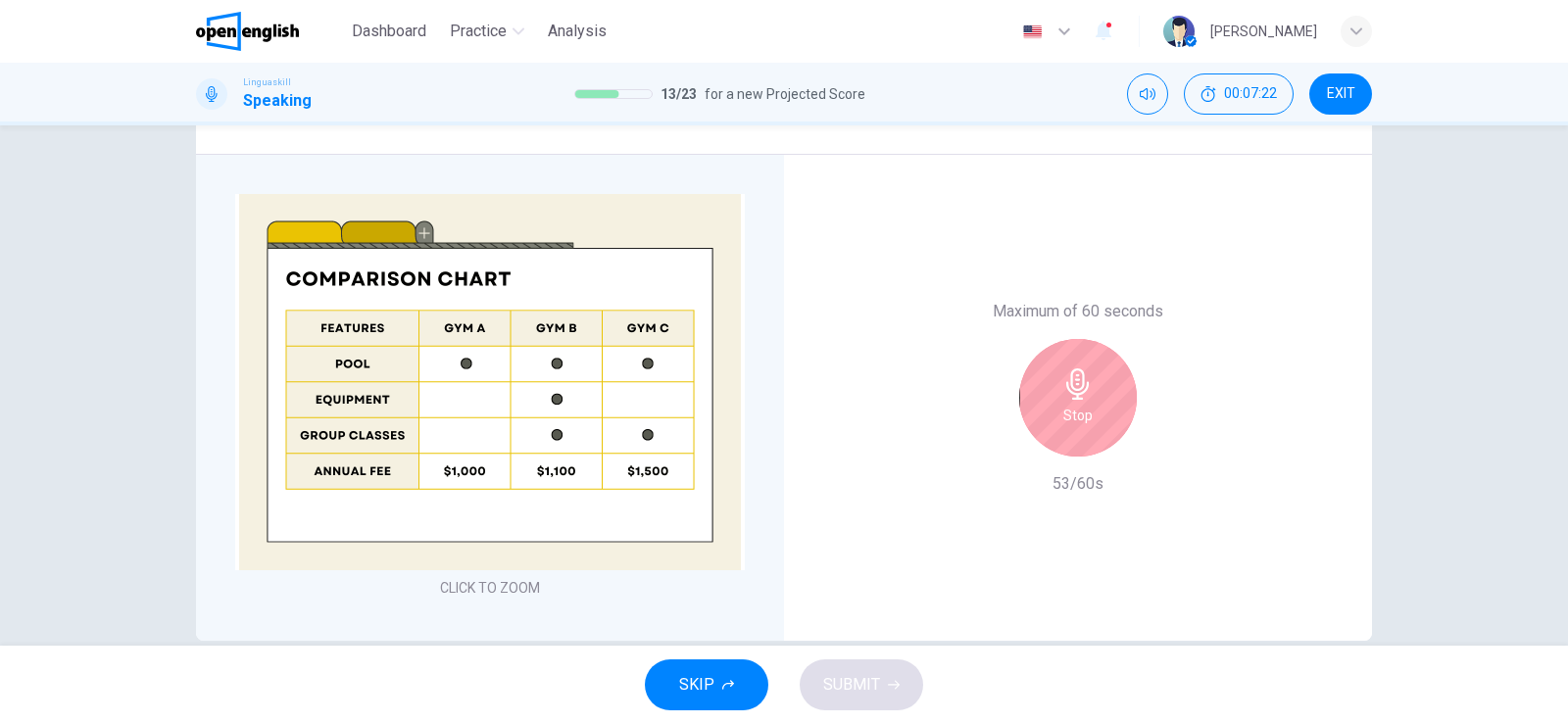 click on "Stop" at bounding box center (1078, 398) 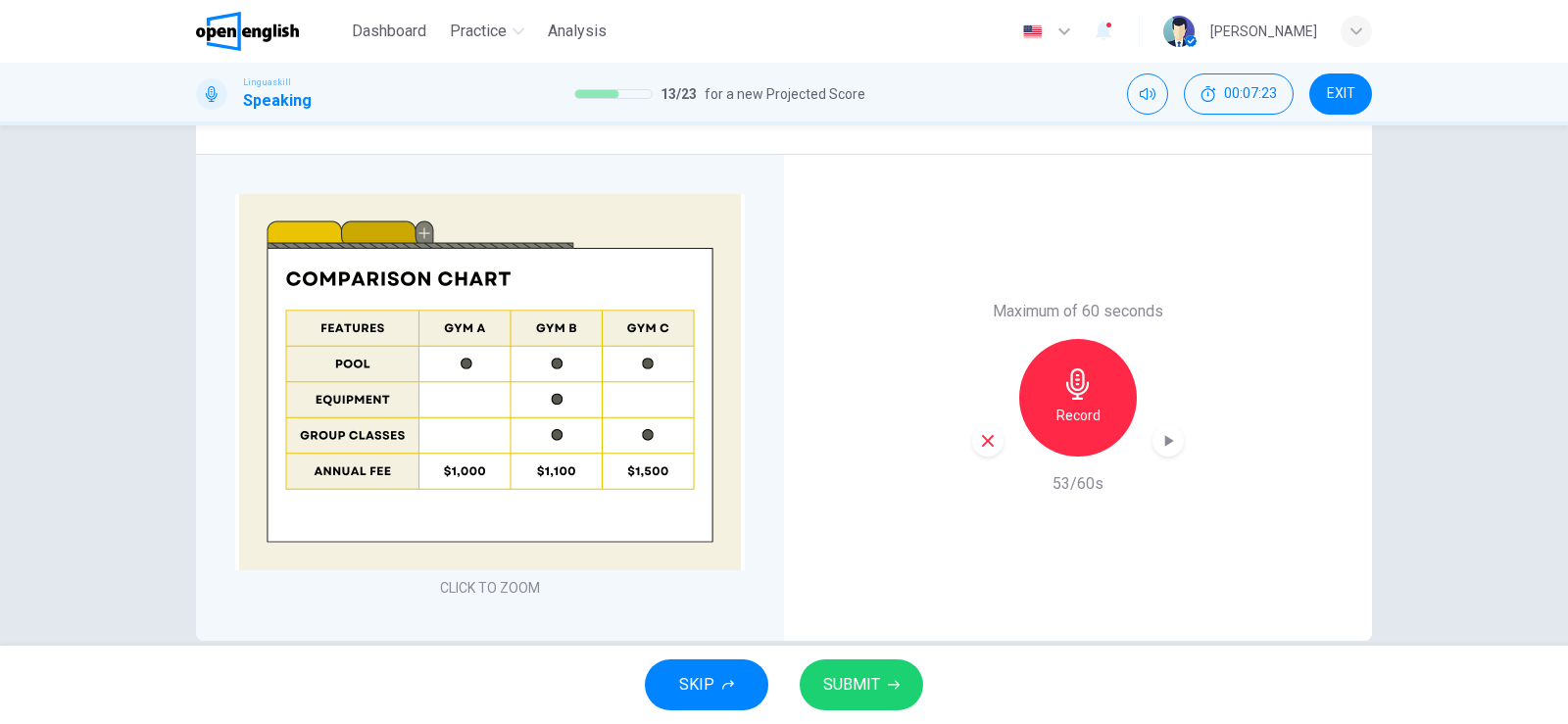 click on "SUBMIT" at bounding box center (852, 685) 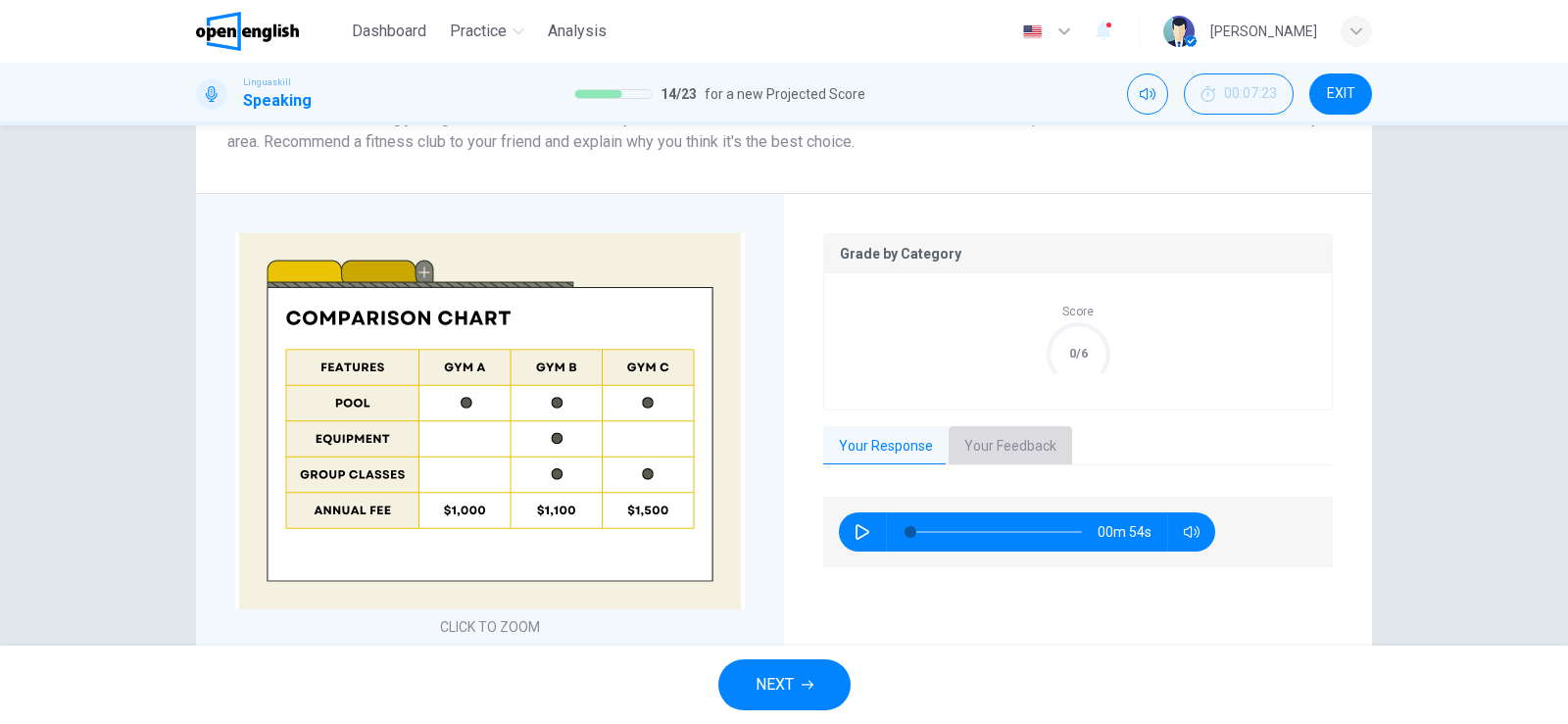 click on "Your Feedback" at bounding box center (1010, 447) 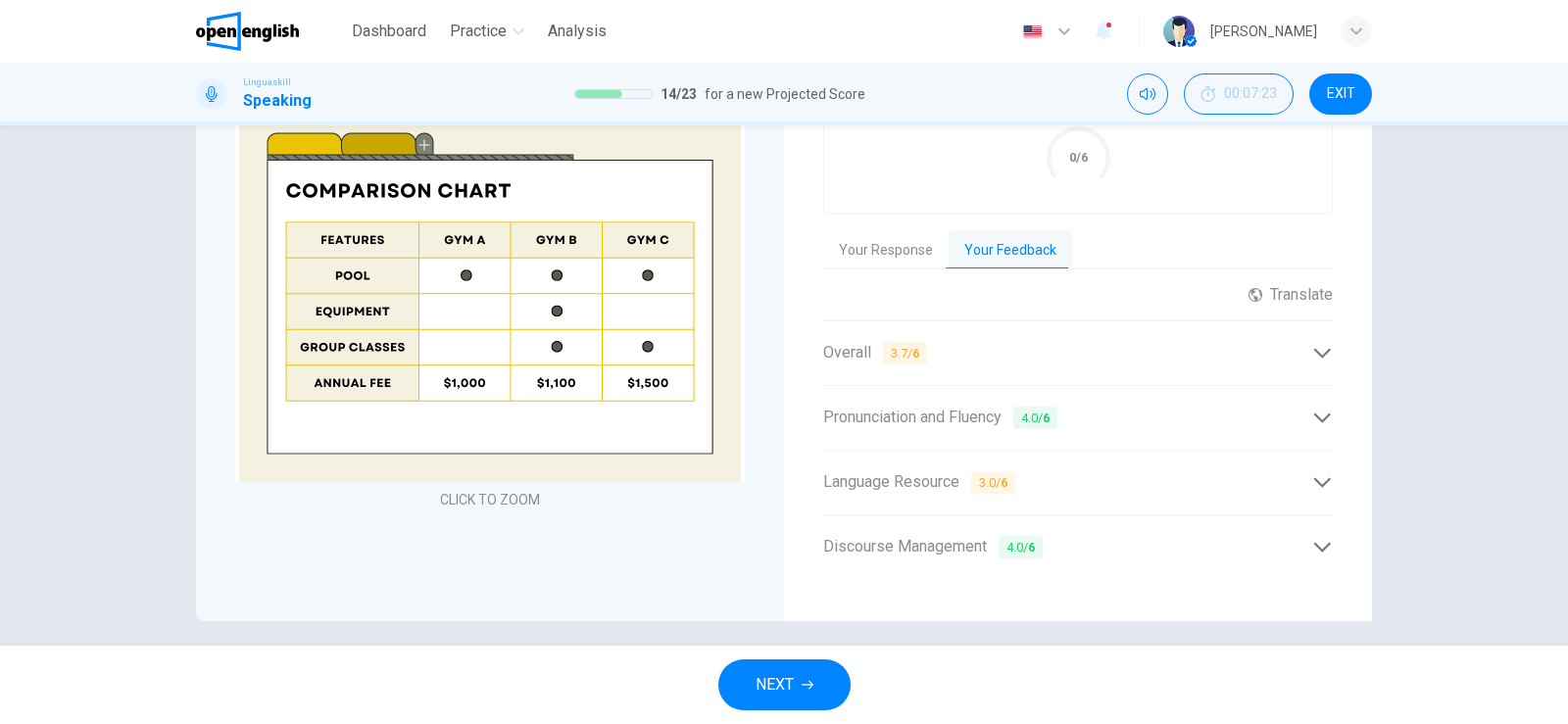 scroll, scrollTop: 621, scrollLeft: 0, axis: vertical 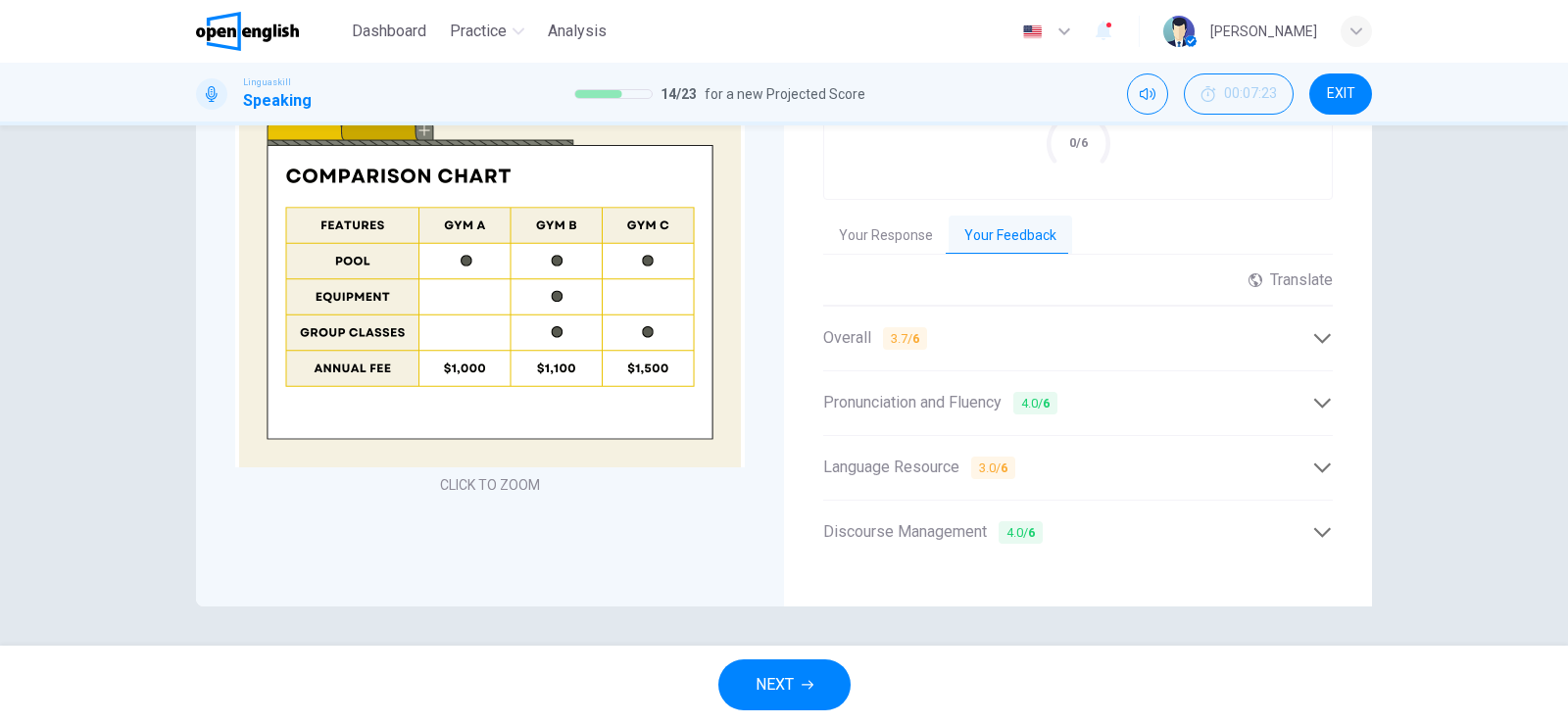 click on "Language Resource   3.0 / 6" at bounding box center (919, 467) 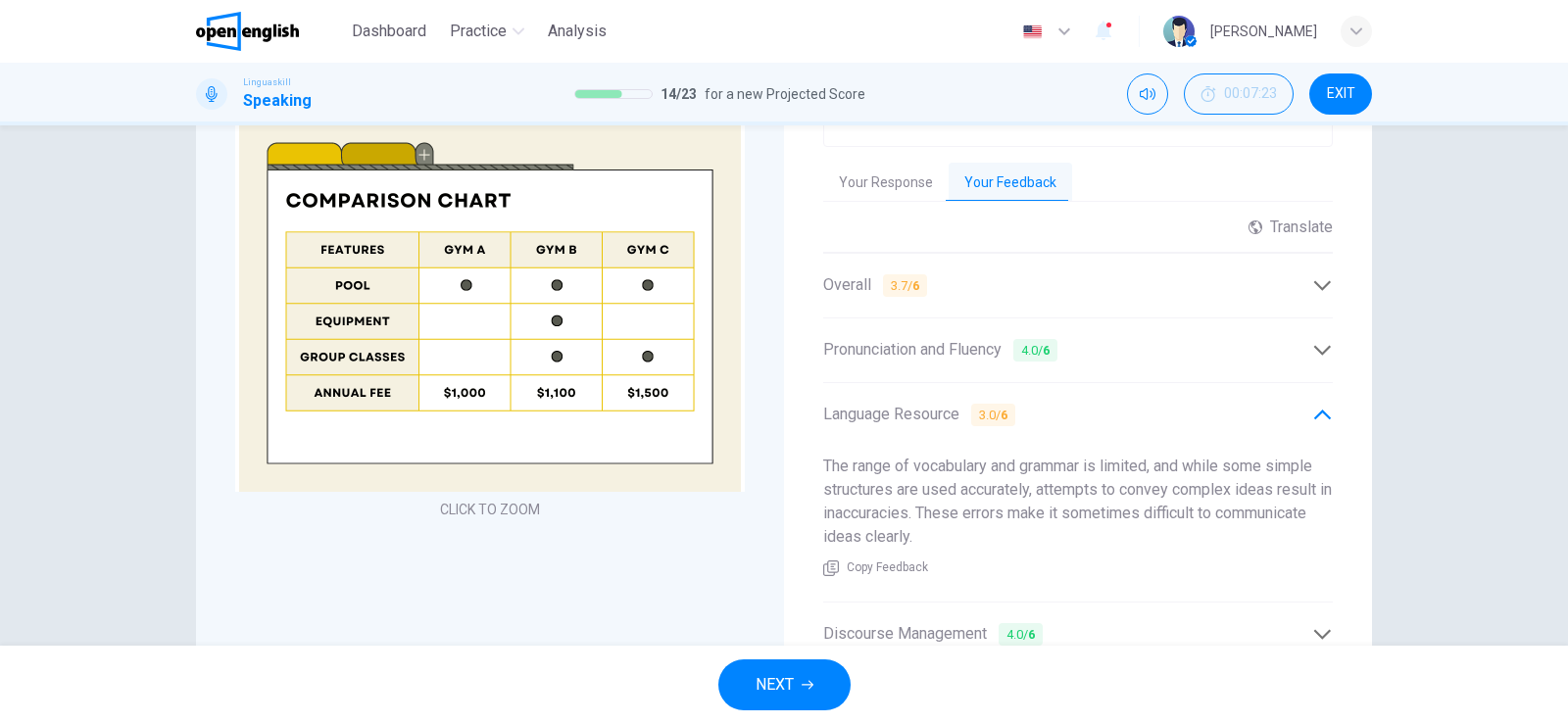scroll, scrollTop: 699, scrollLeft: 0, axis: vertical 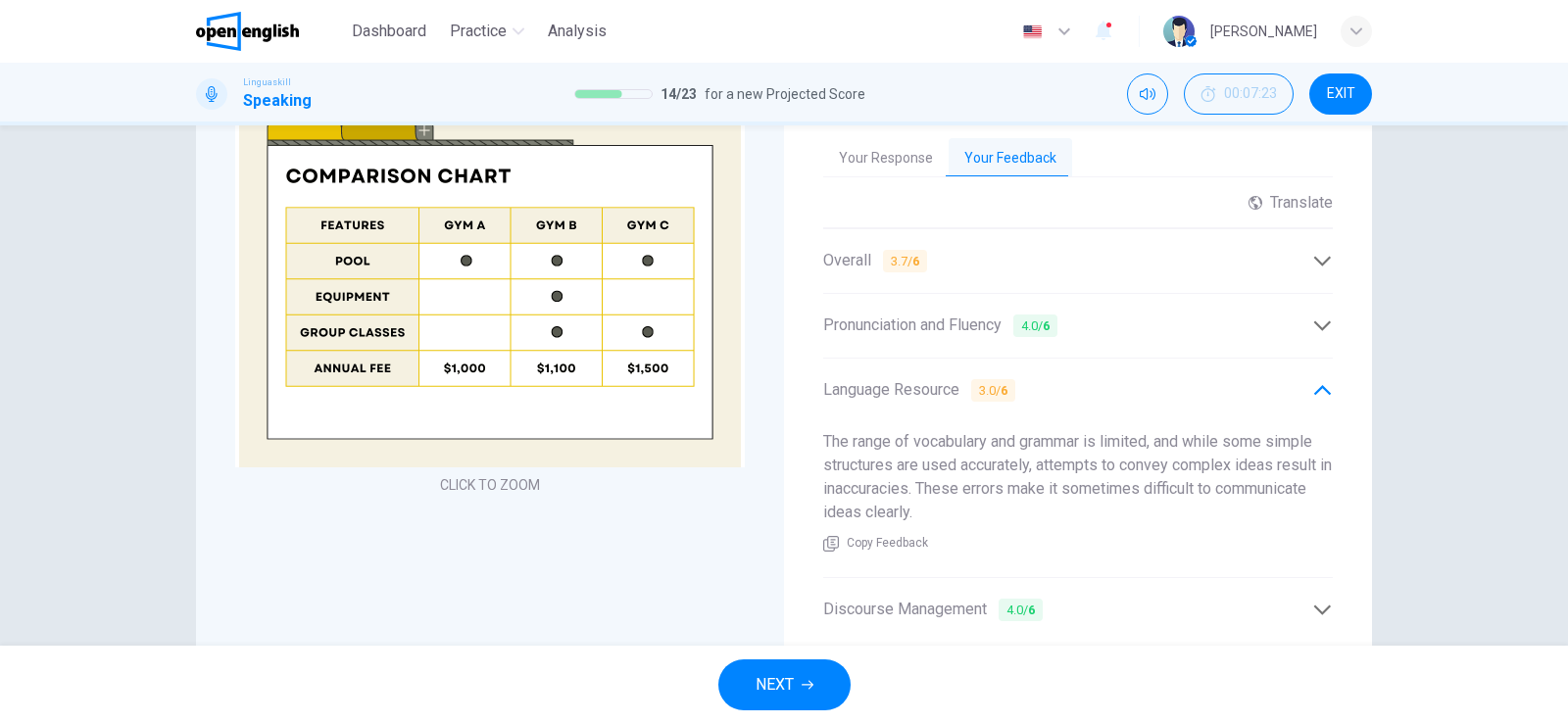 drag, startPoint x: 865, startPoint y: 442, endPoint x: 1178, endPoint y: 431, distance: 313.1932 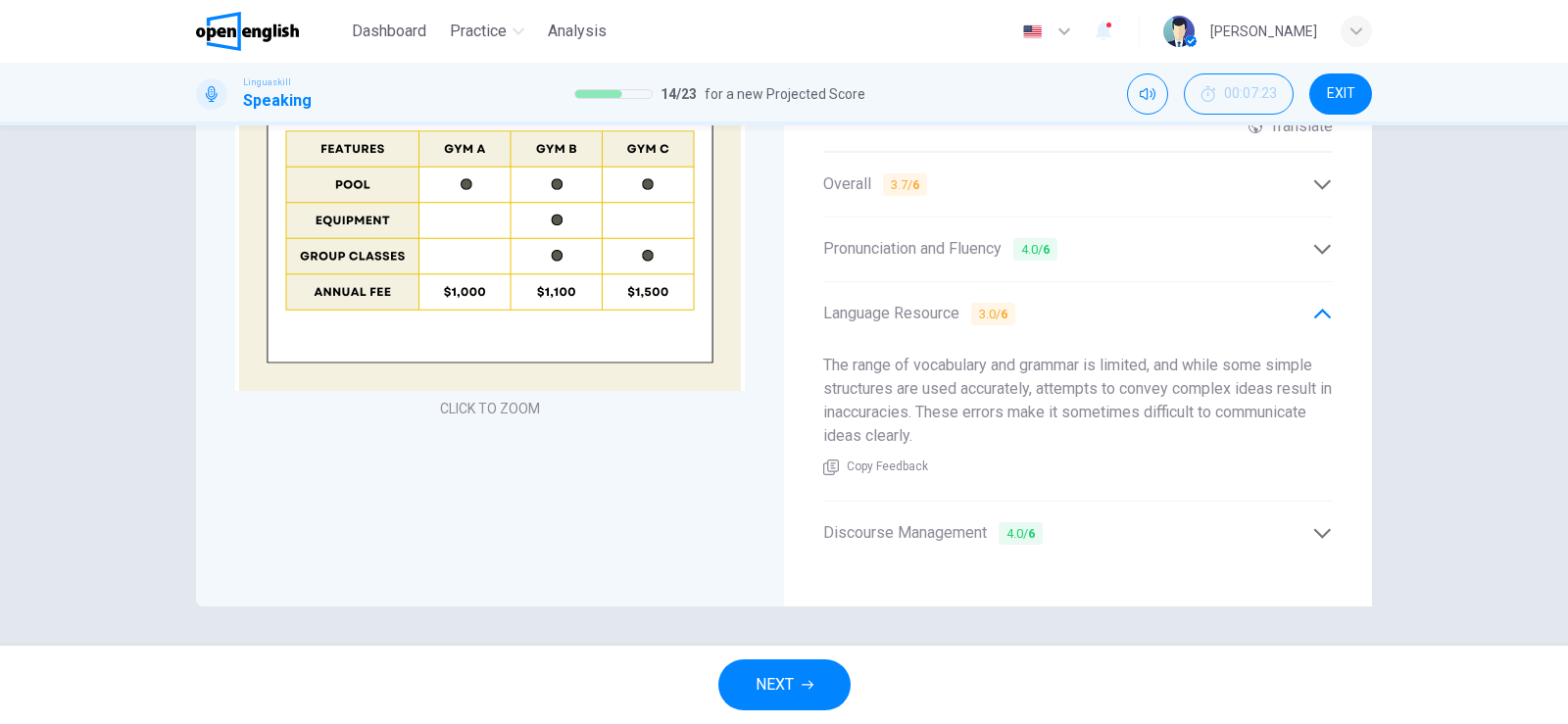 click on "Discourse Management   4.0 / 6" at bounding box center (933, 533) 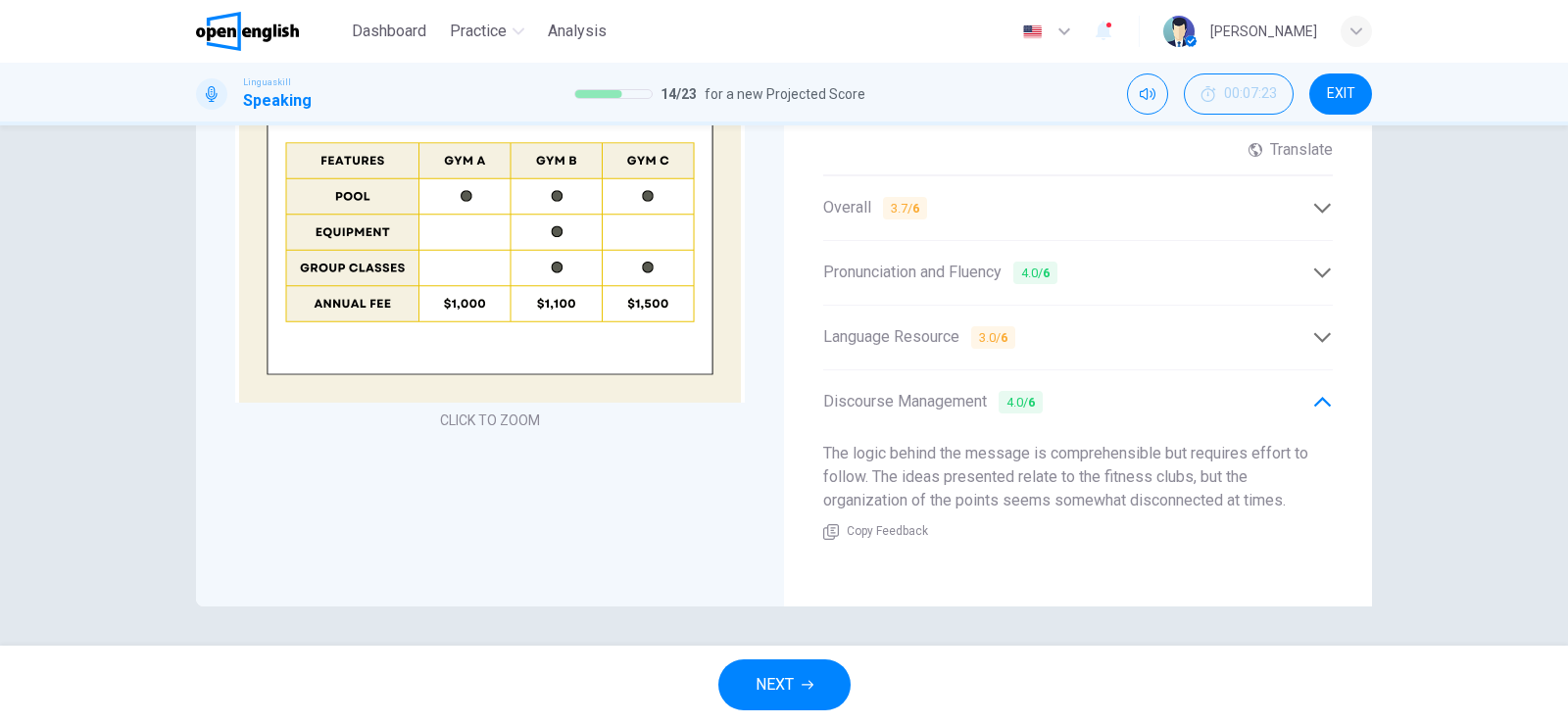 click on "NEXT" at bounding box center [774, 685] 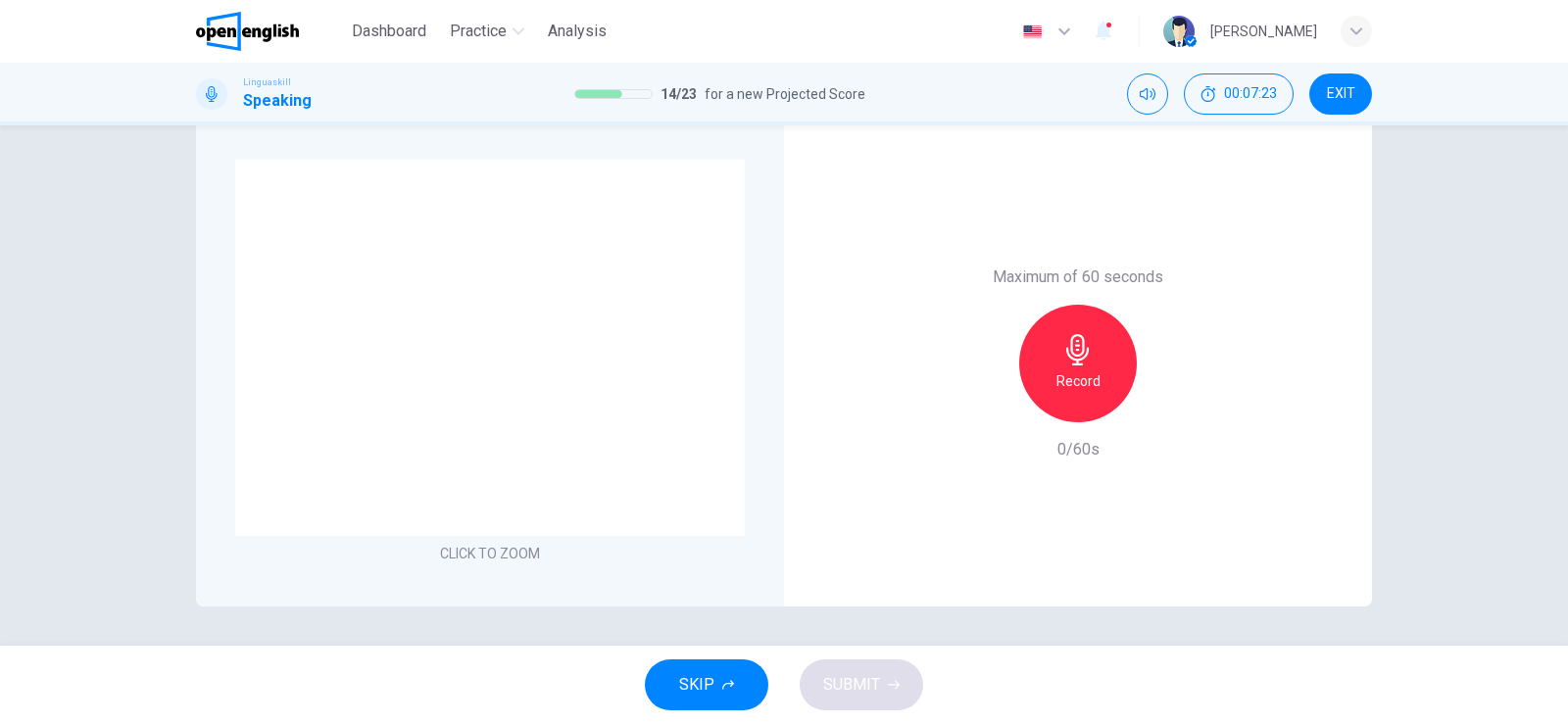 scroll, scrollTop: 445, scrollLeft: 0, axis: vertical 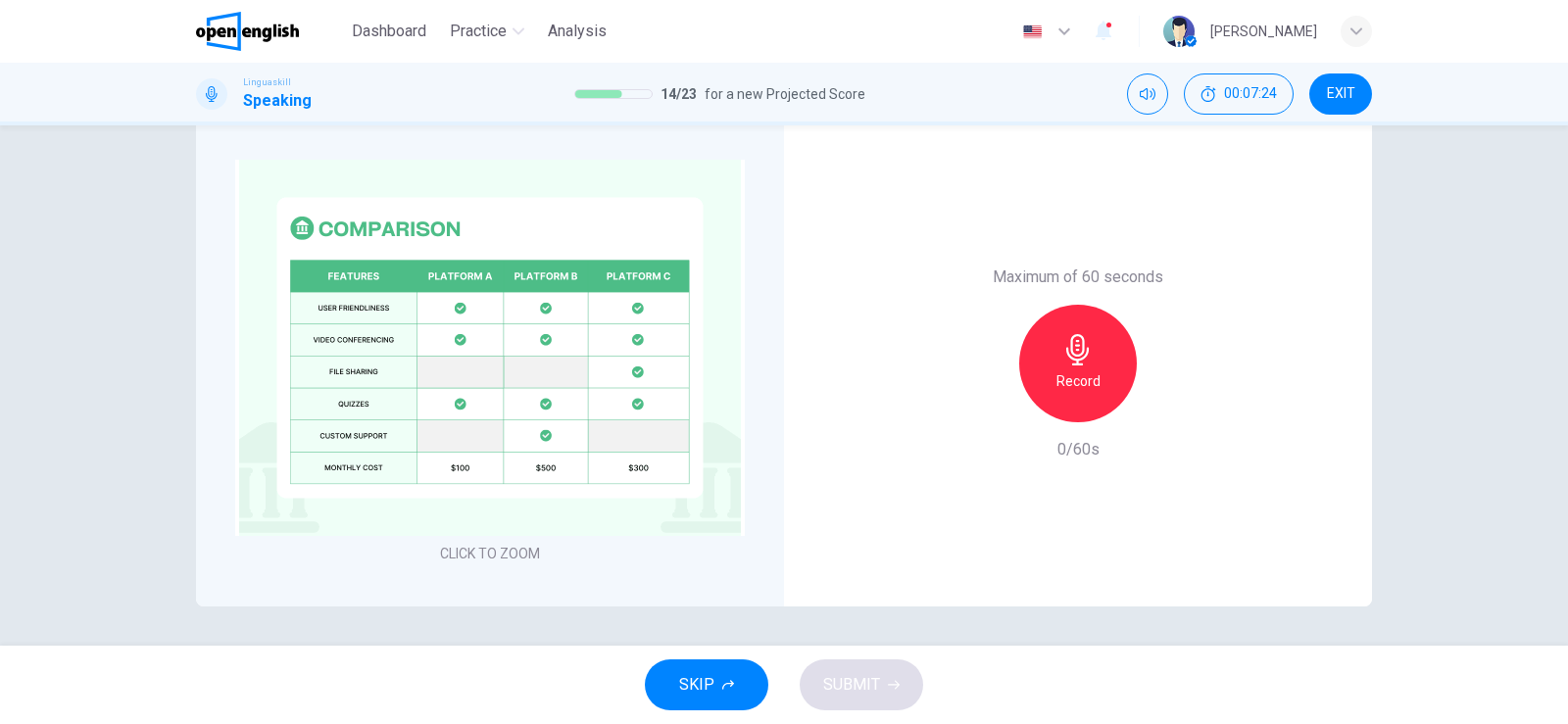 click 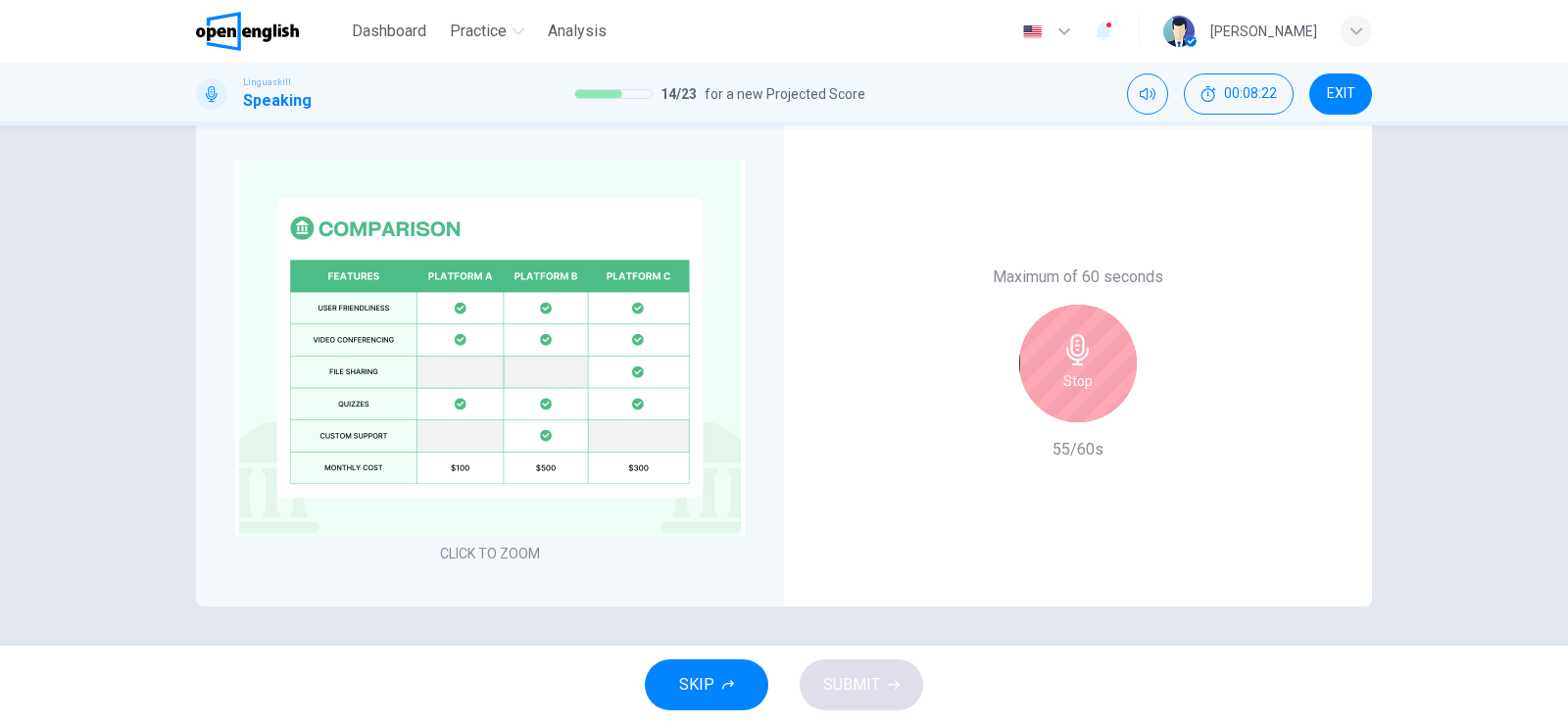 click on "Stop" at bounding box center [1078, 363] 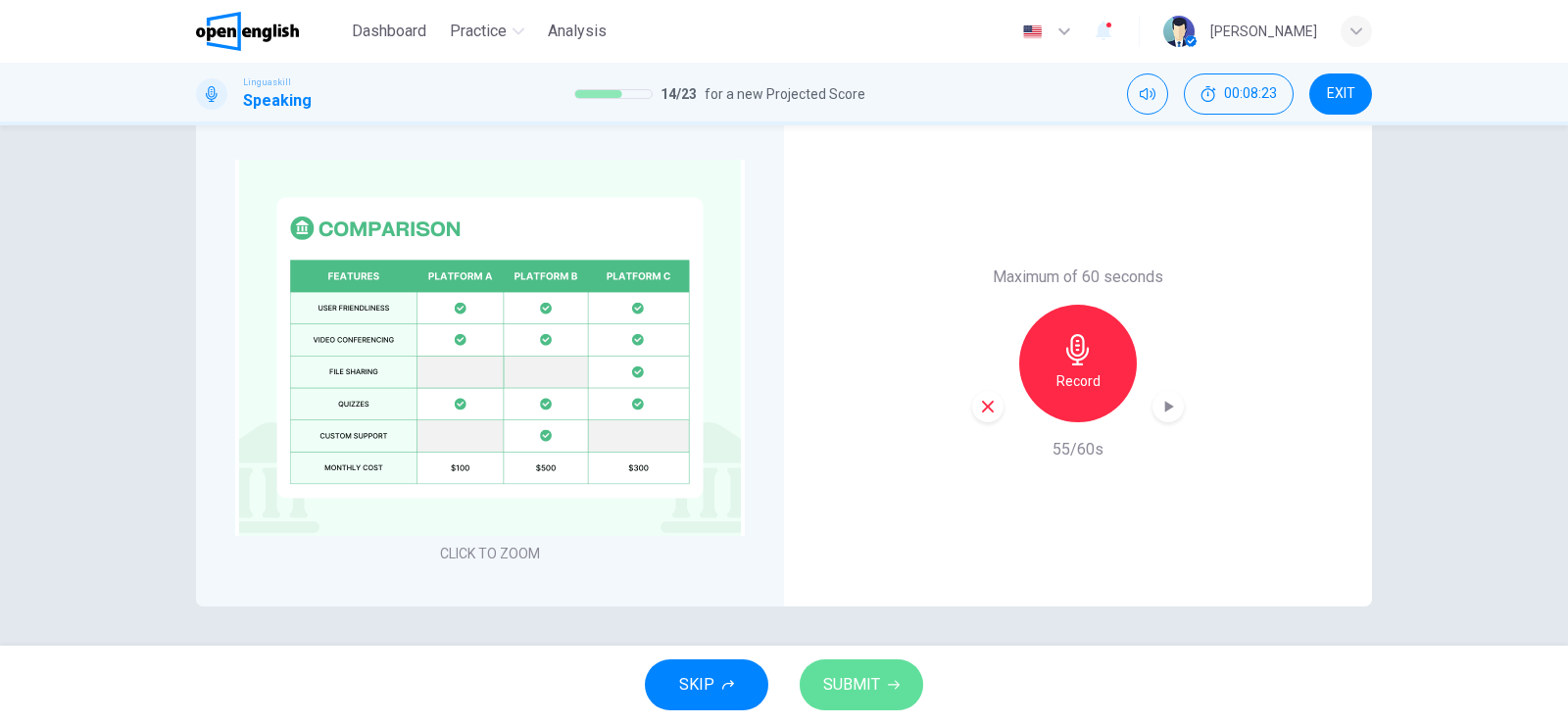 click on "SUBMIT" at bounding box center (861, 685) 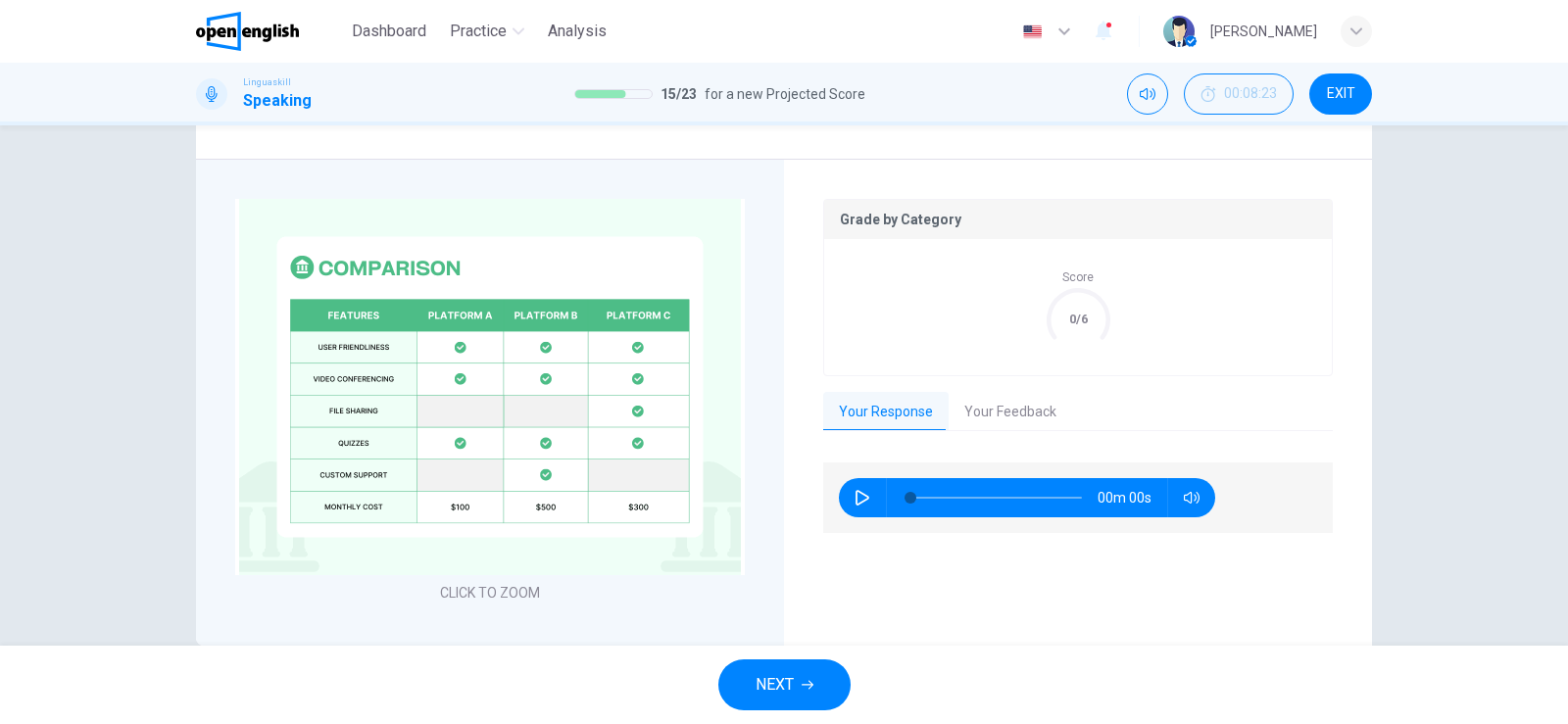 scroll, scrollTop: 484, scrollLeft: 0, axis: vertical 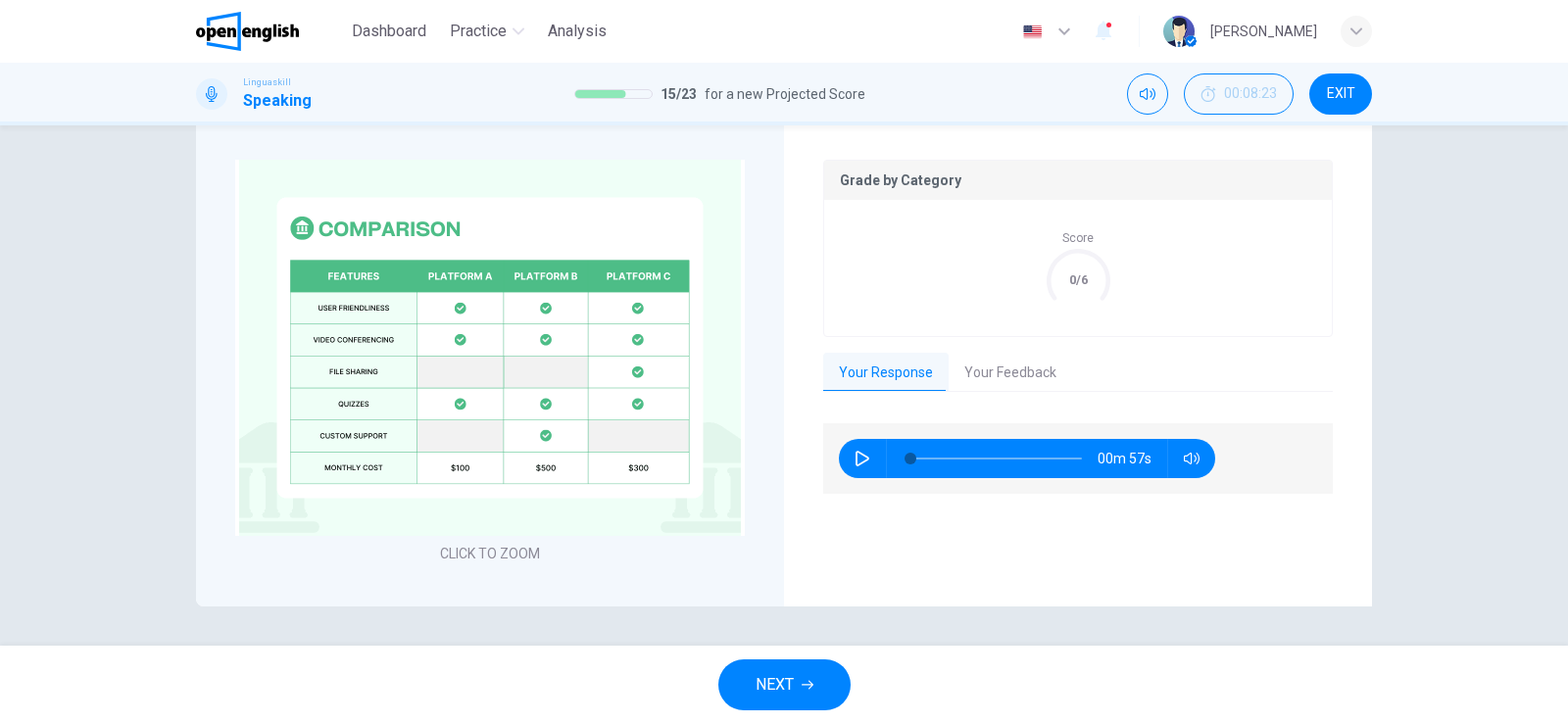 click on "Your Feedback" at bounding box center (1010, 373) 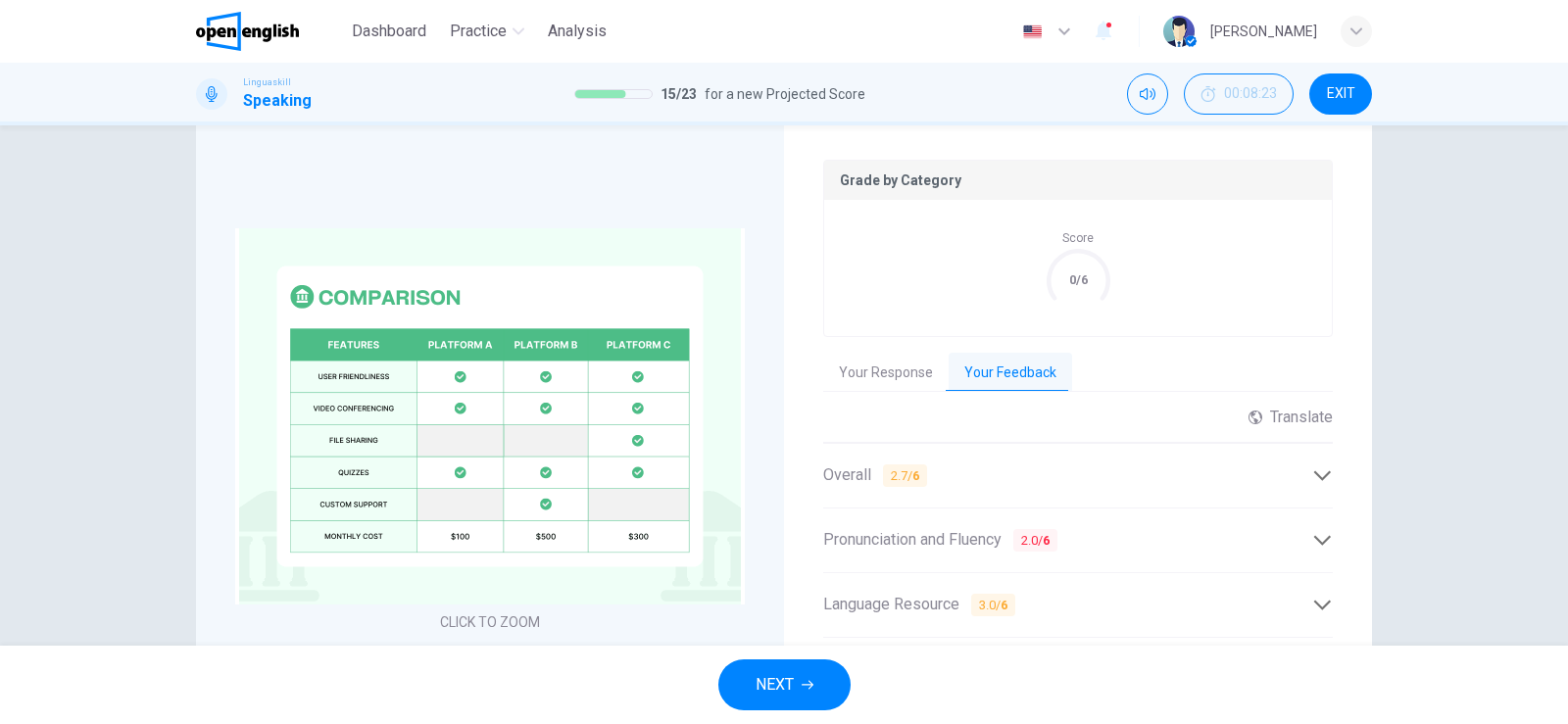 scroll, scrollTop: 553, scrollLeft: 0, axis: vertical 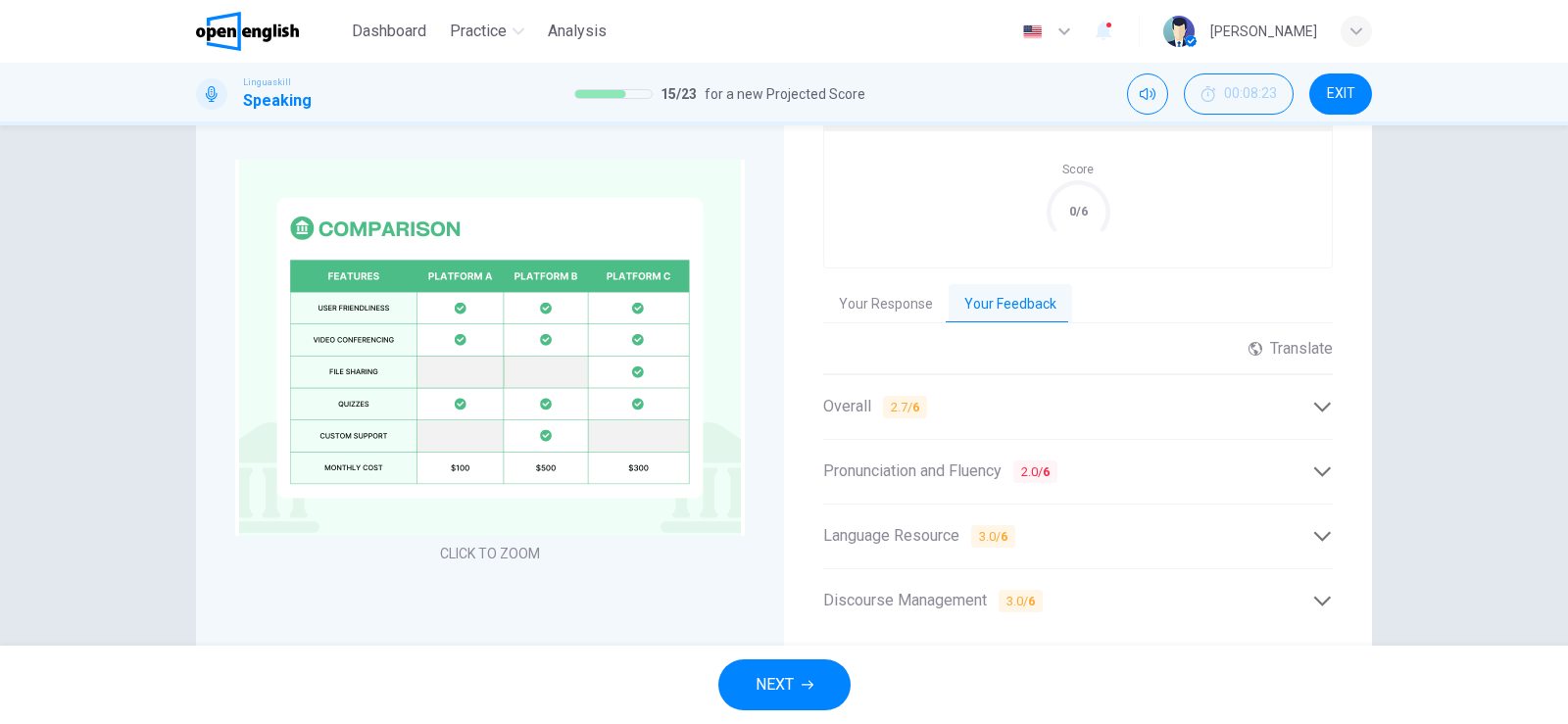 click on "NEXT" at bounding box center [784, 685] 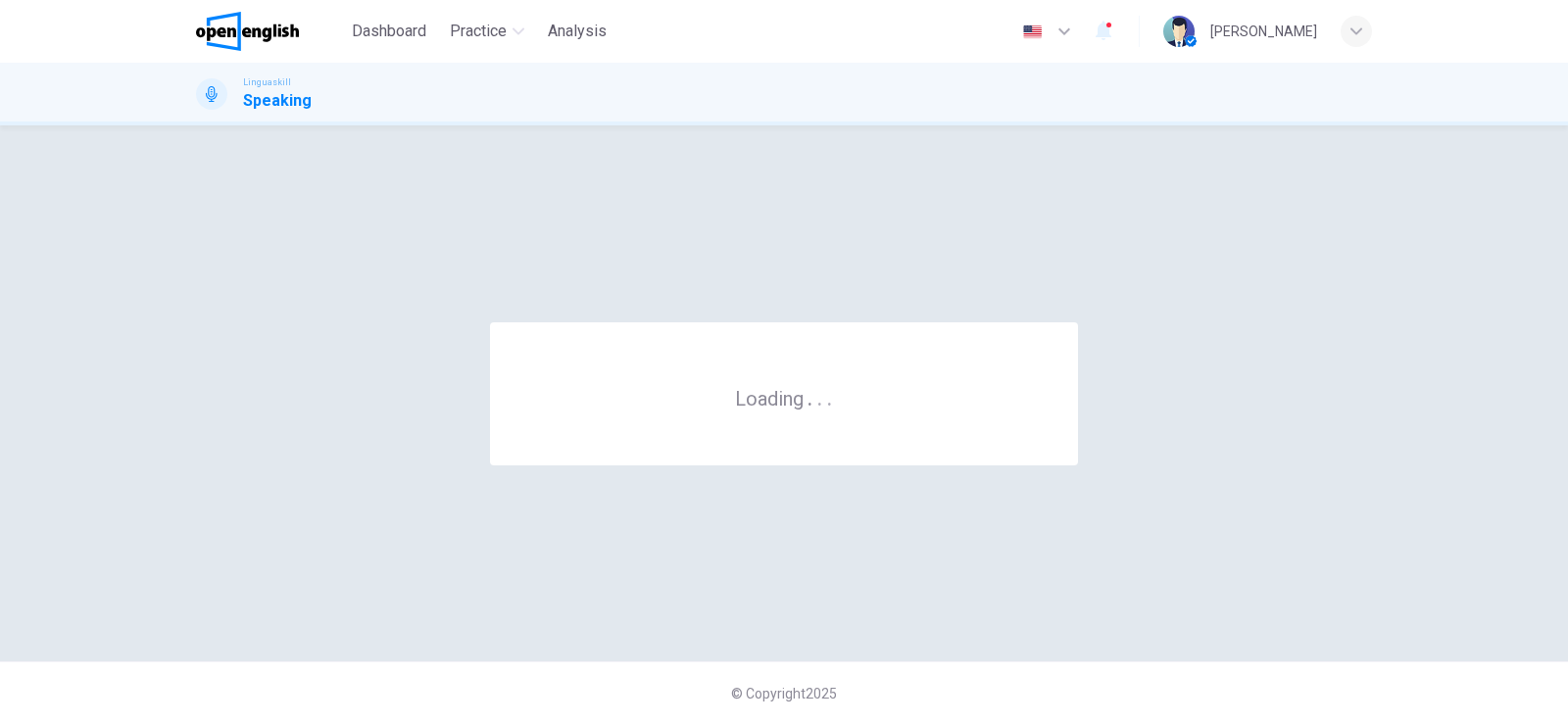 scroll, scrollTop: 0, scrollLeft: 0, axis: both 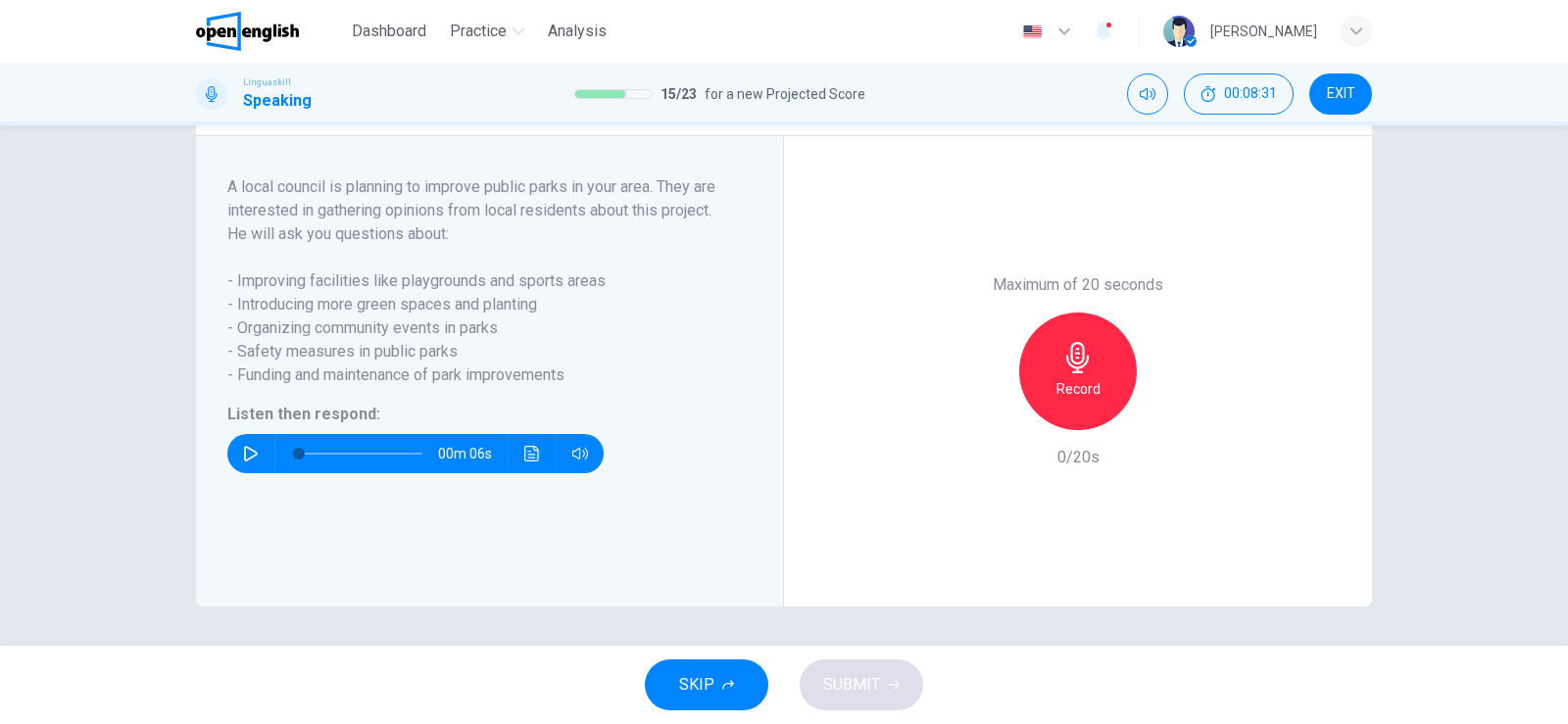 drag, startPoint x: 492, startPoint y: 201, endPoint x: 729, endPoint y: 215, distance: 237.41314 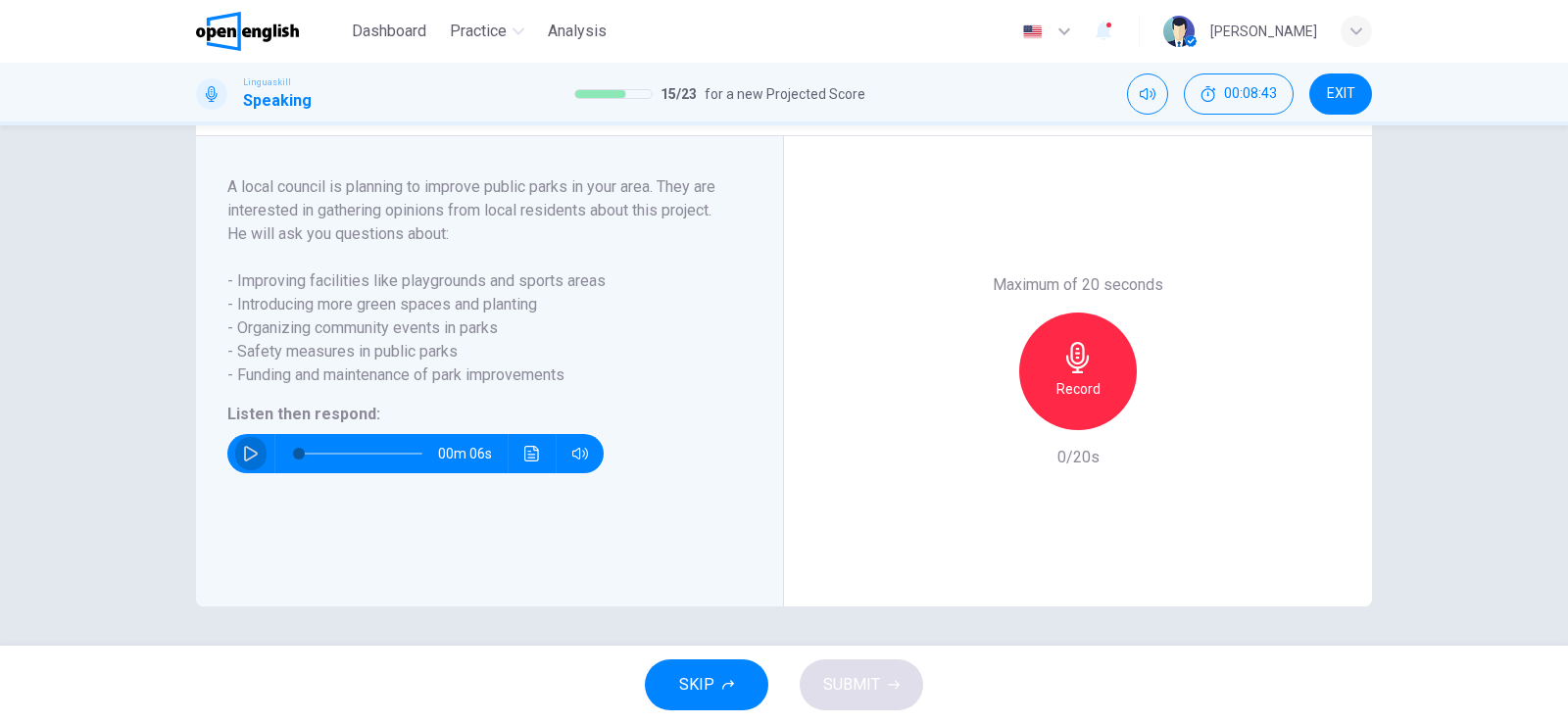 click 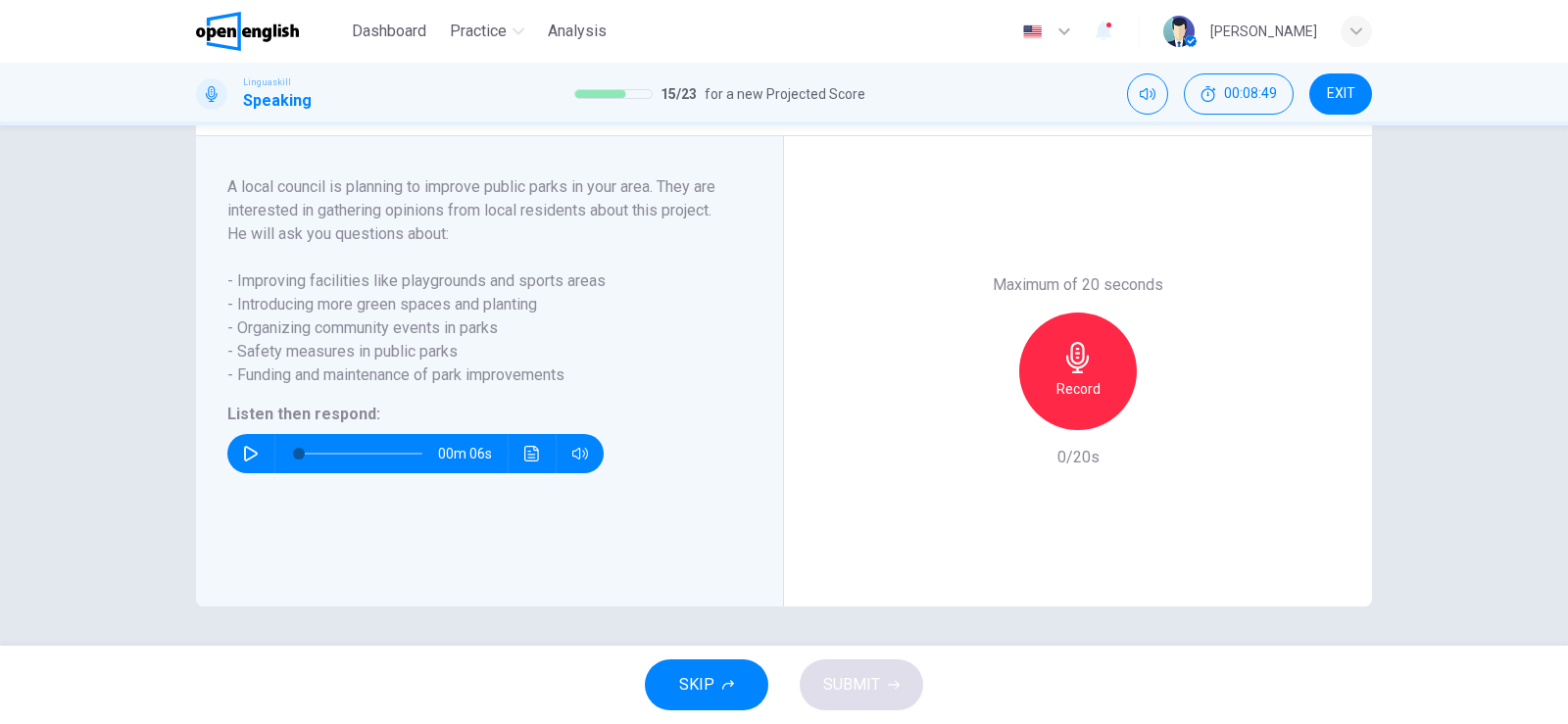 click on "Record" at bounding box center [1078, 389] 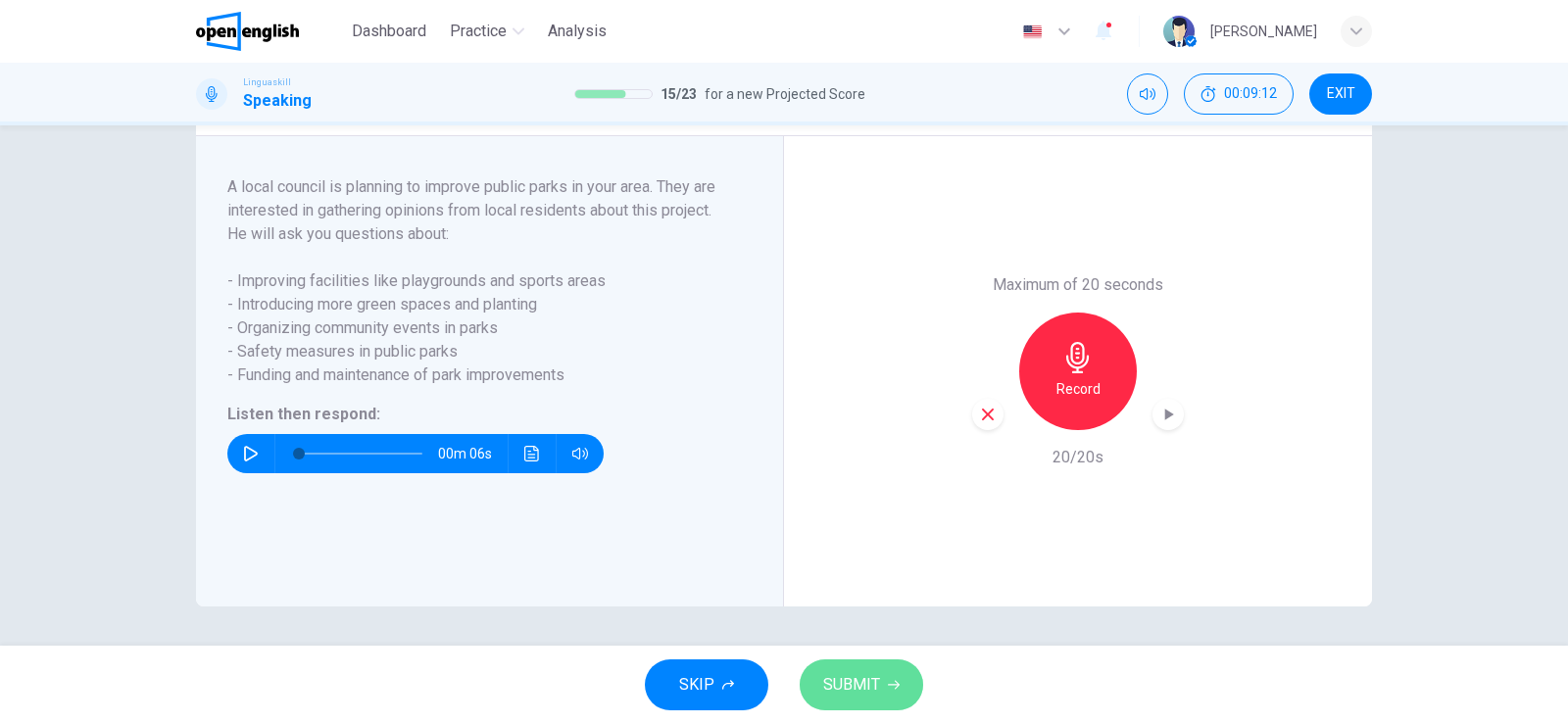 click on "SUBMIT" at bounding box center (861, 685) 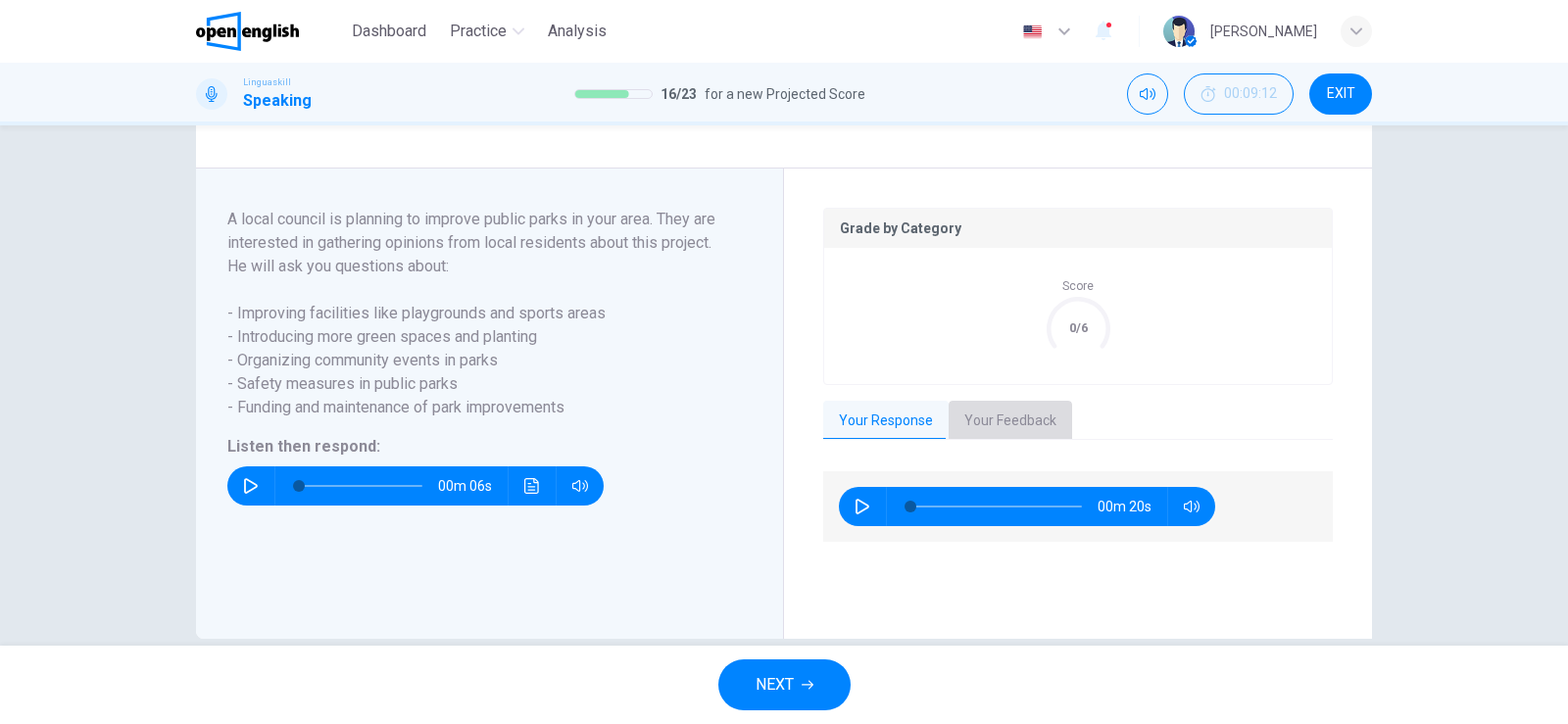 click on "Your Feedback" at bounding box center (1010, 421) 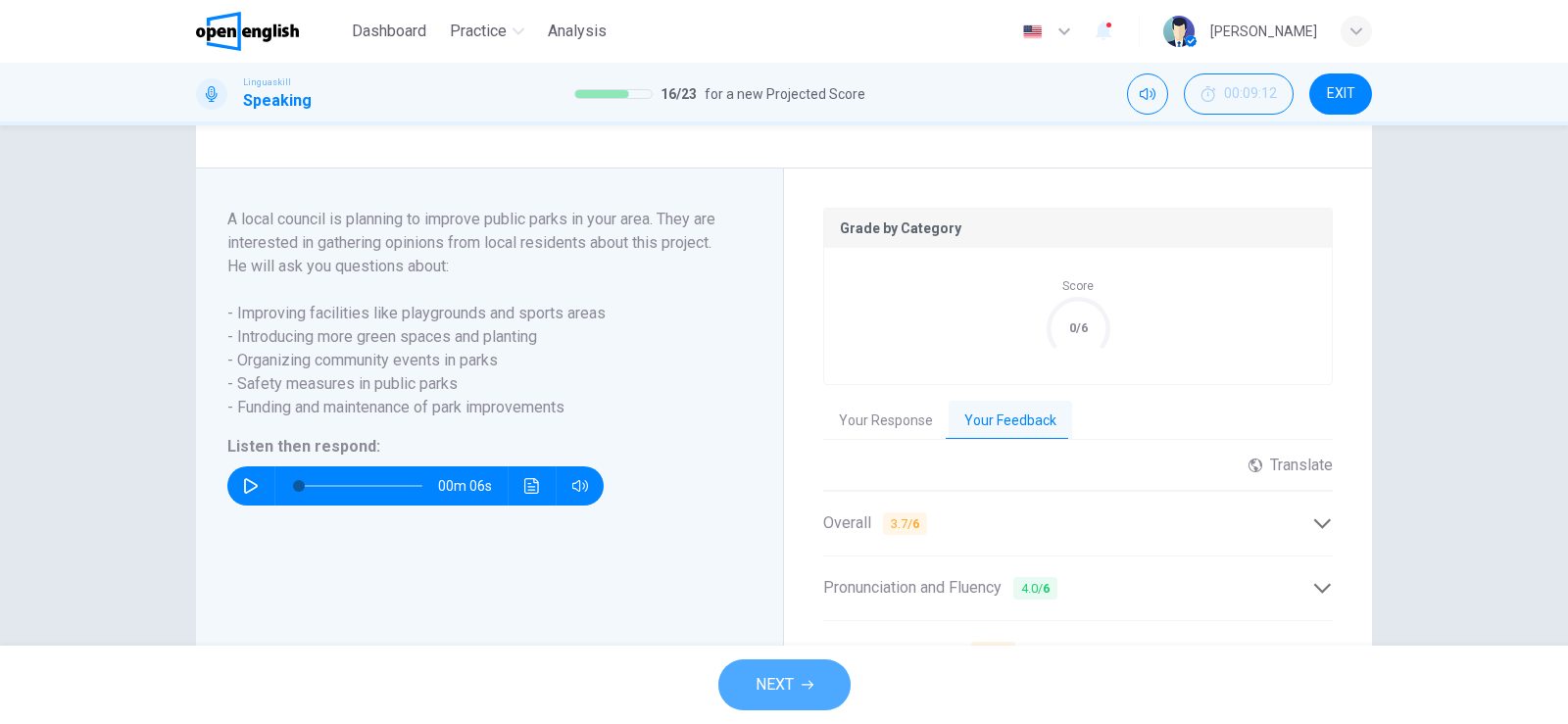 click on "NEXT" at bounding box center [784, 685] 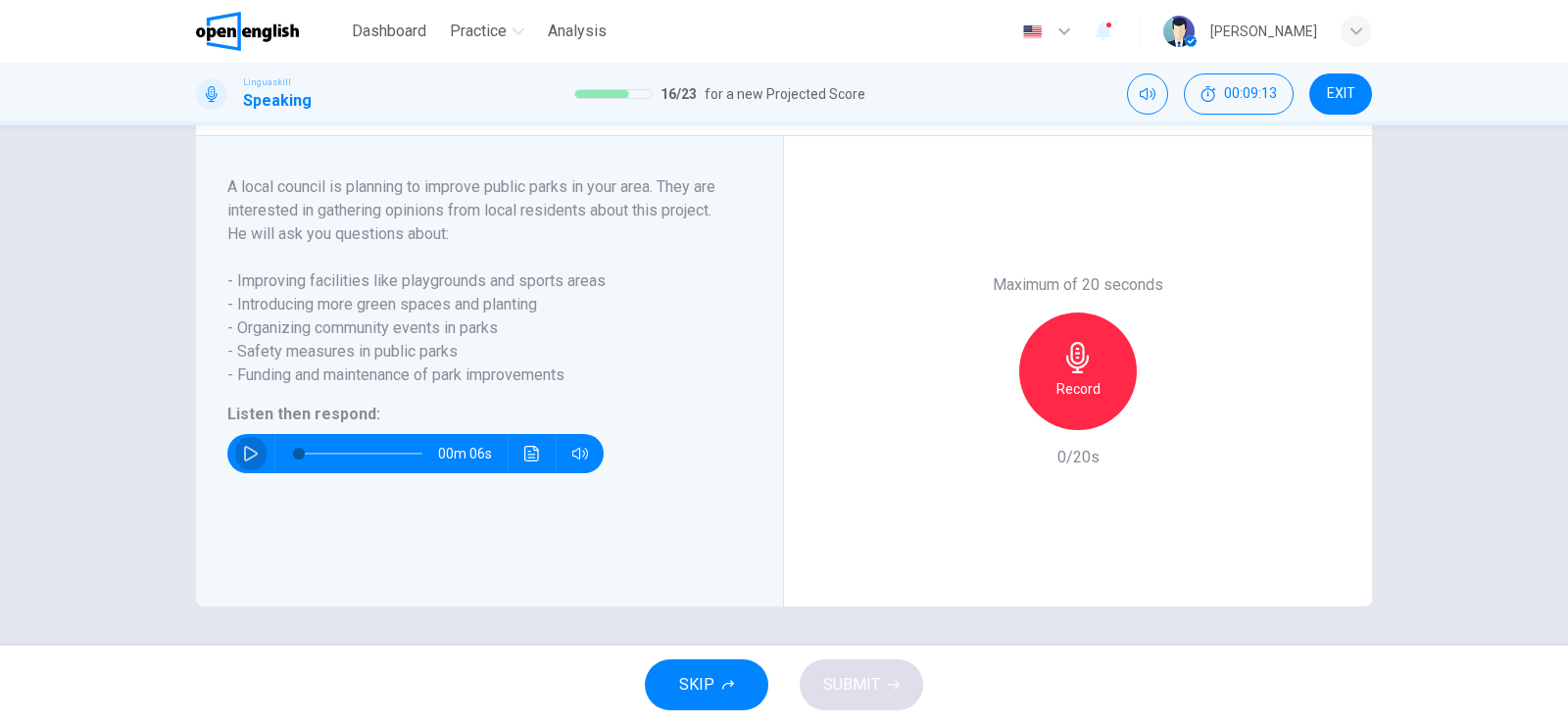 click 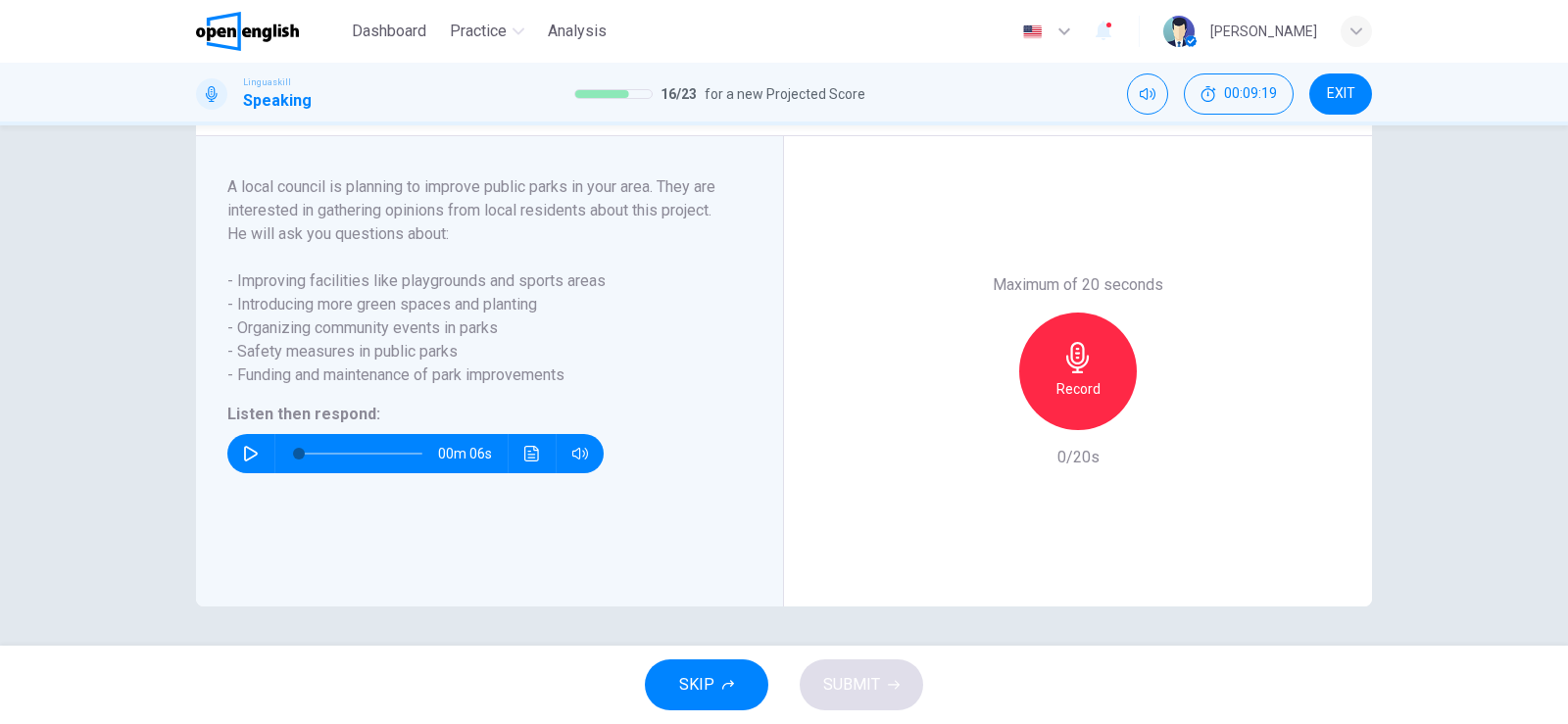 click on "Record" at bounding box center (1078, 389) 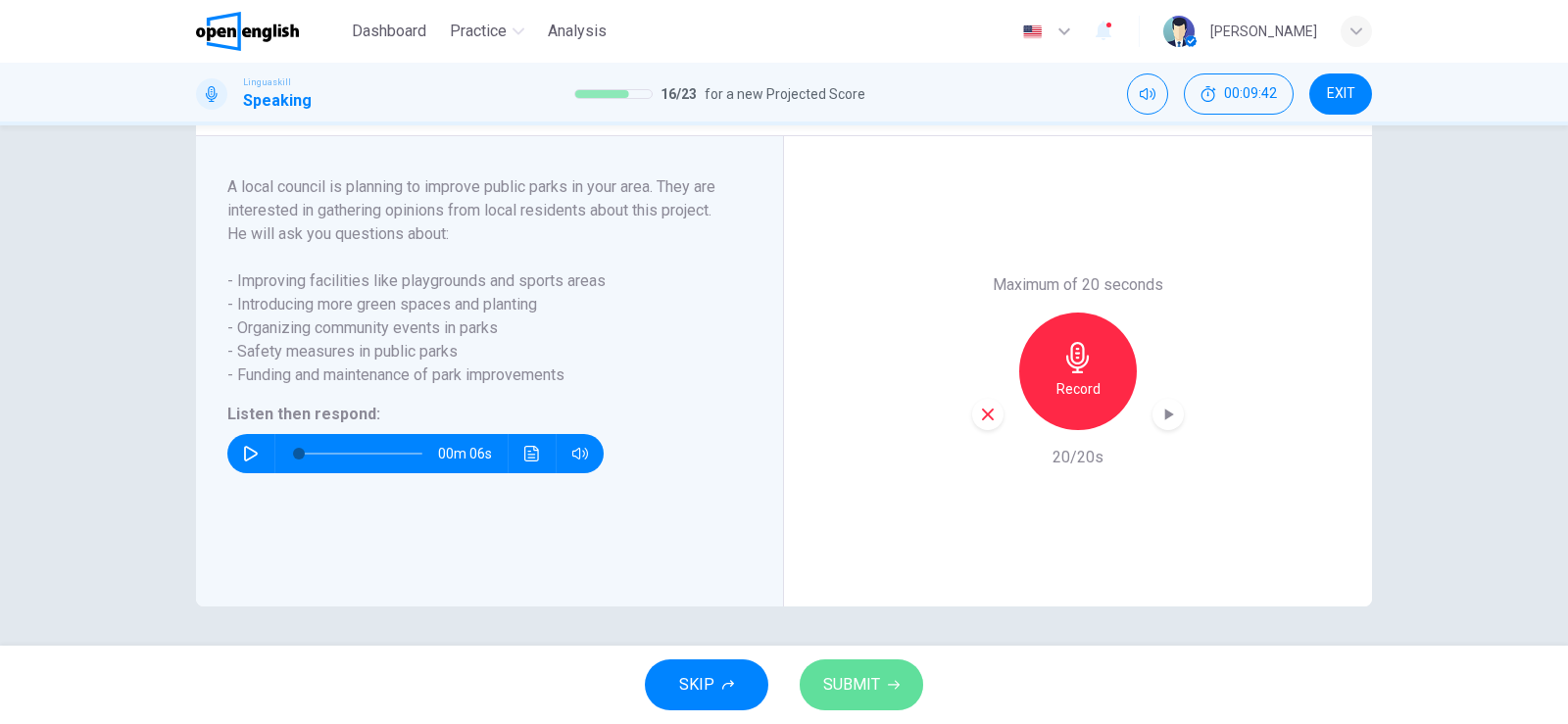 click on "SUBMIT" at bounding box center [861, 685] 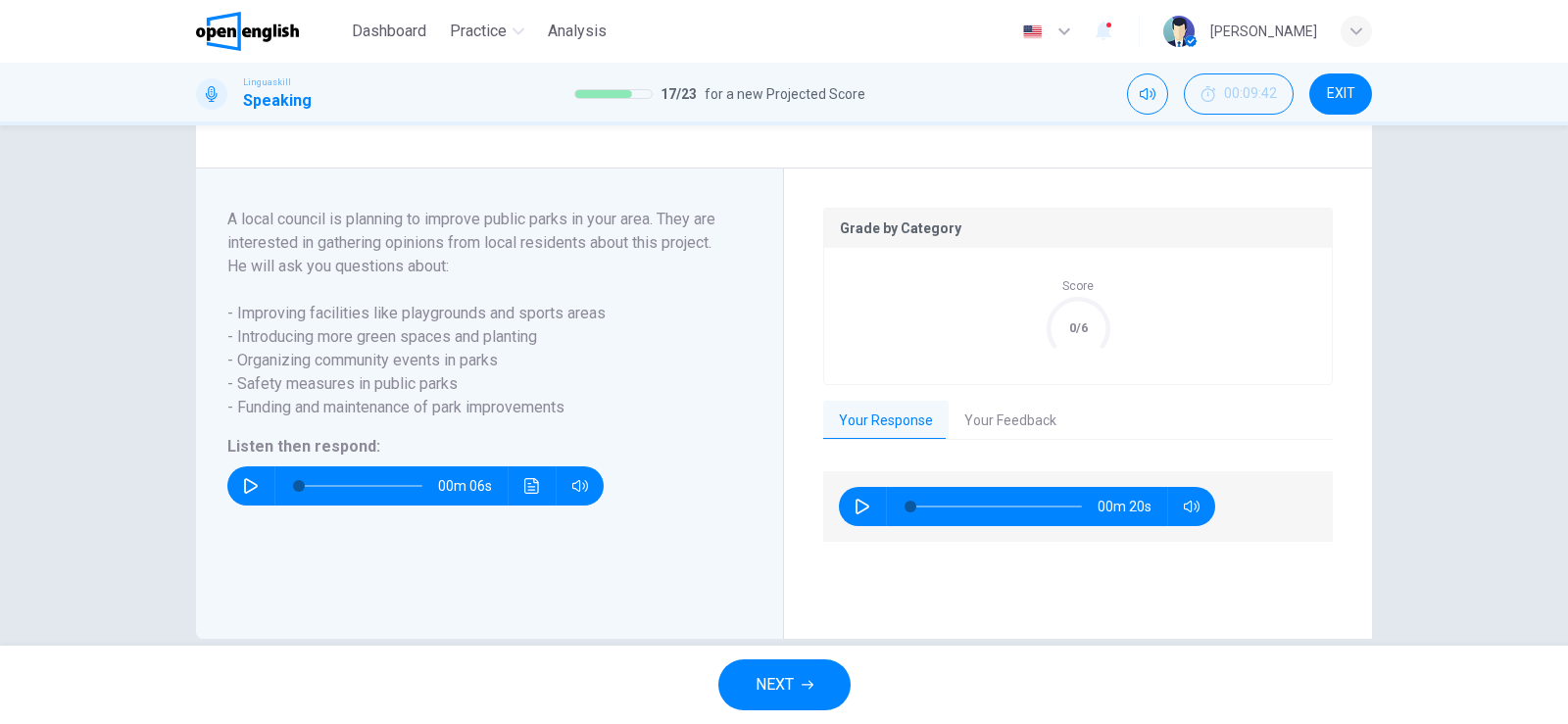 click on "Your Feedback" at bounding box center [1010, 421] 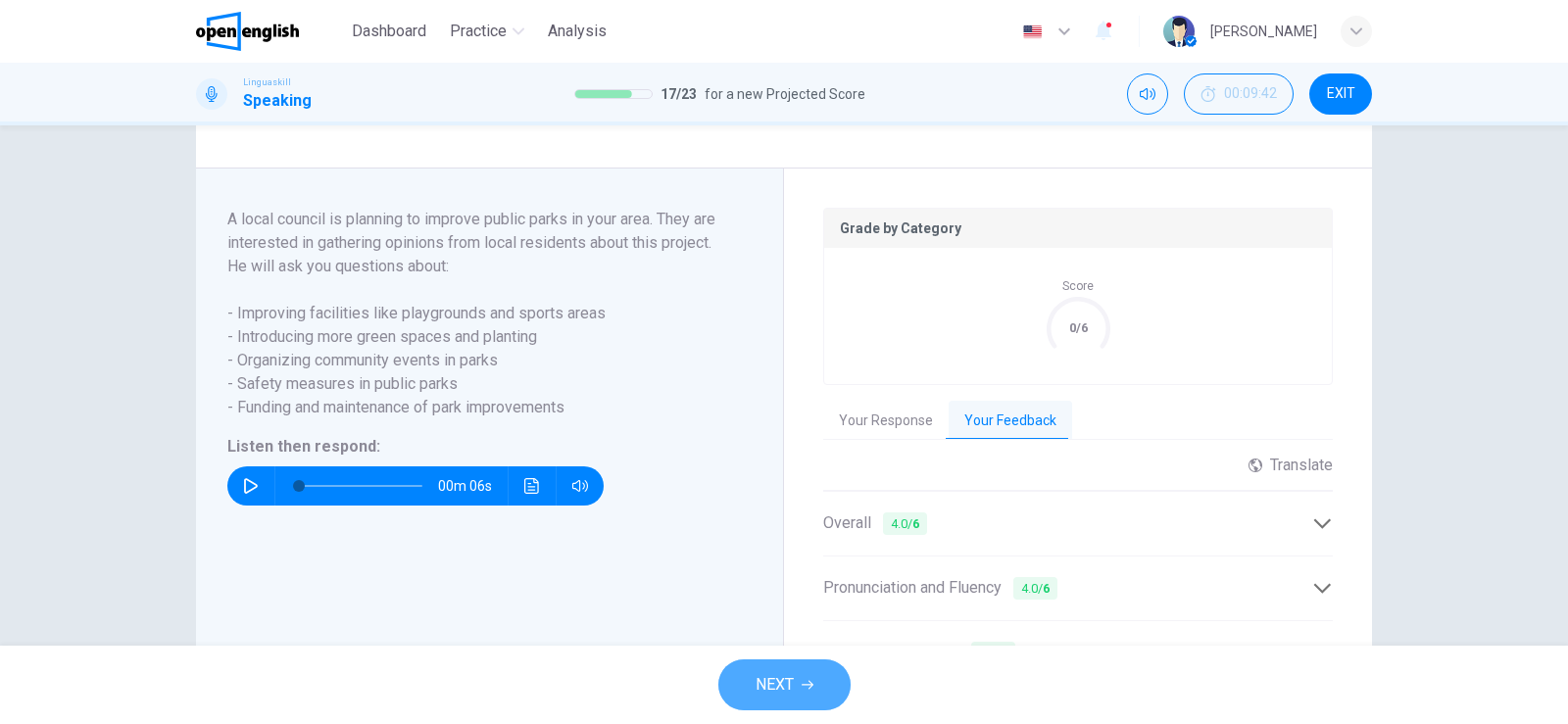 click on "NEXT" at bounding box center [784, 685] 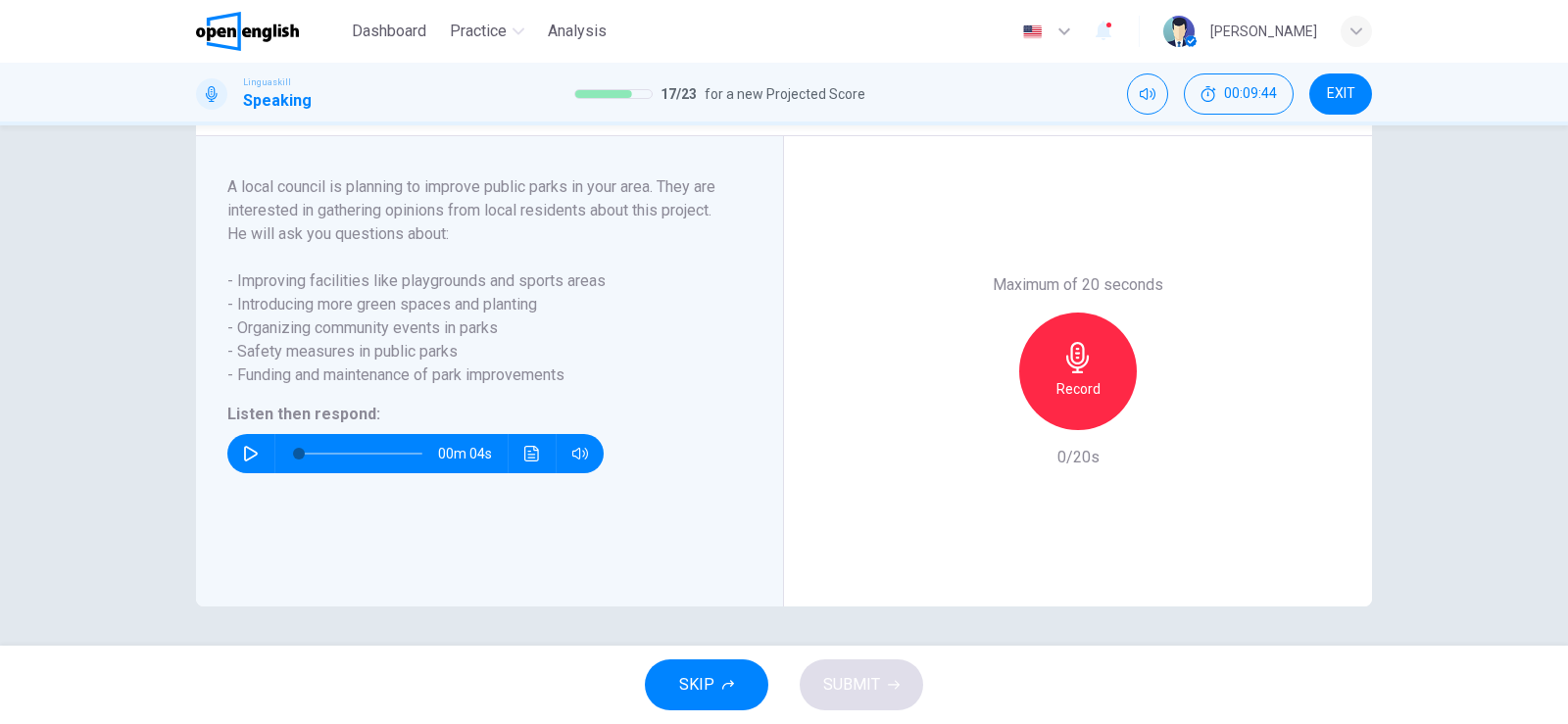 click at bounding box center (251, 454) 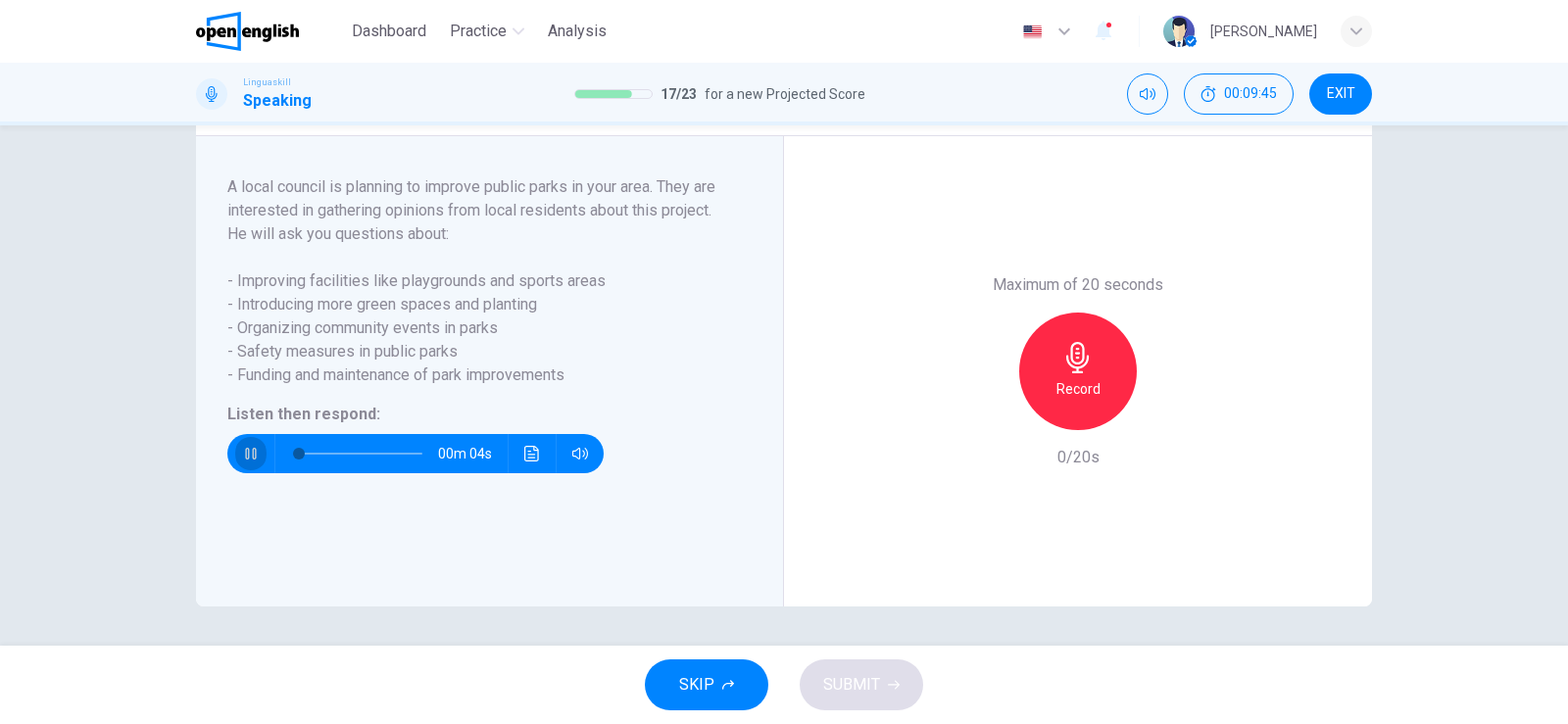 click 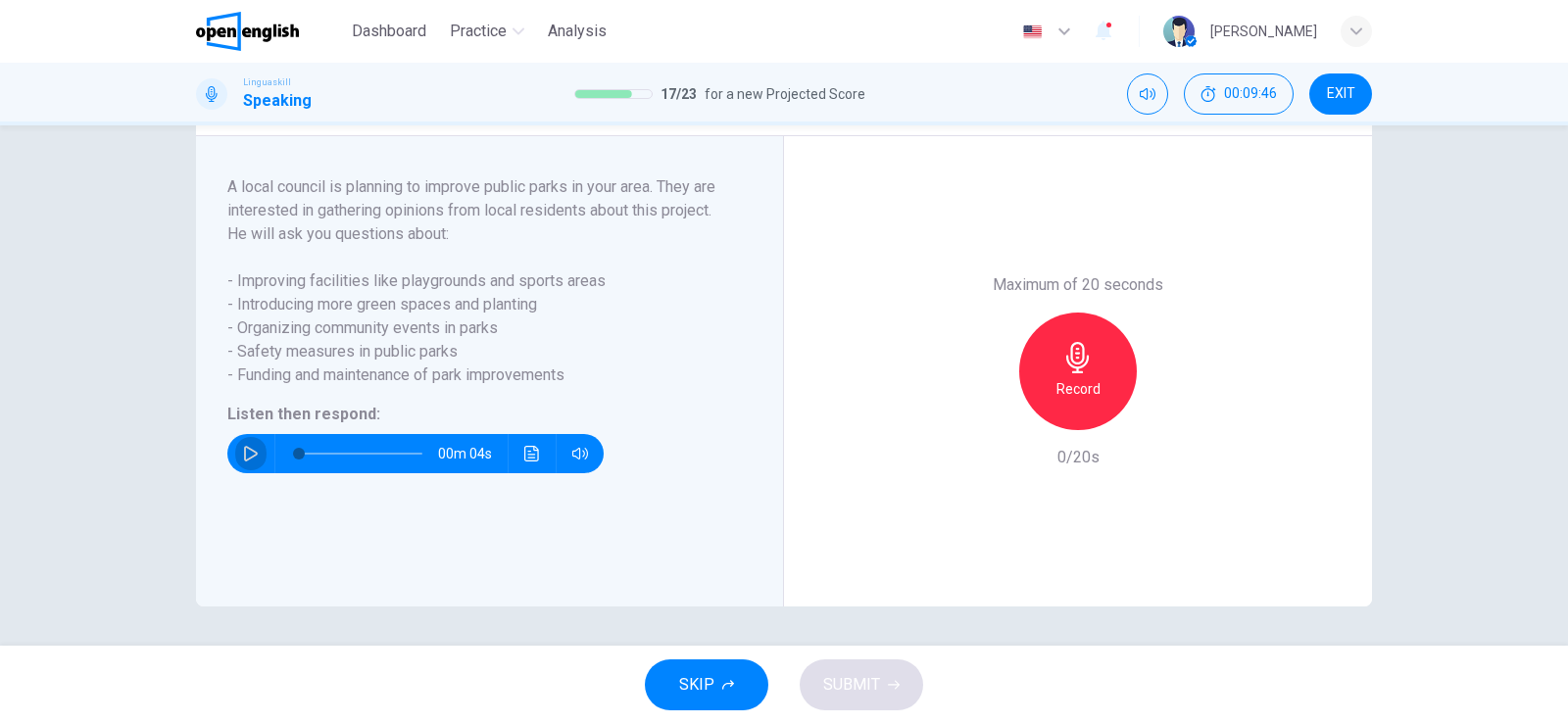 click 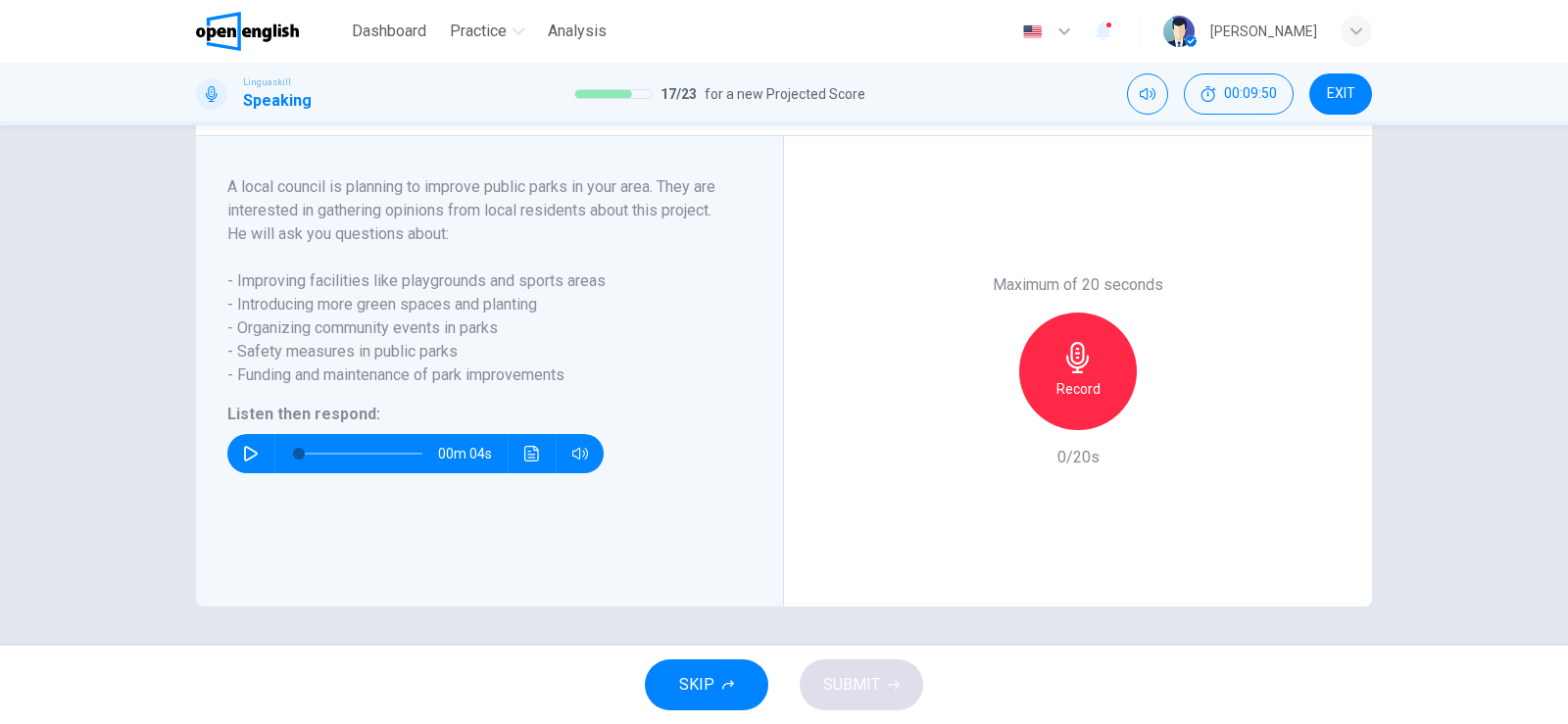 click on "Record" at bounding box center (1078, 389) 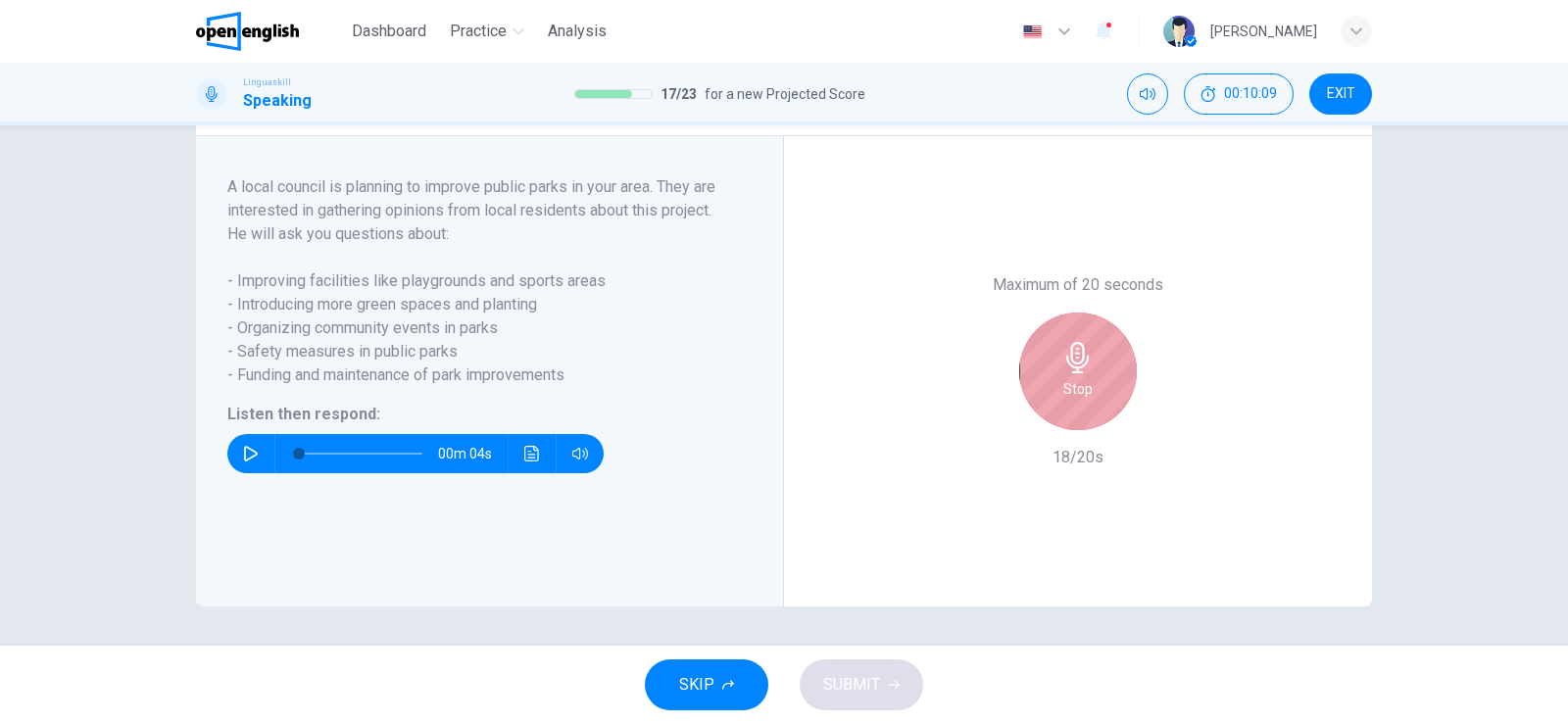 click on "Stop" at bounding box center (1078, 389) 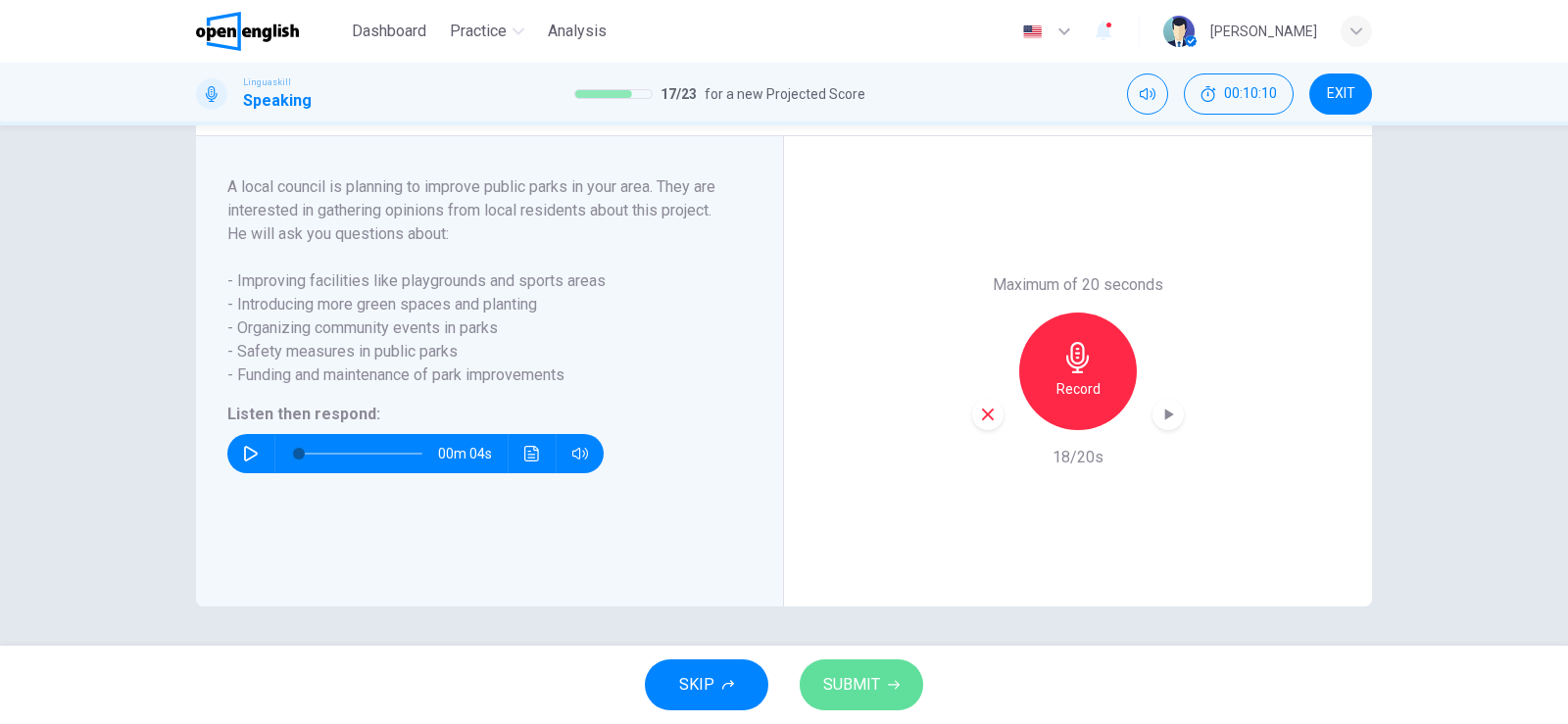 click on "SUBMIT" at bounding box center [861, 685] 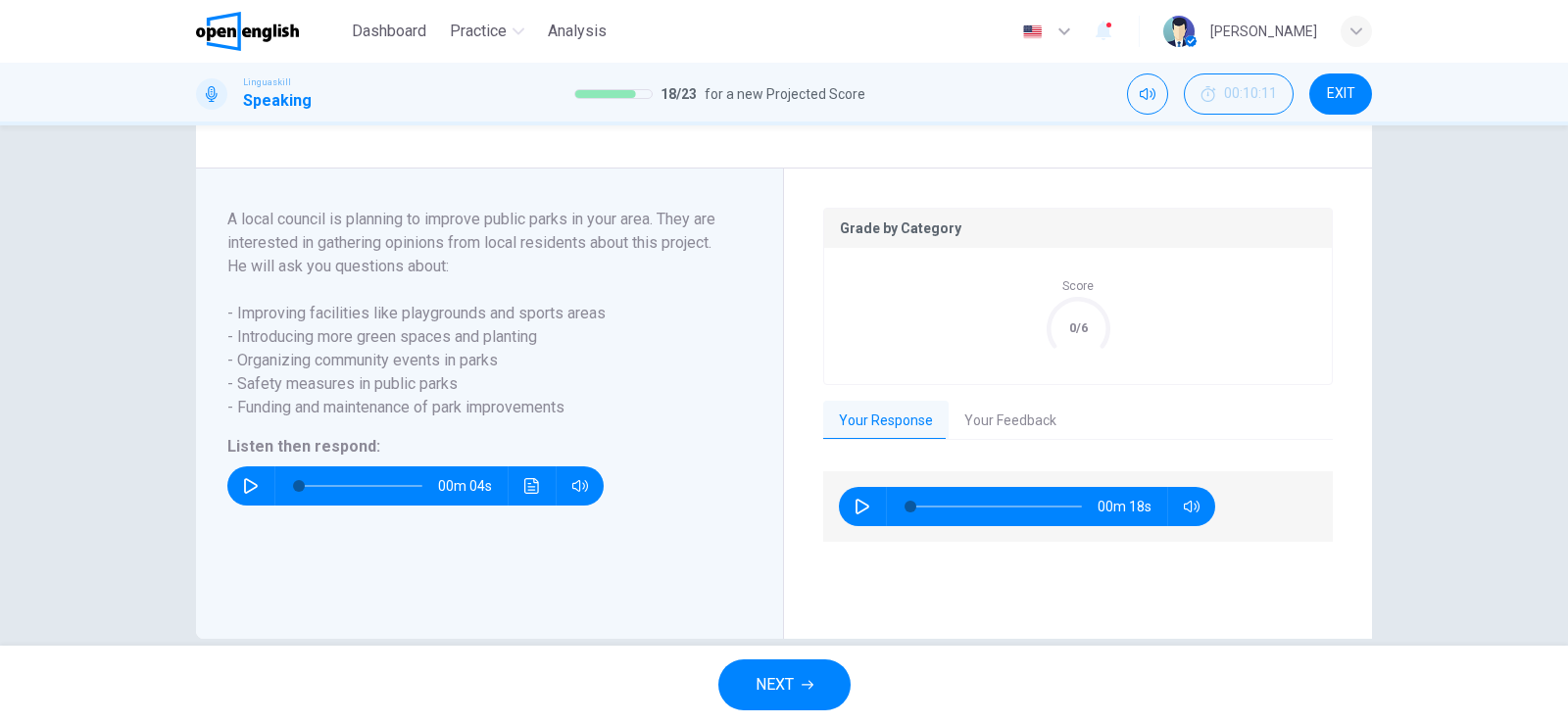 click on "Your Feedback" at bounding box center (1010, 421) 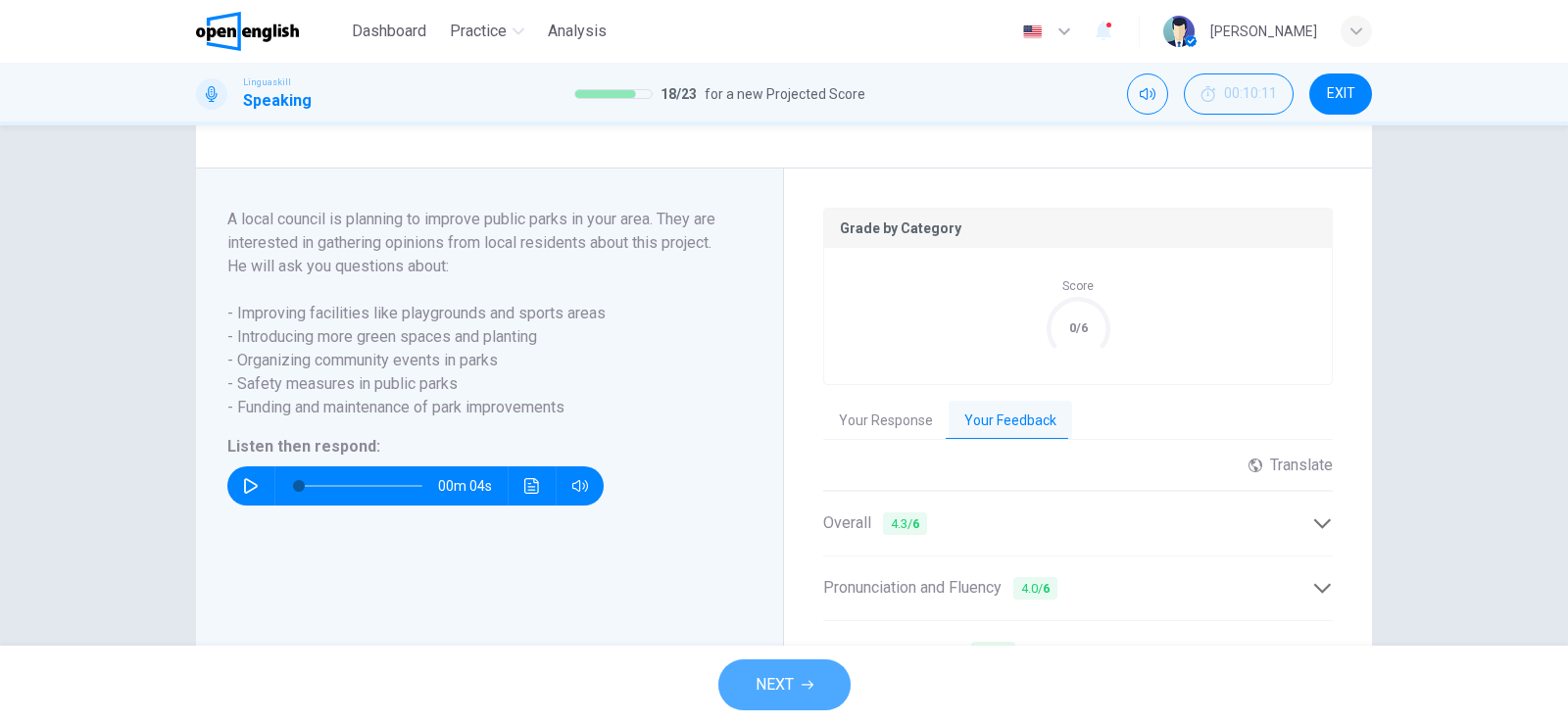 click 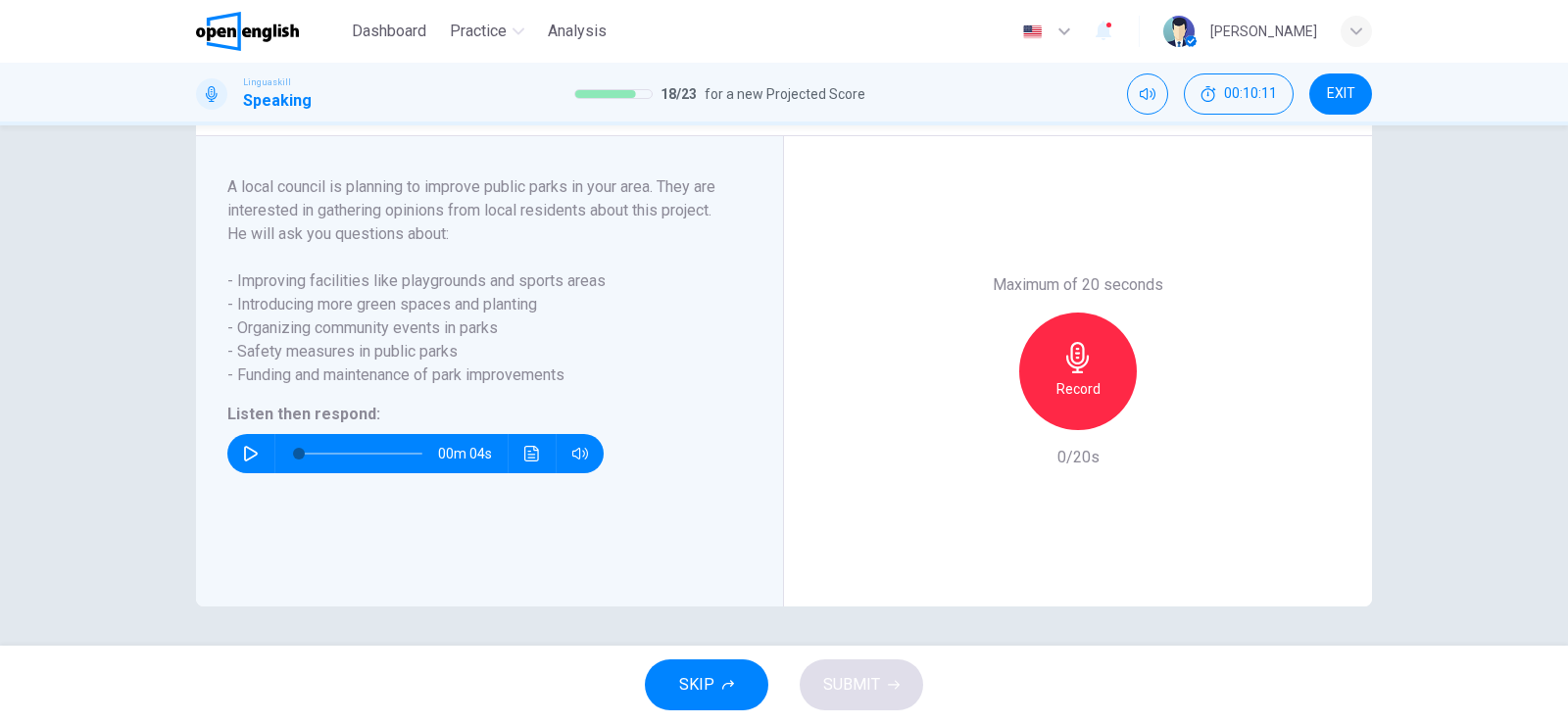click 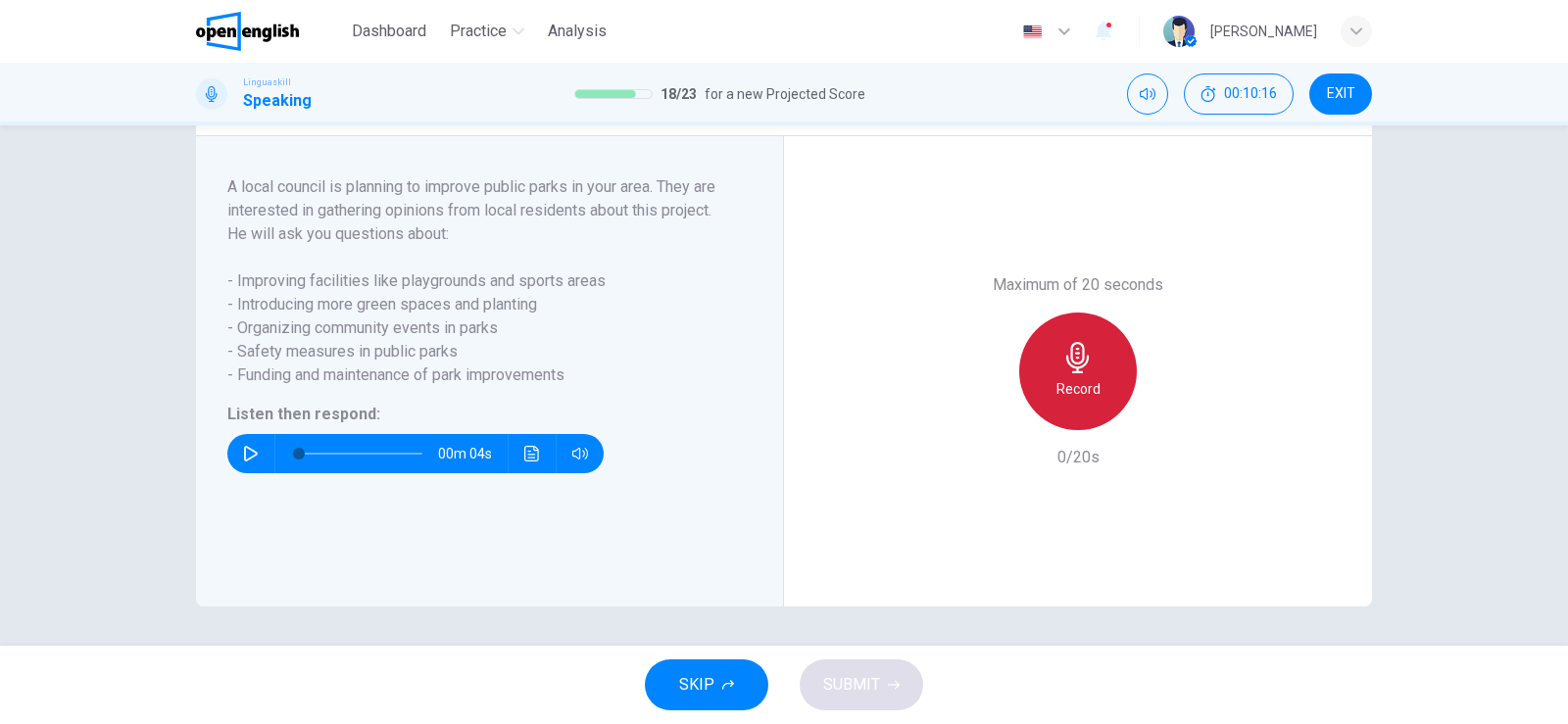 click on "Record" at bounding box center (1078, 371) 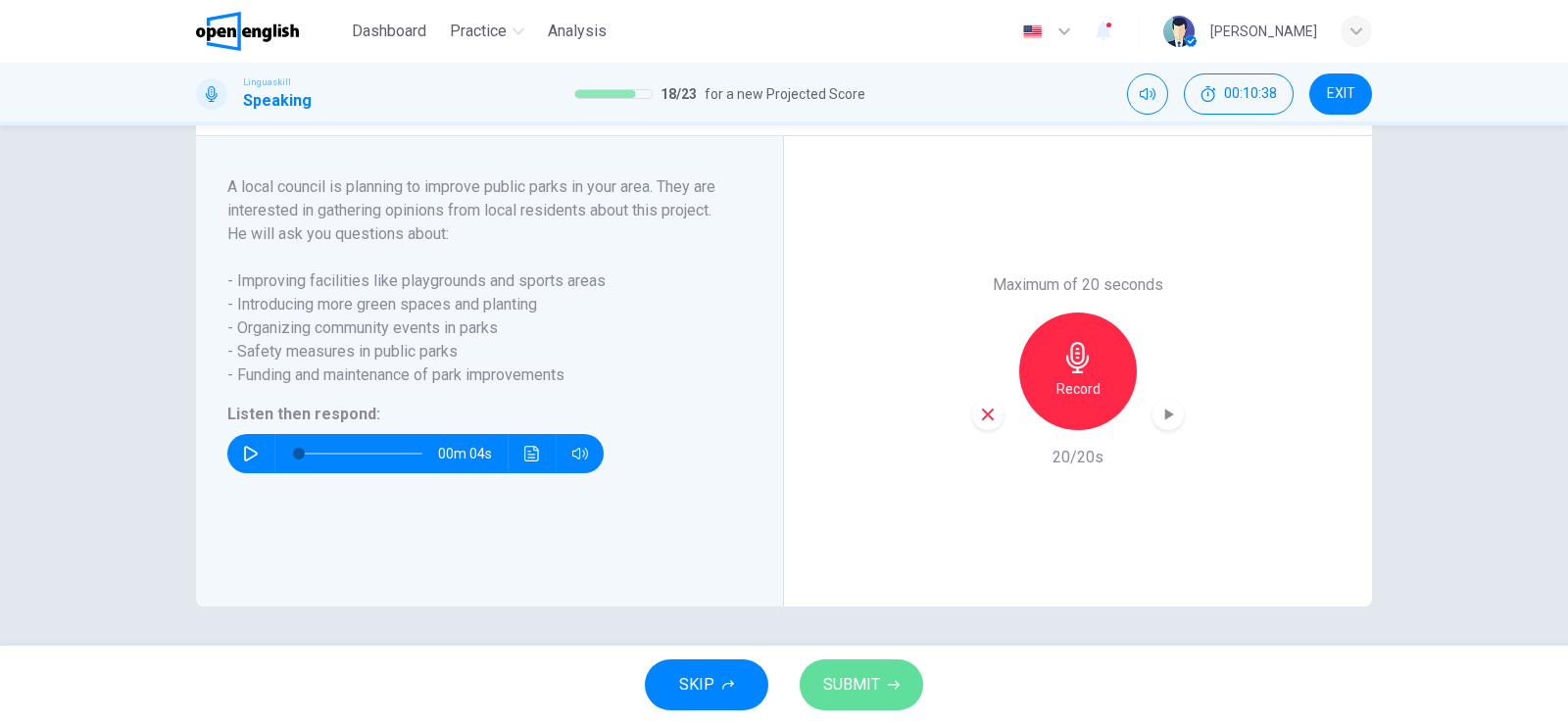 click on "SUBMIT" at bounding box center [852, 685] 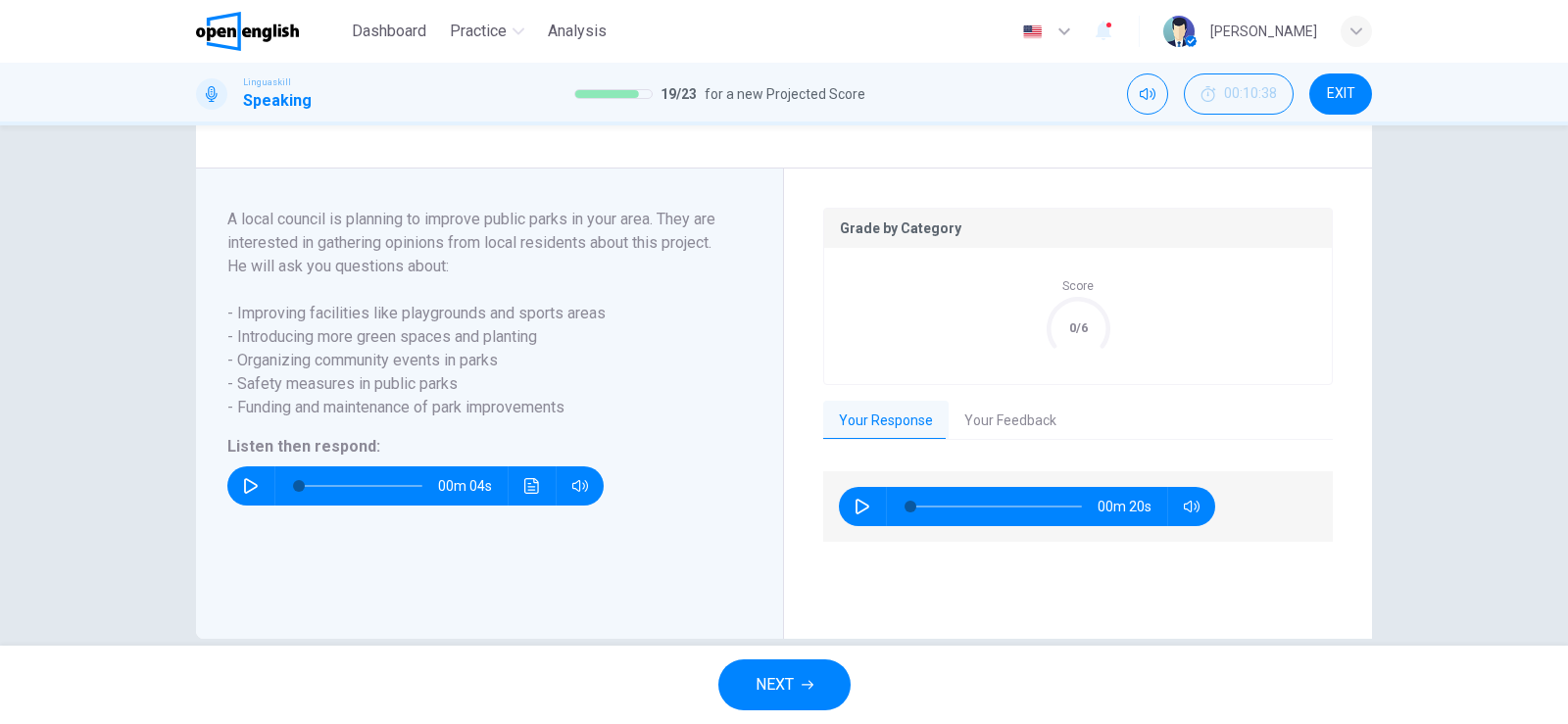 click on "Your Feedback" at bounding box center (1010, 421) 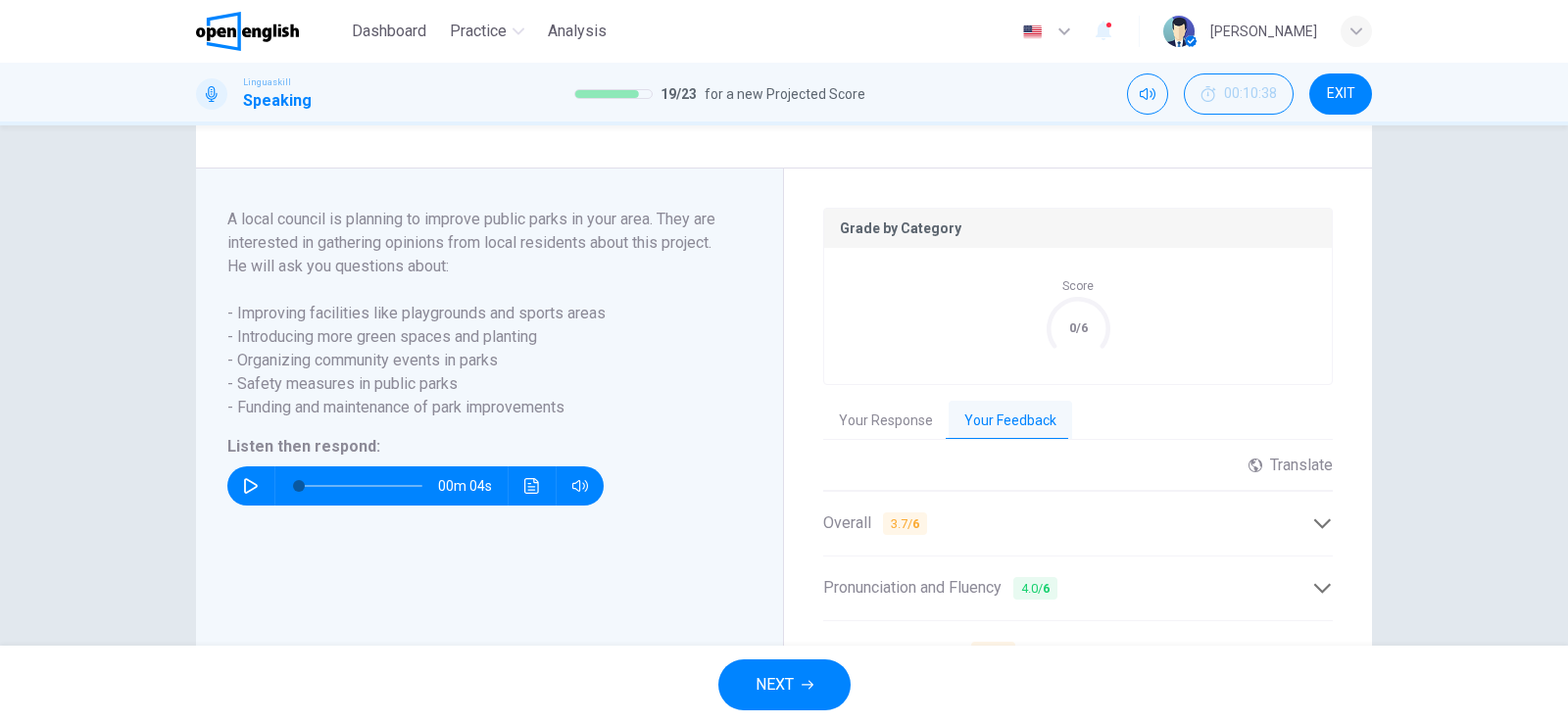 click on "NEXT" at bounding box center [784, 685] 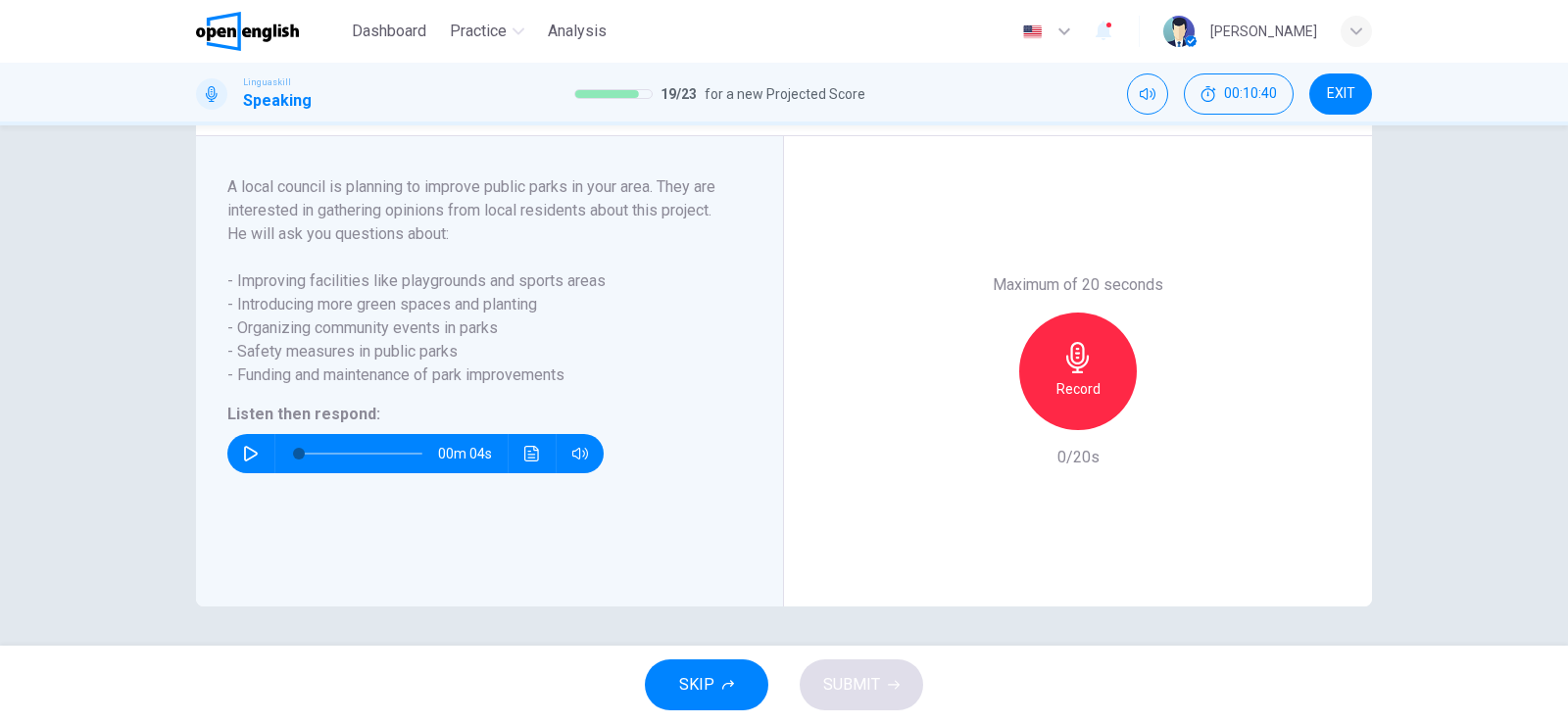 click 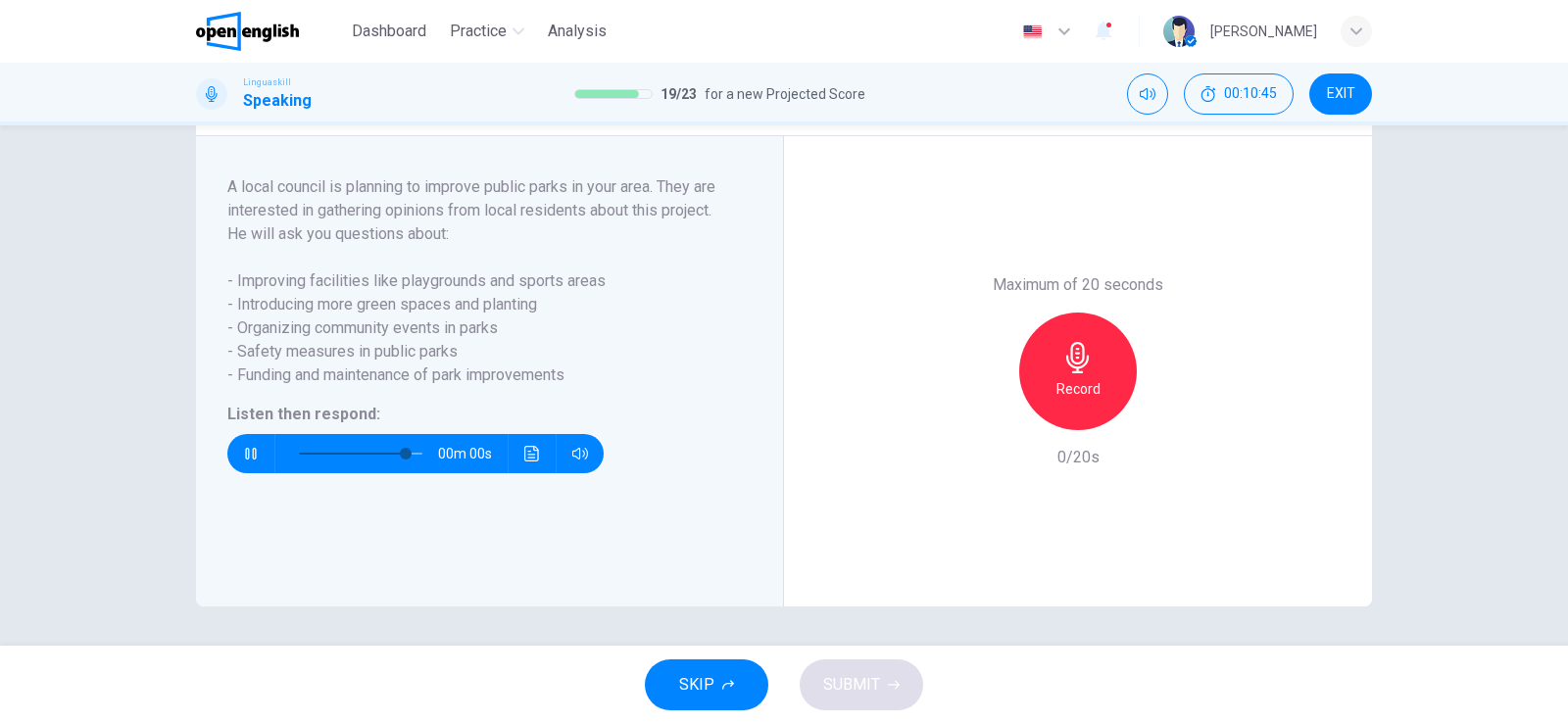 type on "*" 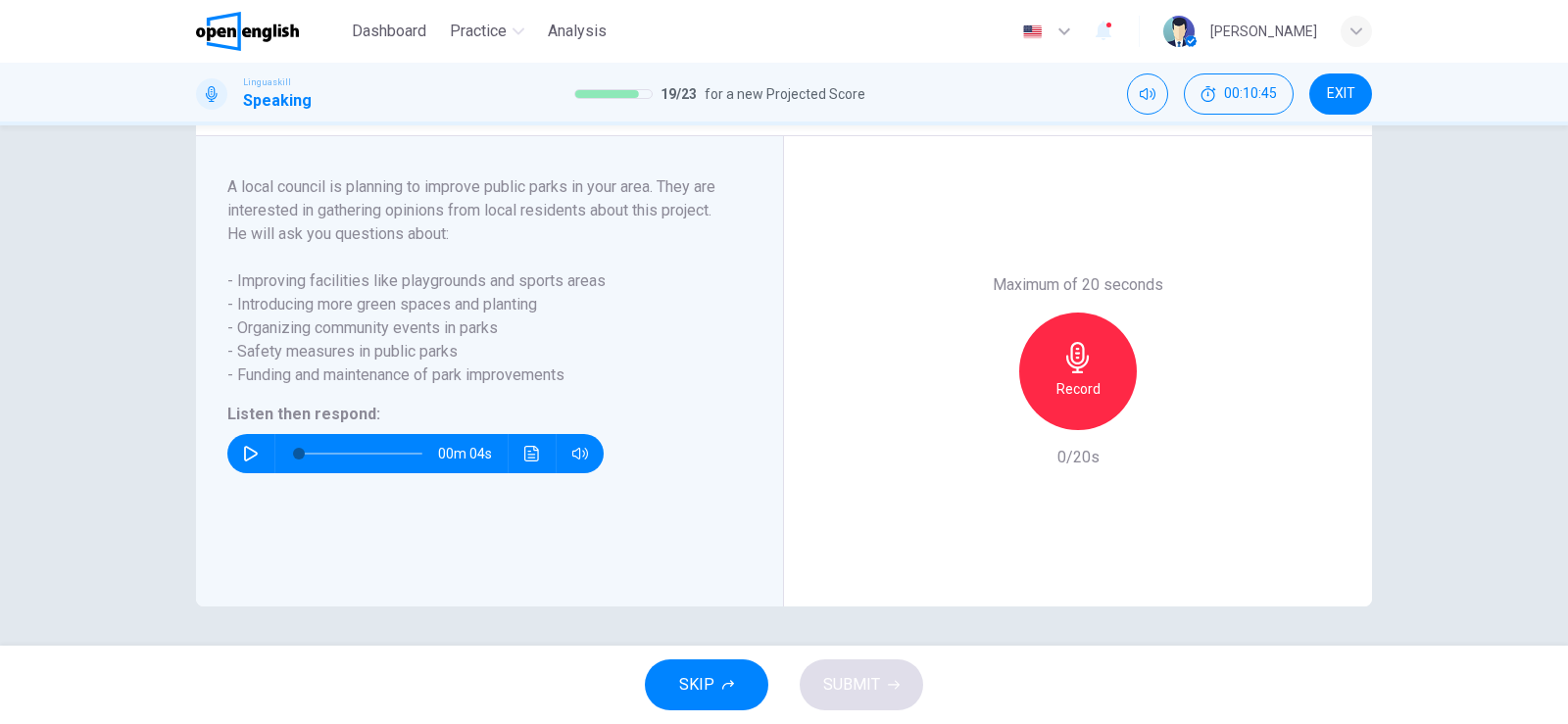 click on "Record" at bounding box center [1078, 389] 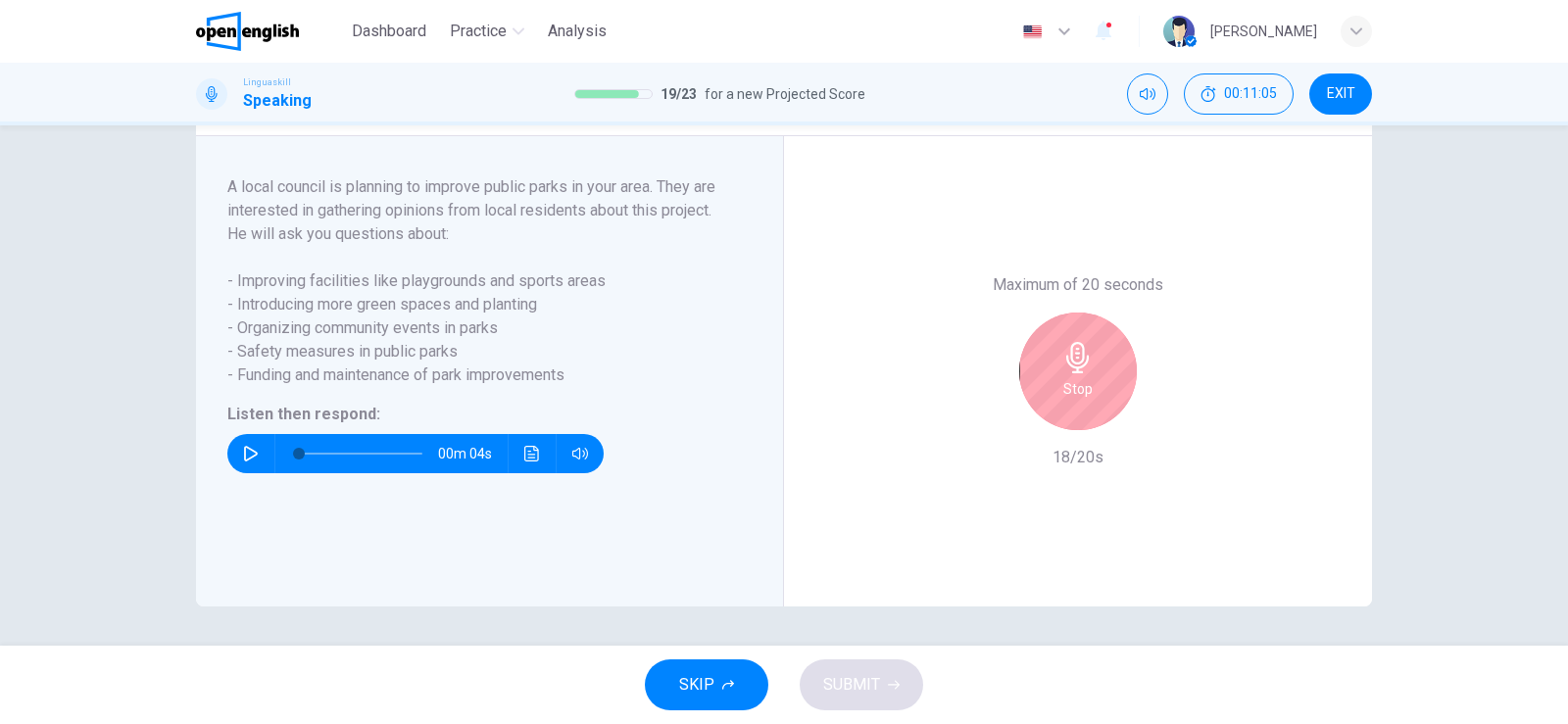 click on "Stop" at bounding box center (1078, 371) 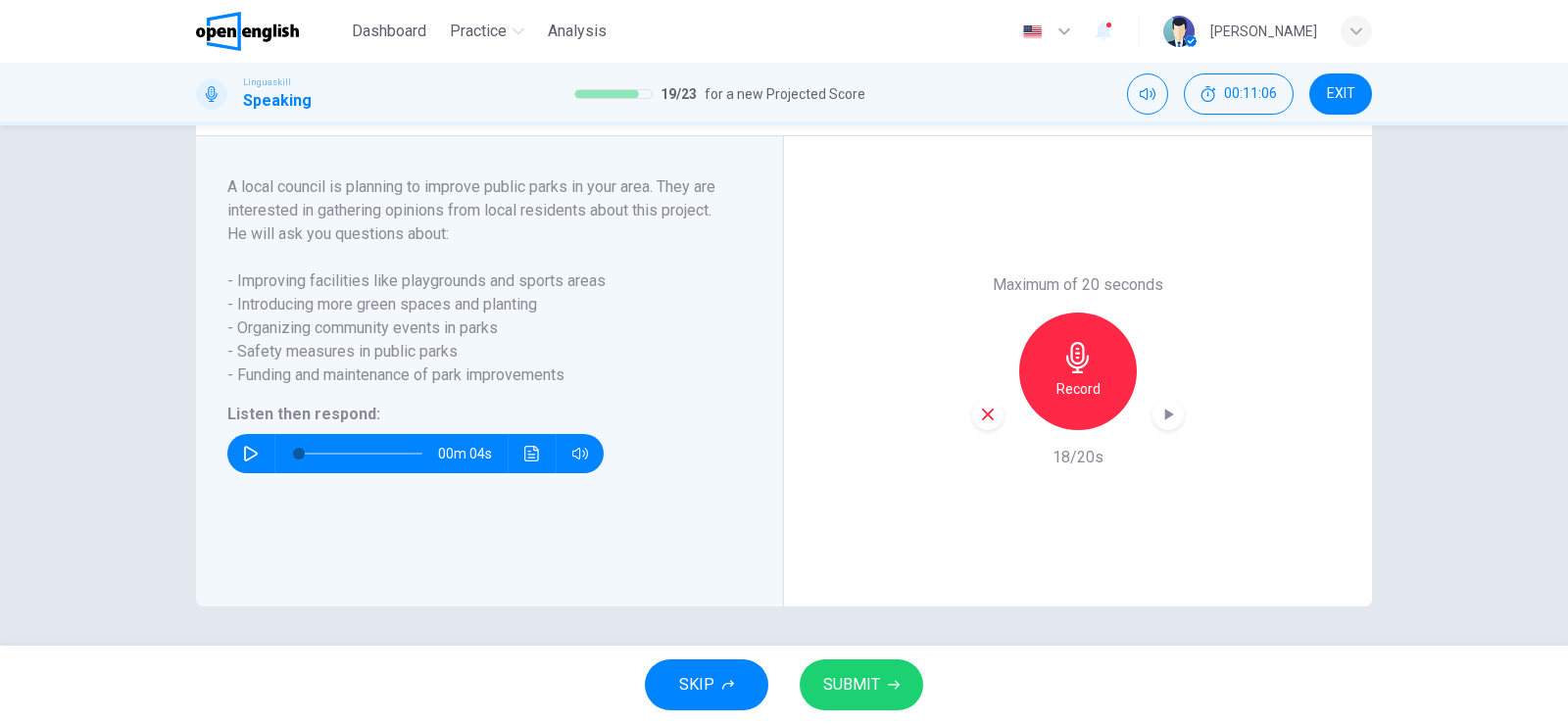 click on "SUBMIT" at bounding box center [852, 685] 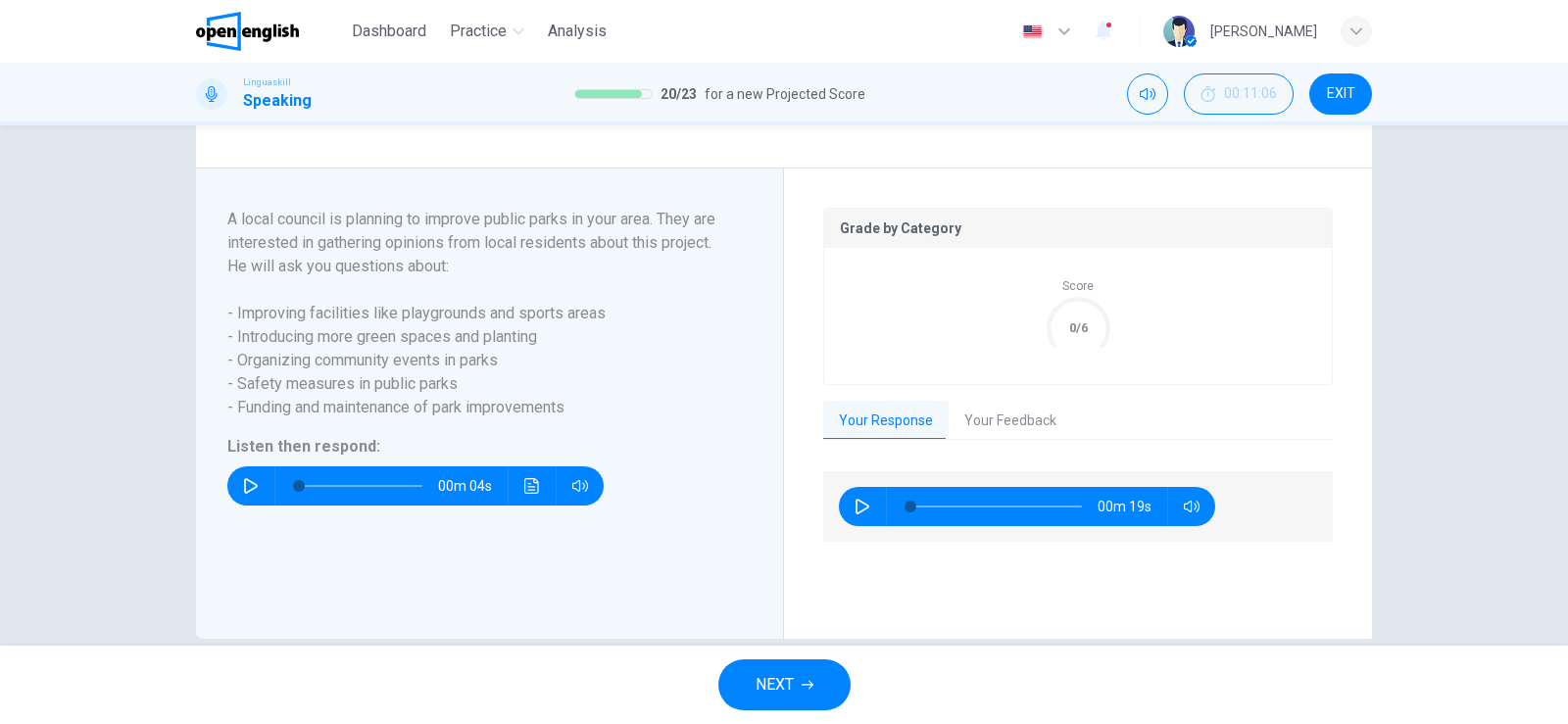 click on "Your Feedback" at bounding box center (1010, 421) 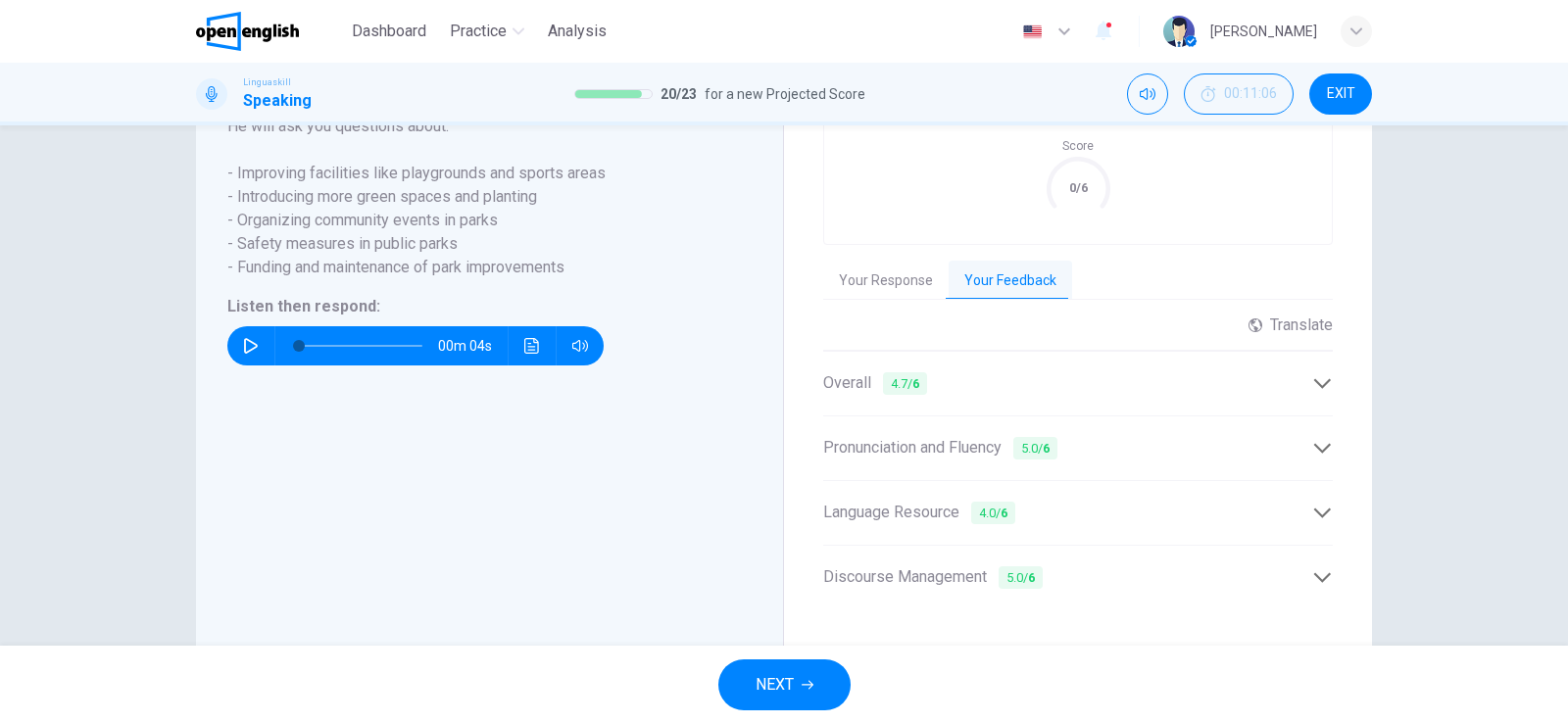scroll, scrollTop: 527, scrollLeft: 0, axis: vertical 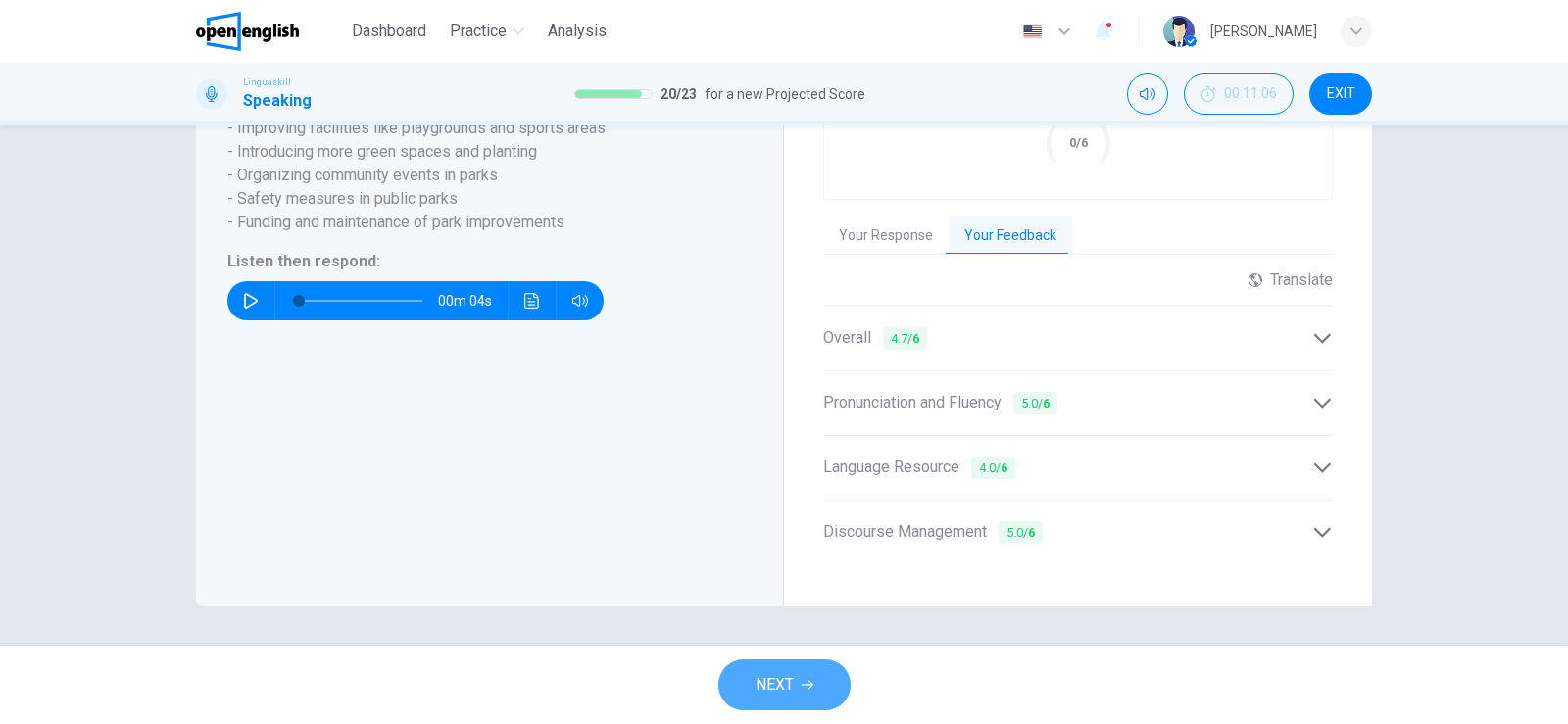 click on "NEXT" at bounding box center (784, 685) 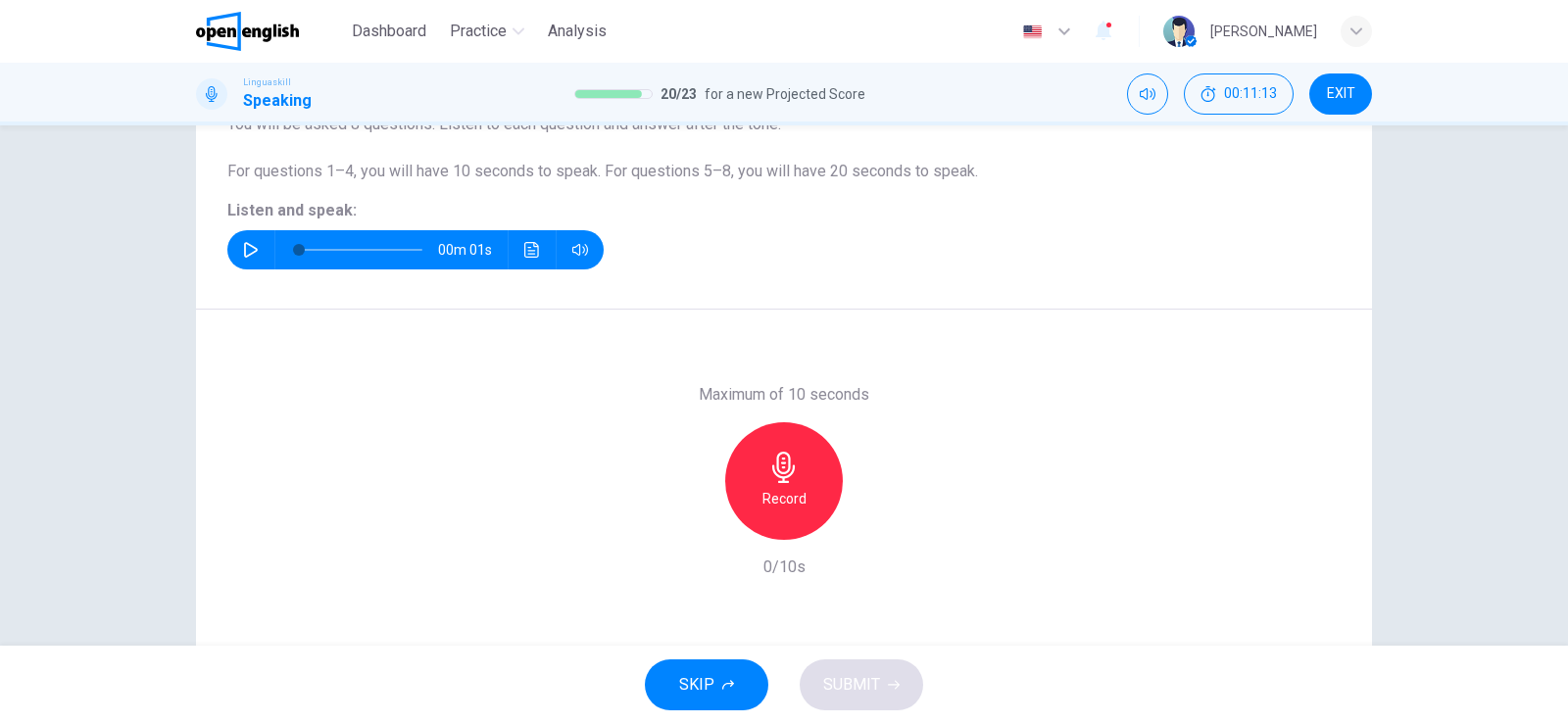 scroll, scrollTop: 199, scrollLeft: 0, axis: vertical 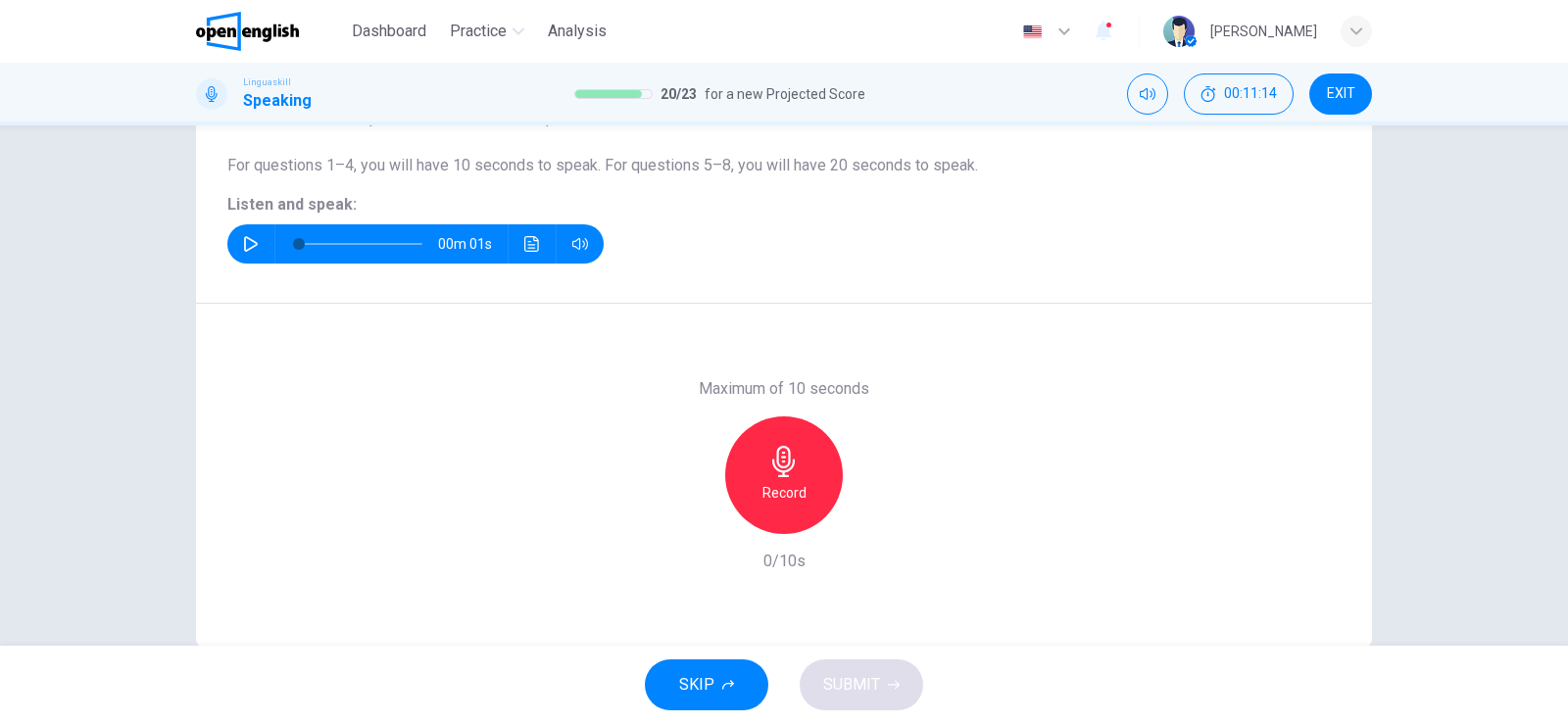 click 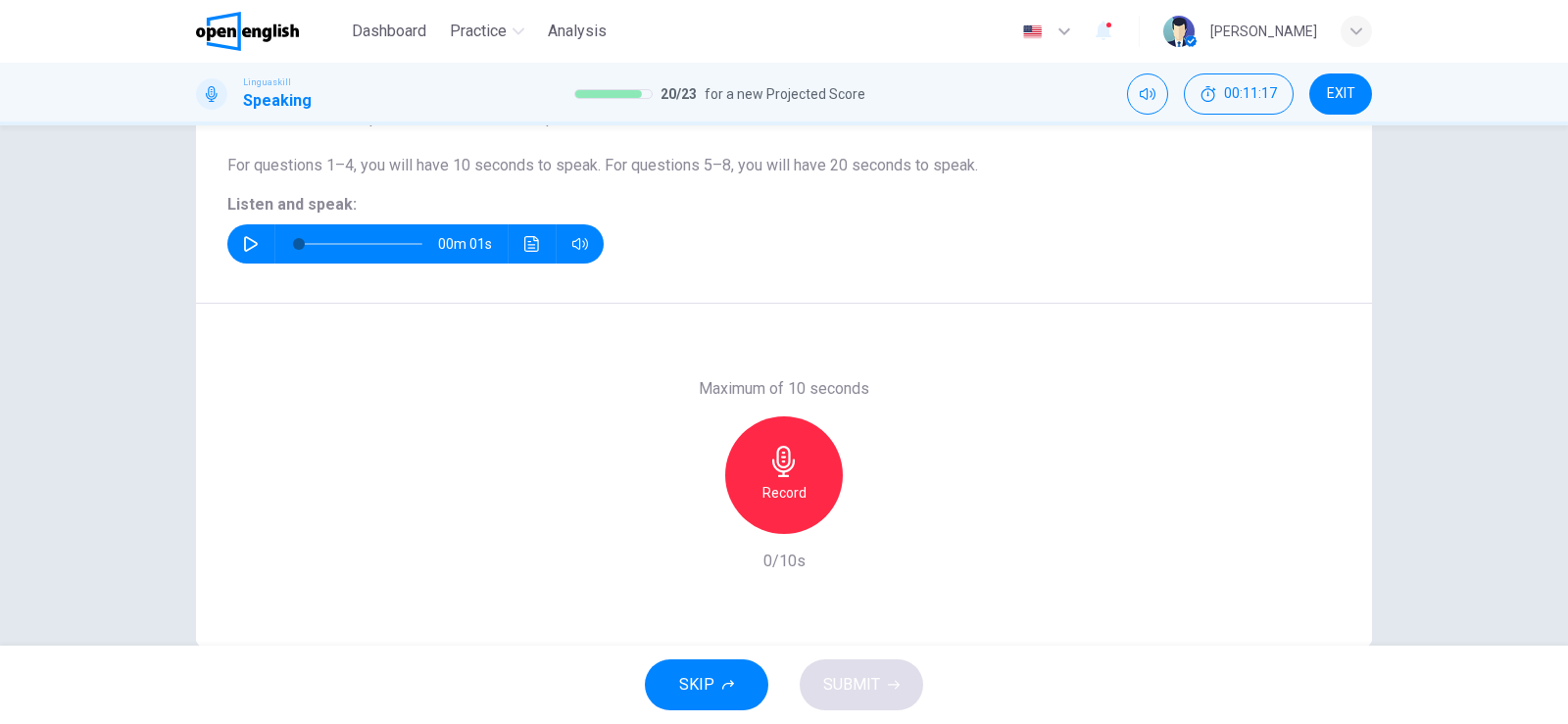 click on "Record" at bounding box center (784, 475) 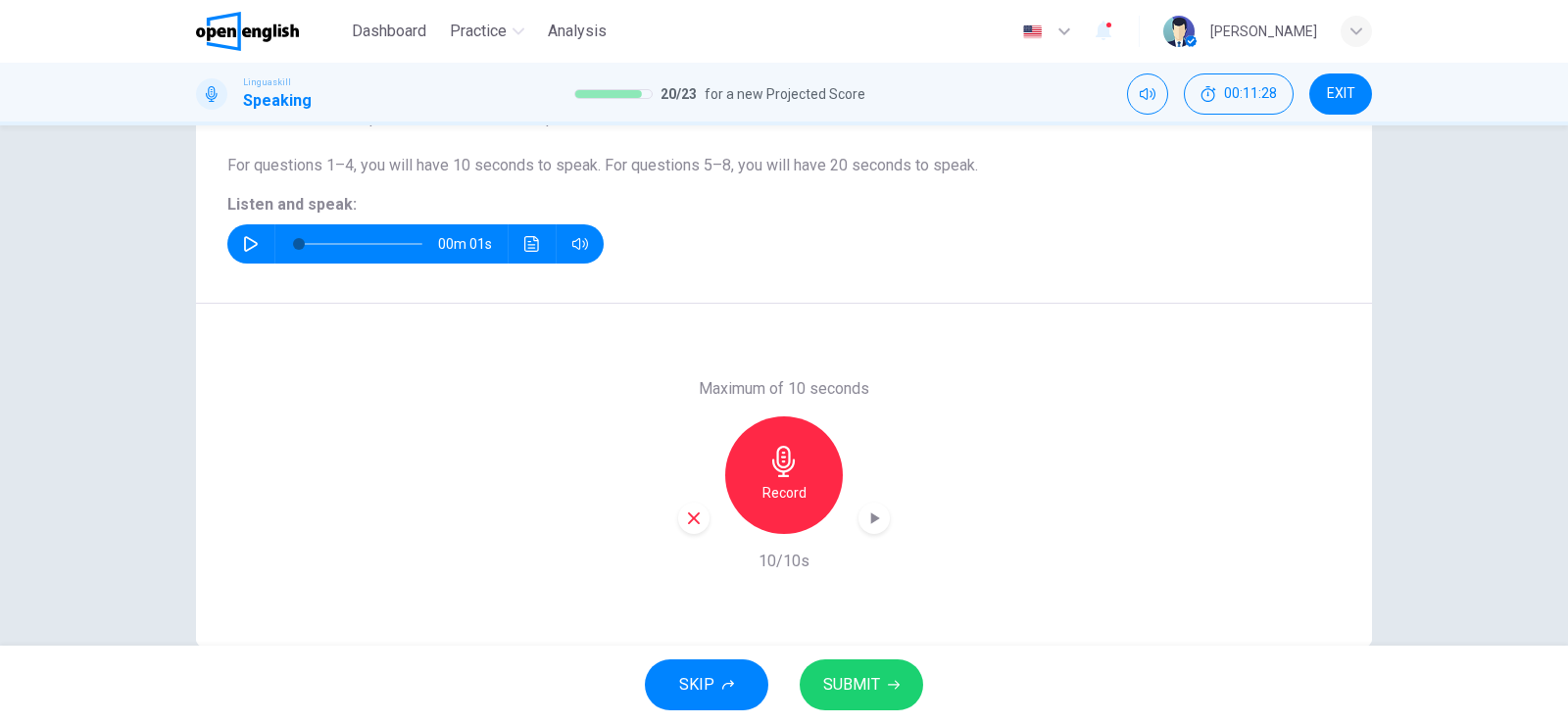 click on "SUBMIT" at bounding box center (852, 685) 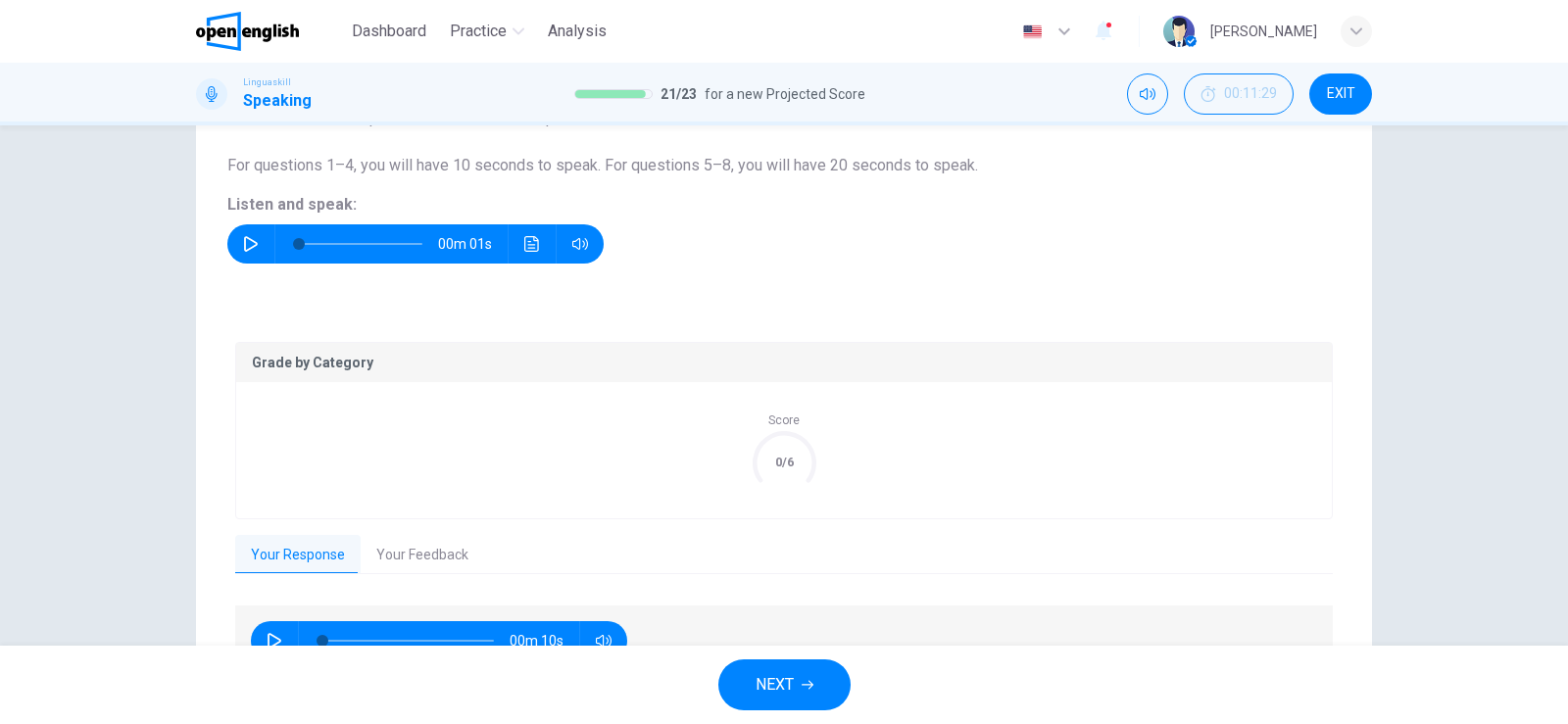 click on "Your Feedback" at bounding box center [422, 555] 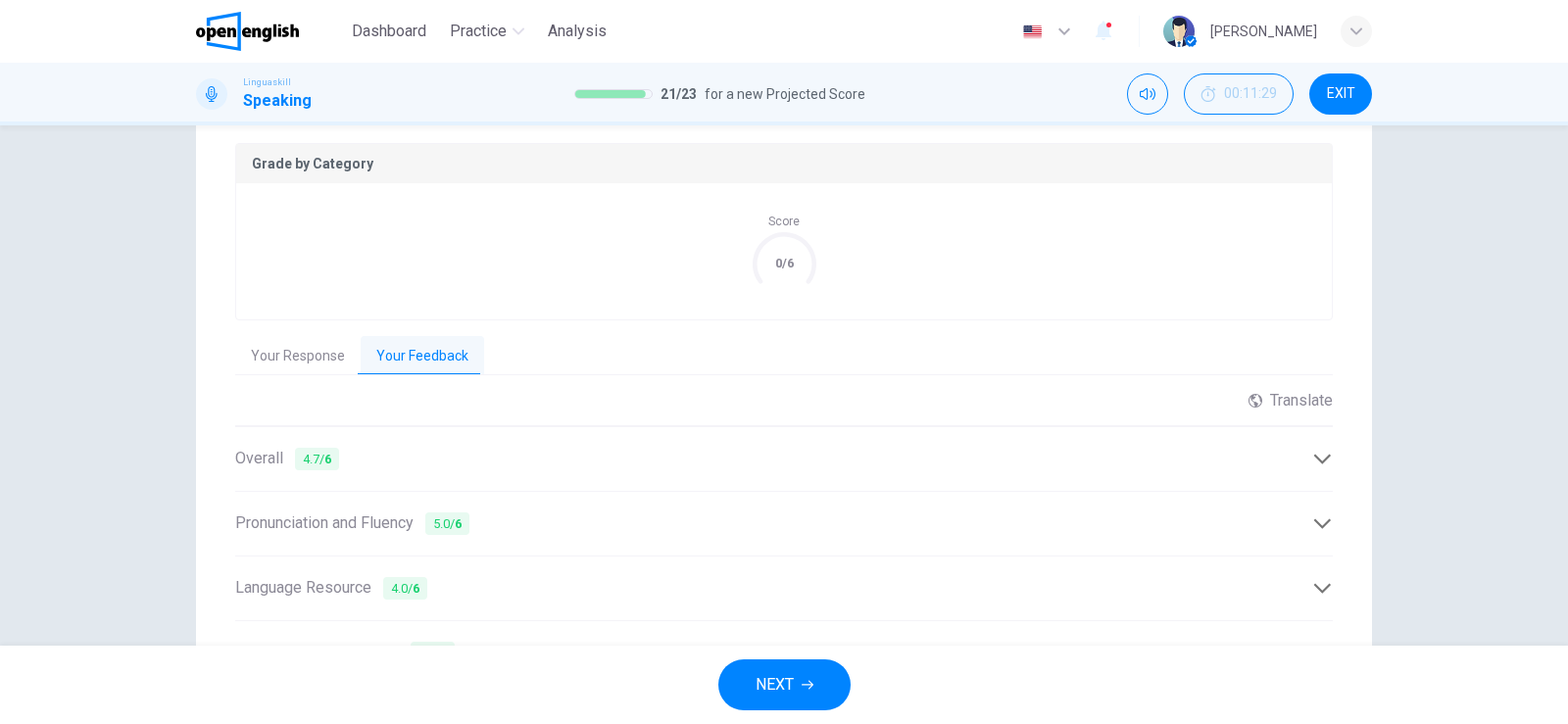 scroll, scrollTop: 518, scrollLeft: 0, axis: vertical 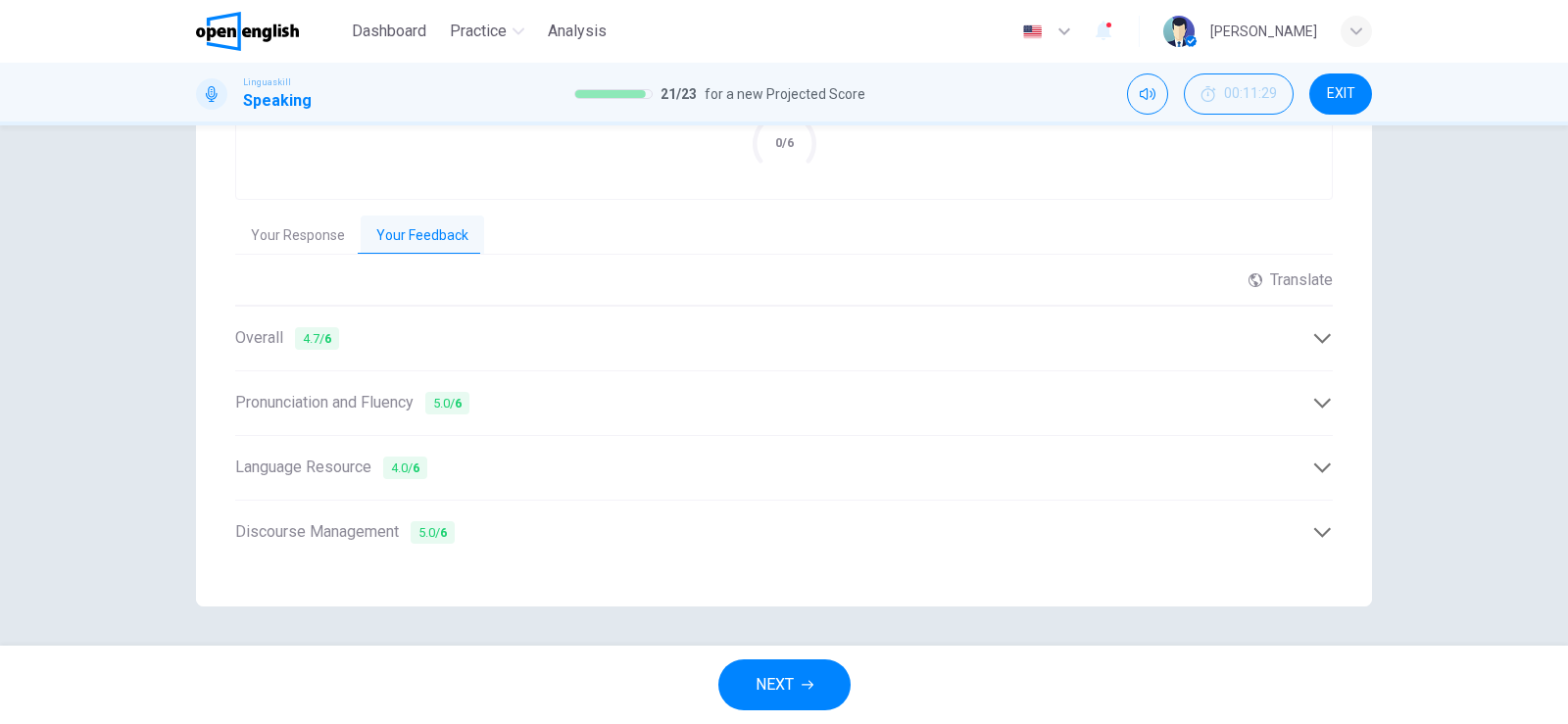 click on "NEXT" at bounding box center (784, 685) 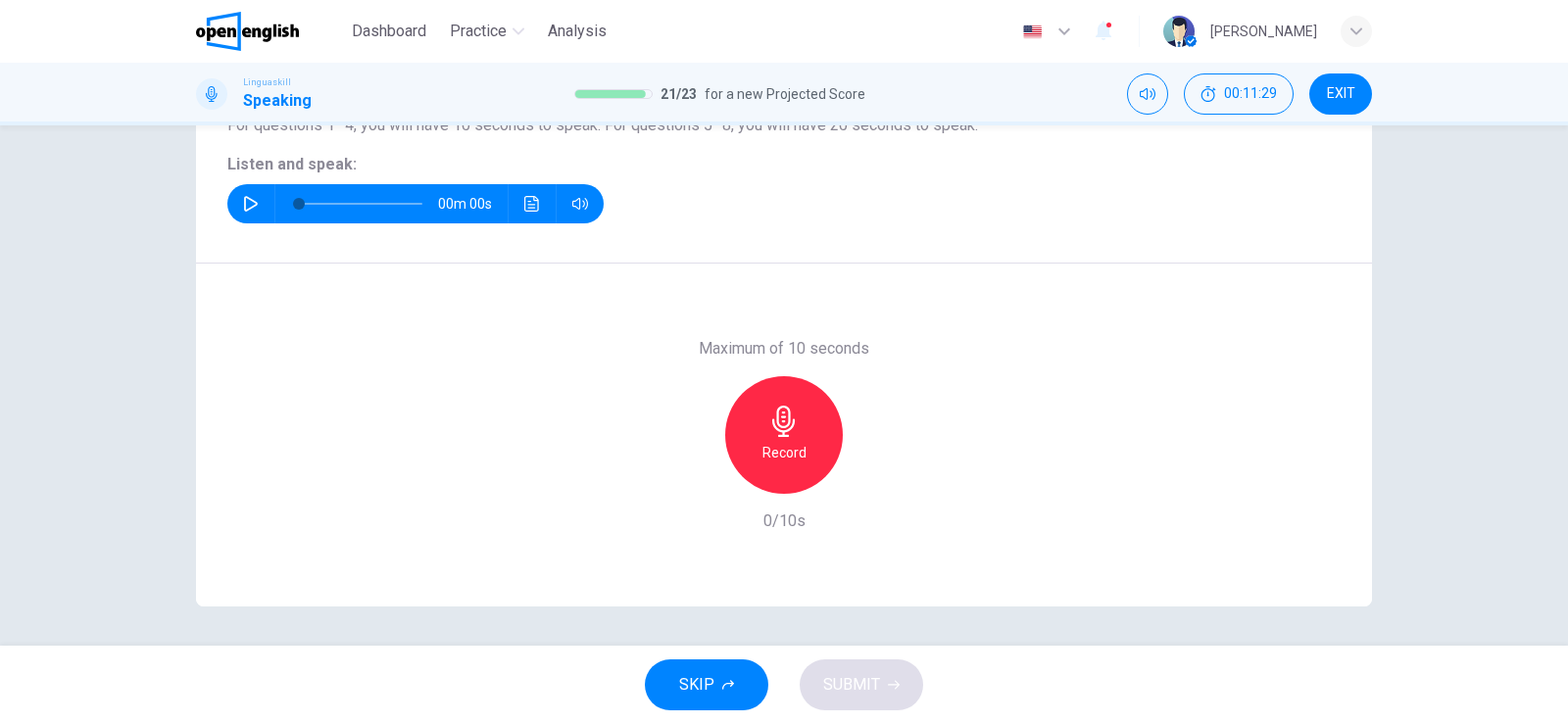 scroll, scrollTop: 239, scrollLeft: 0, axis: vertical 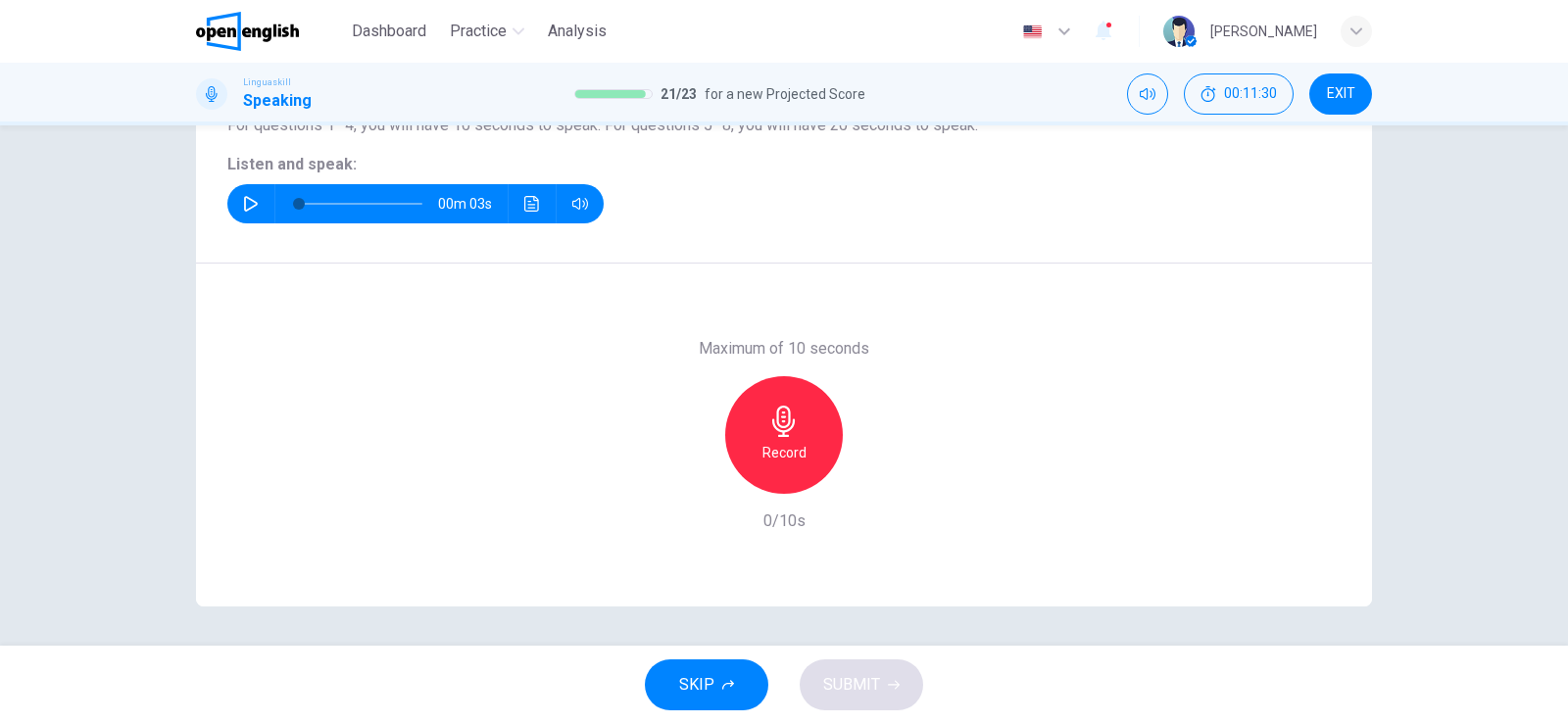 click at bounding box center (251, 204) 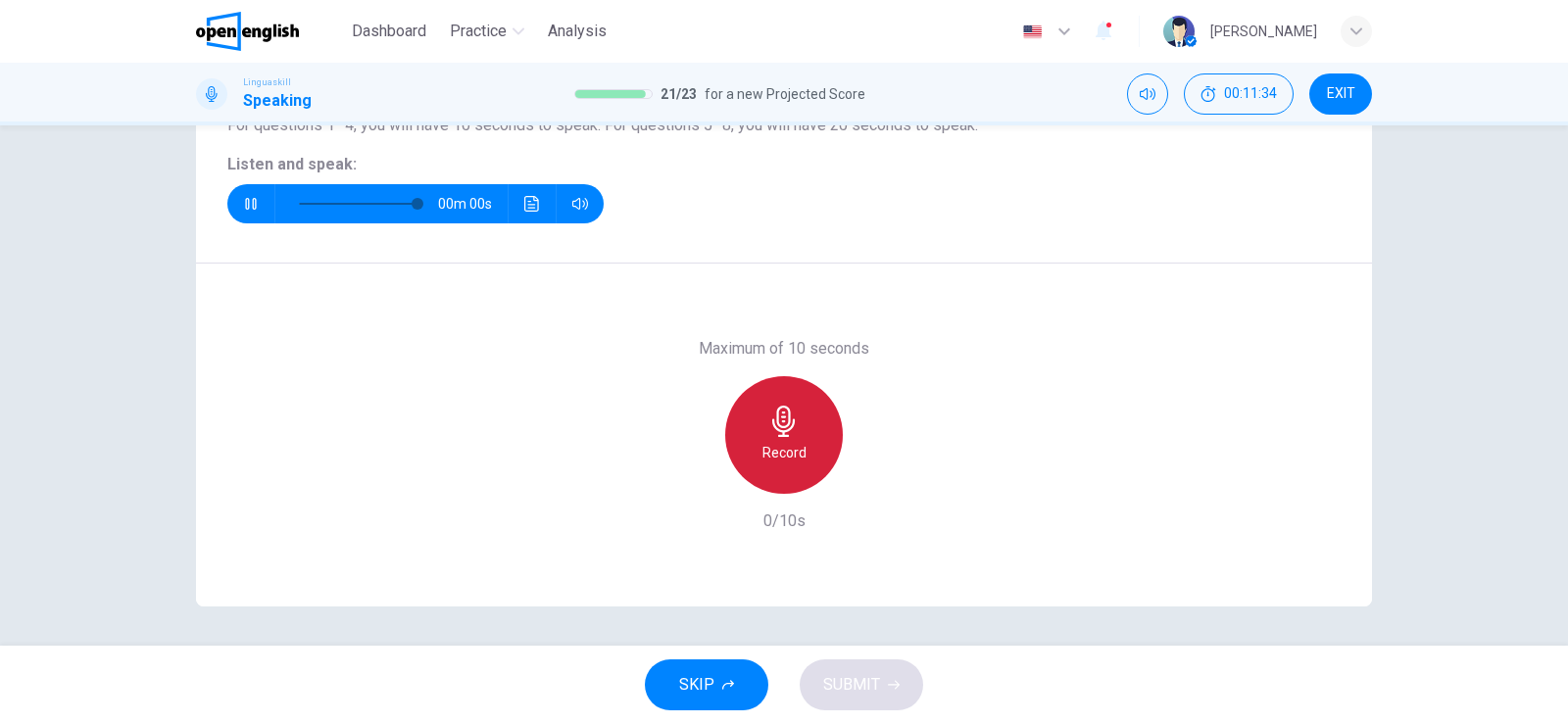 click on "Record" at bounding box center (784, 435) 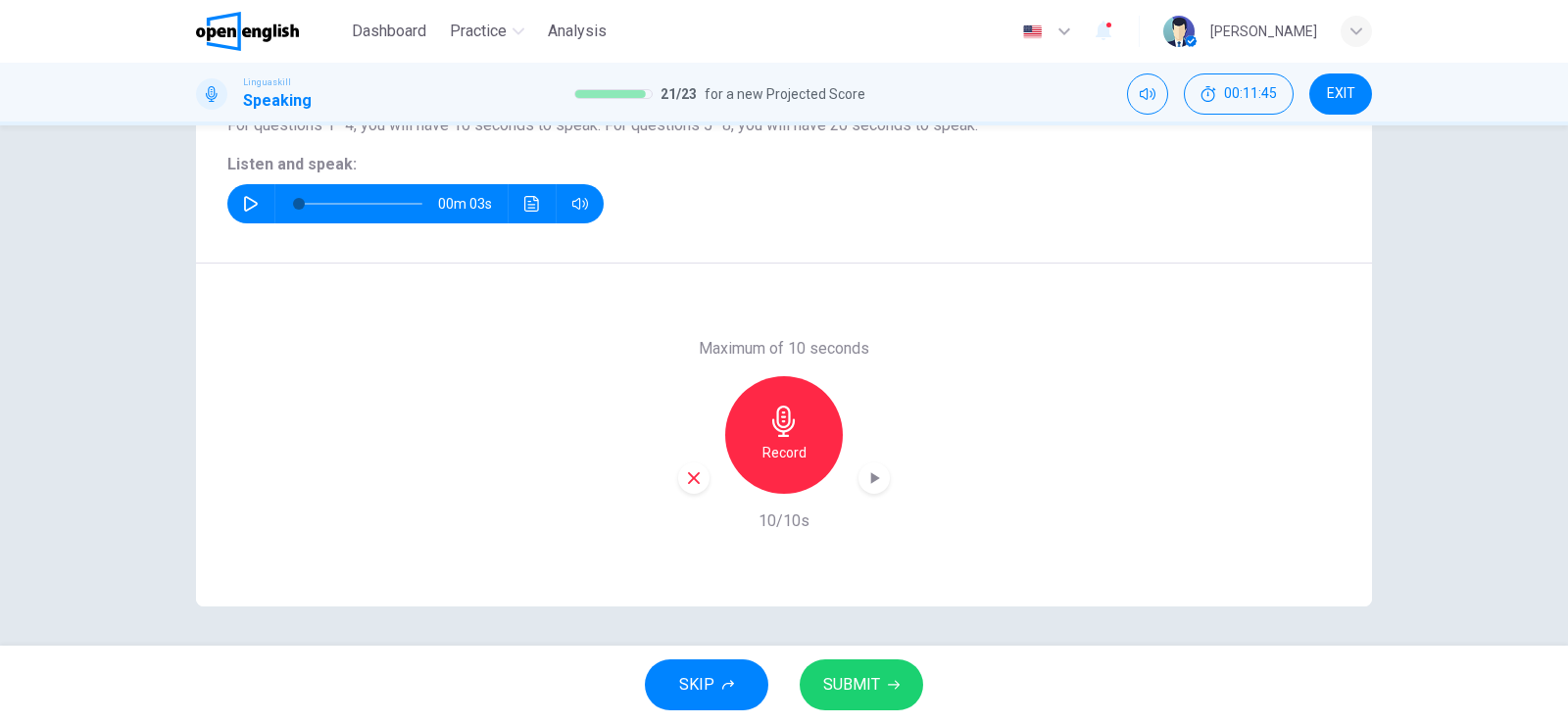 click on "SUBMIT" at bounding box center (852, 685) 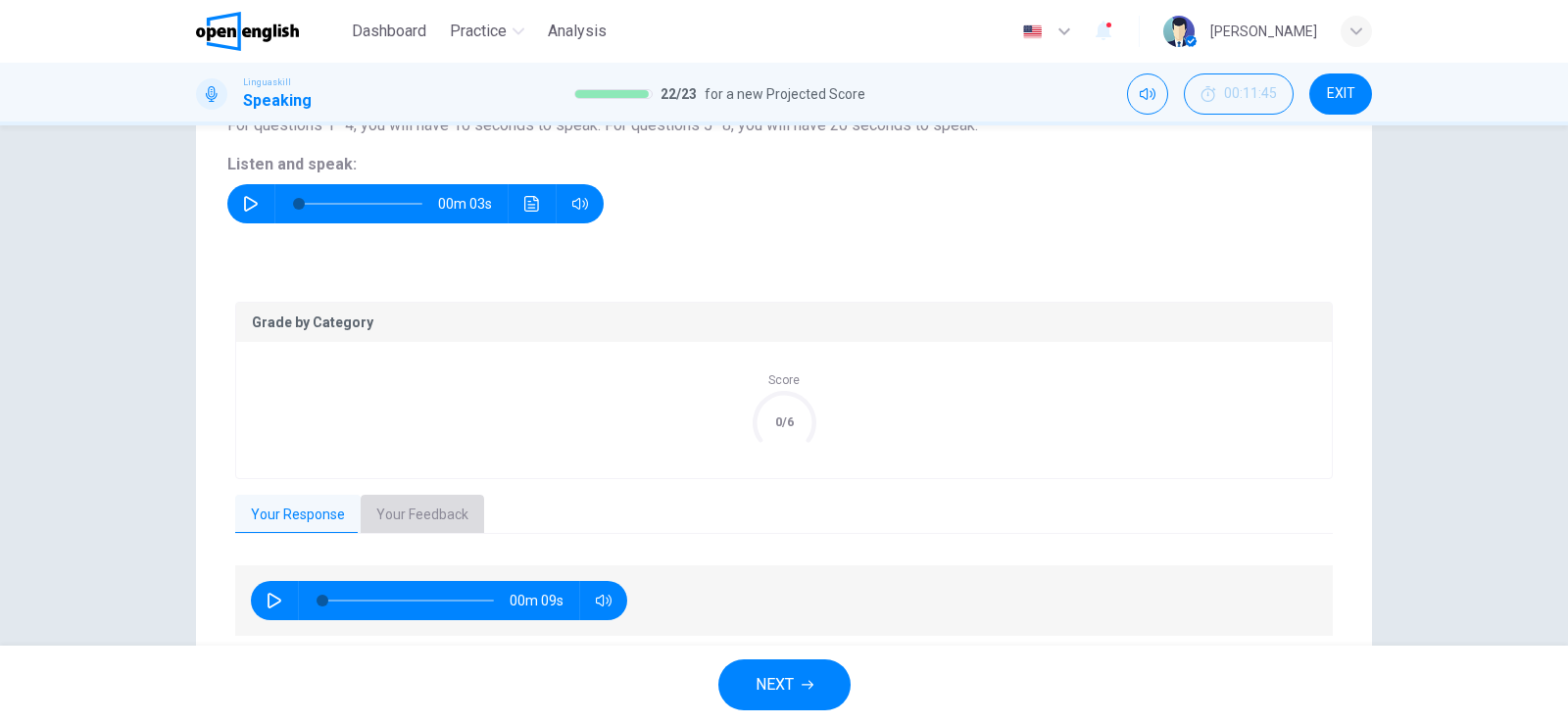 click on "Your Feedback" at bounding box center [422, 515] 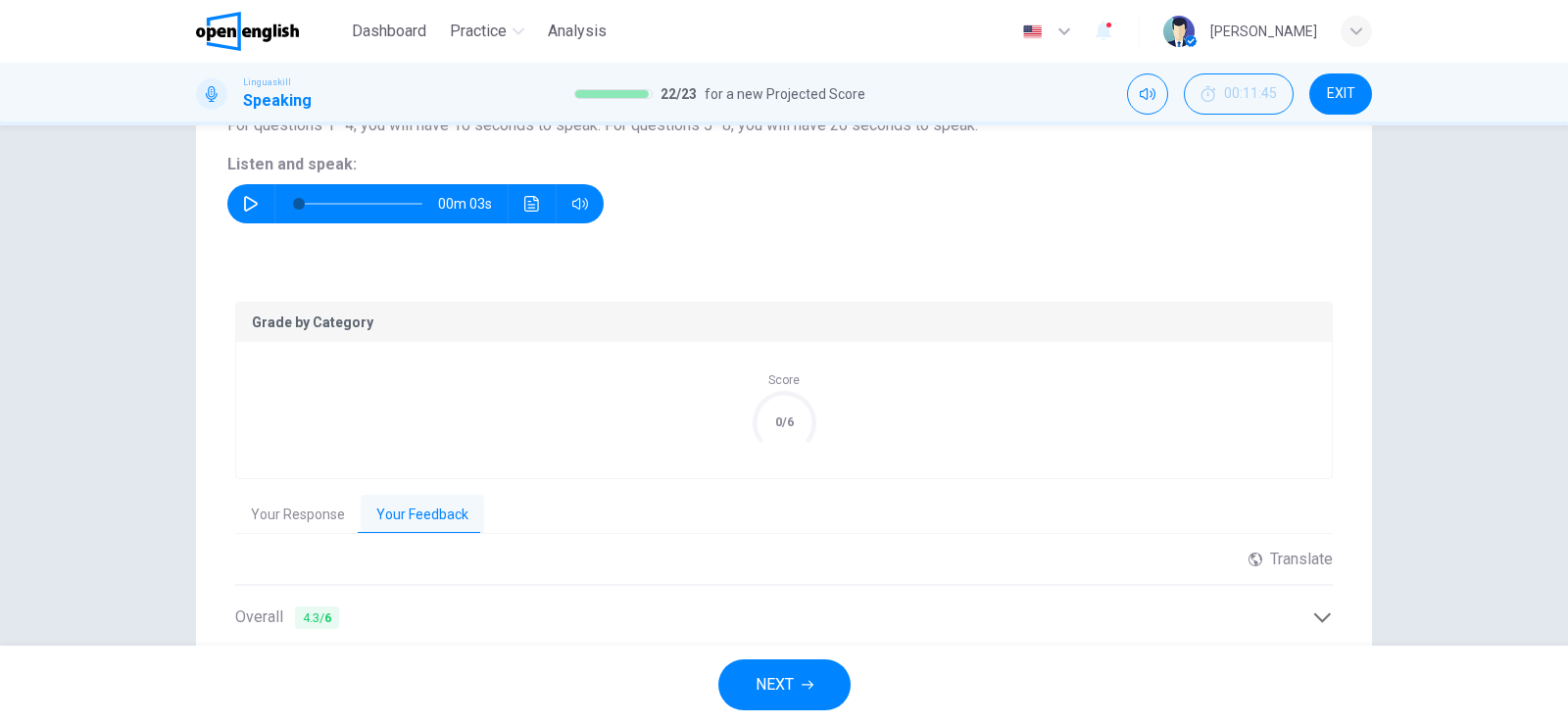 click 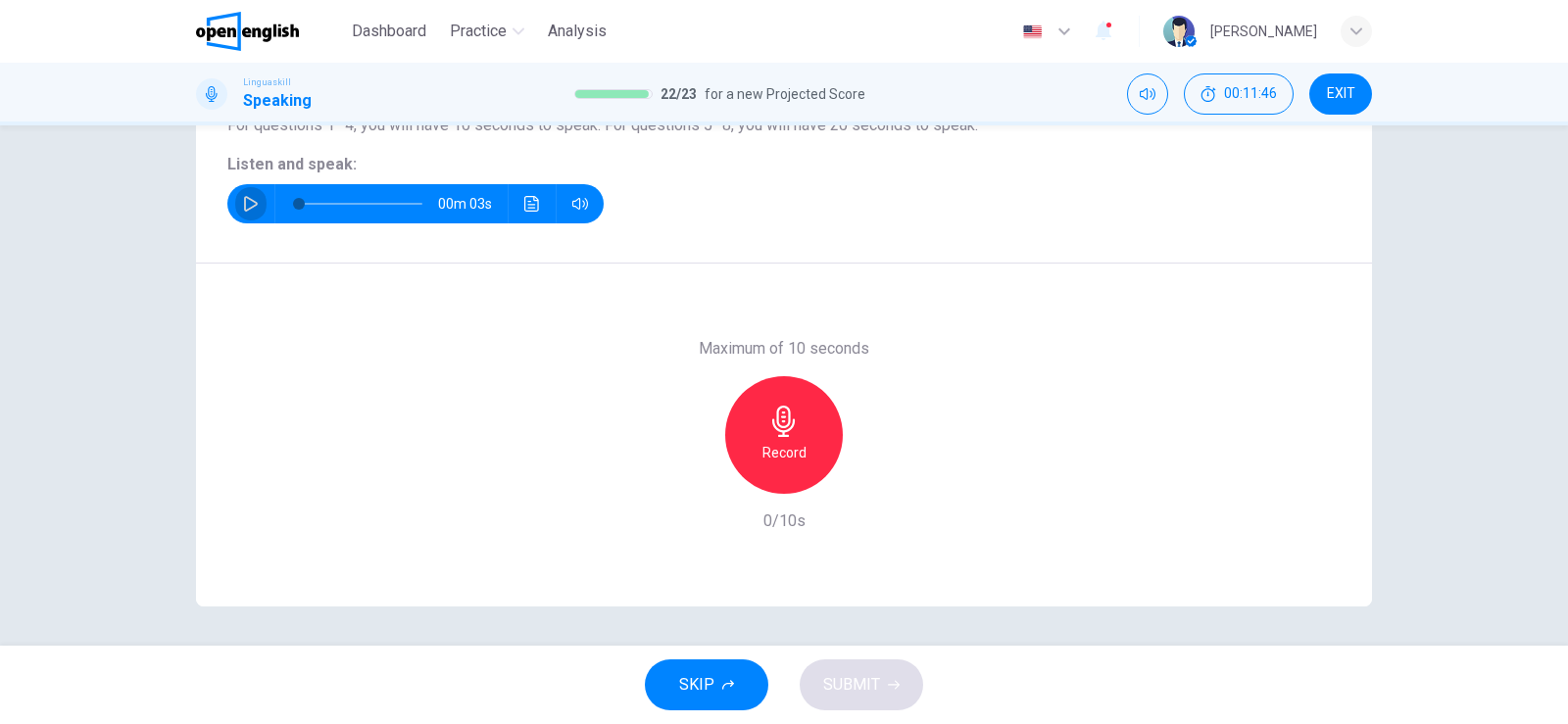 click at bounding box center [251, 204] 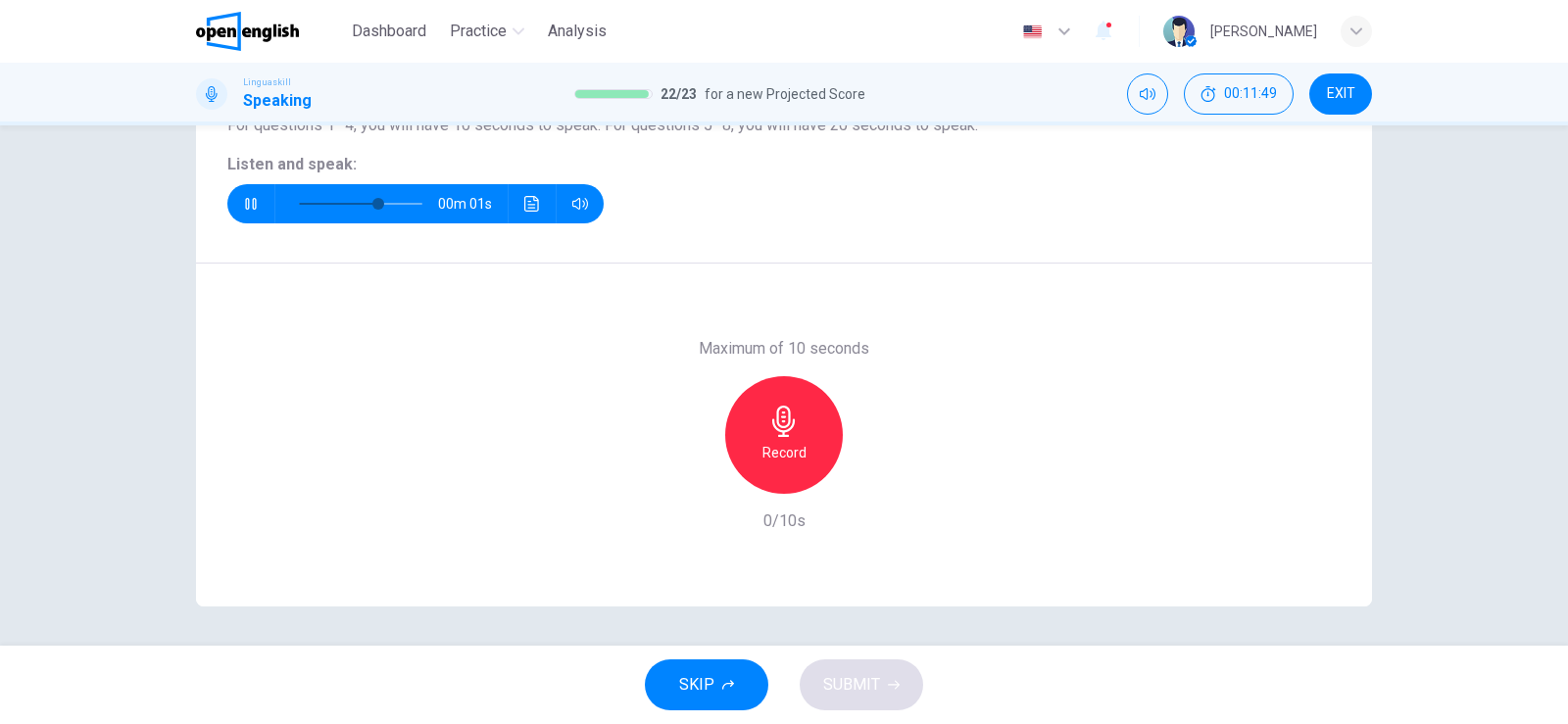type on "*" 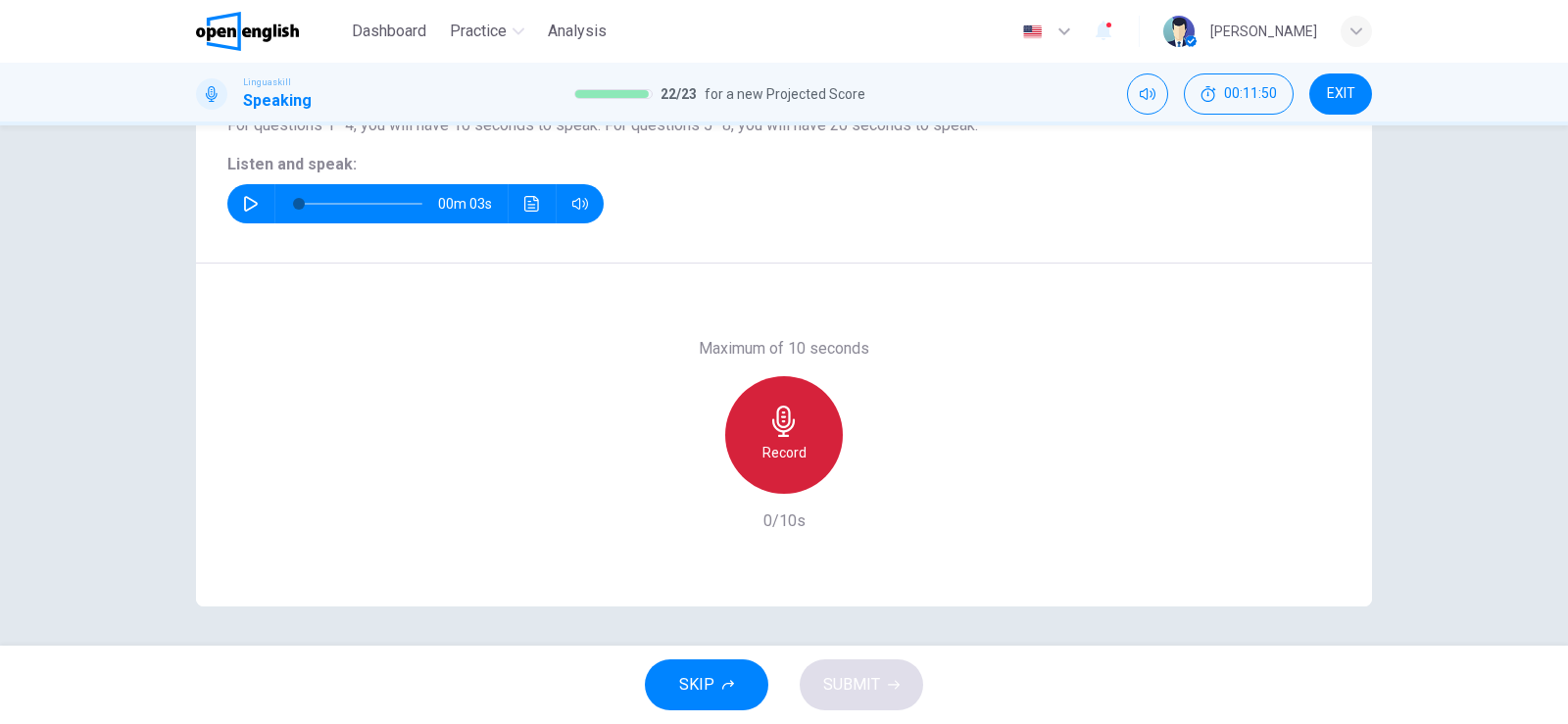 click on "Record" at bounding box center [784, 453] 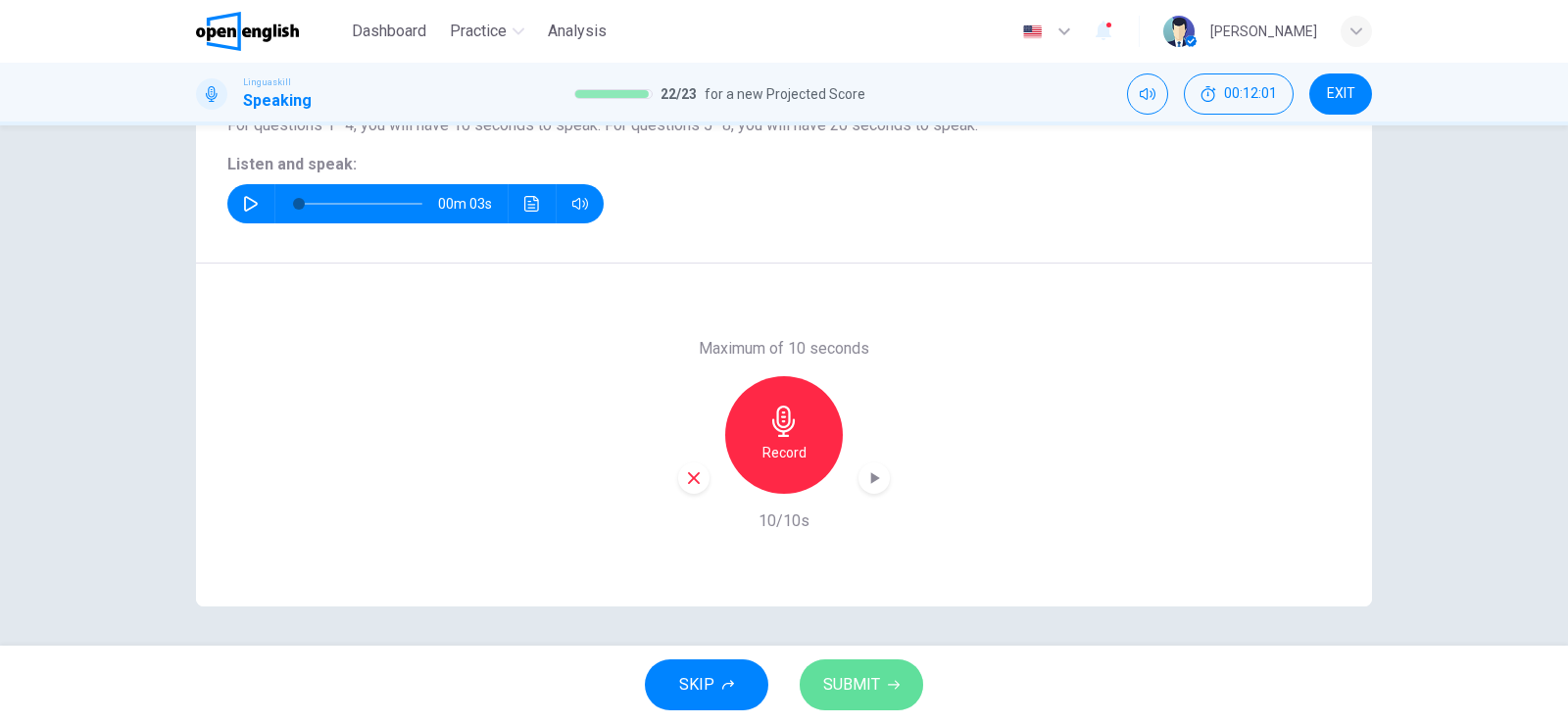 click on "SUBMIT" at bounding box center [852, 685] 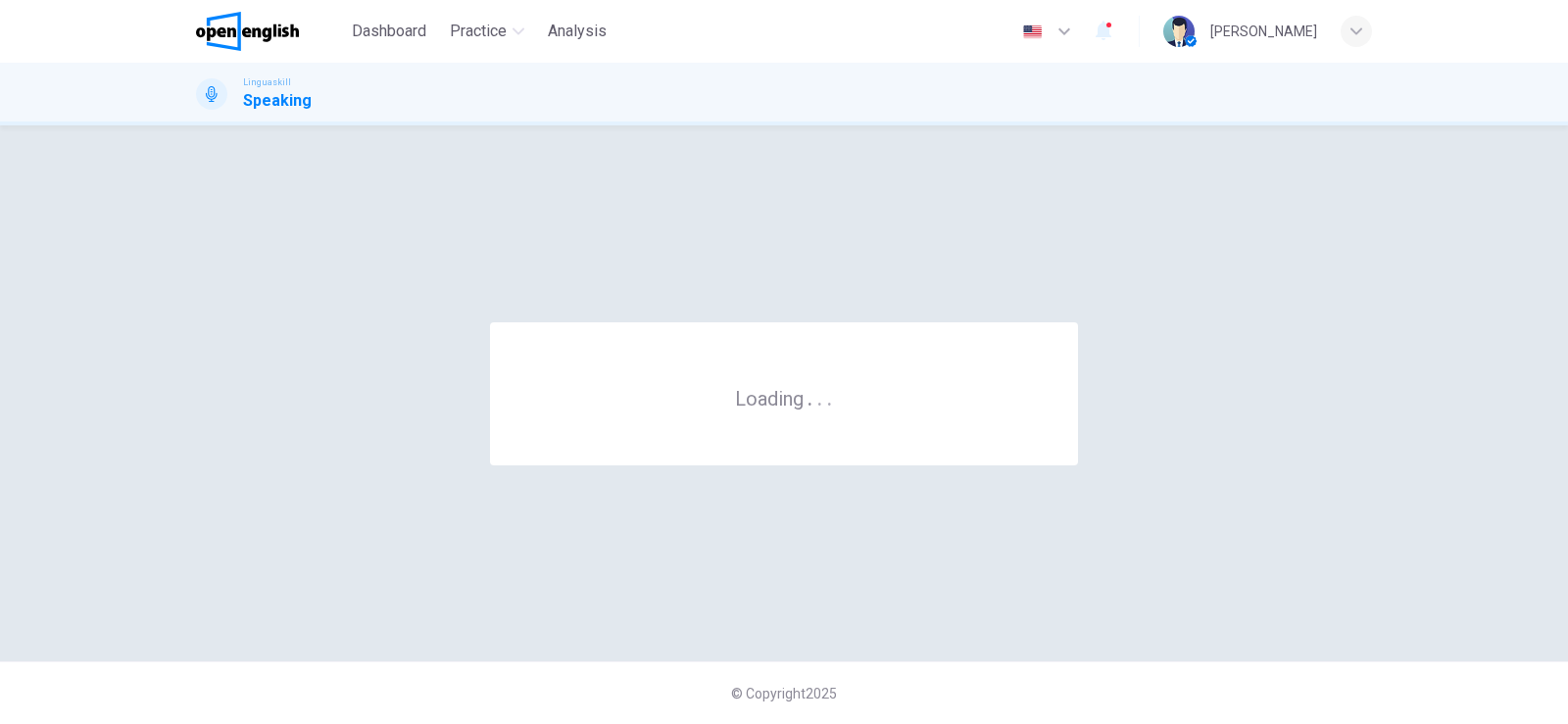scroll, scrollTop: 0, scrollLeft: 0, axis: both 